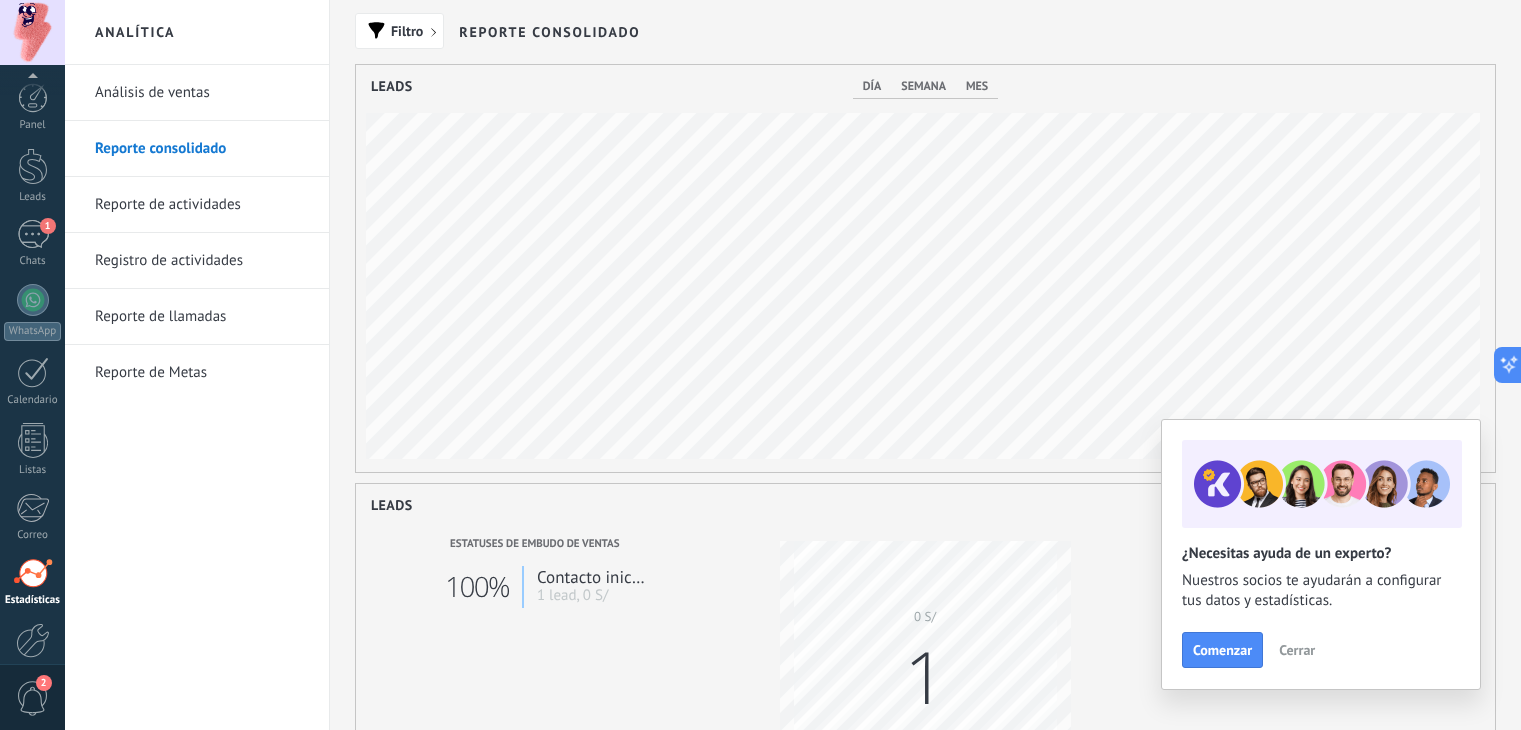 scroll, scrollTop: 0, scrollLeft: 0, axis: both 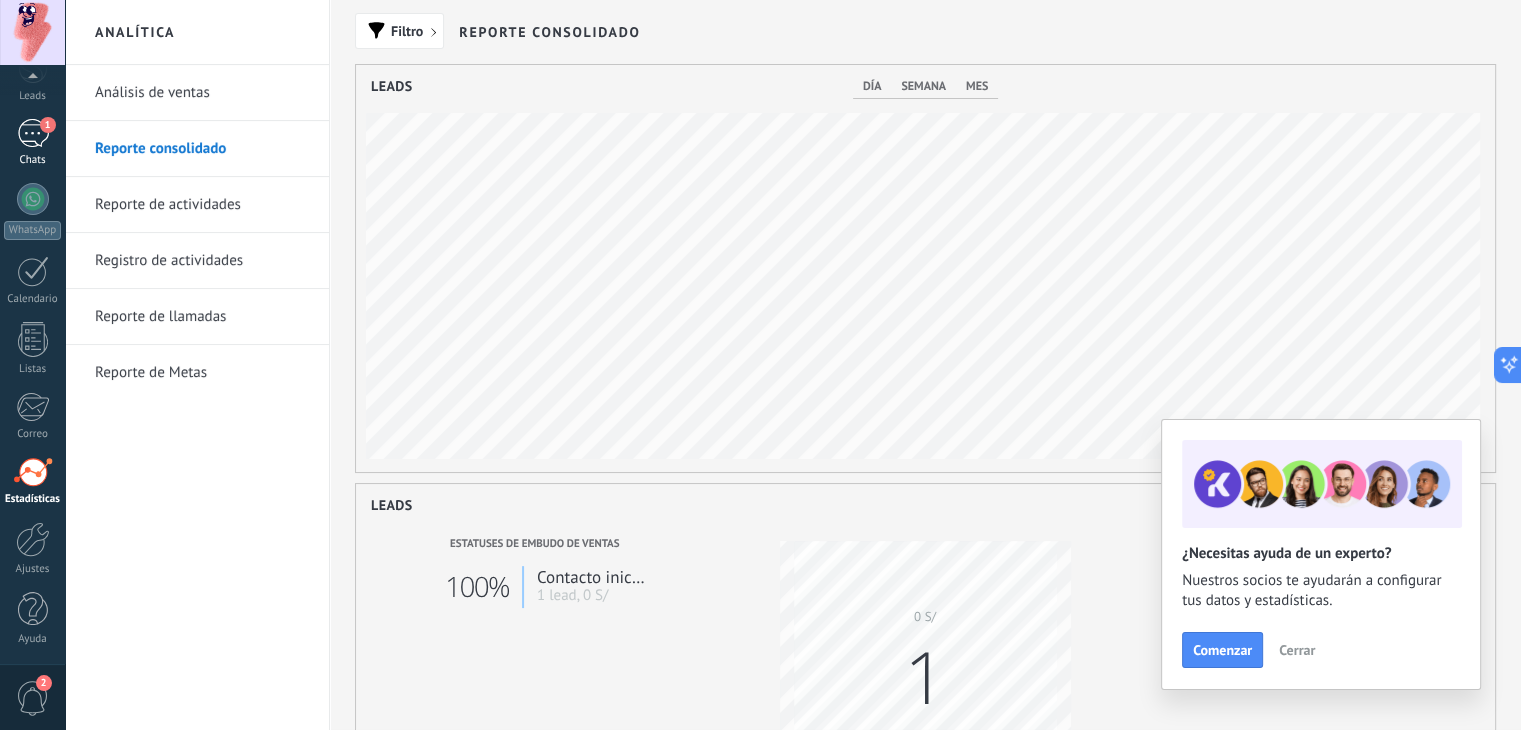 click on "1
Chats" at bounding box center (32, 143) 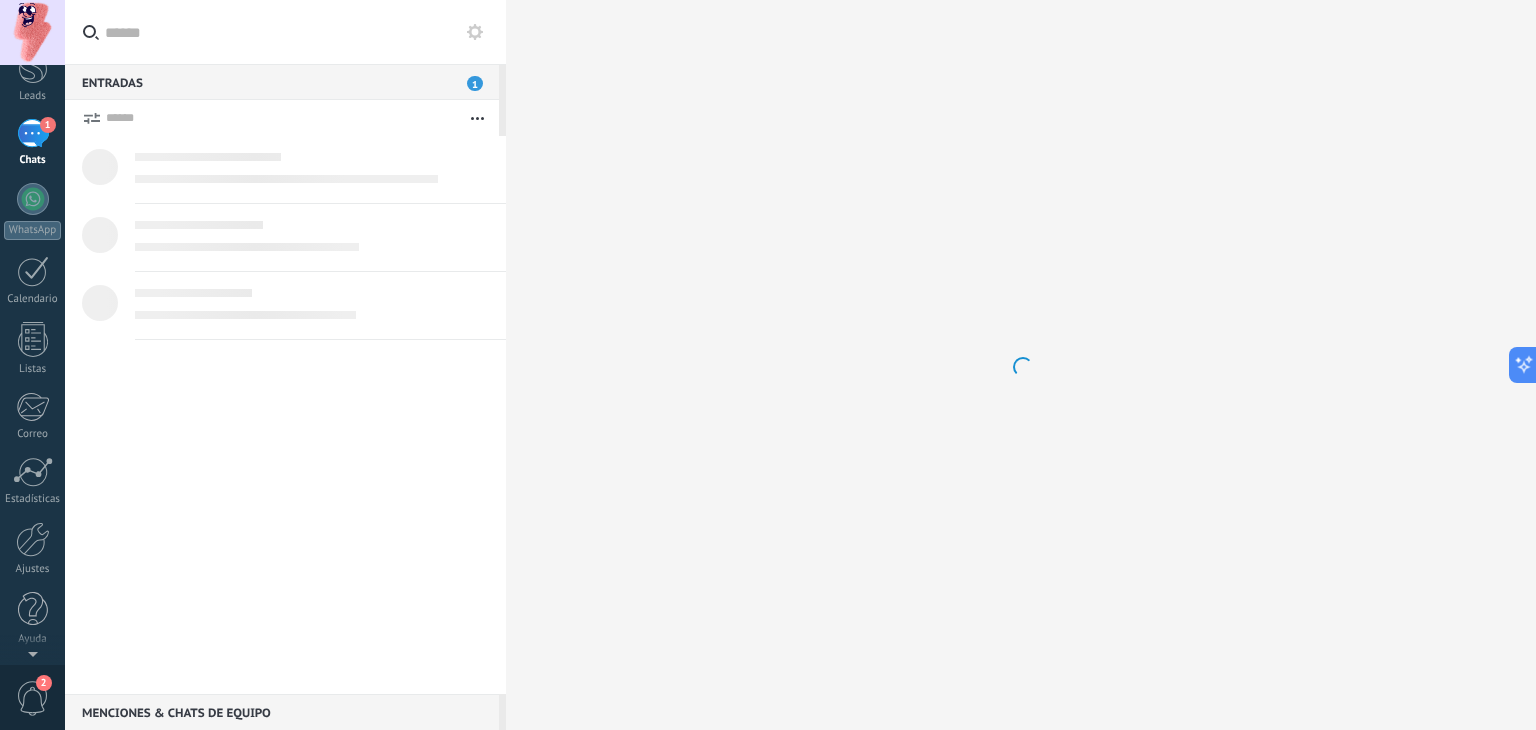 scroll, scrollTop: 0, scrollLeft: 0, axis: both 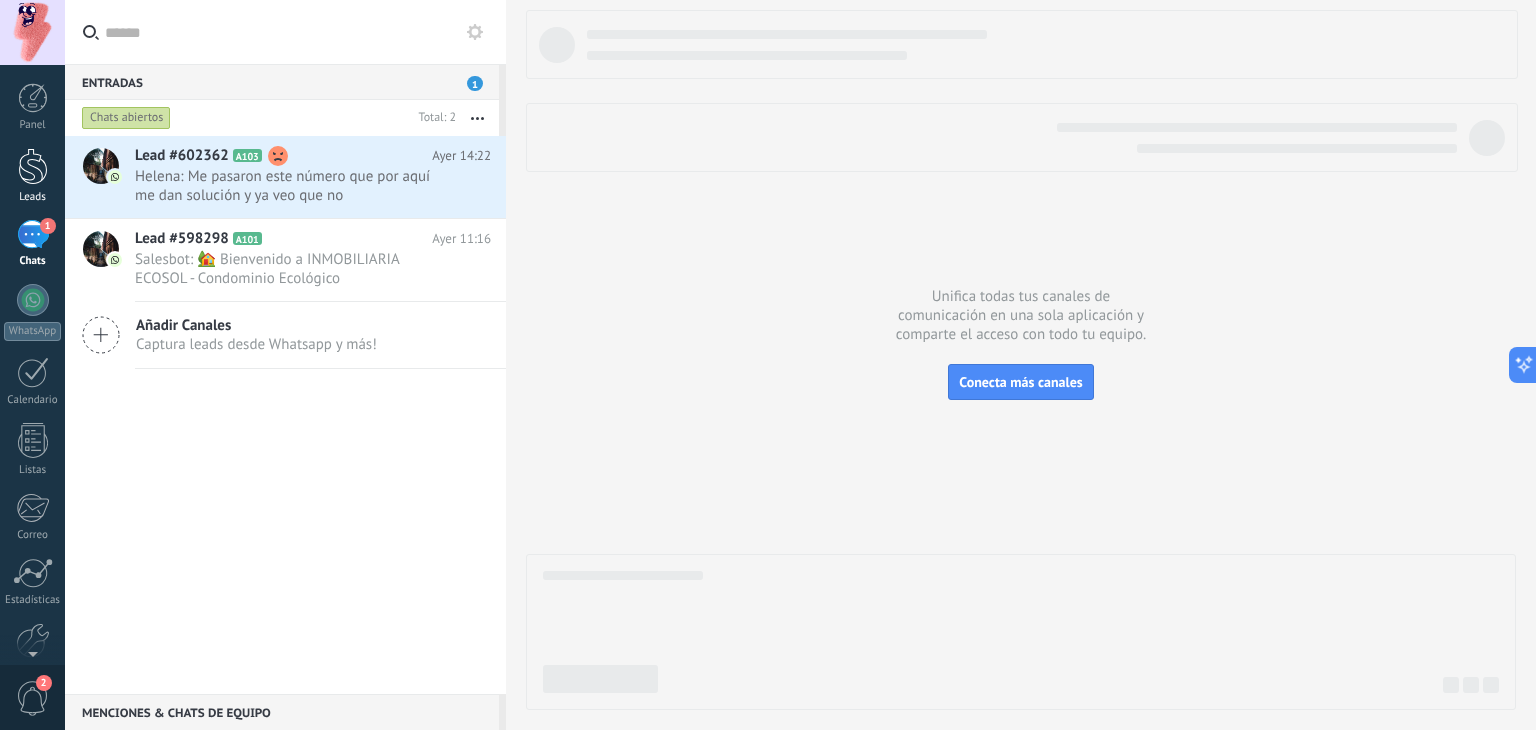 click at bounding box center (33, 166) 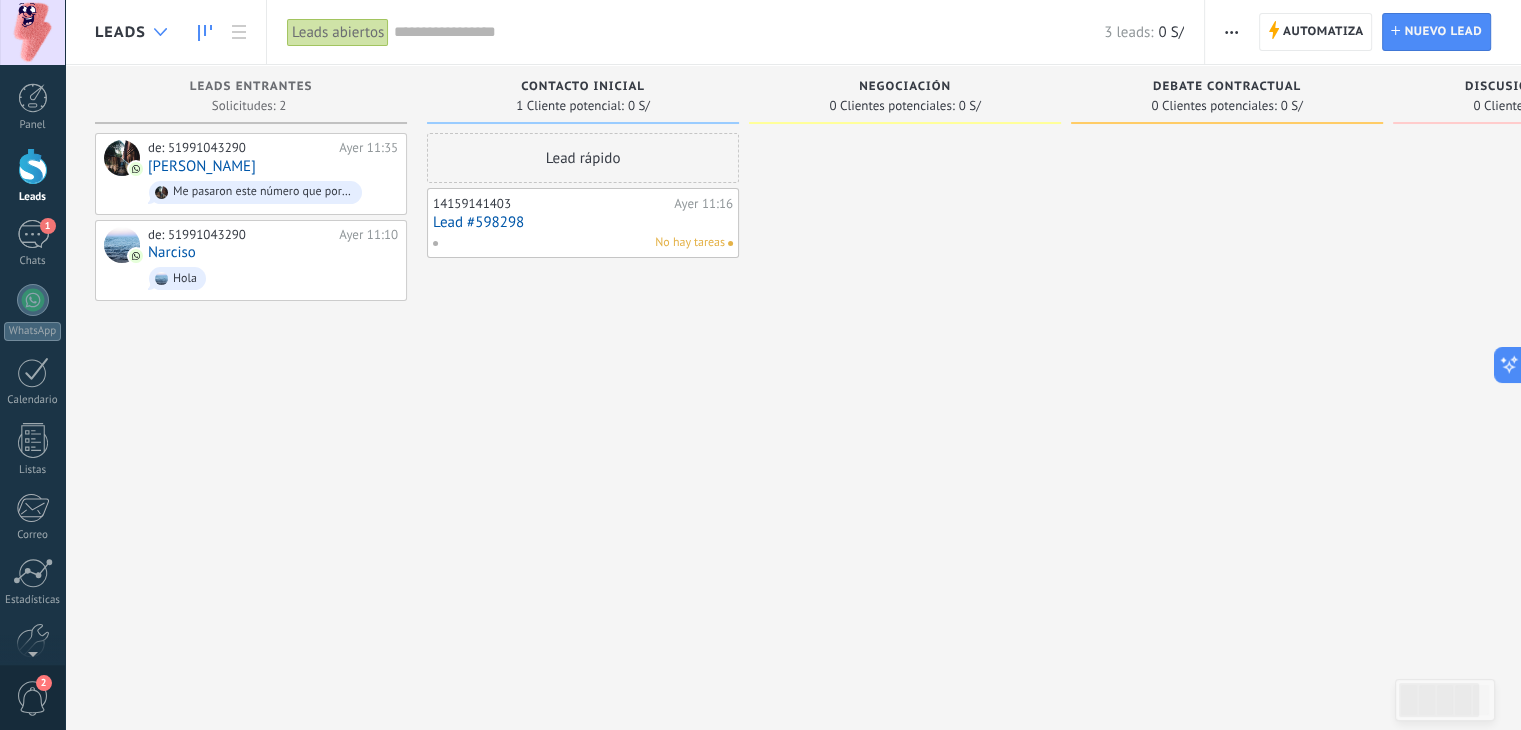 click at bounding box center (160, 32) 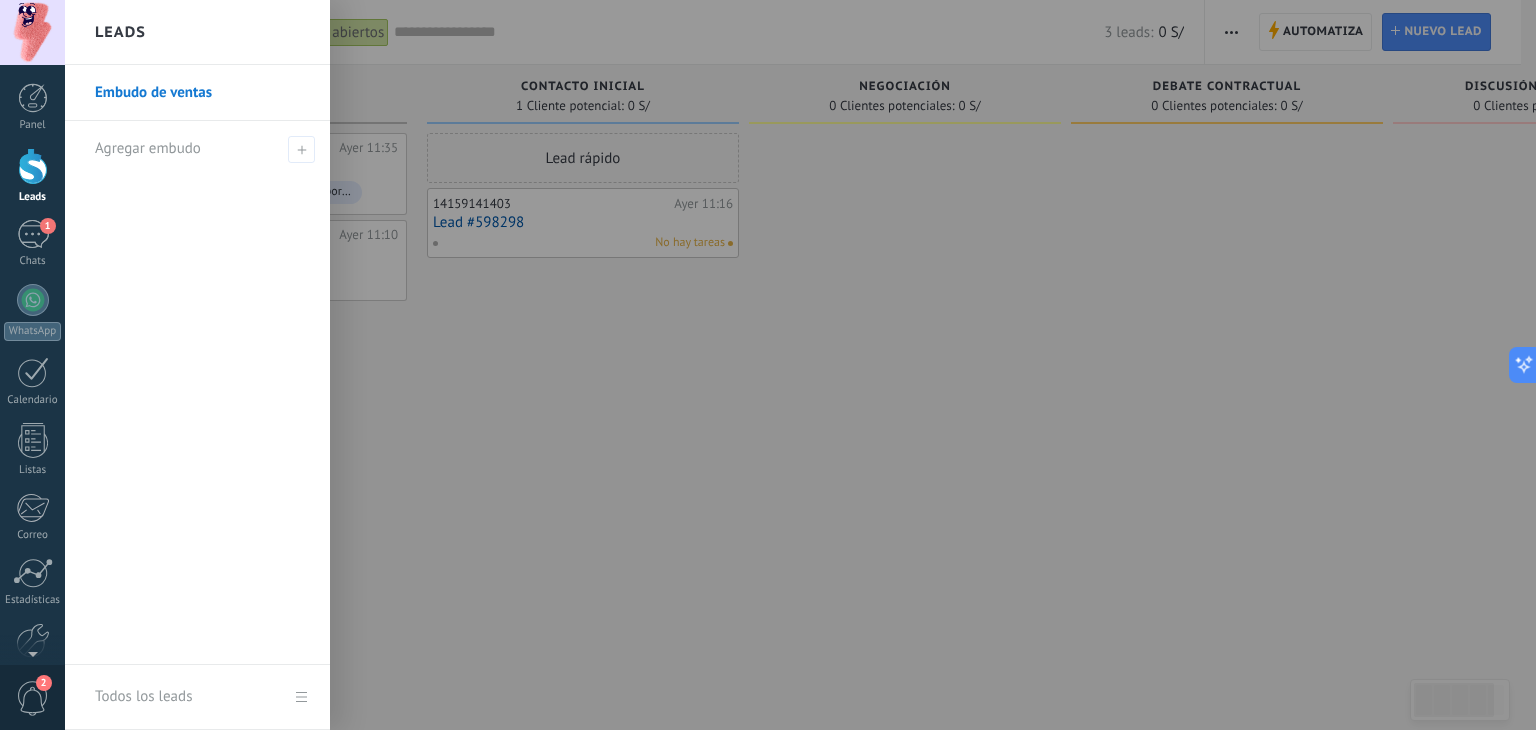 click on "Embudo de ventas" at bounding box center (202, 93) 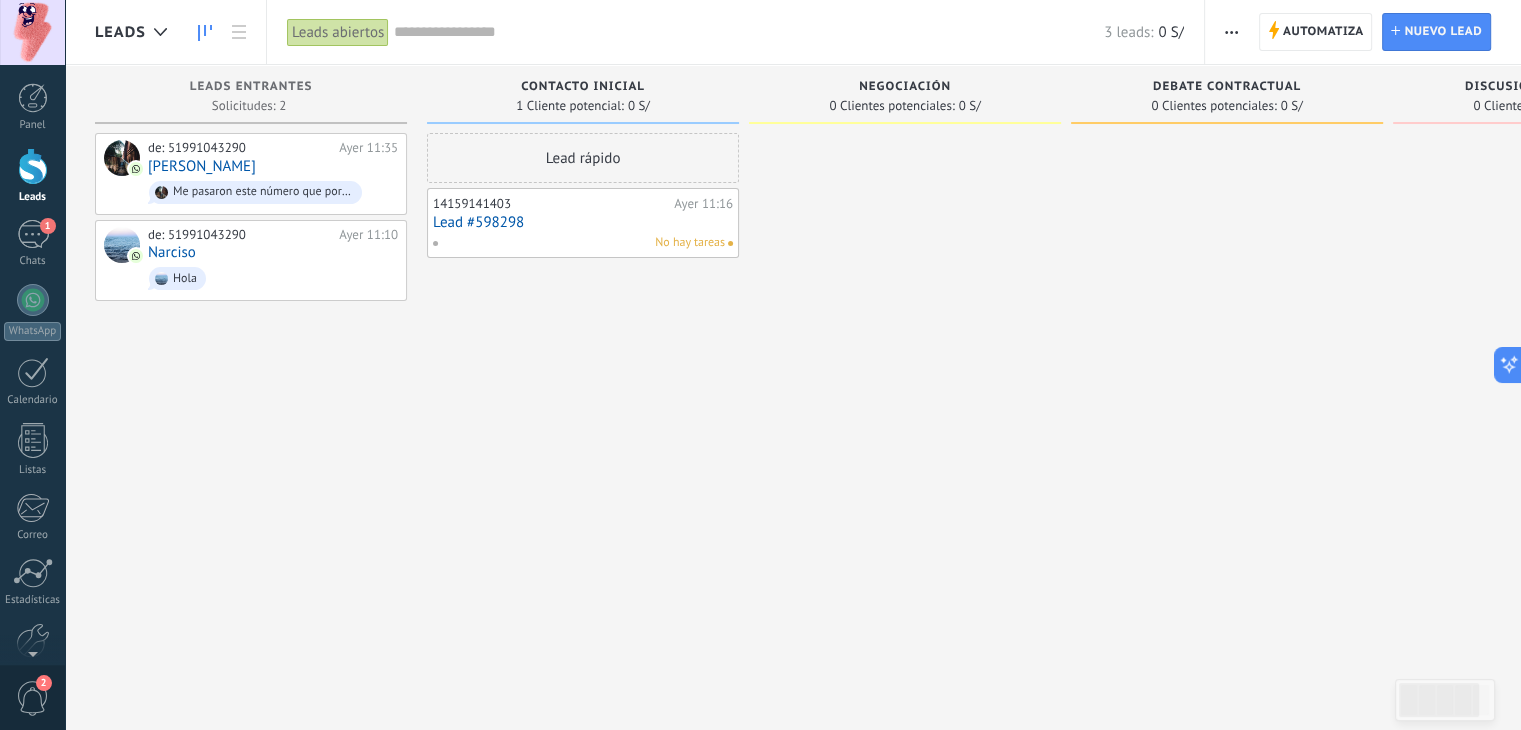 click on "Automatiza" at bounding box center [1323, 32] 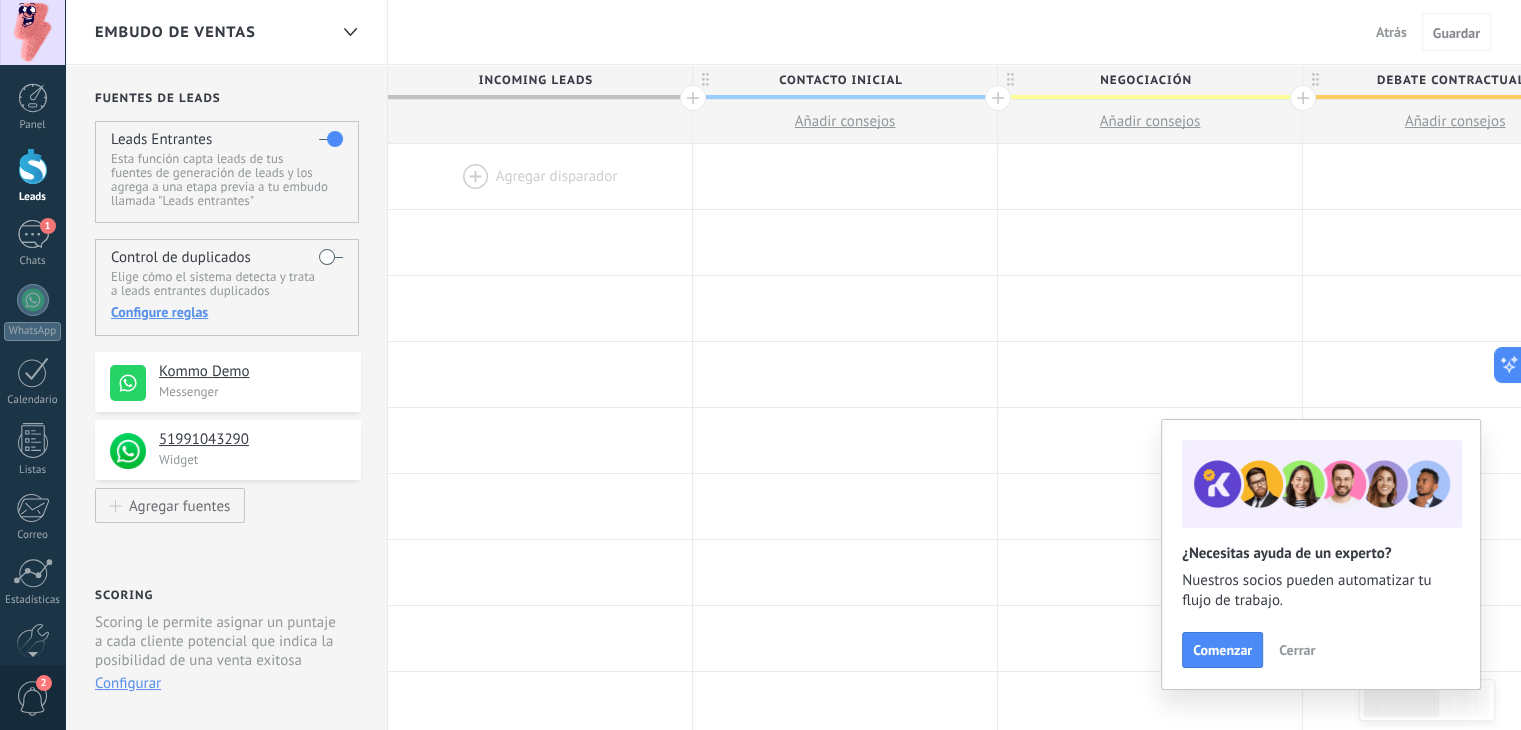 click at bounding box center (540, 176) 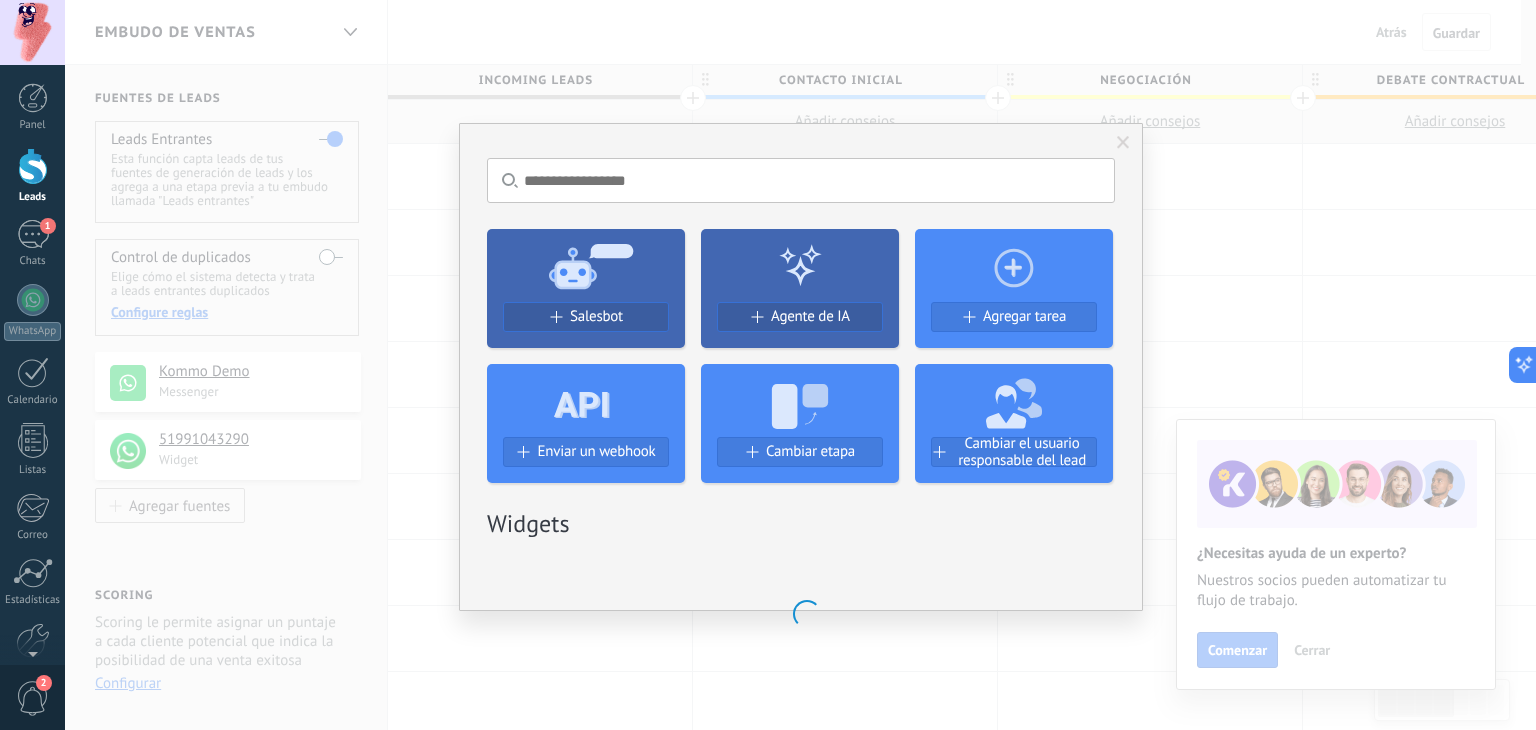 click on "Salesbot" at bounding box center (586, 316) 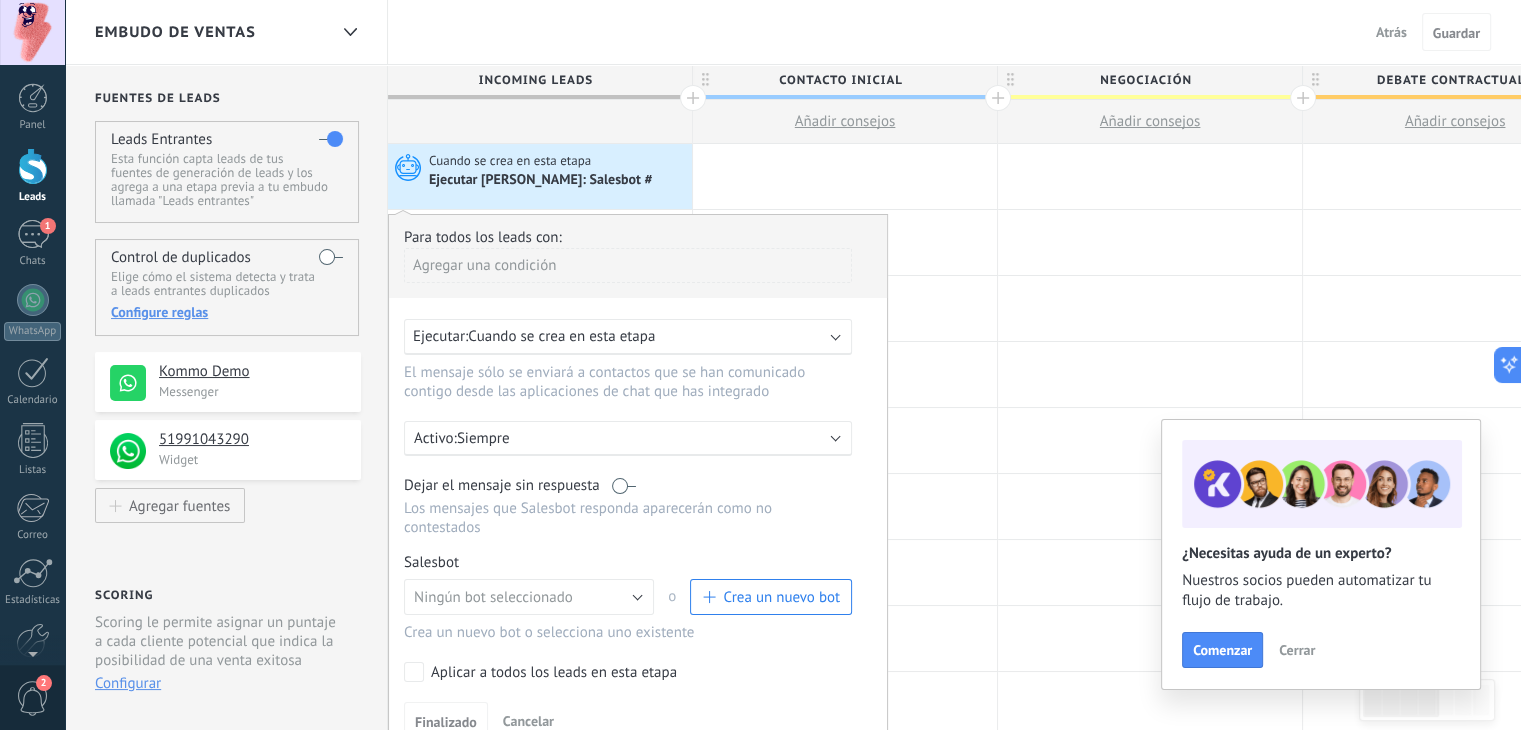 click on "Crea un nuevo bot" at bounding box center (781, 597) 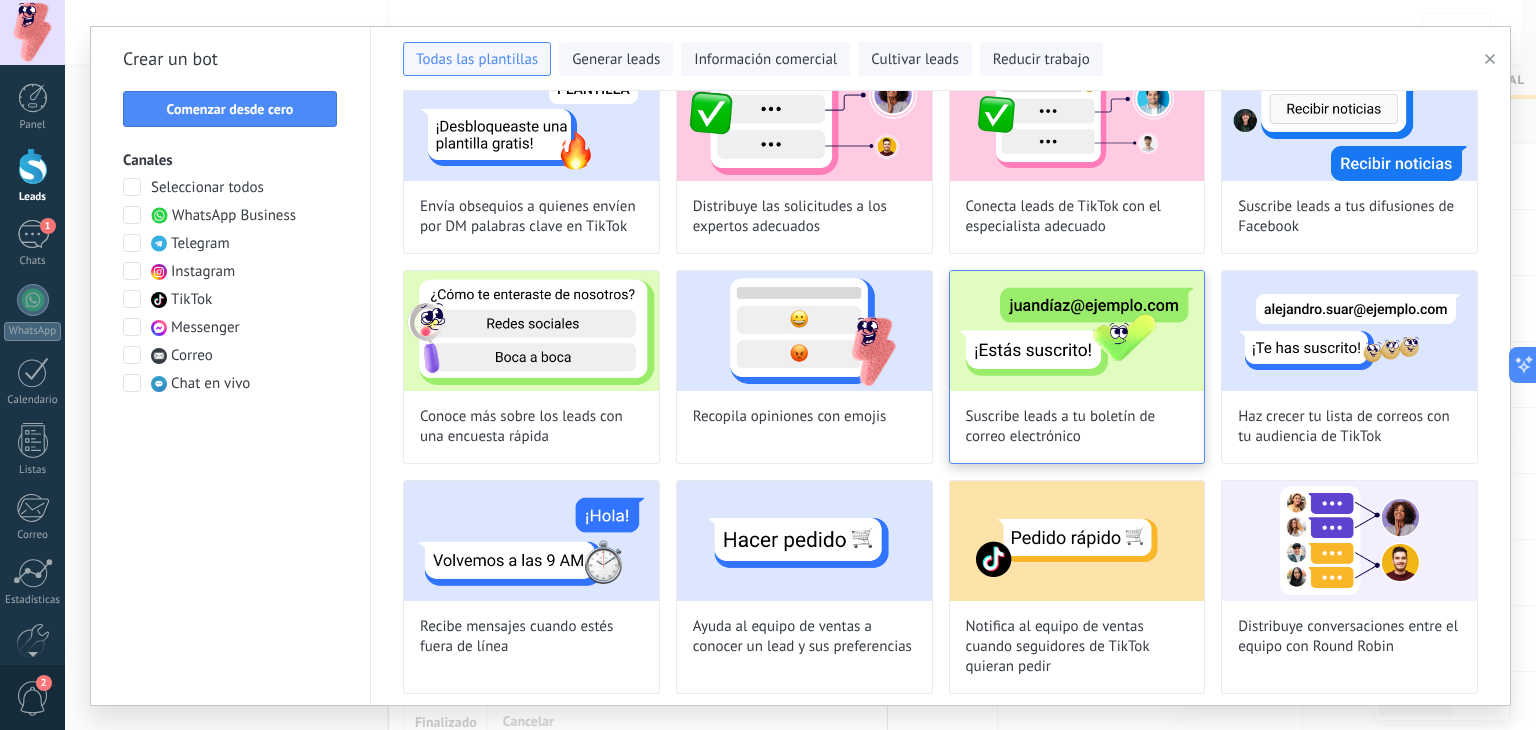 scroll, scrollTop: 1006, scrollLeft: 0, axis: vertical 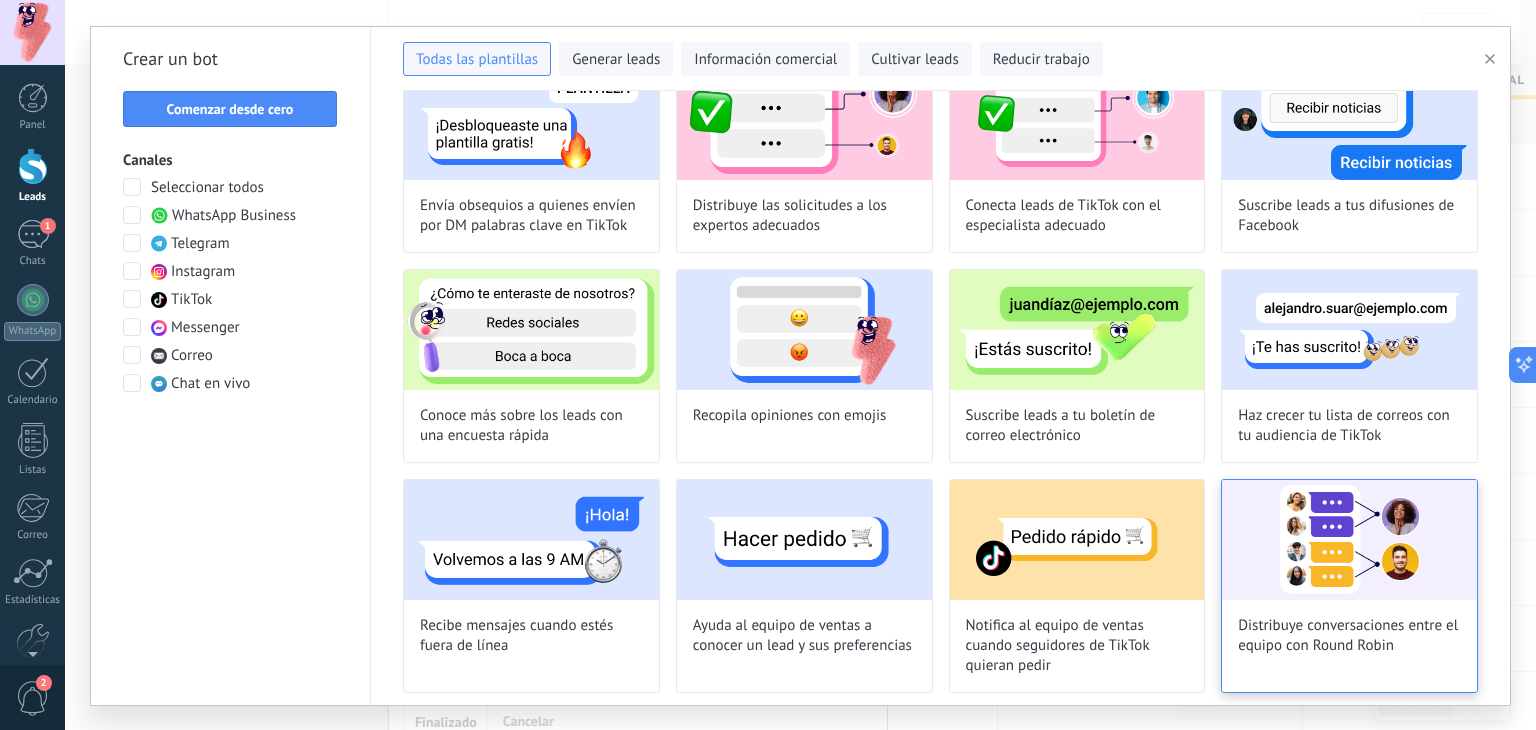 click at bounding box center (1349, 540) 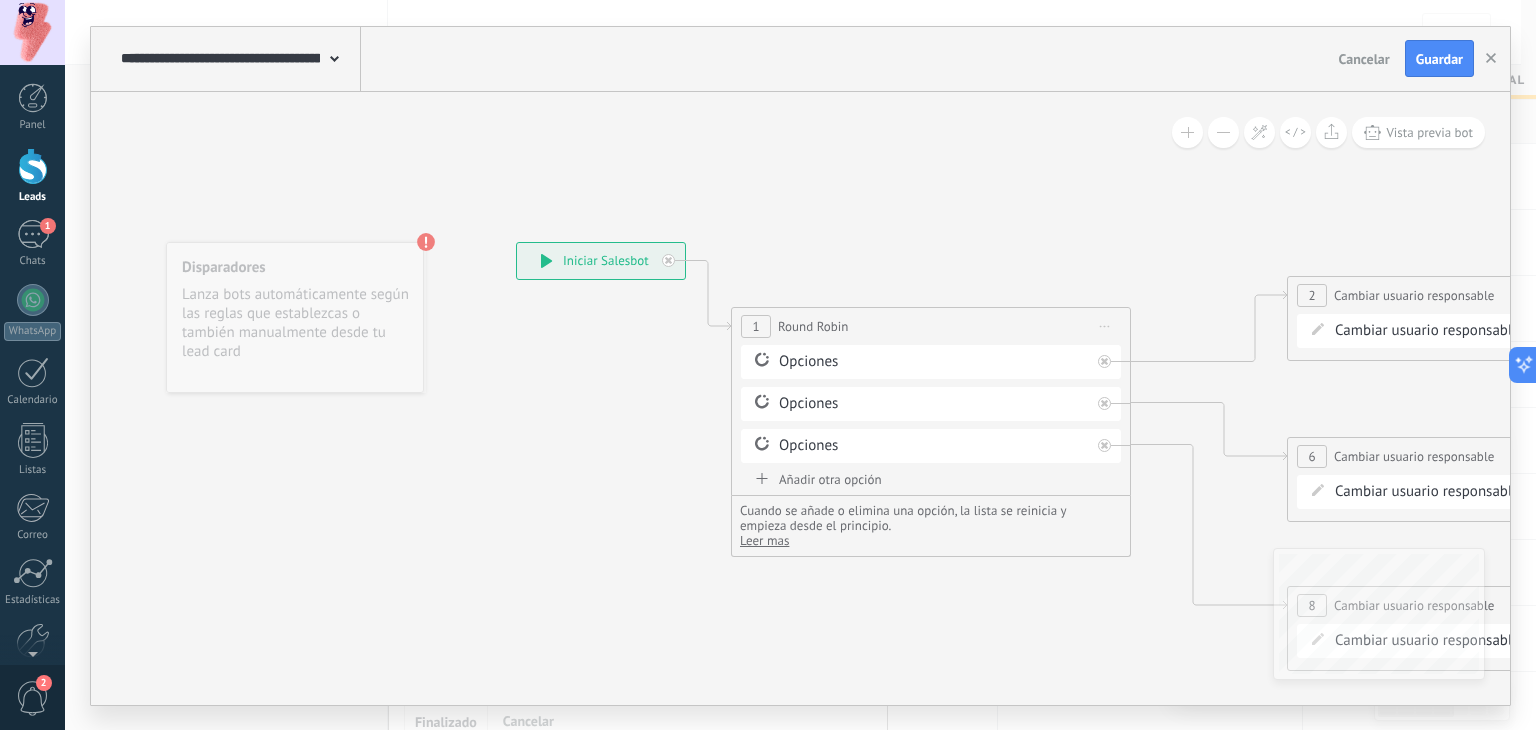 click 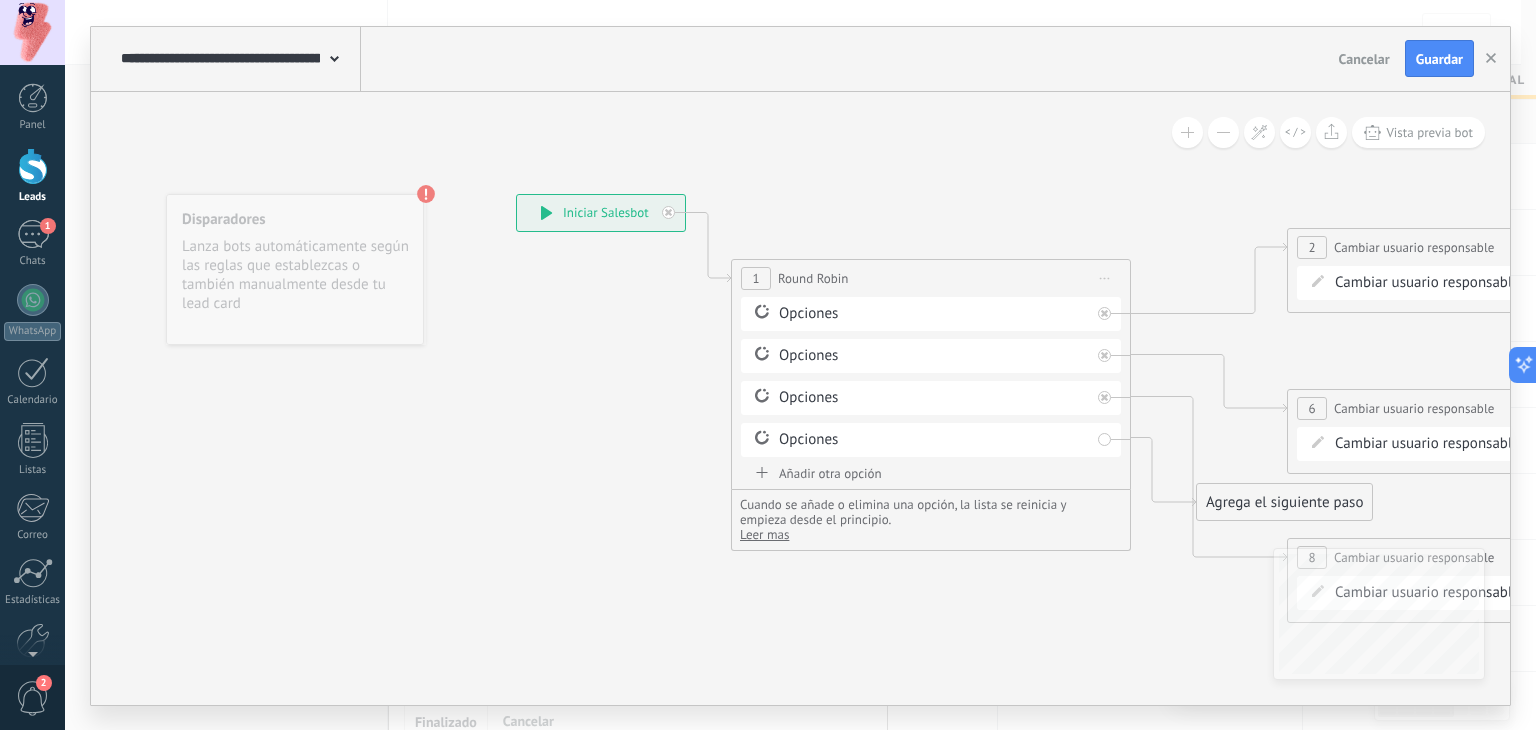 click on "Añadir otra opción" at bounding box center (931, 473) 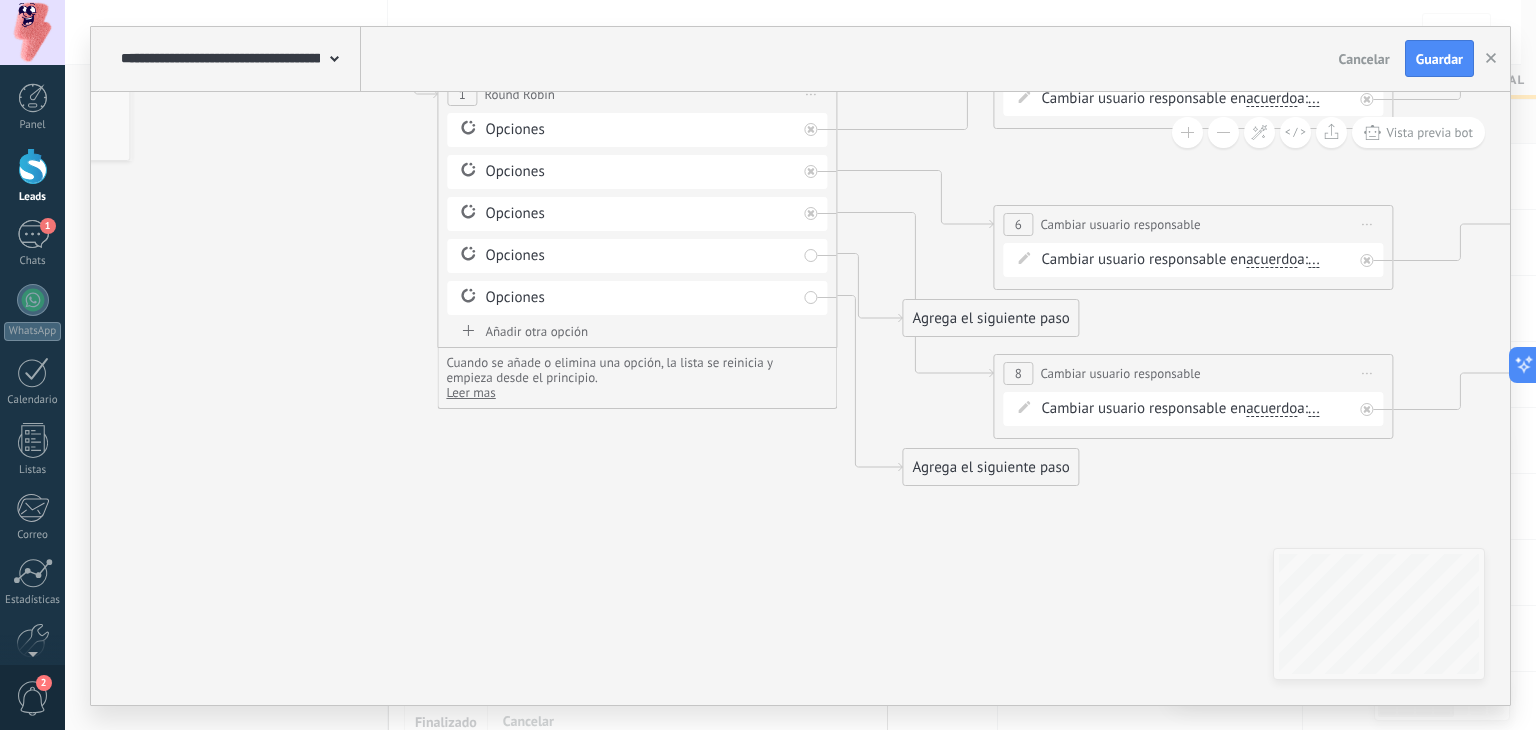 drag, startPoint x: 908, startPoint y: 641, endPoint x: 649, endPoint y: 468, distance: 311.4643 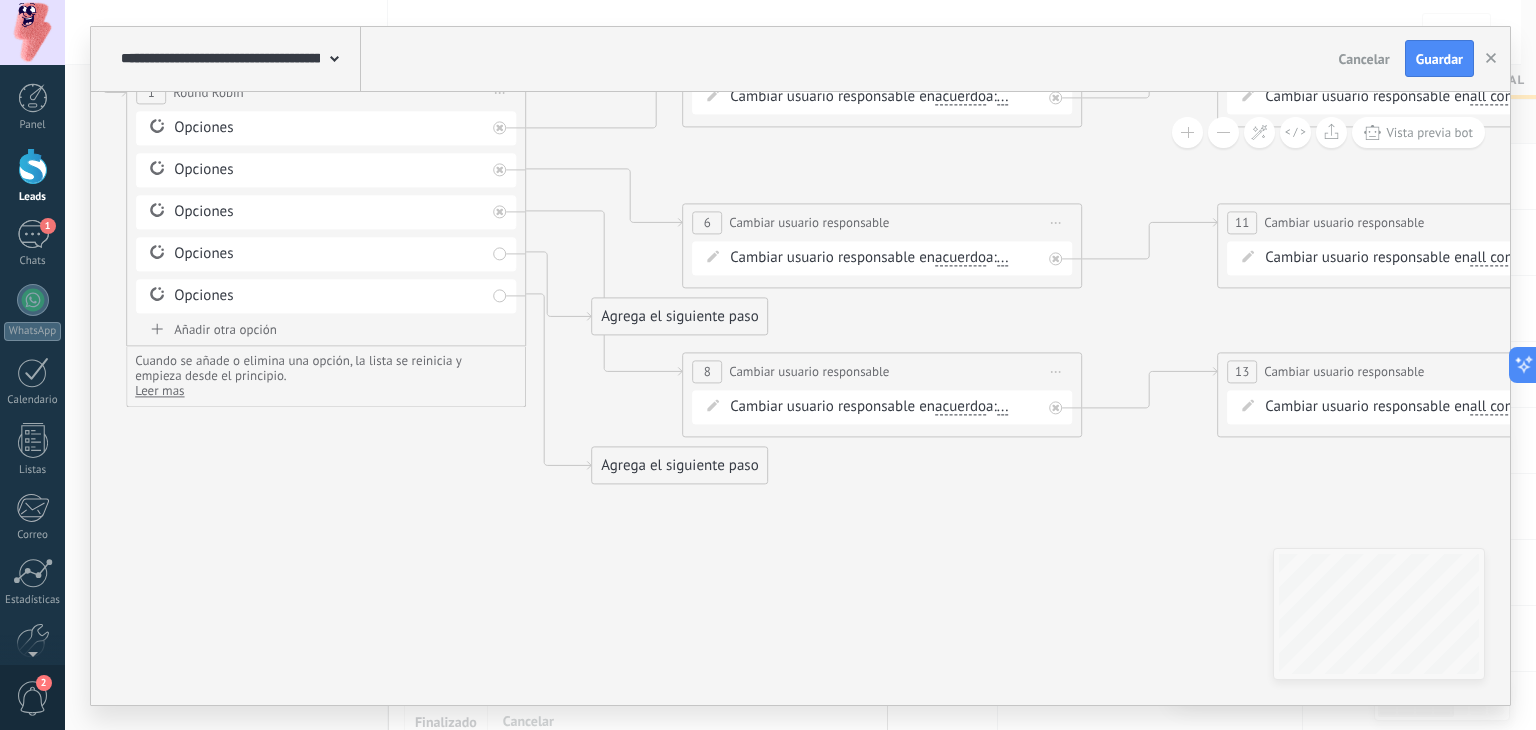 drag, startPoint x: 1000, startPoint y: 551, endPoint x: 632, endPoint y: 509, distance: 370.38898 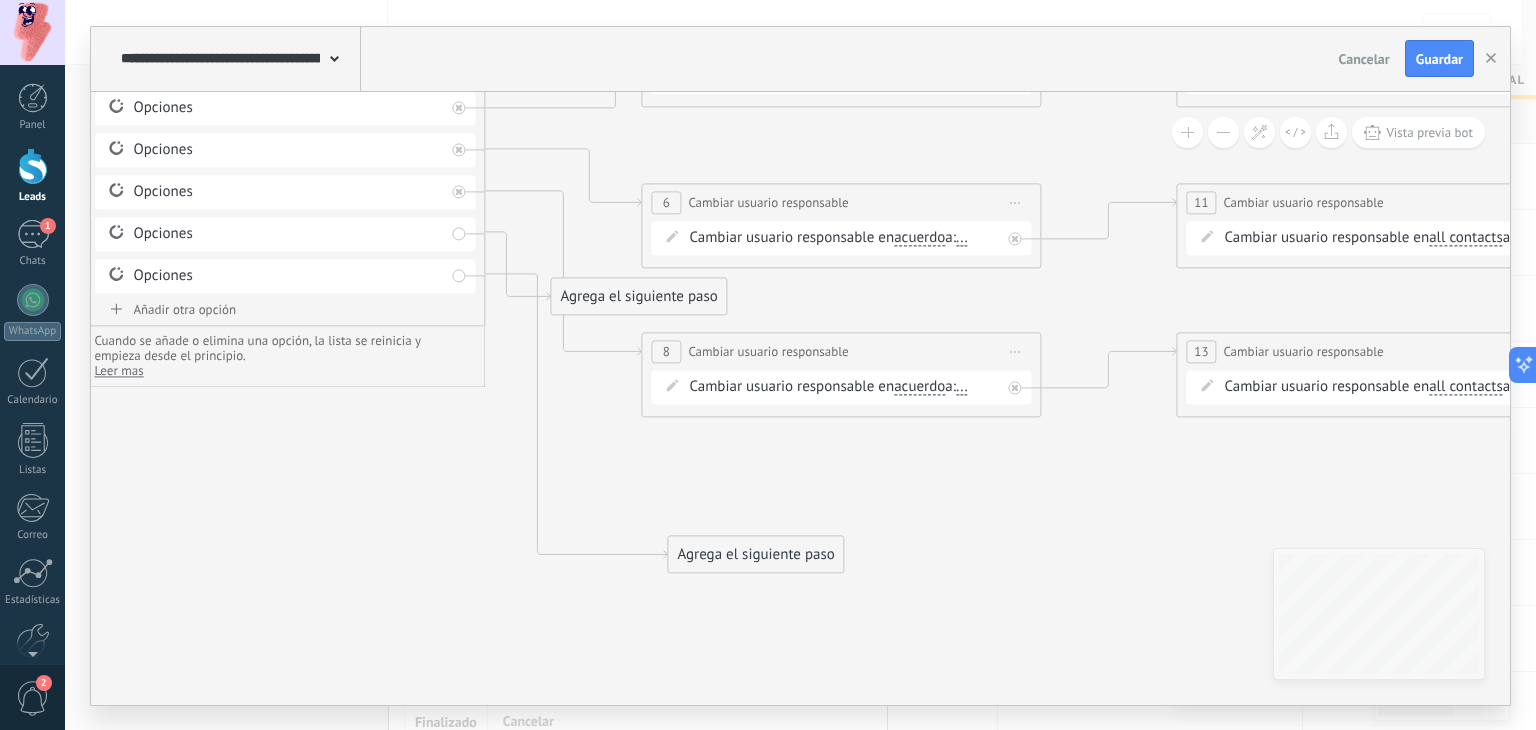 drag, startPoint x: 640, startPoint y: 450, endPoint x: 740, endPoint y: 487, distance: 106.62551 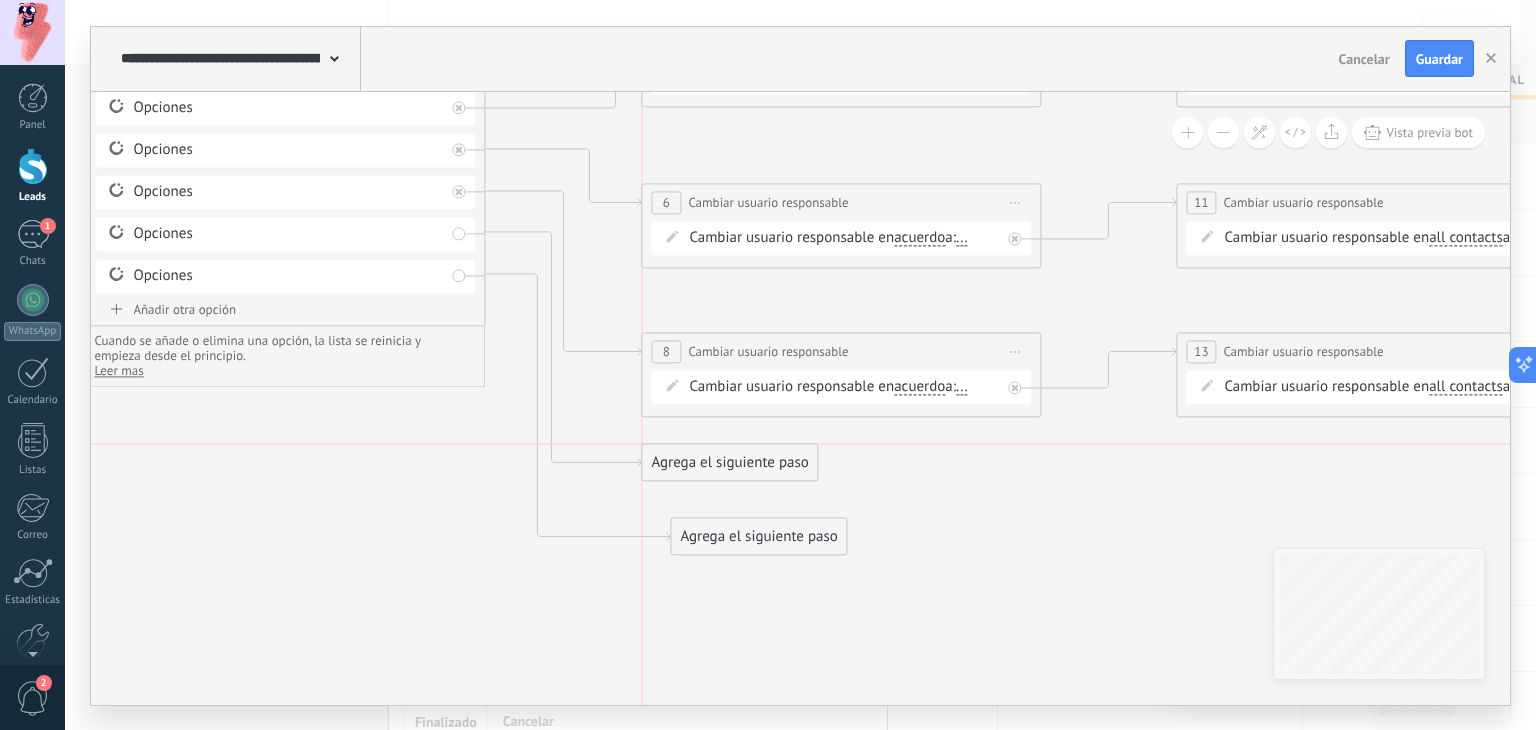 drag, startPoint x: 661, startPoint y: 292, endPoint x: 758, endPoint y: 456, distance: 190.53871 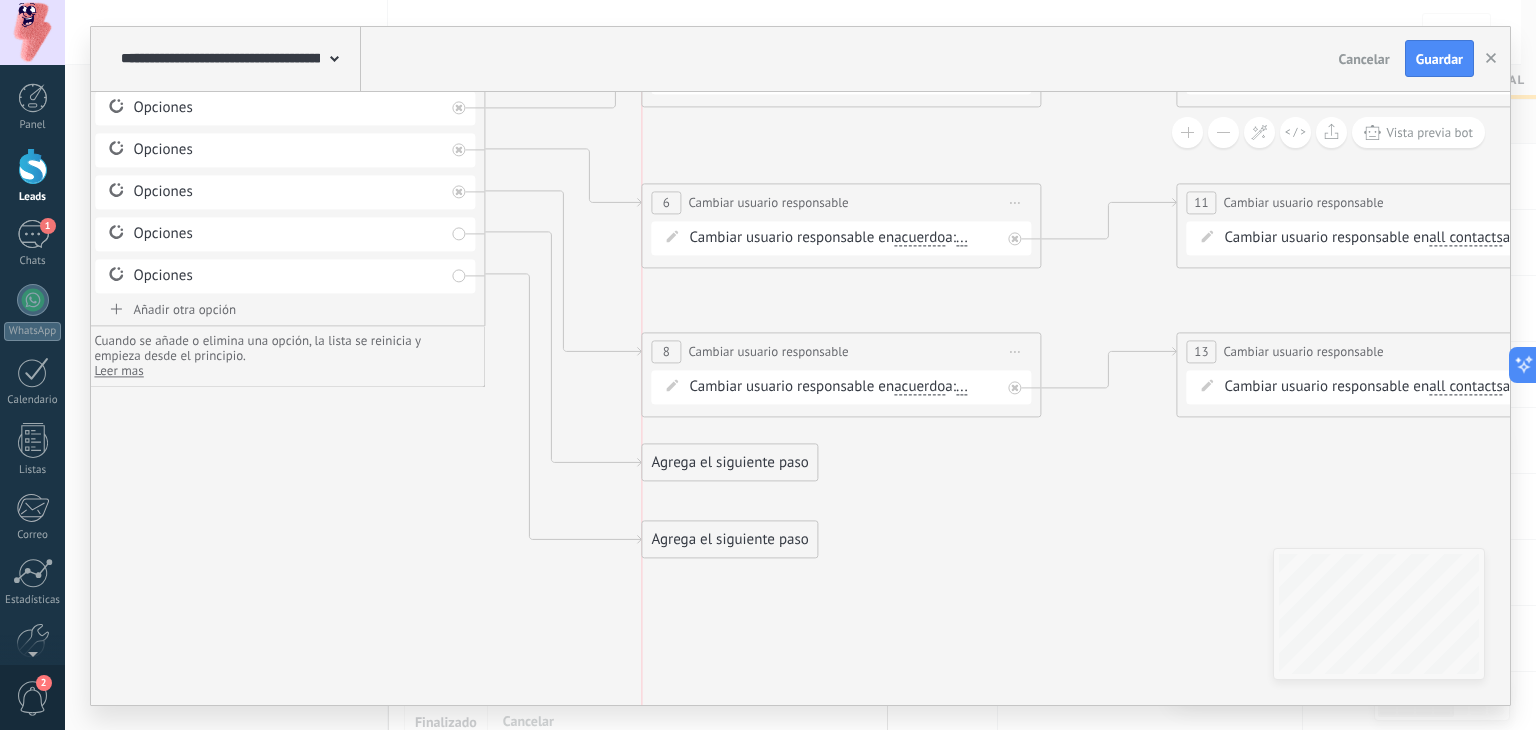 drag, startPoint x: 747, startPoint y: 534, endPoint x: 723, endPoint y: 532, distance: 24.083189 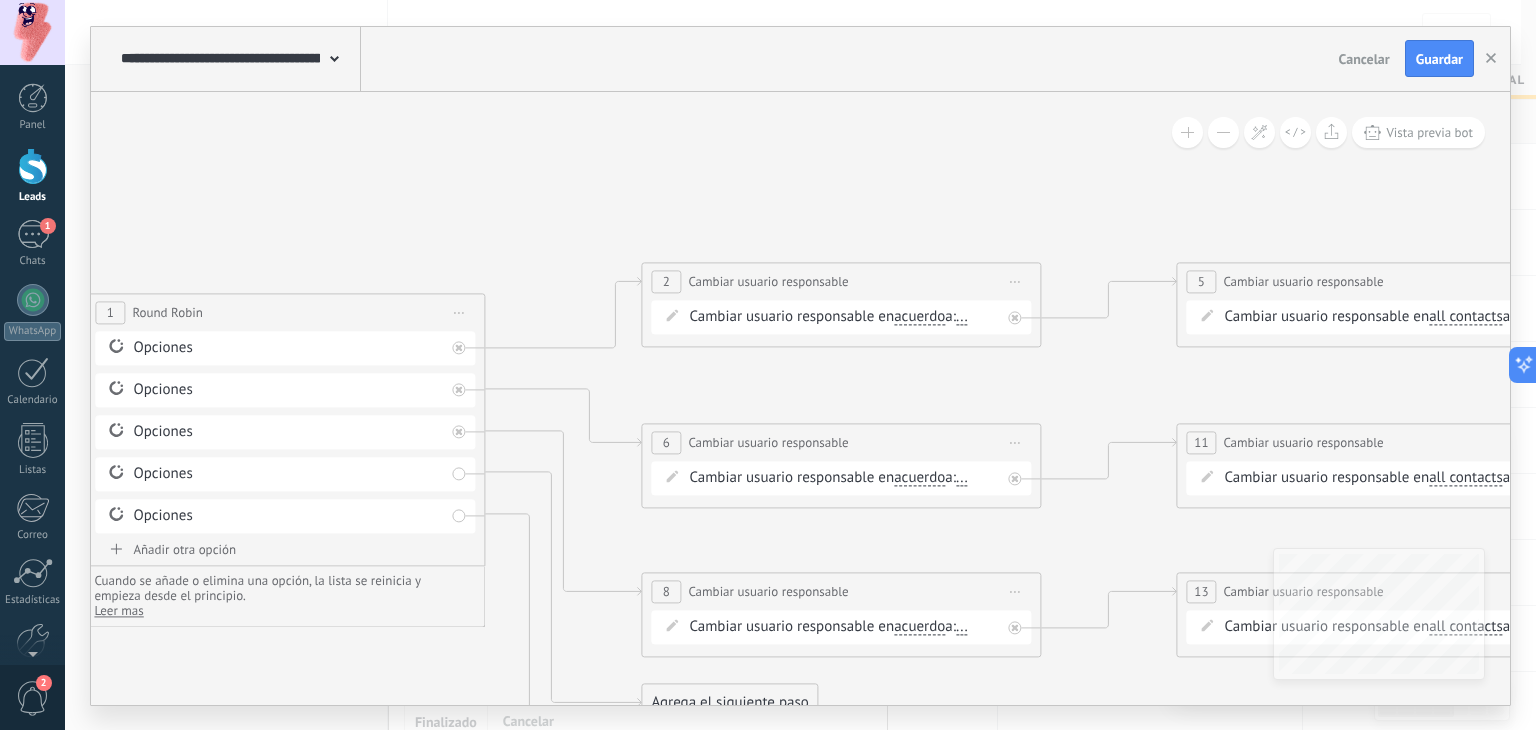 click on "acuerdo" at bounding box center (919, 317) 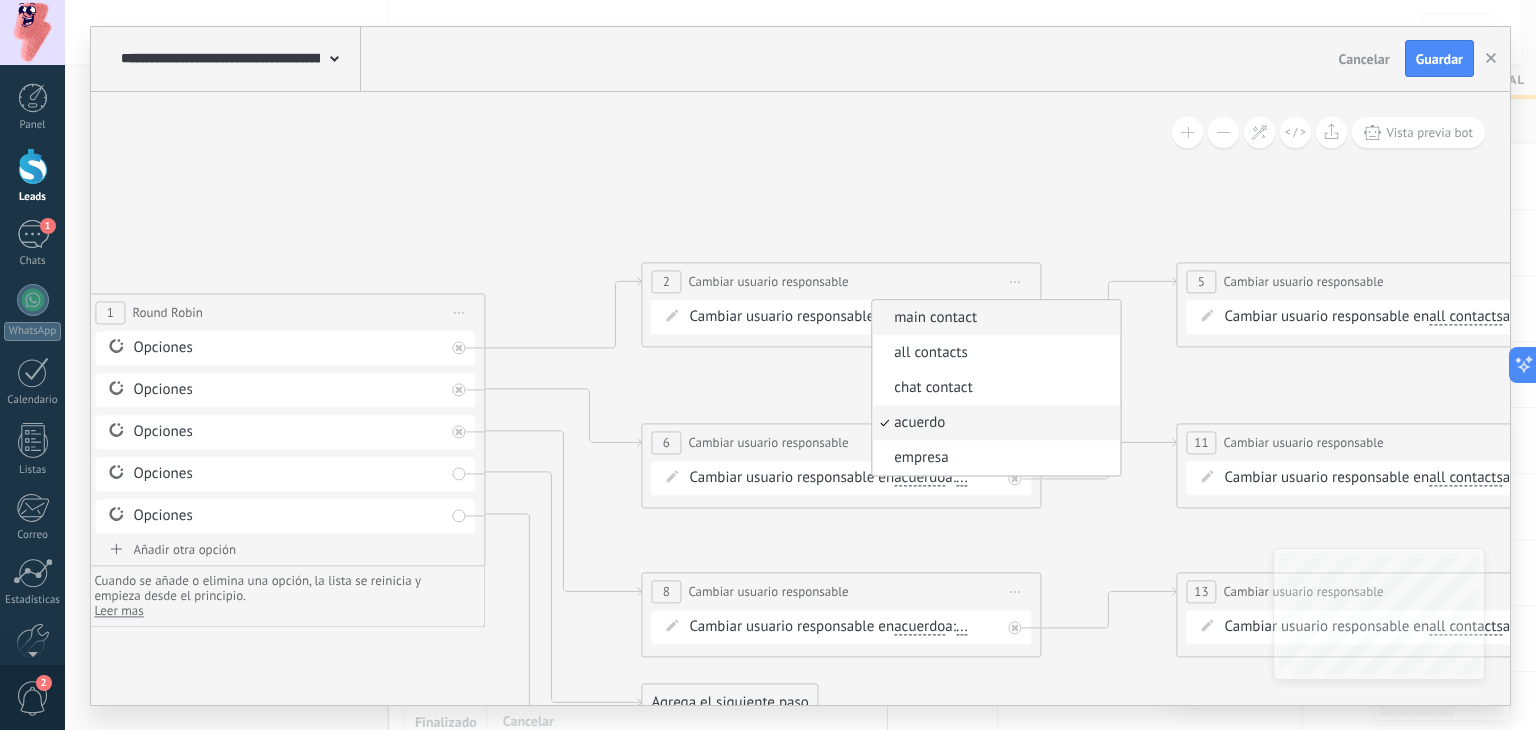 click on "main contact" at bounding box center (993, 318) 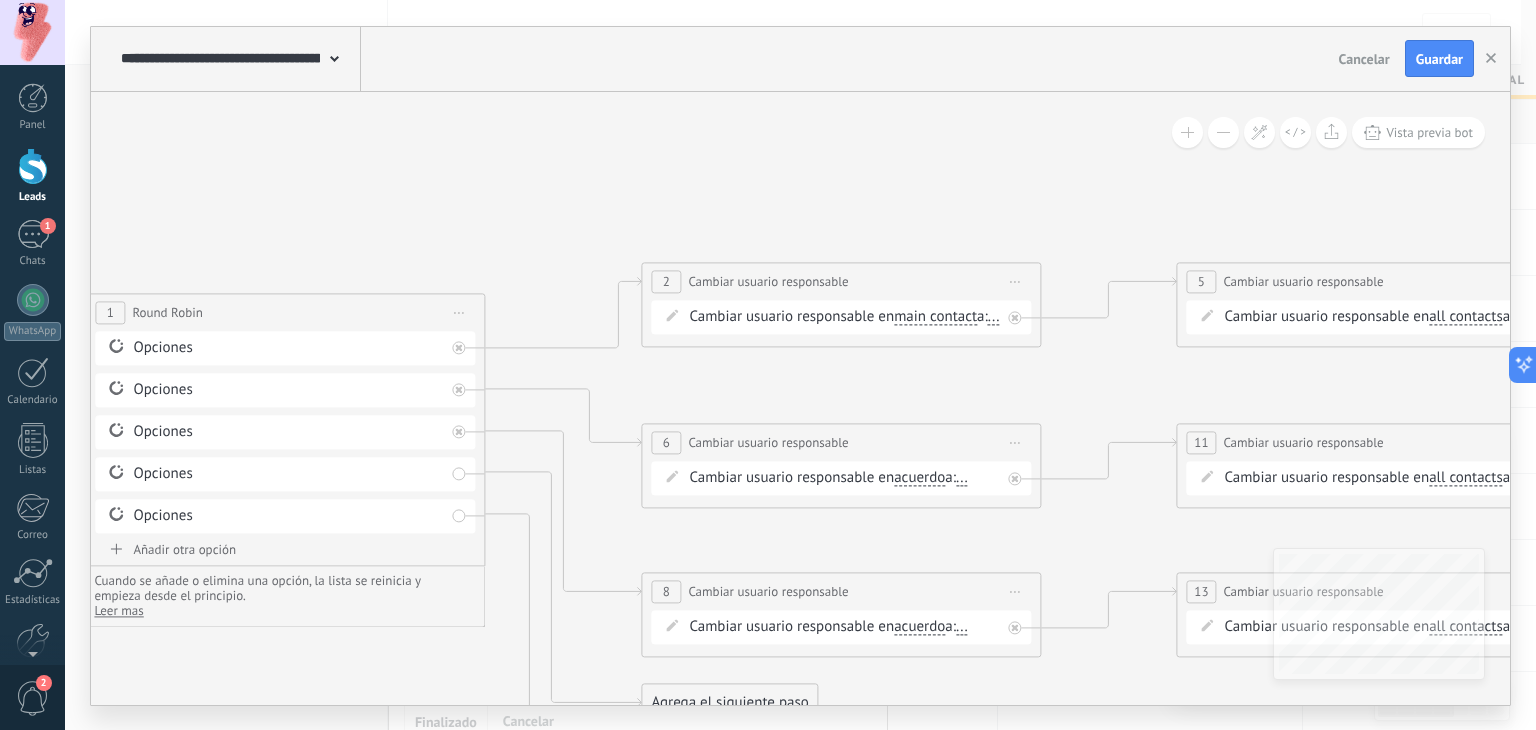 click on "acuerdo" at bounding box center (919, 478) 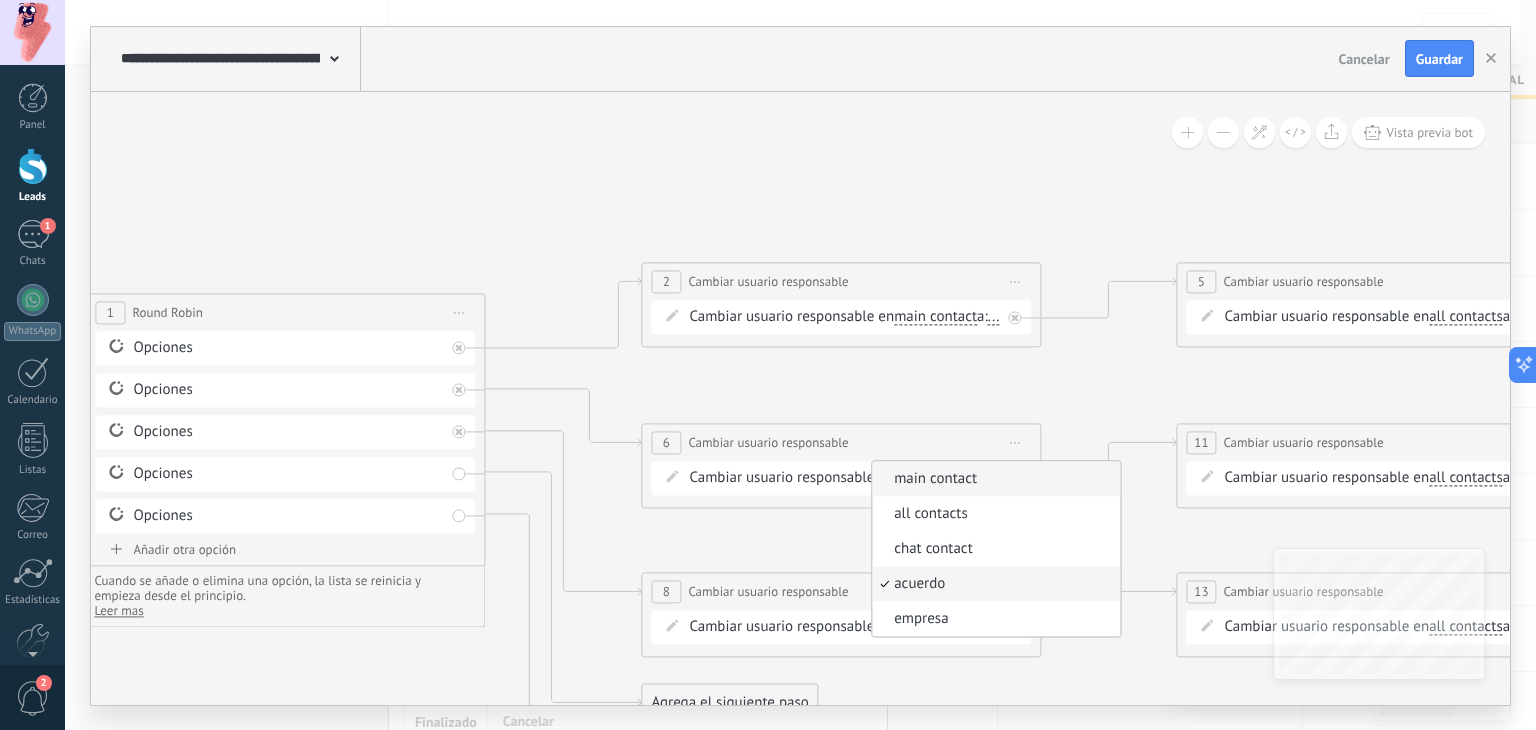 click on "main contact" at bounding box center (993, 479) 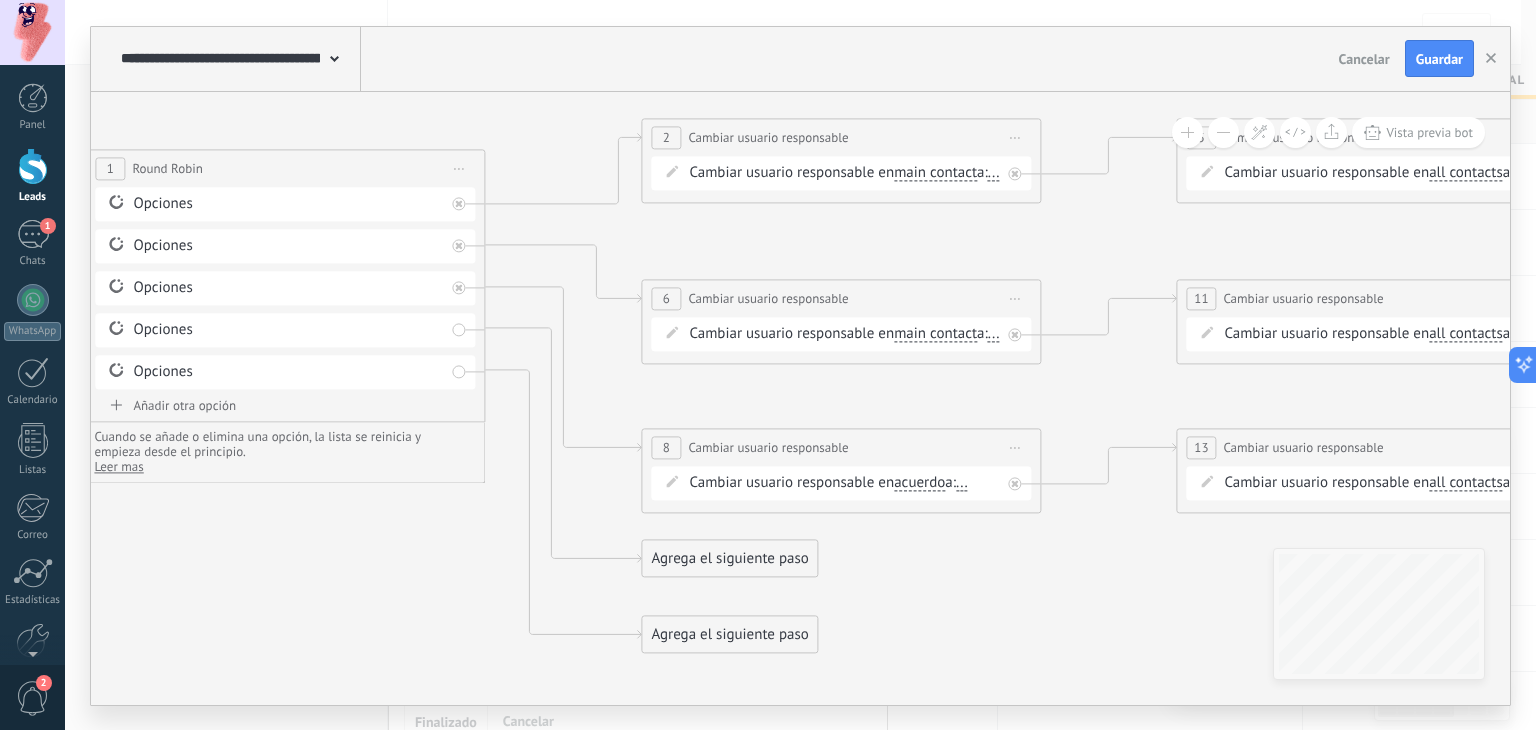 click on "acuerdo" at bounding box center [919, 483] 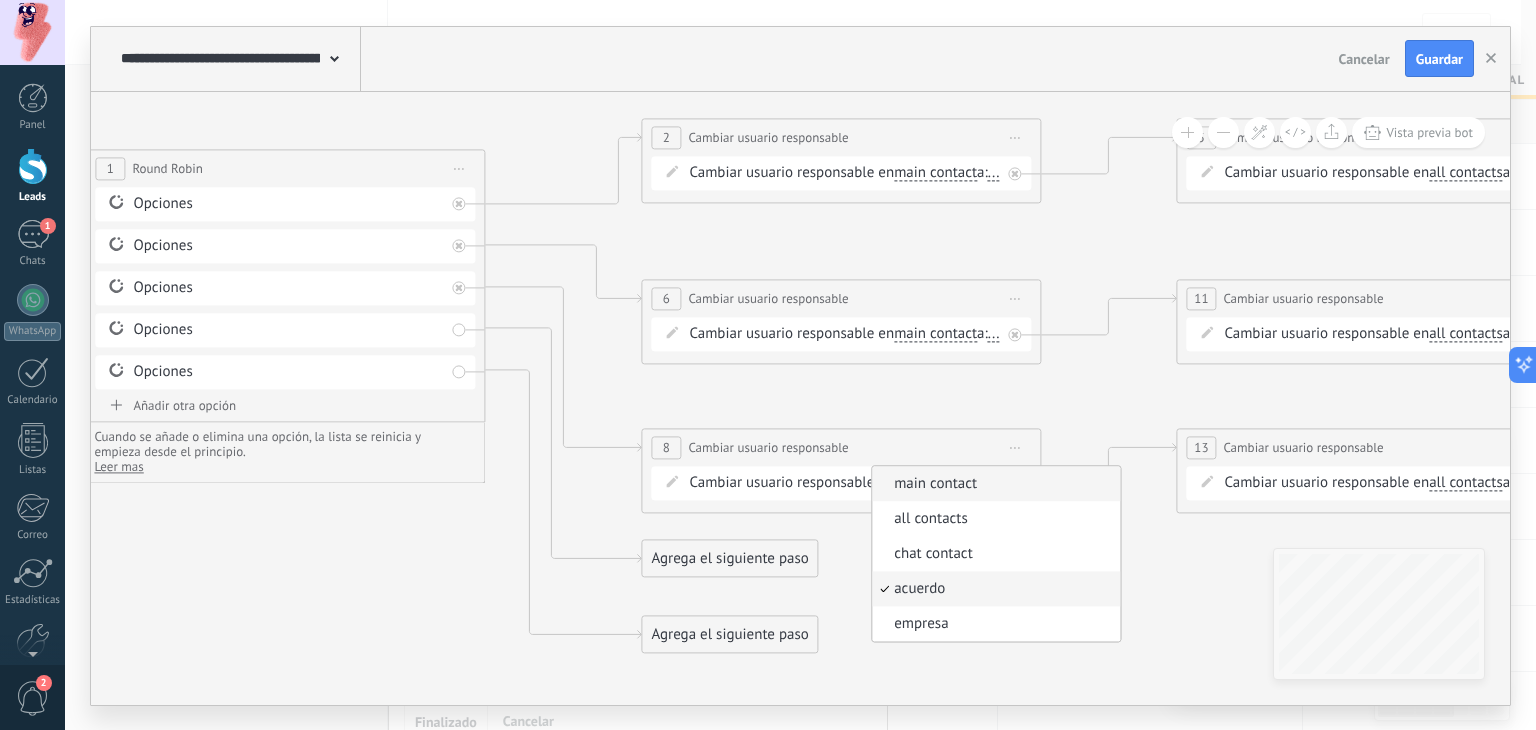 click on "main contact" at bounding box center [993, 484] 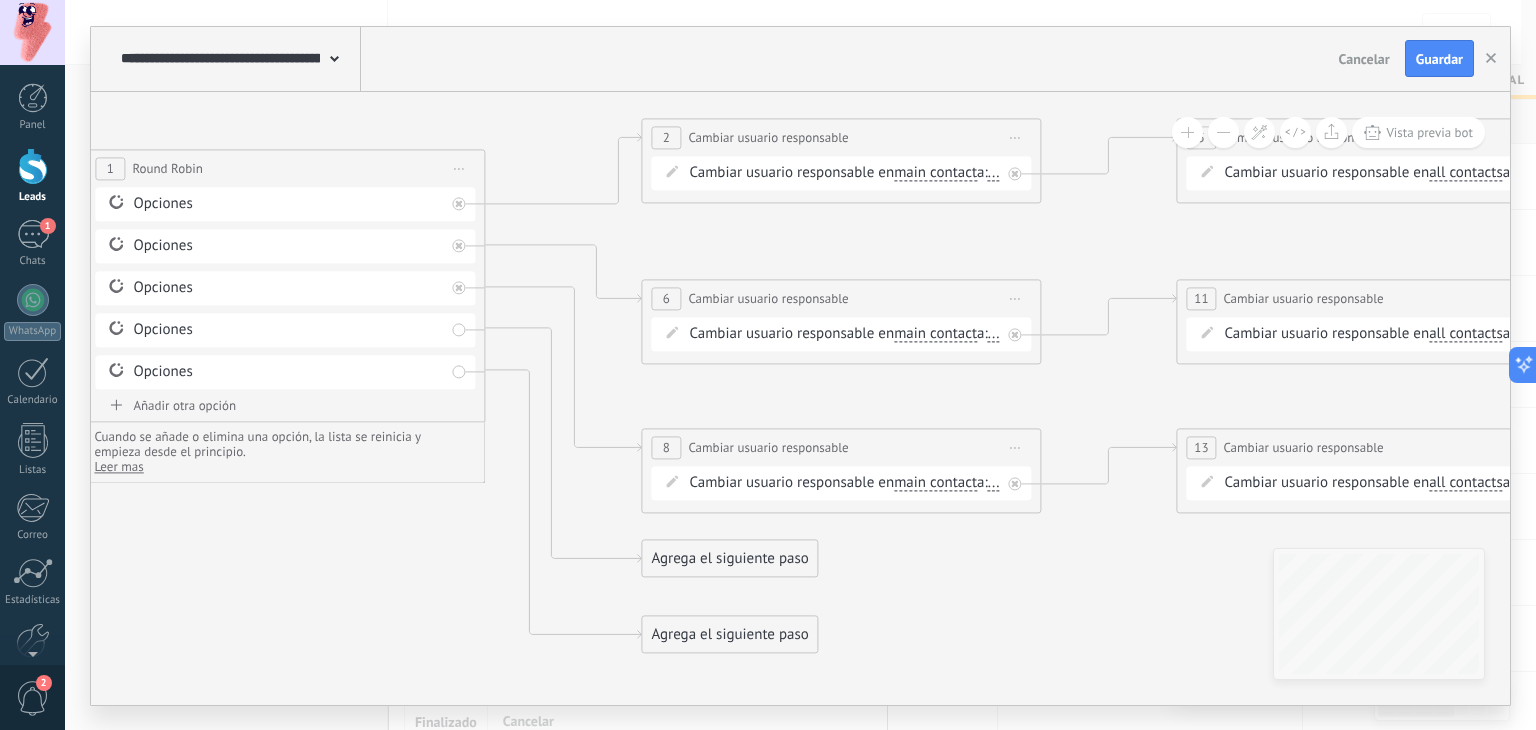 click on "Agrega el siguiente paso" at bounding box center (729, 558) 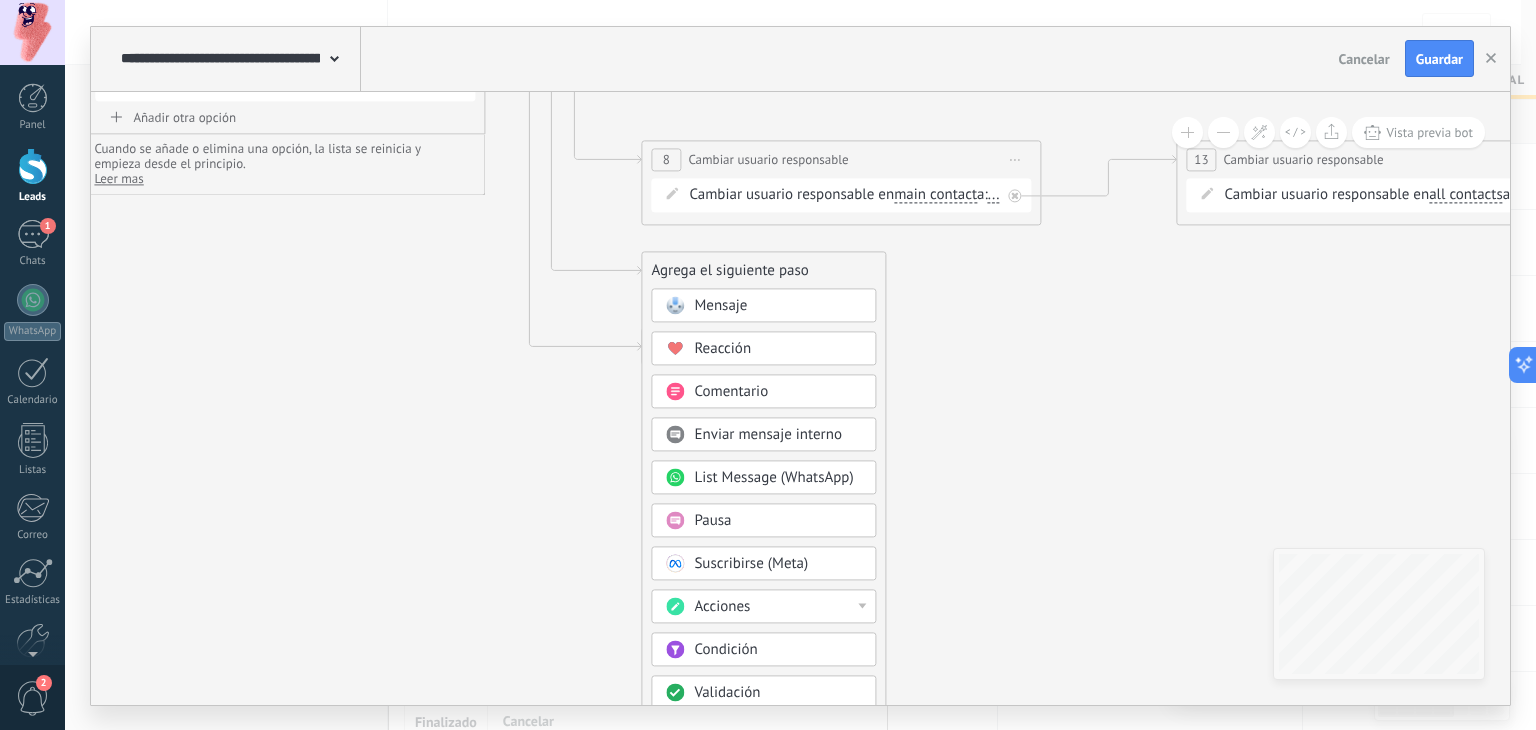 click on "Acciones" at bounding box center [778, 607] 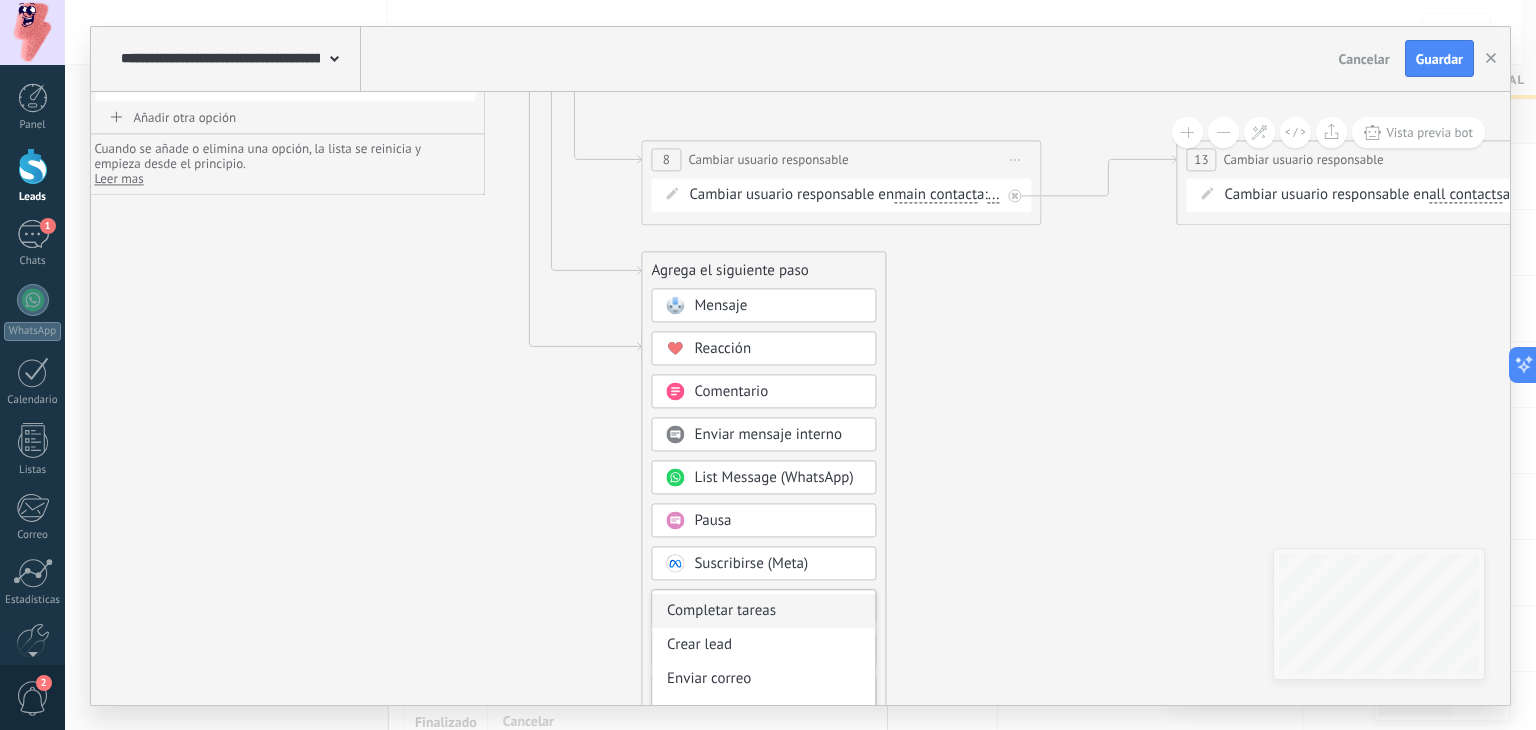 scroll, scrollTop: 100, scrollLeft: 0, axis: vertical 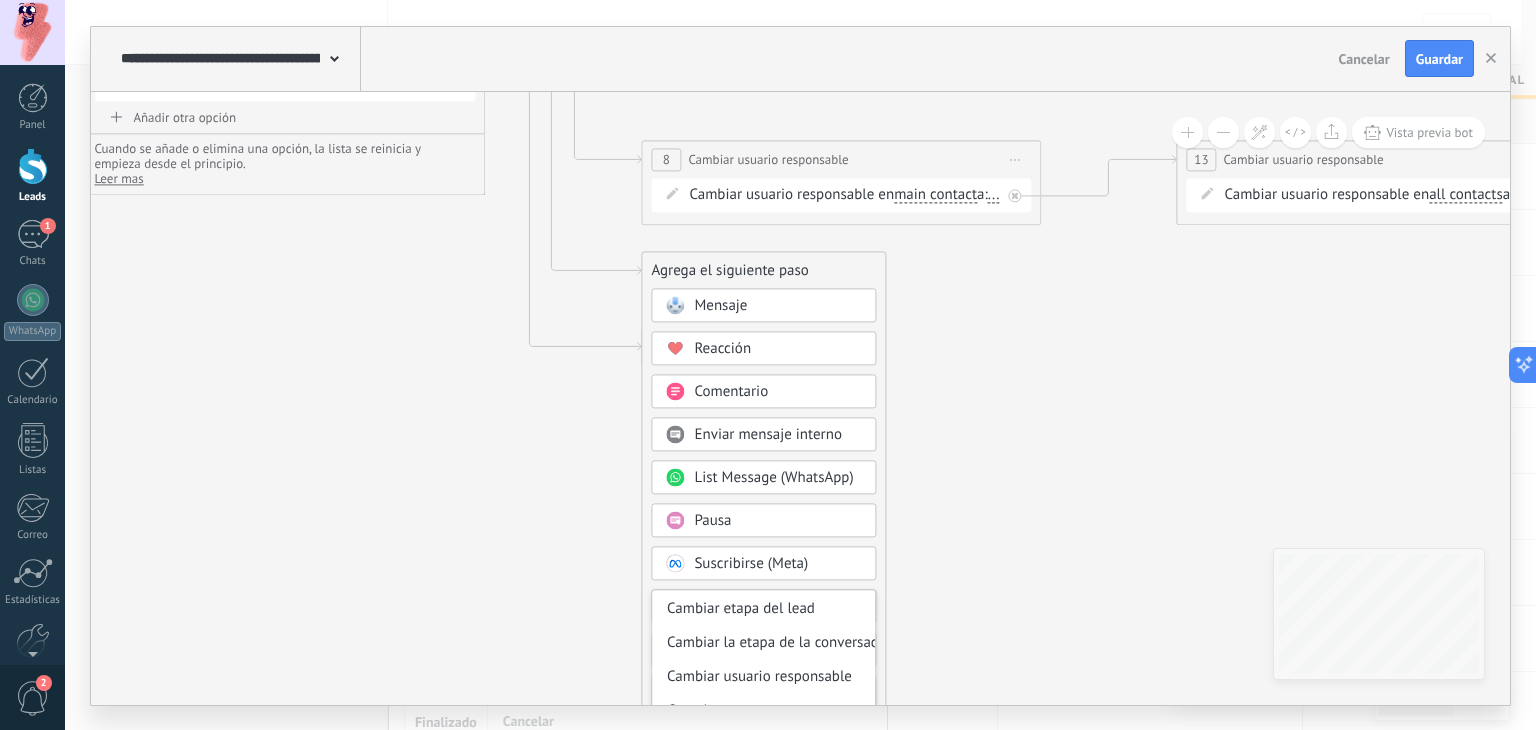 click on "Cambiar usuario responsable" at bounding box center (763, 677) 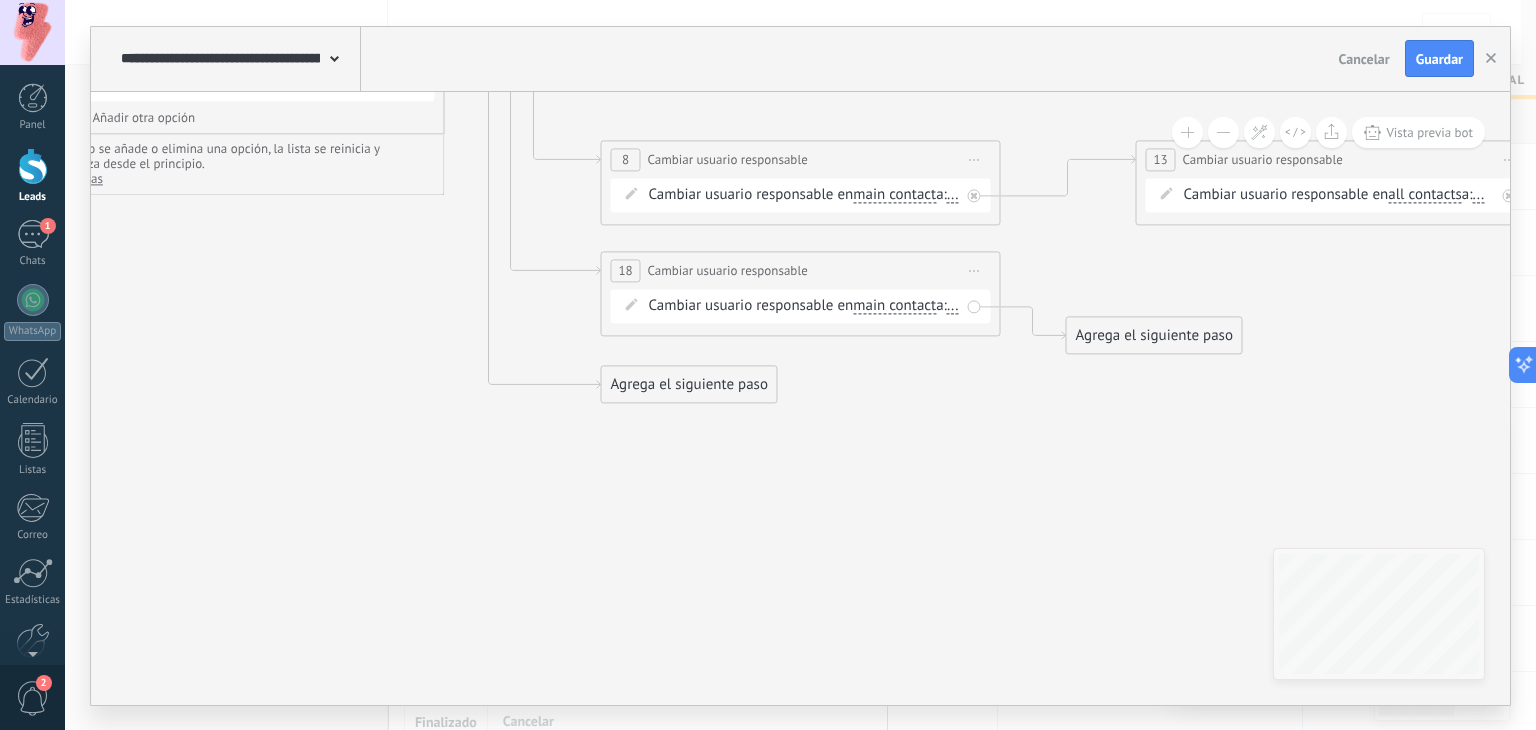 click on "Agrega el siguiente paso" at bounding box center [689, 384] 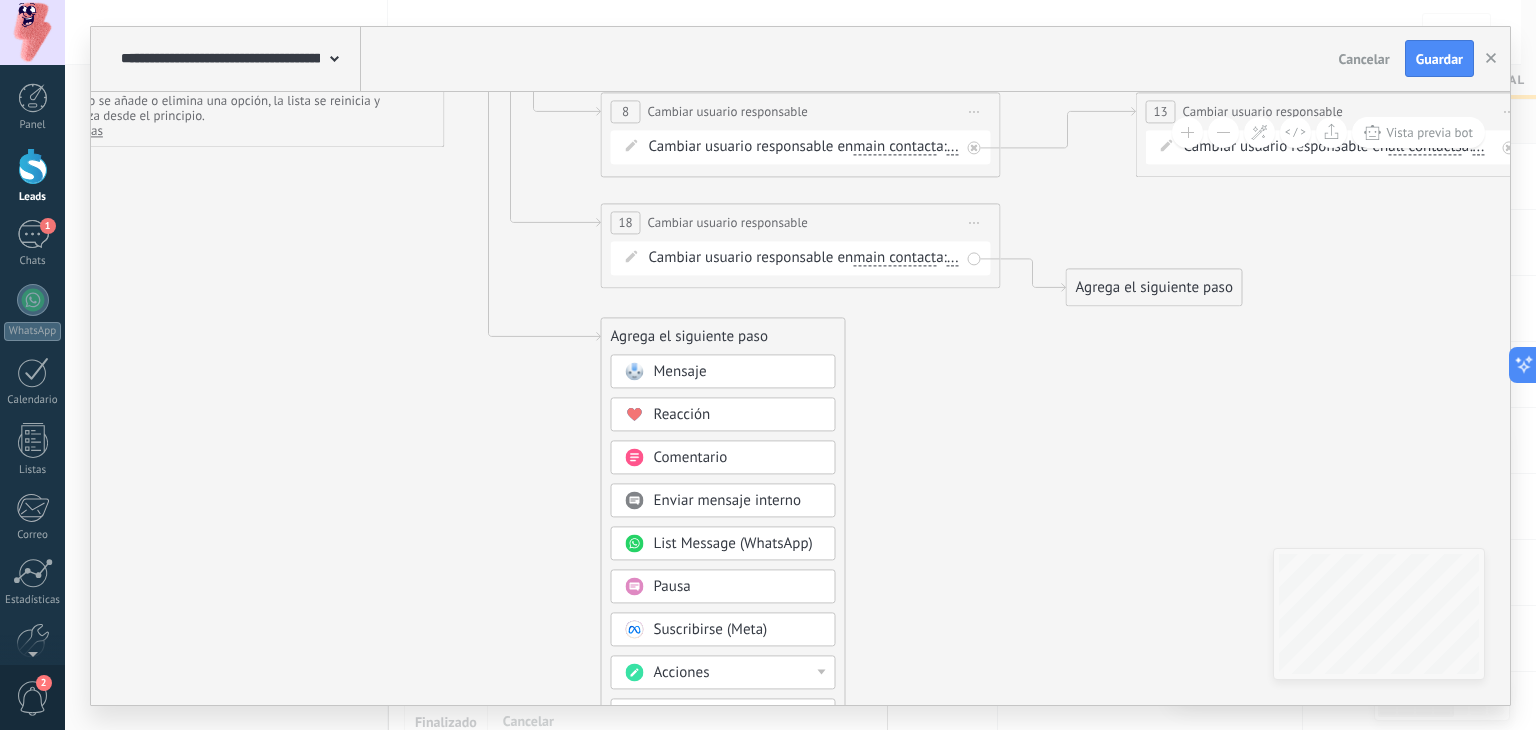 click on "Acciones" at bounding box center (738, 673) 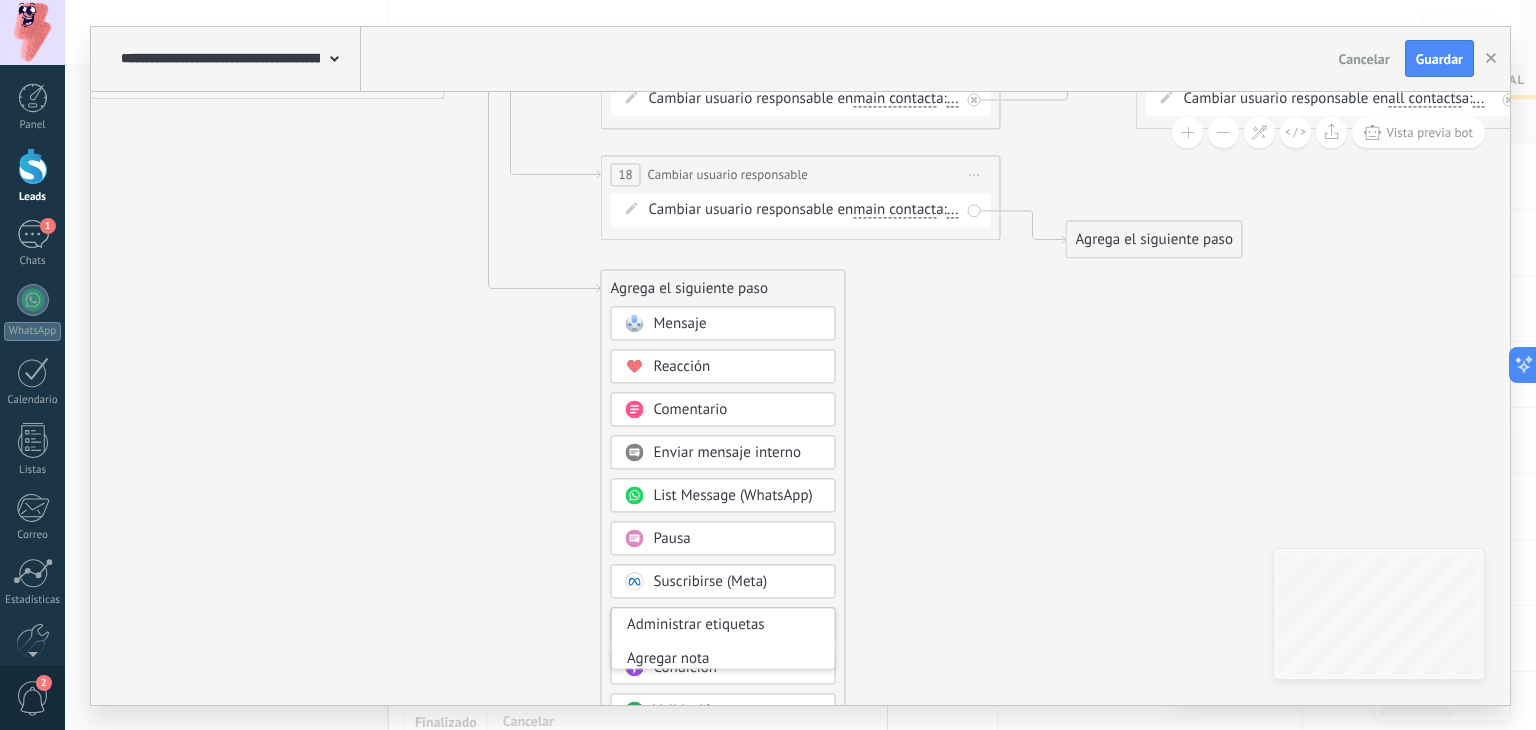 scroll, scrollTop: 100, scrollLeft: 0, axis: vertical 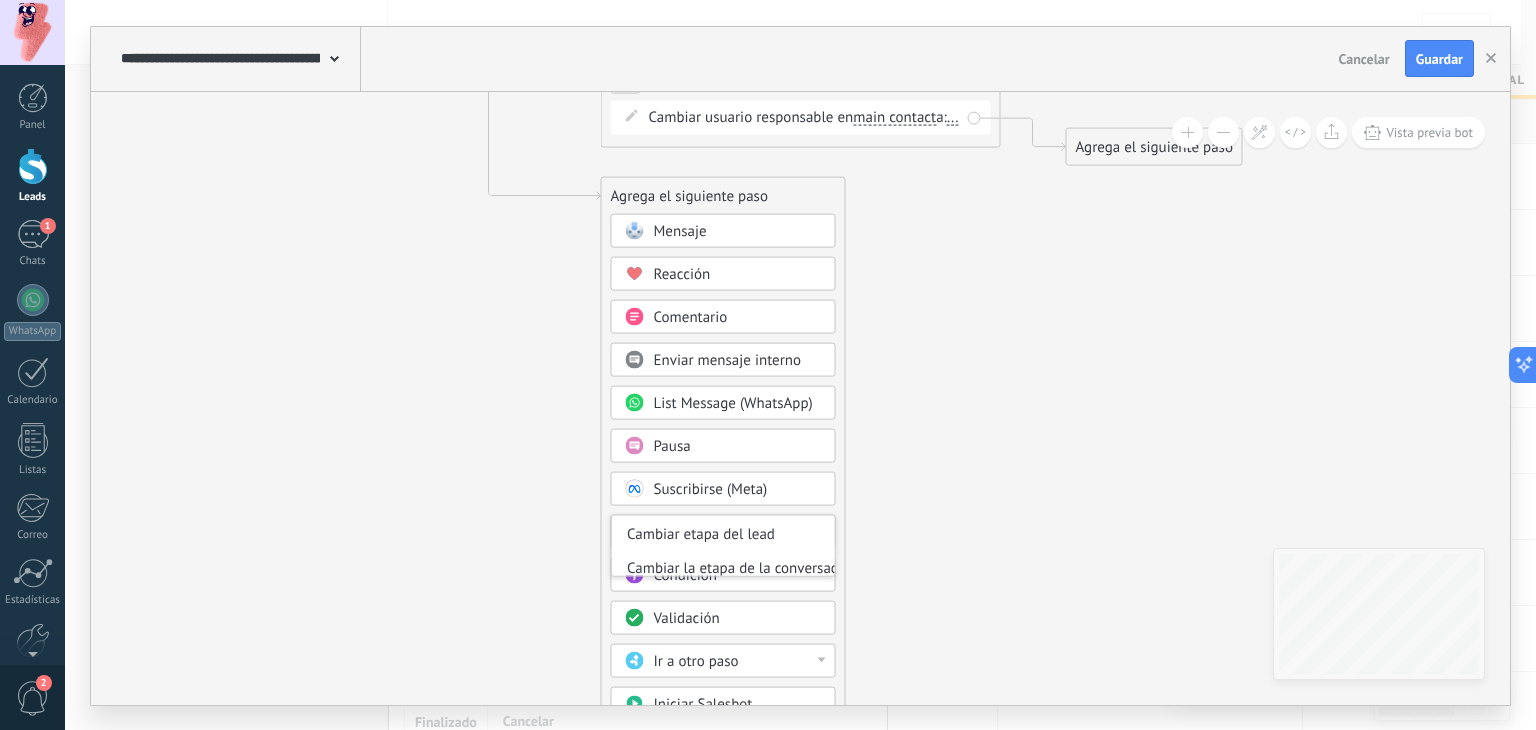click 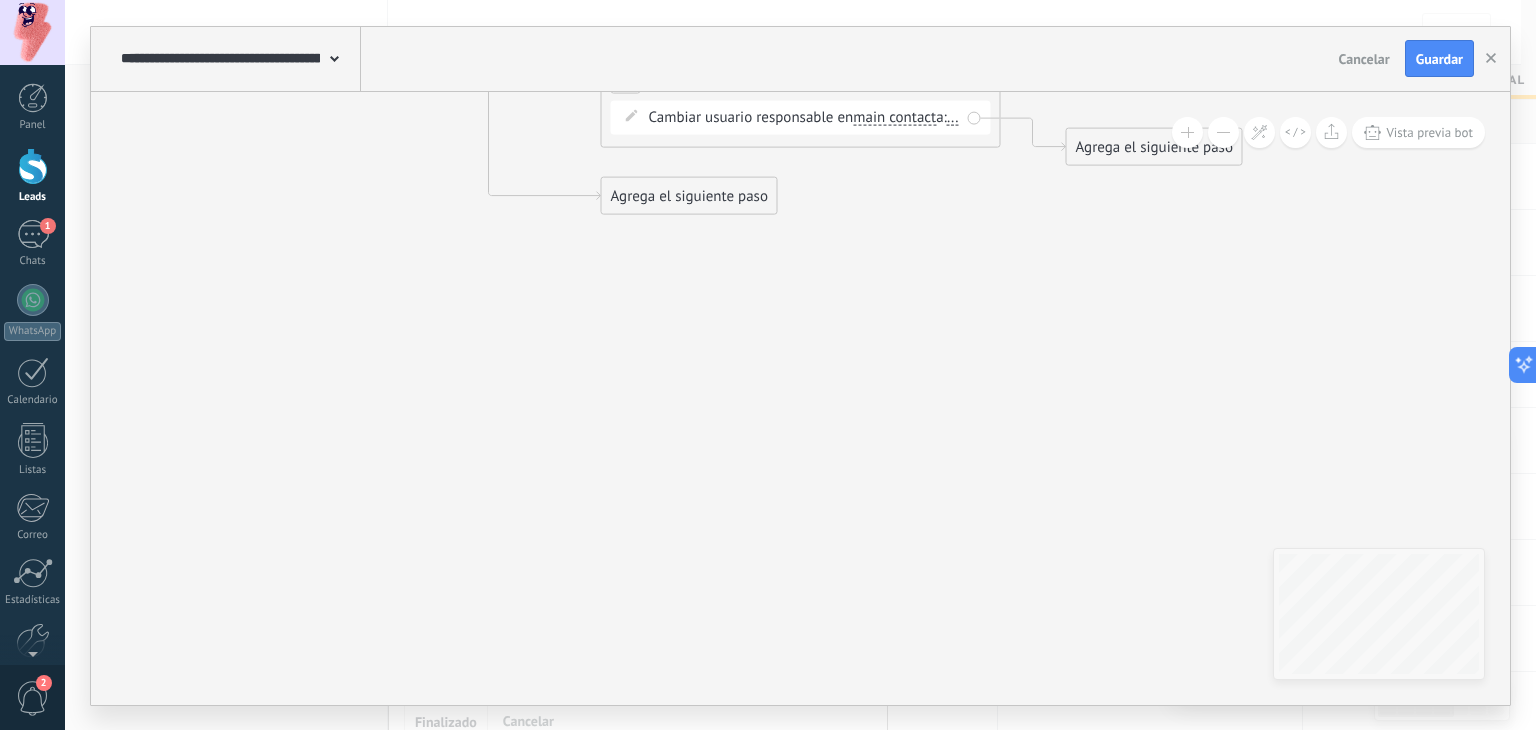 click on "Agrega el siguiente paso" at bounding box center [689, 195] 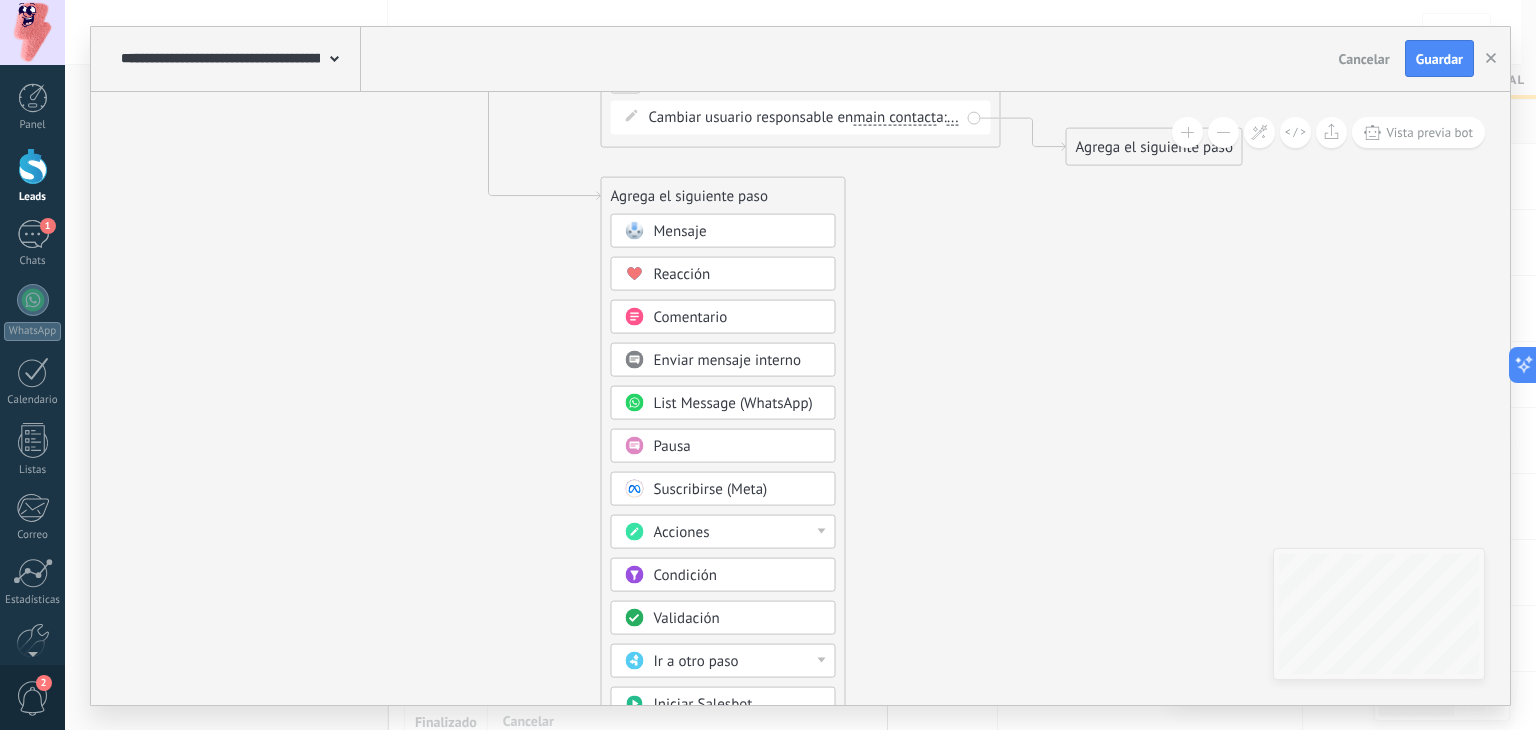 click on "Acciones" at bounding box center [738, 532] 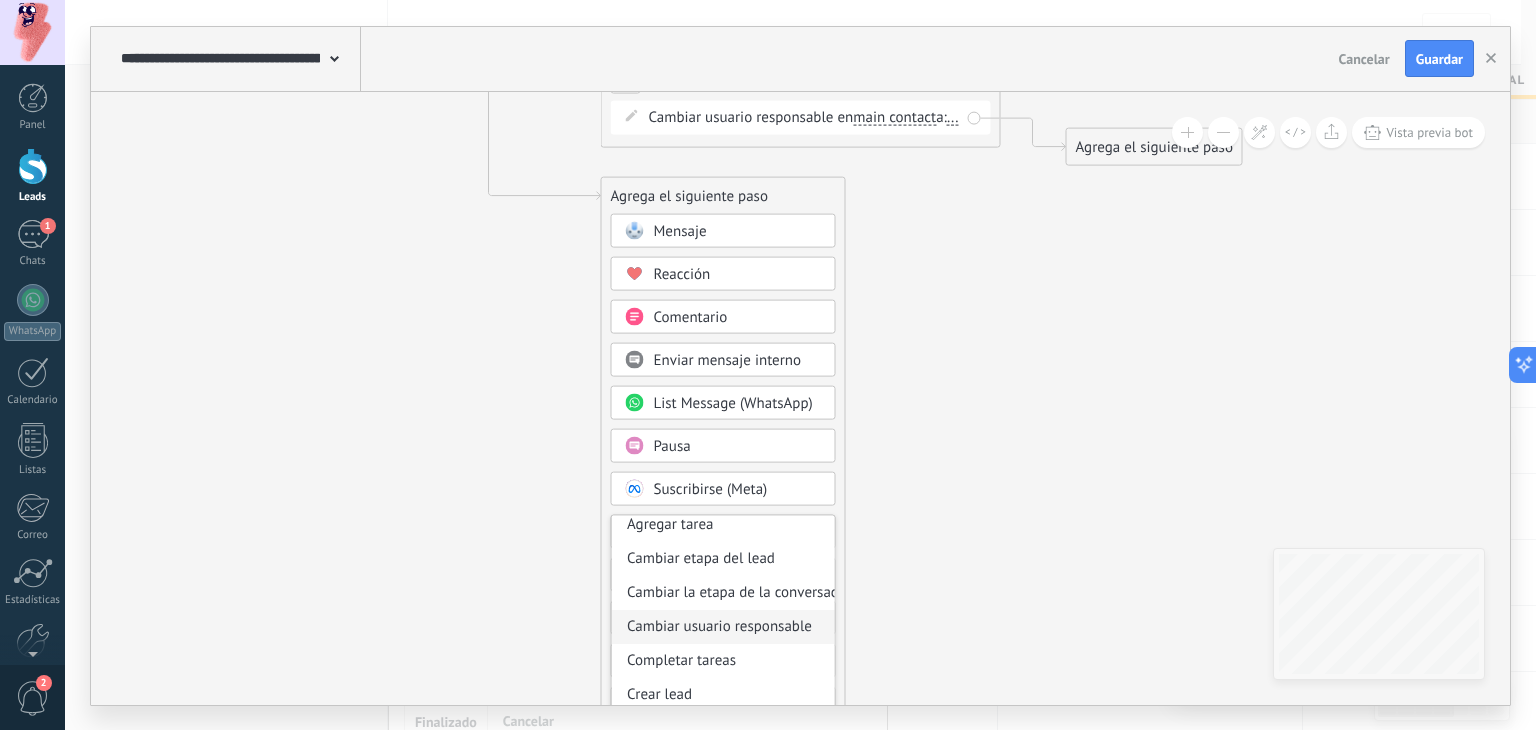 scroll, scrollTop: 100, scrollLeft: 0, axis: vertical 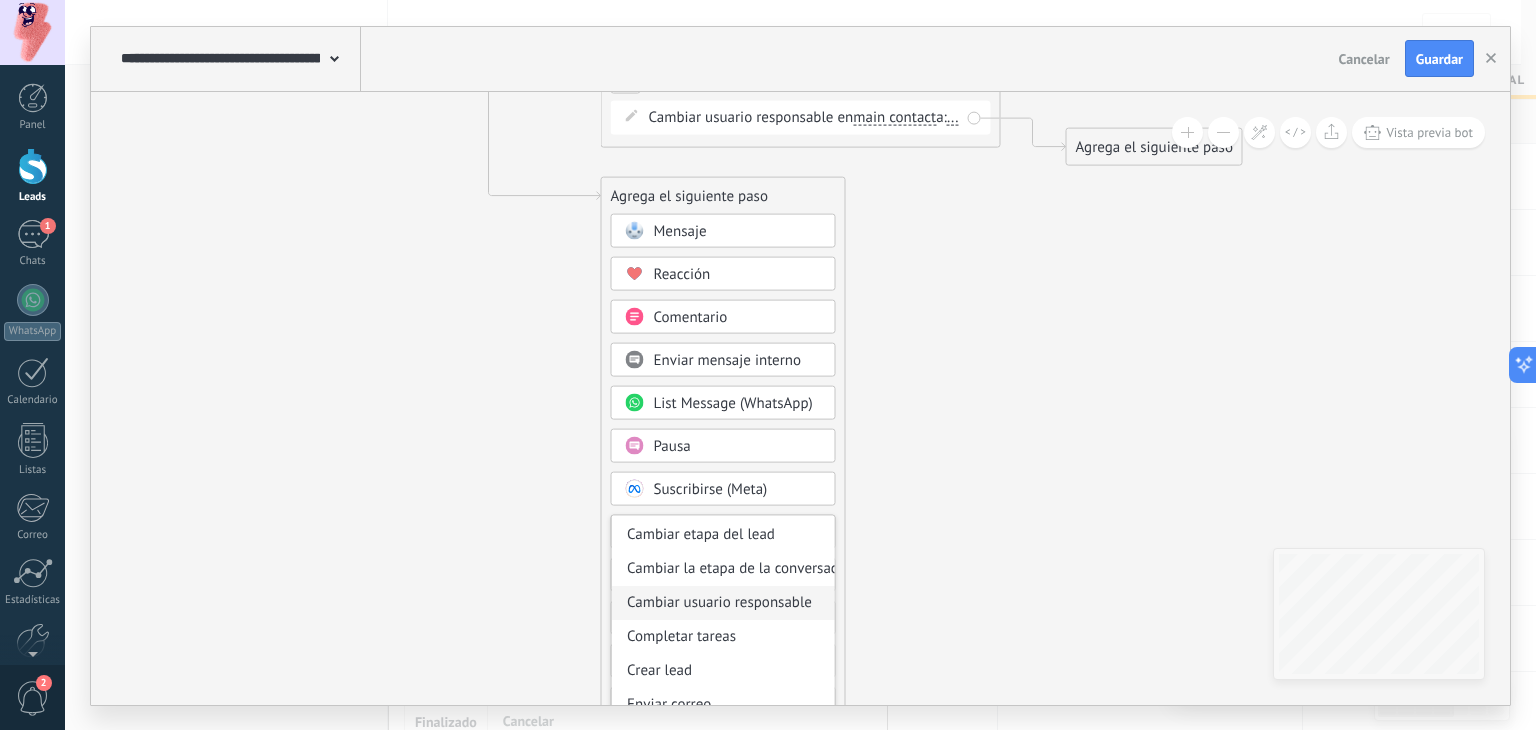 click on "Cambiar usuario responsable" at bounding box center [723, 602] 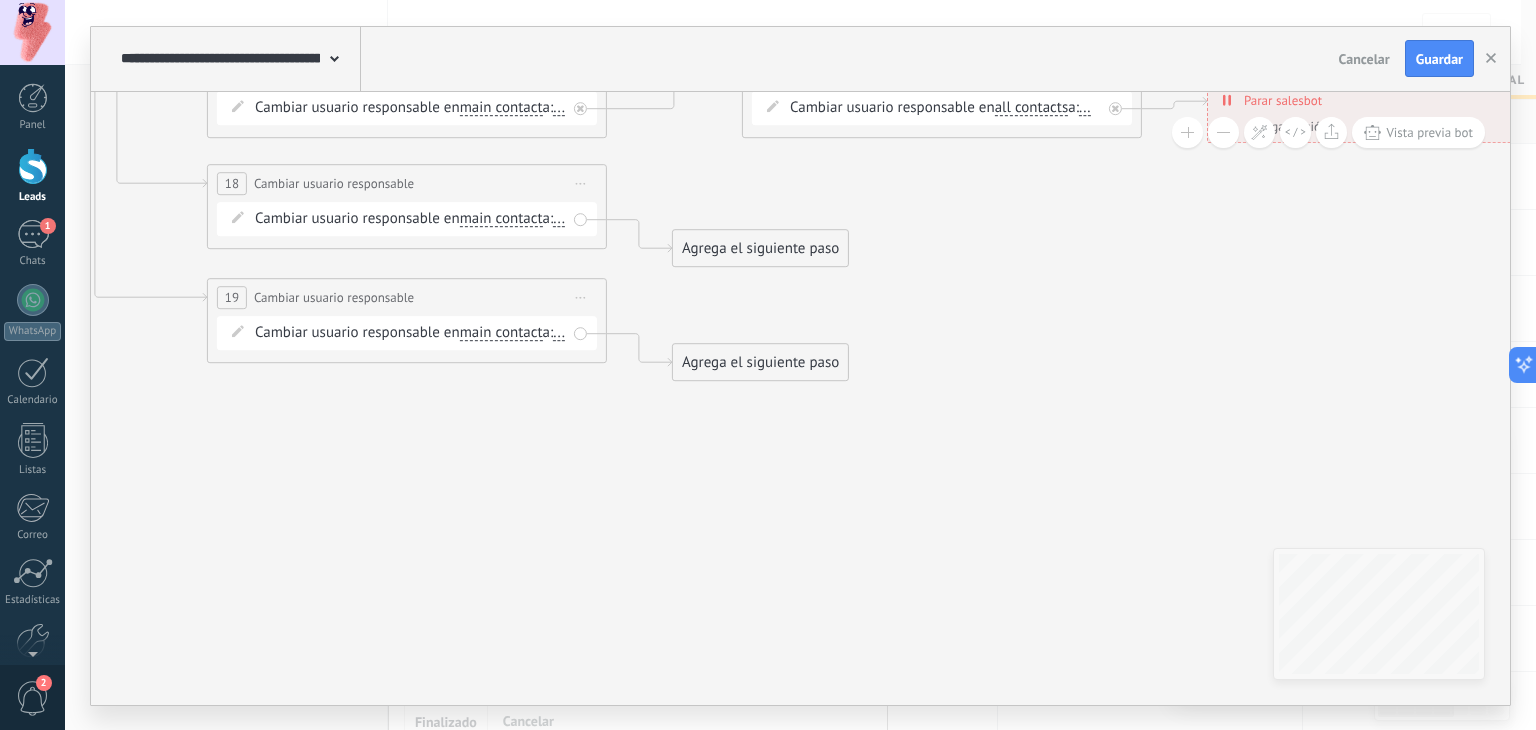 drag, startPoint x: 1055, startPoint y: 462, endPoint x: 744, endPoint y: 508, distance: 314.3835 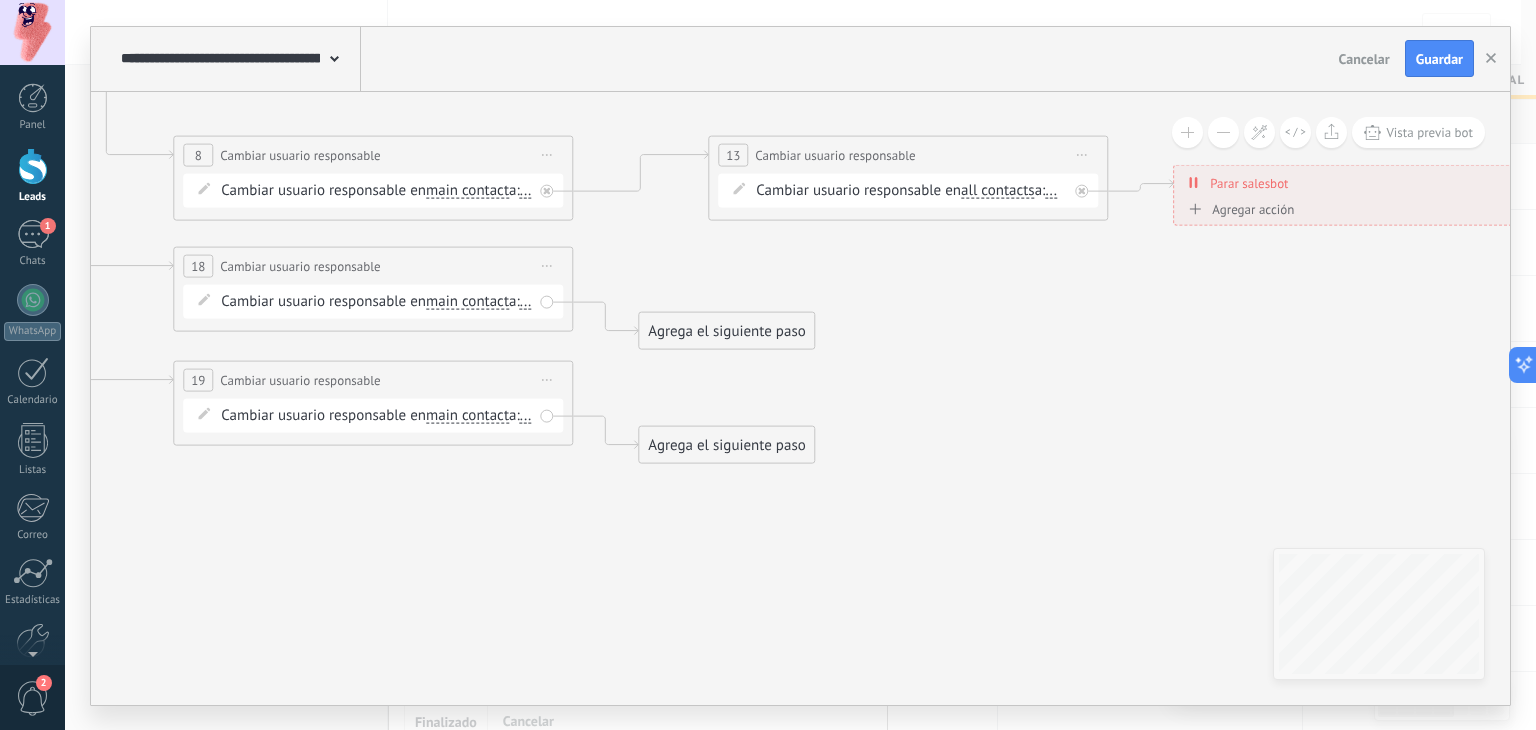 drag, startPoint x: 863, startPoint y: 485, endPoint x: 806, endPoint y: 470, distance: 58.940647 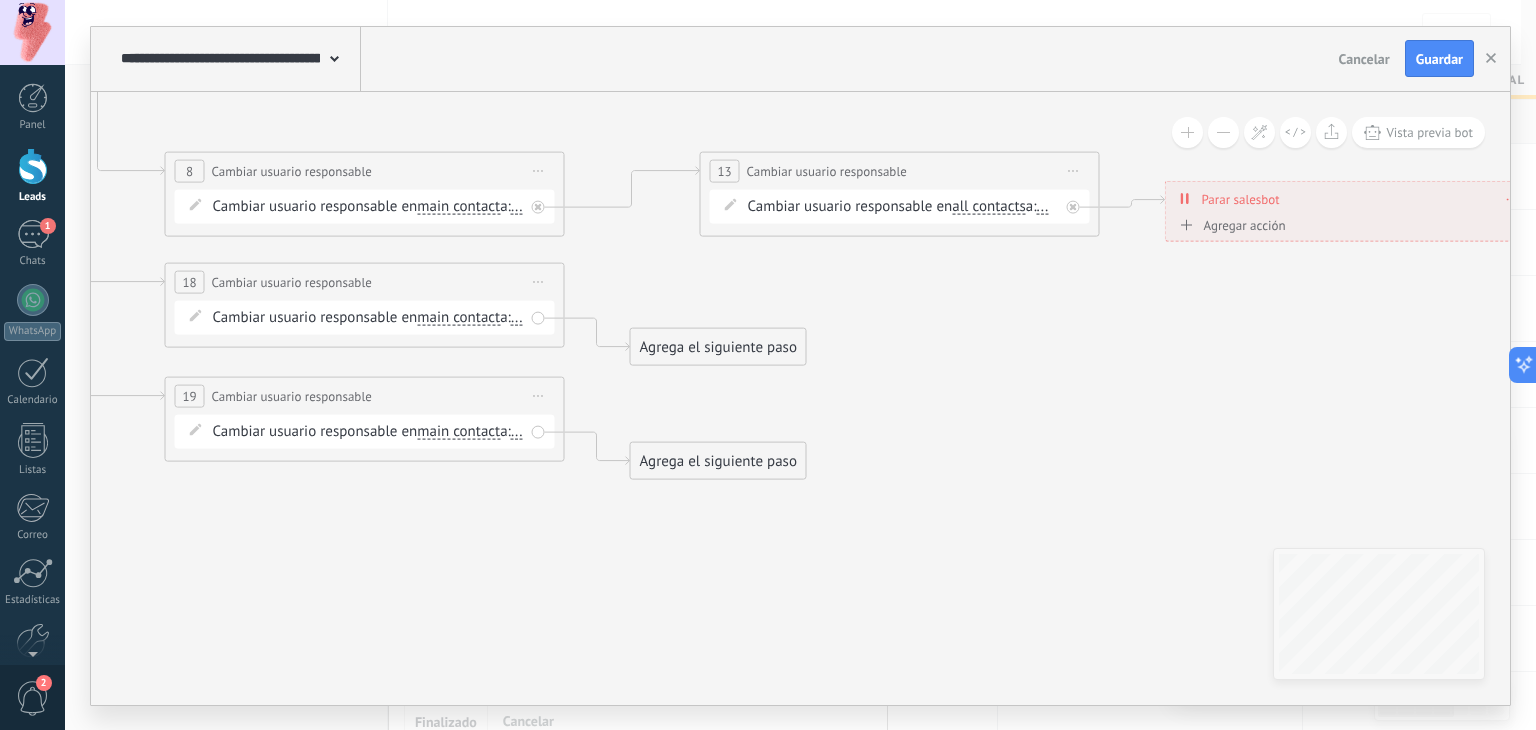 click on "Agrega el siguiente paso" at bounding box center [718, 346] 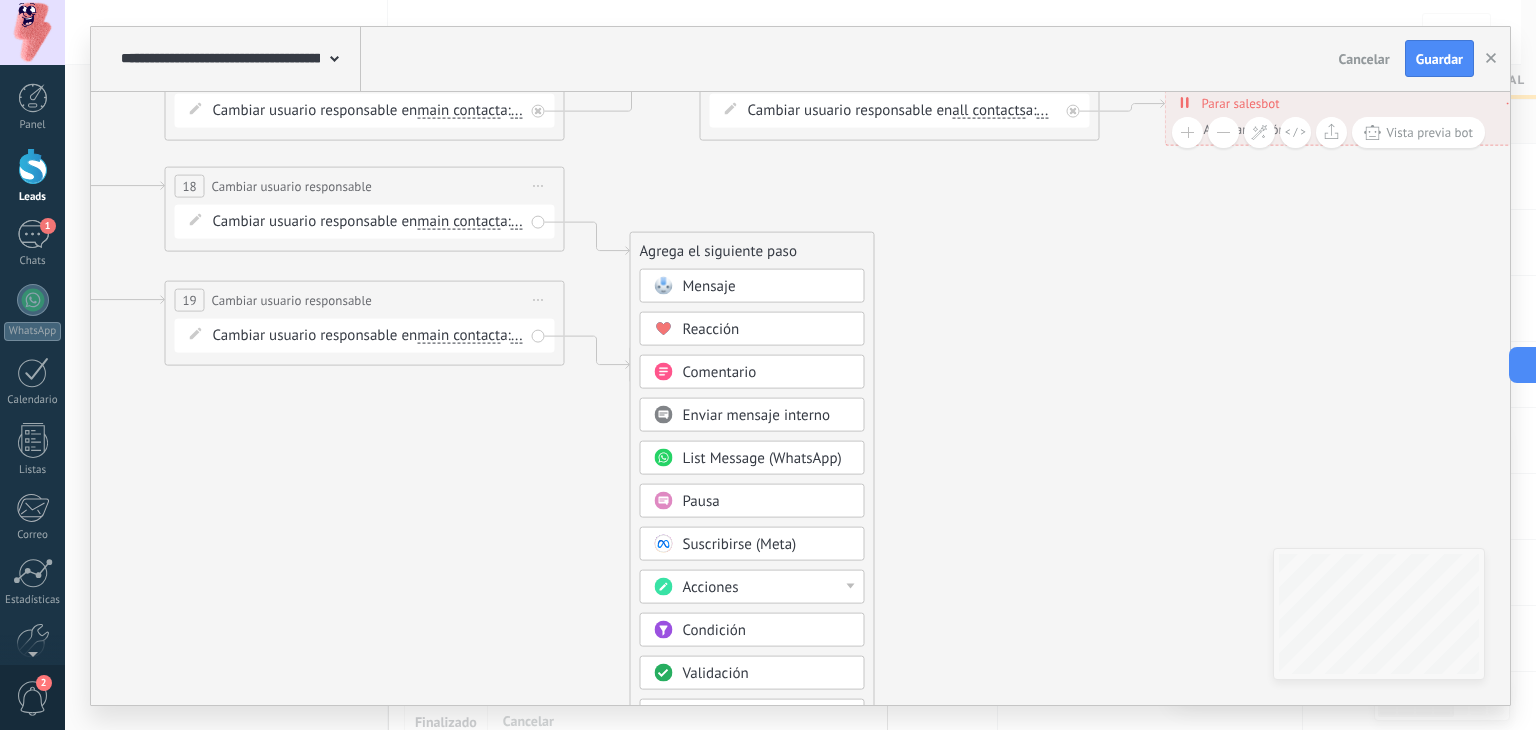 click on "Acciones" at bounding box center (767, 587) 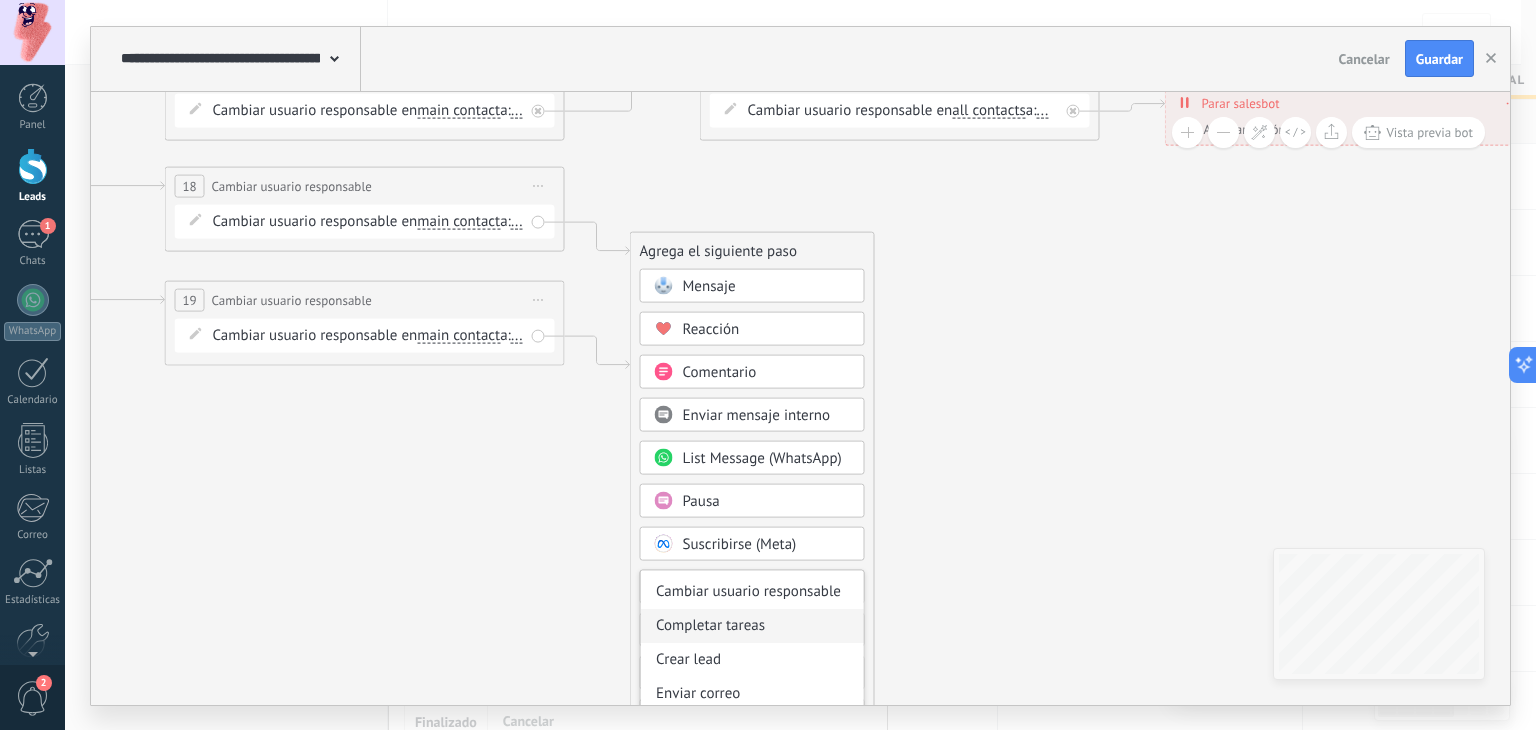scroll, scrollTop: 100, scrollLeft: 0, axis: vertical 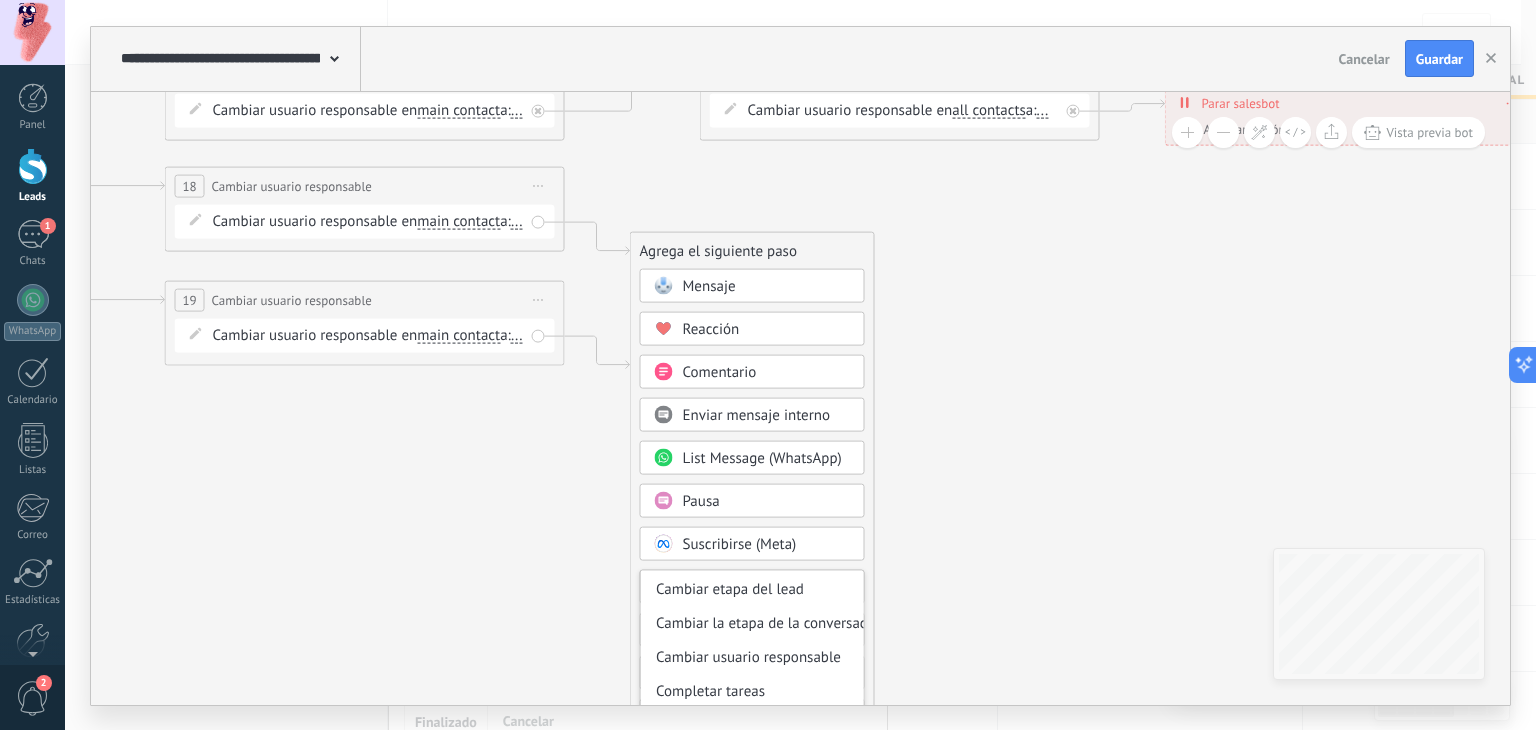 click on "Cambiar usuario responsable" at bounding box center [752, 657] 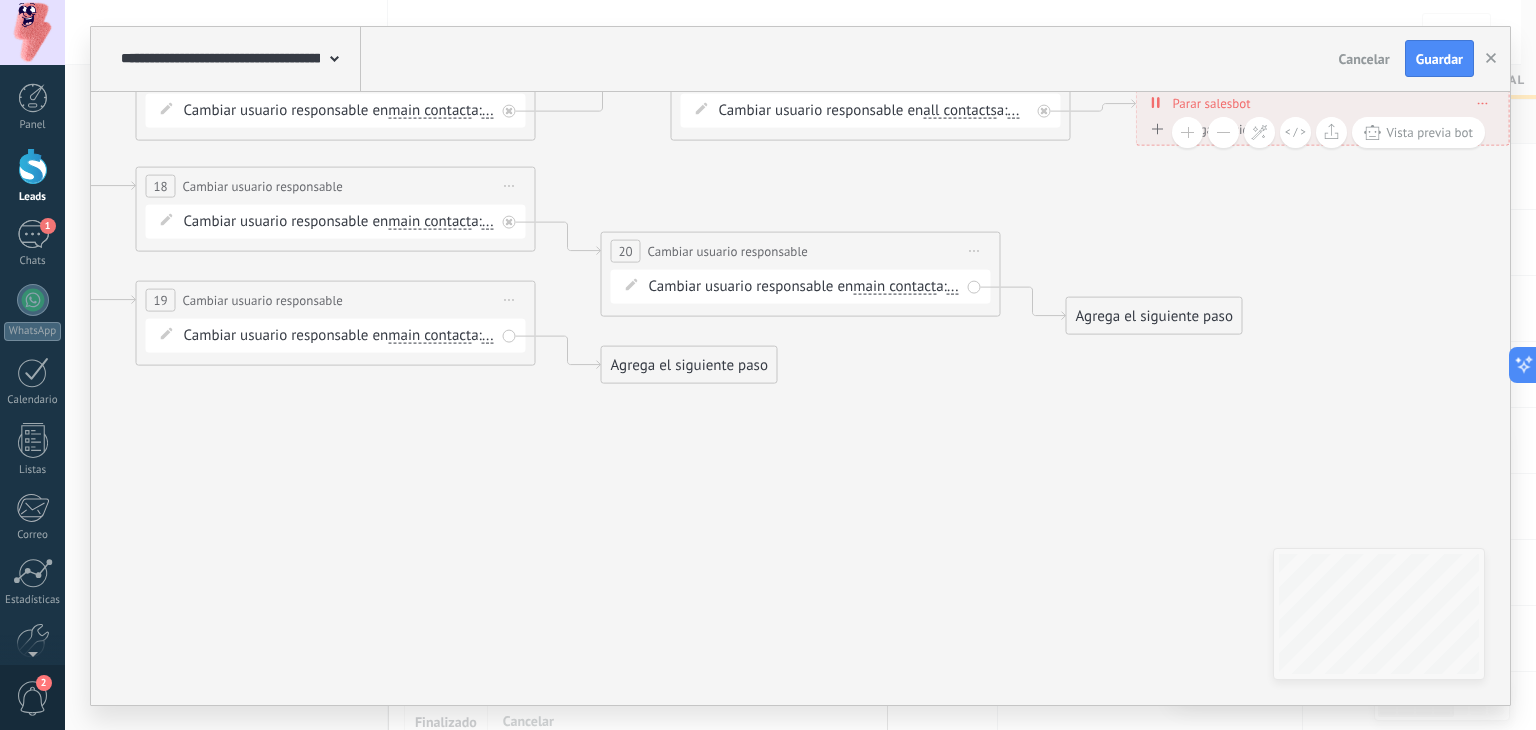 click on "Agrega el siguiente paso" at bounding box center [689, 364] 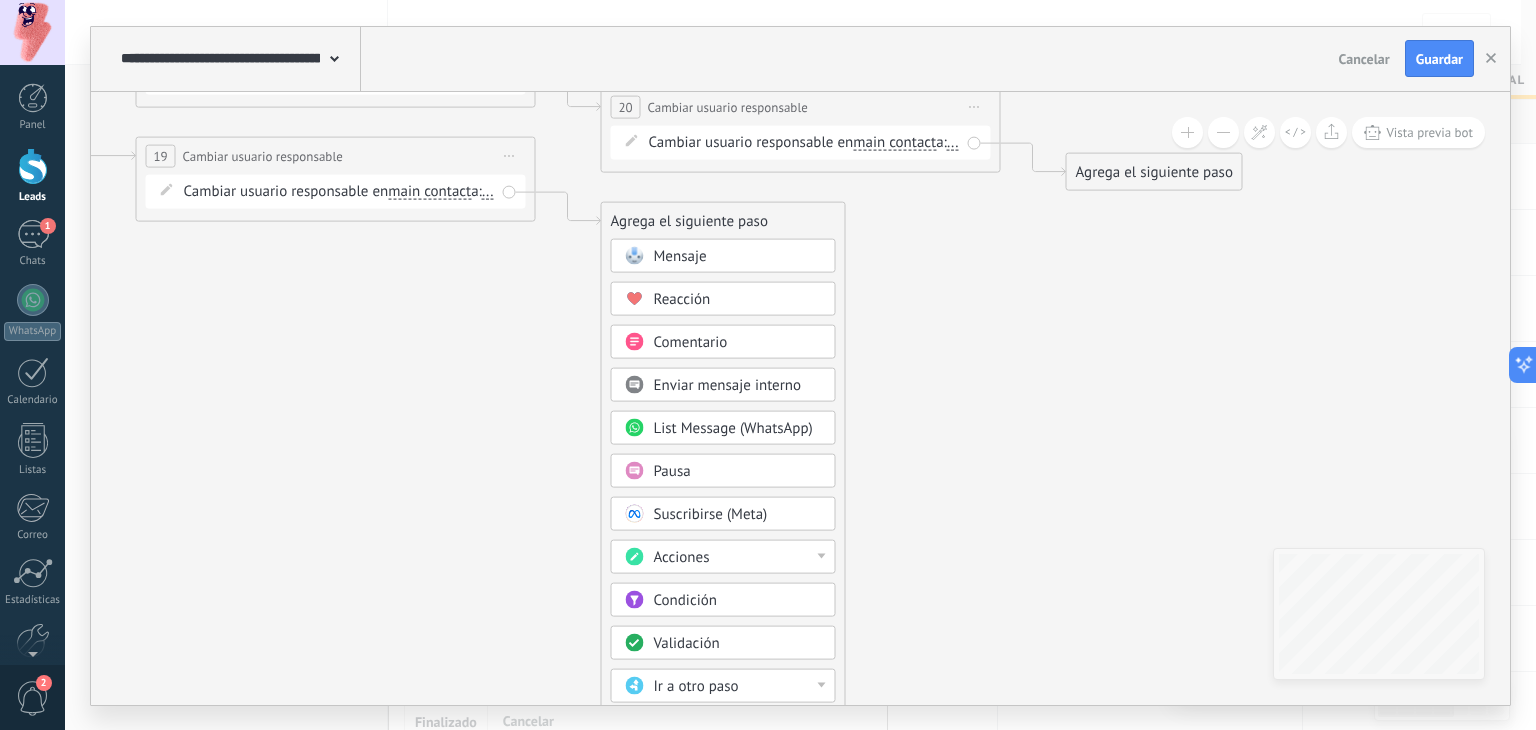 click on "Acciones" at bounding box center [738, 557] 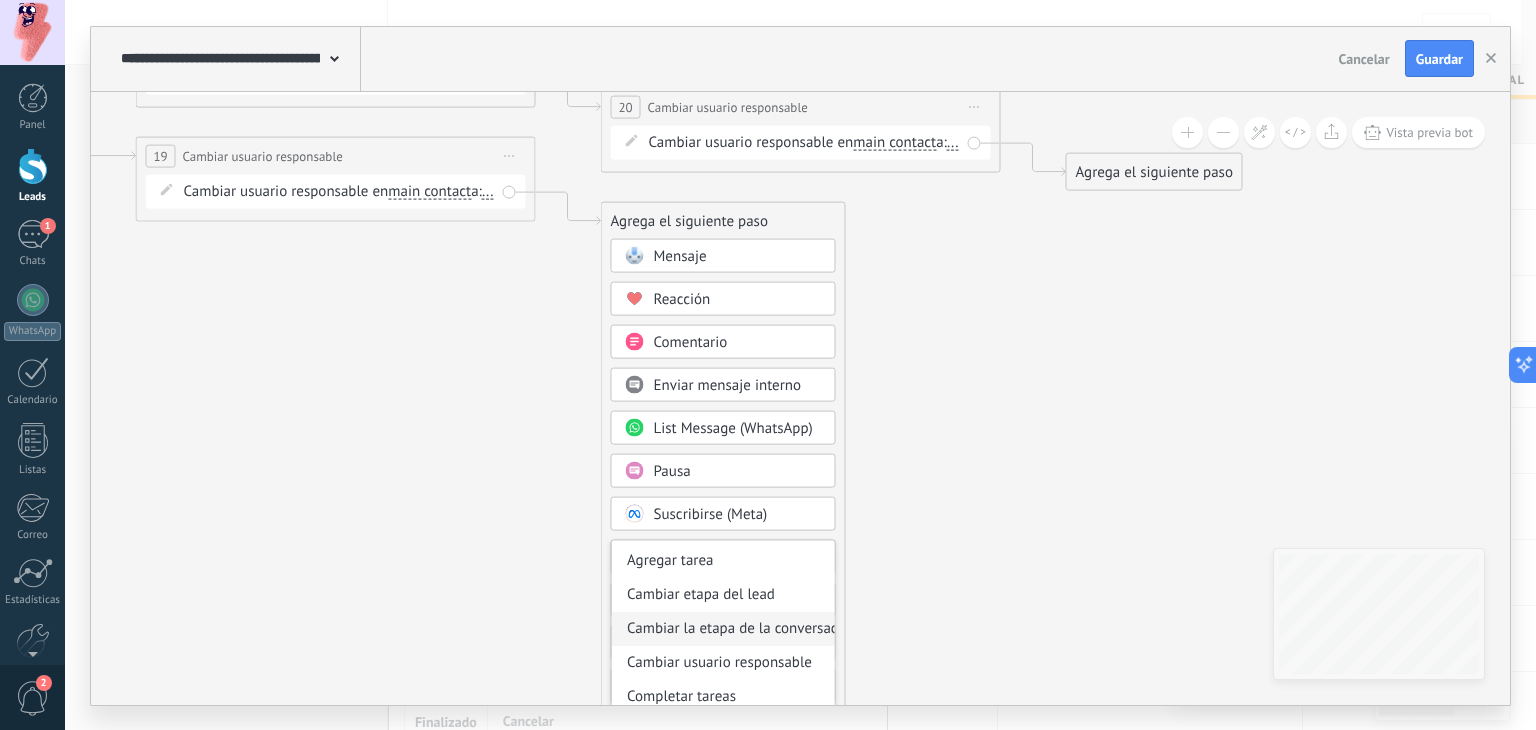 scroll, scrollTop: 100, scrollLeft: 0, axis: vertical 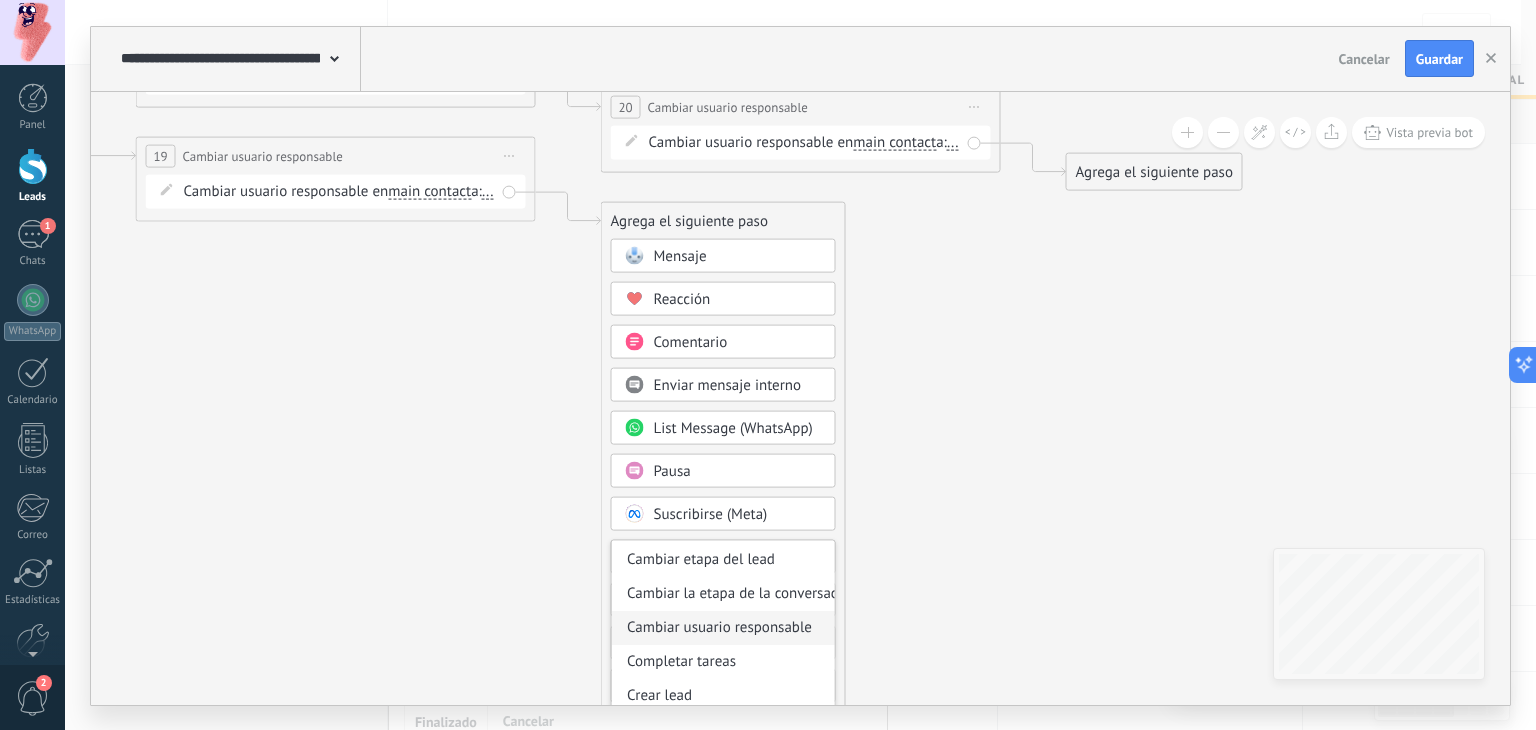 click on "Cambiar usuario responsable" at bounding box center (723, 627) 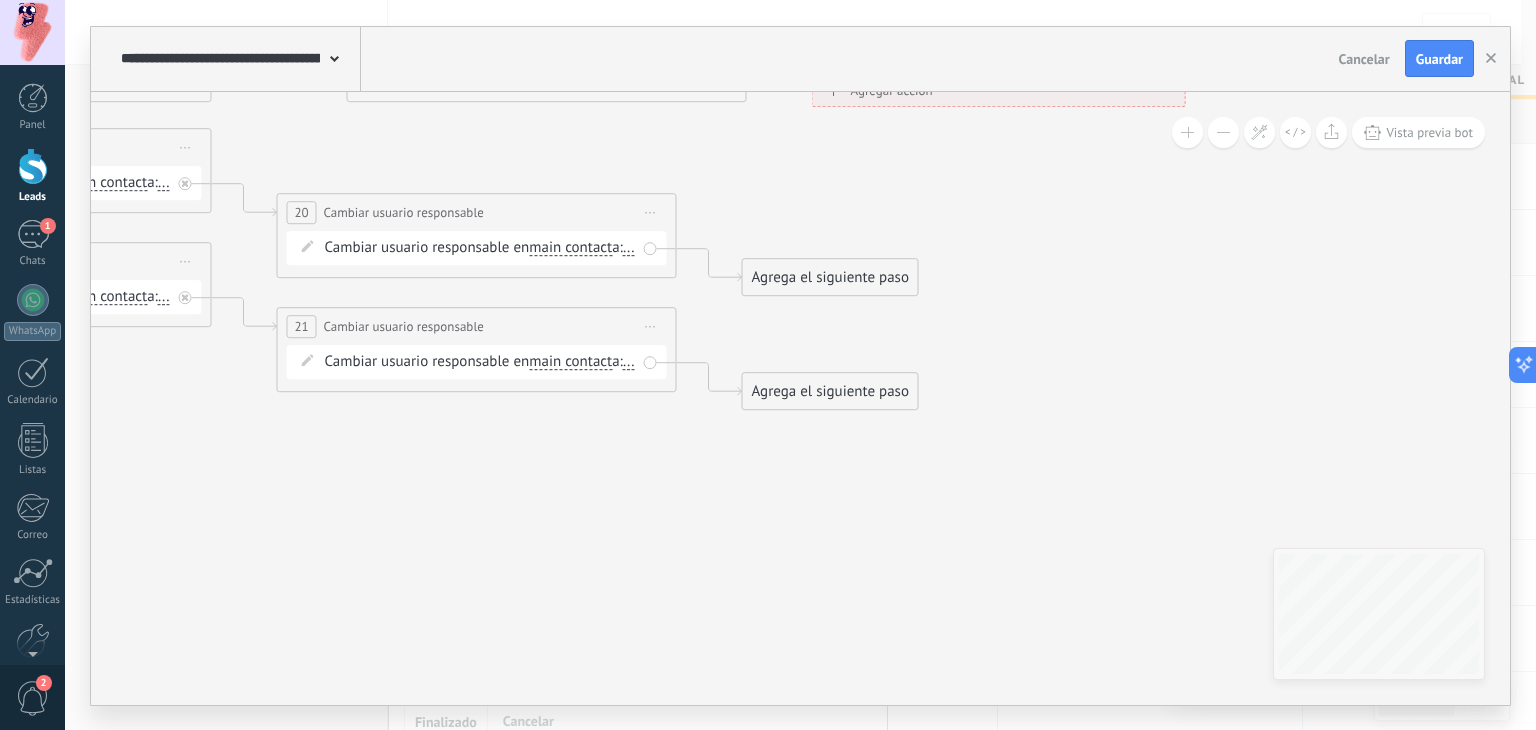 drag, startPoint x: 983, startPoint y: 505, endPoint x: 628, endPoint y: 551, distance: 357.96786 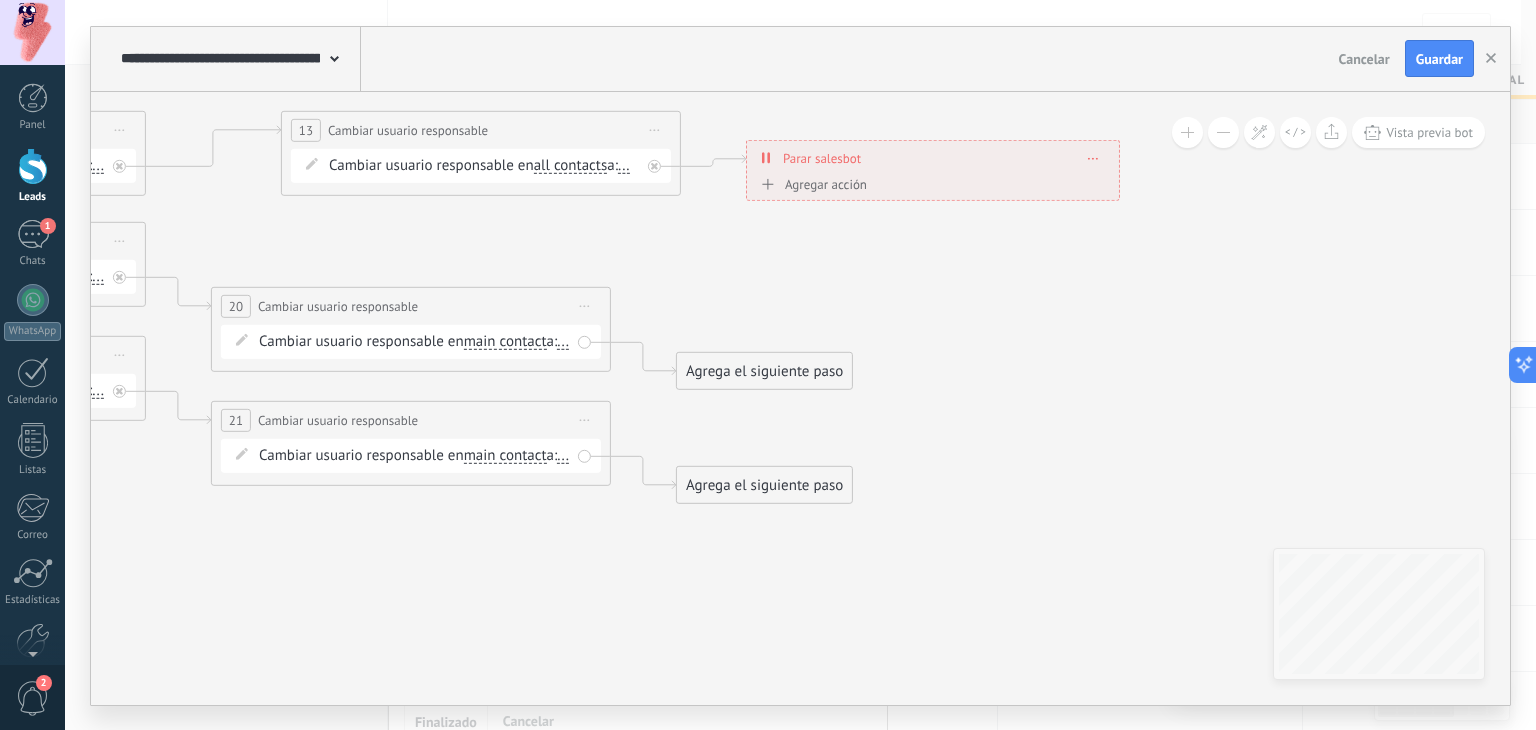 drag, startPoint x: 982, startPoint y: 536, endPoint x: 869, endPoint y: 464, distance: 133.9888 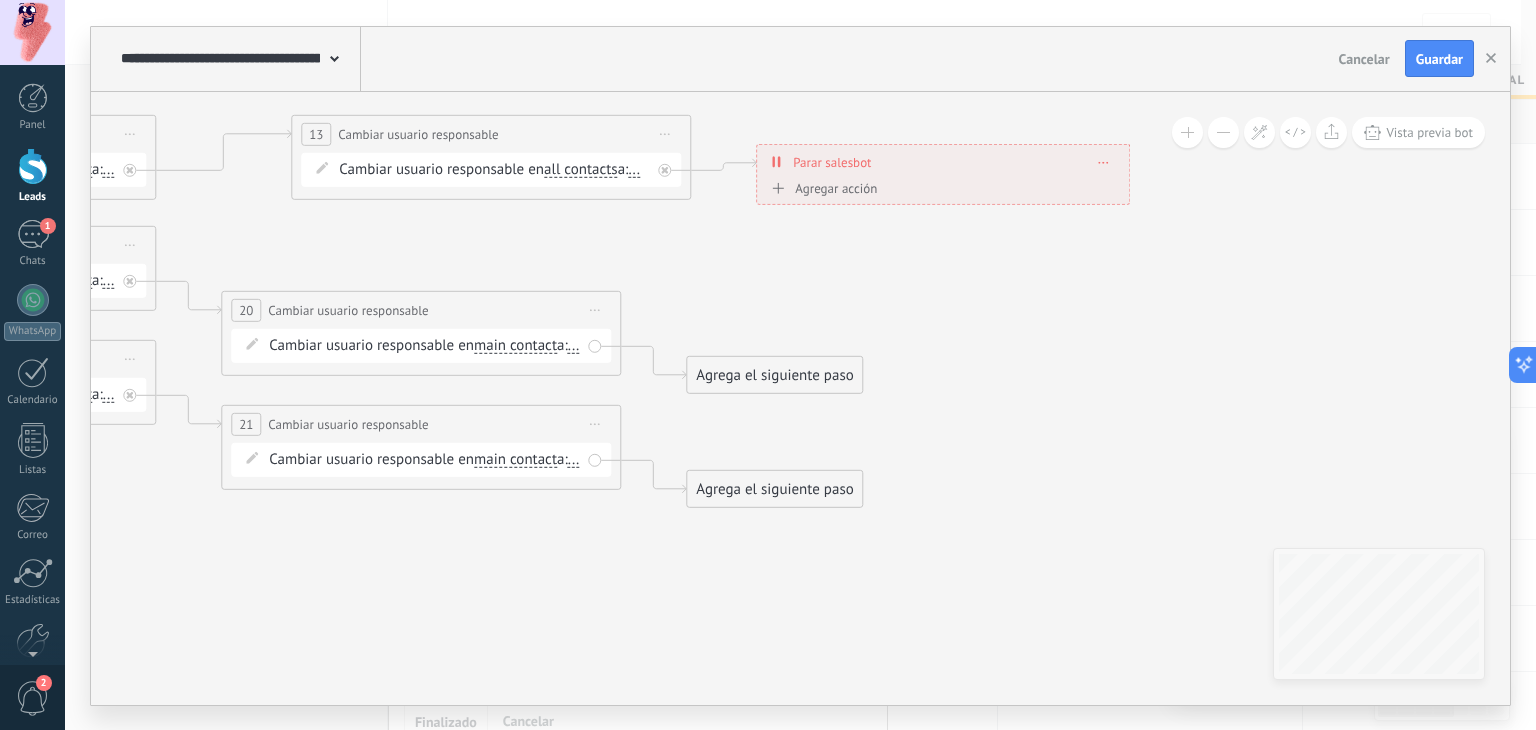 click on "Agrega el siguiente paso" at bounding box center [774, 374] 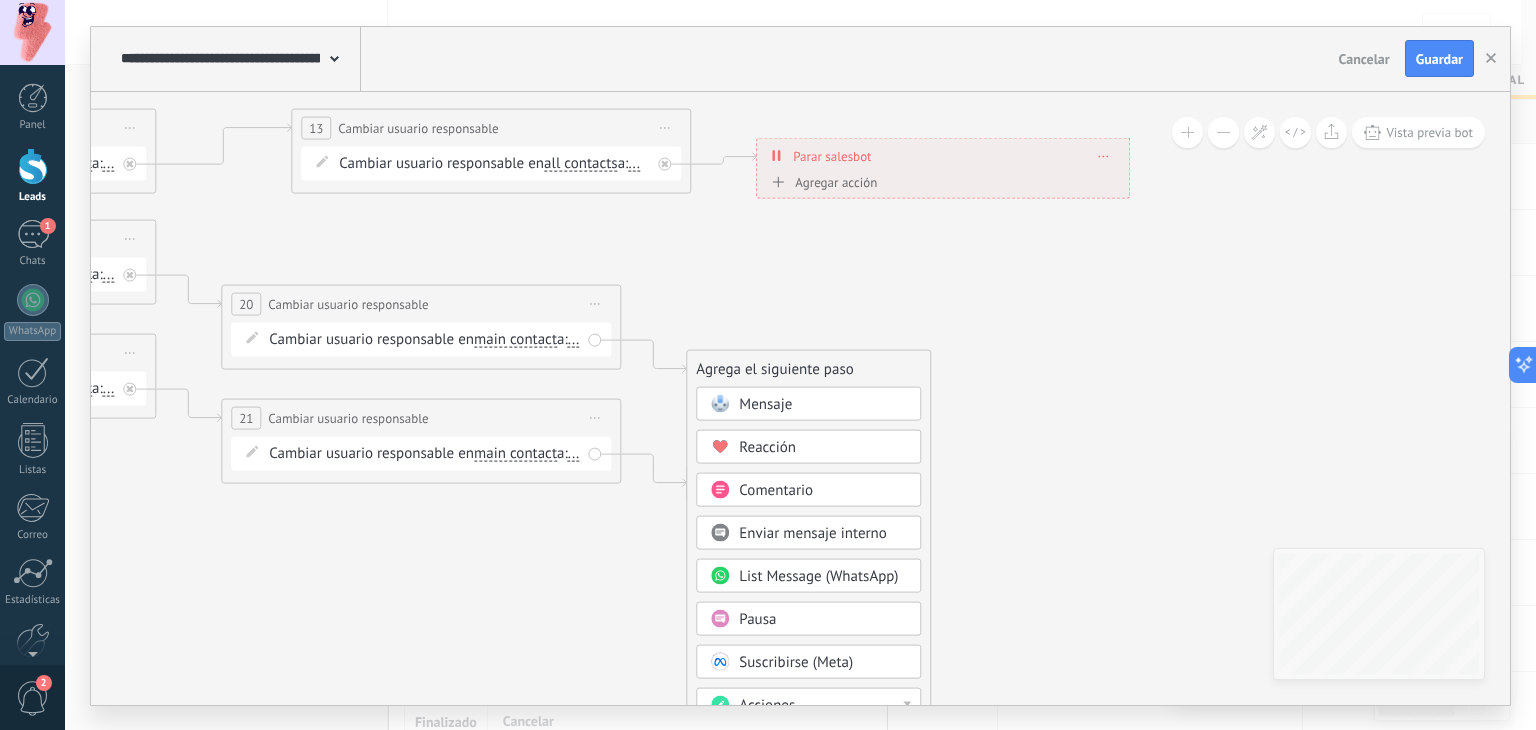 click 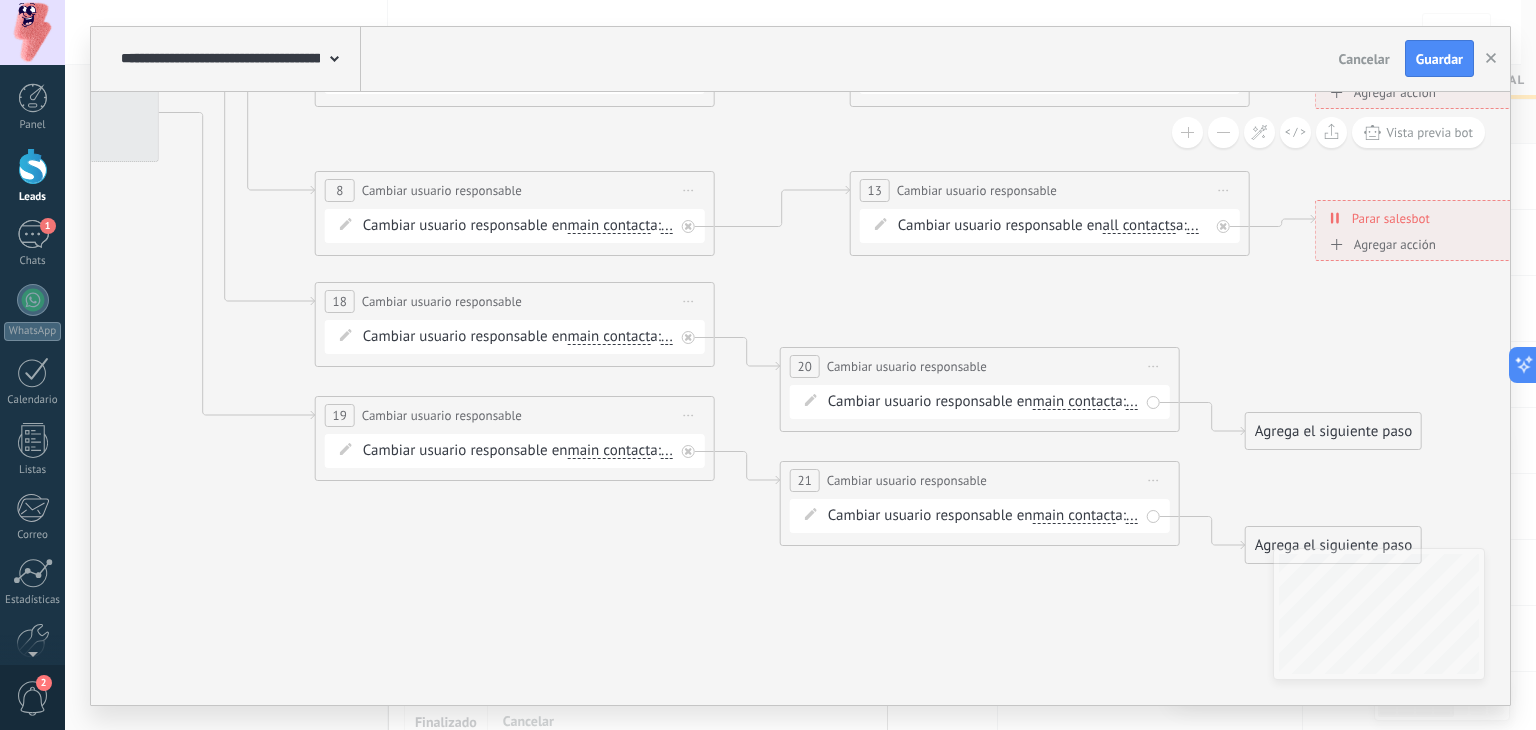 drag, startPoint x: 606, startPoint y: 558, endPoint x: 1116, endPoint y: 617, distance: 513.4014 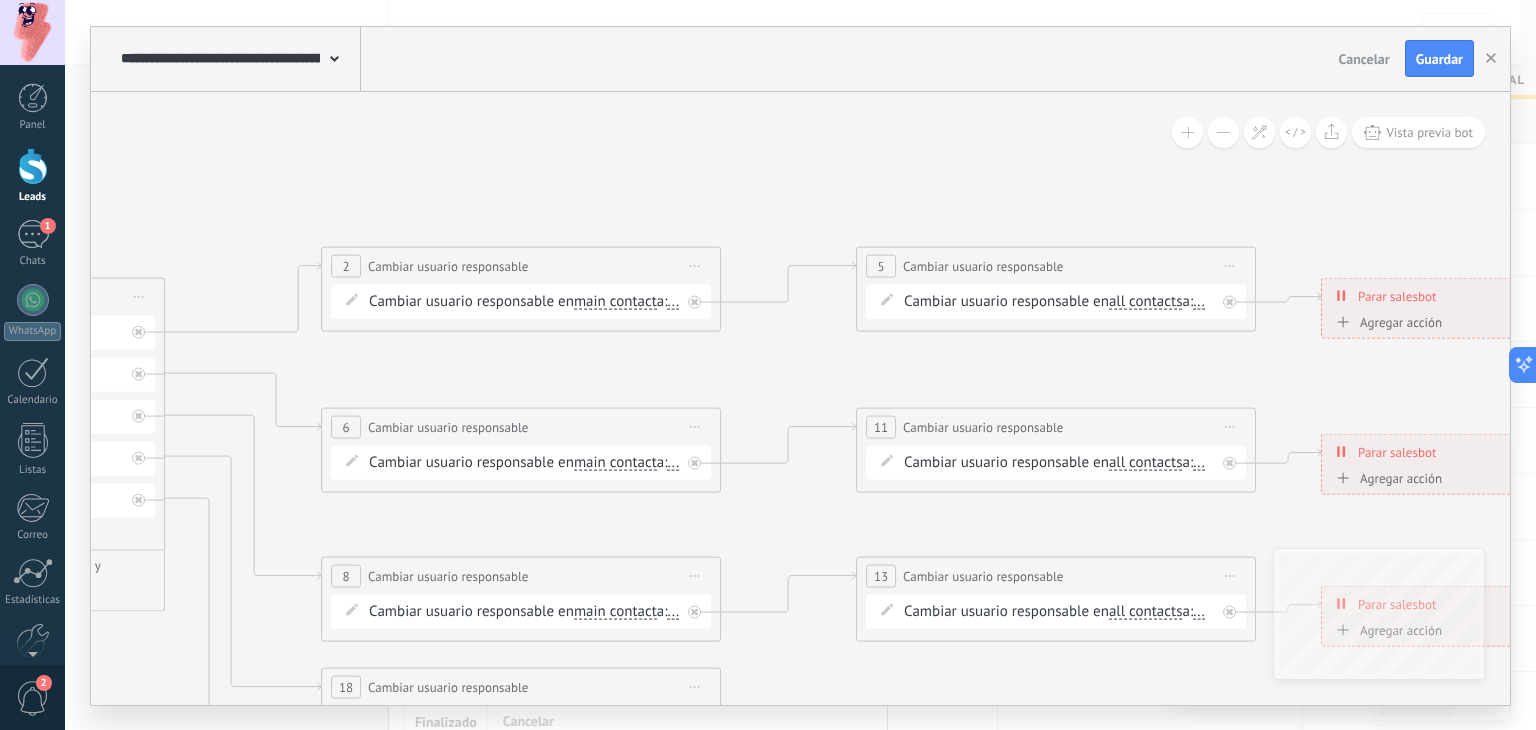 click on "all contacts" at bounding box center (1146, 301) 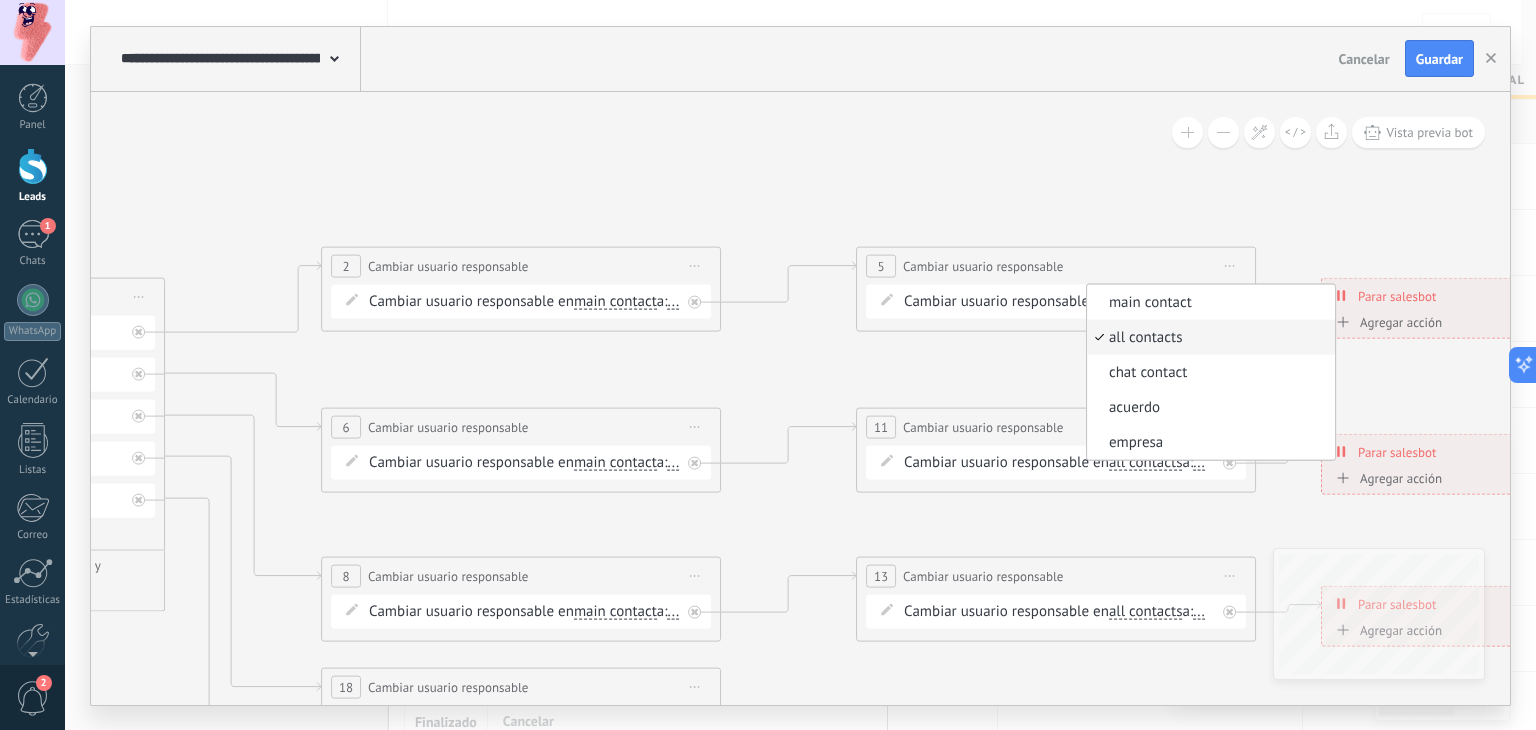 click on "acuerdo" at bounding box center [1208, 407] 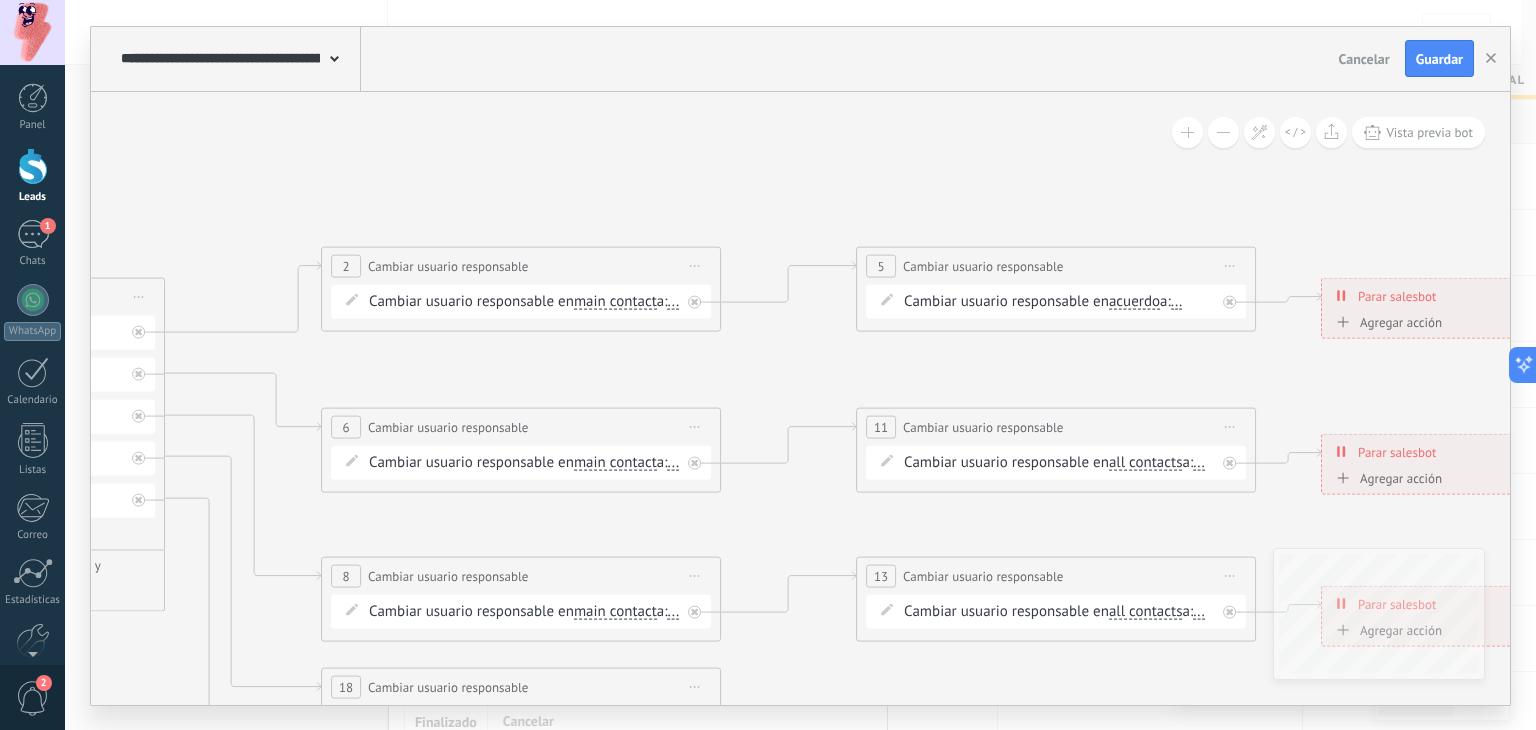 click on "all contacts" at bounding box center (1146, 462) 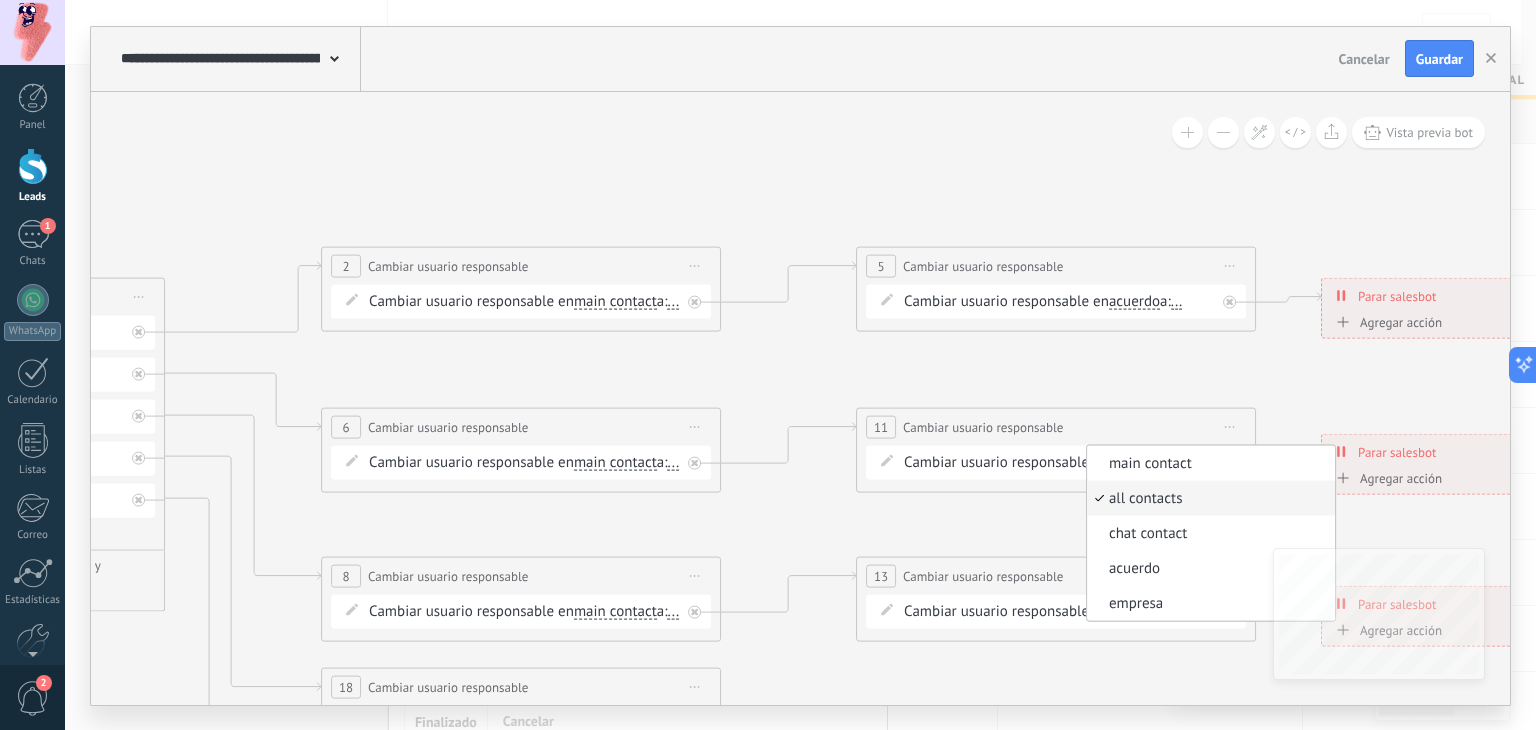 drag, startPoint x: 1163, startPoint y: 563, endPoint x: 1172, endPoint y: 533, distance: 31.320919 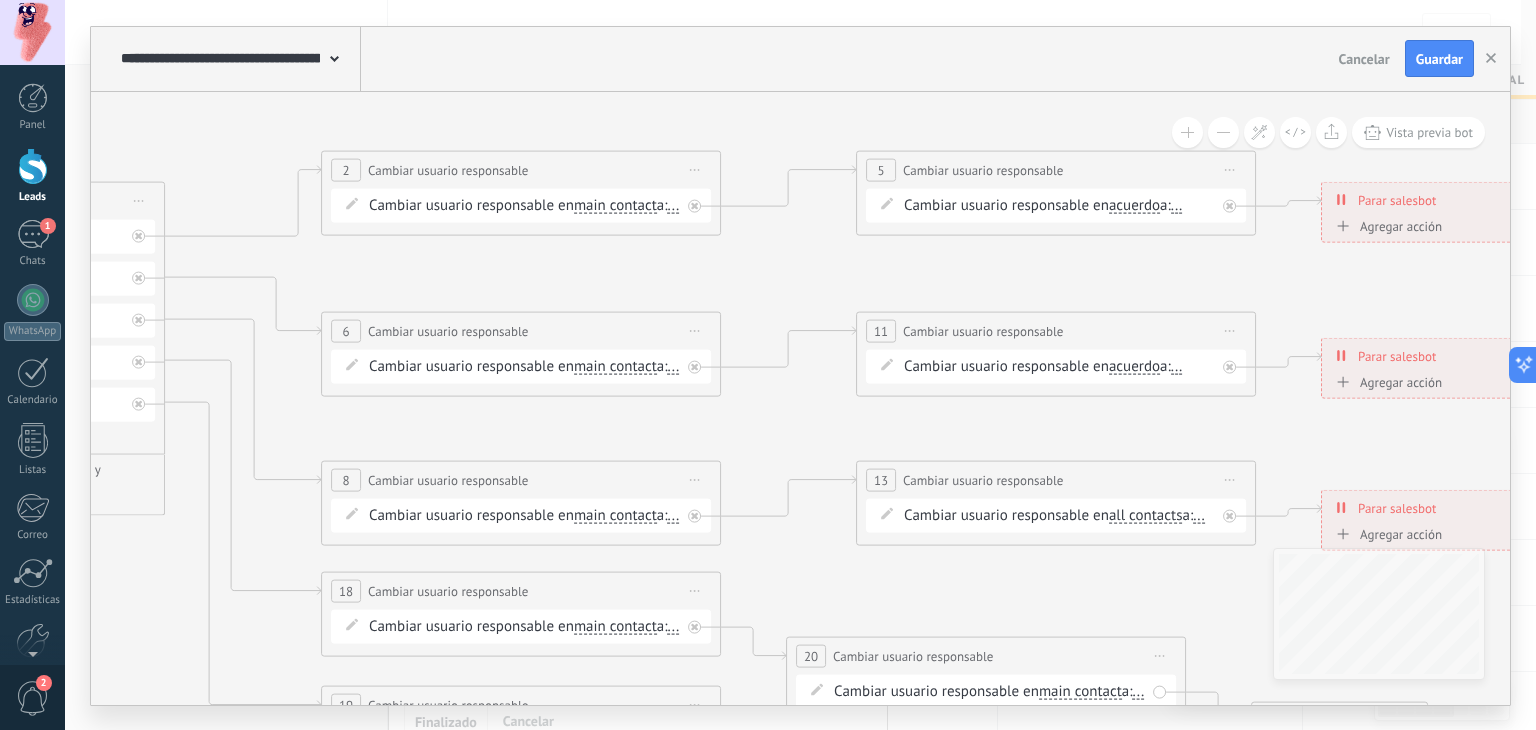 click on "all contacts" at bounding box center [1146, 515] 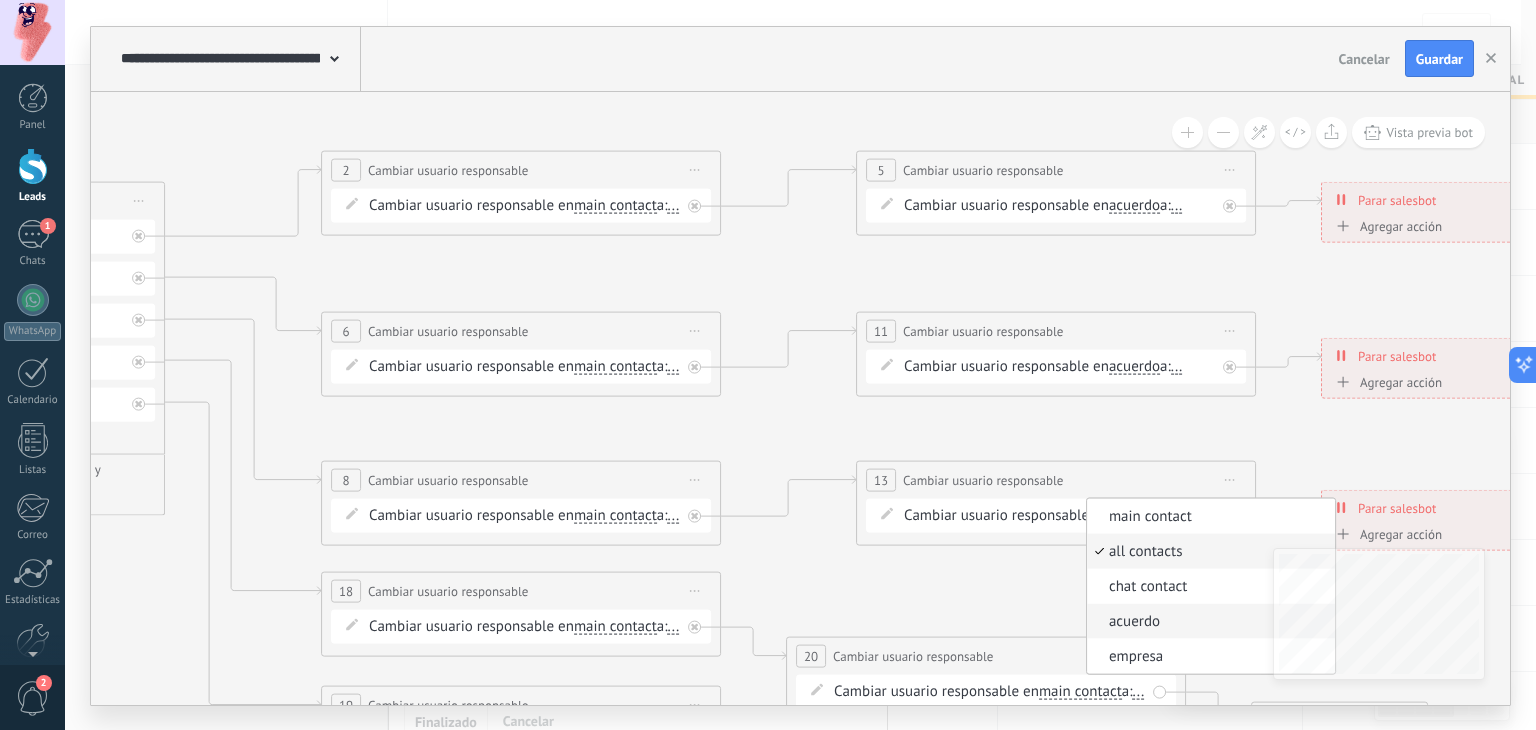 click on "acuerdo" at bounding box center [1208, 621] 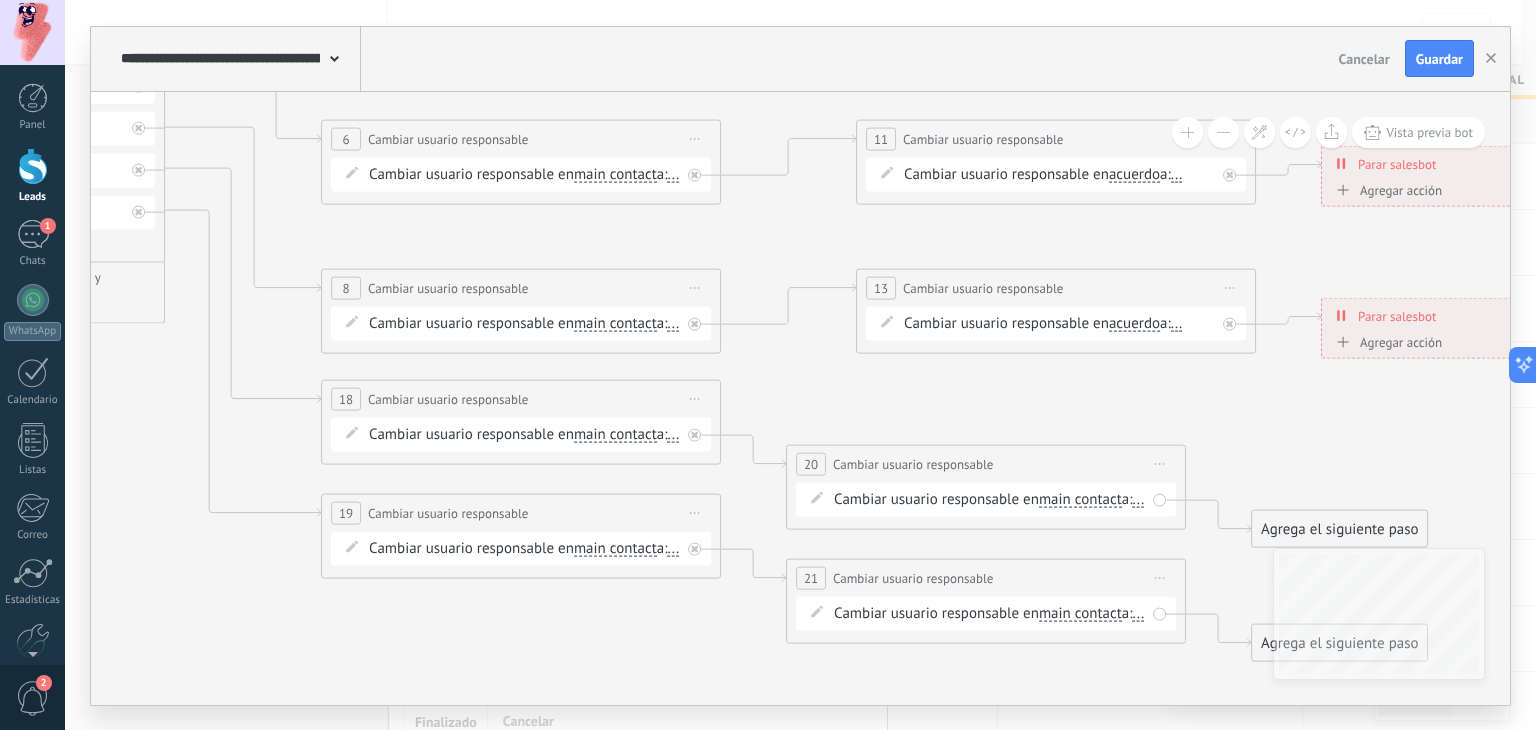 click on "main contact" at bounding box center (1080, 499) 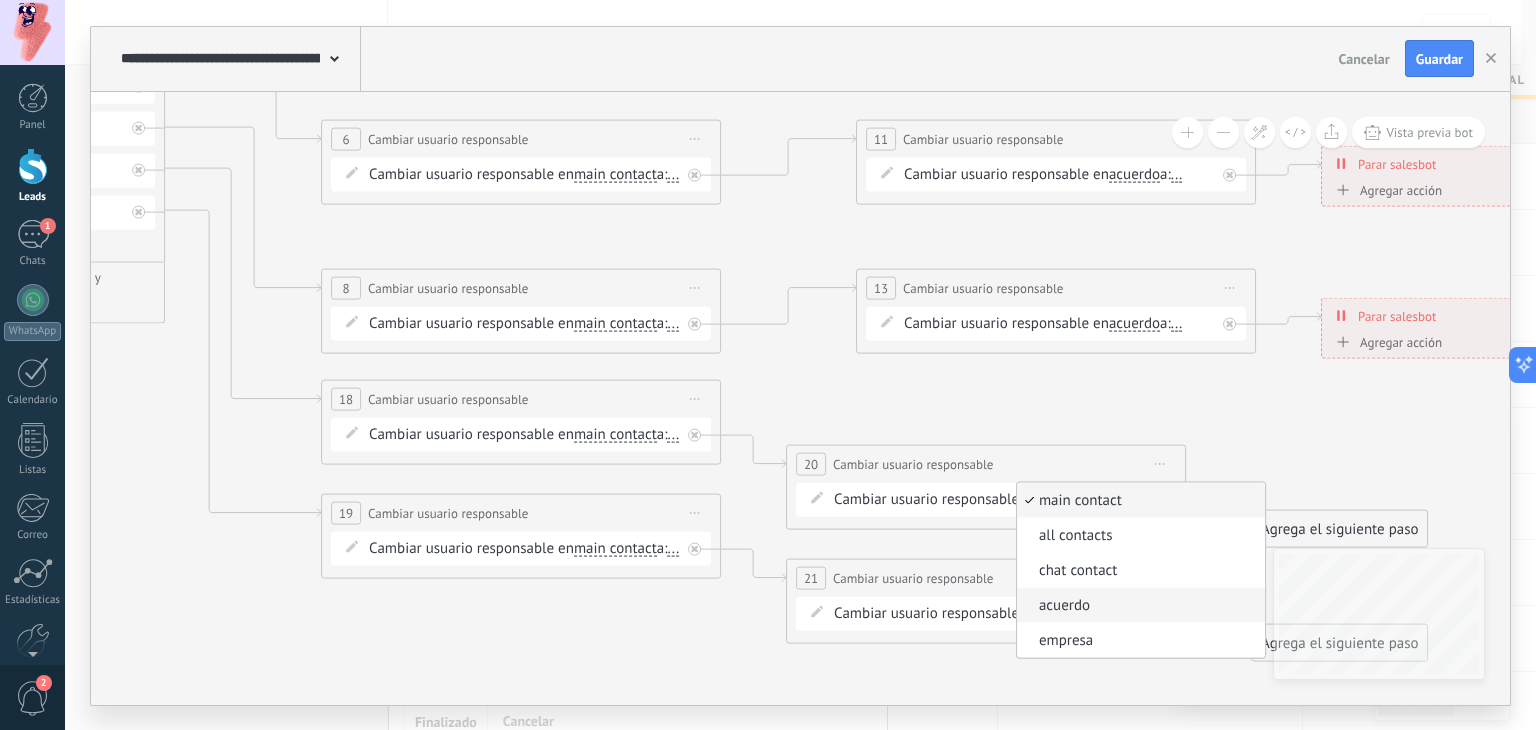 click on "acuerdo" at bounding box center [1138, 605] 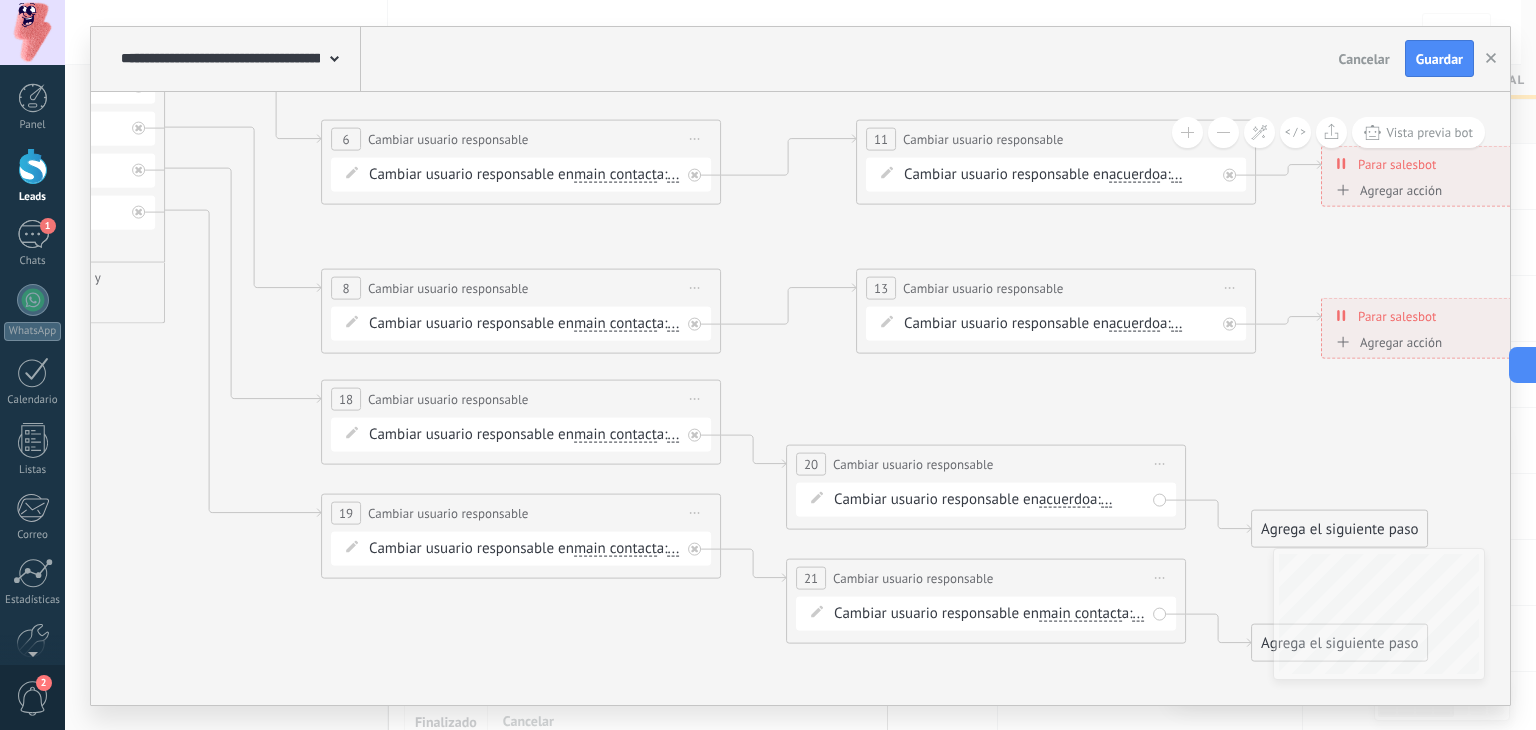 click on "main contact" at bounding box center [1080, 613] 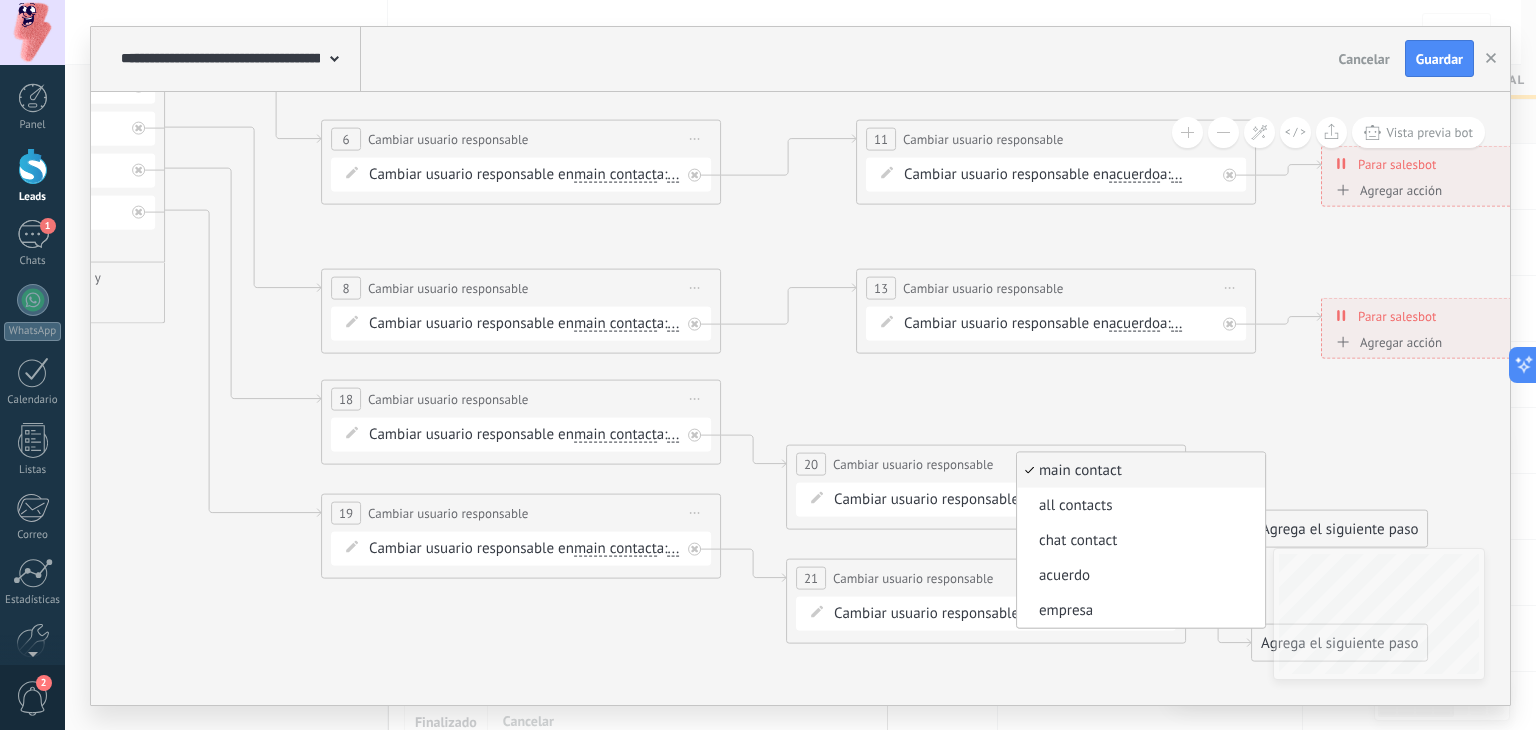 click on "acuerdo" at bounding box center (1138, 575) 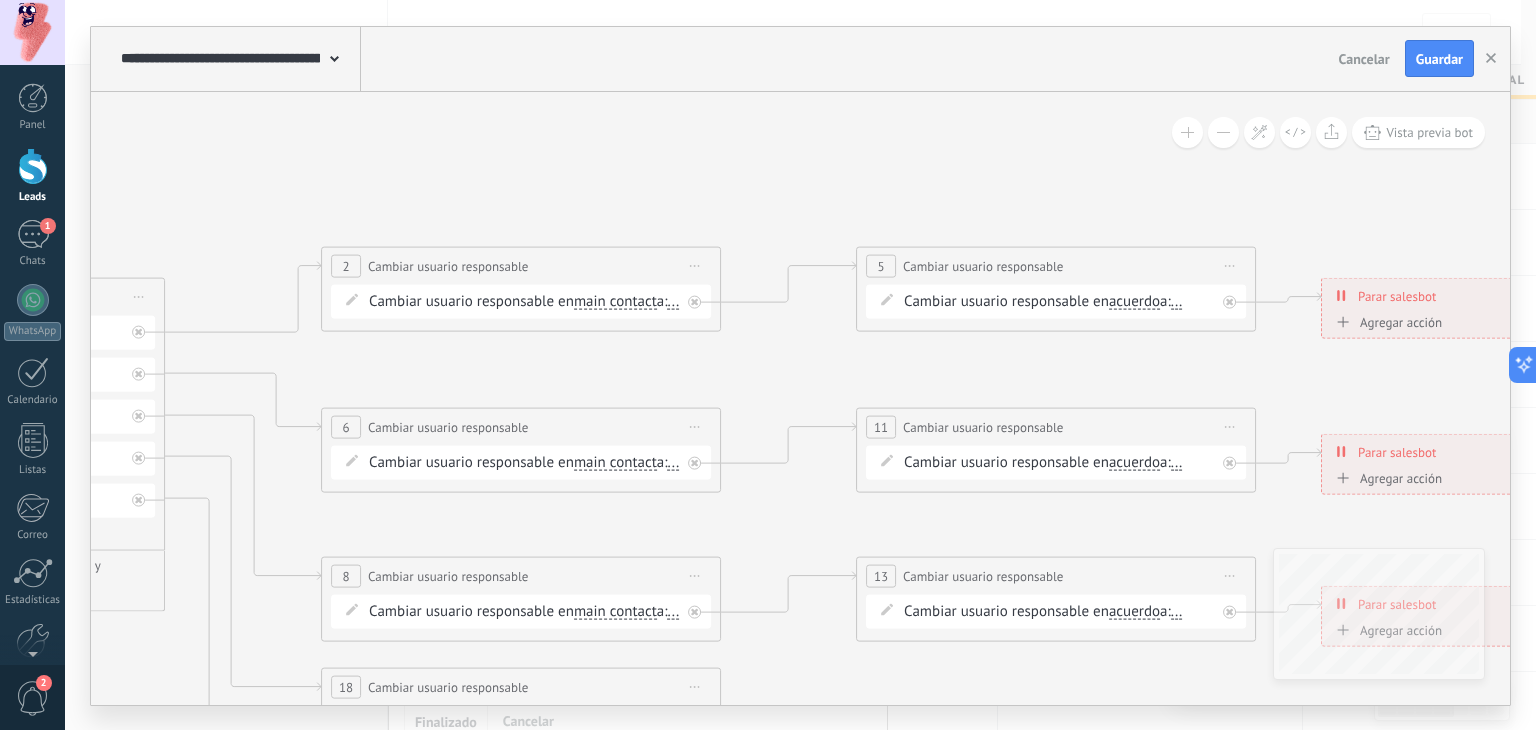click on "Cambiar usuario responsable en
main contact
main contact
all contacts
chat contact
acuerdo
empresa
main contact
main contact
all contacts
a:" at bounding box center (521, 301) 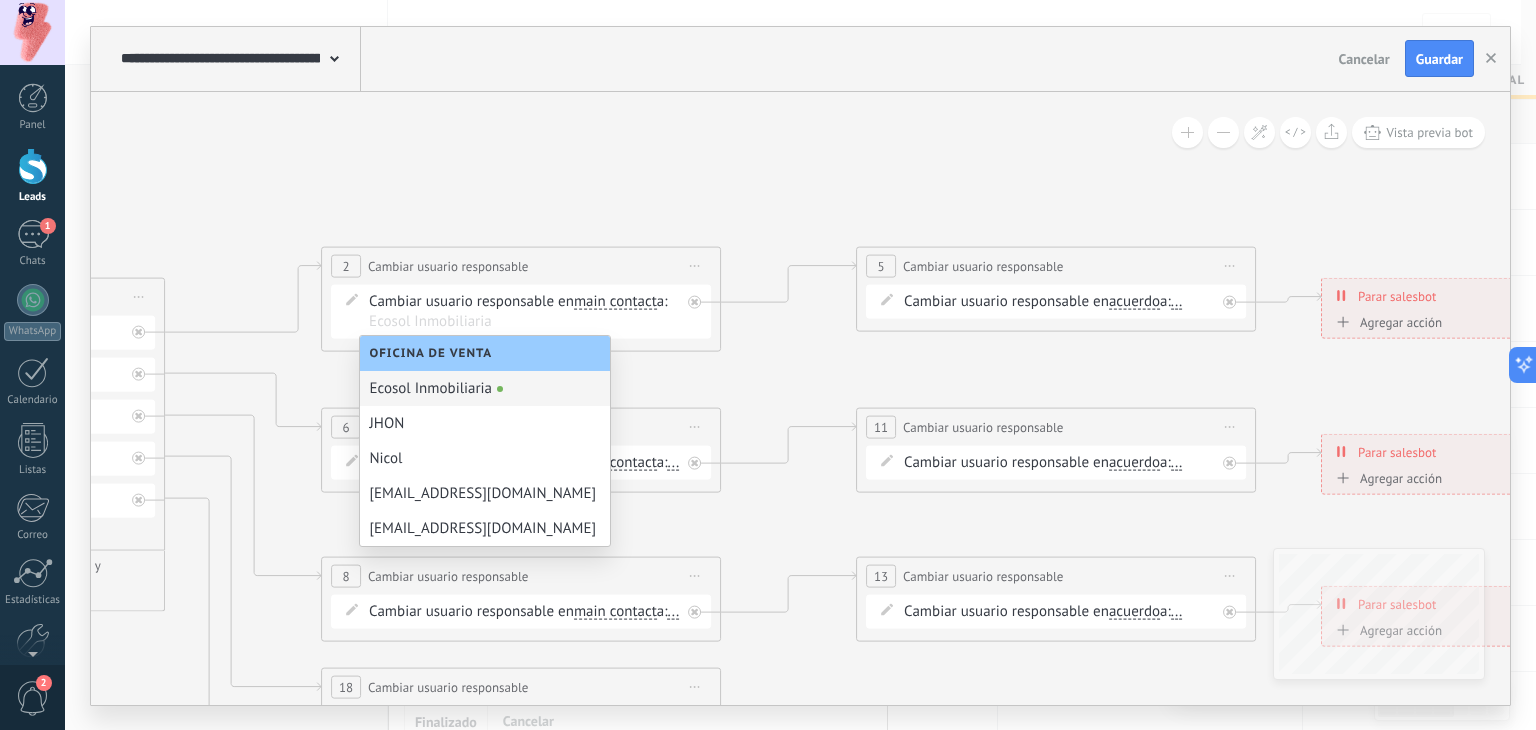 click on "Ecosol Inmobiliaria" at bounding box center (485, 388) 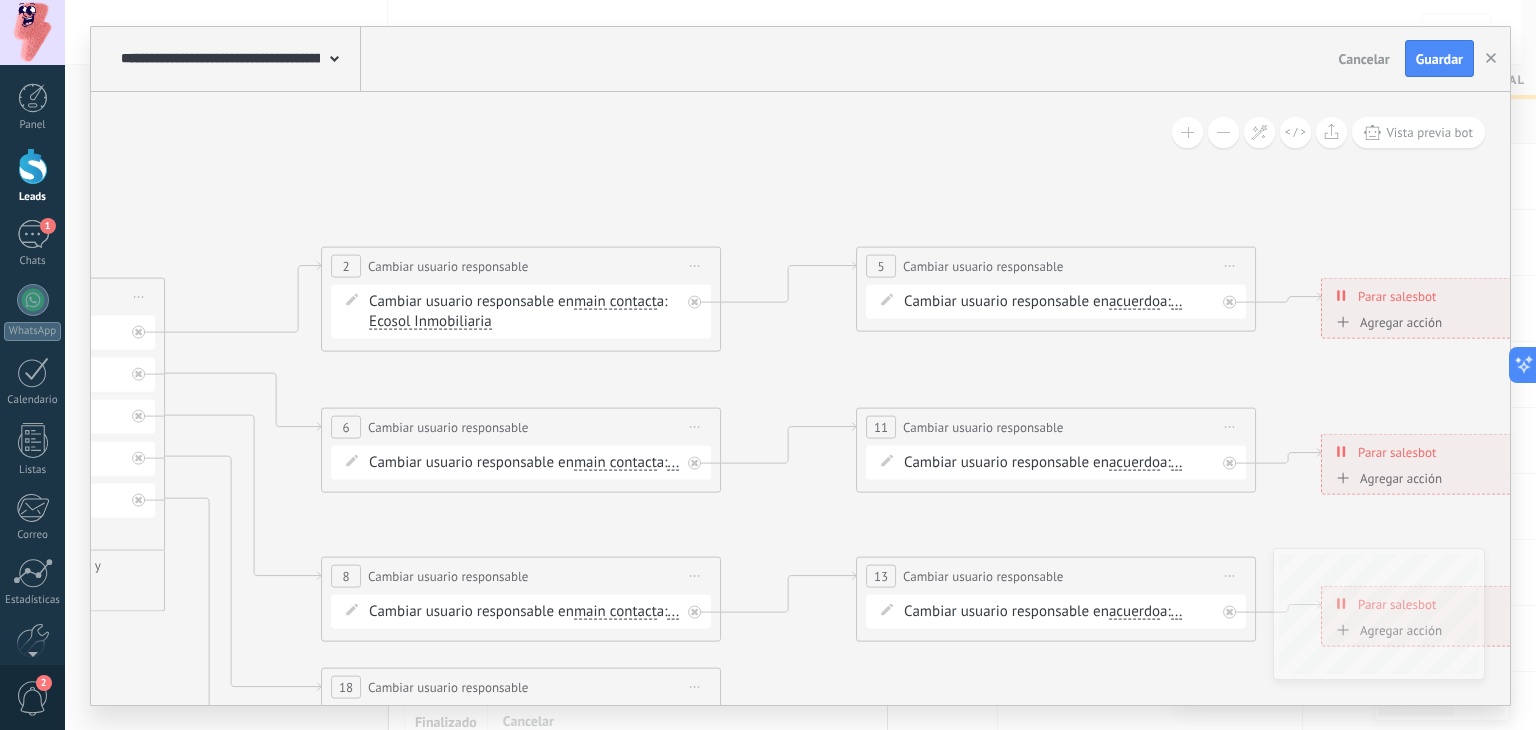 click on "..." at bounding box center (1177, 301) 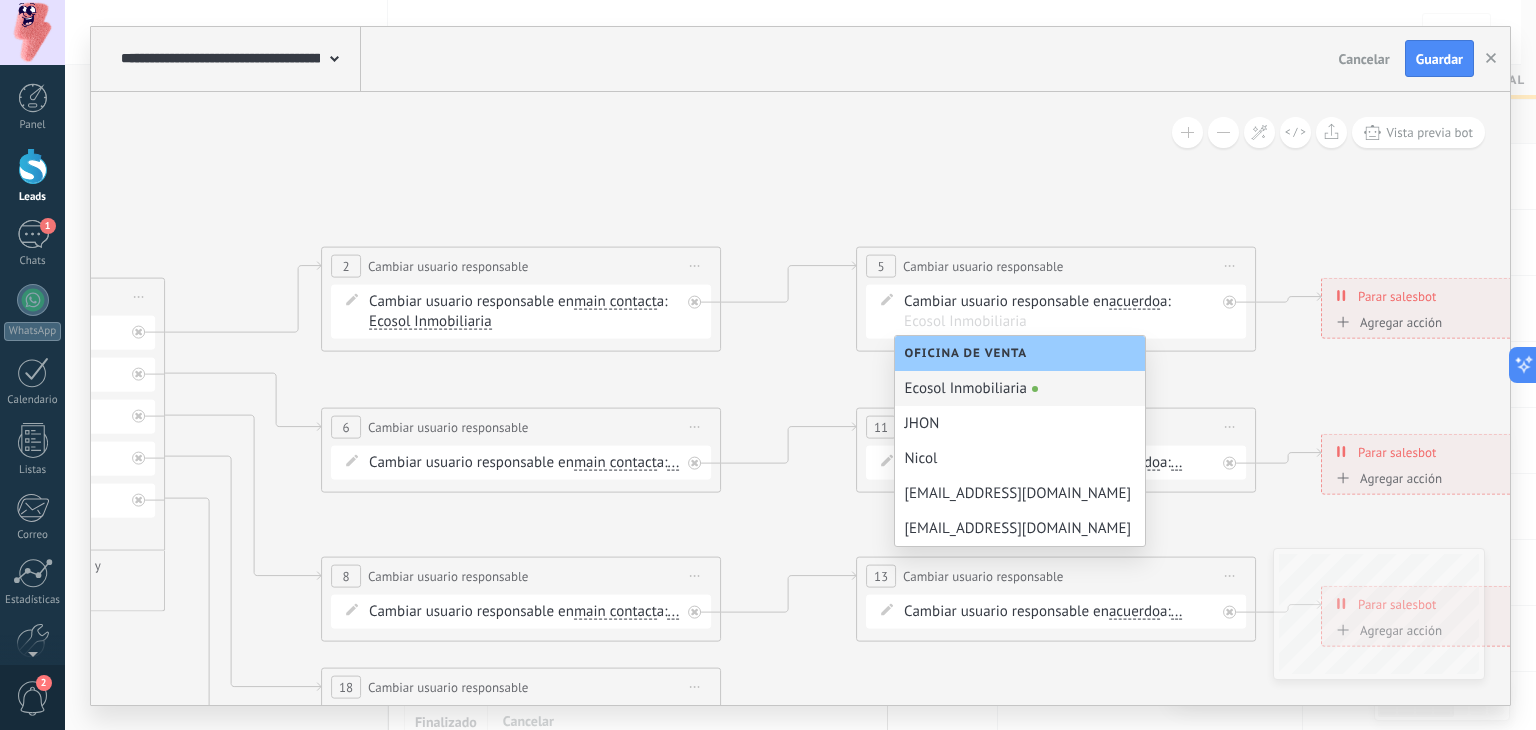 click on "Ecosol Inmobiliaria" at bounding box center (1020, 388) 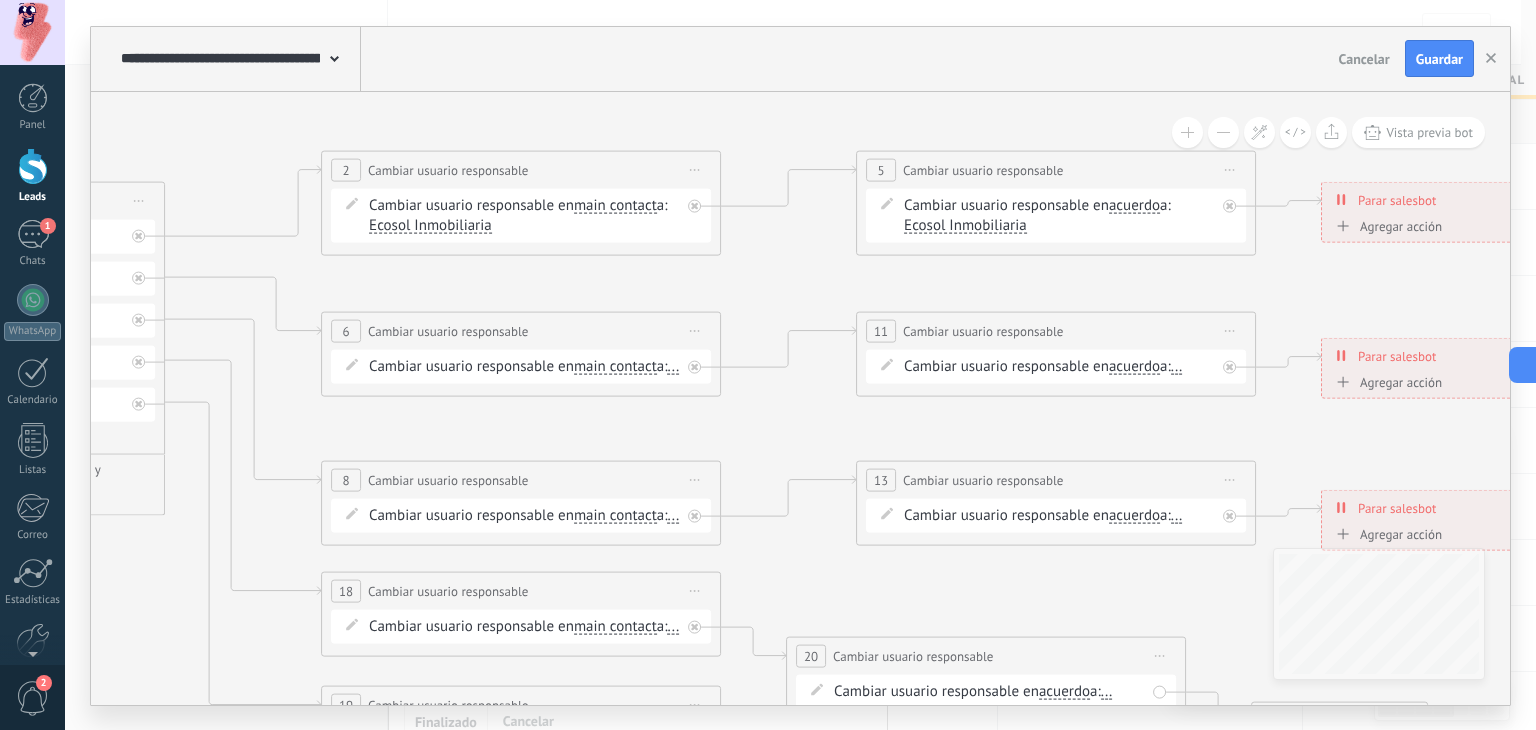 click on "..." at bounding box center [674, 365] 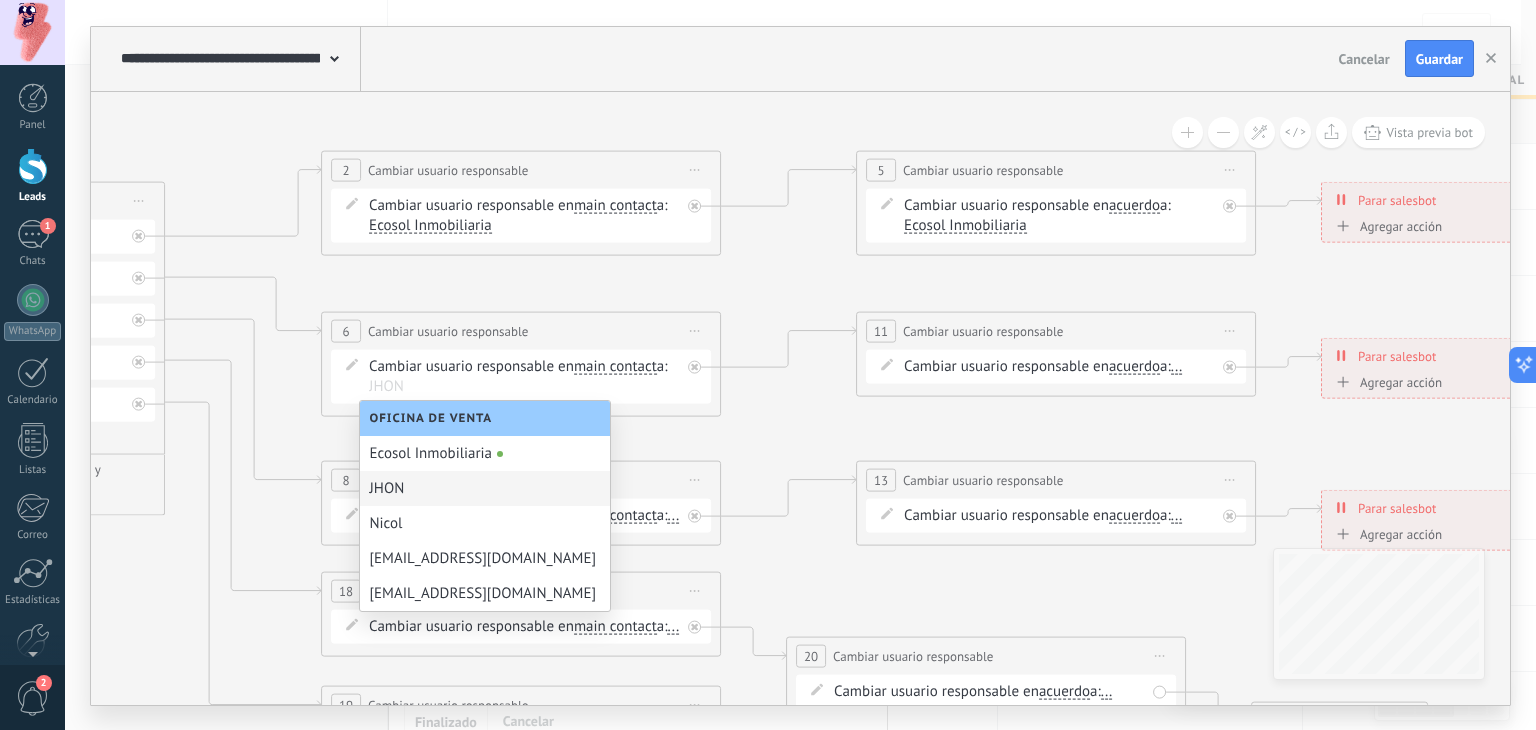 click on "JHON" at bounding box center (485, 488) 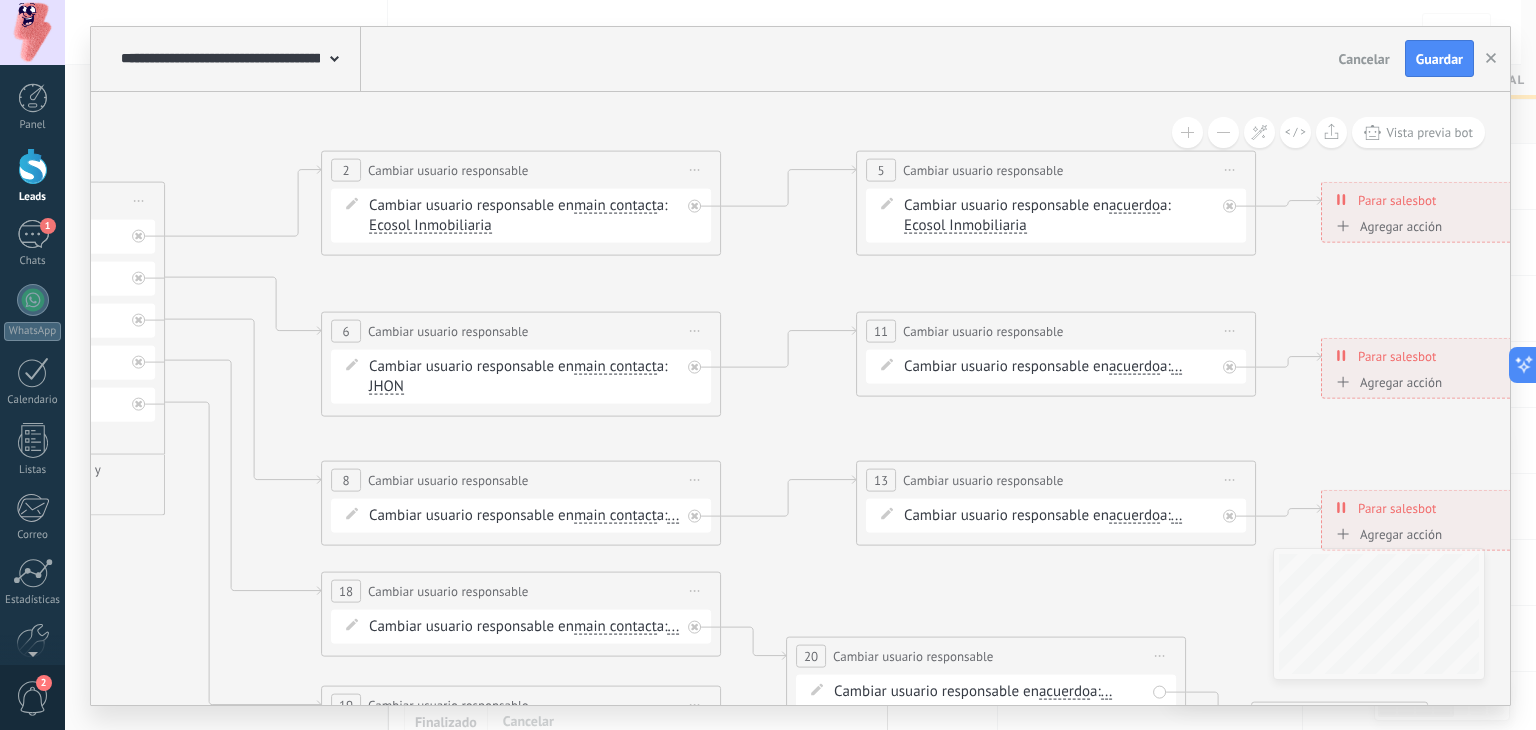 click on "Cambiar usuario responsable en
acuerdo
main contact
all contacts
chat contact
acuerdo
empresa
acuerdo
main contact
all contacts
chat contact
acuerdo" at bounding box center [1059, 366] 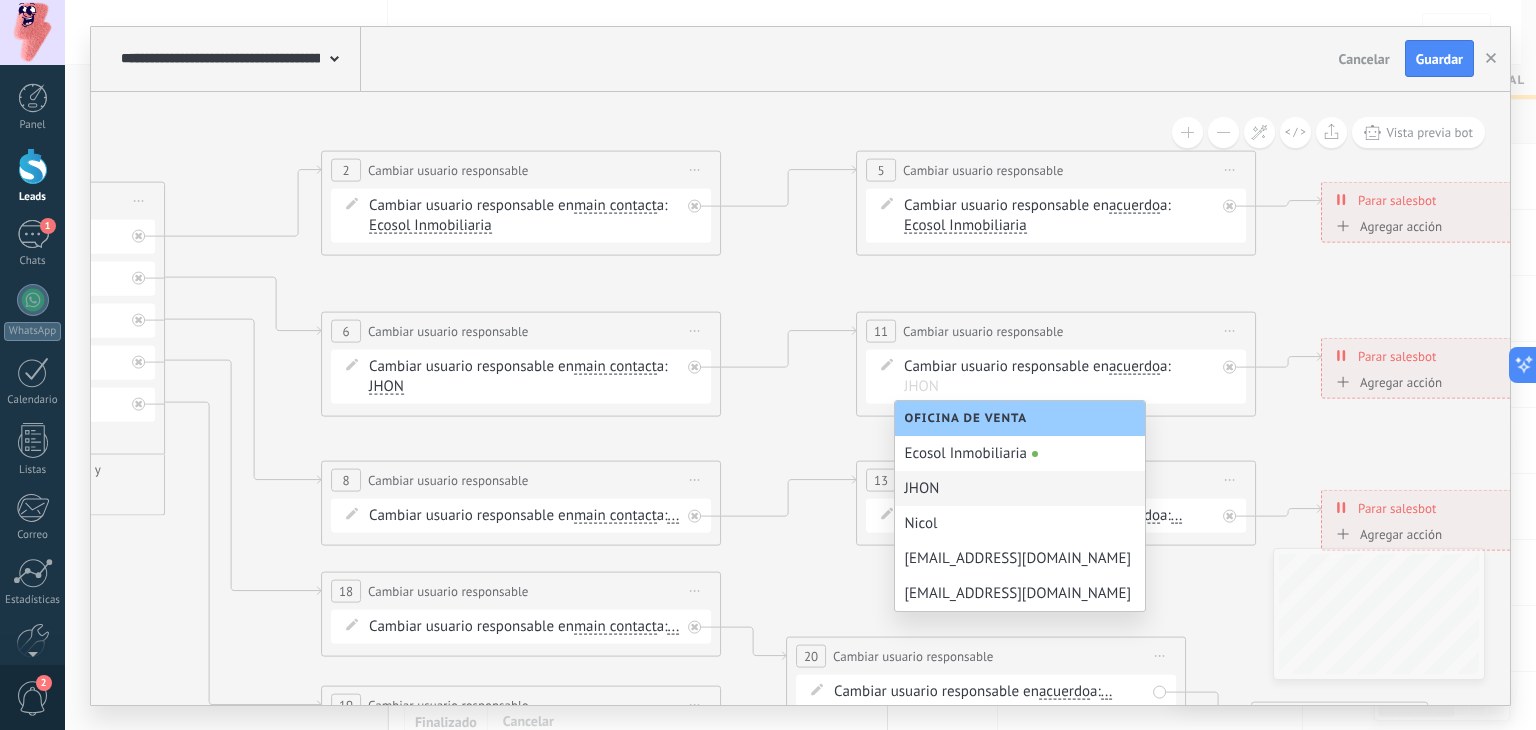 drag, startPoint x: 943, startPoint y: 490, endPoint x: 925, endPoint y: 481, distance: 20.12461 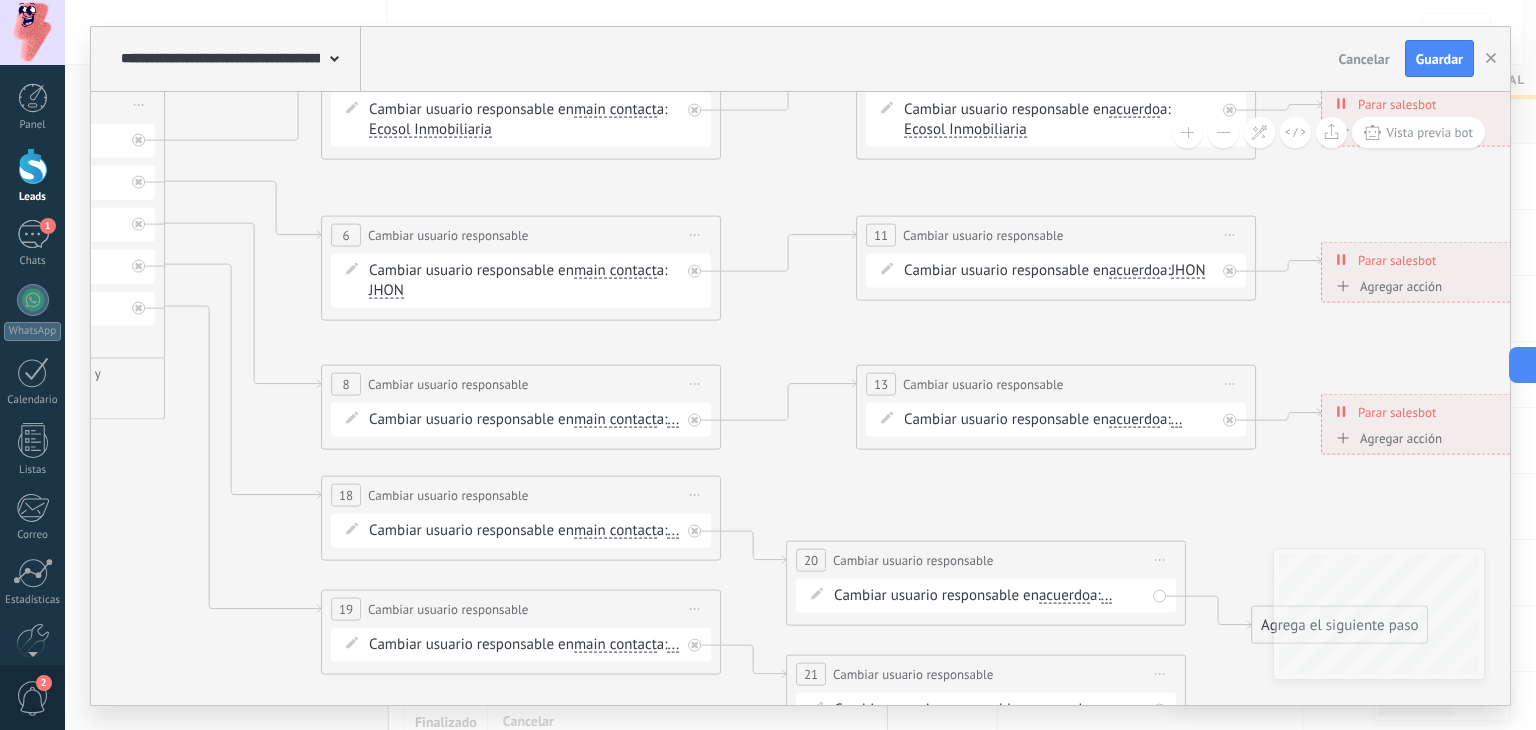 click on "..." at bounding box center (674, 419) 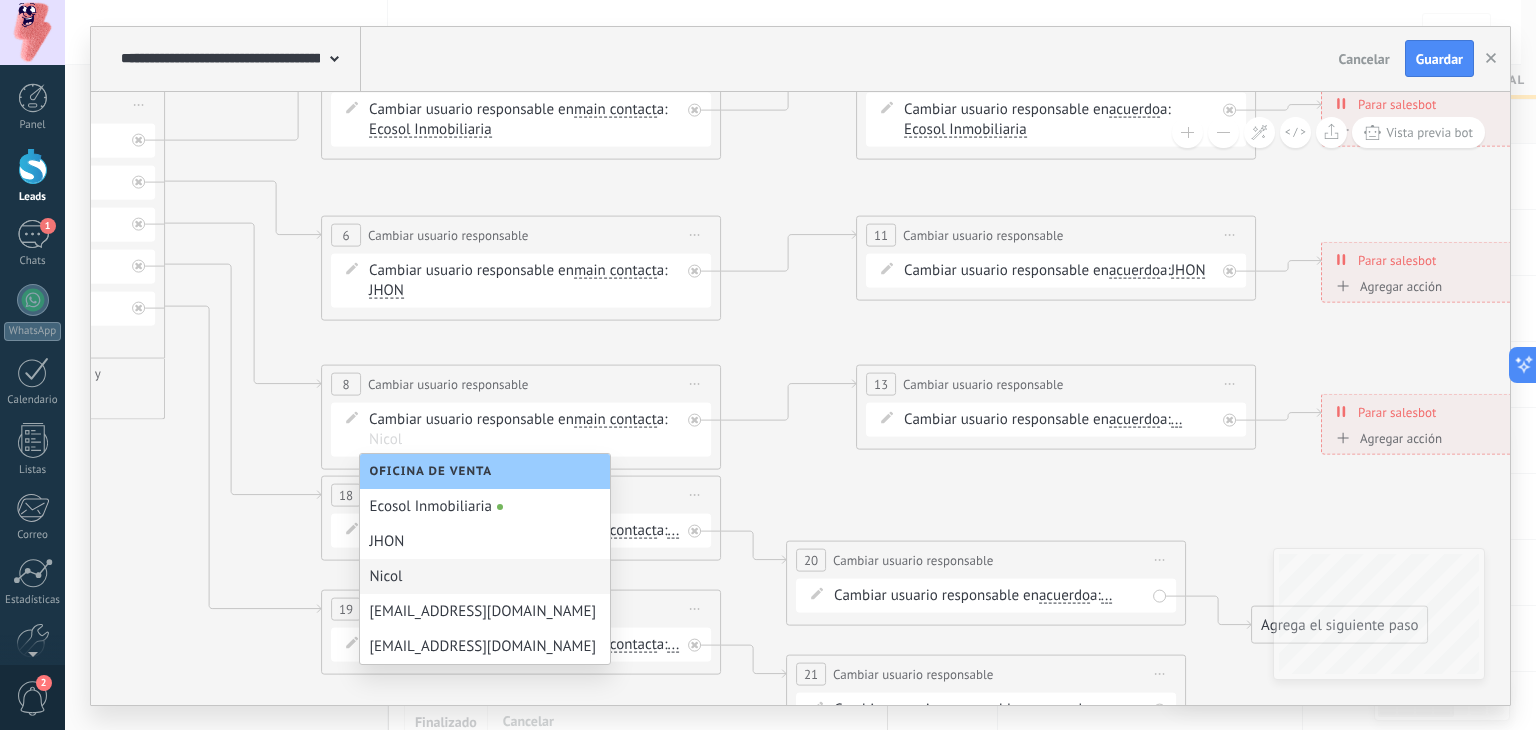 click on "Nicol" at bounding box center (485, 576) 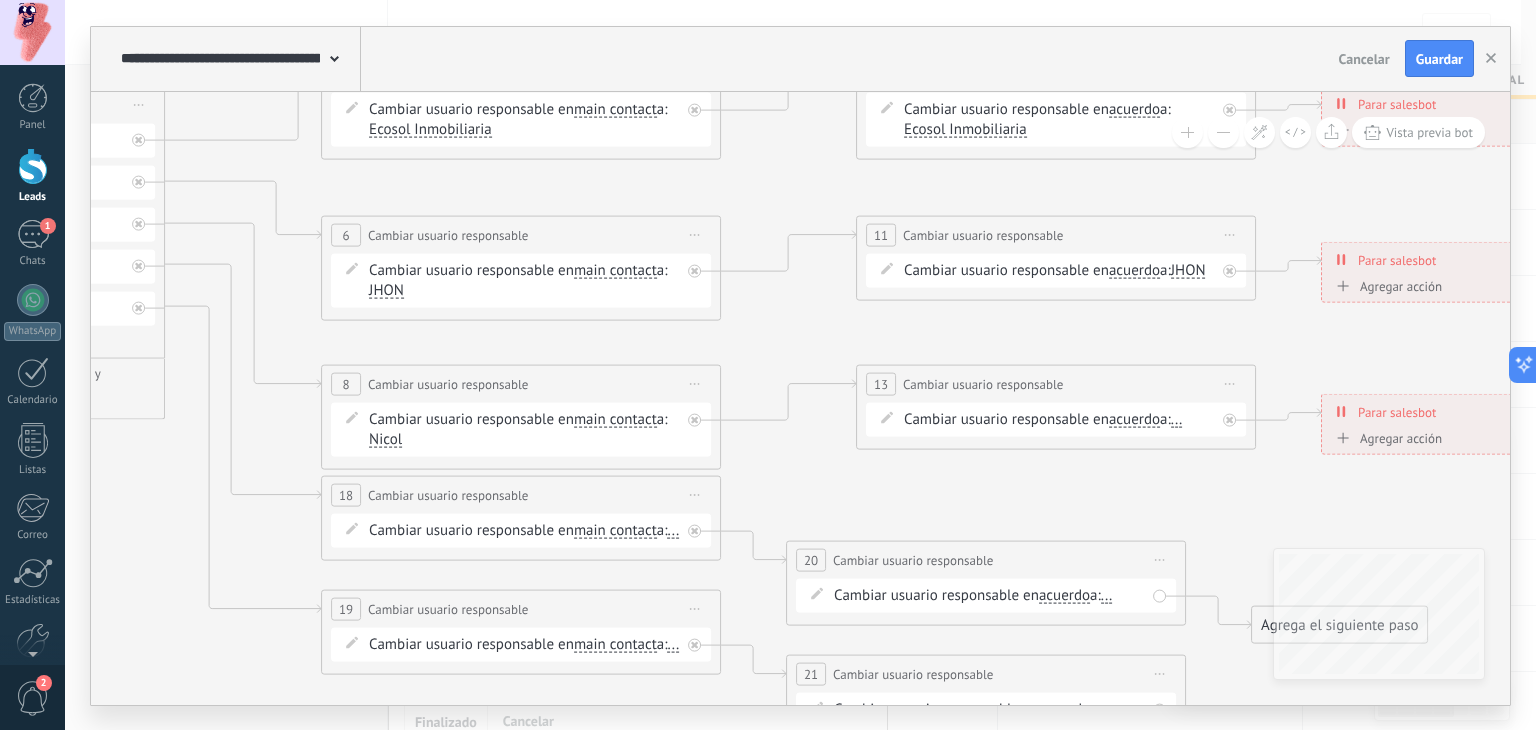 click on "..." at bounding box center (1177, 419) 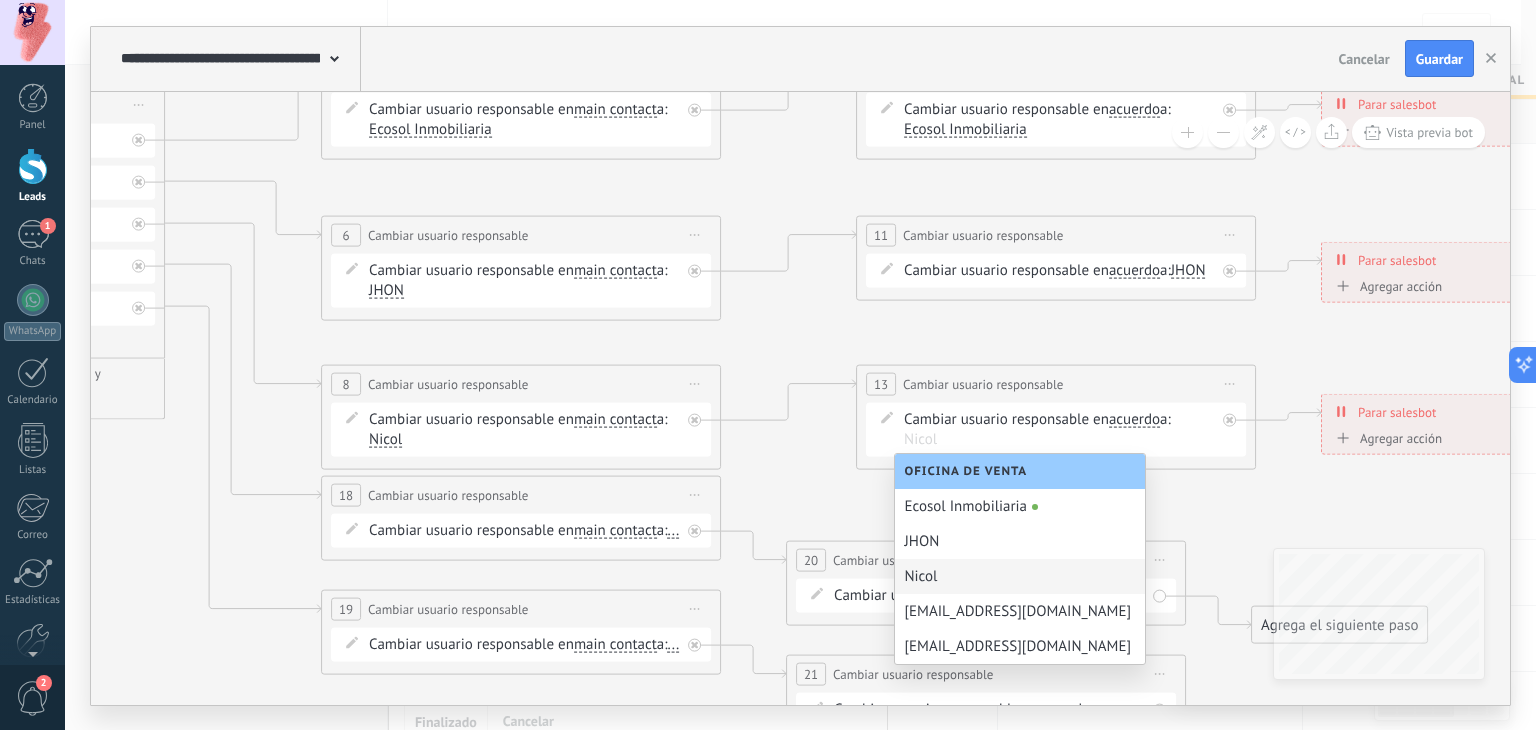 click on "Nicol" at bounding box center (1020, 576) 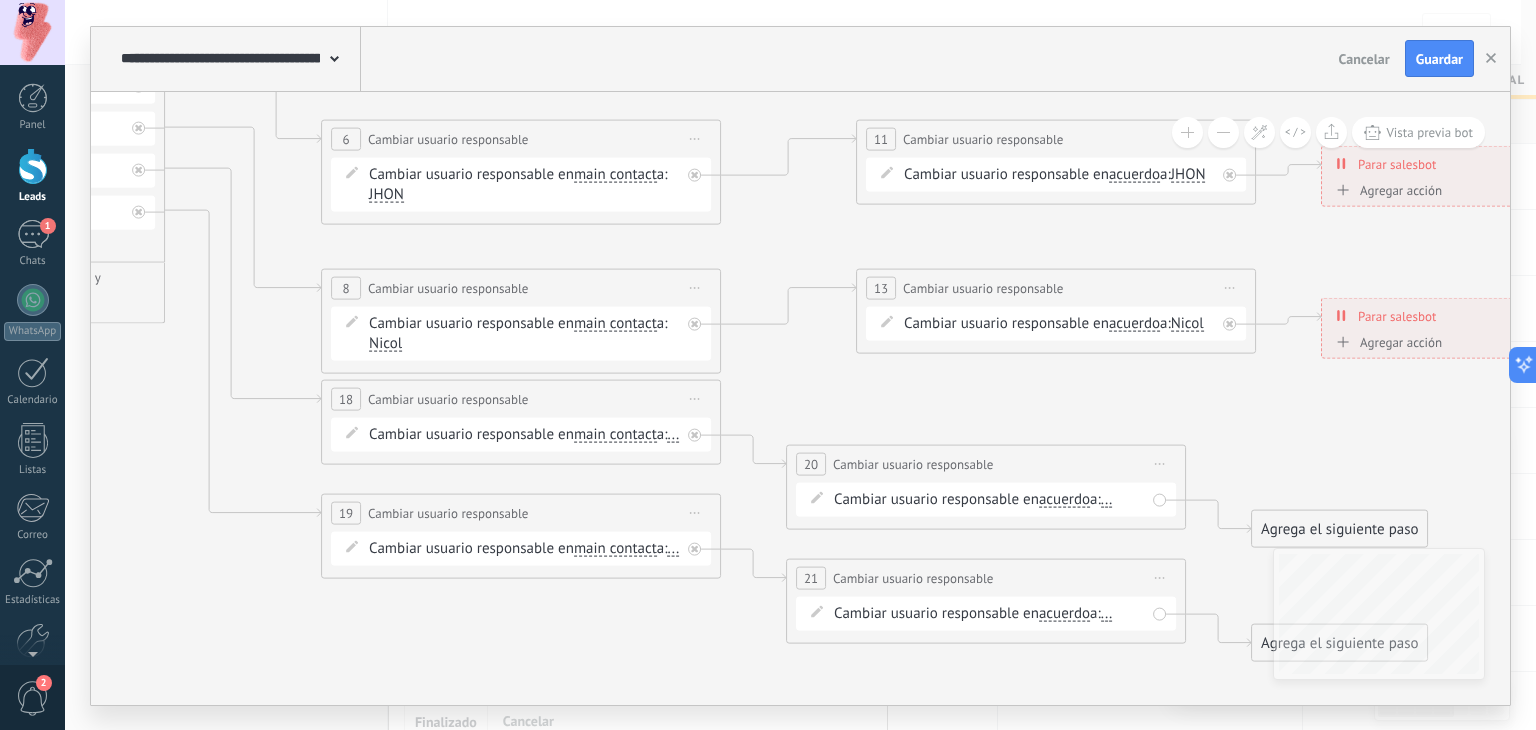 click on "..." at bounding box center [674, 434] 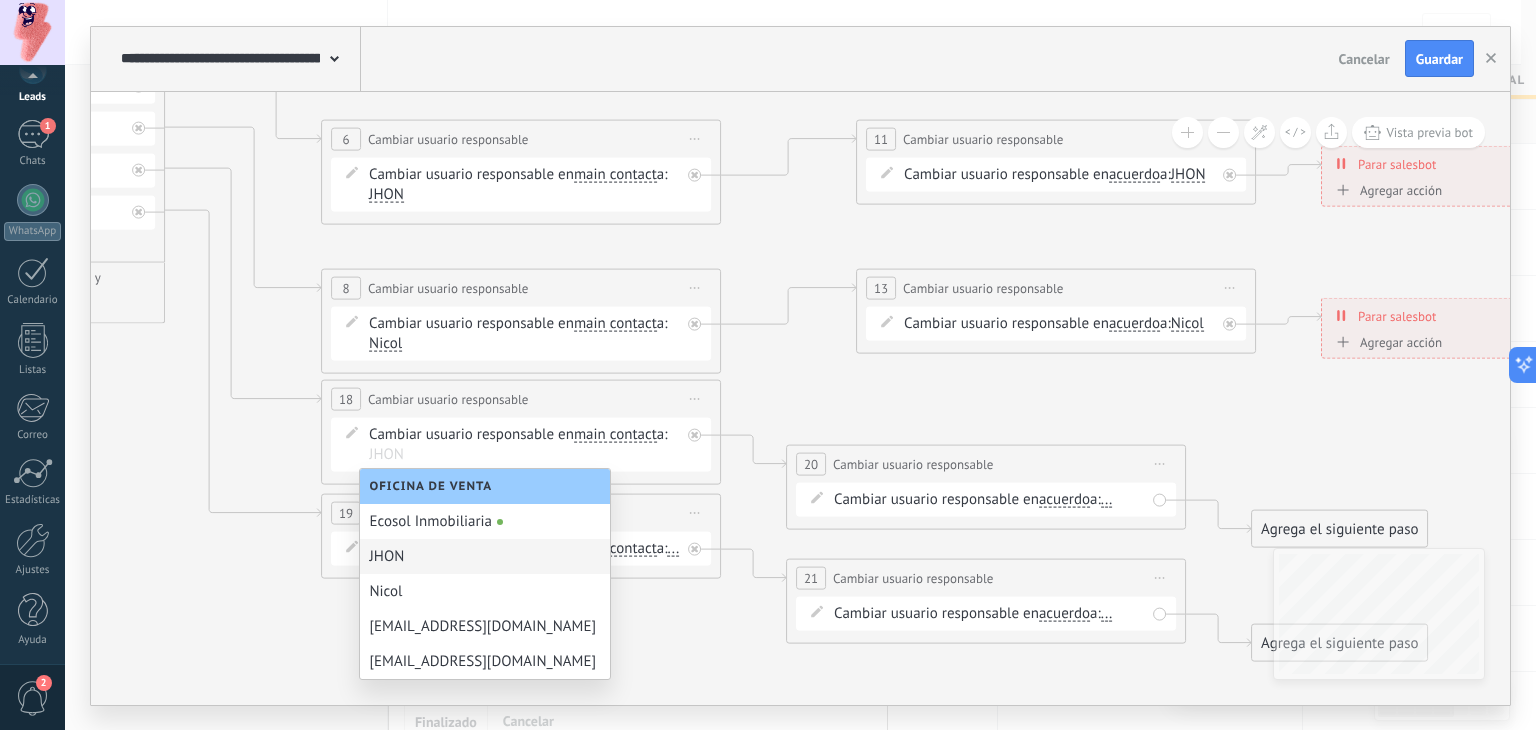scroll, scrollTop: 101, scrollLeft: 0, axis: vertical 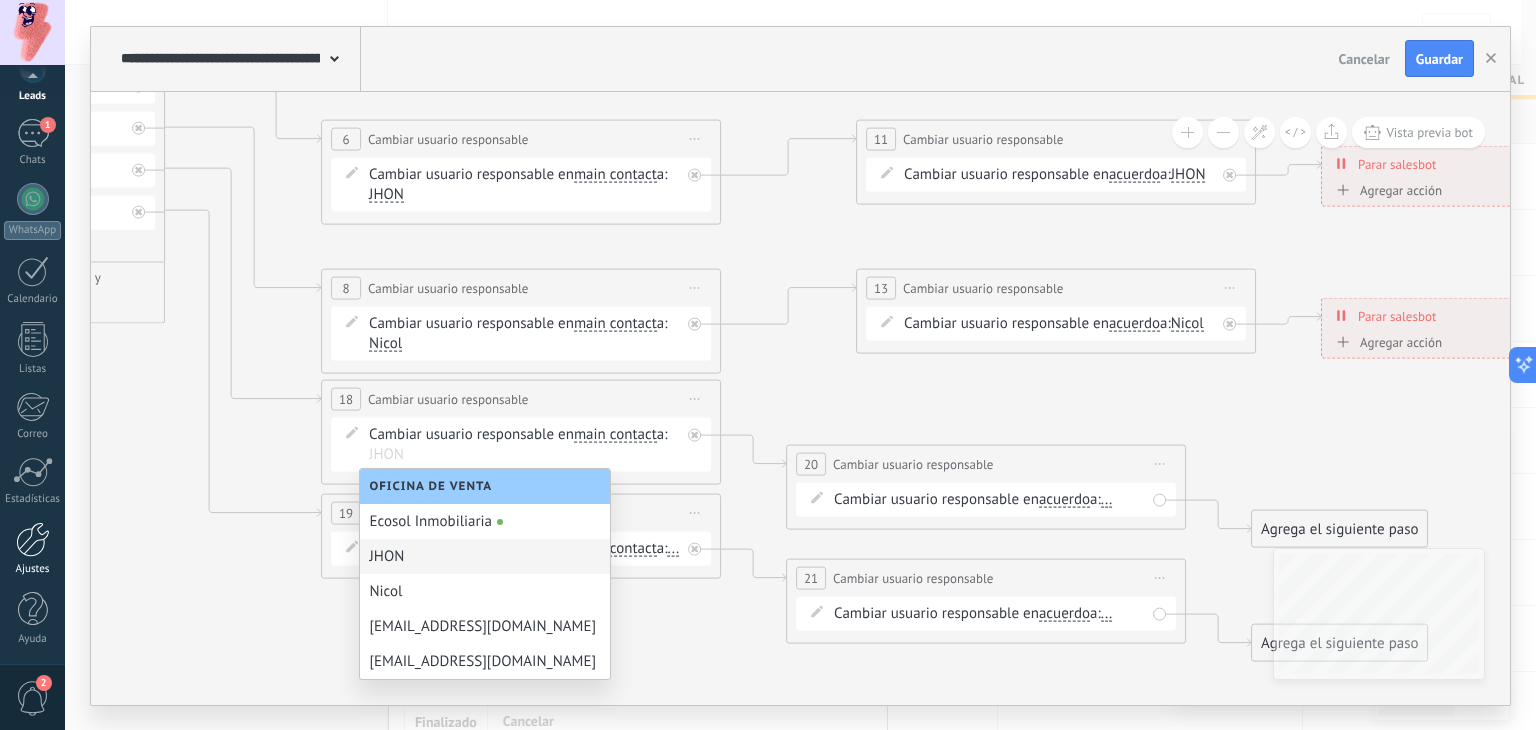 click on "Ajustes" at bounding box center (33, 569) 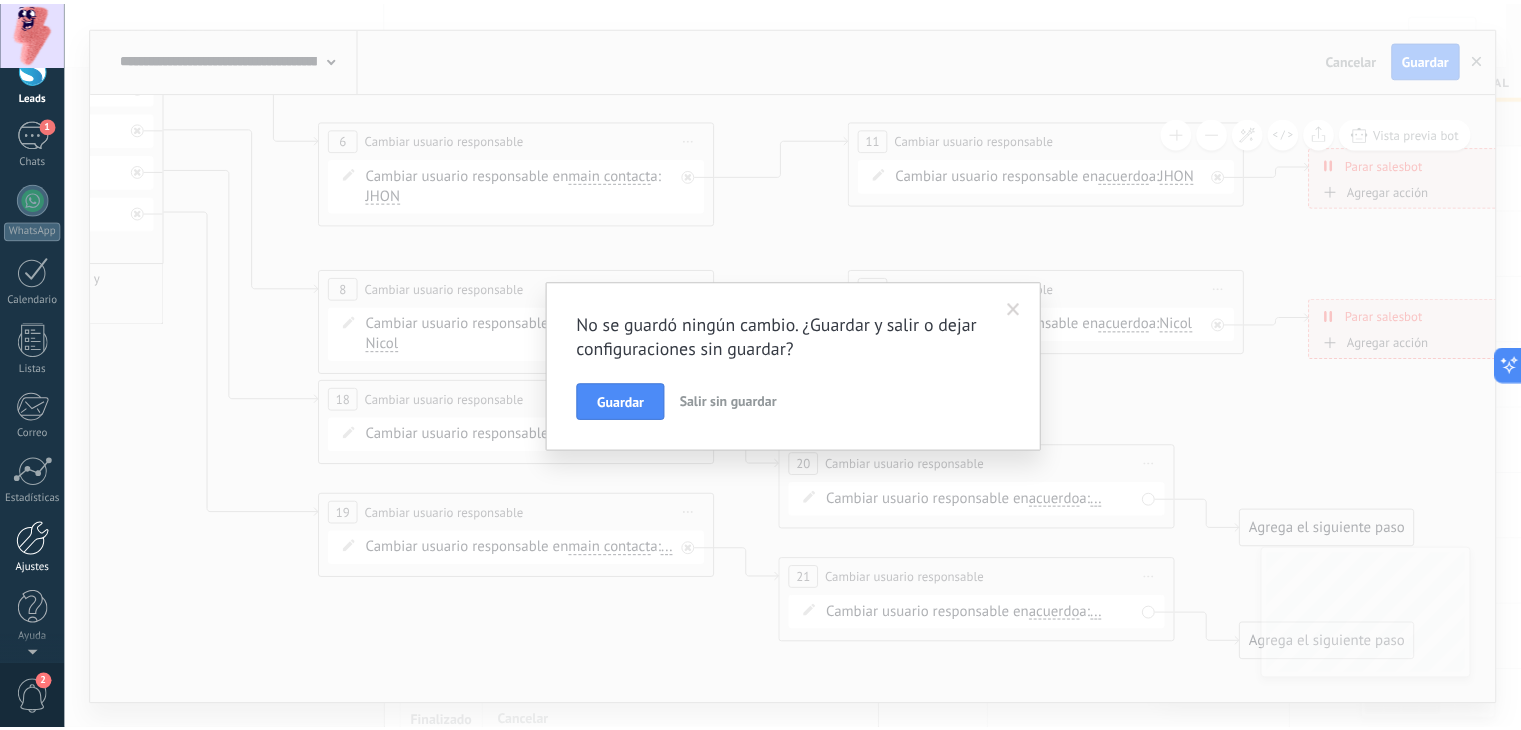 scroll, scrollTop: 0, scrollLeft: 0, axis: both 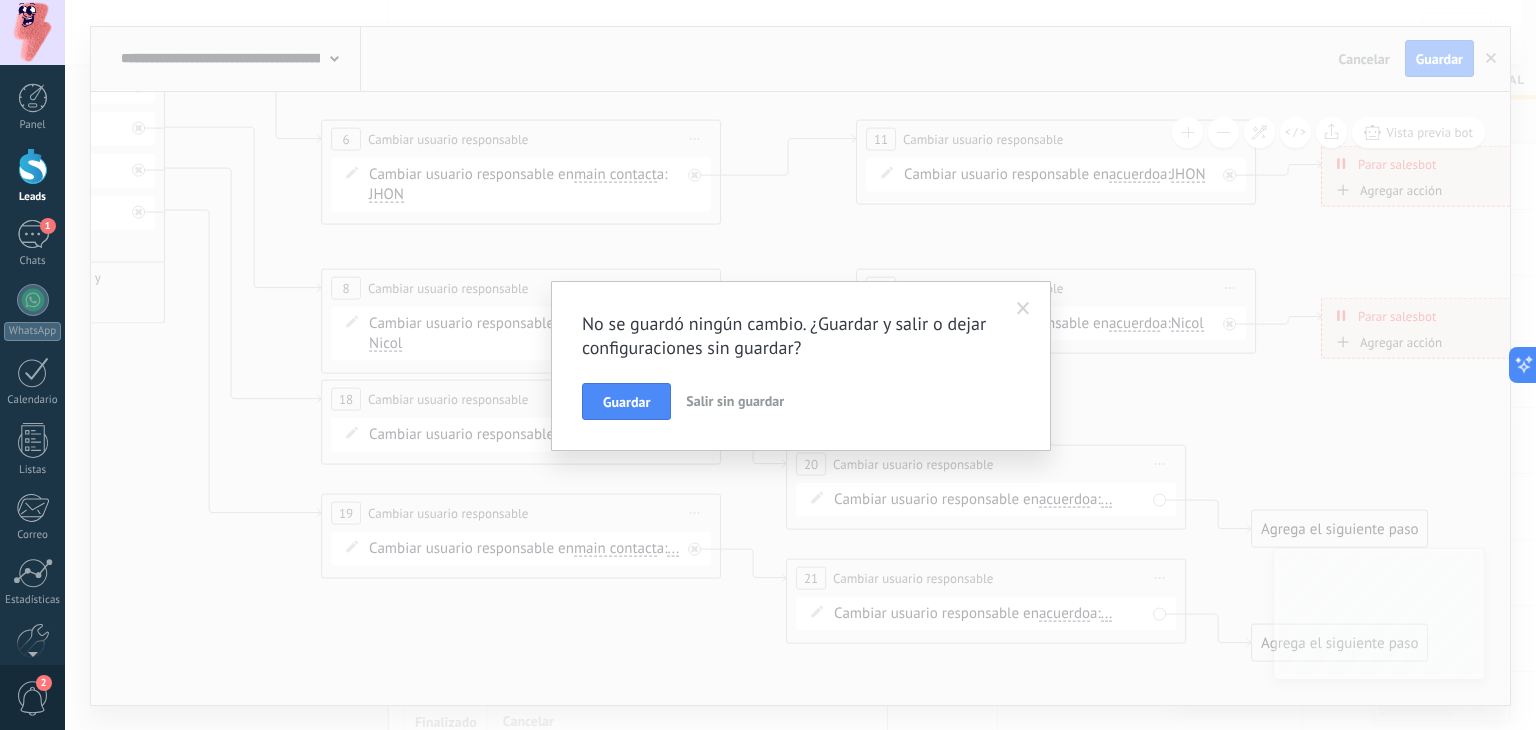 click on "Salir sin guardar" at bounding box center [735, 401] 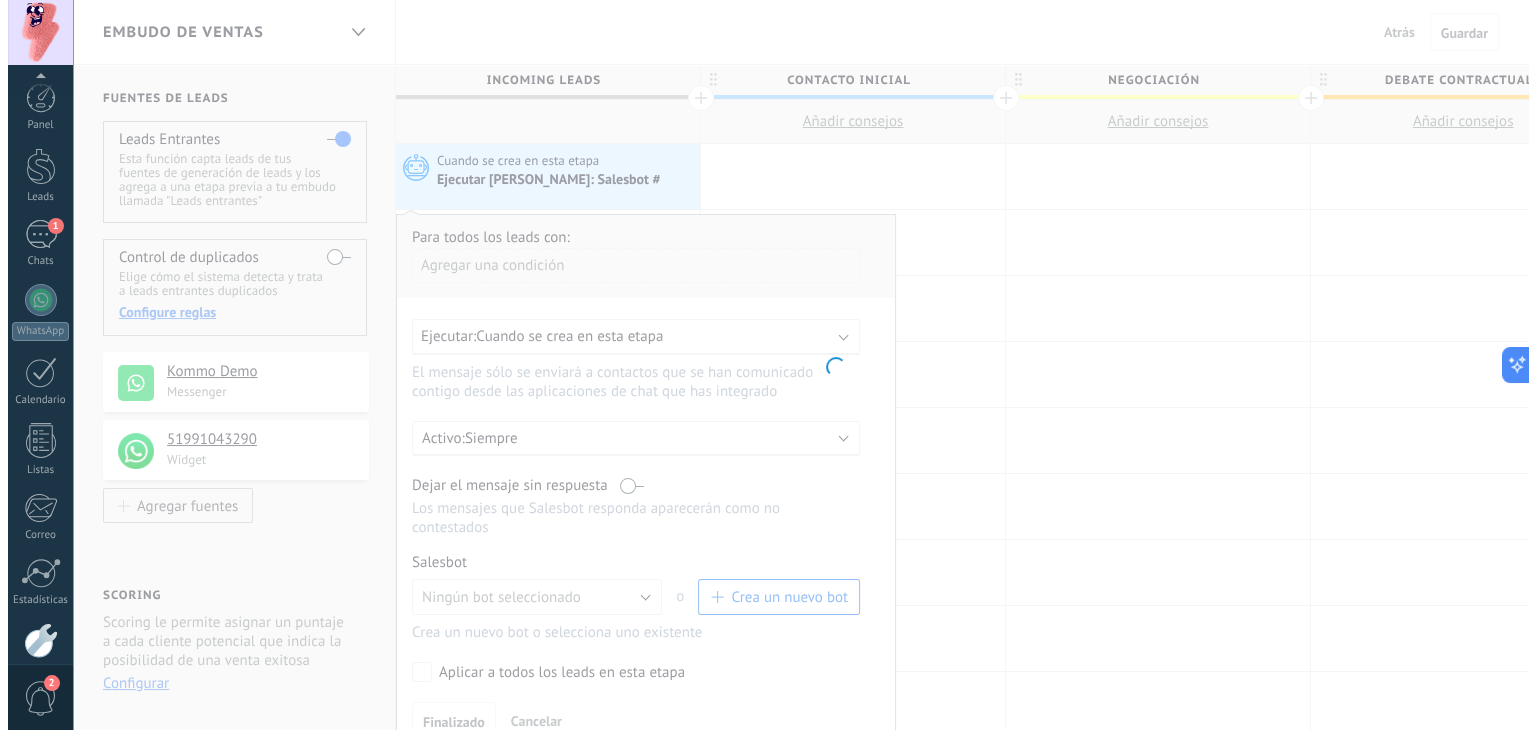 scroll, scrollTop: 101, scrollLeft: 0, axis: vertical 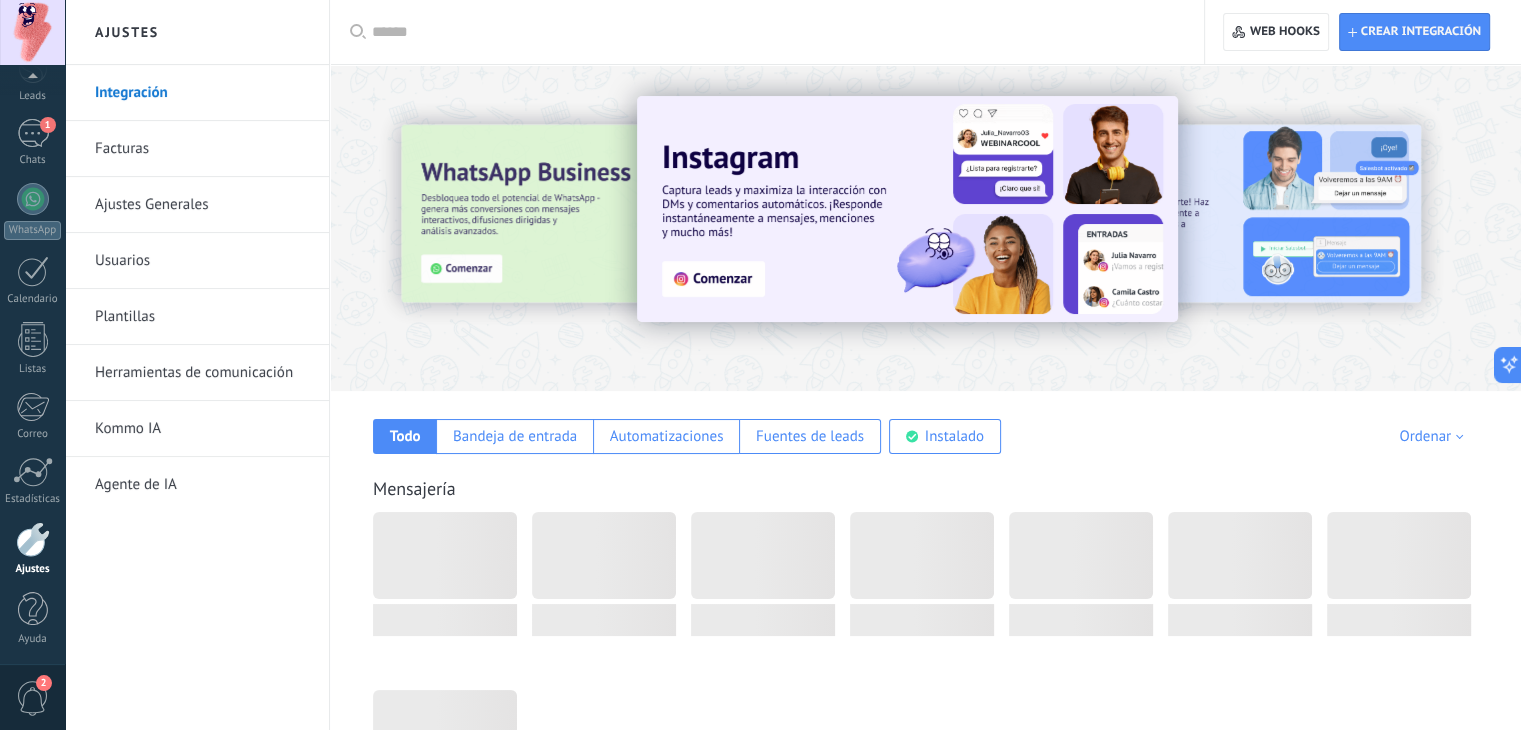 click on "Usuarios" at bounding box center (202, 261) 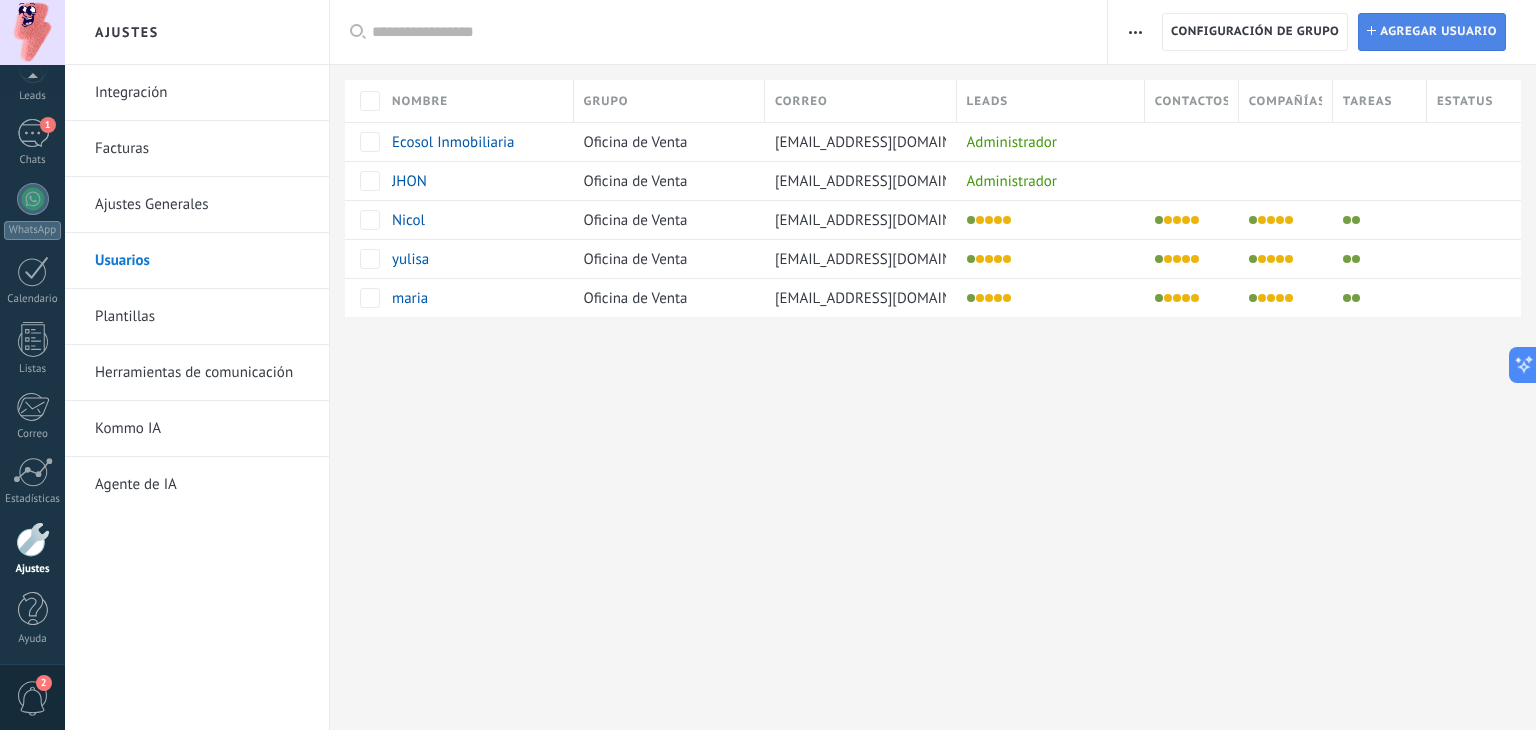 click on "Agregar usuario" at bounding box center (1438, 32) 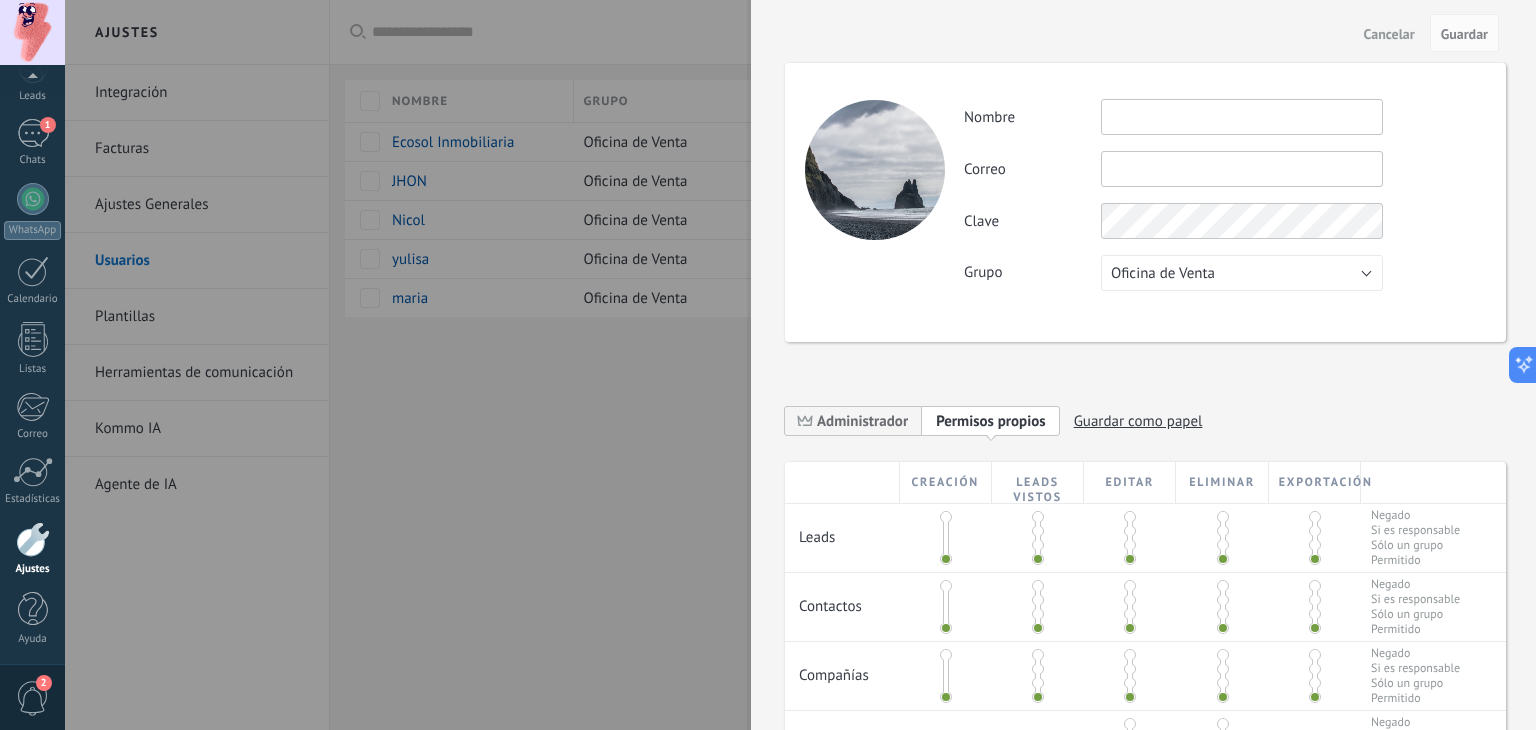 click at bounding box center [1242, 117] 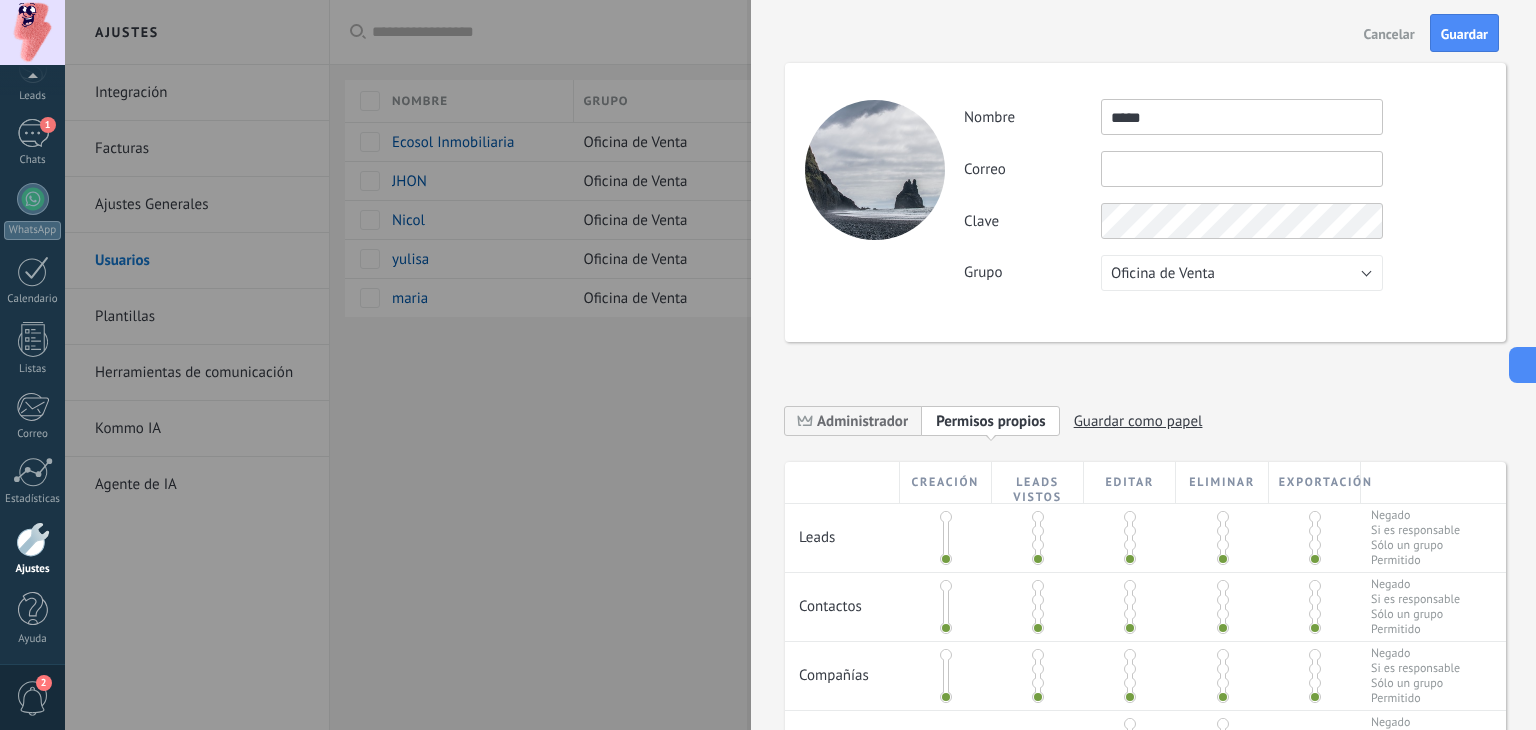 type on "*****" 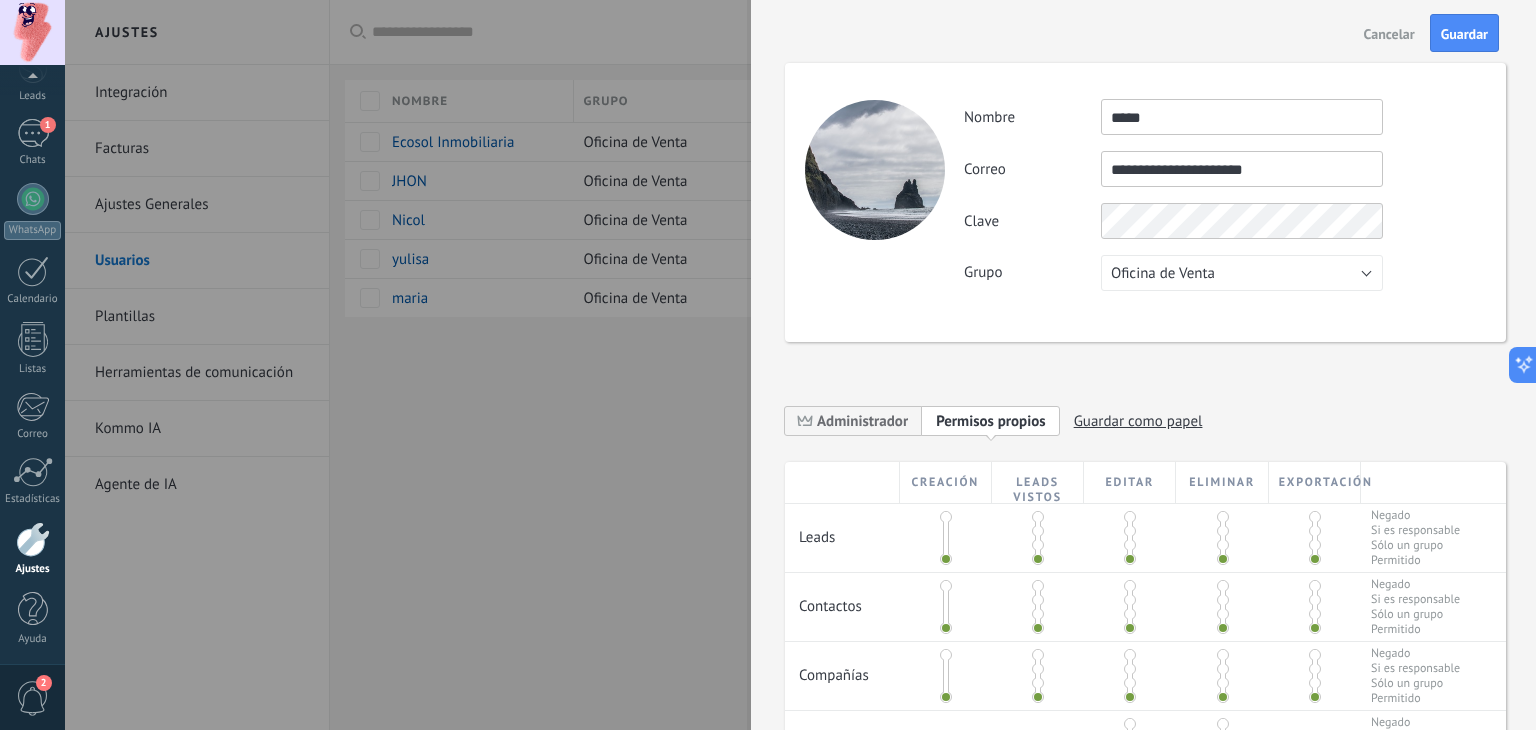 type on "**********" 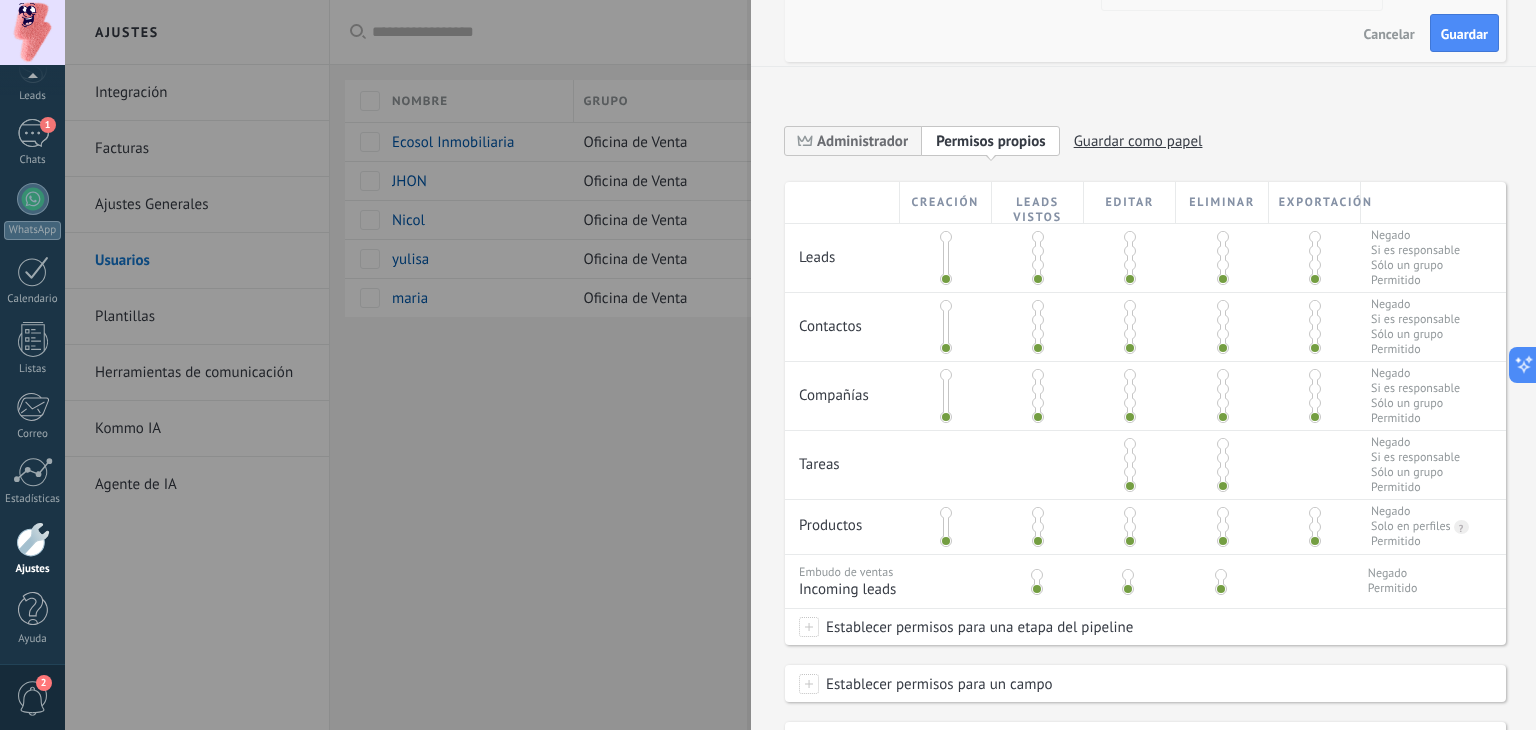 scroll, scrollTop: 300, scrollLeft: 0, axis: vertical 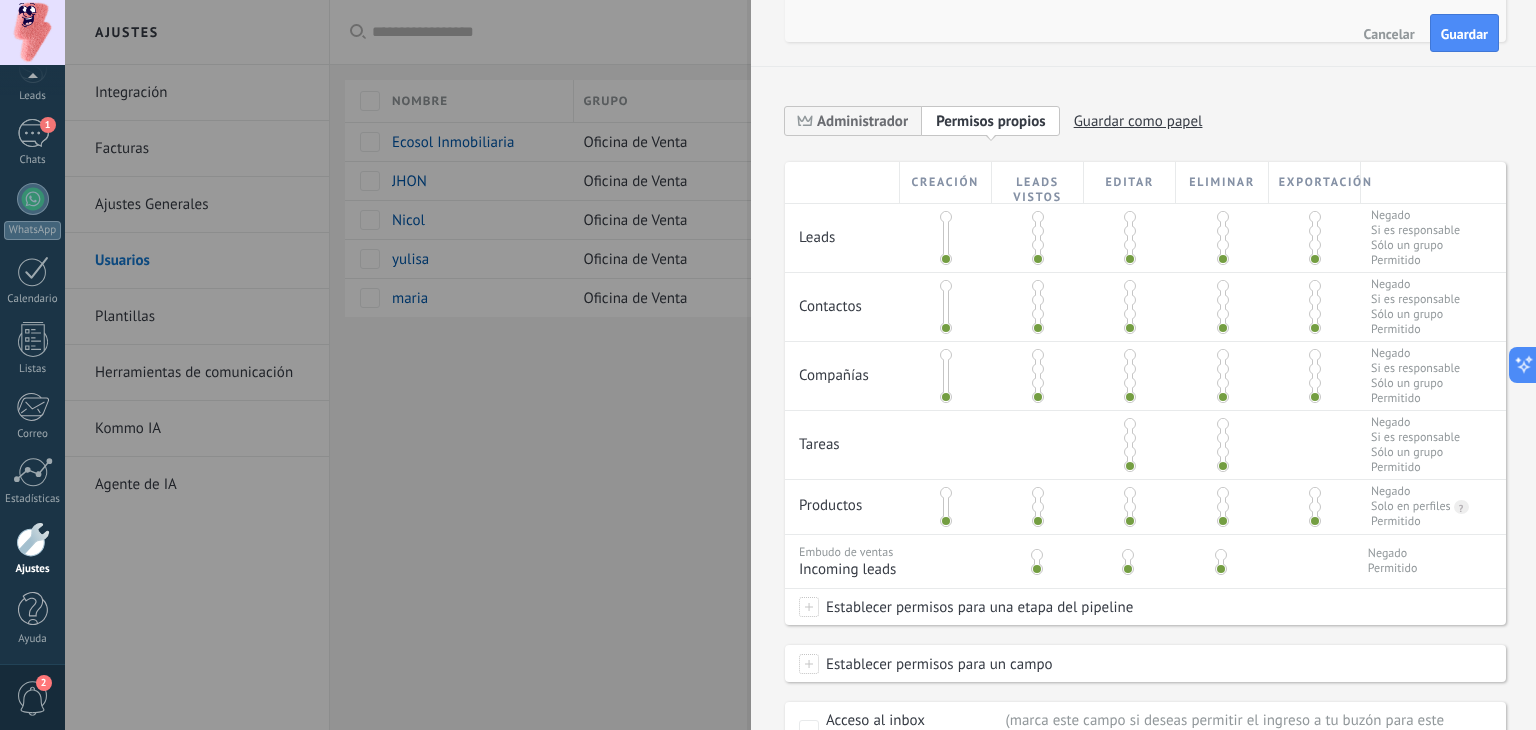 click at bounding box center [1038, 231] 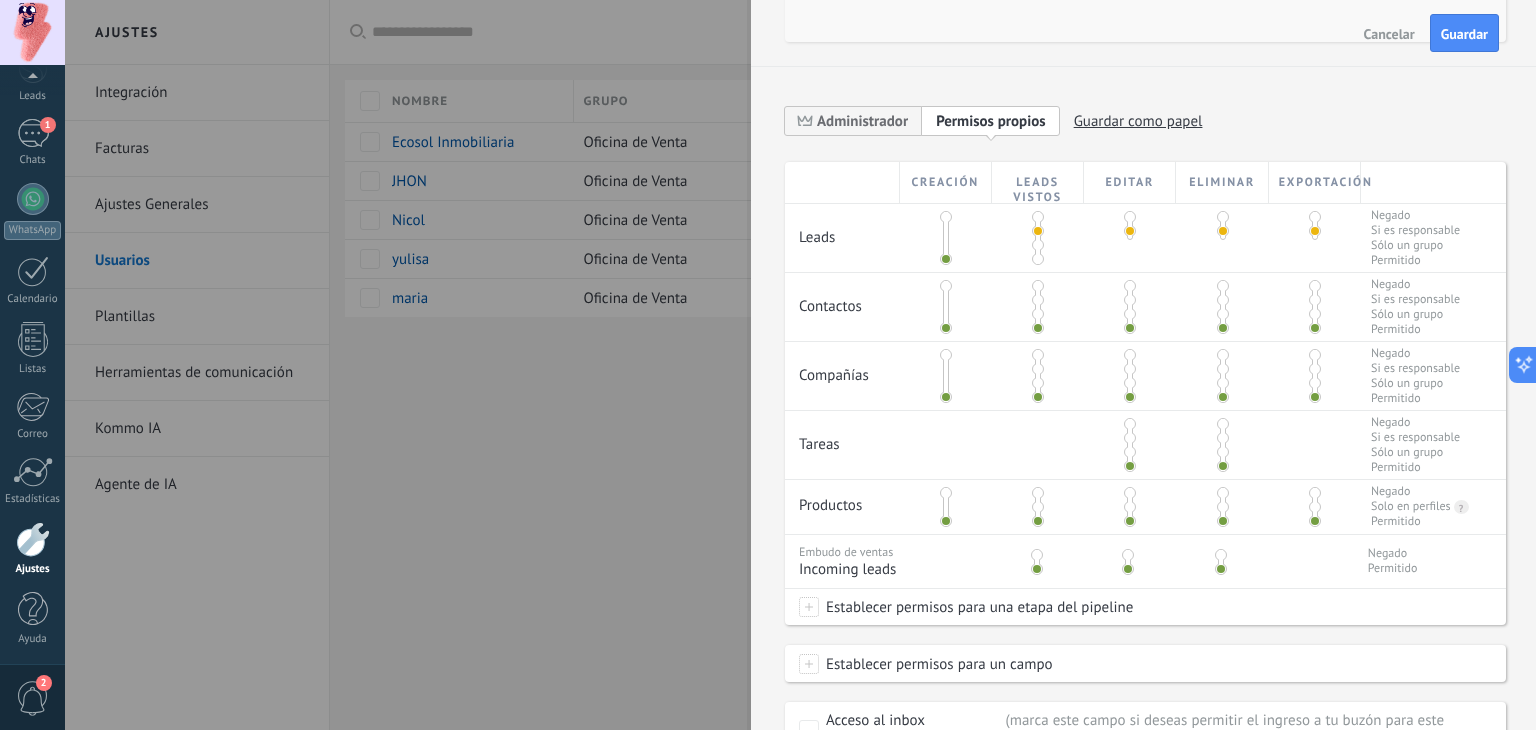click at bounding box center [1038, 307] 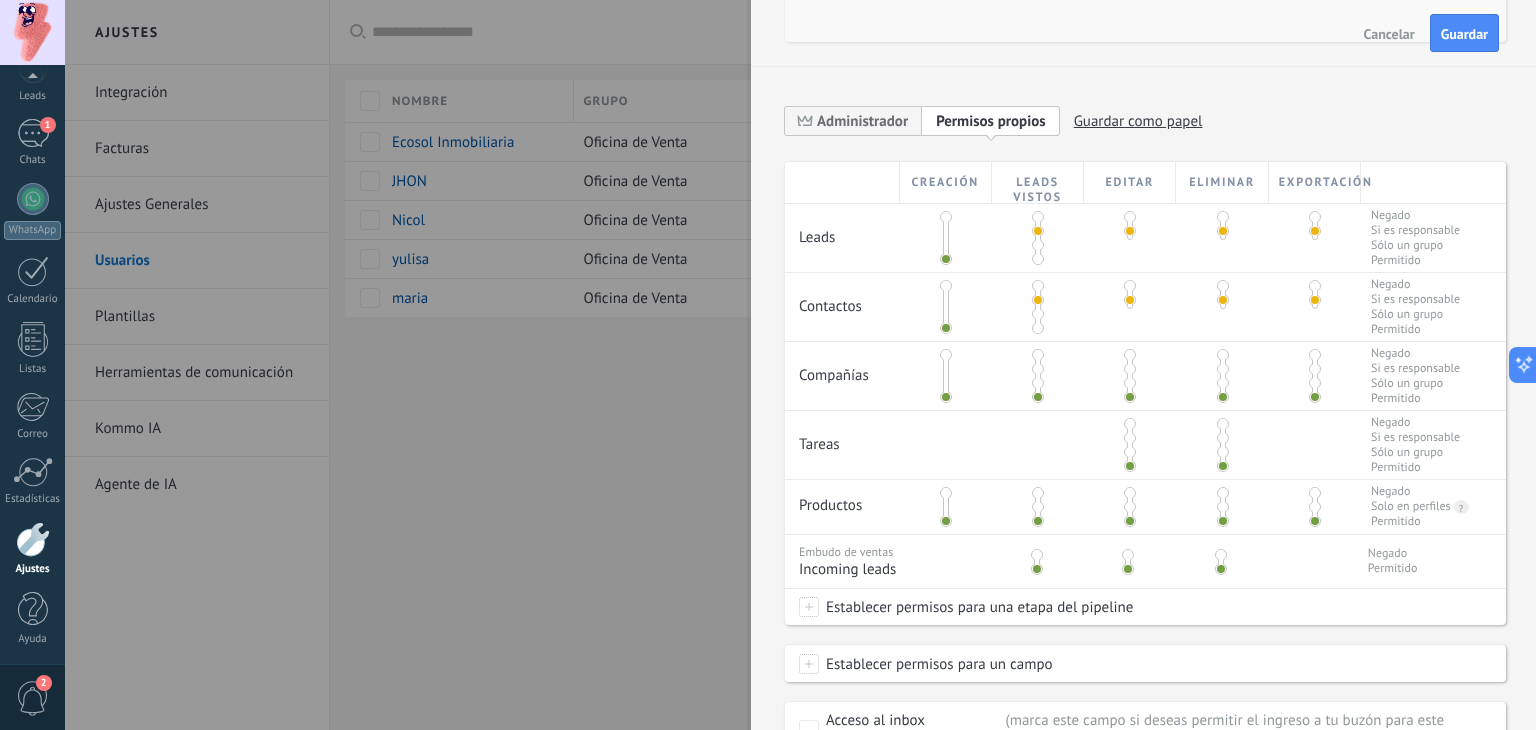 click at bounding box center [1038, 369] 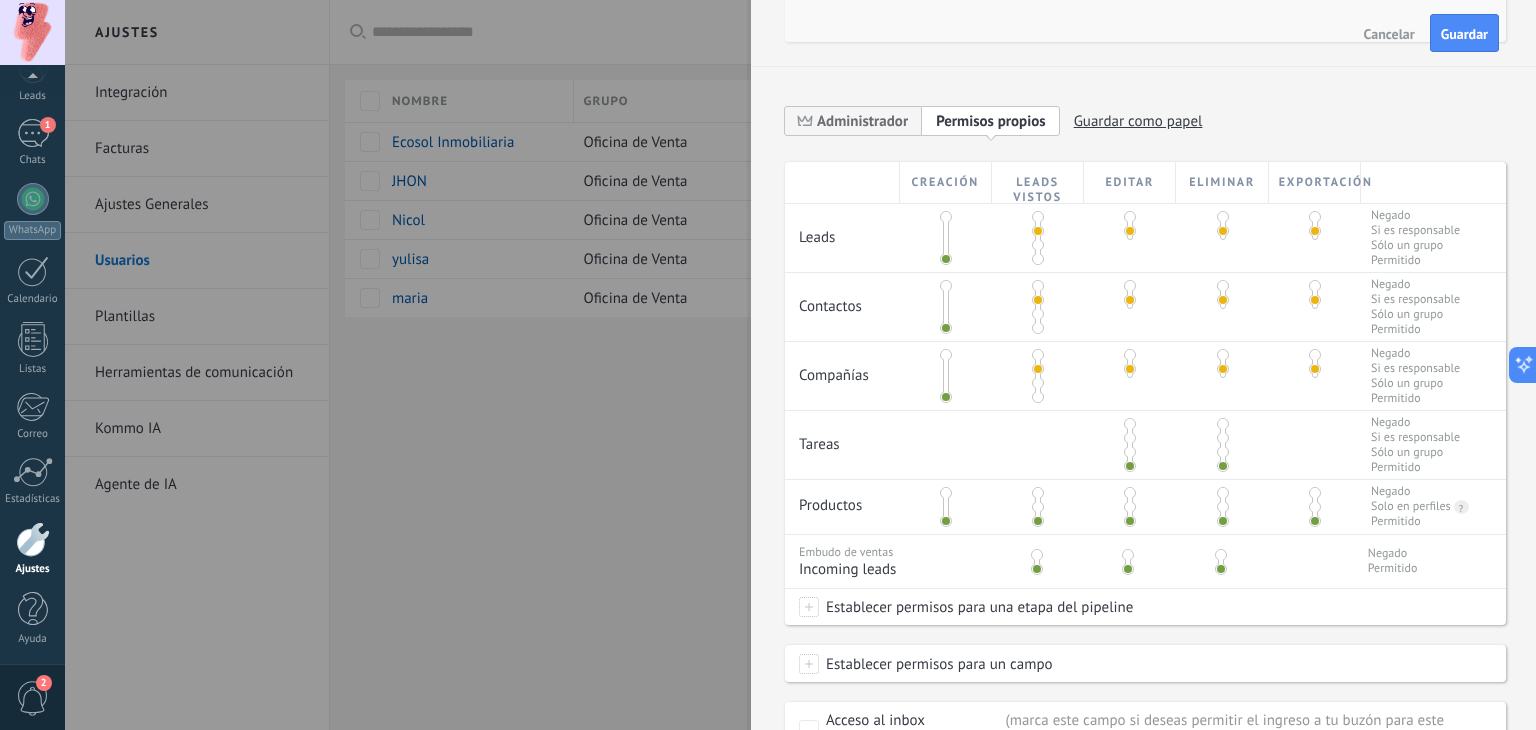 click at bounding box center (1037, 555) 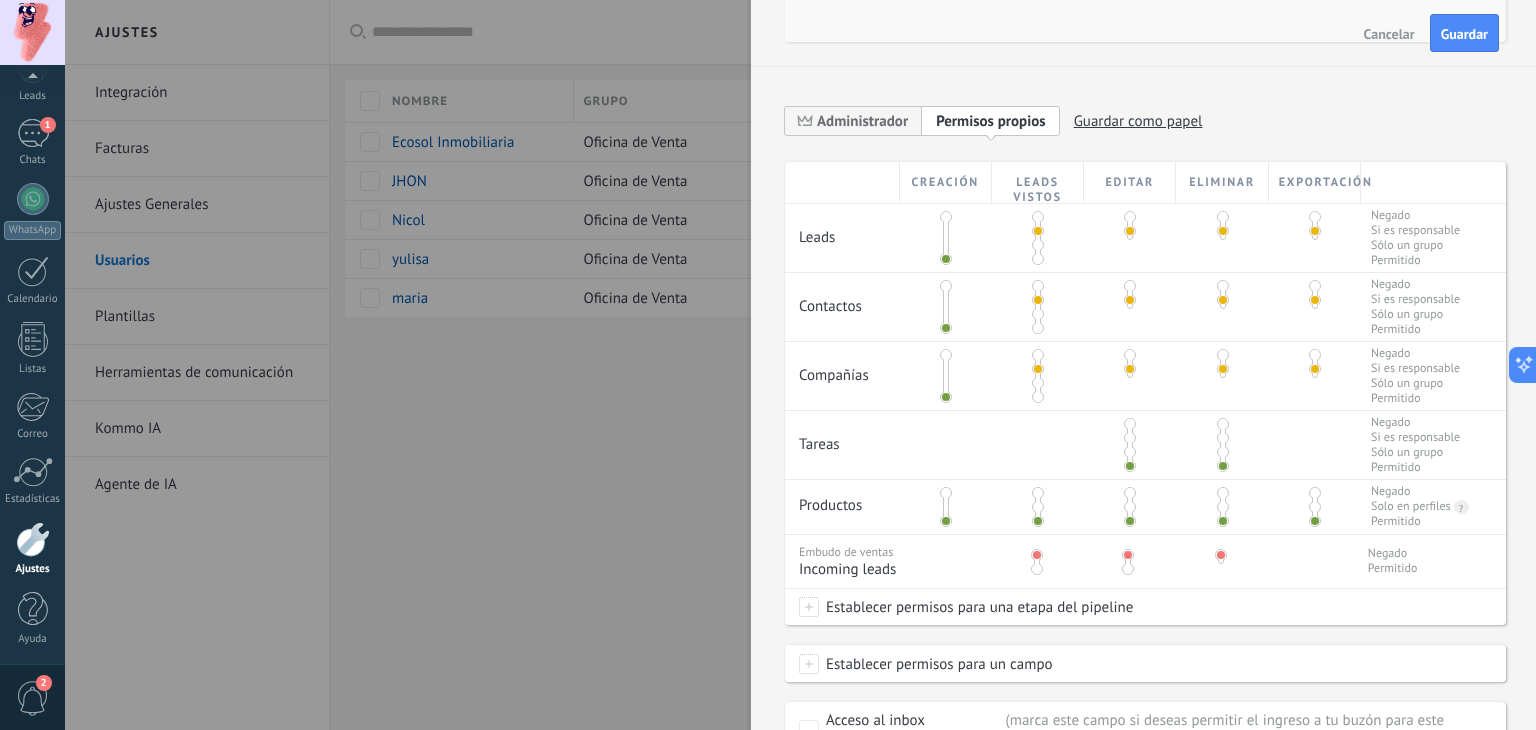 click at bounding box center [1037, 569] 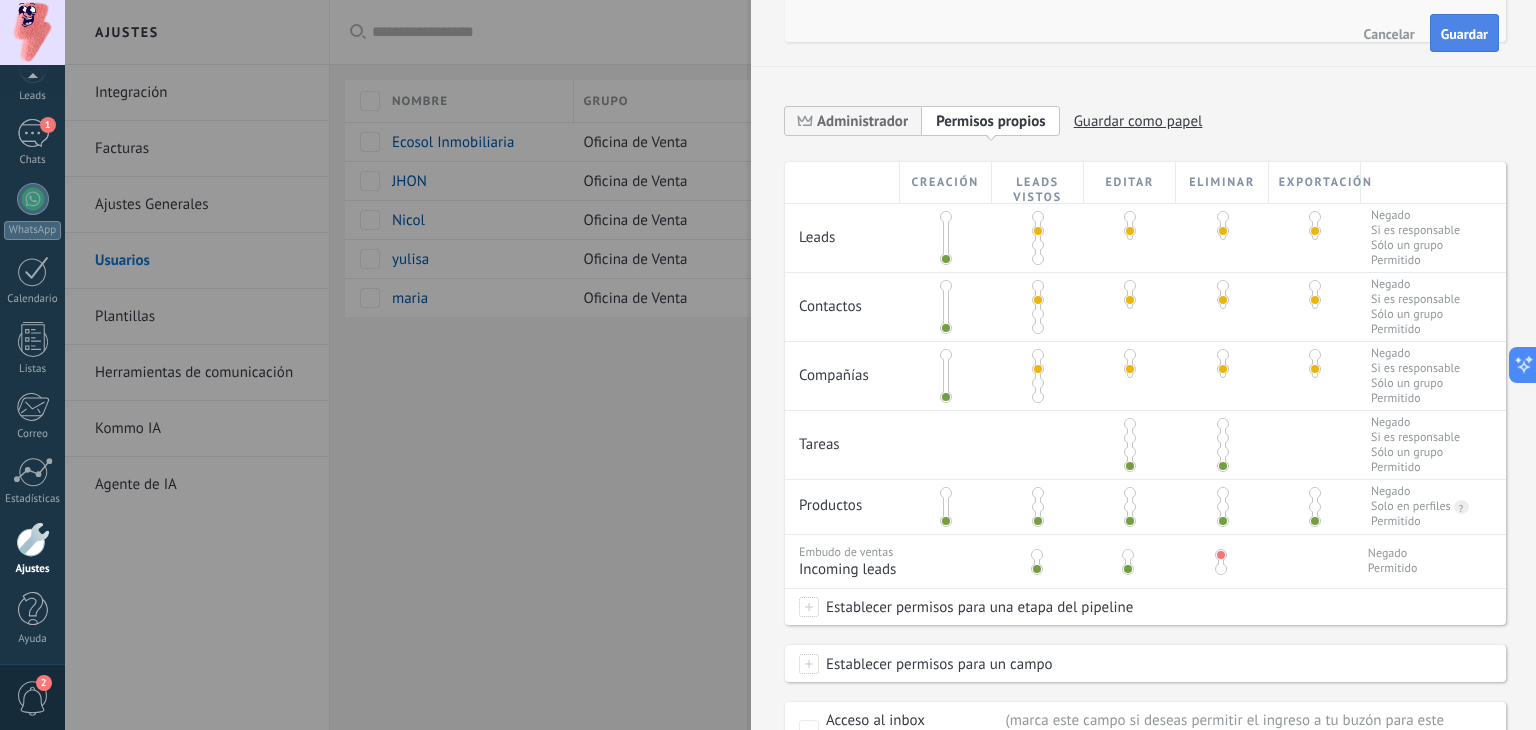 click on "Guardar" at bounding box center (1464, 34) 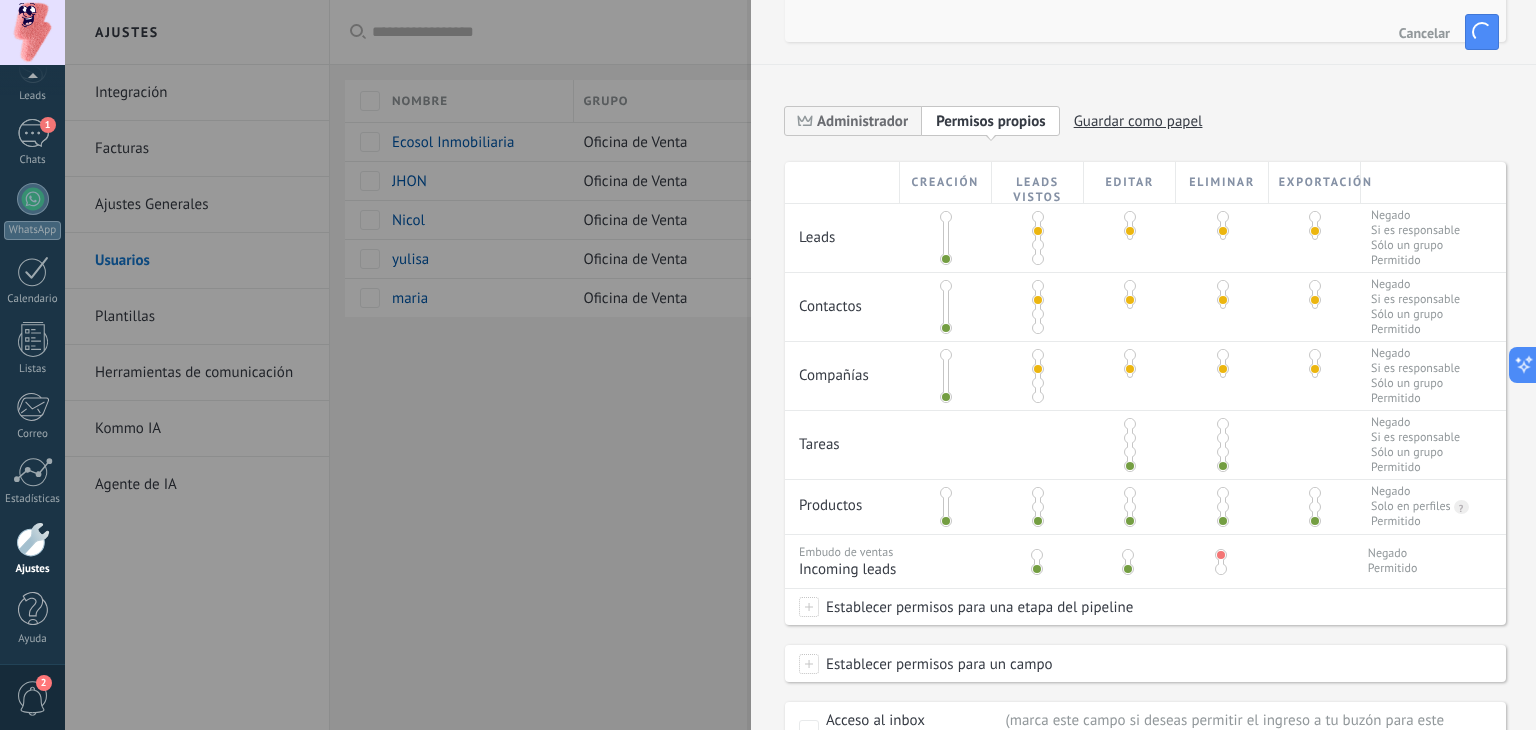scroll, scrollTop: 0, scrollLeft: 0, axis: both 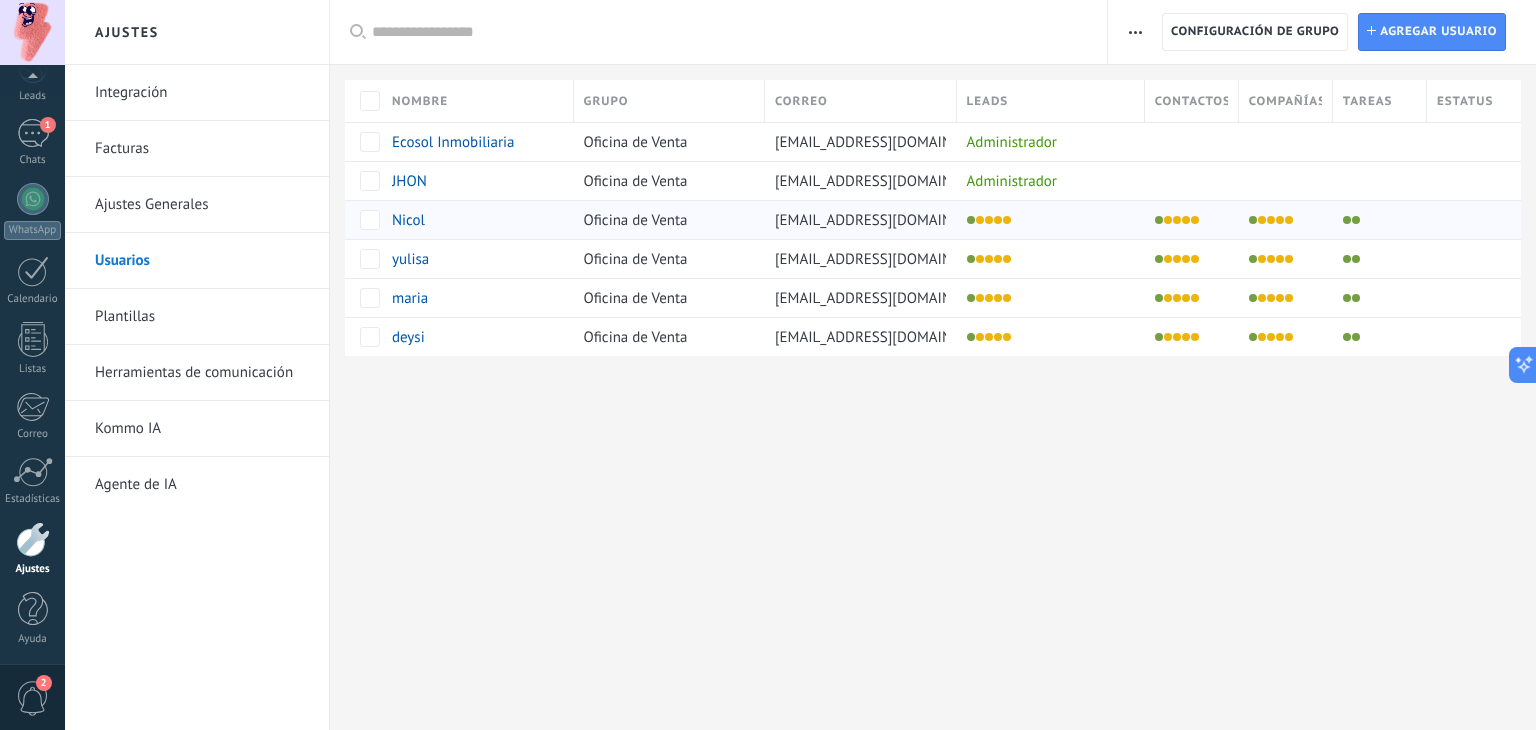 click at bounding box center (1375, 220) 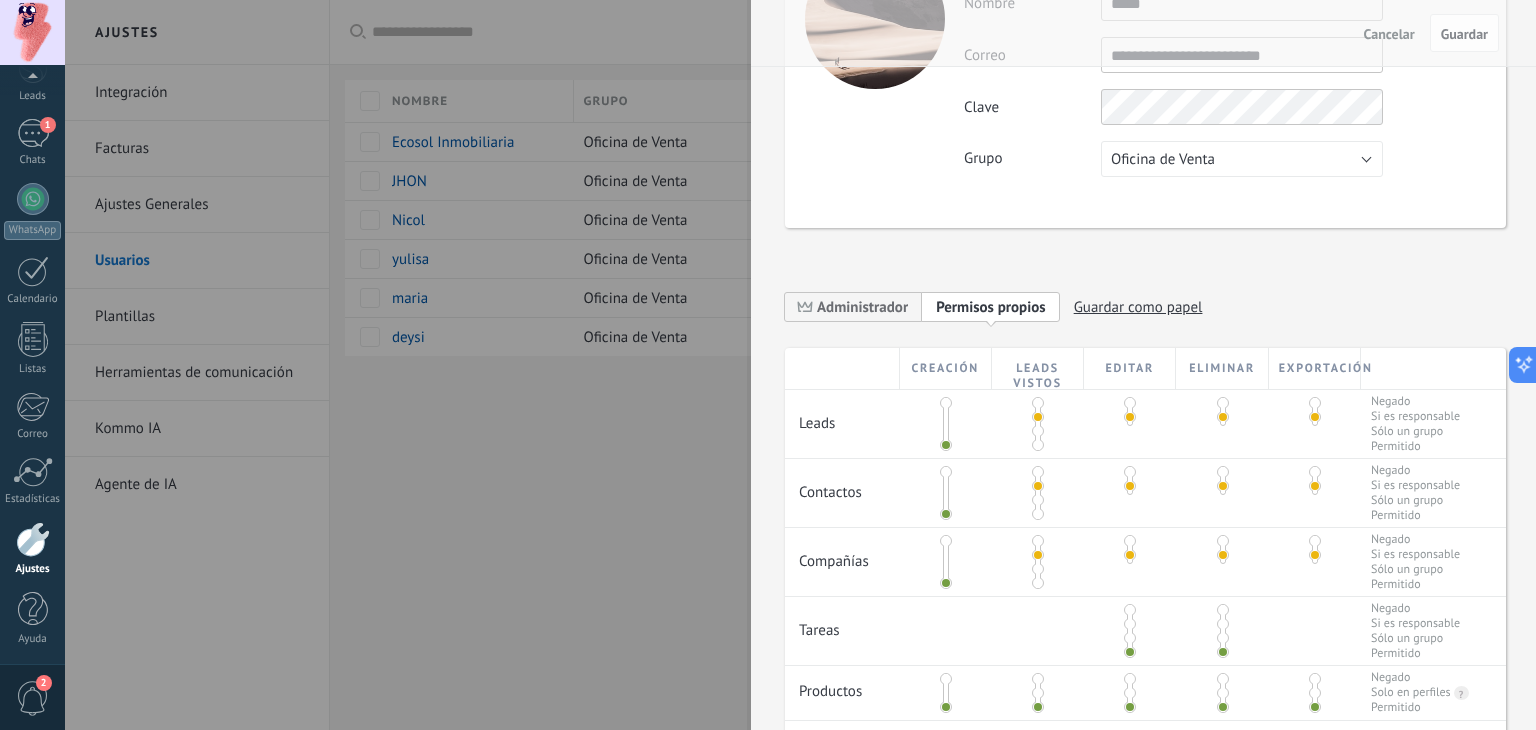 scroll, scrollTop: 400, scrollLeft: 0, axis: vertical 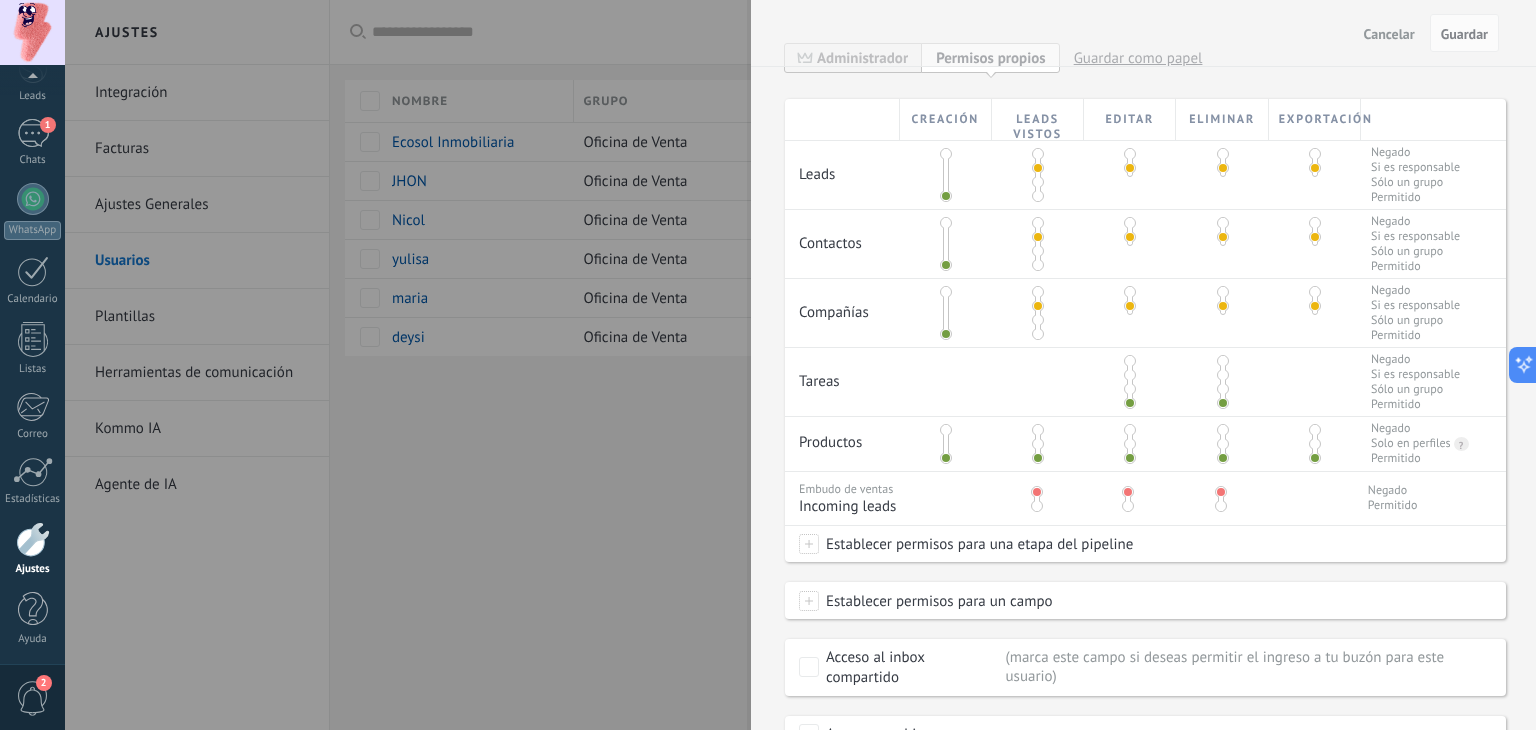 click at bounding box center (1035, 495) 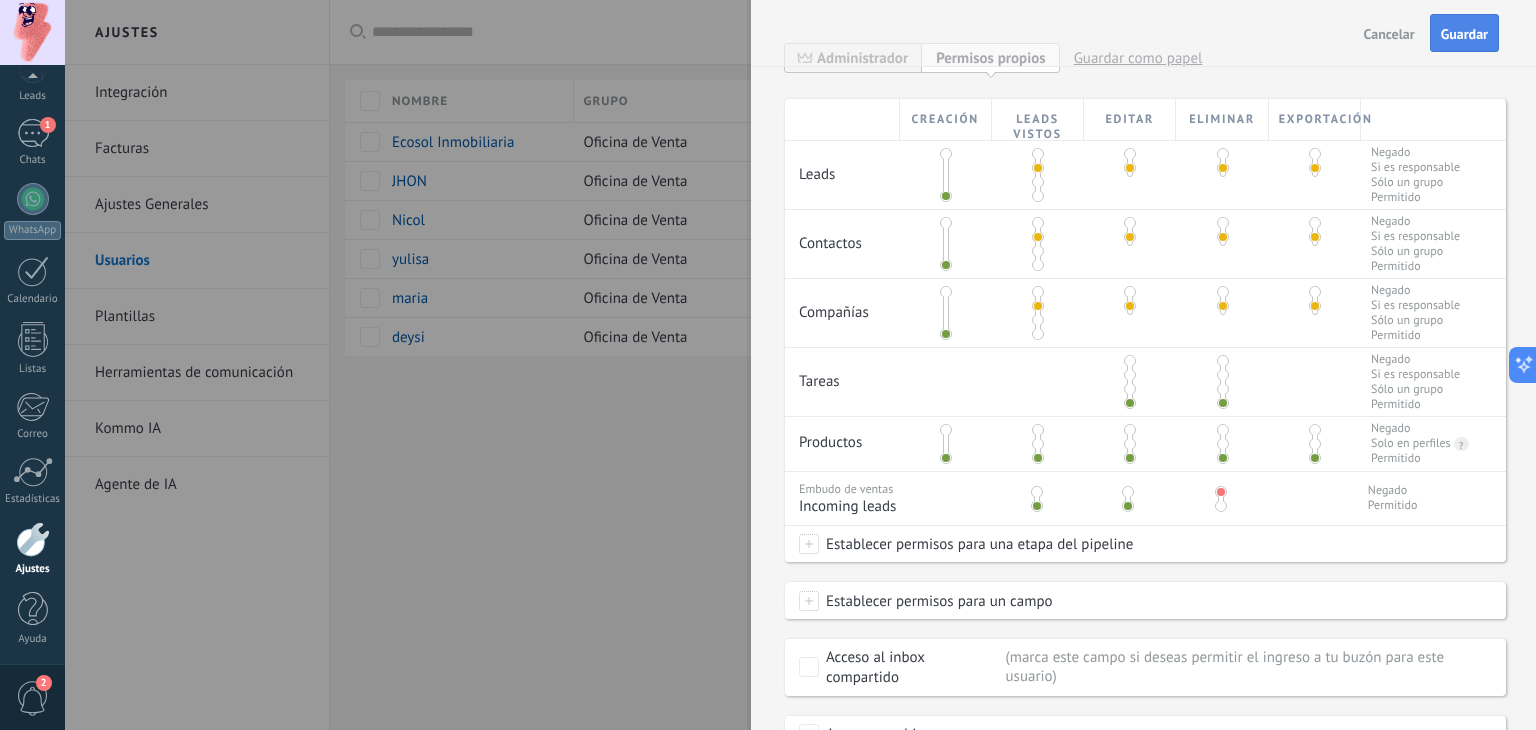 click on "Guardar" at bounding box center [1464, 34] 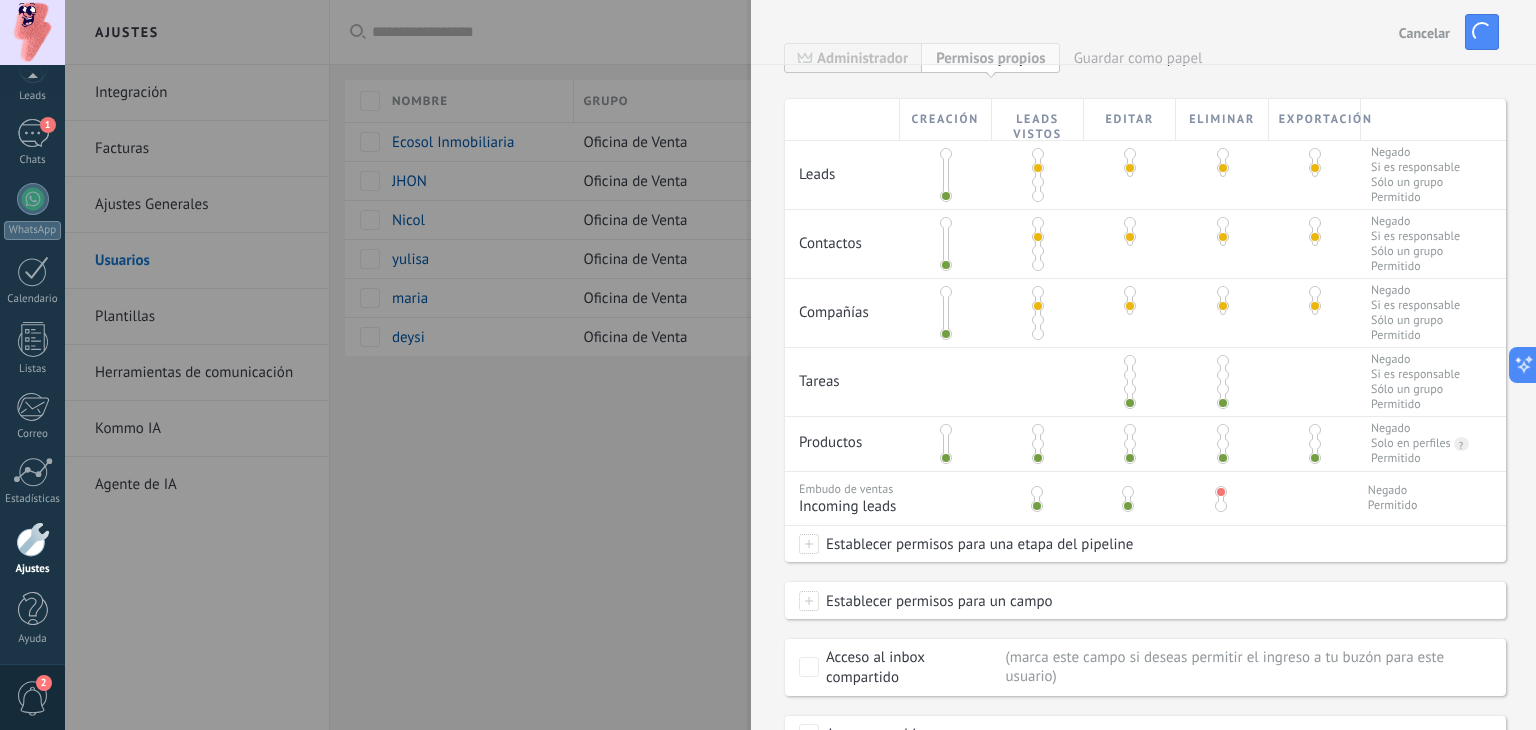scroll, scrollTop: 0, scrollLeft: 0, axis: both 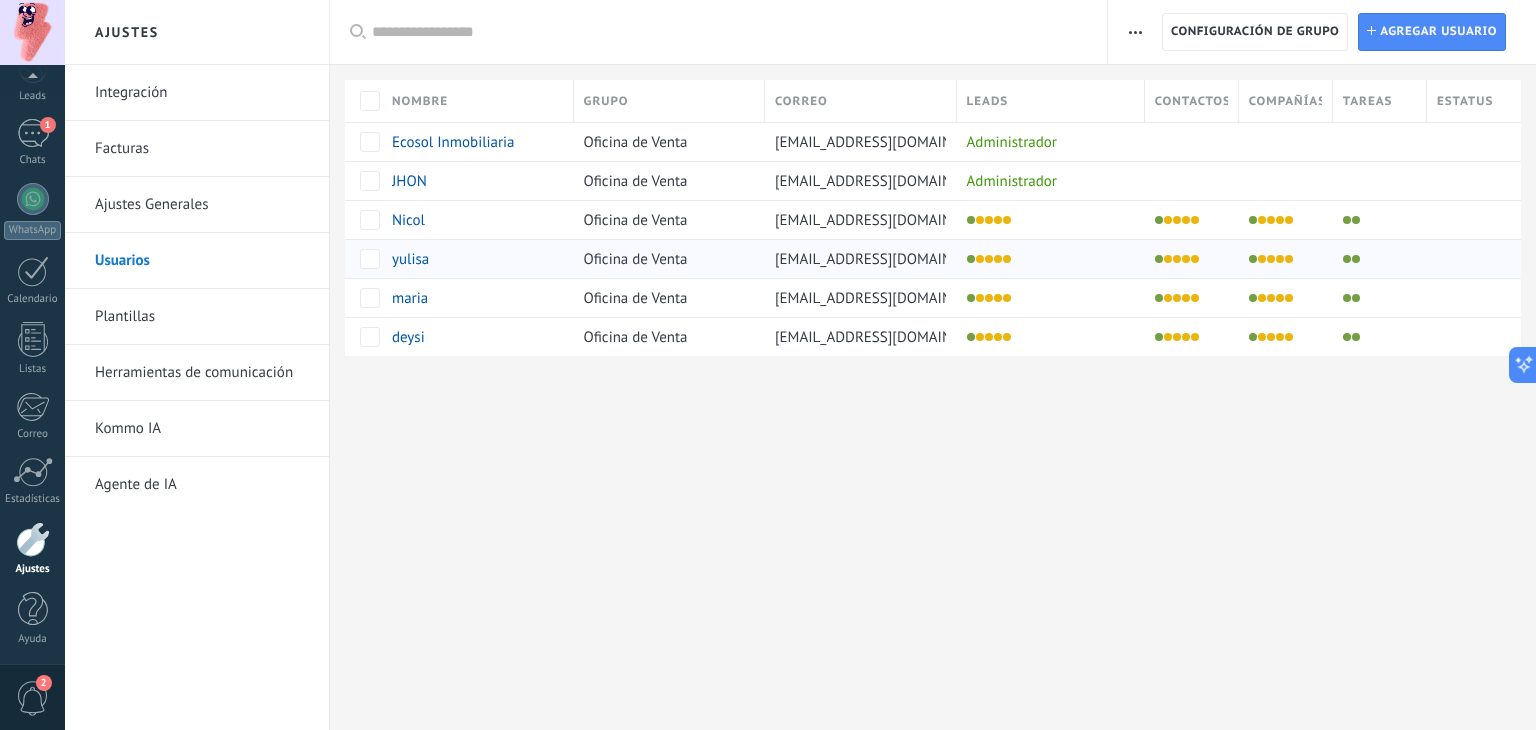 click at bounding box center (1271, 259) 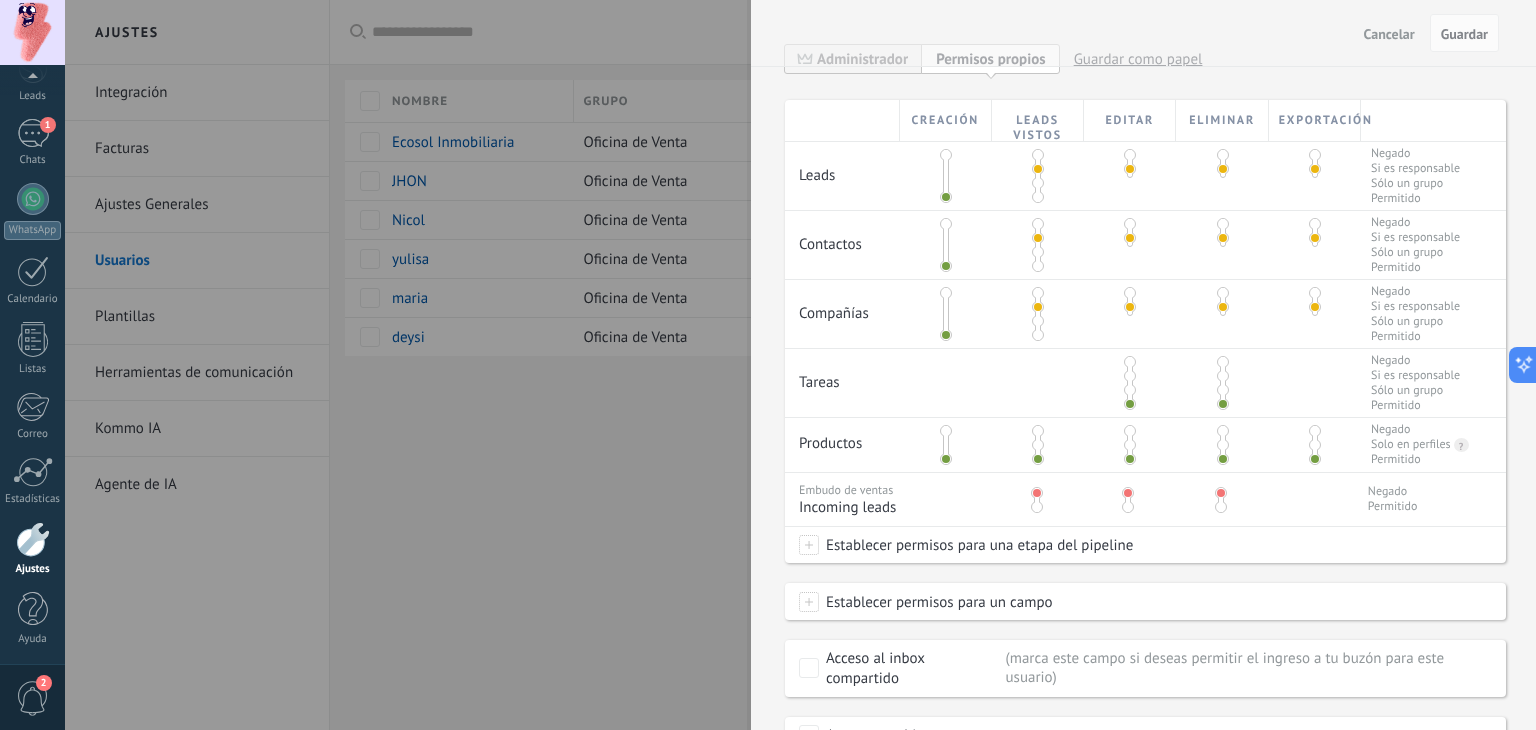 scroll, scrollTop: 400, scrollLeft: 0, axis: vertical 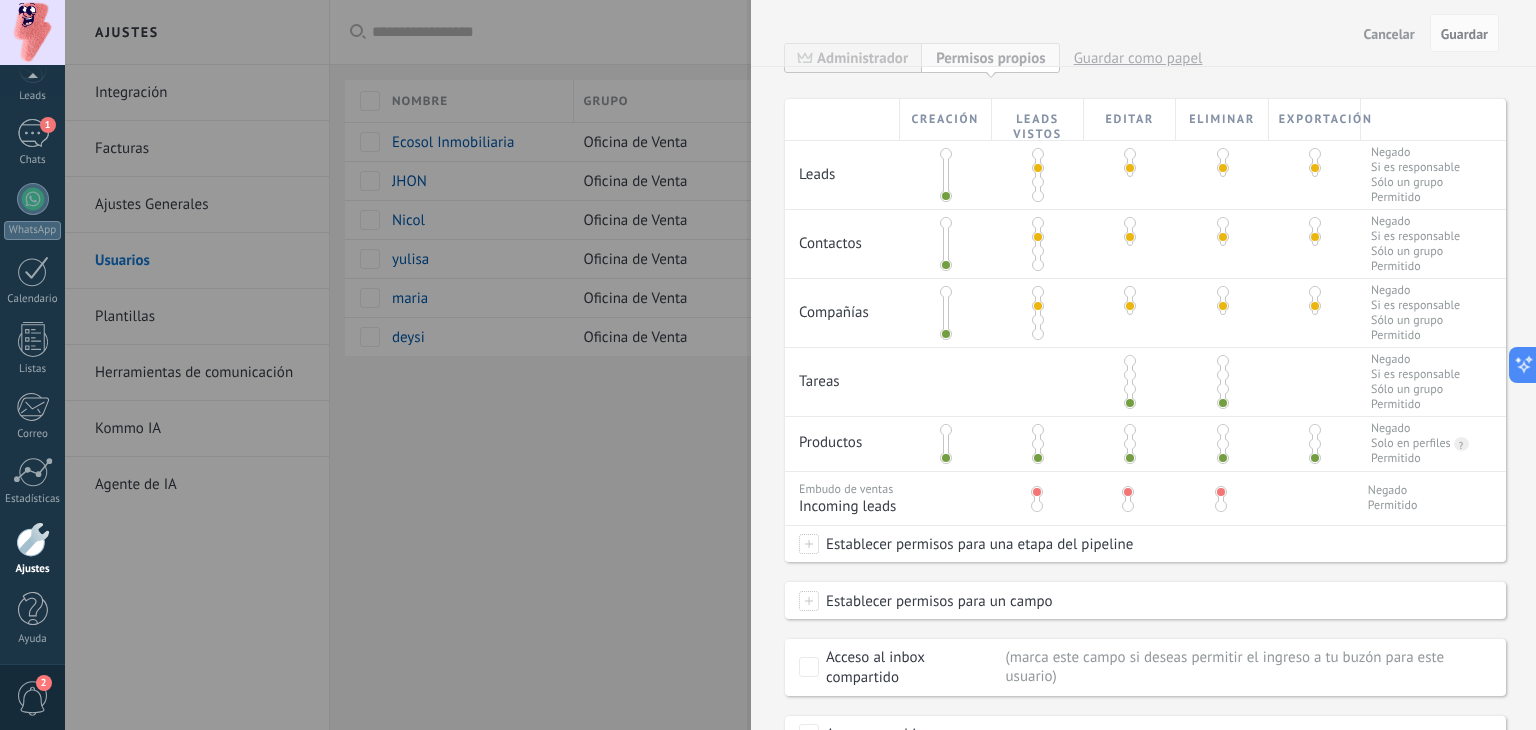click at bounding box center (1220, 495) 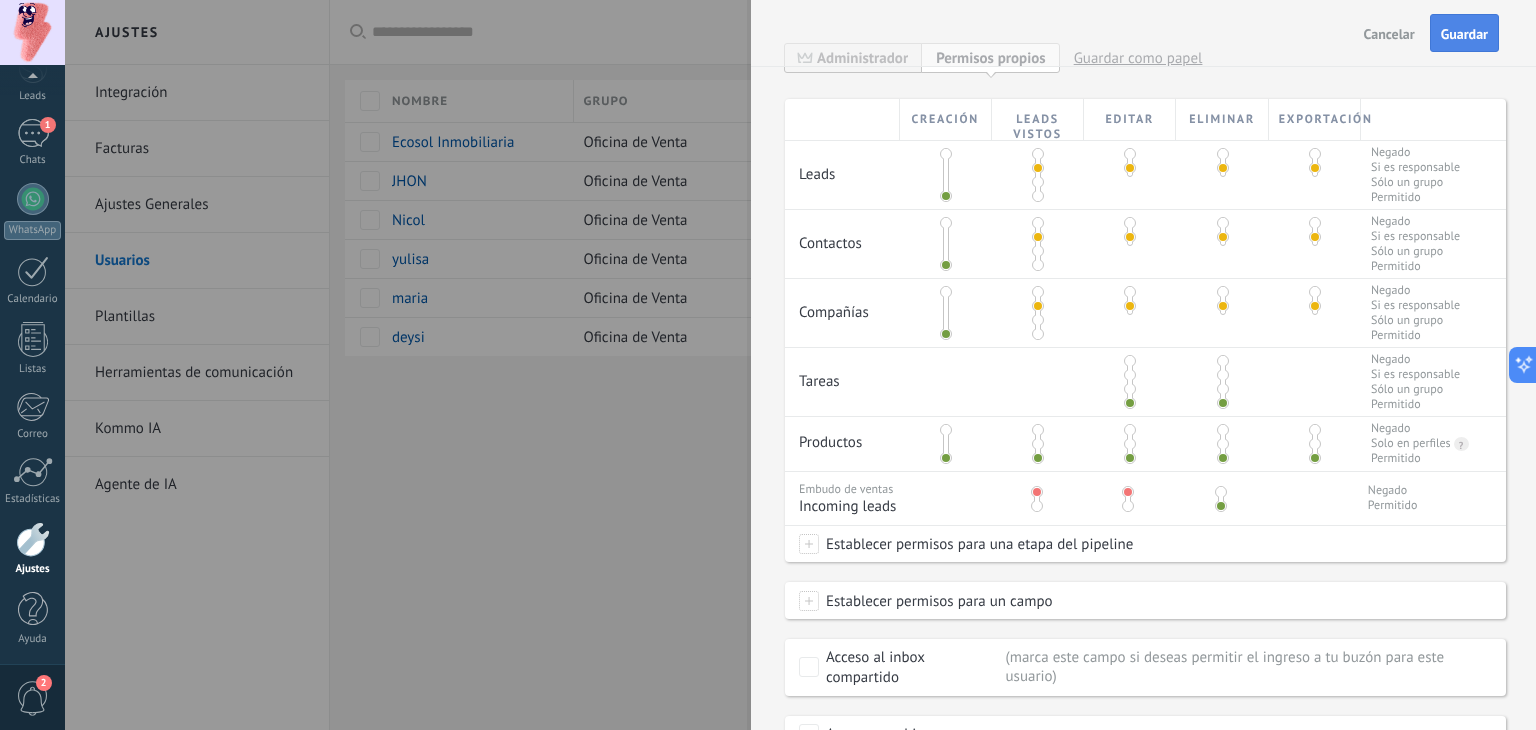 click on "Guardar" at bounding box center (1464, 34) 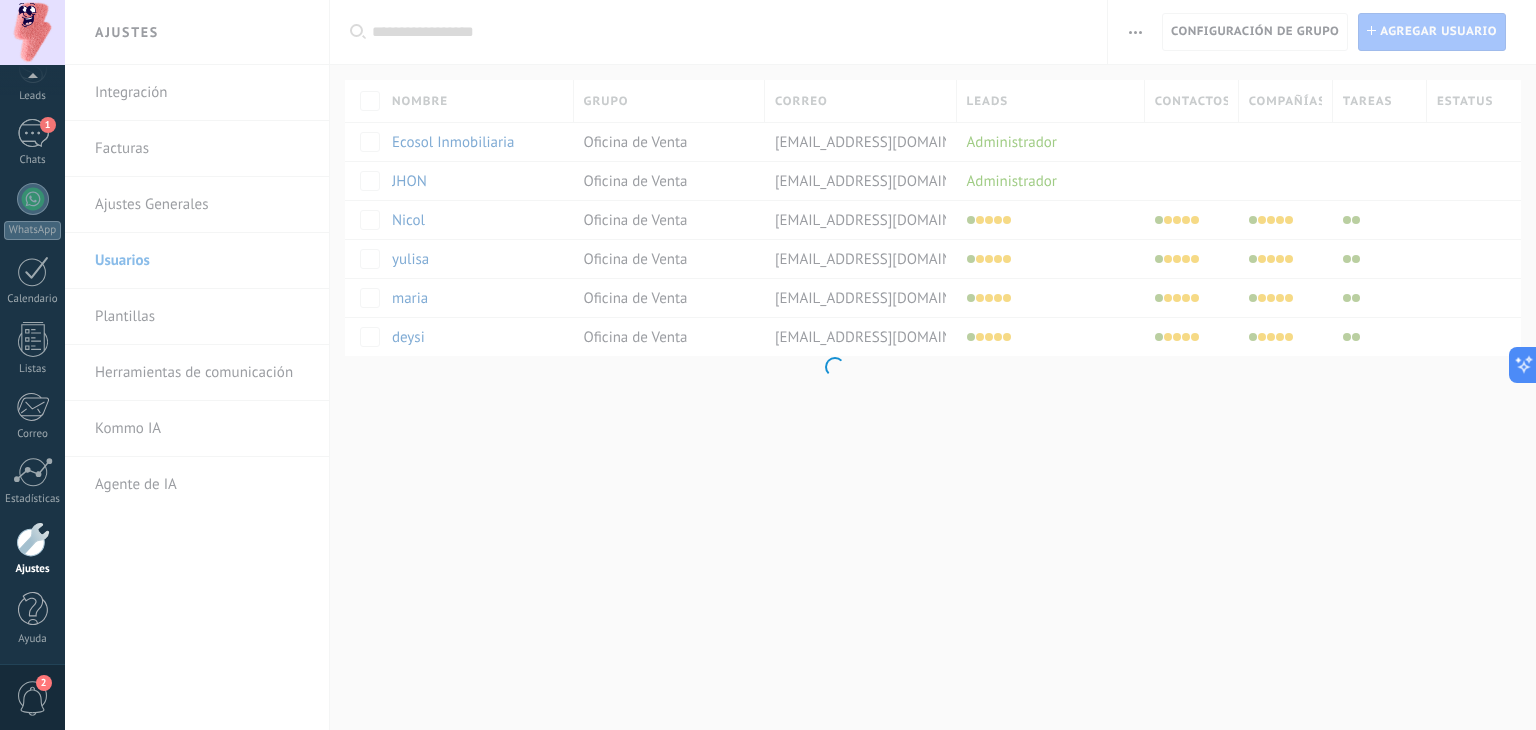 scroll, scrollTop: 0, scrollLeft: 0, axis: both 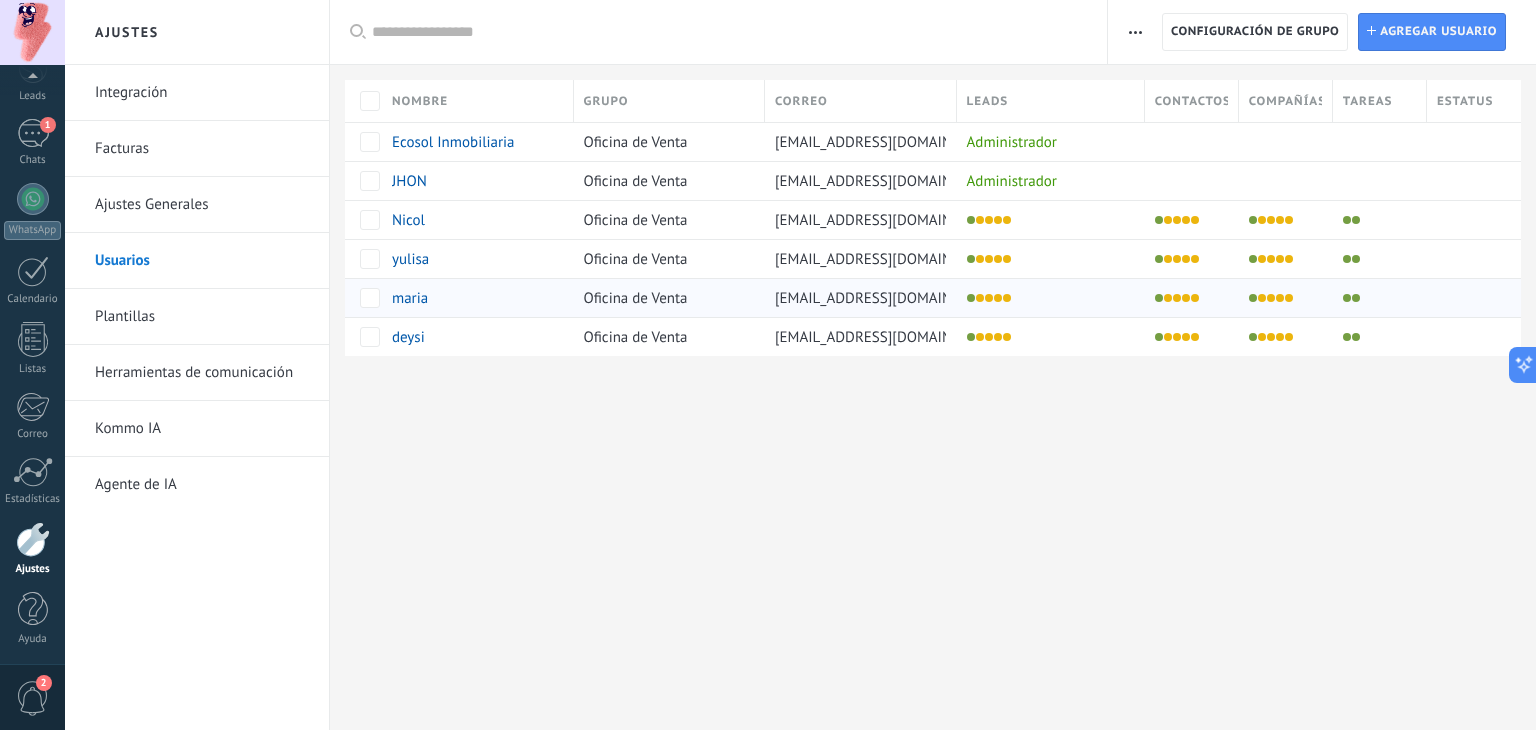 click at bounding box center [1046, 298] 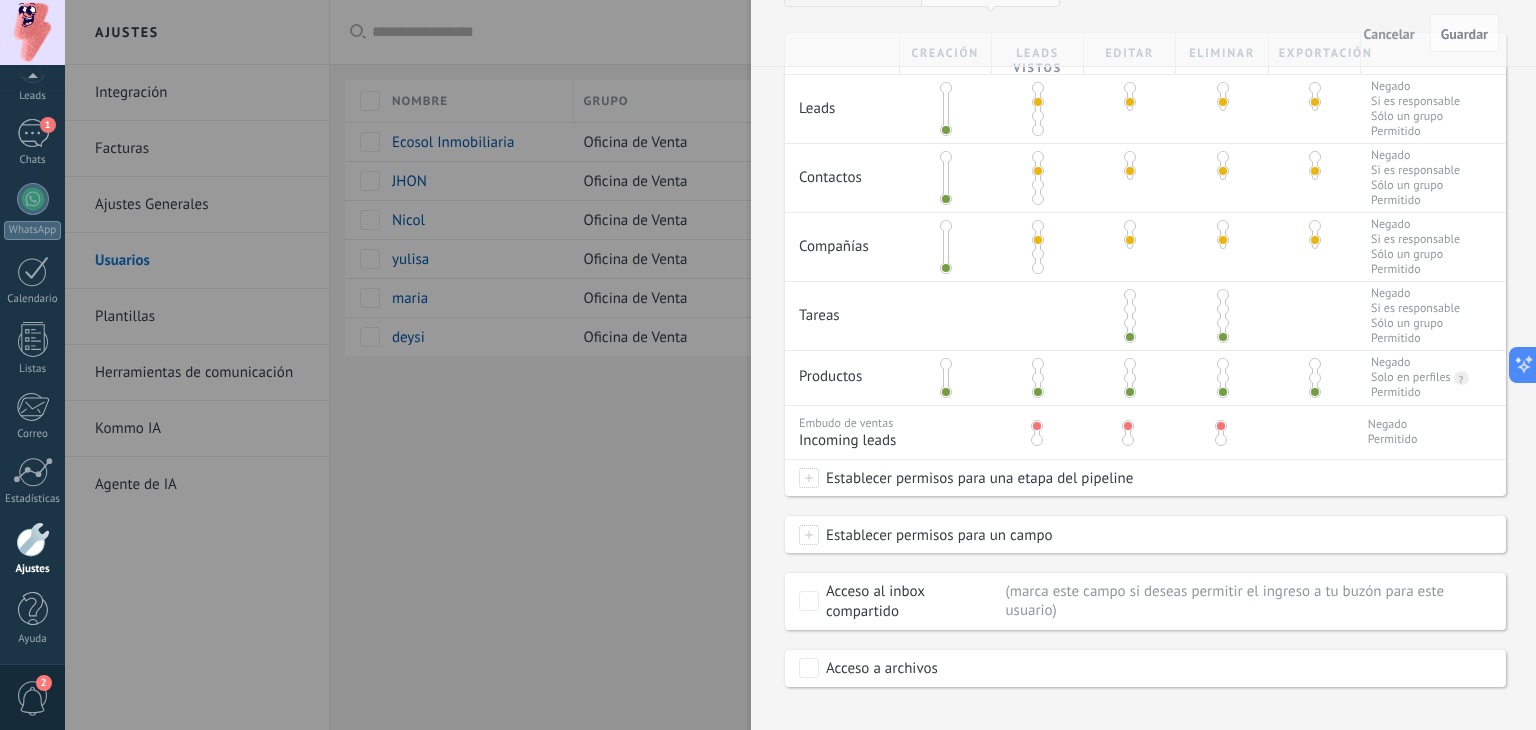 scroll, scrollTop: 495, scrollLeft: 0, axis: vertical 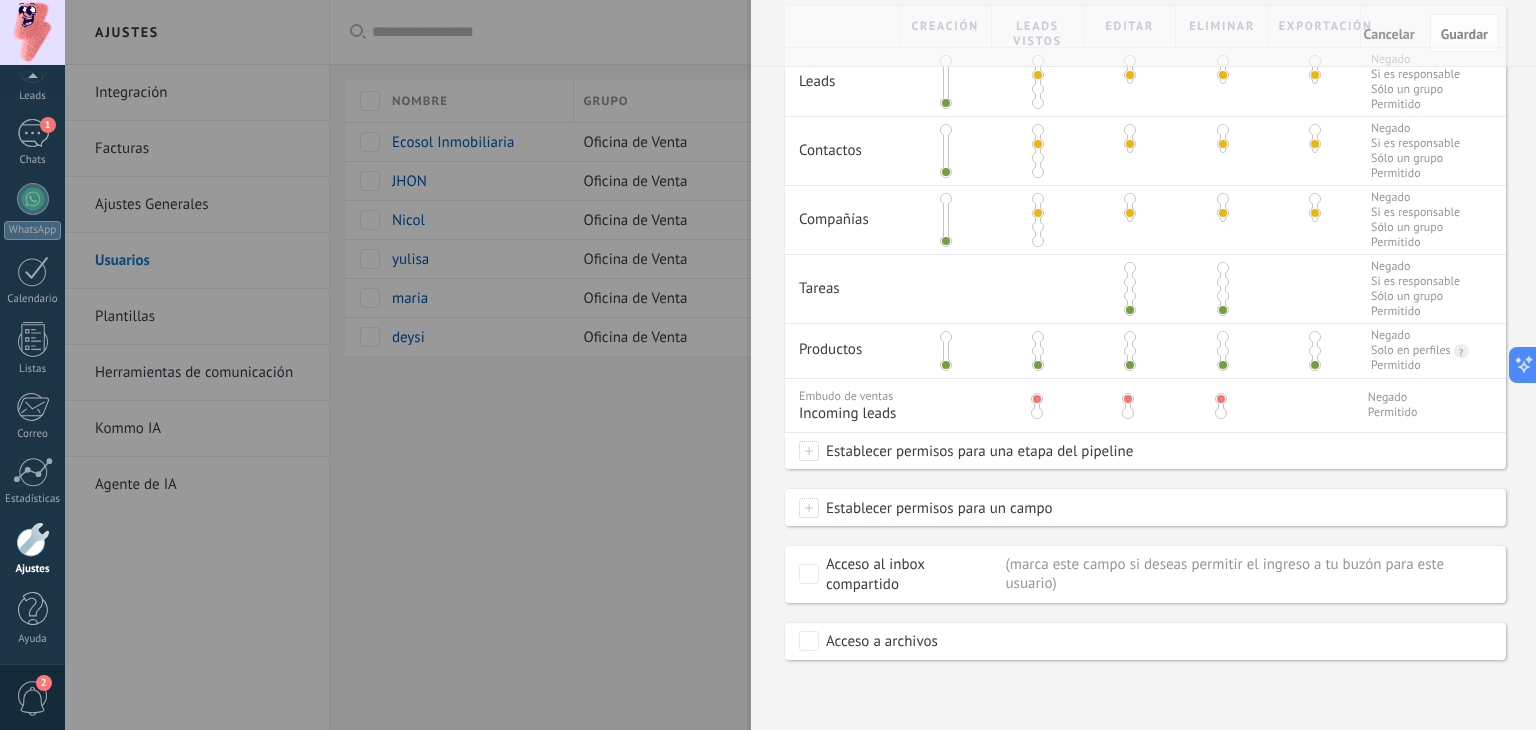 click at bounding box center (1221, 413) 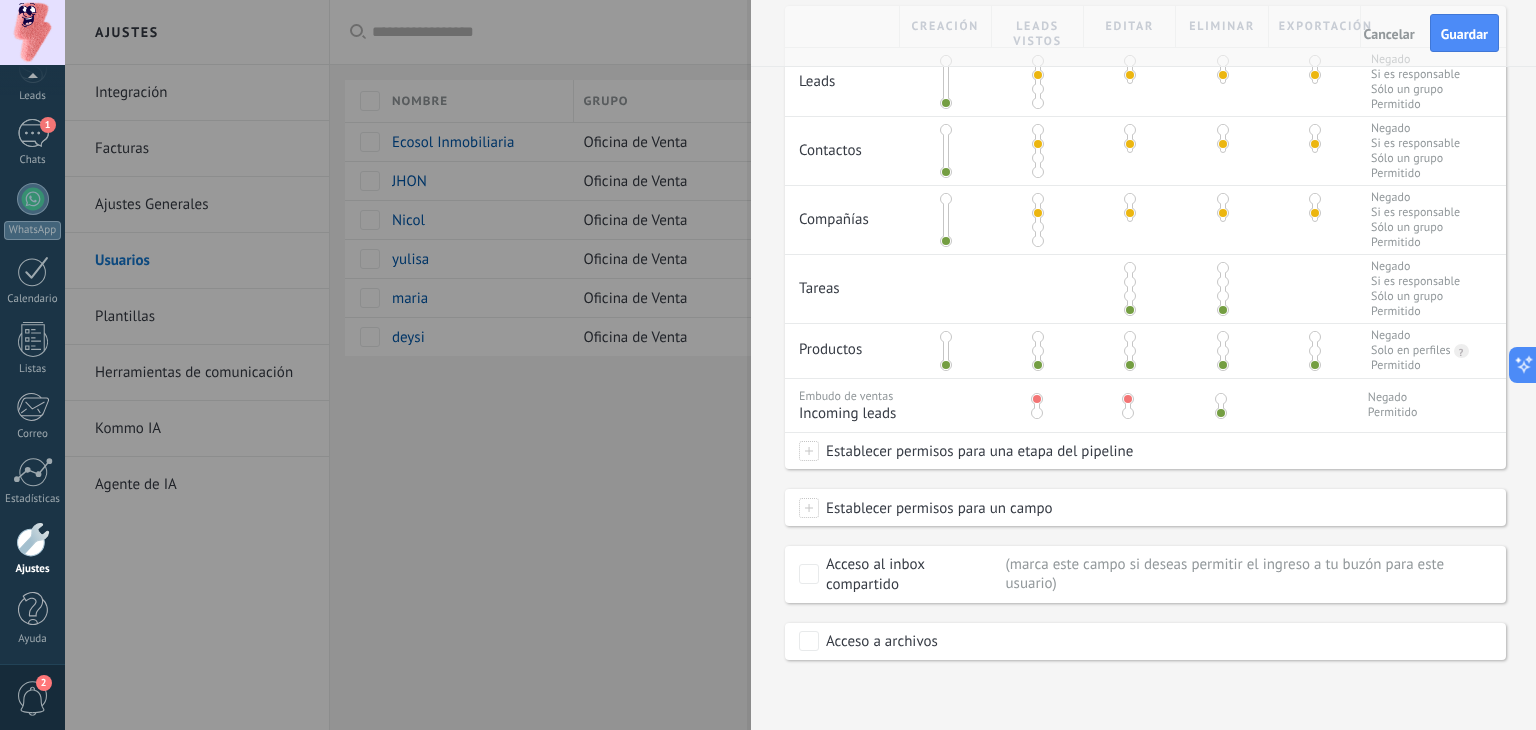 click at bounding box center [1037, 413] 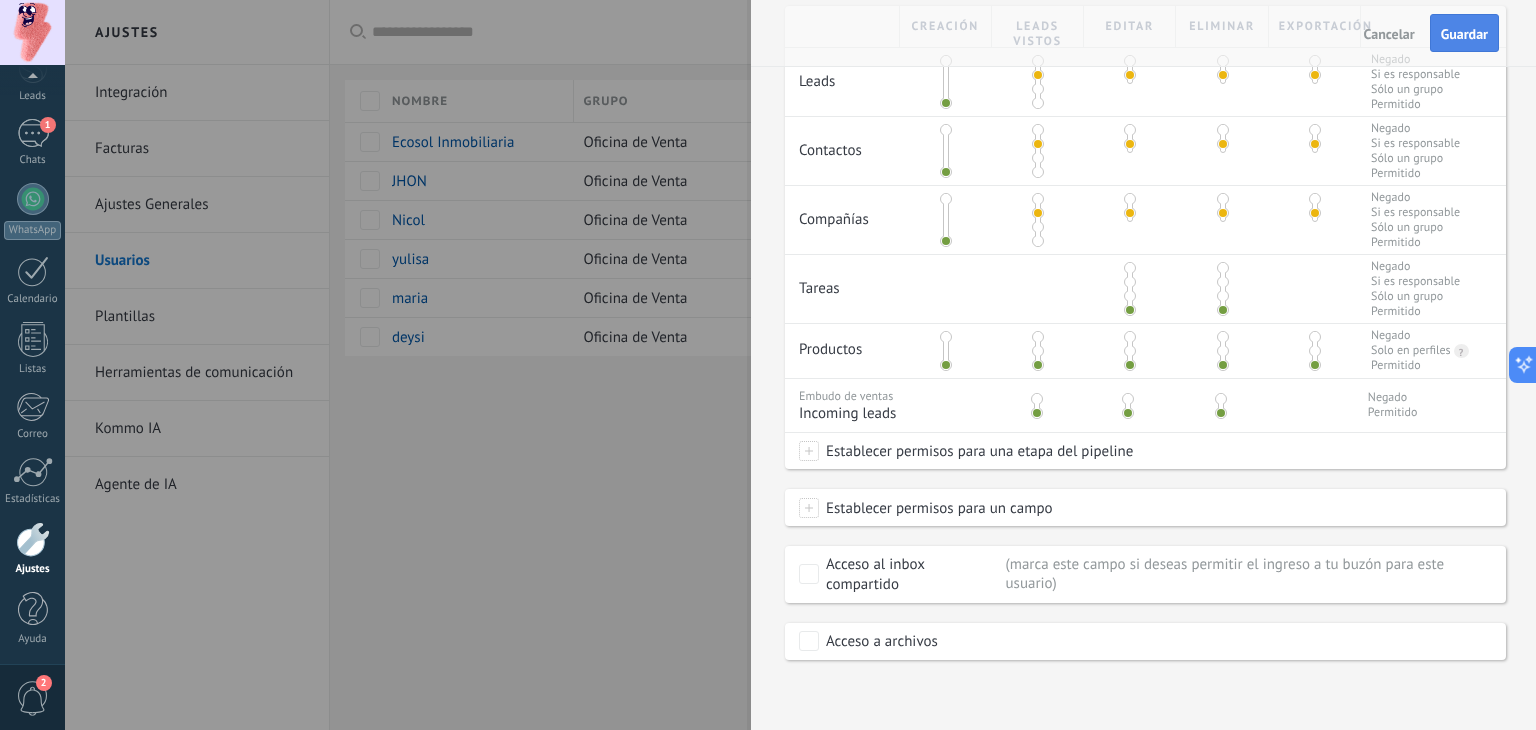 click on "Guardar" at bounding box center [1464, 34] 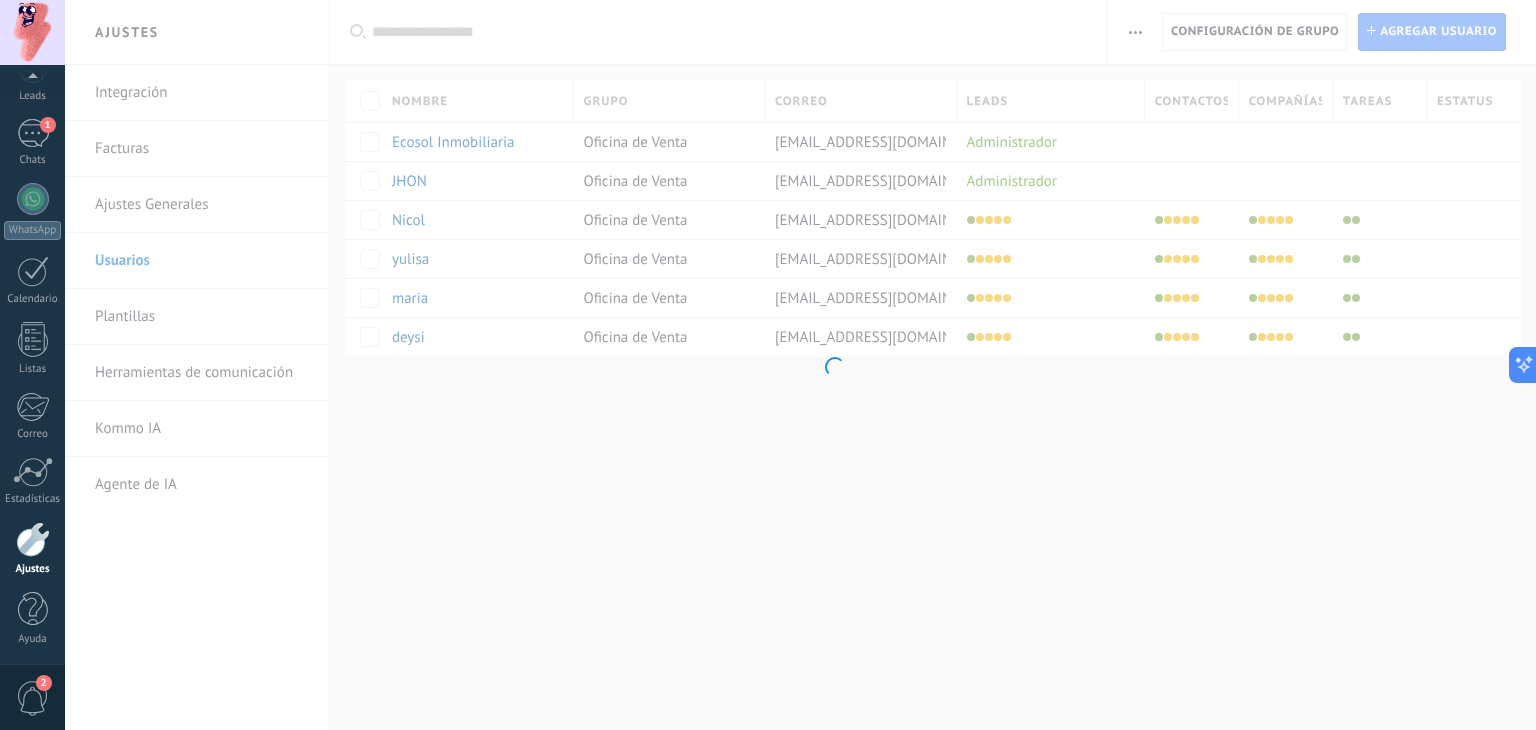 scroll, scrollTop: 0, scrollLeft: 0, axis: both 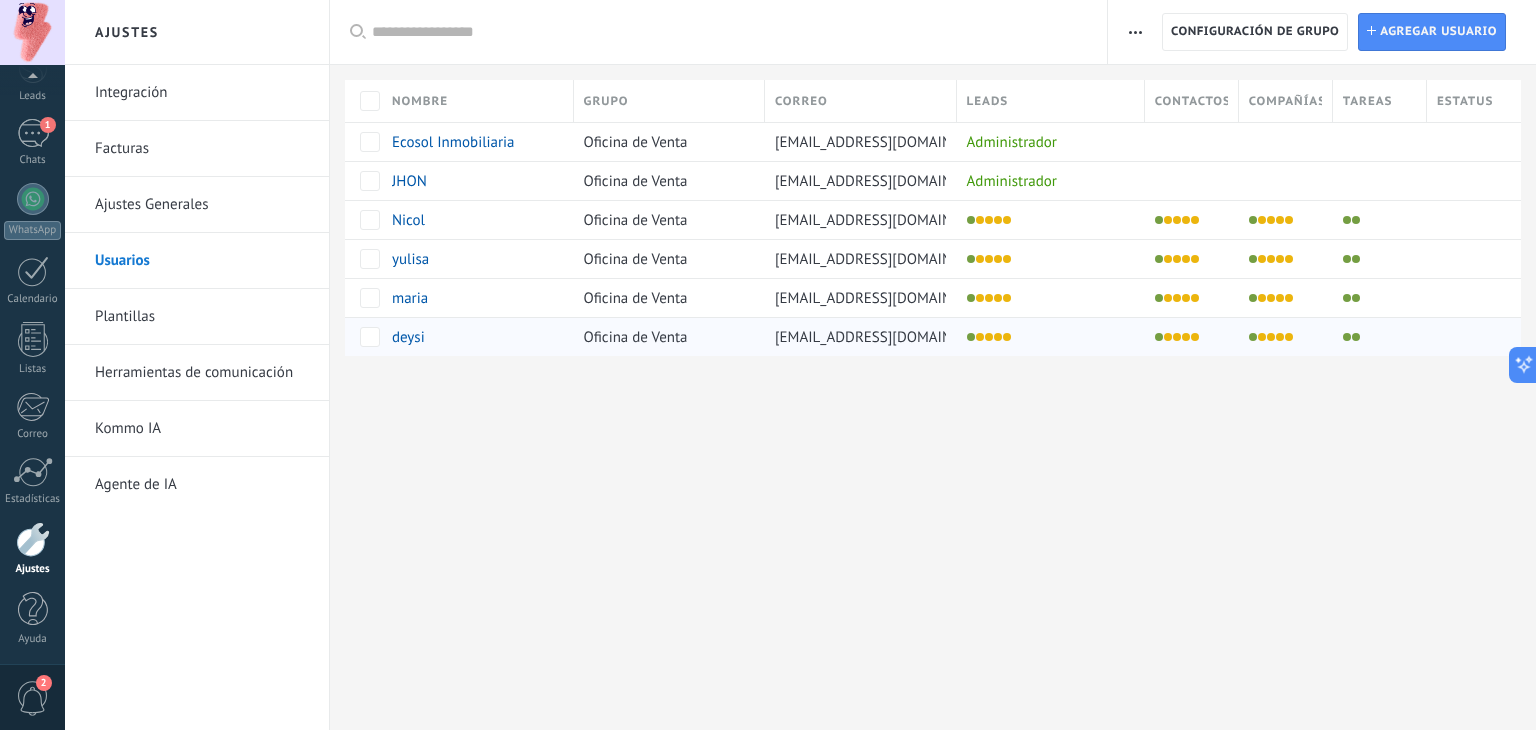 click on "[EMAIL_ADDRESS][DOMAIN_NAME]" at bounding box center (888, 337) 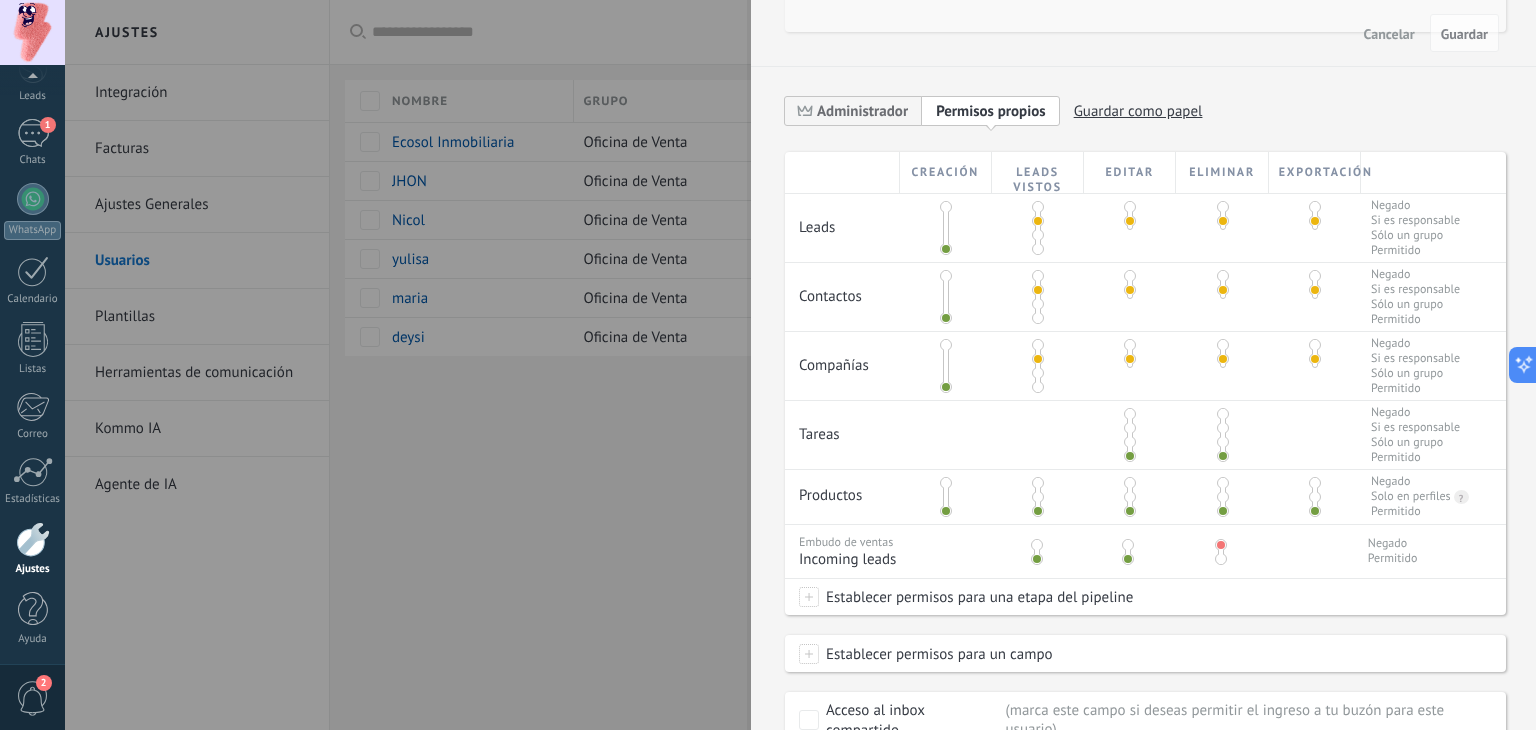 scroll, scrollTop: 495, scrollLeft: 0, axis: vertical 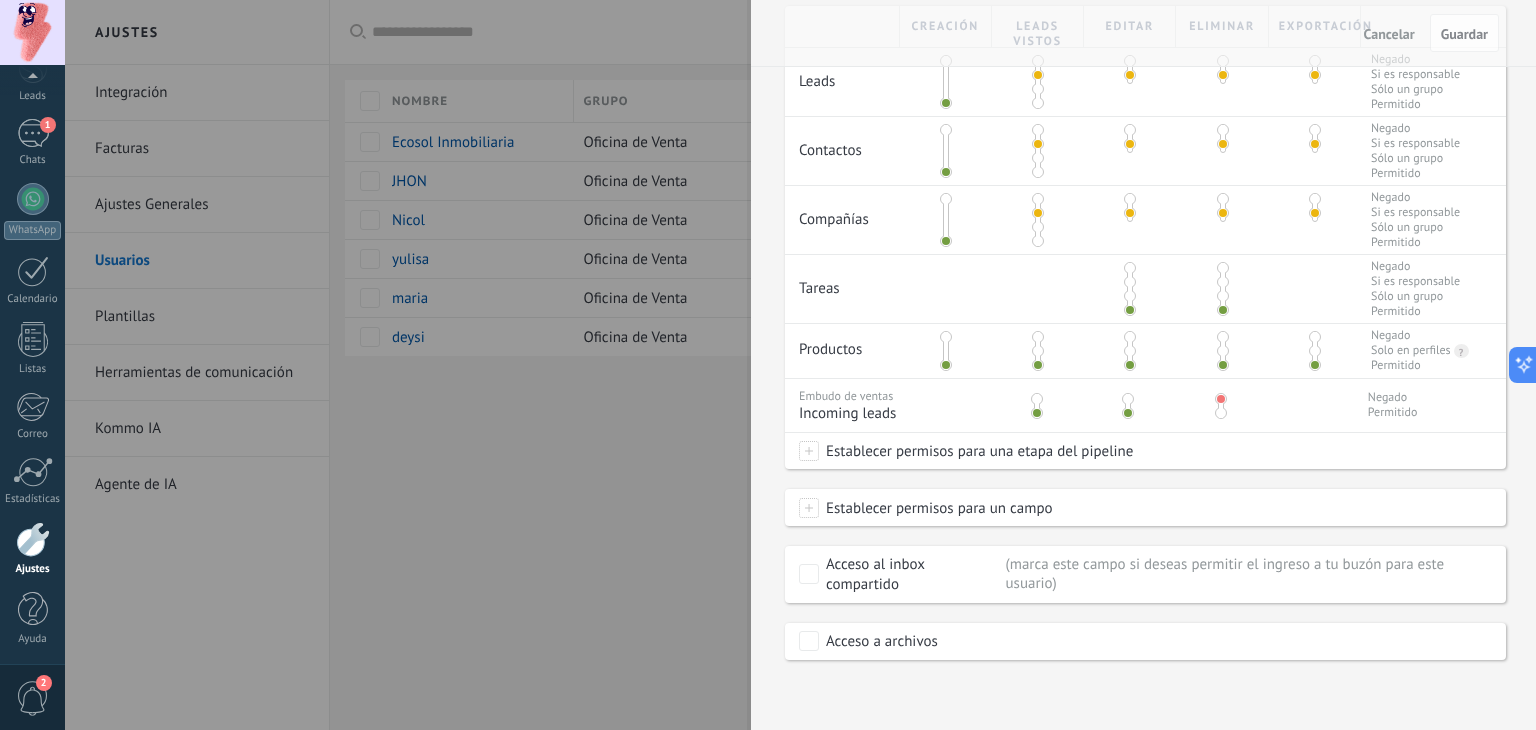 click at bounding box center [1220, 402] 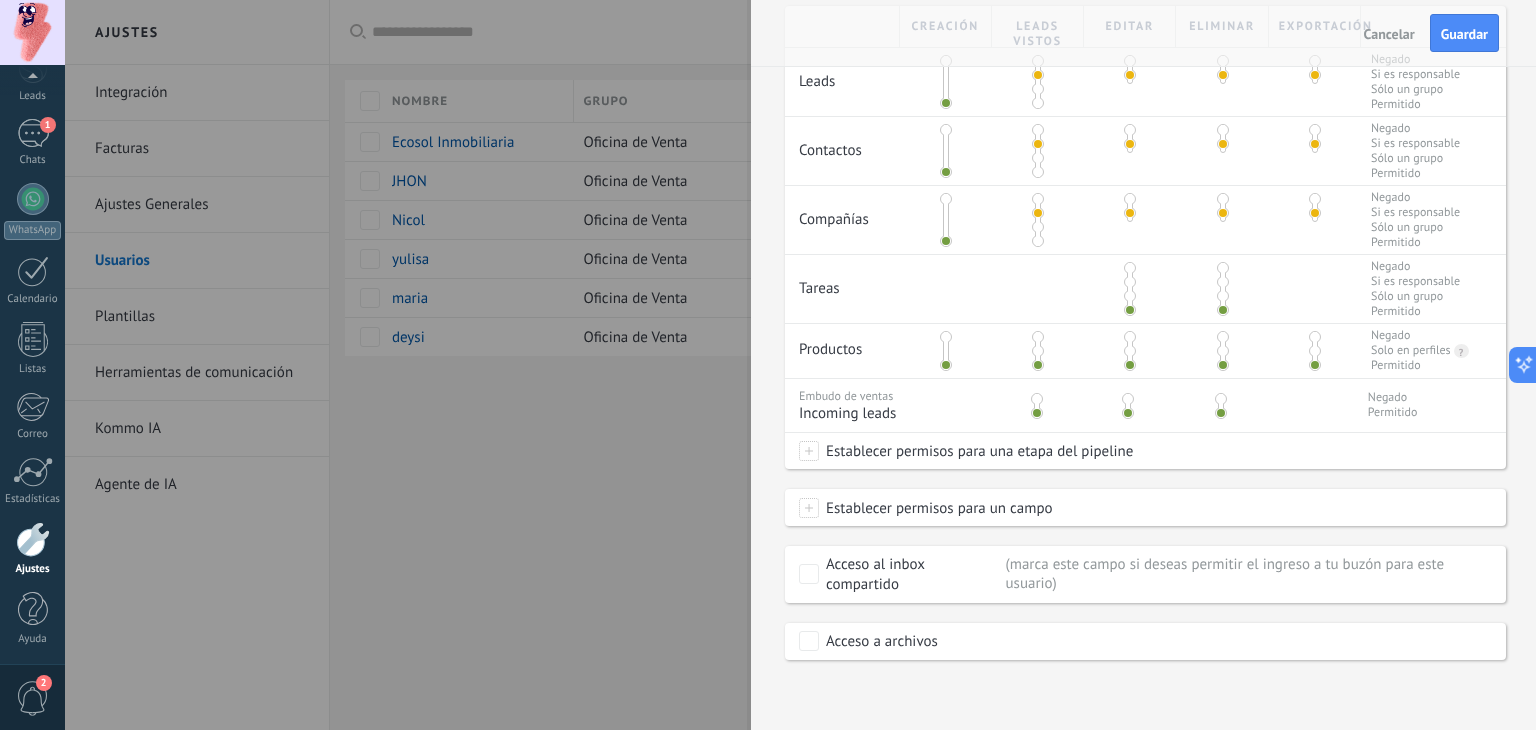 click at bounding box center (1221, 413) 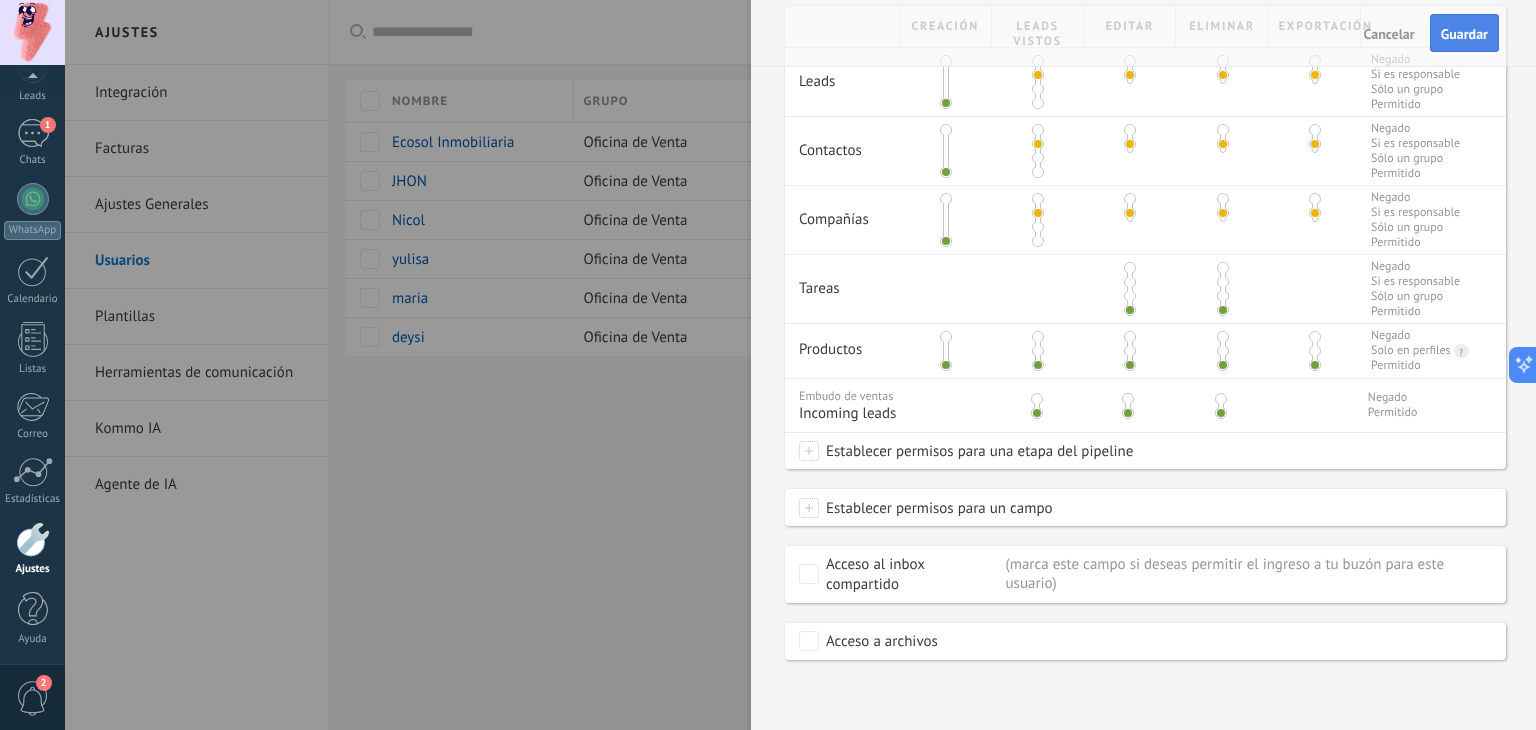 click on "Guardar" at bounding box center [1464, 34] 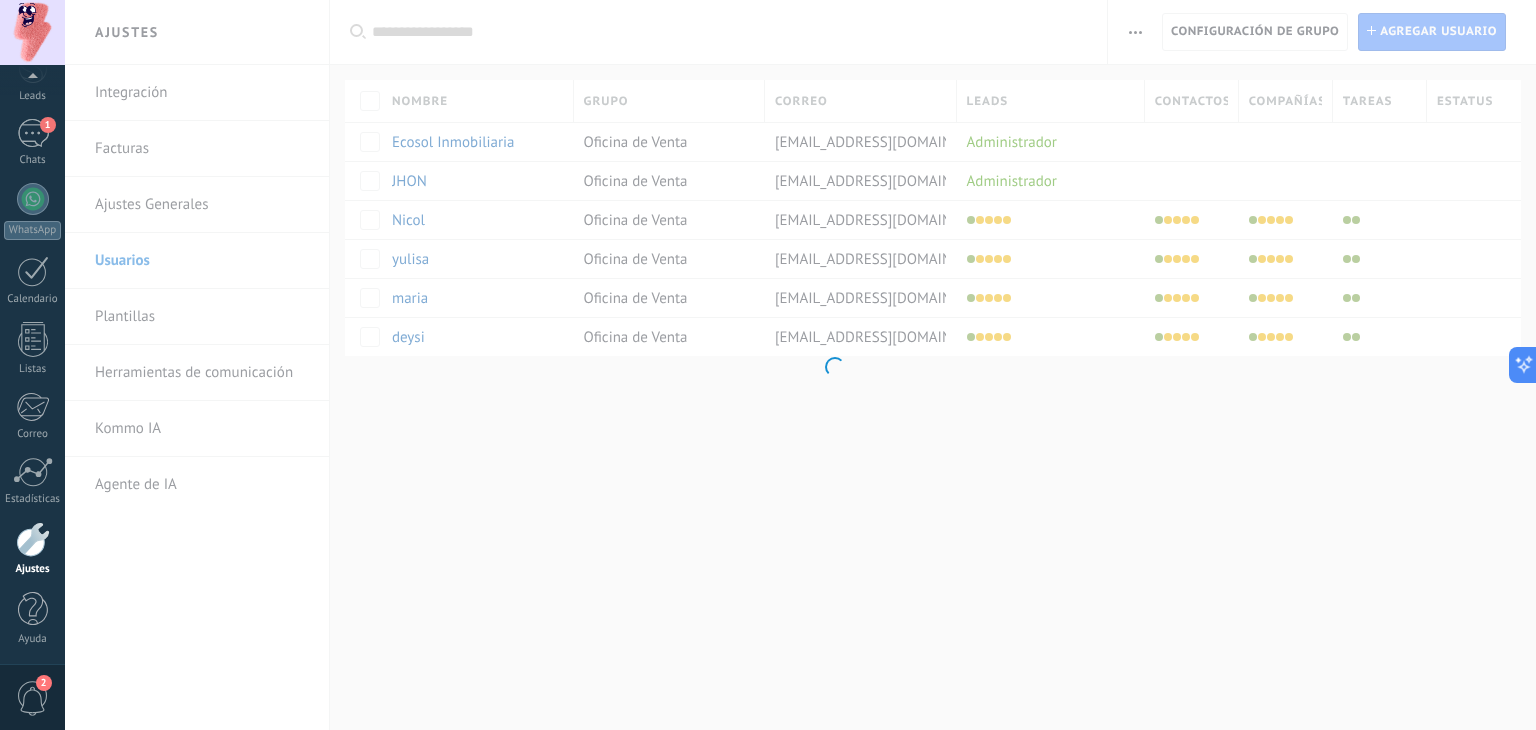 scroll, scrollTop: 0, scrollLeft: 0, axis: both 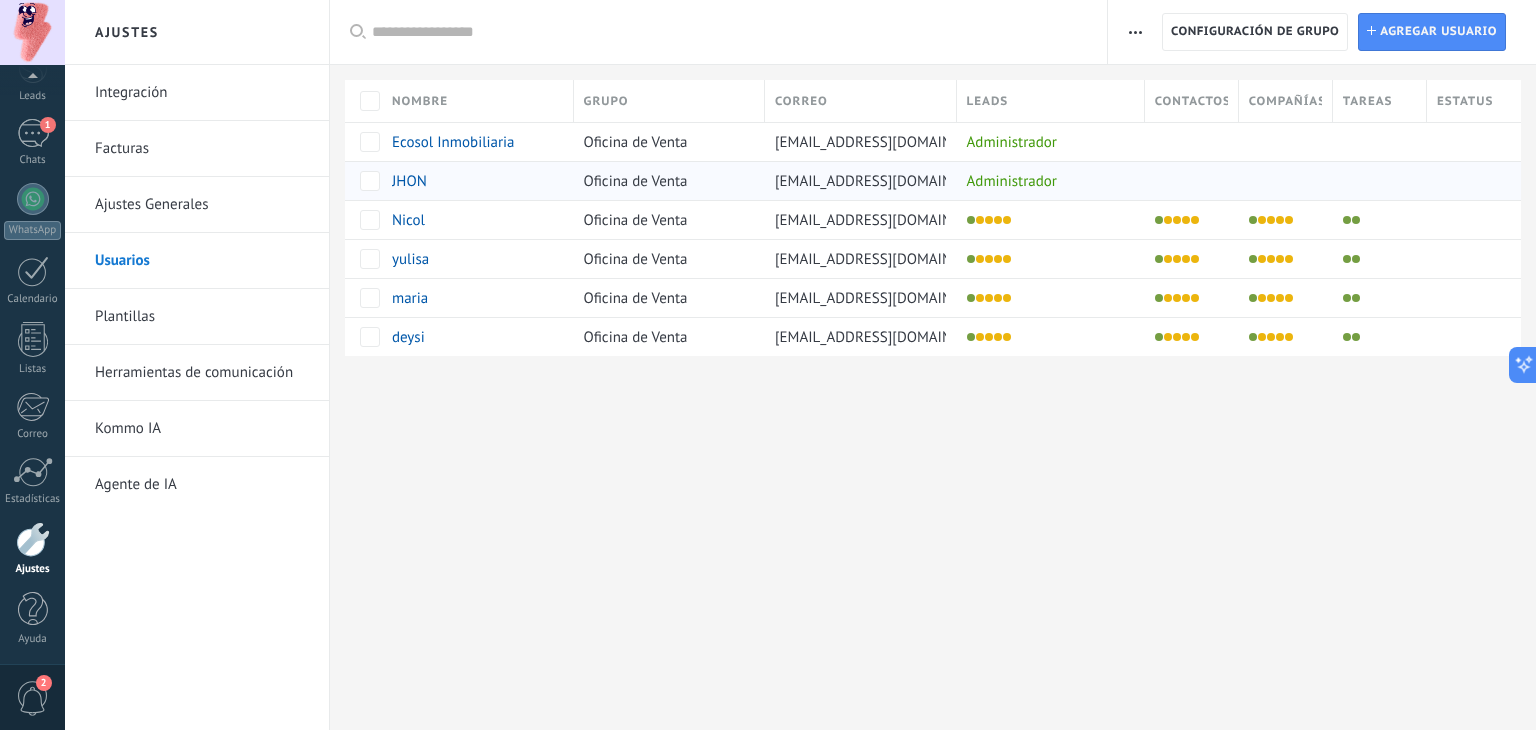 click on "[EMAIL_ADDRESS][DOMAIN_NAME]" at bounding box center (856, 181) 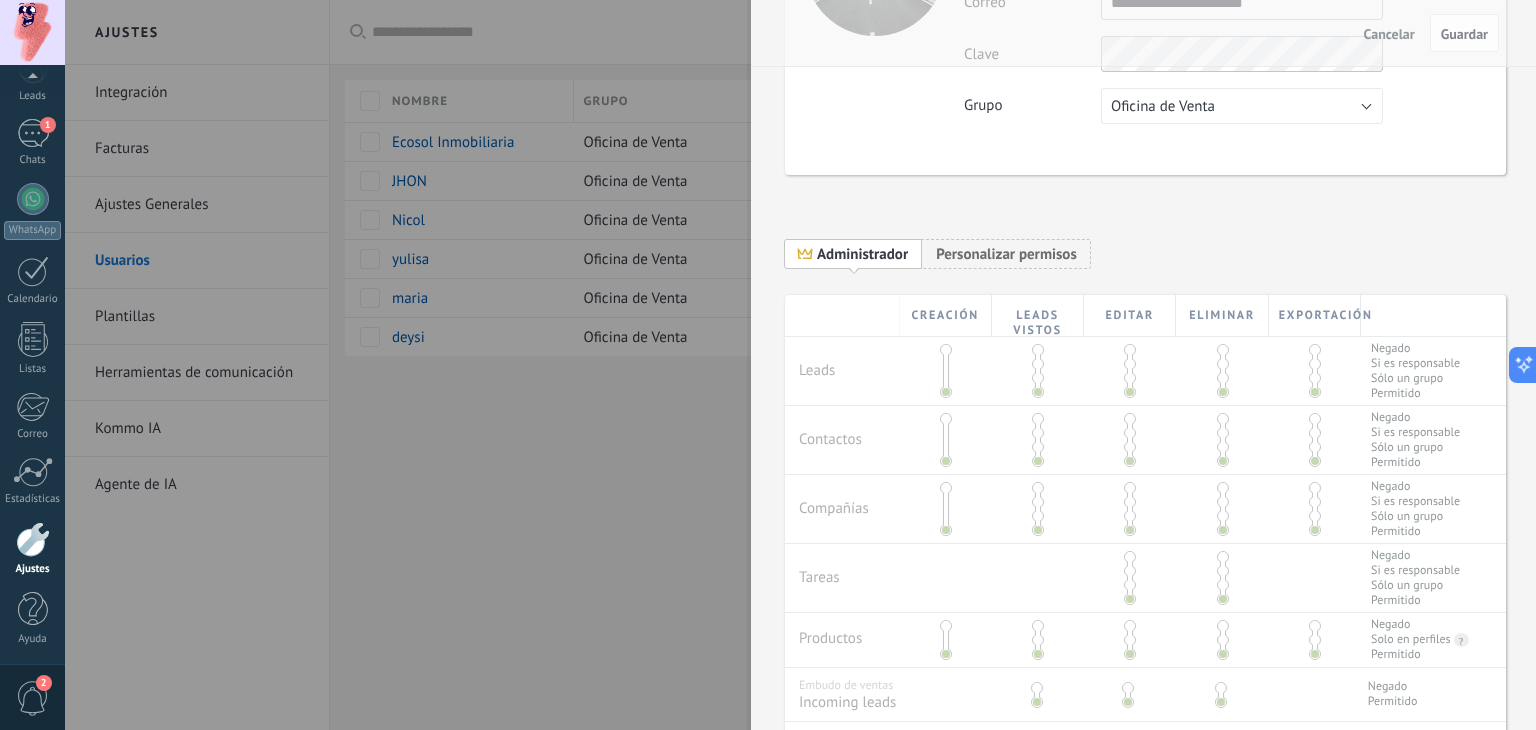 scroll, scrollTop: 400, scrollLeft: 0, axis: vertical 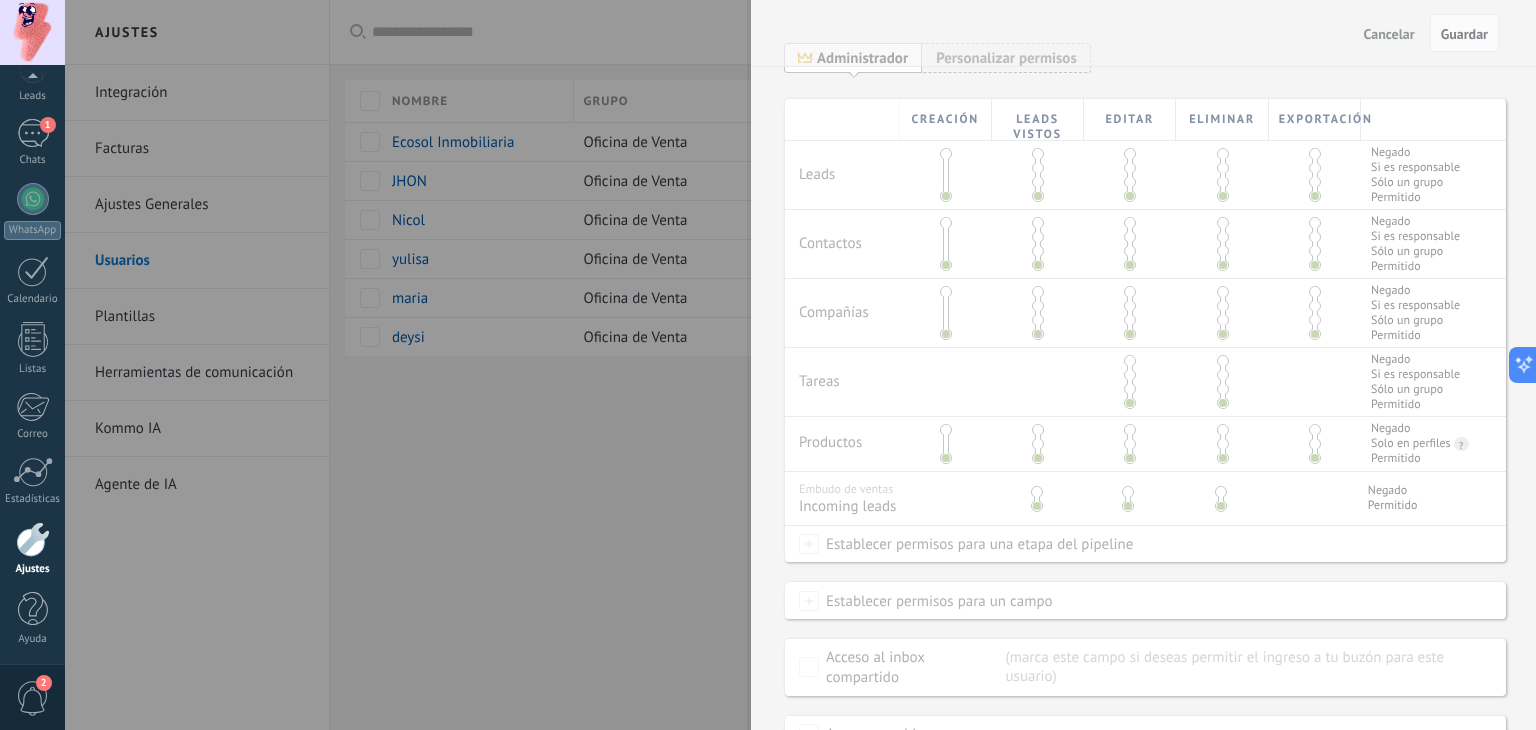 click on "Cancelar" at bounding box center (1389, 34) 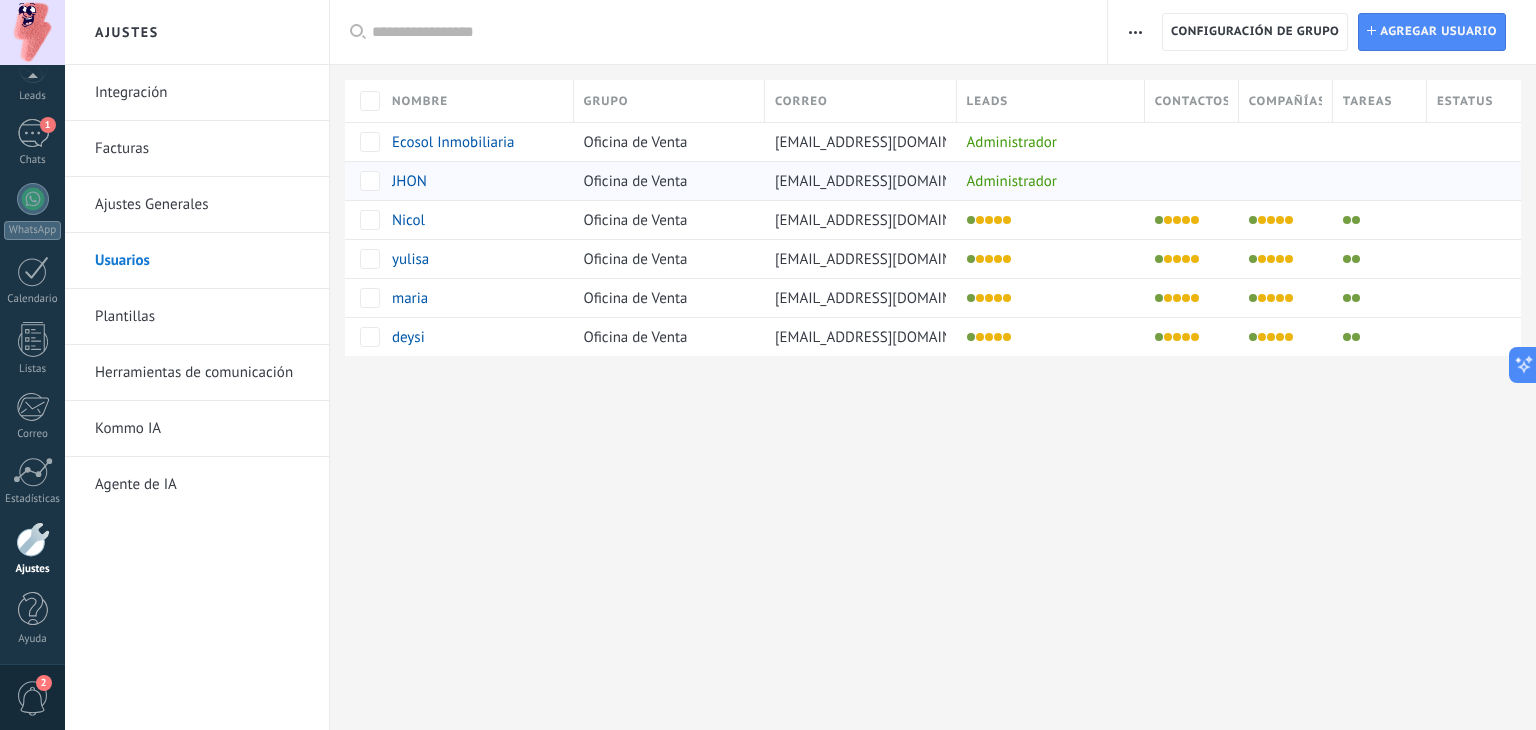 scroll, scrollTop: 0, scrollLeft: 0, axis: both 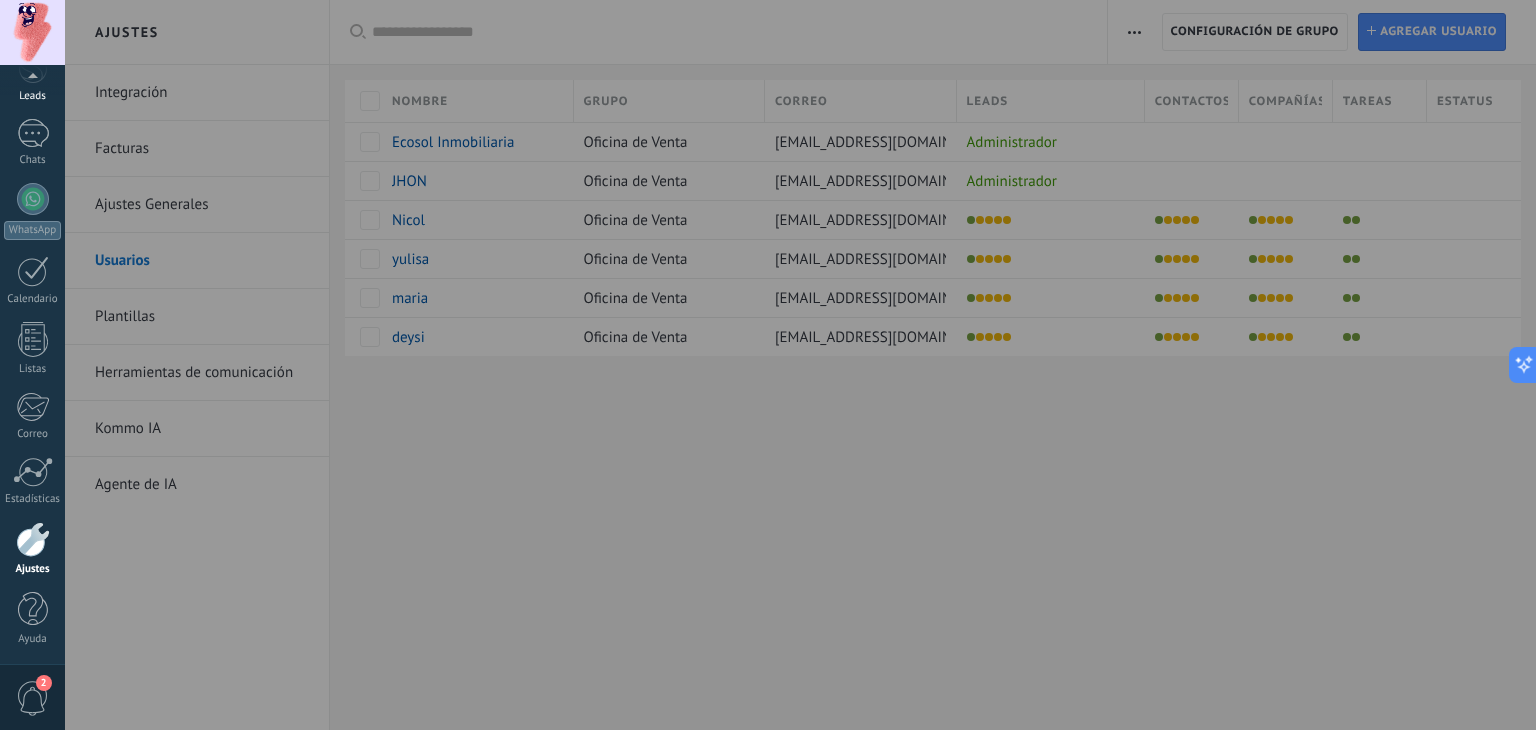 click on "Leads" at bounding box center (33, 96) 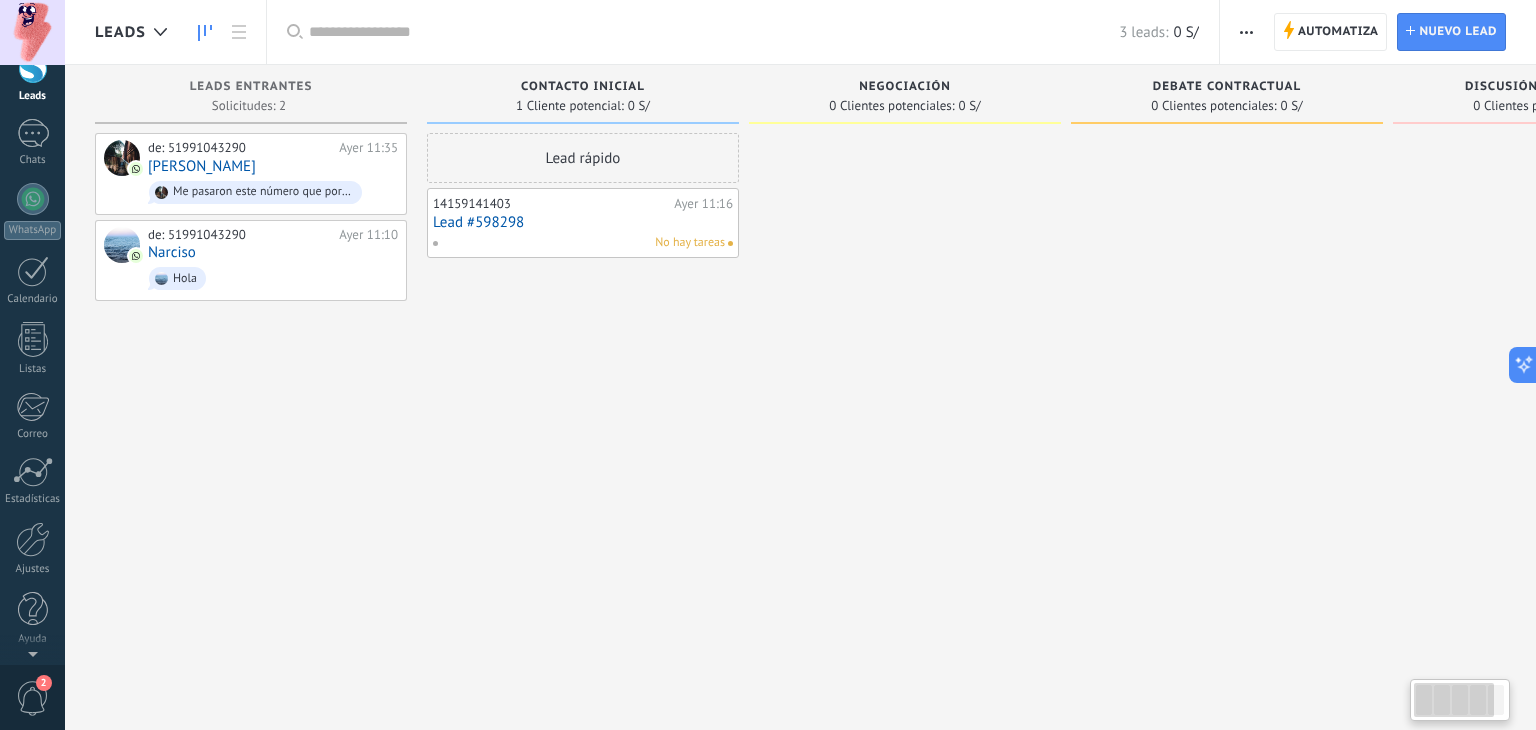 scroll, scrollTop: 0, scrollLeft: 0, axis: both 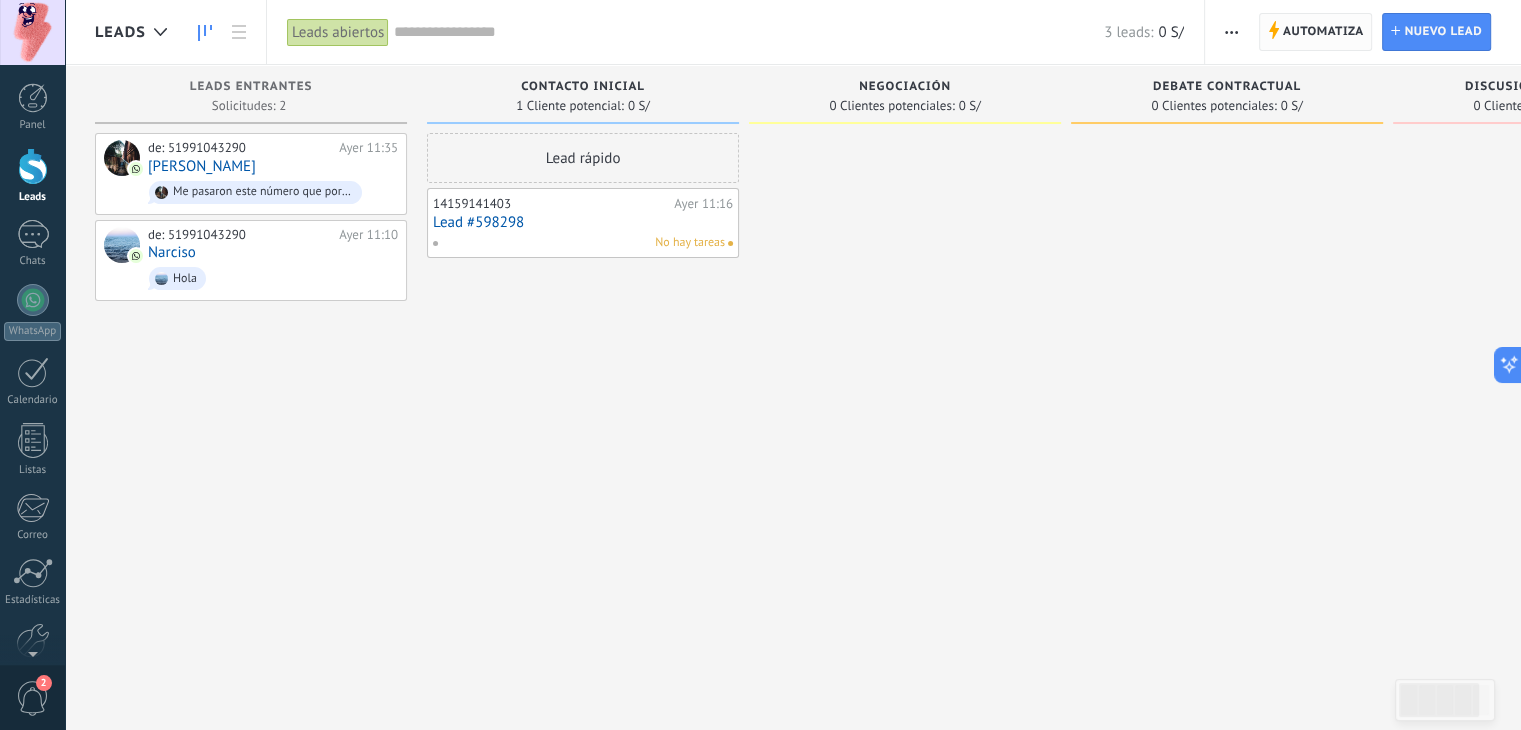 click on "Automatiza" at bounding box center [1323, 32] 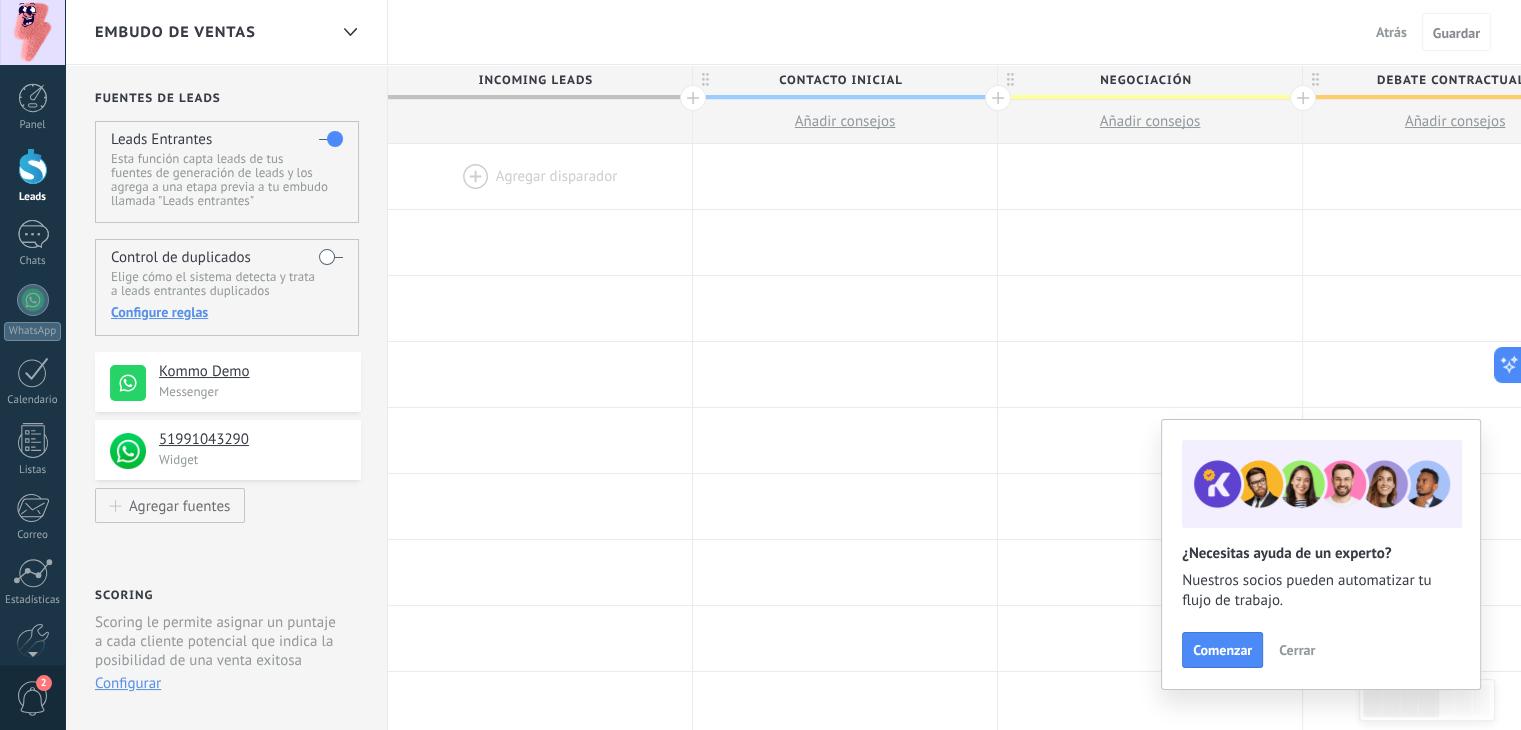 click at bounding box center (540, 176) 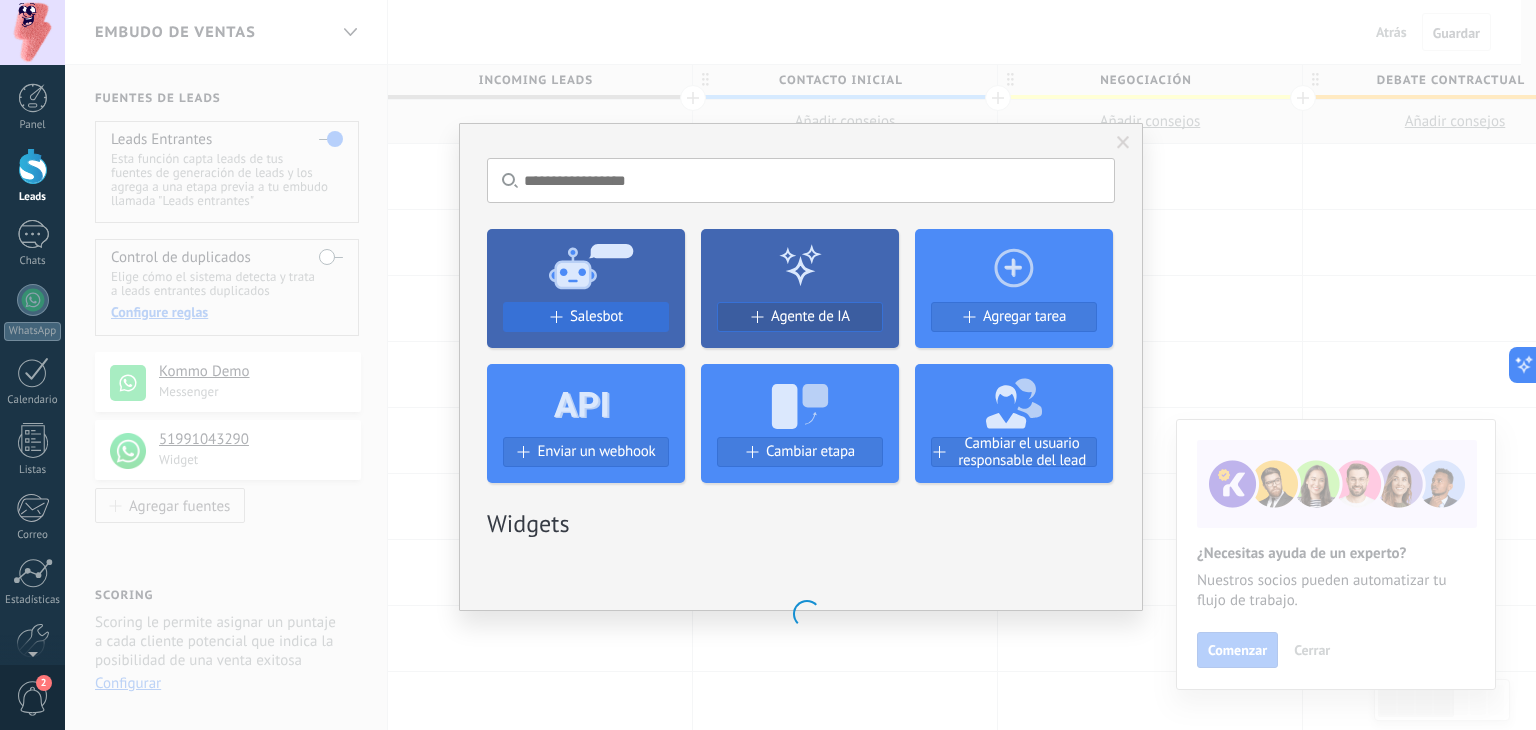 click on "Salesbot" at bounding box center (586, 317) 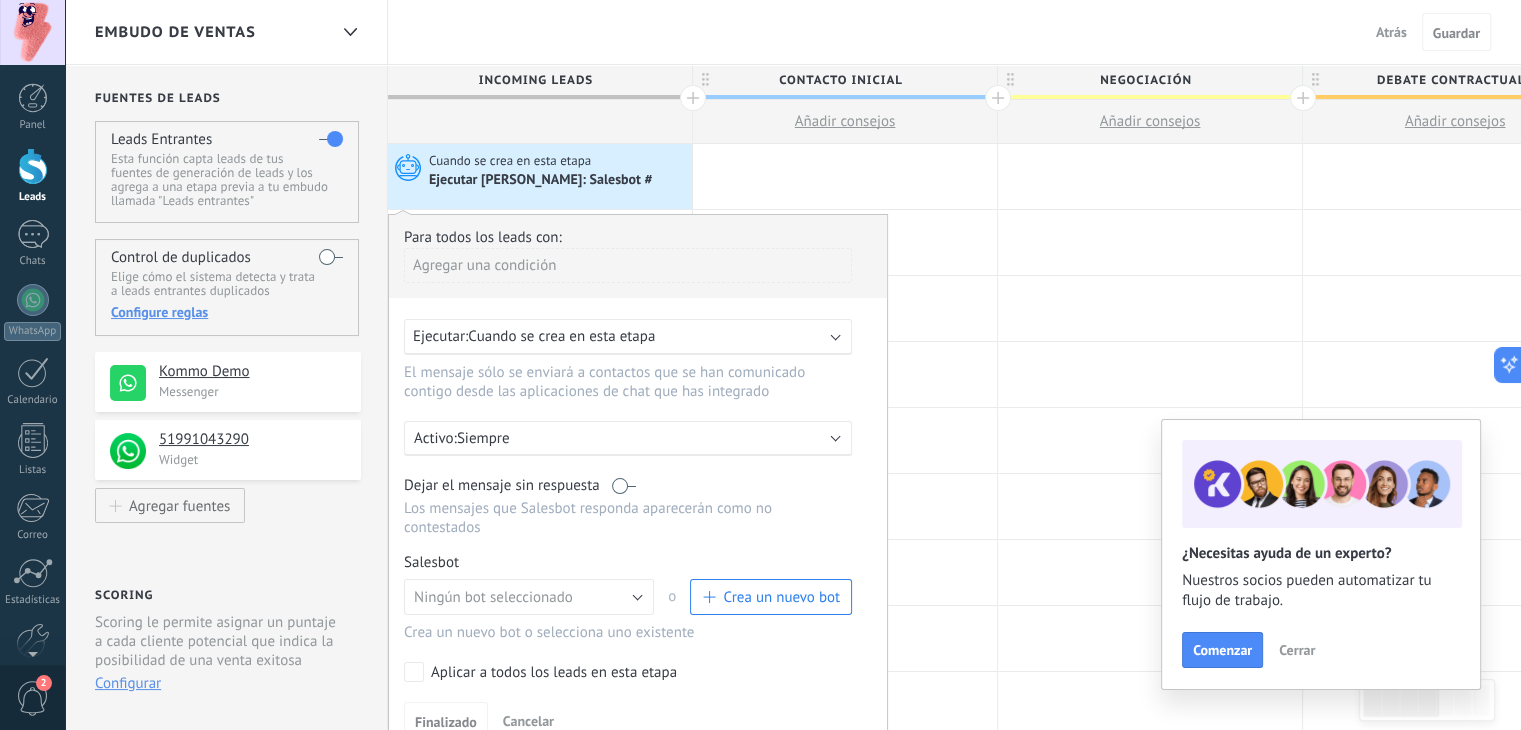 click on "Crea un nuevo bot" at bounding box center (781, 597) 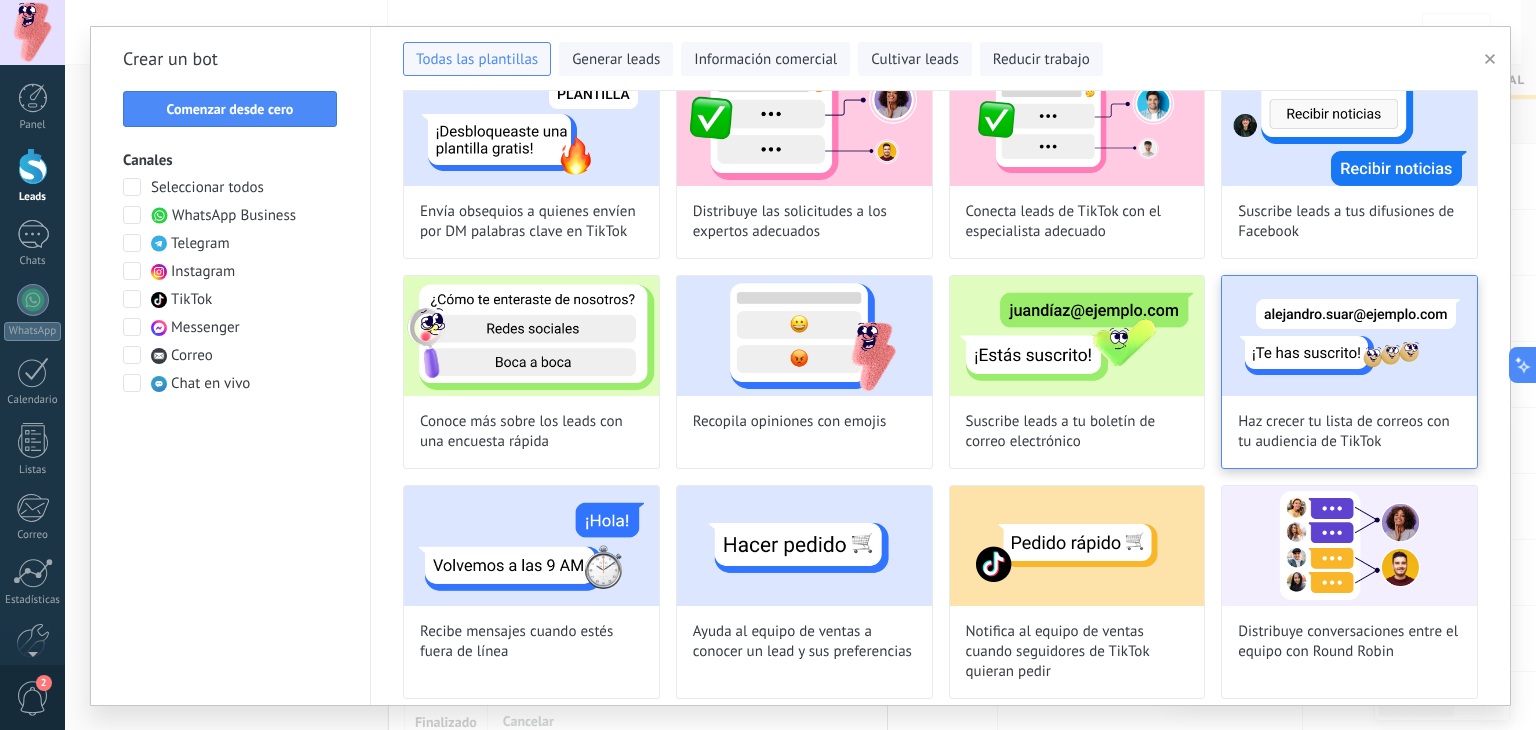 scroll, scrollTop: 1006, scrollLeft: 0, axis: vertical 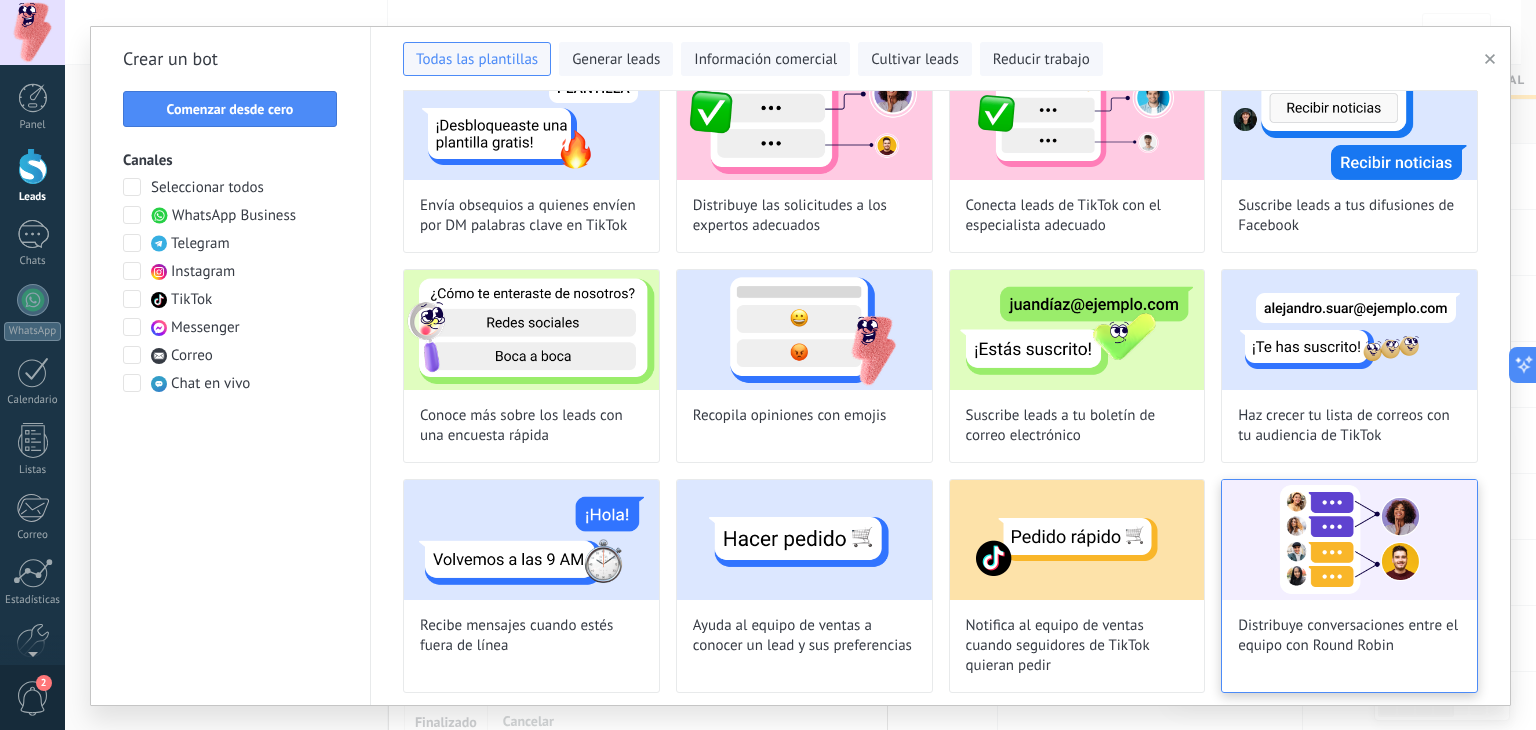 click at bounding box center [1349, 540] 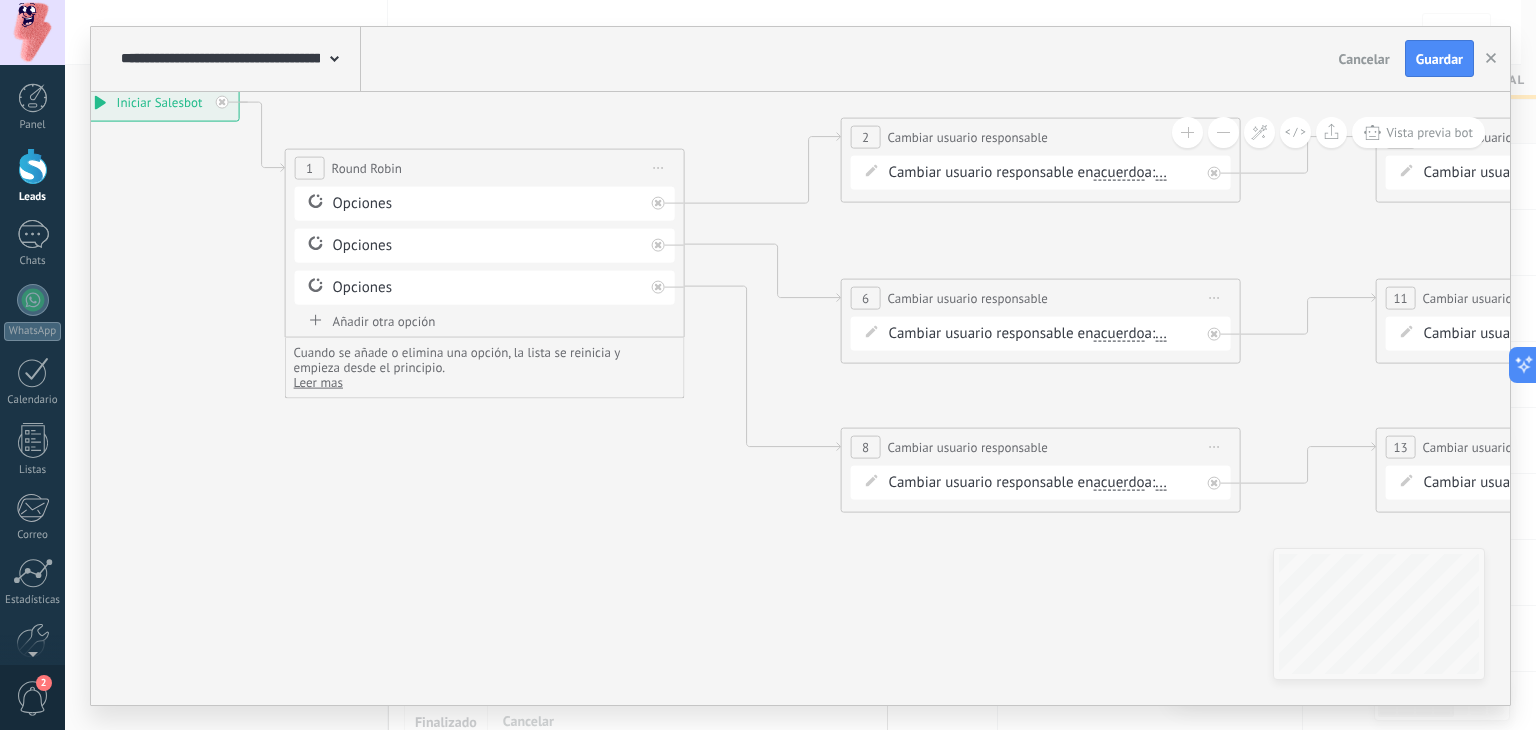 drag, startPoint x: 849, startPoint y: 576, endPoint x: 401, endPoint y: 411, distance: 477.4191 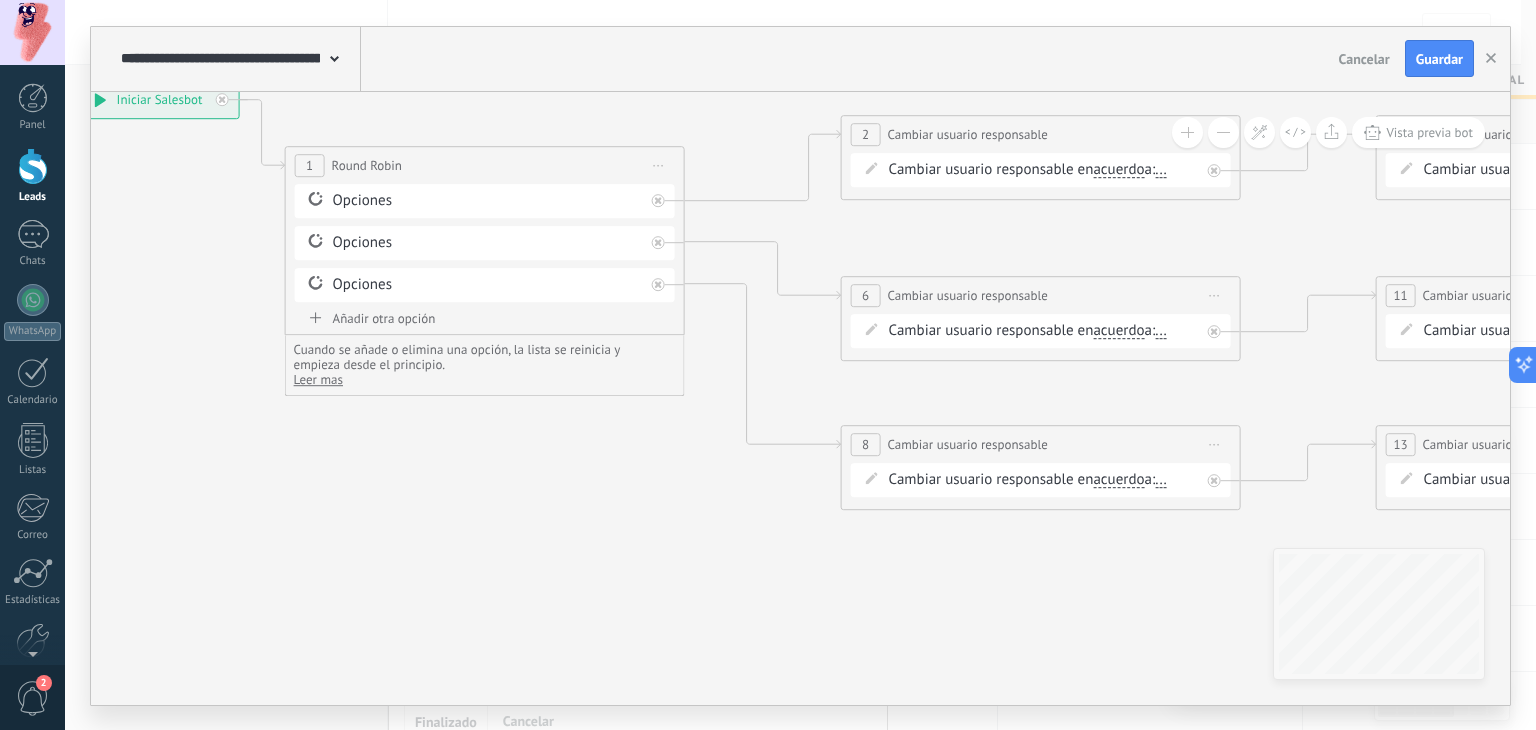 click on "Añadir otra opción" at bounding box center (485, 318) 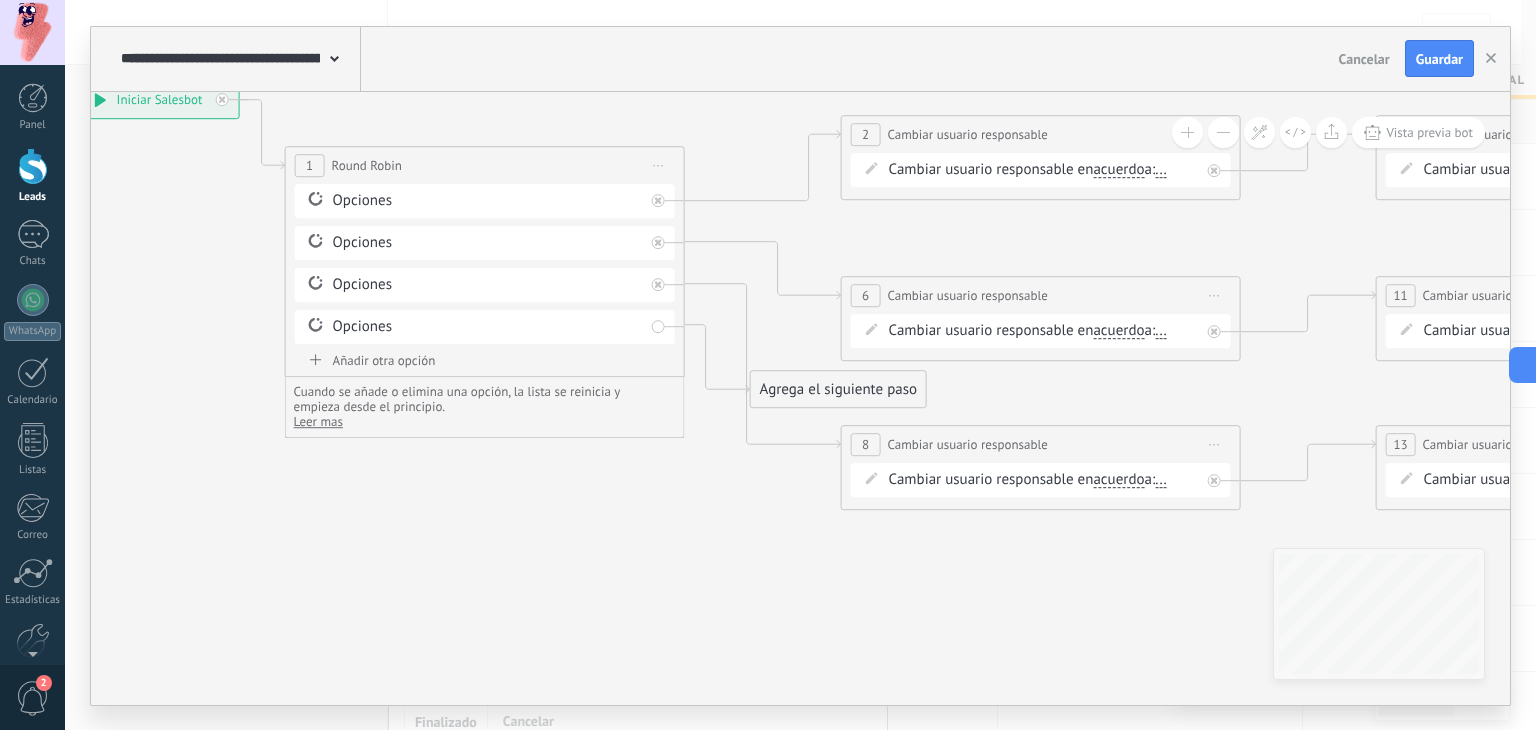 click on "Añadir otra opción" at bounding box center [485, 360] 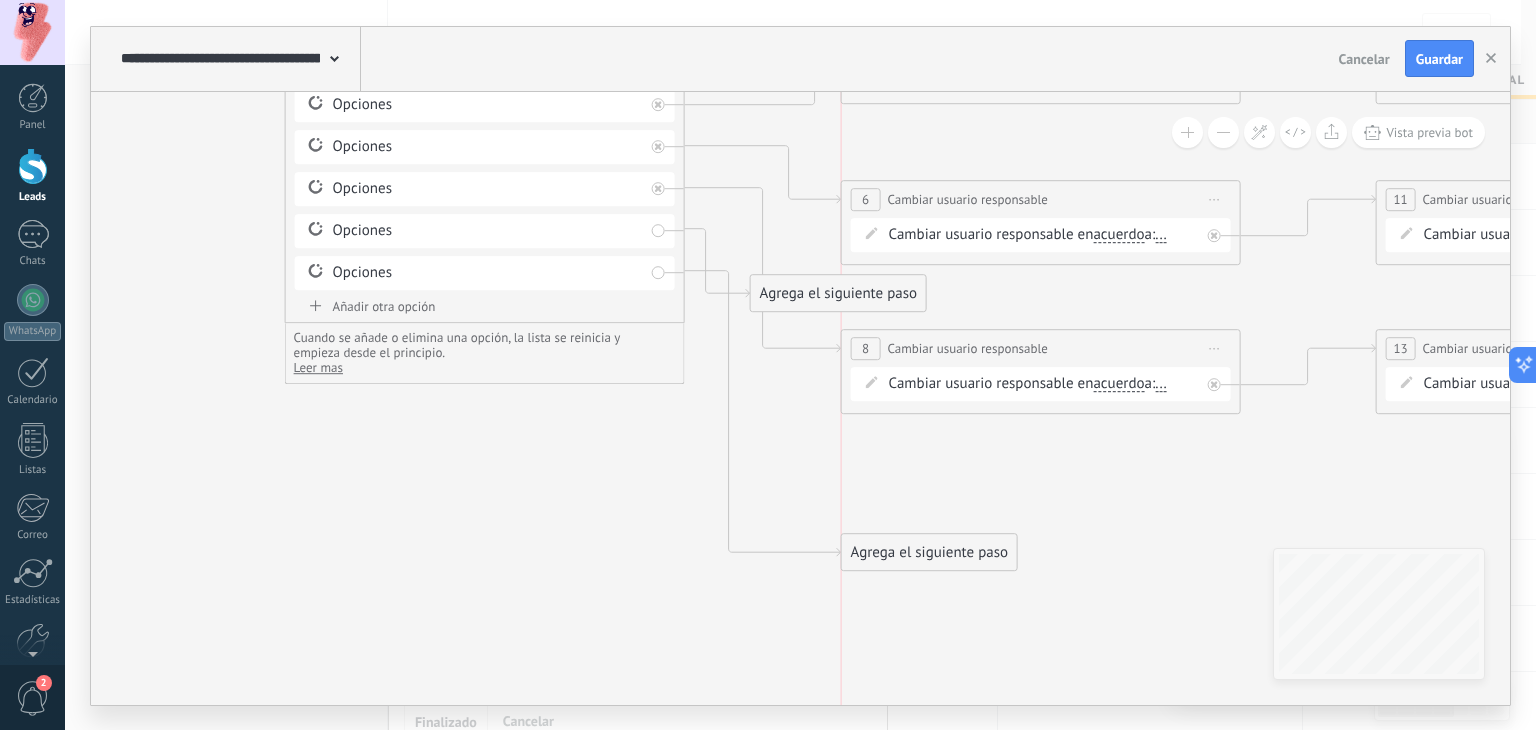drag, startPoint x: 834, startPoint y: 433, endPoint x: 895, endPoint y: 447, distance: 62.58594 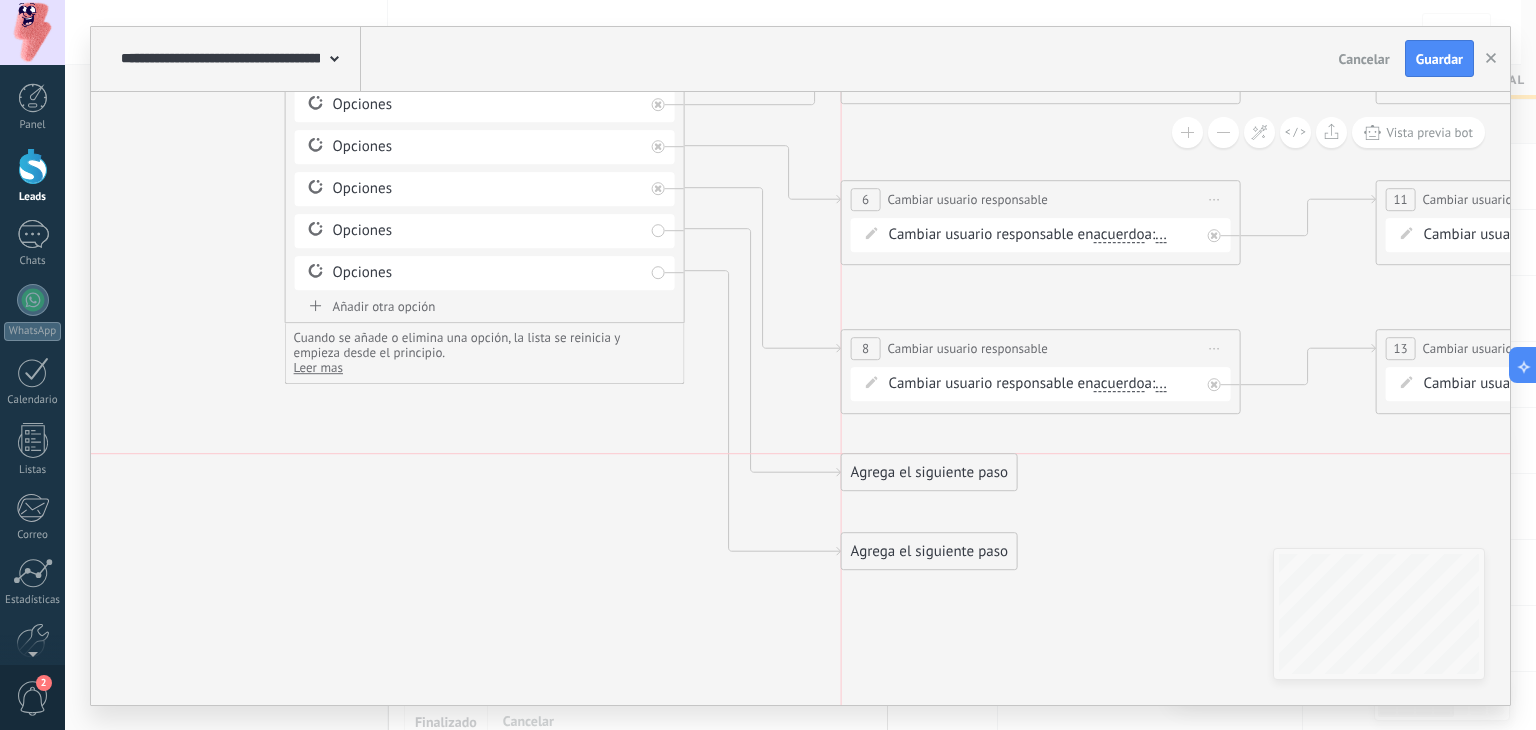 drag, startPoint x: 840, startPoint y: 297, endPoint x: 957, endPoint y: 469, distance: 208.02164 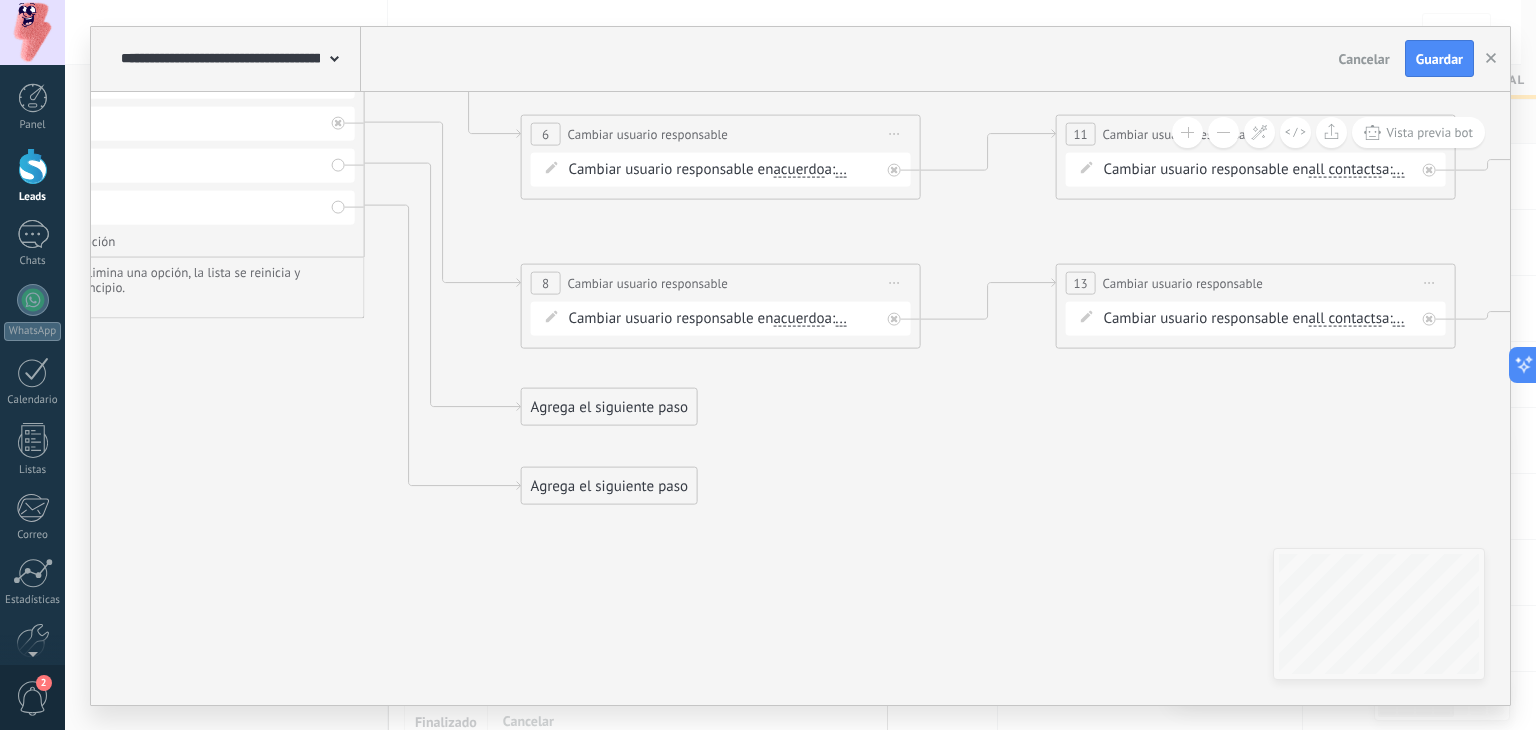 drag, startPoint x: 1084, startPoint y: 581, endPoint x: 680, endPoint y: 485, distance: 415.24933 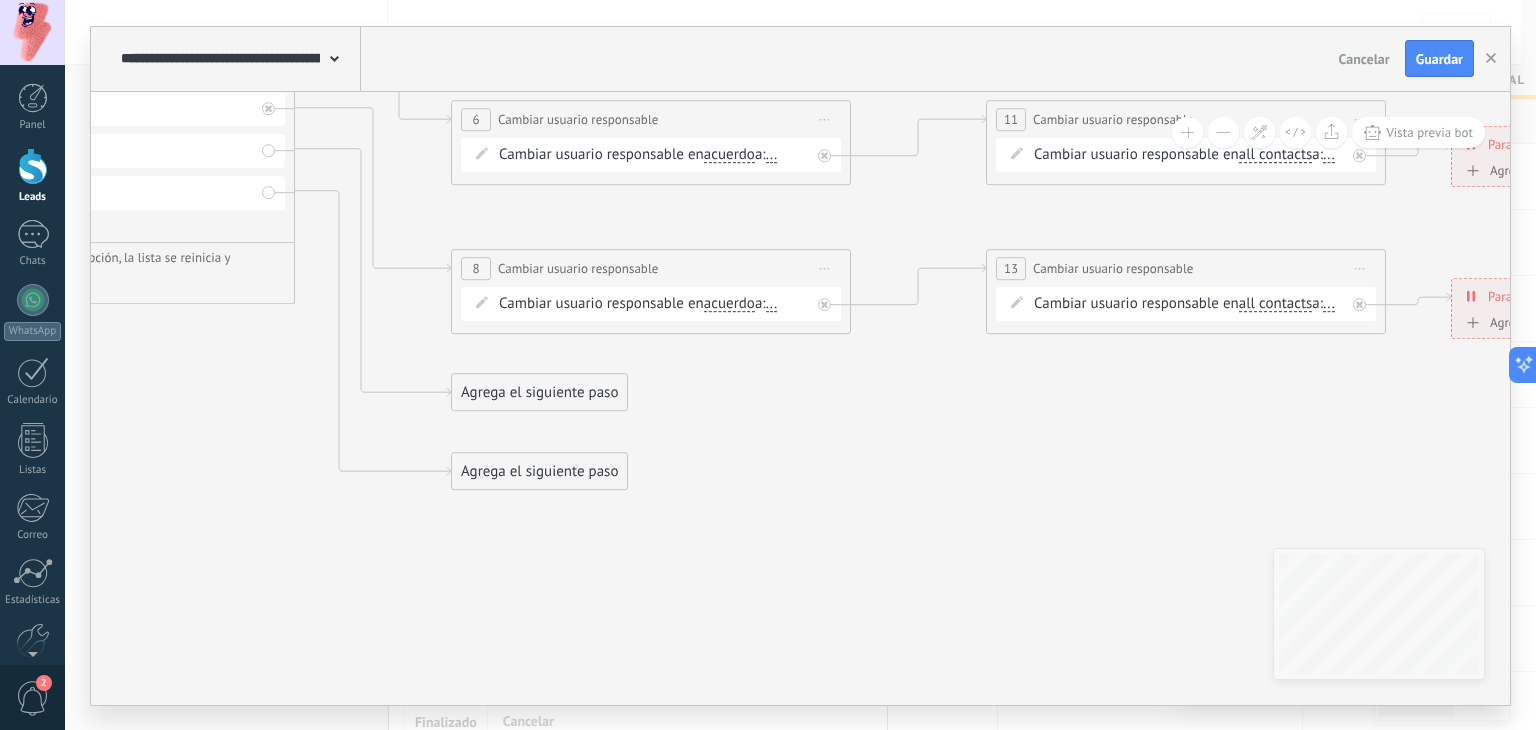 click on "Agrega el siguiente paso" at bounding box center (539, 392) 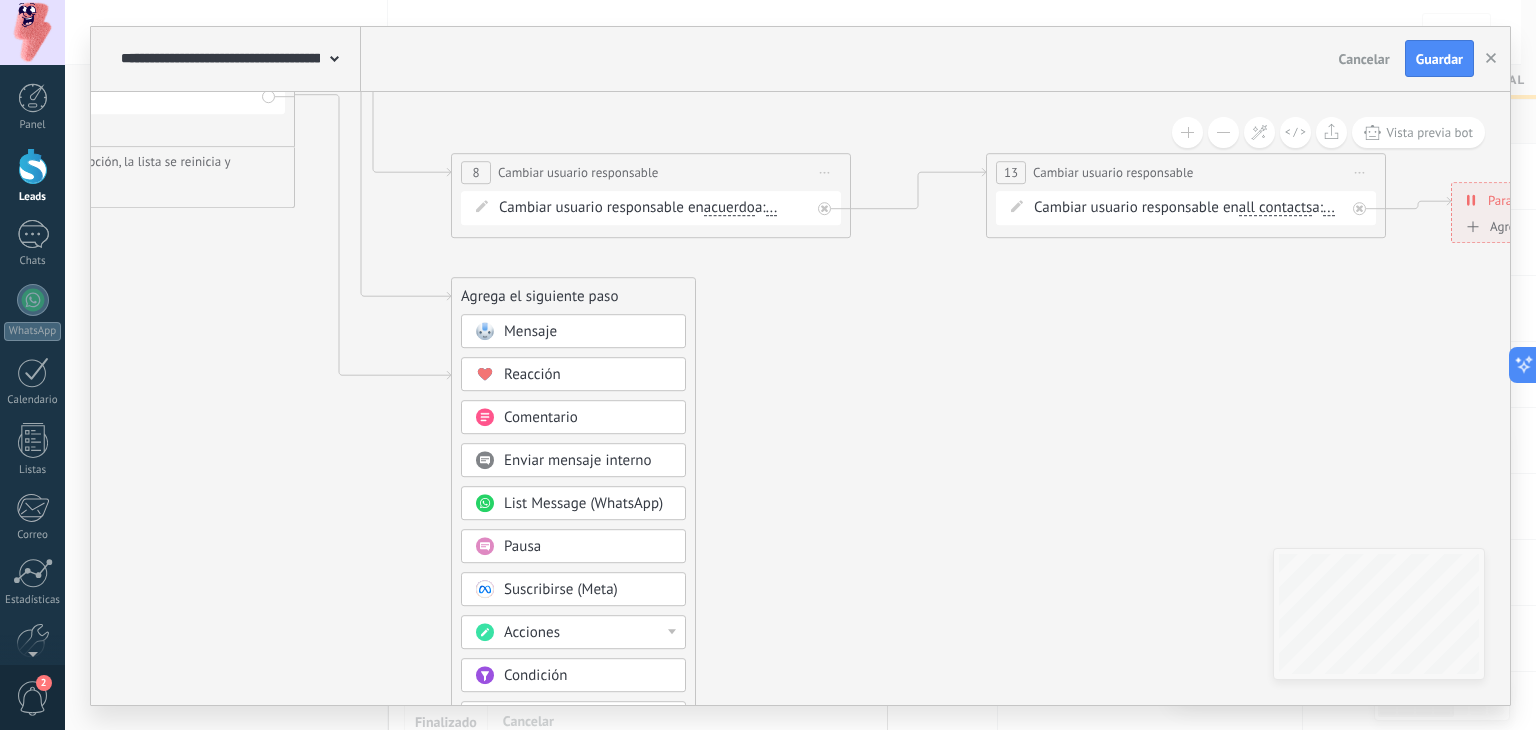 click on "Acciones" at bounding box center [588, 633] 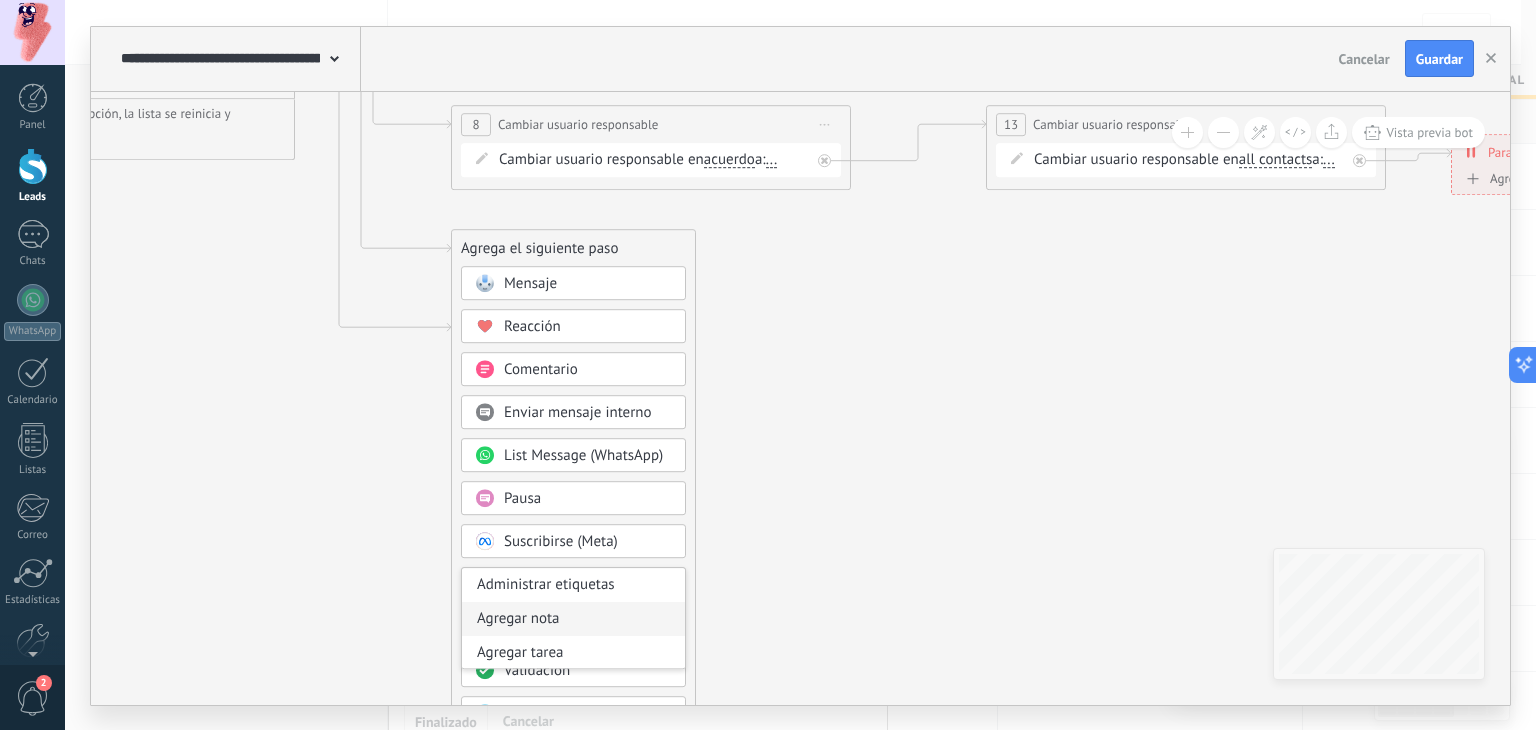 scroll, scrollTop: 100, scrollLeft: 0, axis: vertical 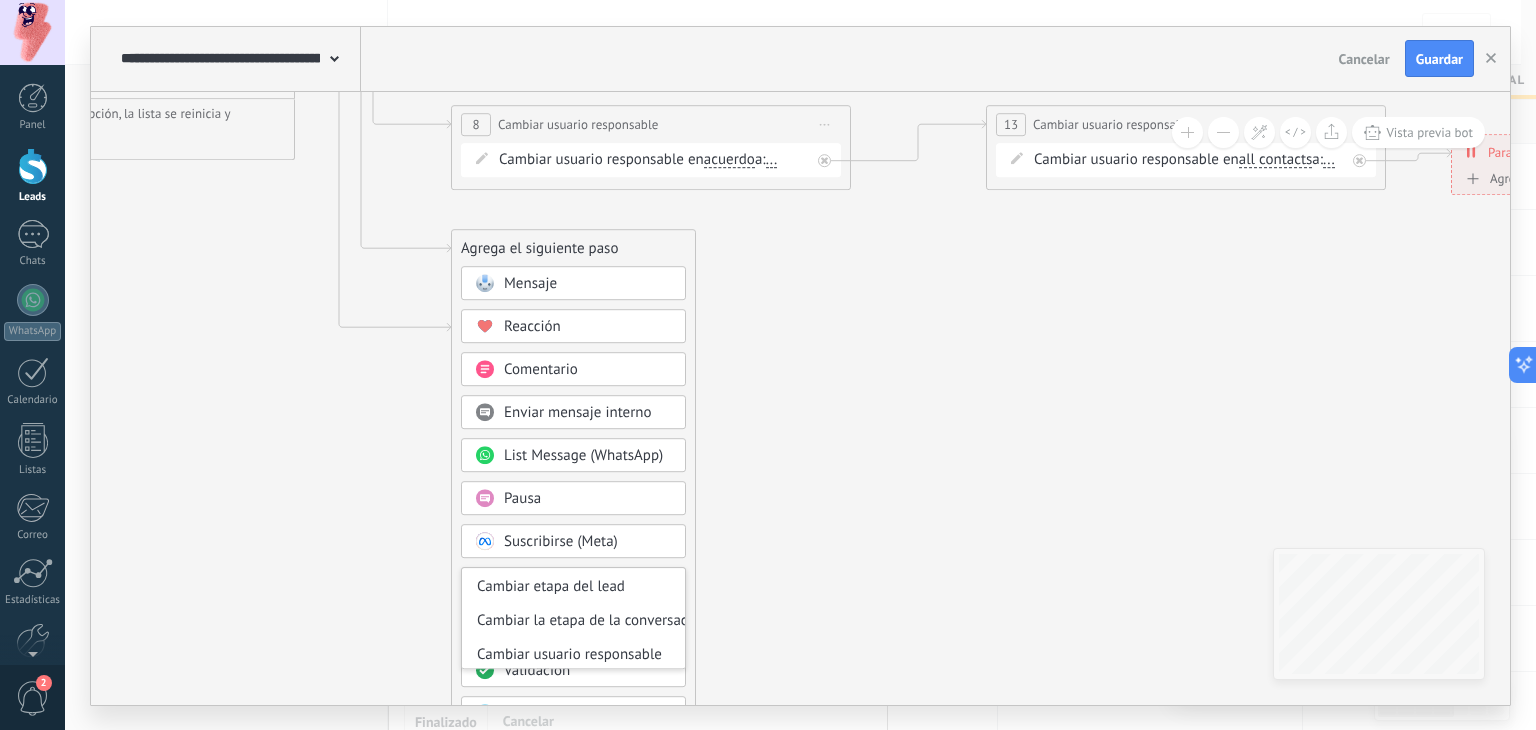 click on "Cambiar usuario responsable" at bounding box center (573, 655) 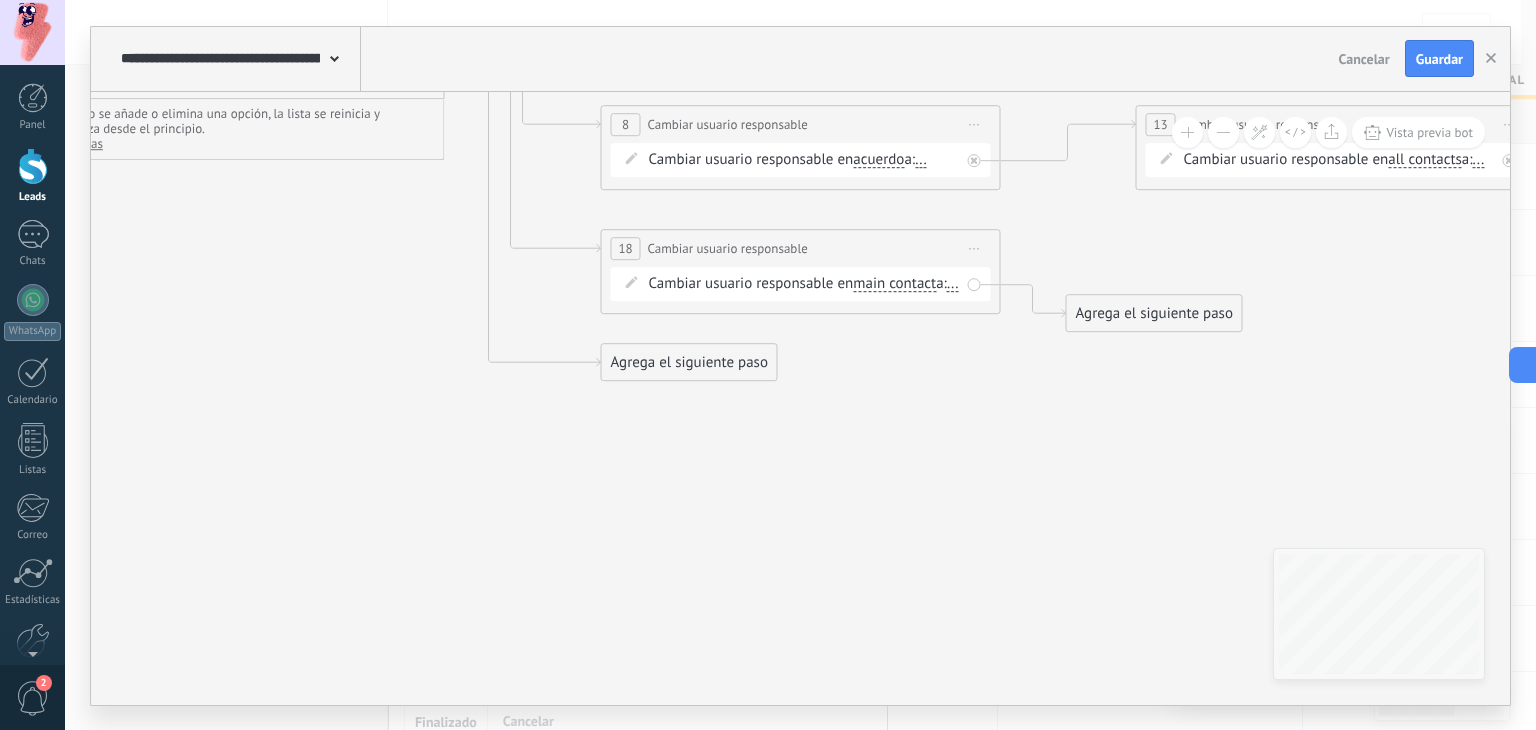 click on "Agrega el siguiente paso" at bounding box center (1154, 313) 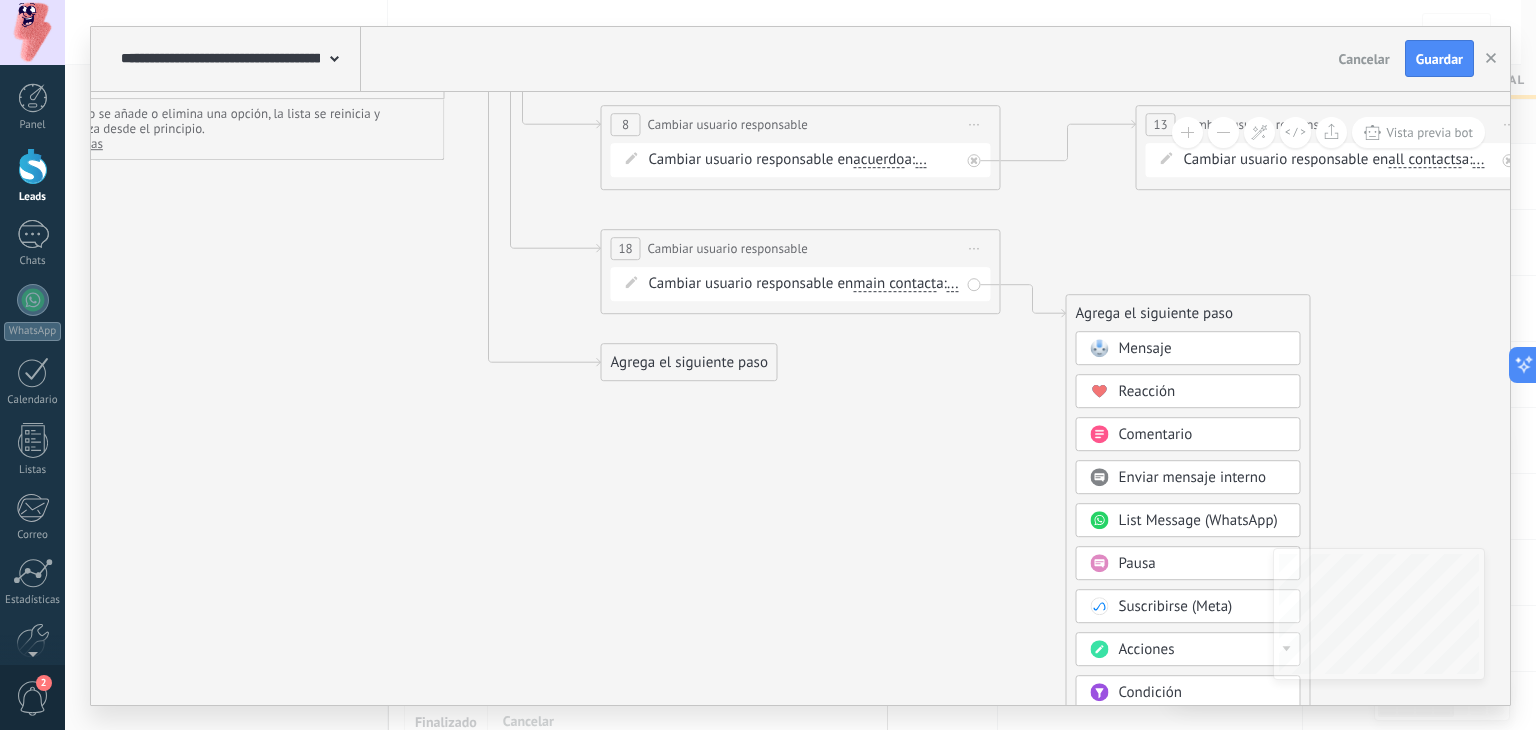 click on "Acciones" at bounding box center (1147, 649) 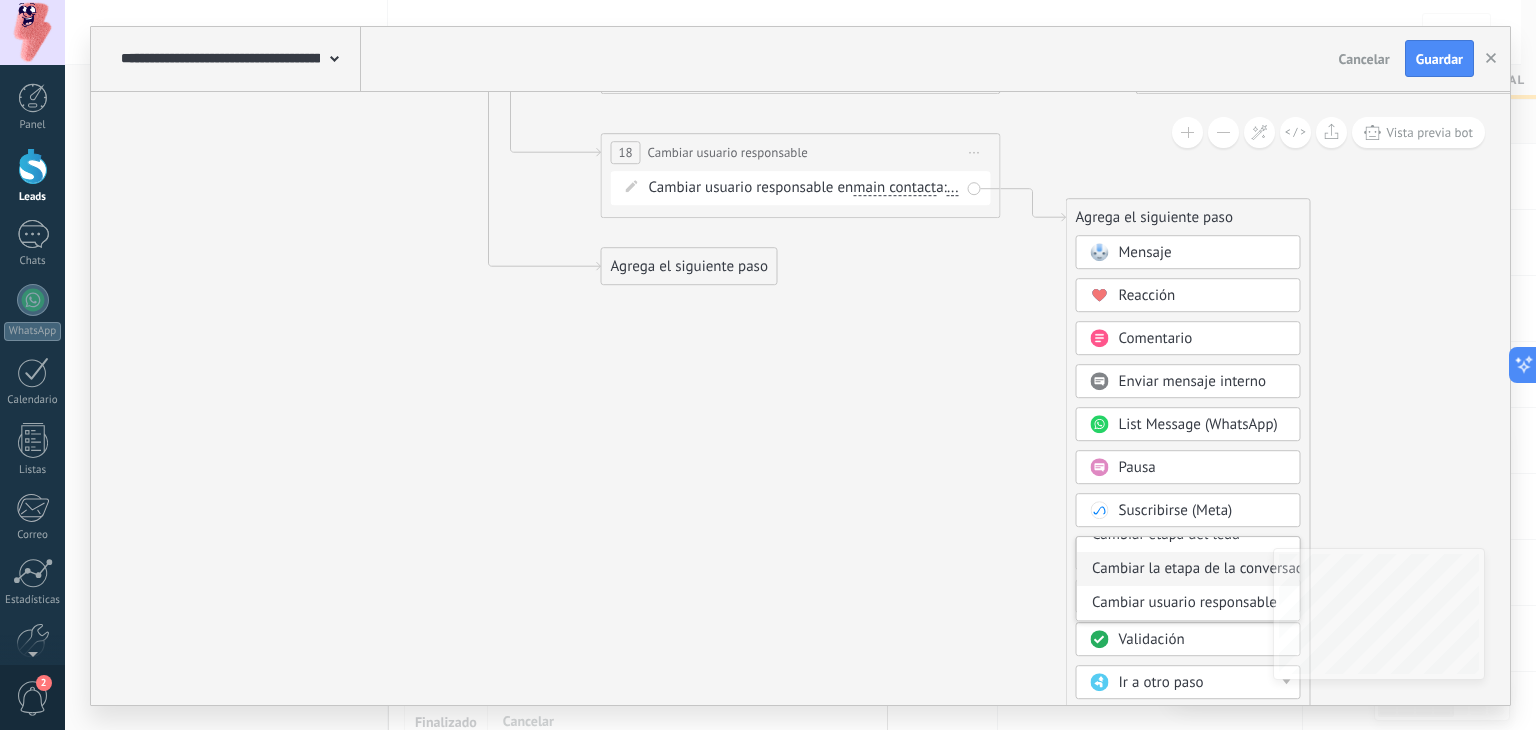 scroll, scrollTop: 100, scrollLeft: 0, axis: vertical 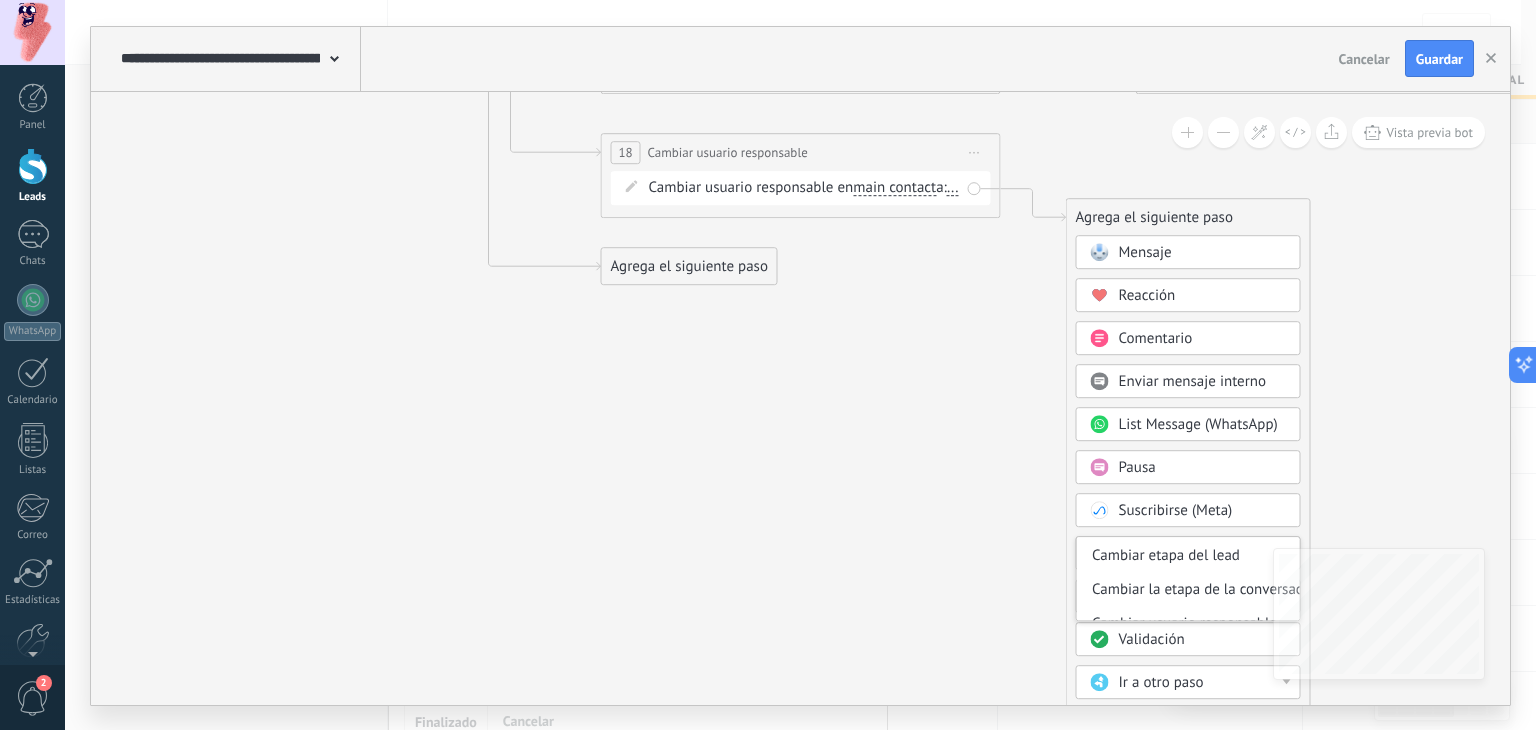 click 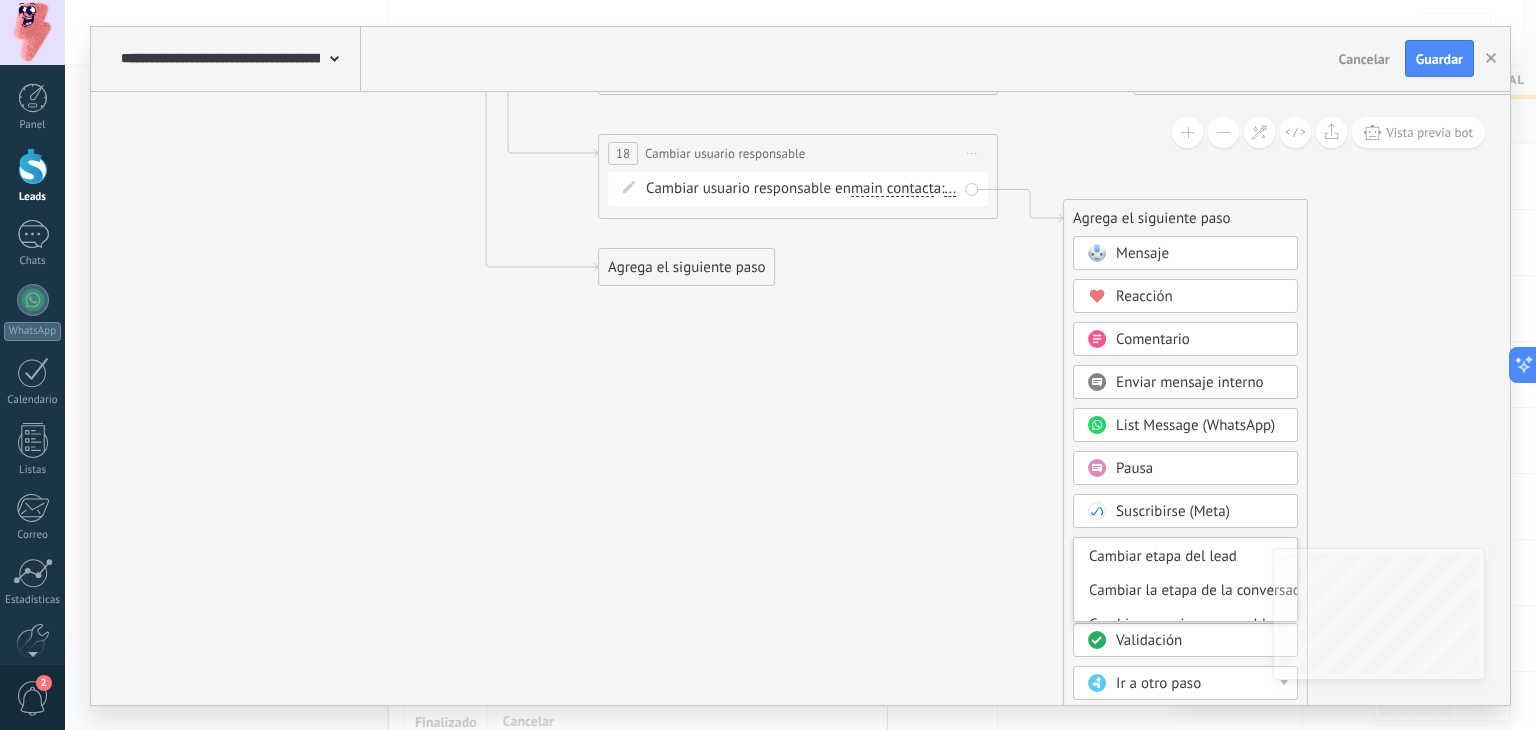 click 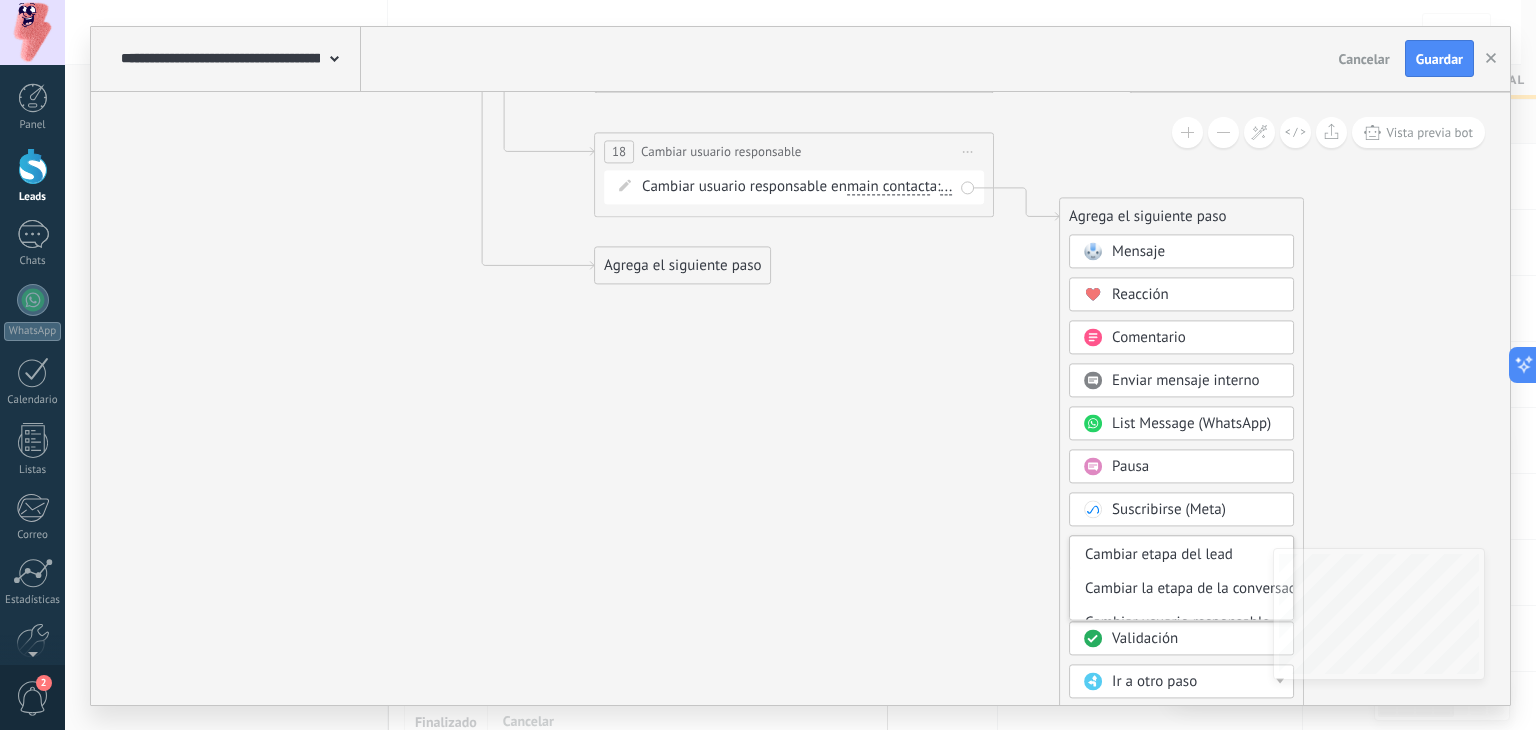 drag, startPoint x: 1000, startPoint y: 480, endPoint x: 992, endPoint y: 450, distance: 31.04835 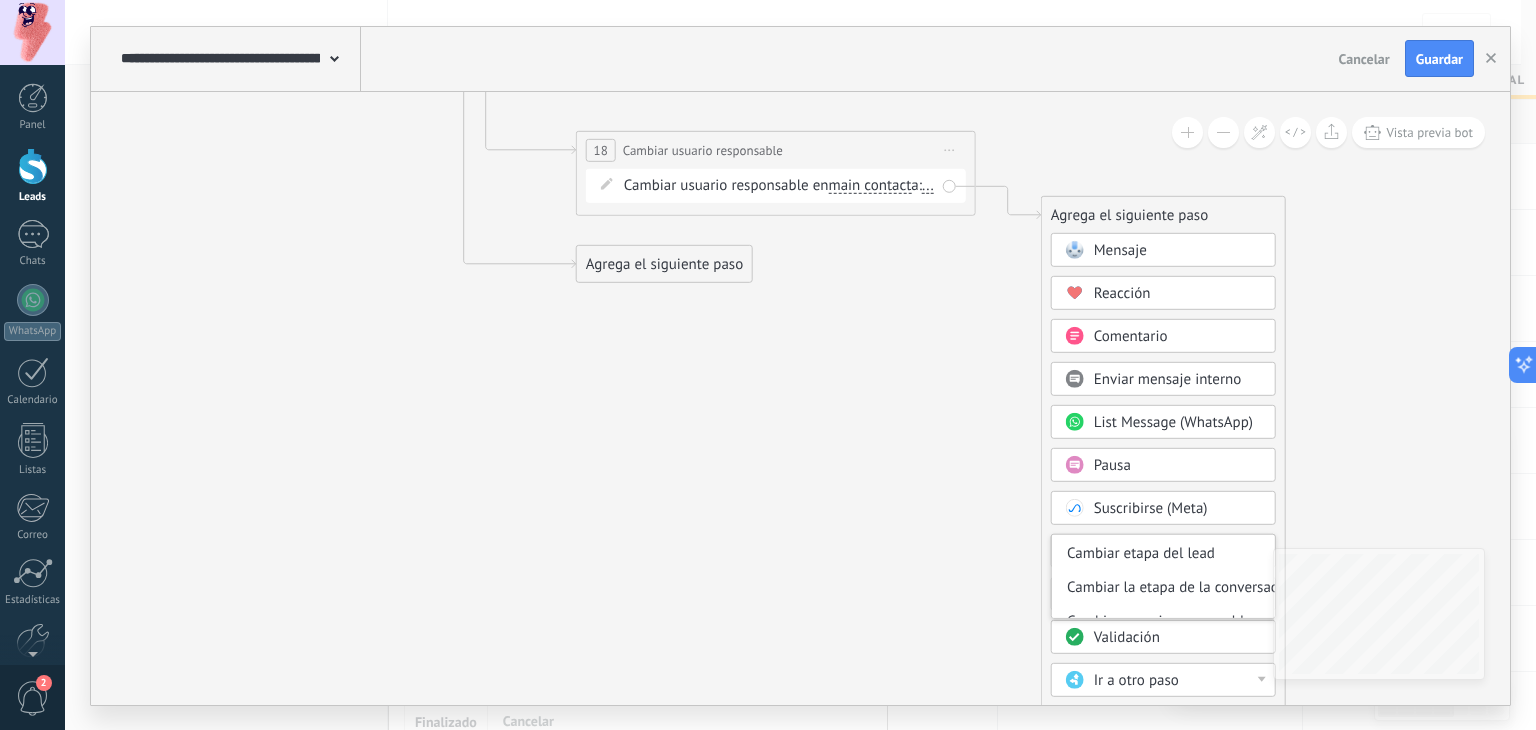 click on "Agrega el siguiente paso" at bounding box center (1163, 214) 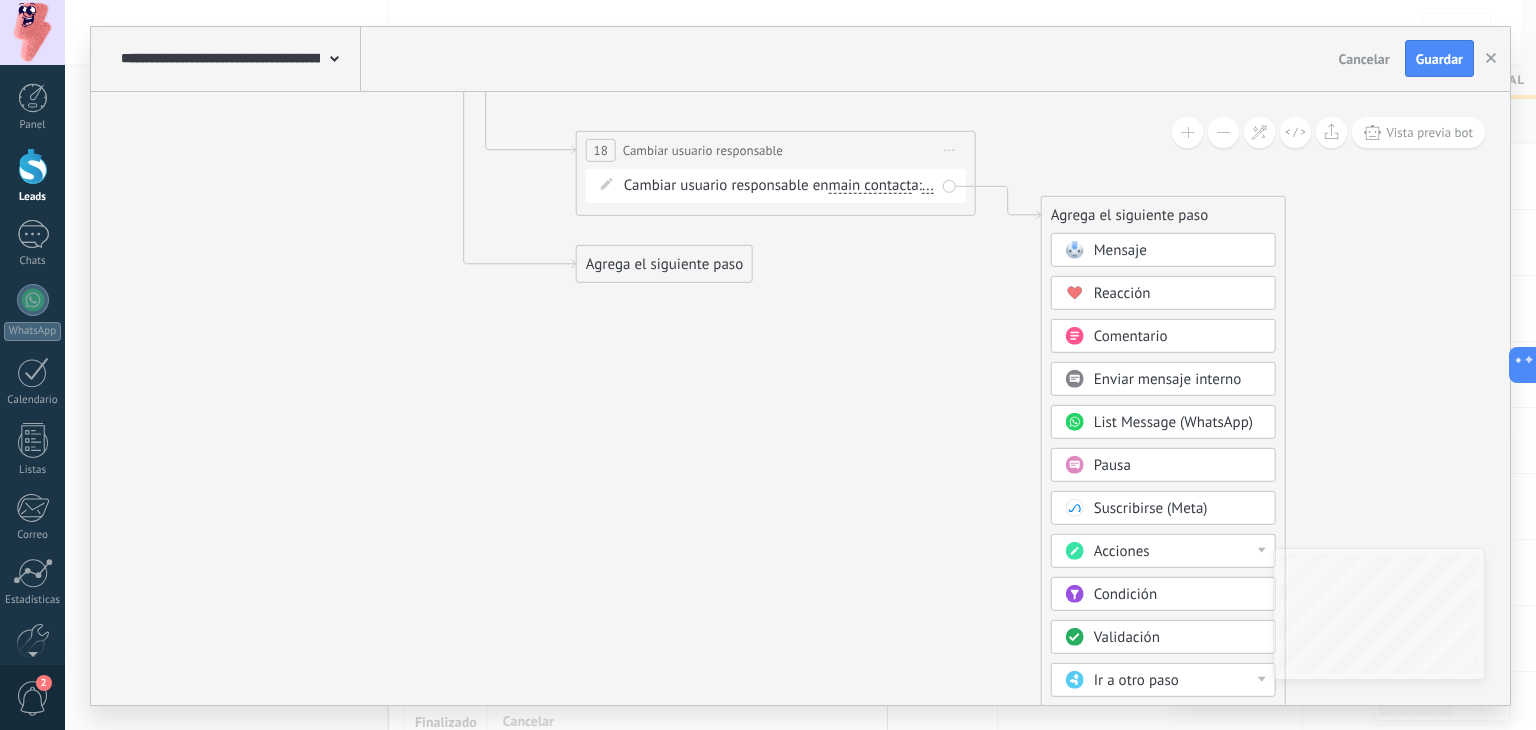 click on "Acciones" at bounding box center (1178, 551) 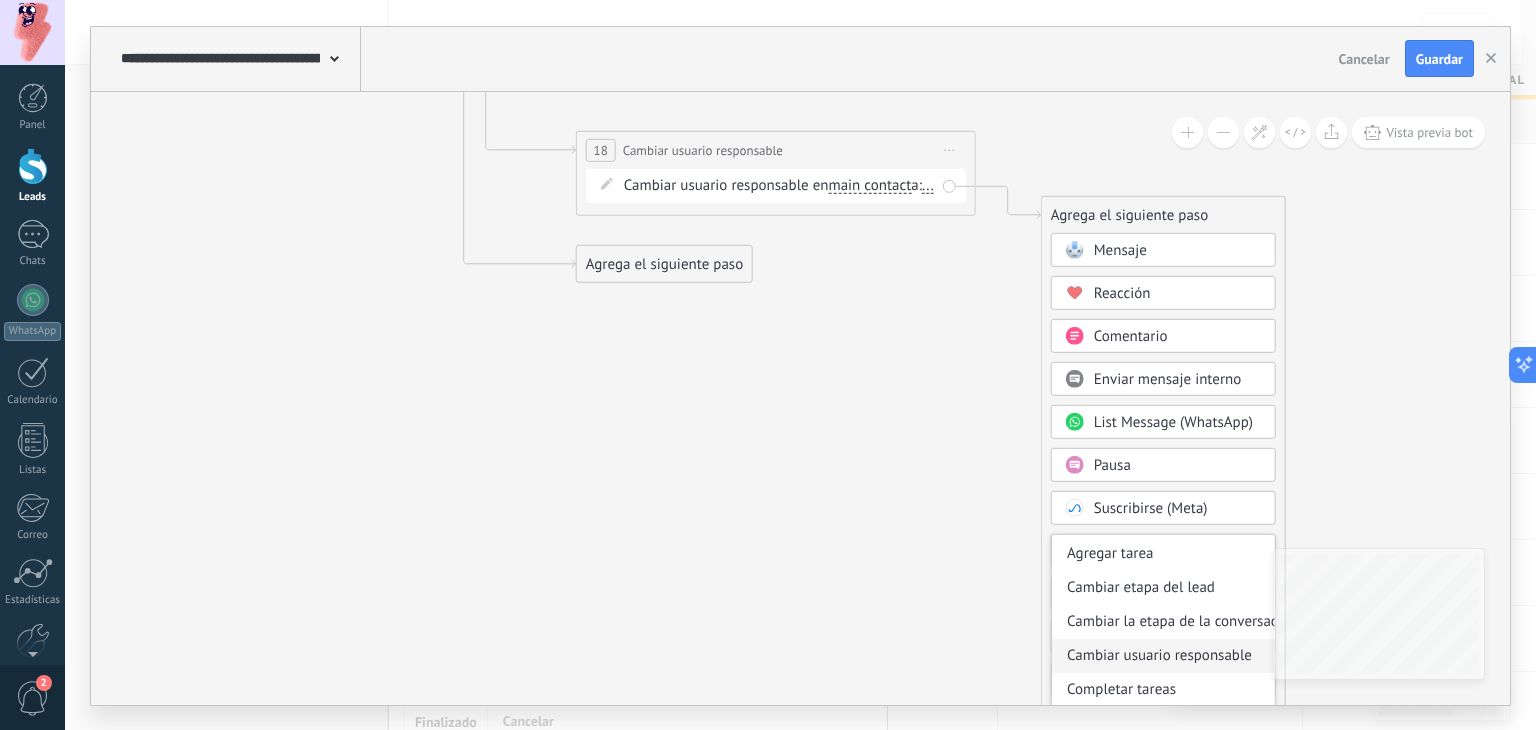 scroll, scrollTop: 100, scrollLeft: 0, axis: vertical 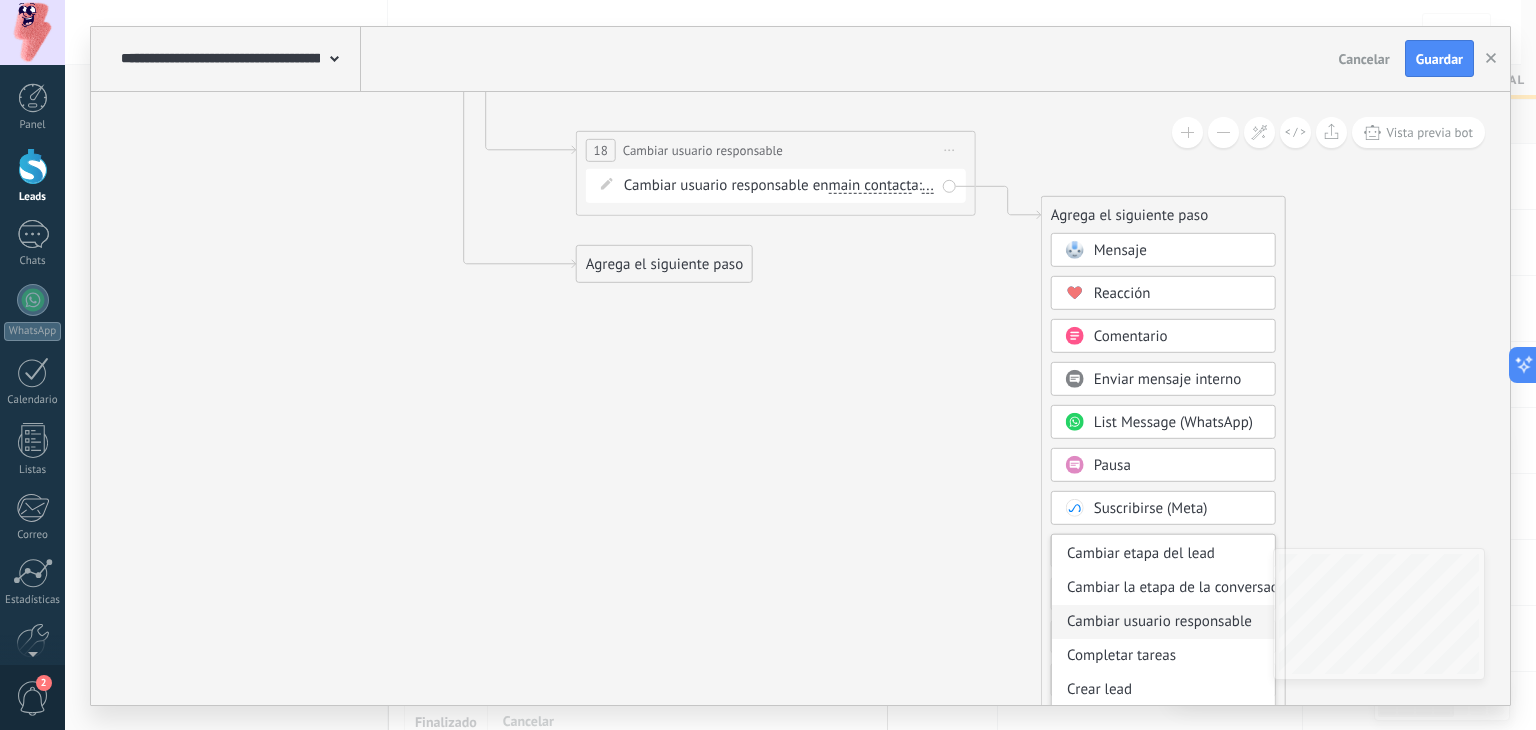 click on "Cambiar usuario responsable" at bounding box center [1163, 621] 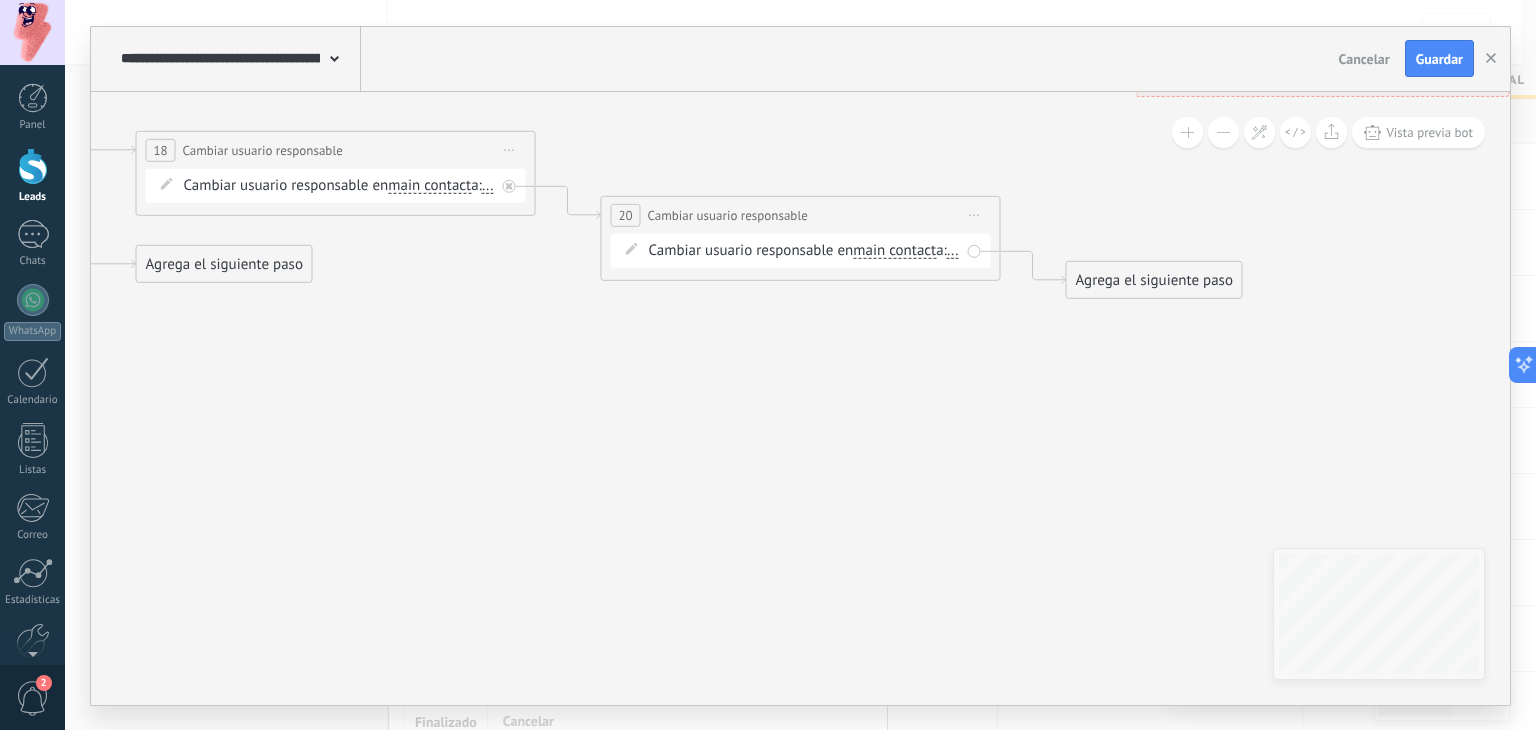 click on "main contact" at bounding box center (894, 250) 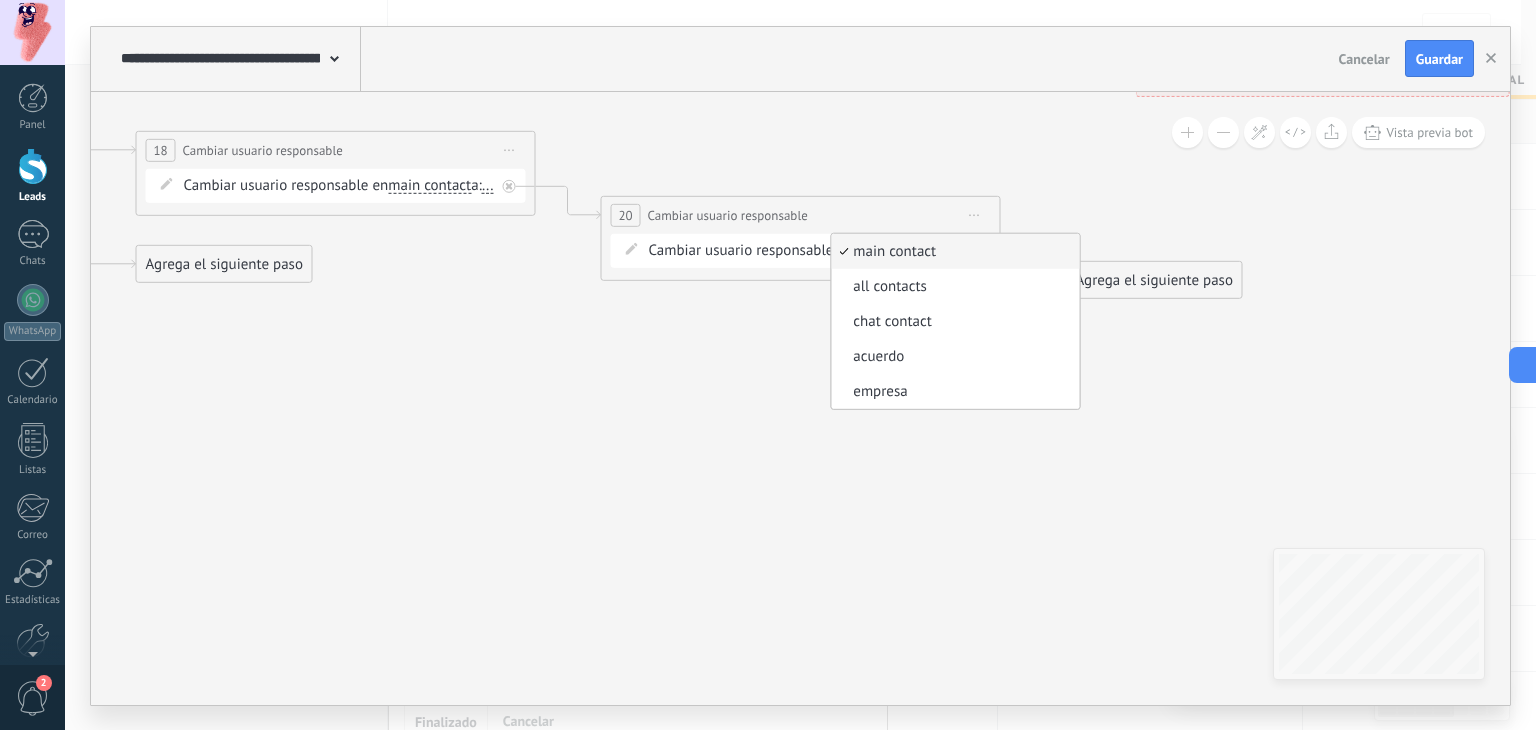 drag, startPoint x: 925, startPoint y: 356, endPoint x: 962, endPoint y: 350, distance: 37.48333 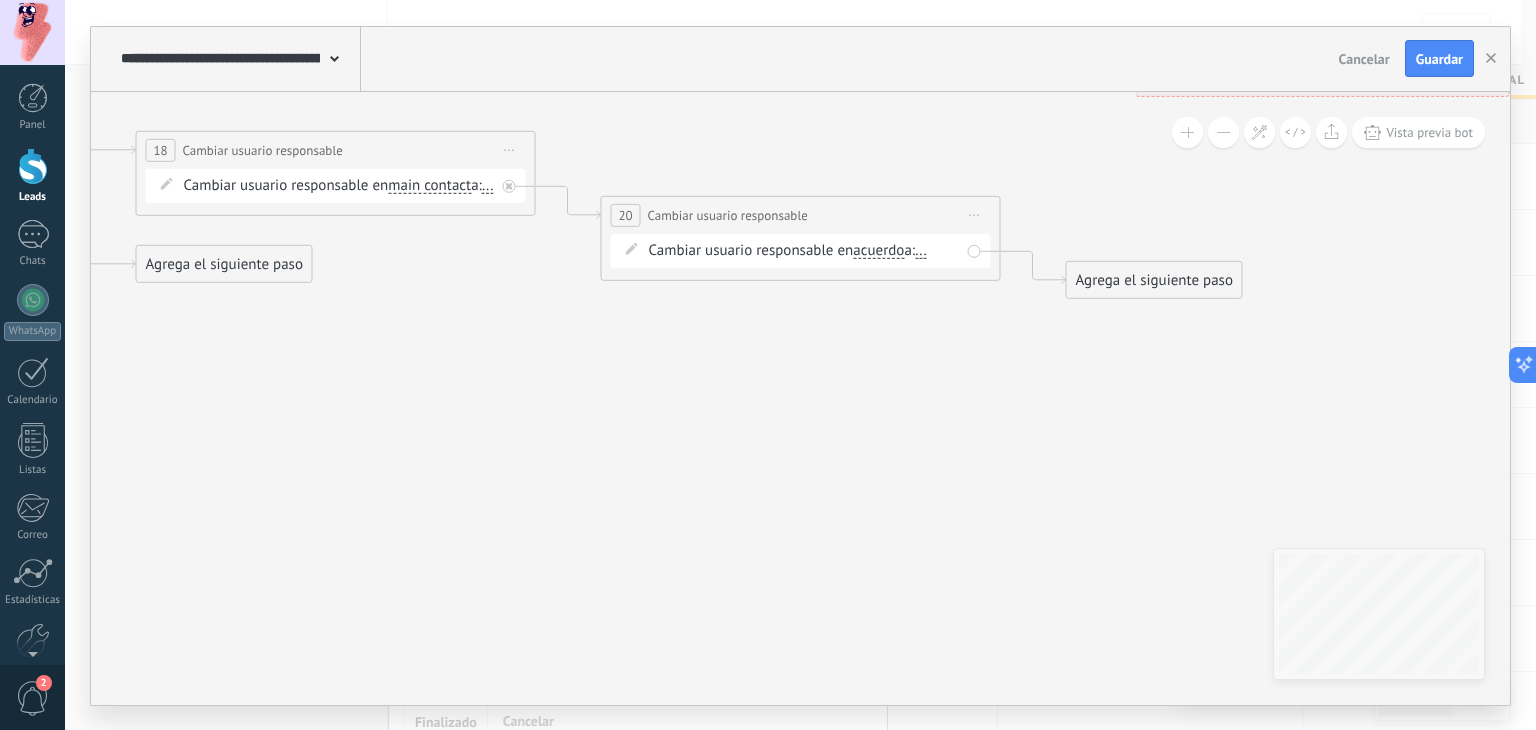 click on "Agrega el siguiente paso" at bounding box center [1154, 279] 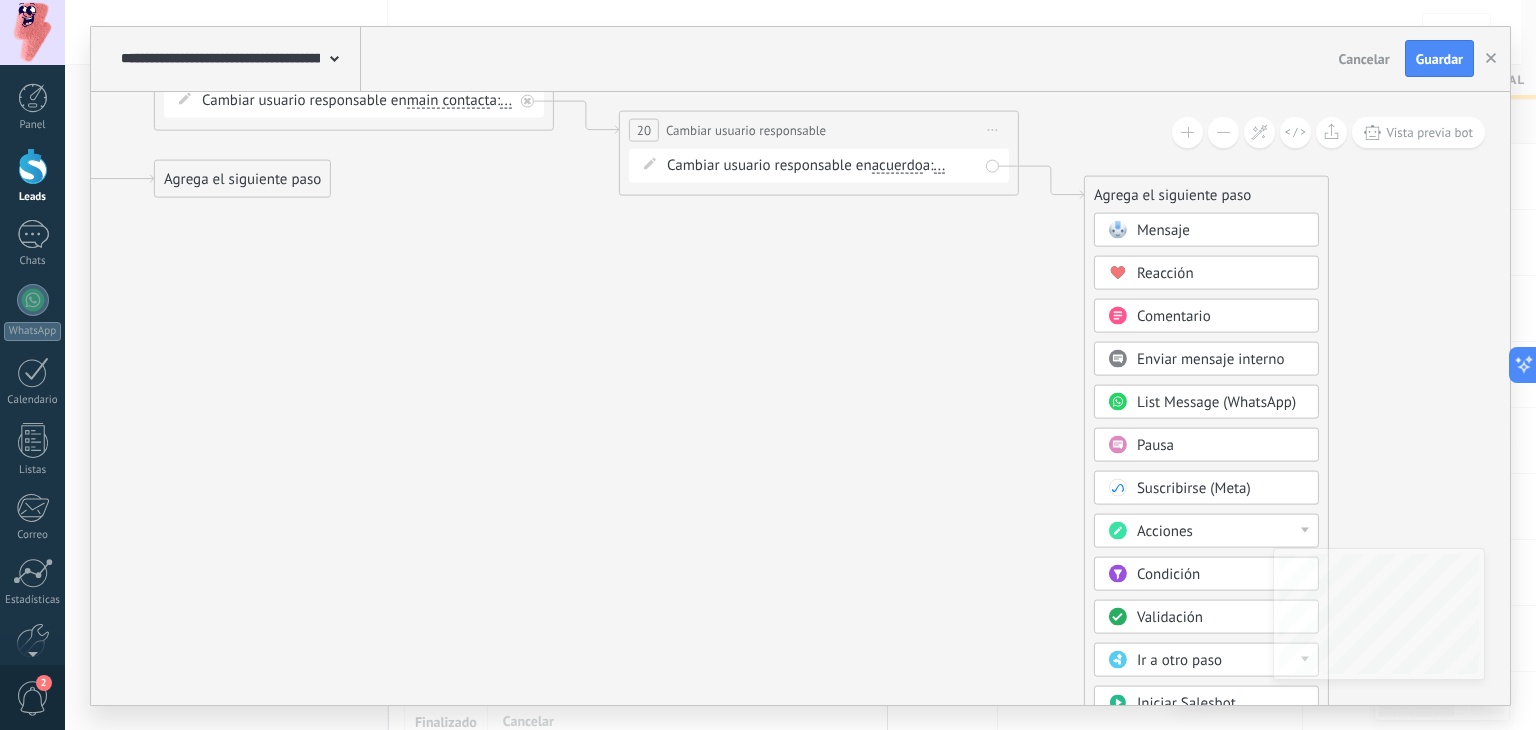 drag, startPoint x: 1361, startPoint y: 385, endPoint x: 1378, endPoint y: 279, distance: 107.35455 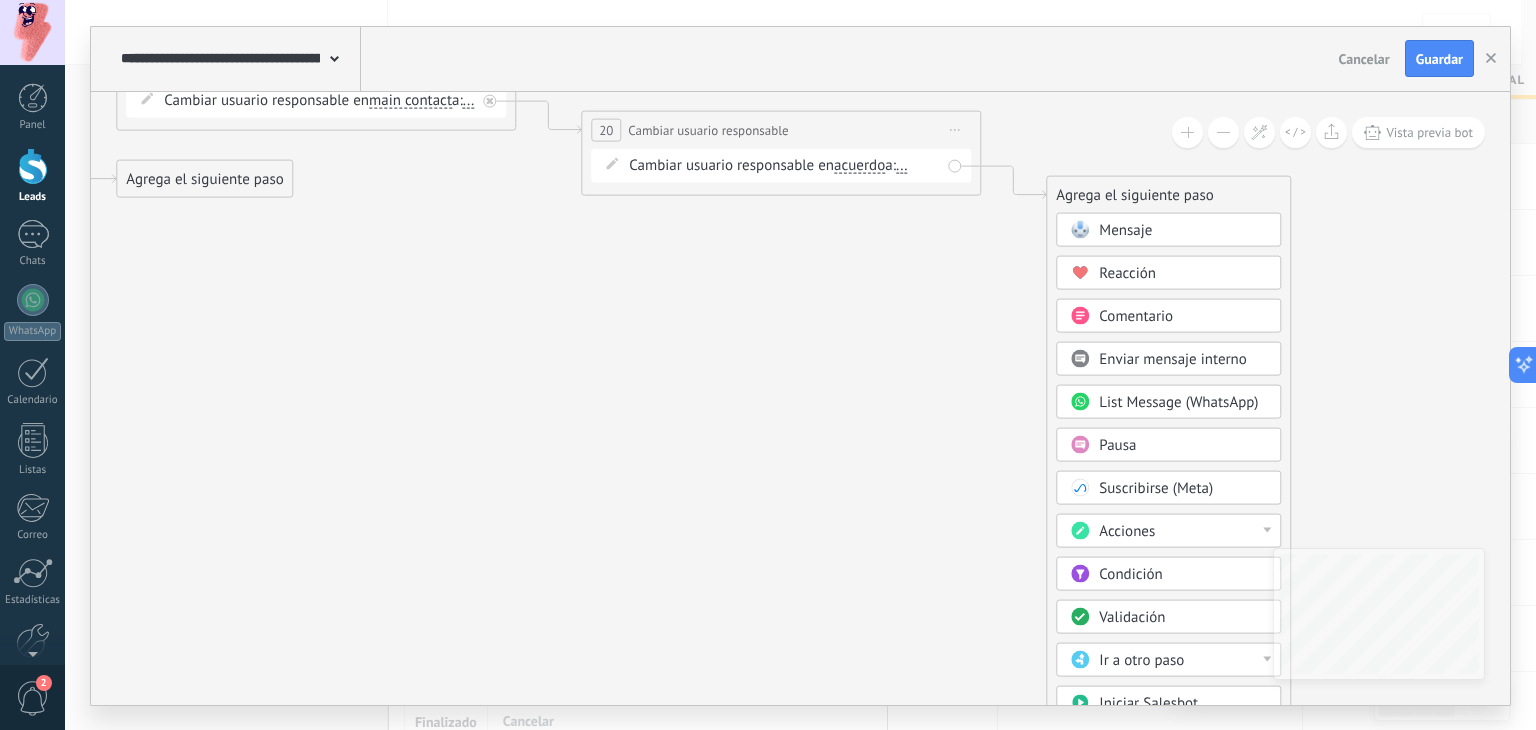 drag, startPoint x: 1398, startPoint y: 378, endPoint x: 1381, endPoint y: 341, distance: 40.718548 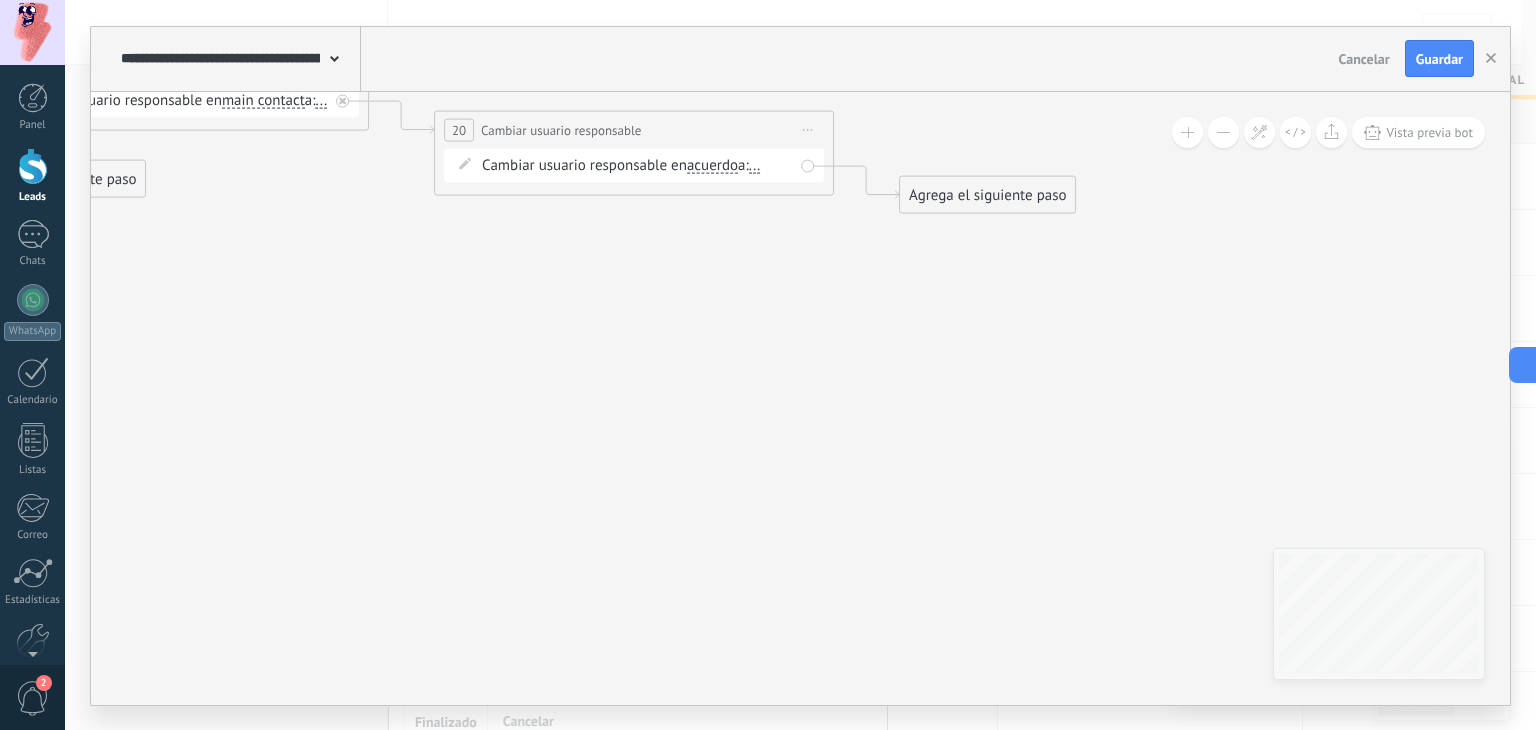 drag, startPoint x: 1186, startPoint y: 348, endPoint x: 1029, endPoint y: 222, distance: 201.30823 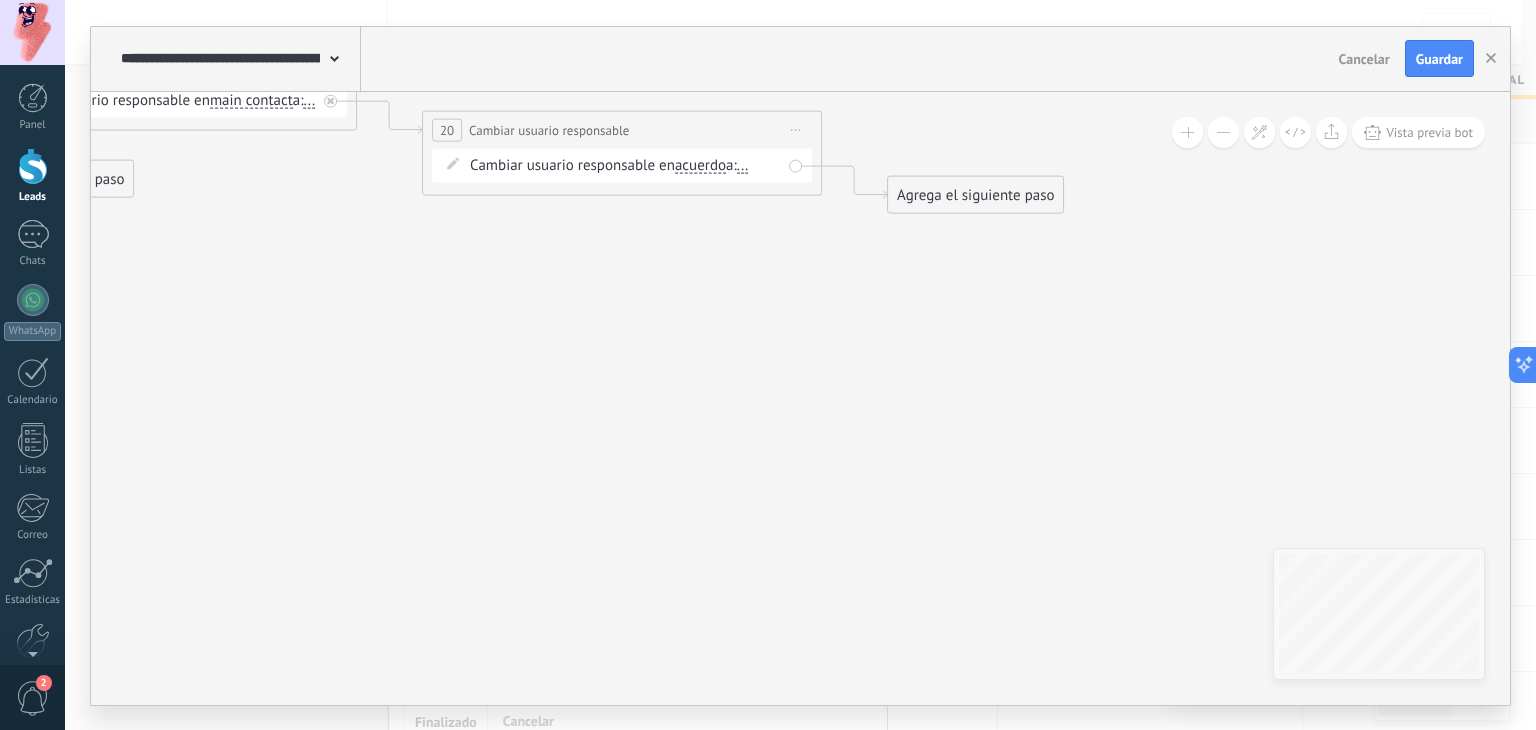 click on "Agrega el siguiente paso" at bounding box center [975, 194] 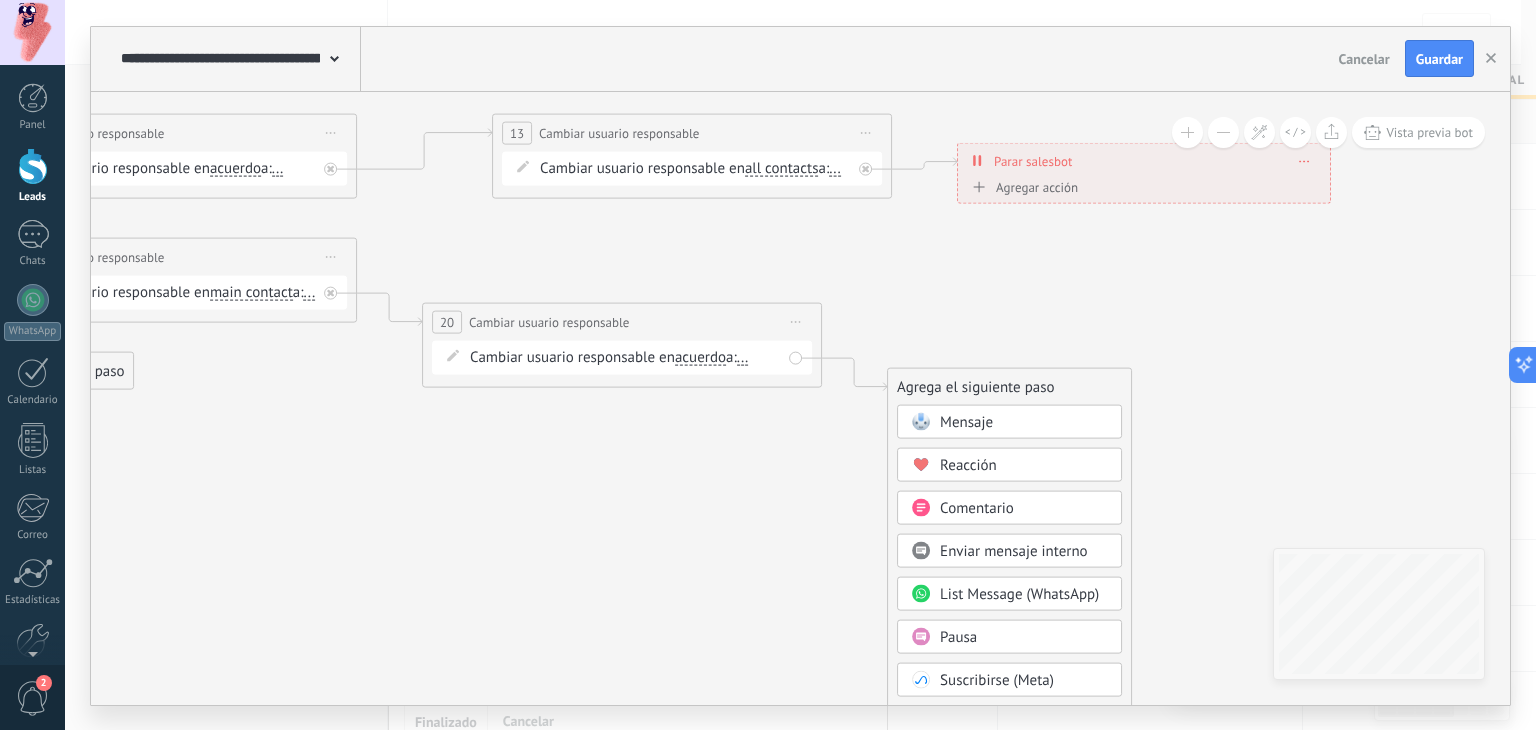 click at bounding box center (1223, 132) 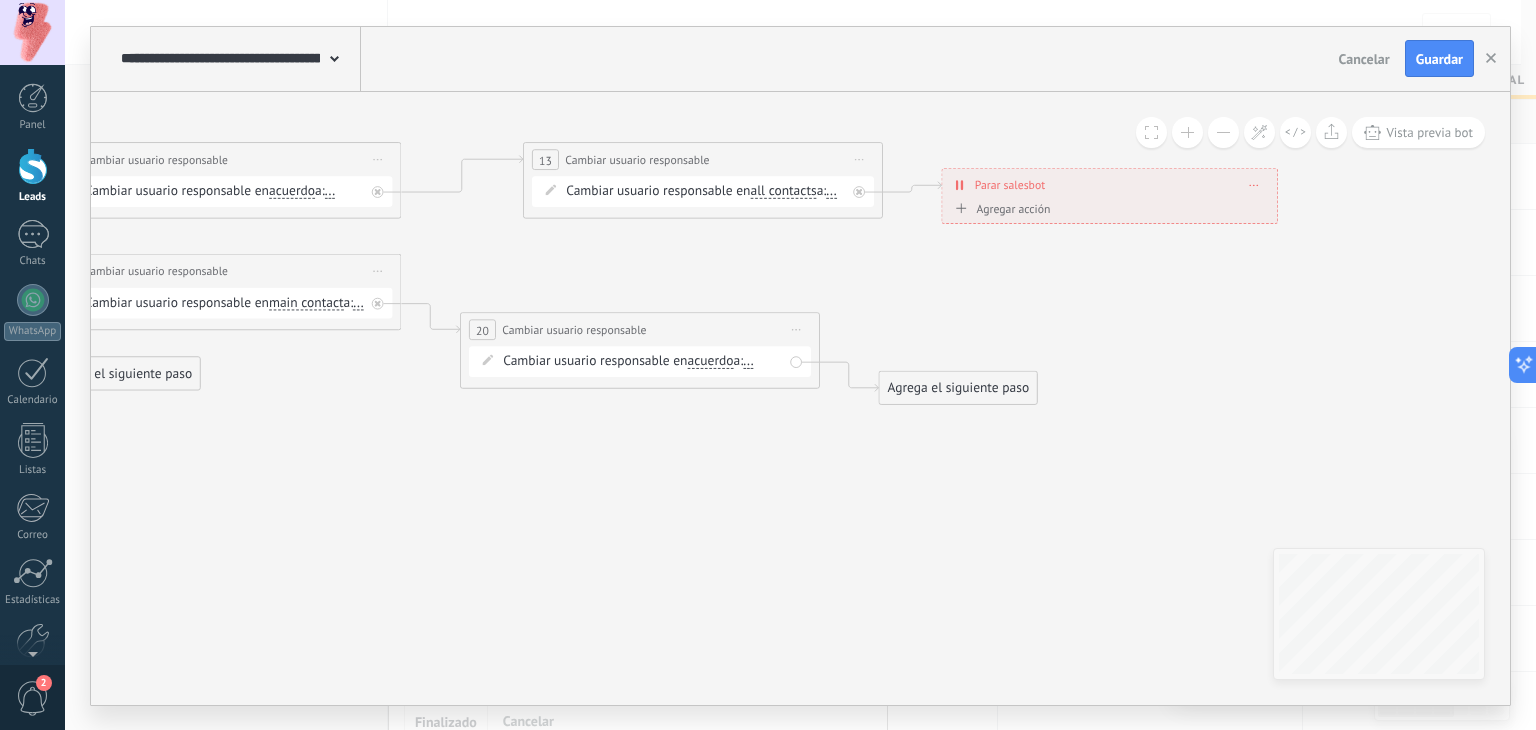 click at bounding box center [1223, 132] 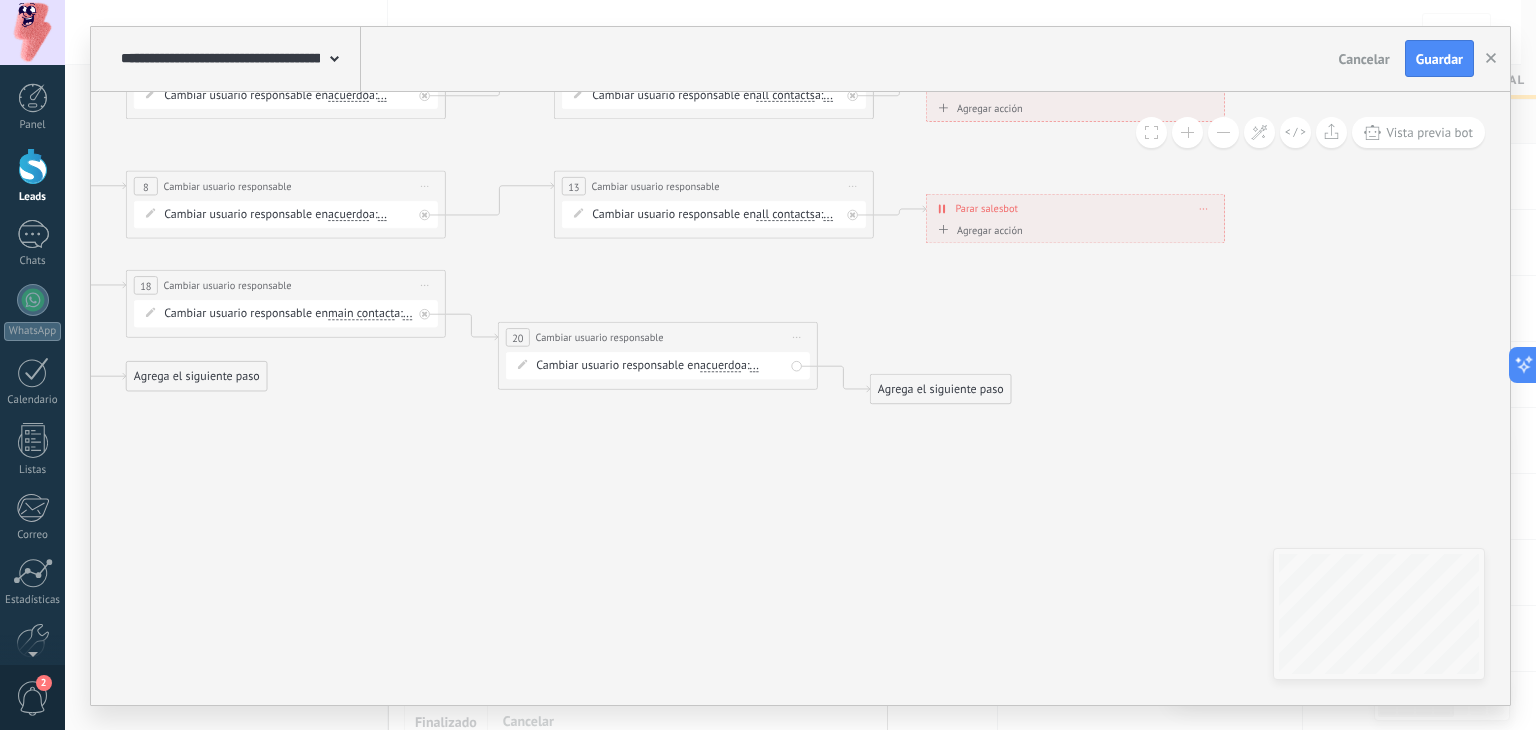 click on "Agrega el siguiente paso" at bounding box center (941, 389) 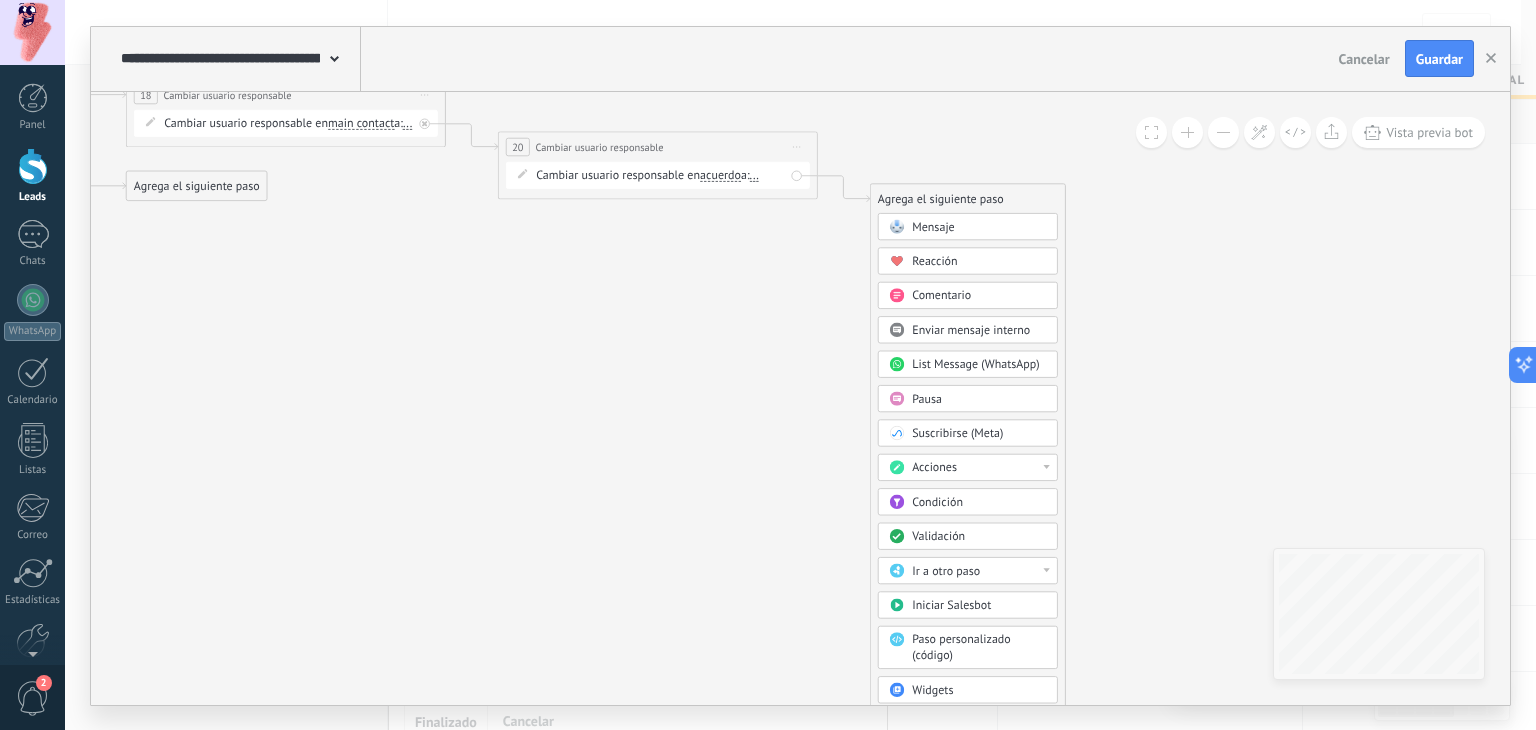 click 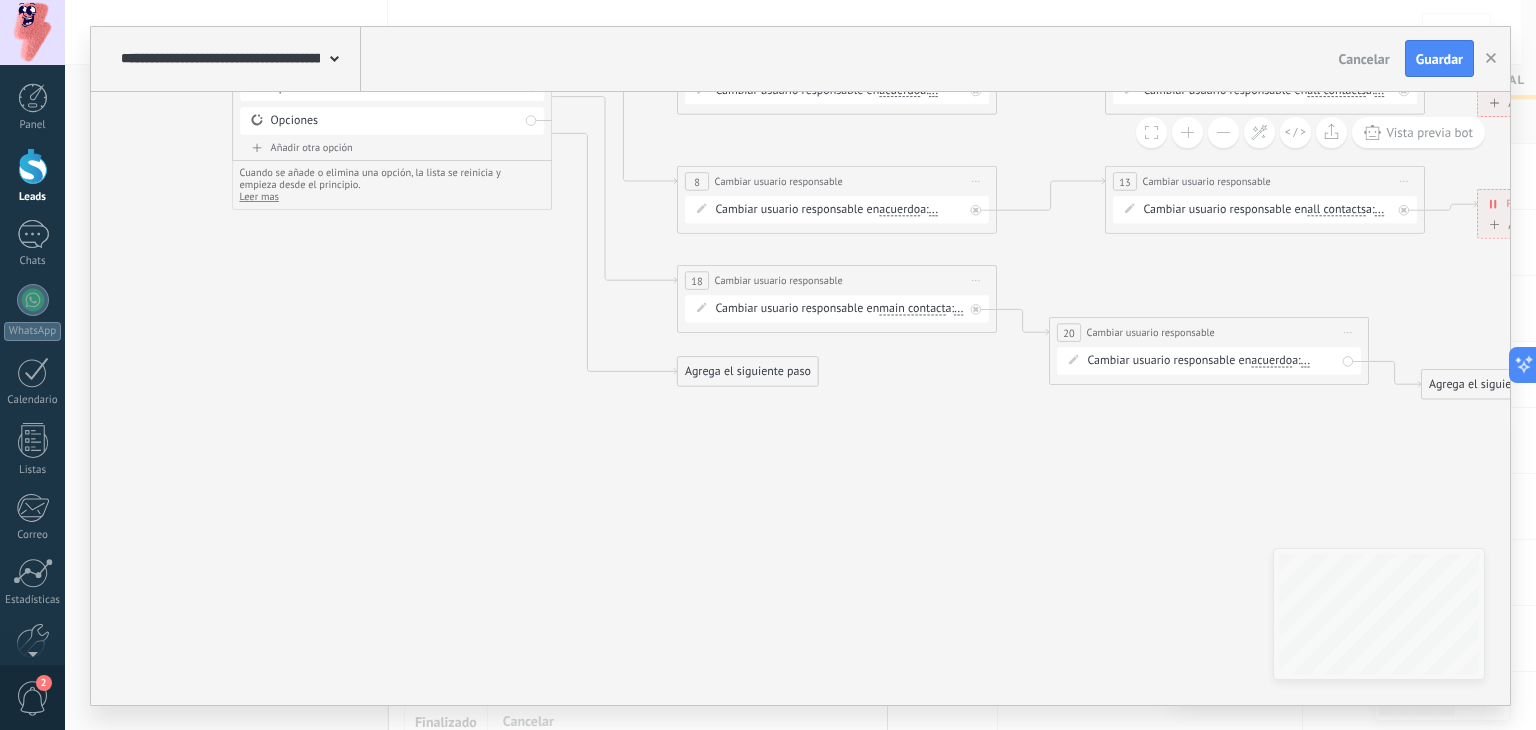 drag, startPoint x: 661, startPoint y: 387, endPoint x: 1199, endPoint y: 571, distance: 568.5948 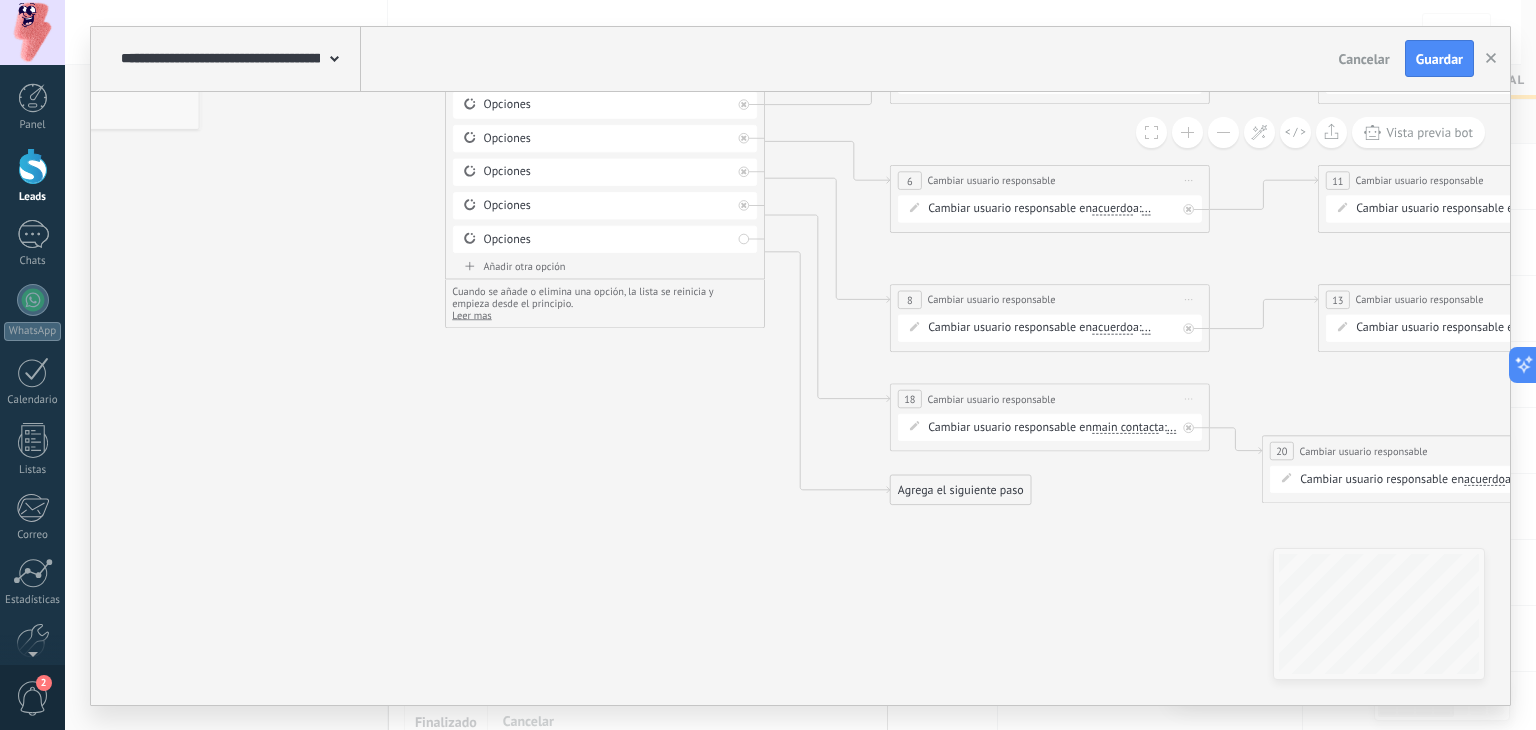 drag, startPoint x: 986, startPoint y: 510, endPoint x: 1176, endPoint y: 613, distance: 216.12265 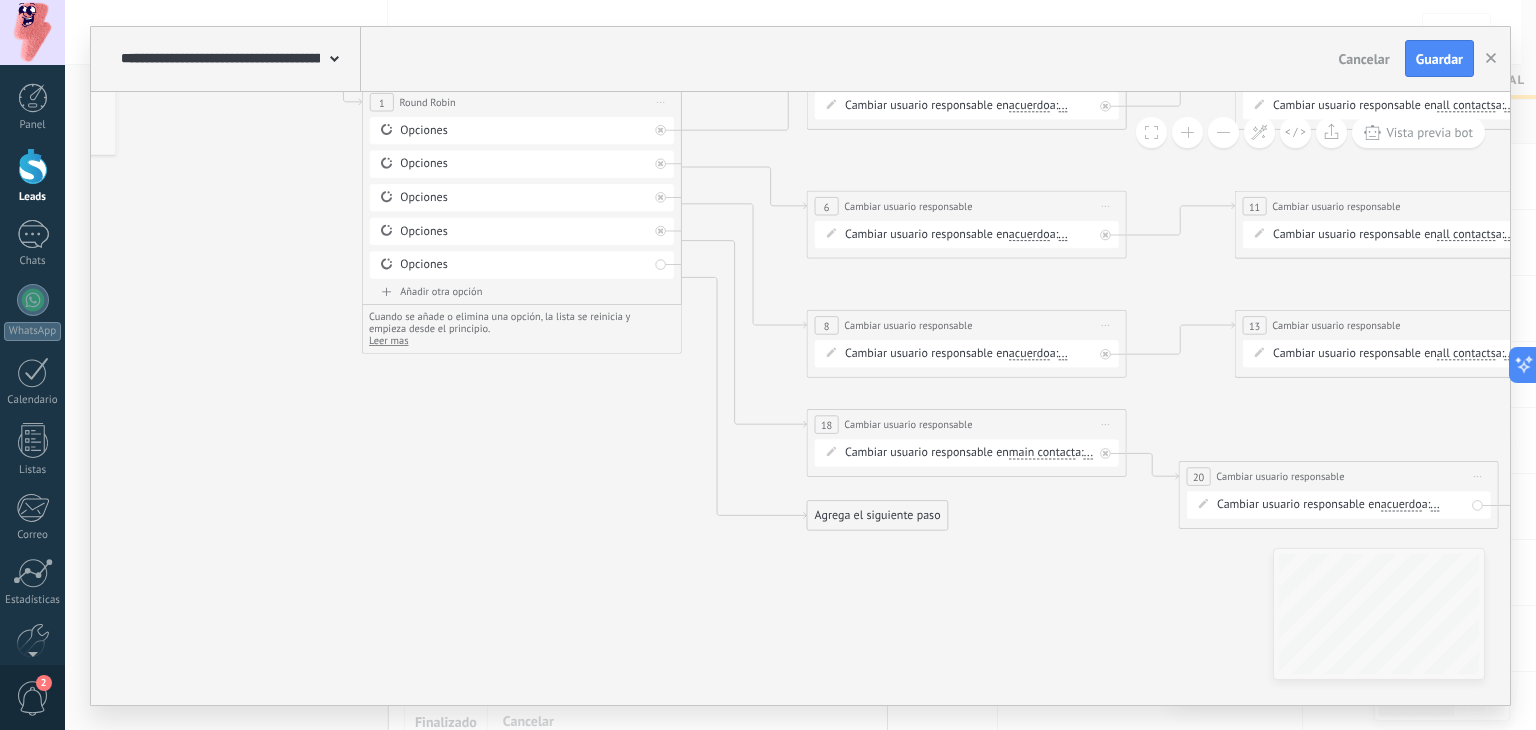 click 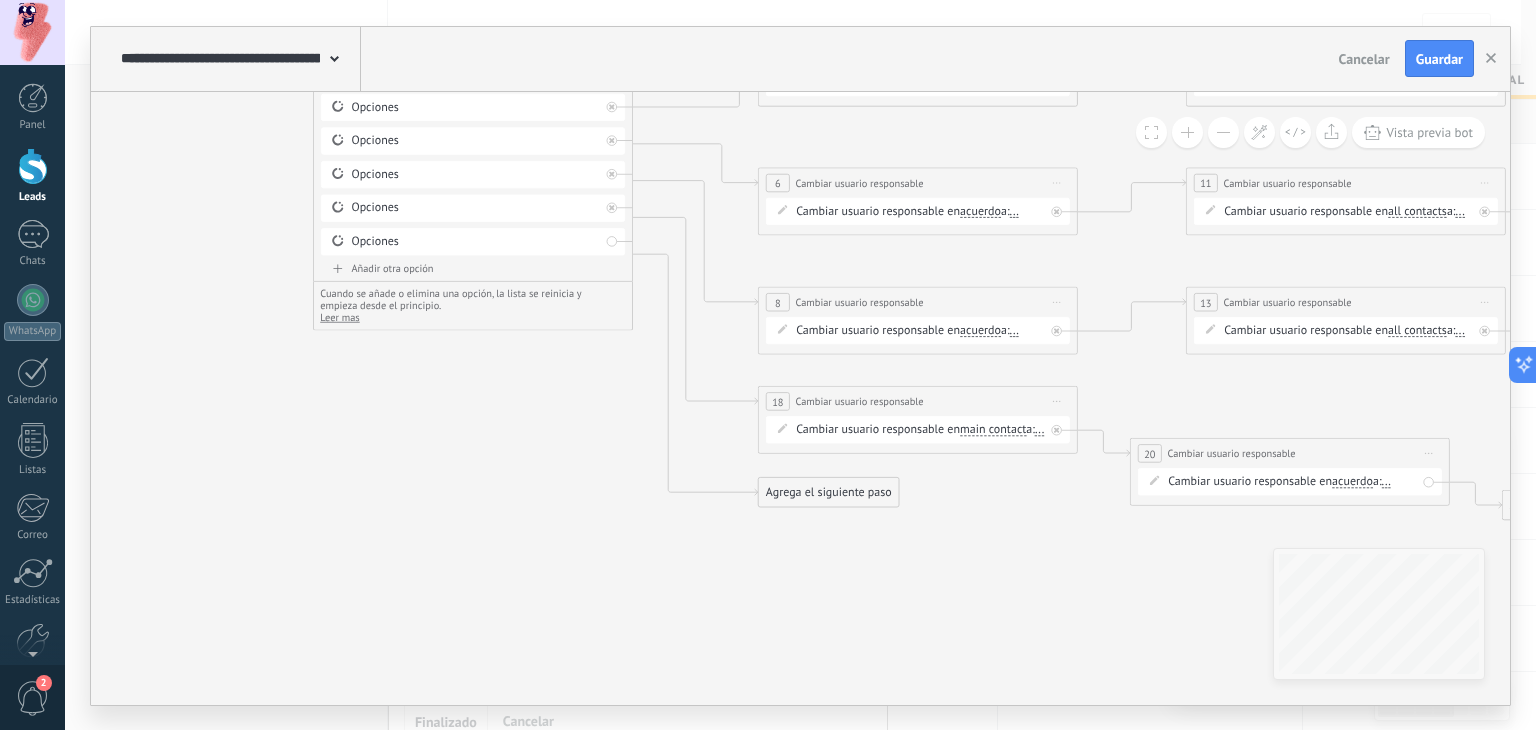 drag, startPoint x: 1111, startPoint y: 588, endPoint x: 1062, endPoint y: 565, distance: 54.129475 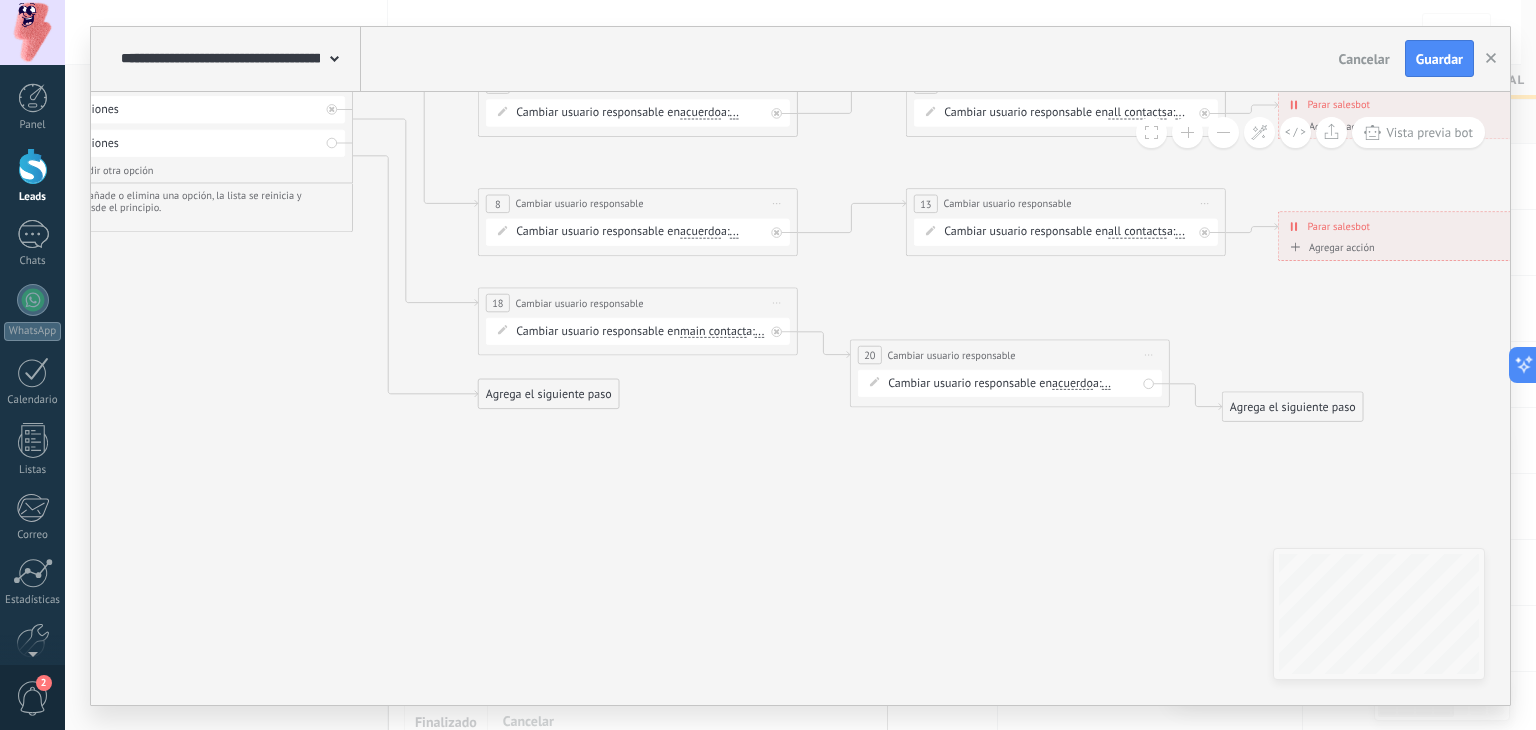 drag, startPoint x: 1036, startPoint y: 551, endPoint x: 753, endPoint y: 450, distance: 300.48294 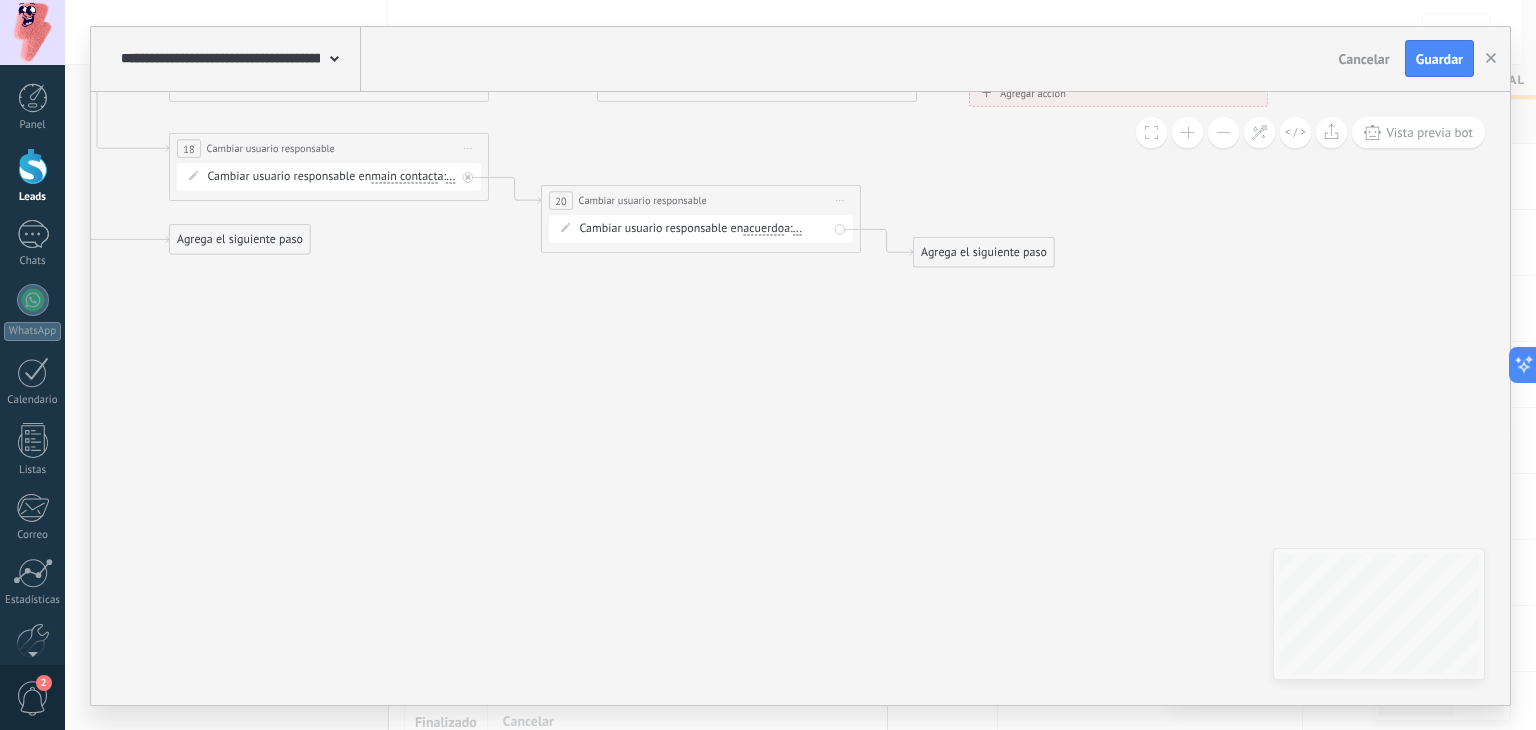 drag, startPoint x: 1119, startPoint y: 529, endPoint x: 688, endPoint y: 332, distance: 473.88818 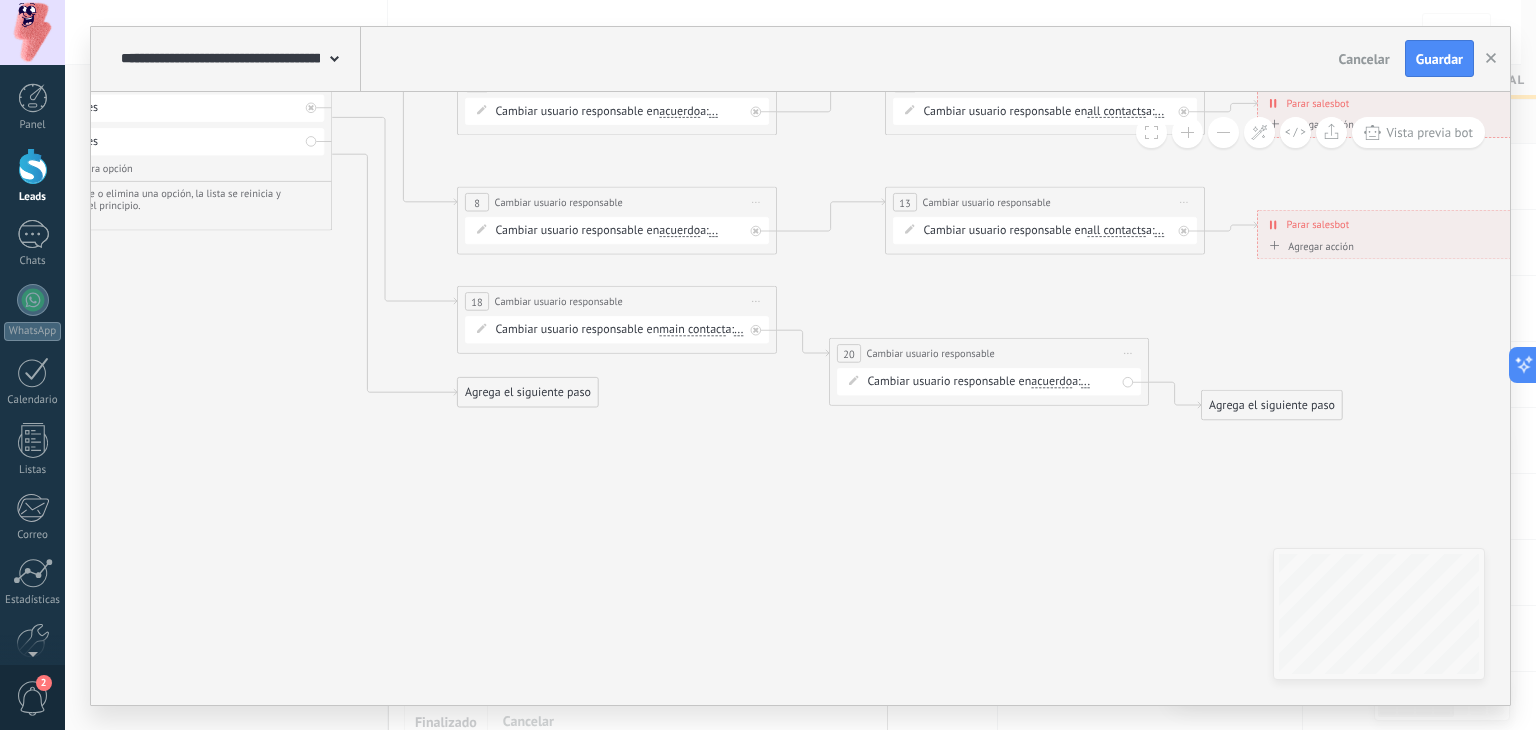 drag, startPoint x: 832, startPoint y: 428, endPoint x: 1007, endPoint y: 520, distance: 197.70938 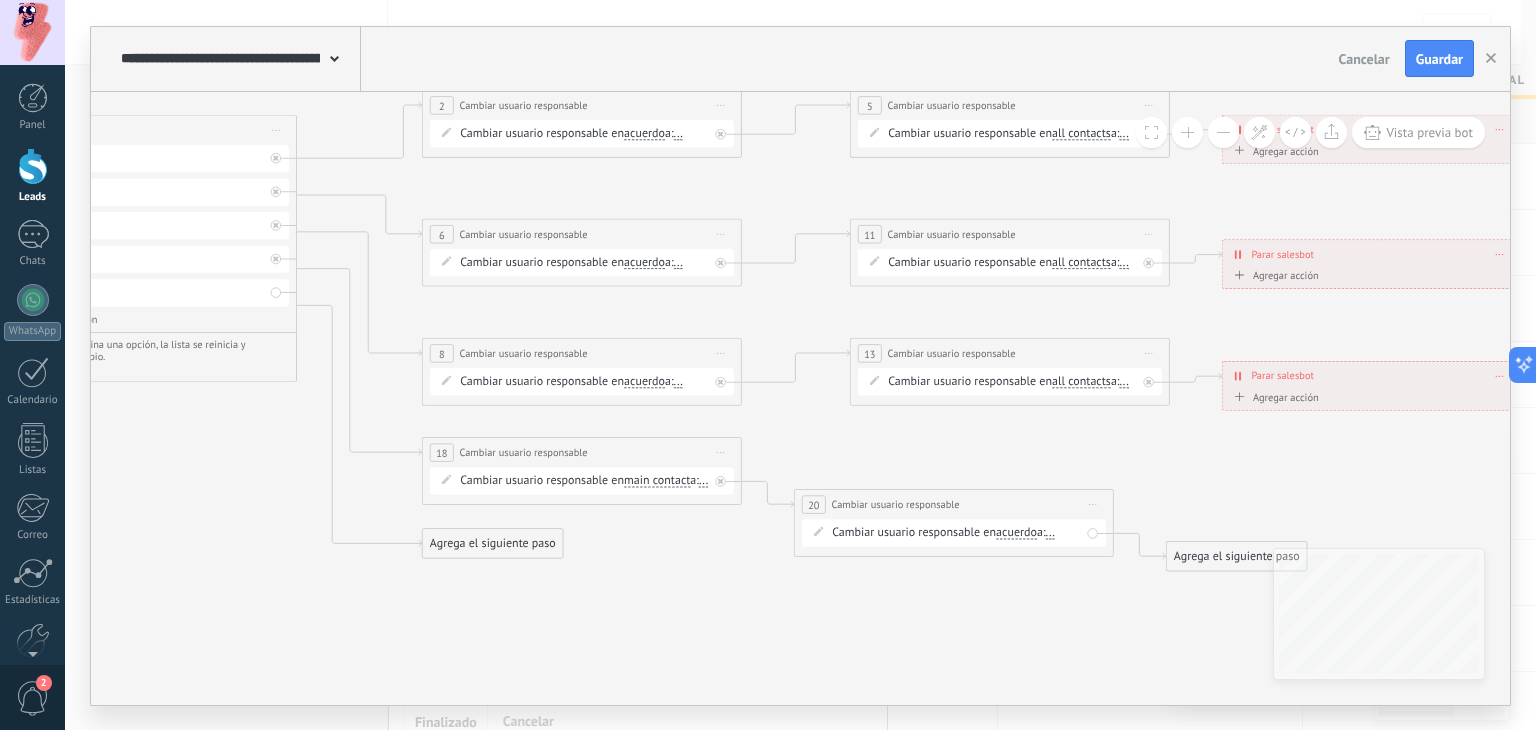 drag, startPoint x: 1089, startPoint y: 314, endPoint x: 1001, endPoint y: 419, distance: 137 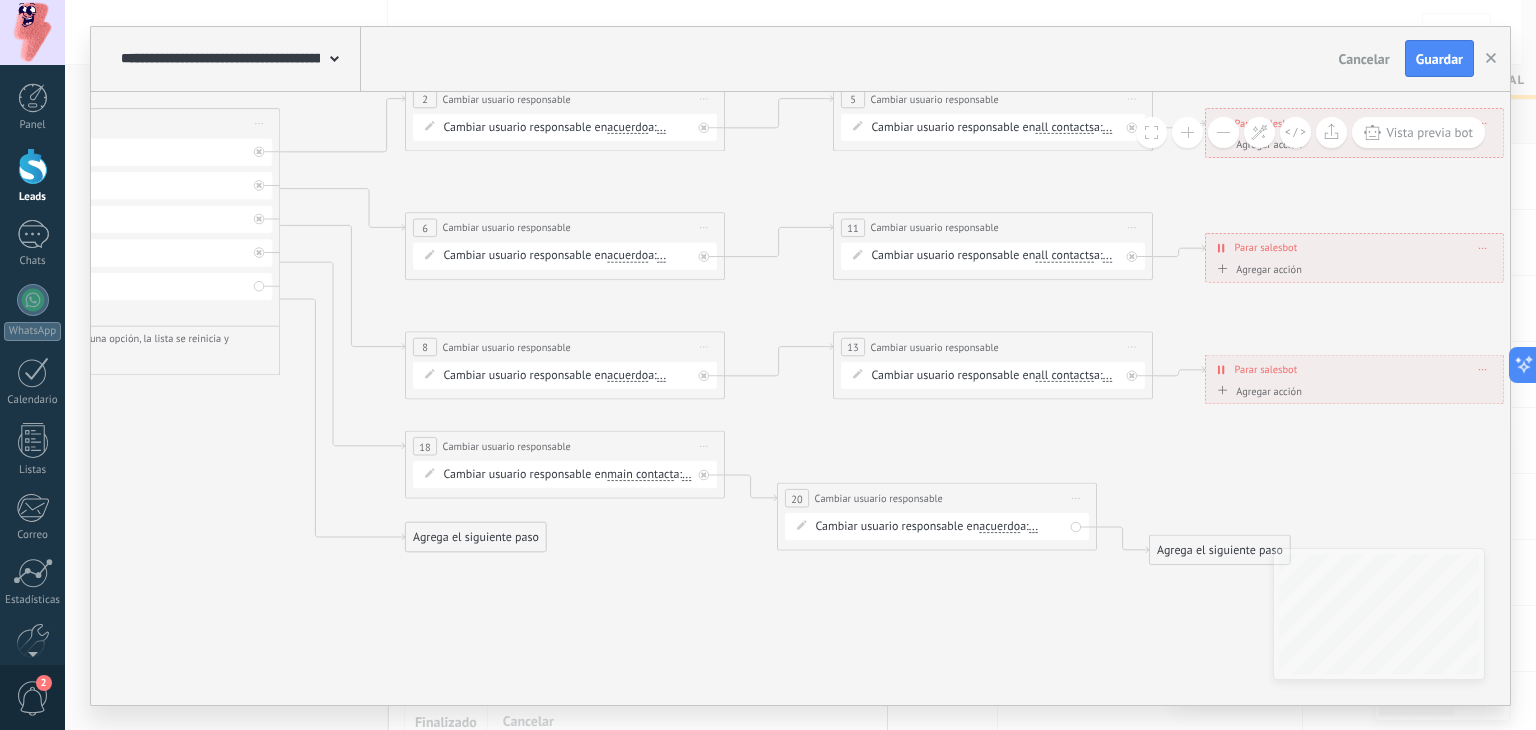 click on "acuerdo" at bounding box center (627, 375) 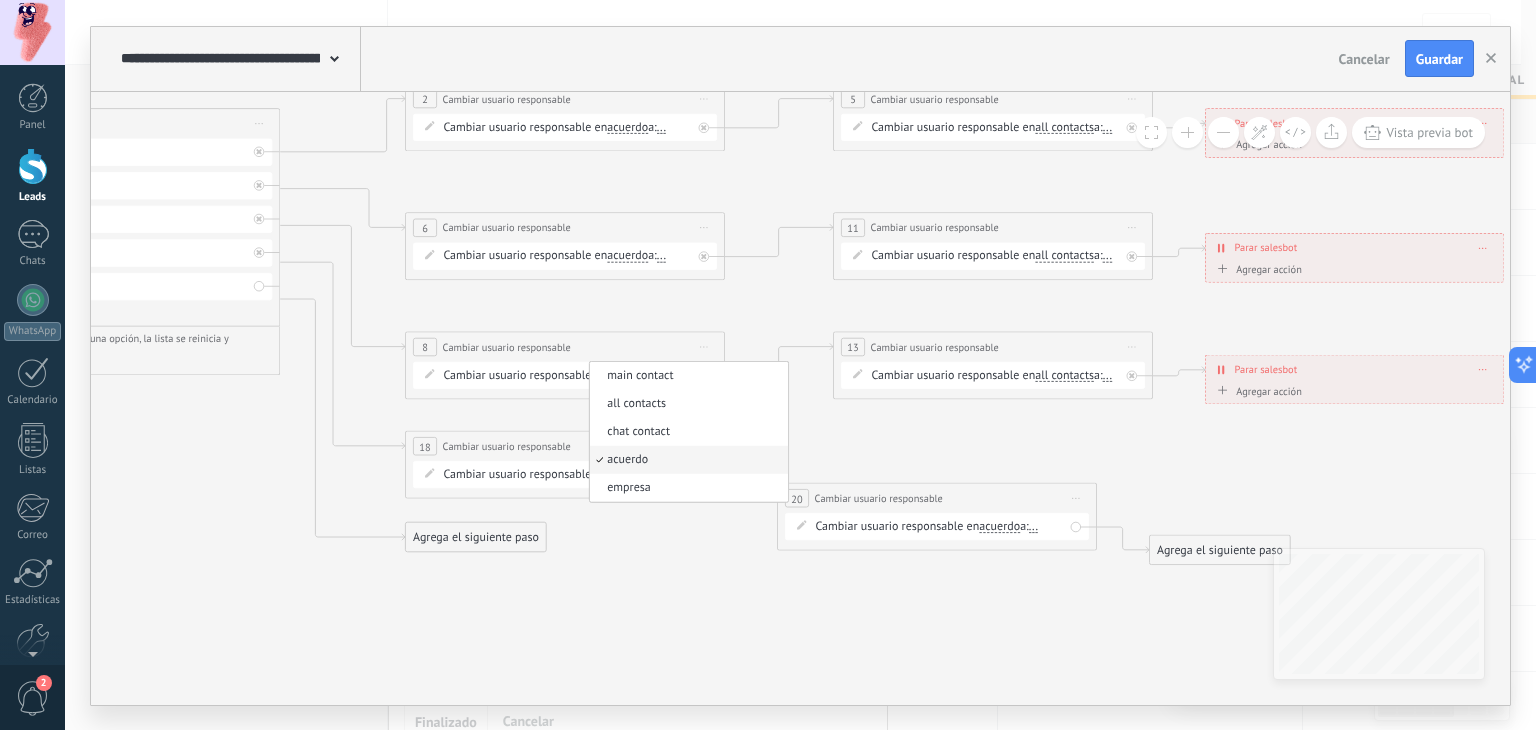 drag, startPoint x: 646, startPoint y: 374, endPoint x: 619, endPoint y: 342, distance: 41.868843 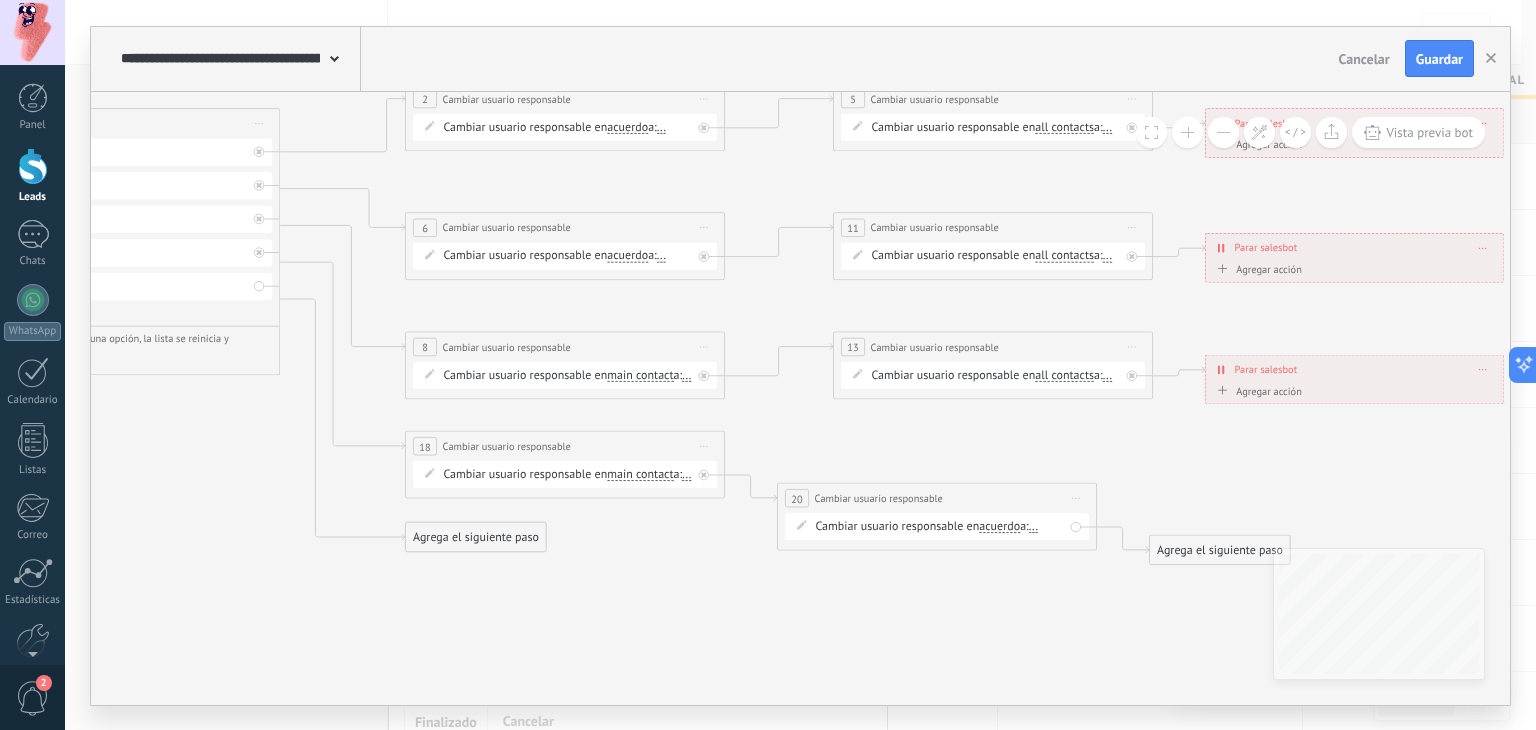 click on "acuerdo" at bounding box center (627, 255) 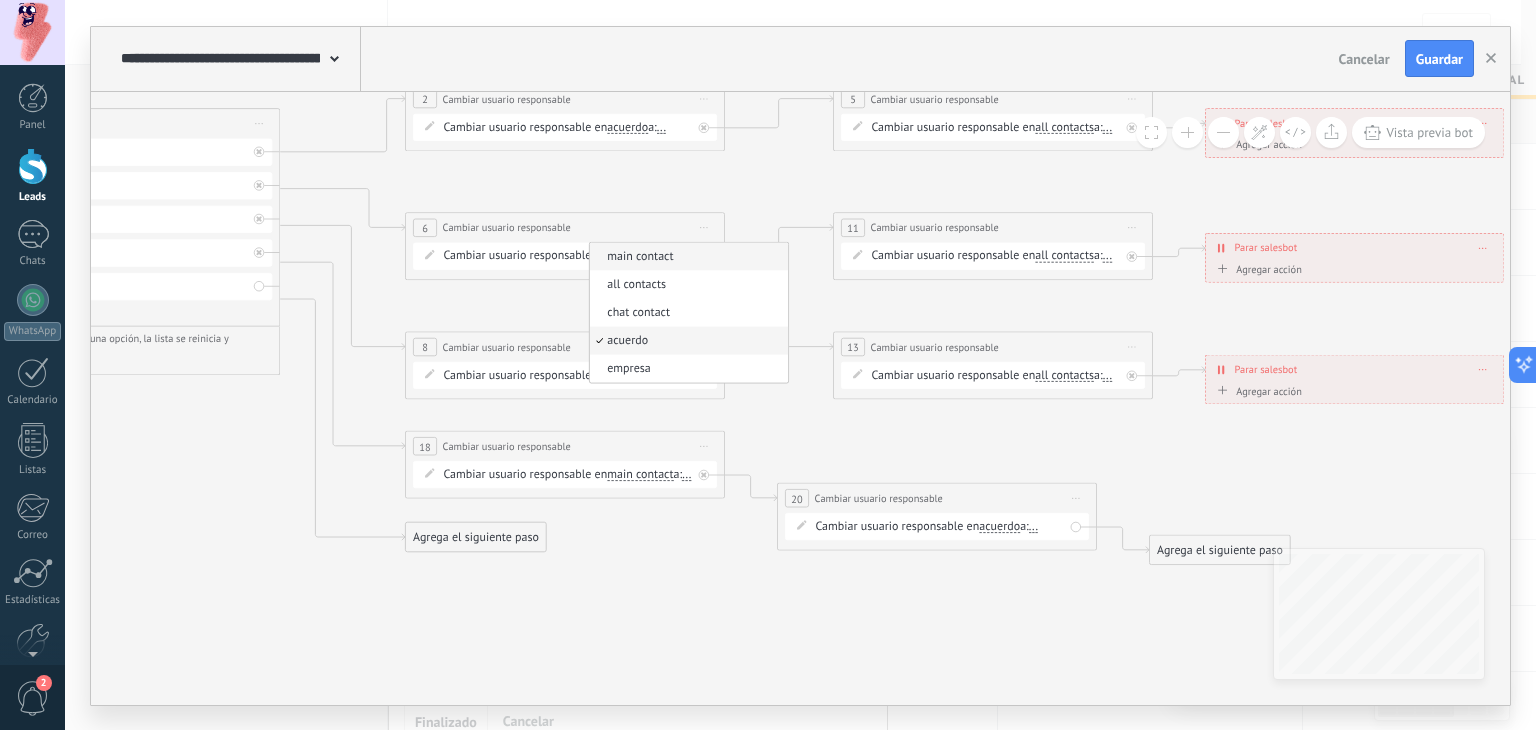 click on "main contact" at bounding box center [689, 256] 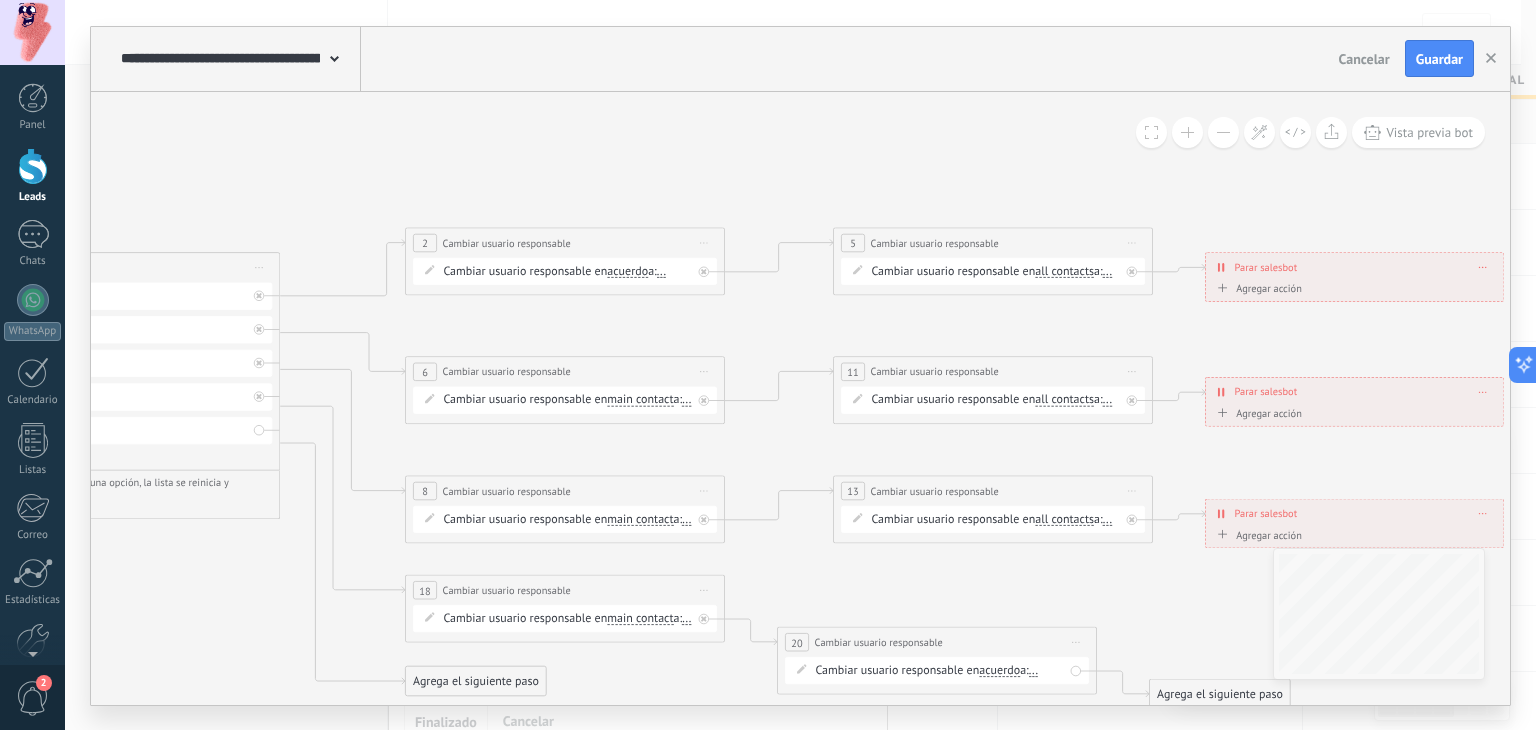 click on "acuerdo" at bounding box center [627, 271] 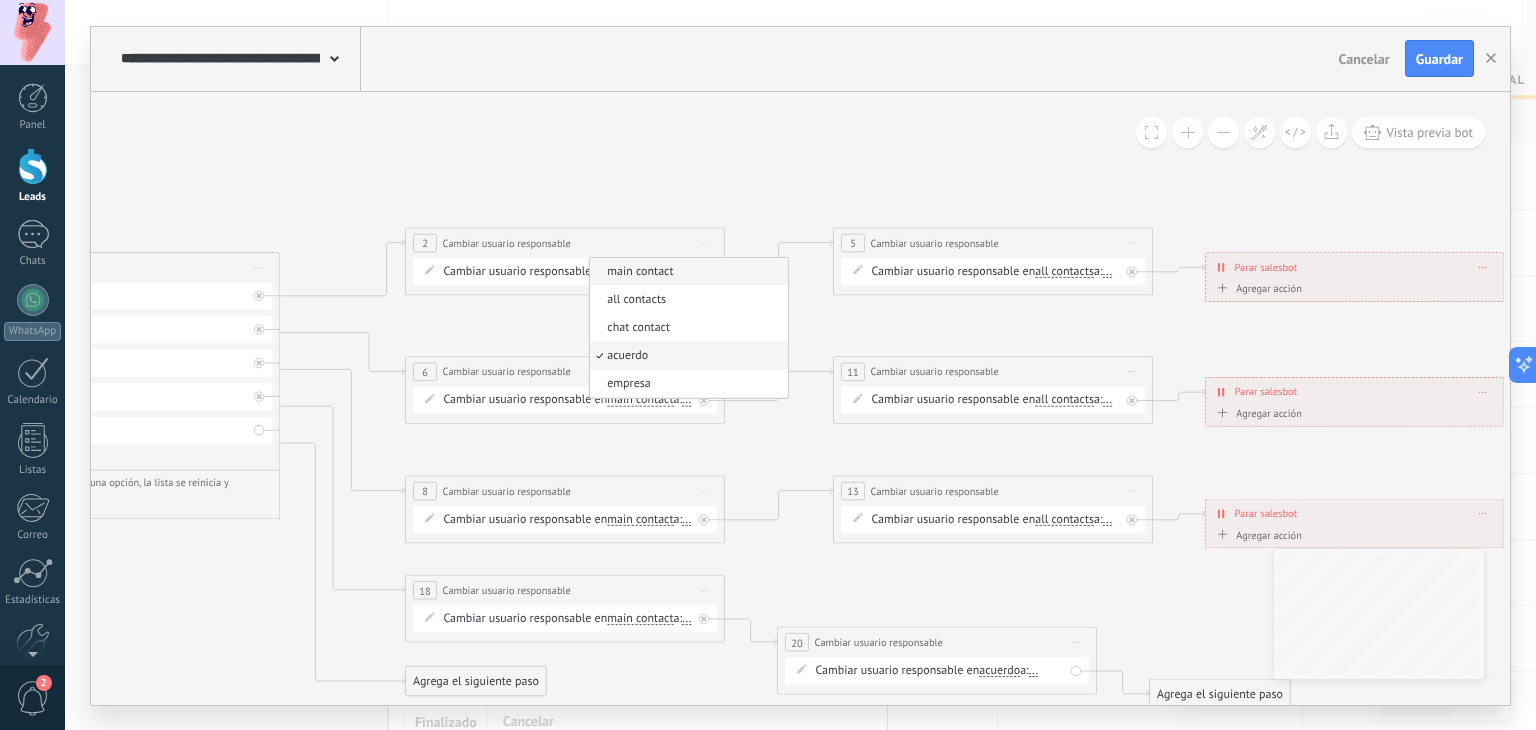 click on "main contact" at bounding box center [687, 272] 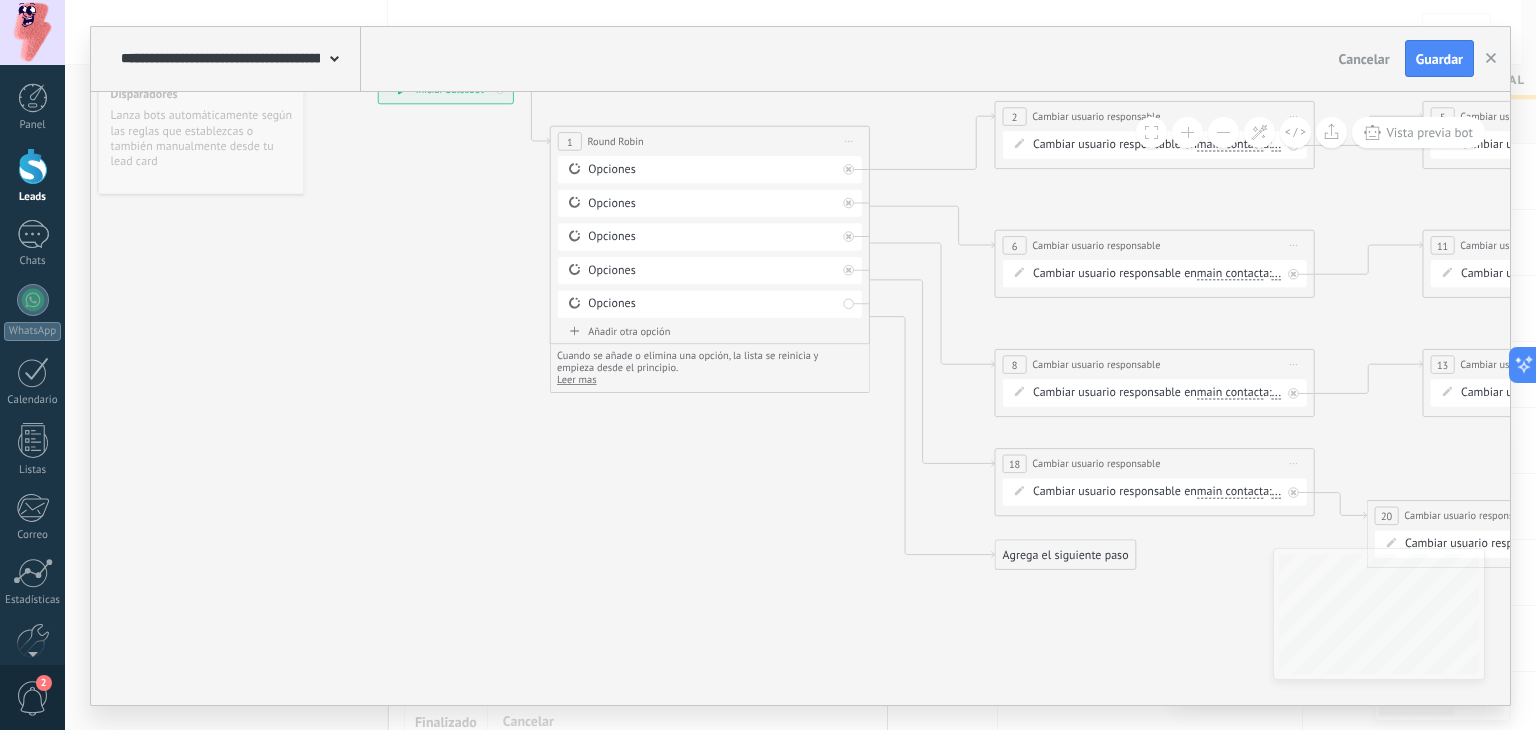 drag, startPoint x: 681, startPoint y: 331, endPoint x: 1011, endPoint y: 216, distance: 349.46387 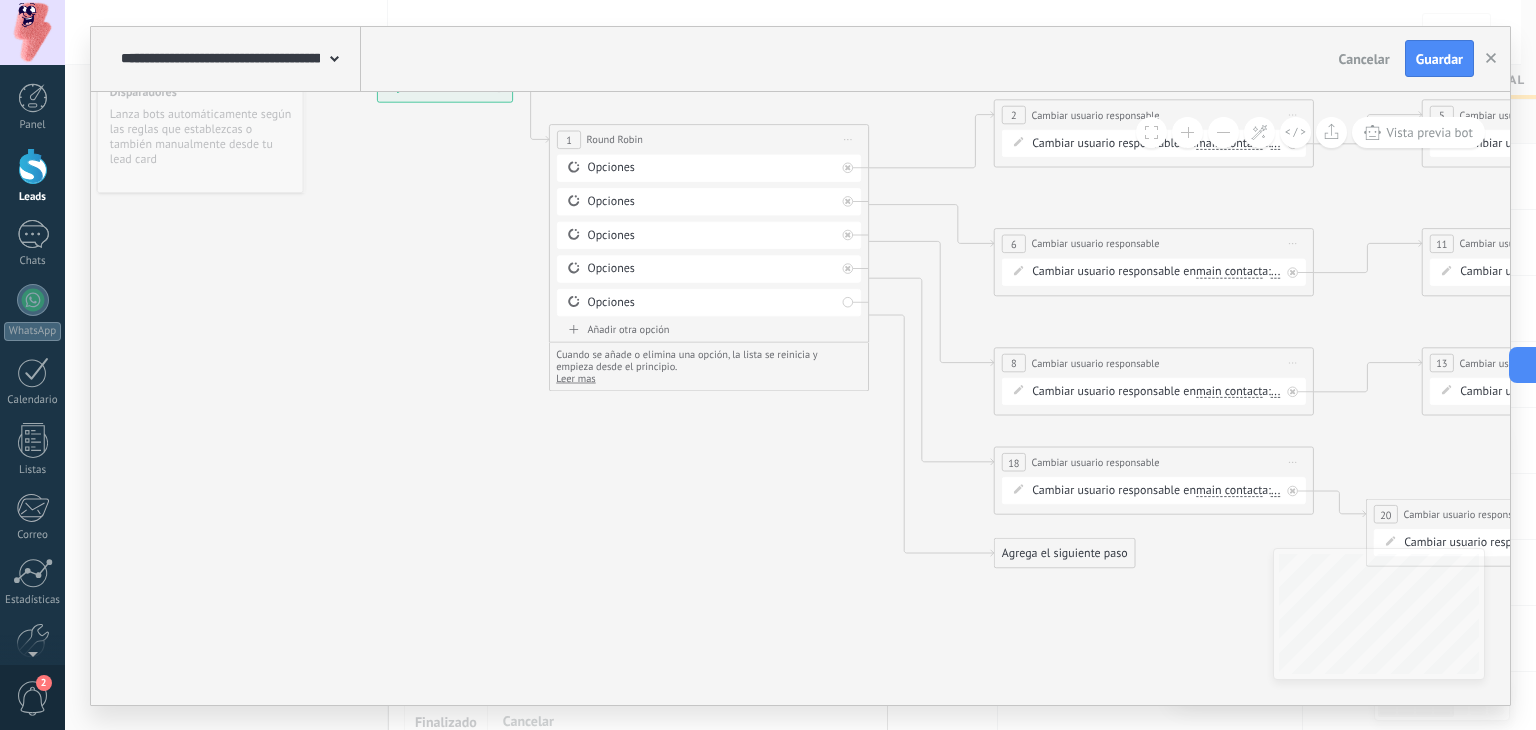click on "Añadir otra opción" at bounding box center [709, 329] 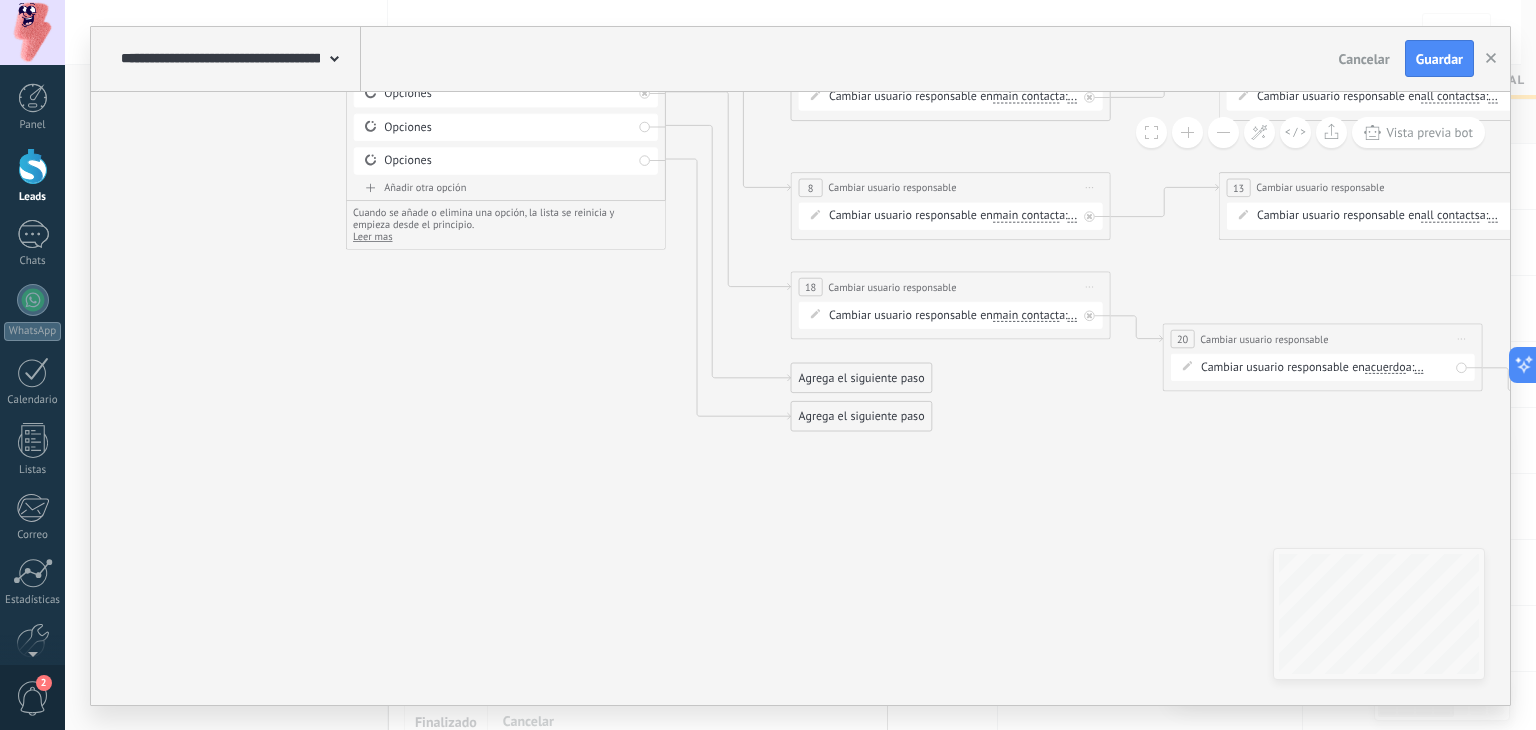 drag, startPoint x: 842, startPoint y: 437, endPoint x: 612, endPoint y: 240, distance: 302.83493 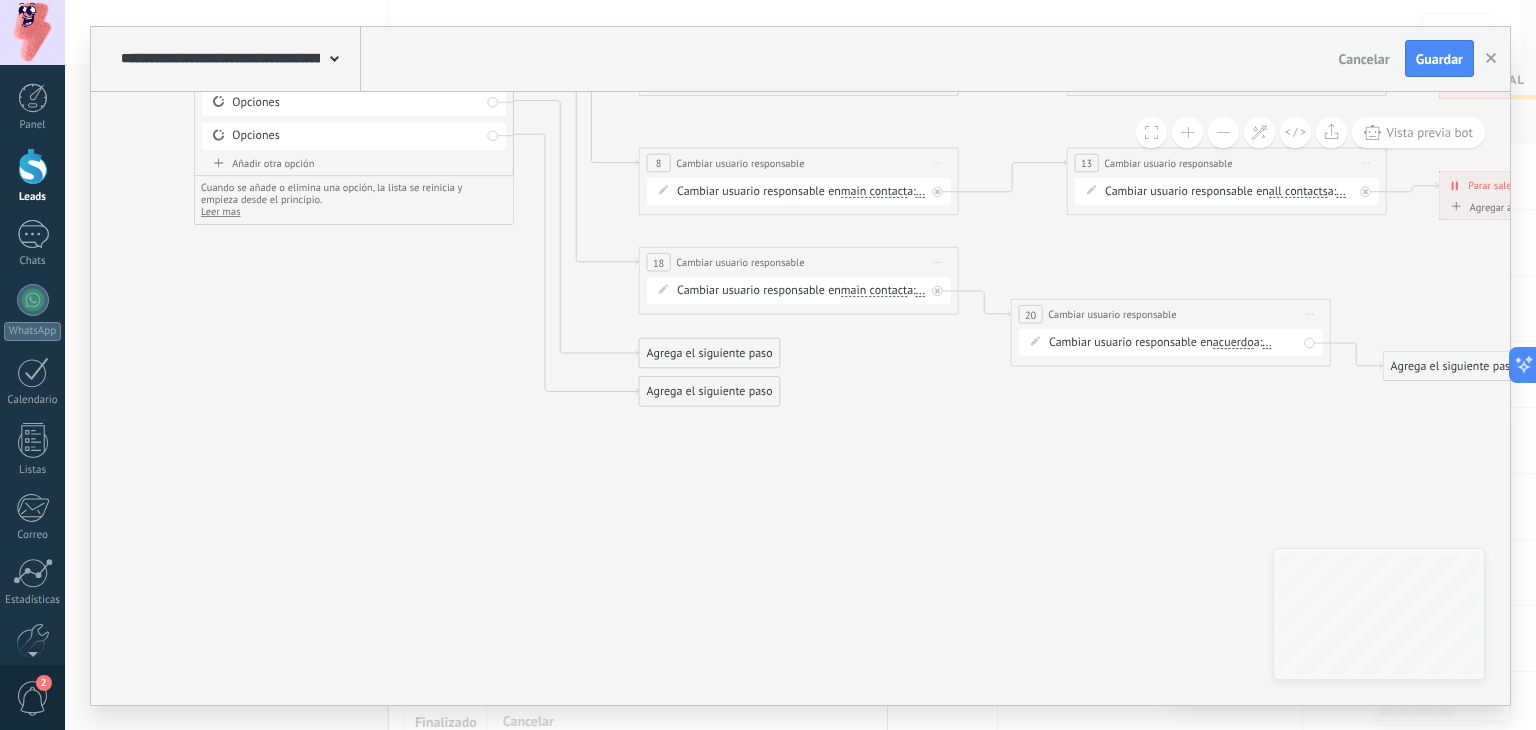 drag, startPoint x: 817, startPoint y: 446, endPoint x: 662, endPoint y: 419, distance: 157.33405 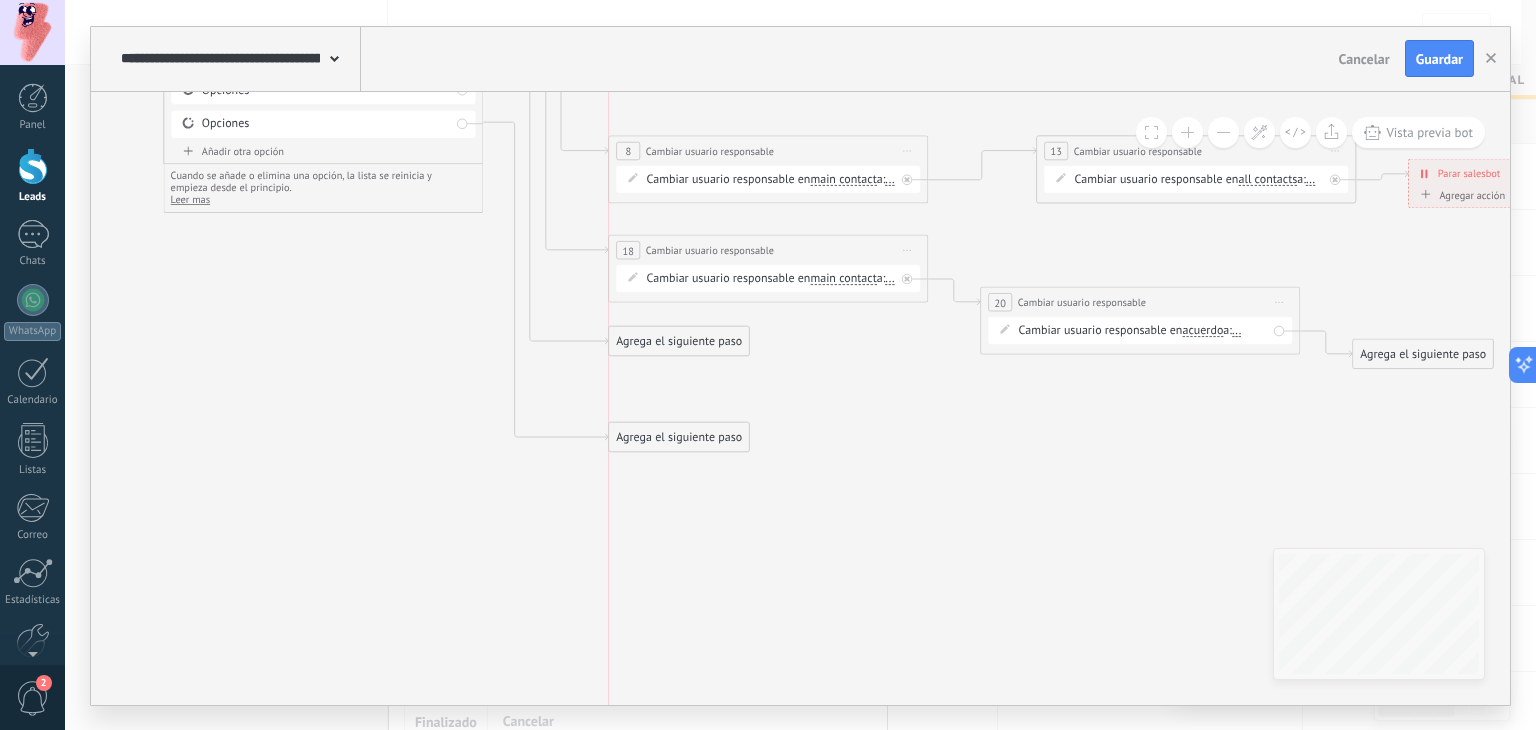 drag, startPoint x: 682, startPoint y: 385, endPoint x: 682, endPoint y: 403, distance: 18 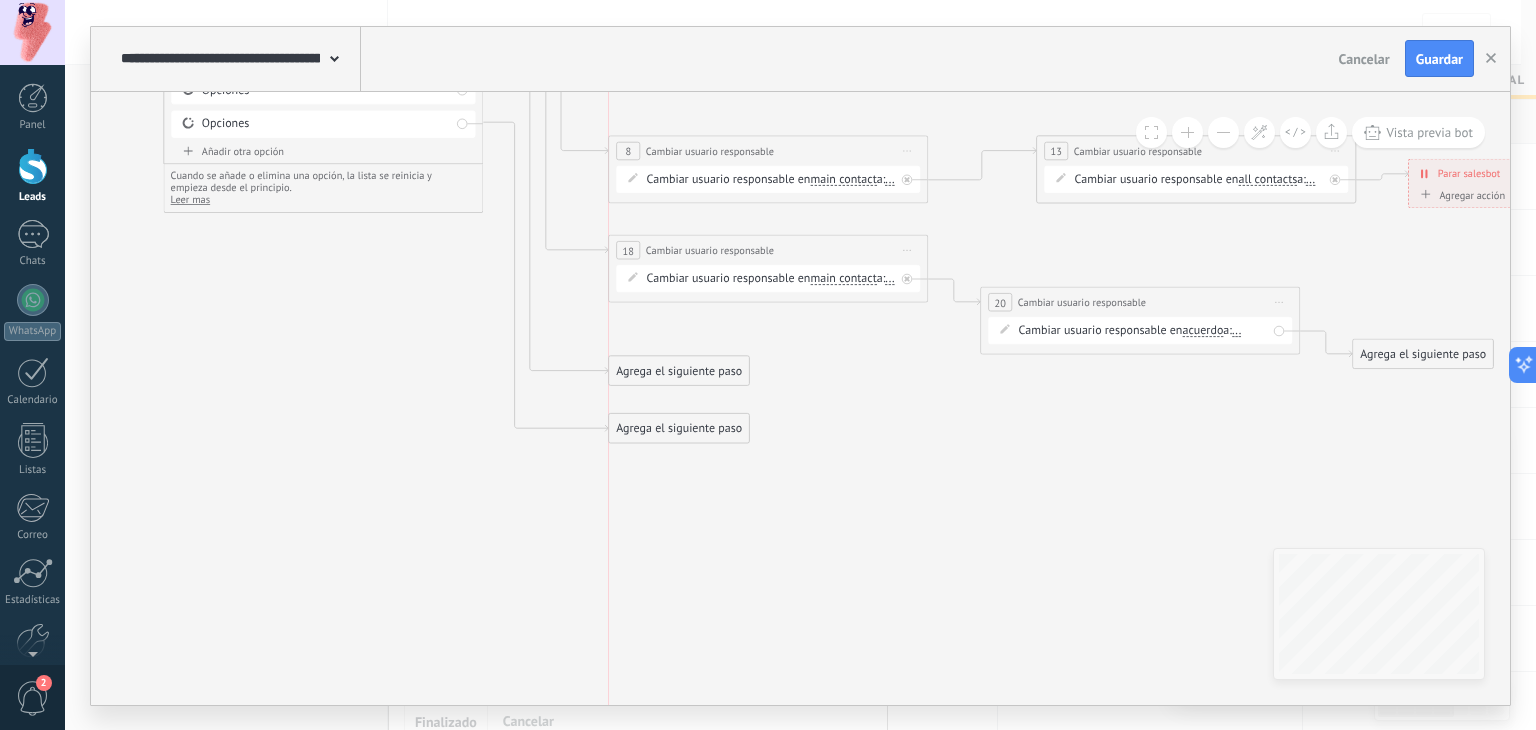 drag, startPoint x: 674, startPoint y: 348, endPoint x: 678, endPoint y: 377, distance: 29.274563 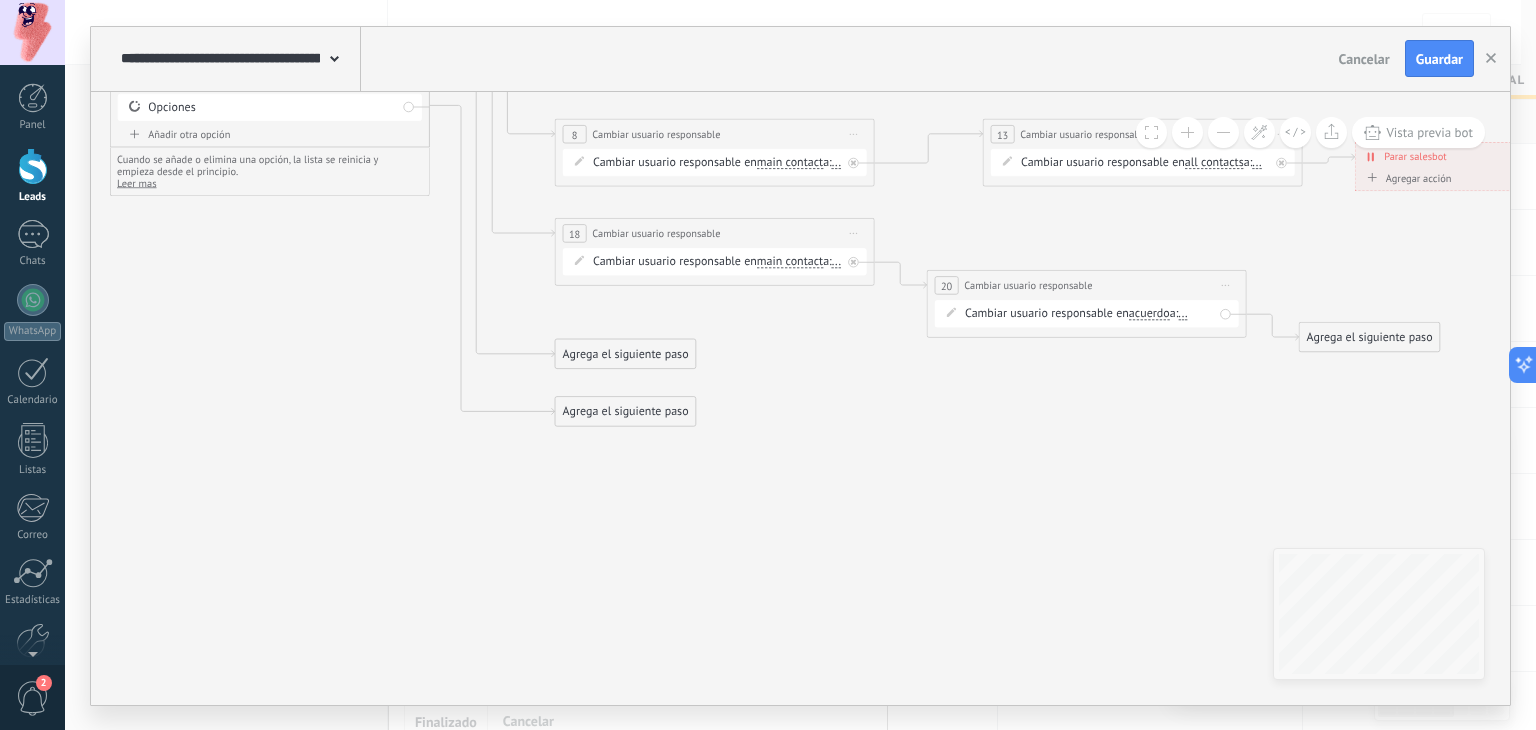 drag, startPoint x: 926, startPoint y: 421, endPoint x: 856, endPoint y: 402, distance: 72.53275 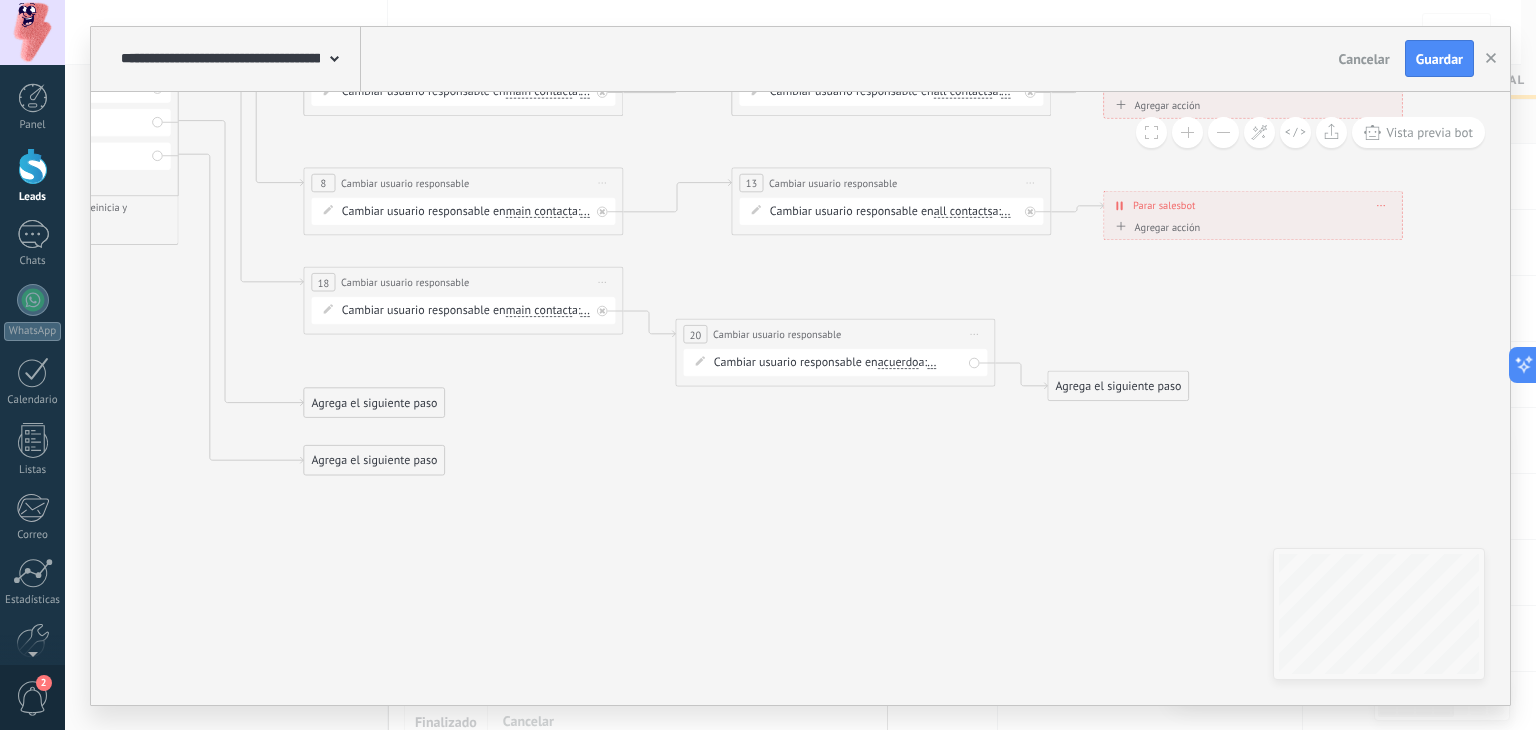 drag, startPoint x: 1224, startPoint y: 422, endPoint x: 1070, endPoint y: 502, distance: 173.53963 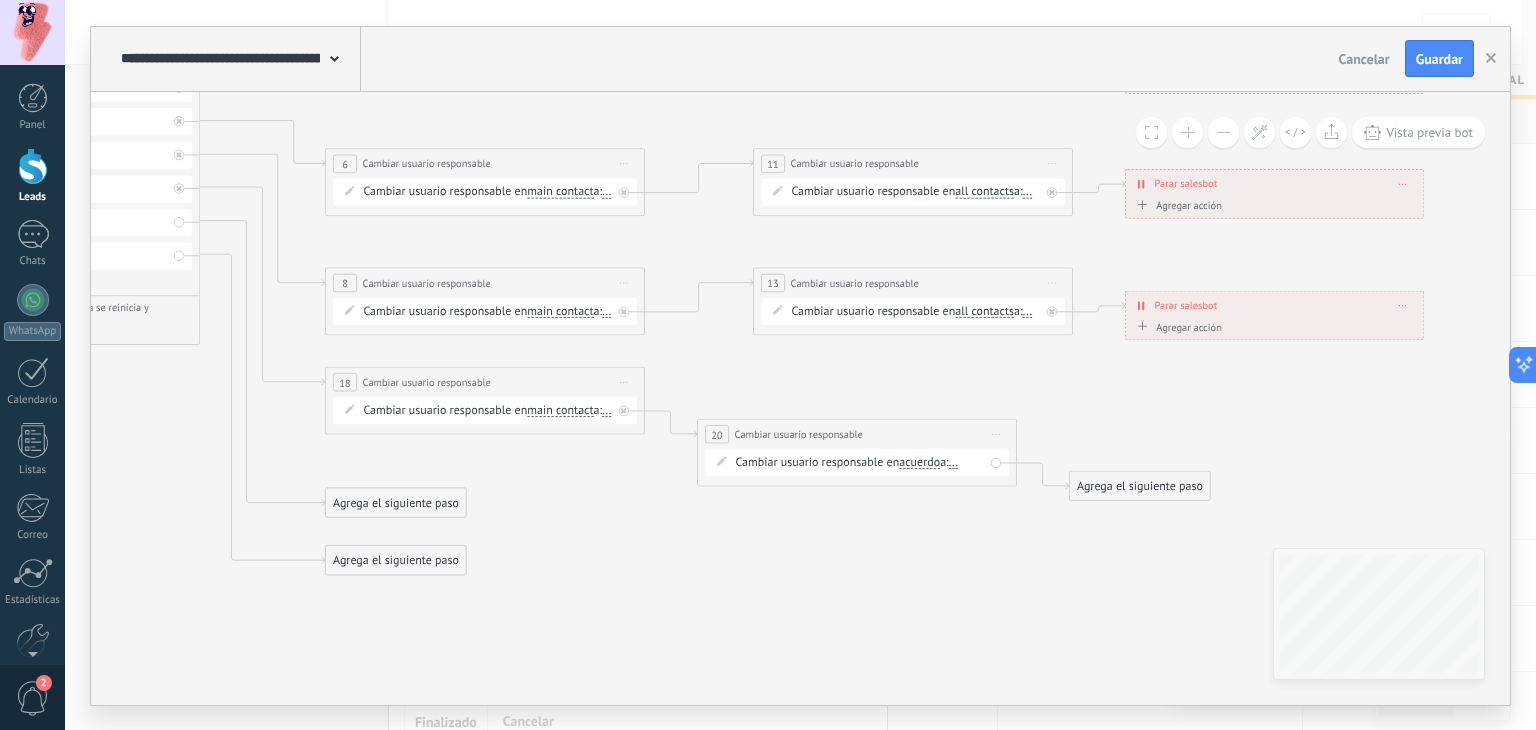 drag, startPoint x: 868, startPoint y: 345, endPoint x: 932, endPoint y: 325, distance: 67.052216 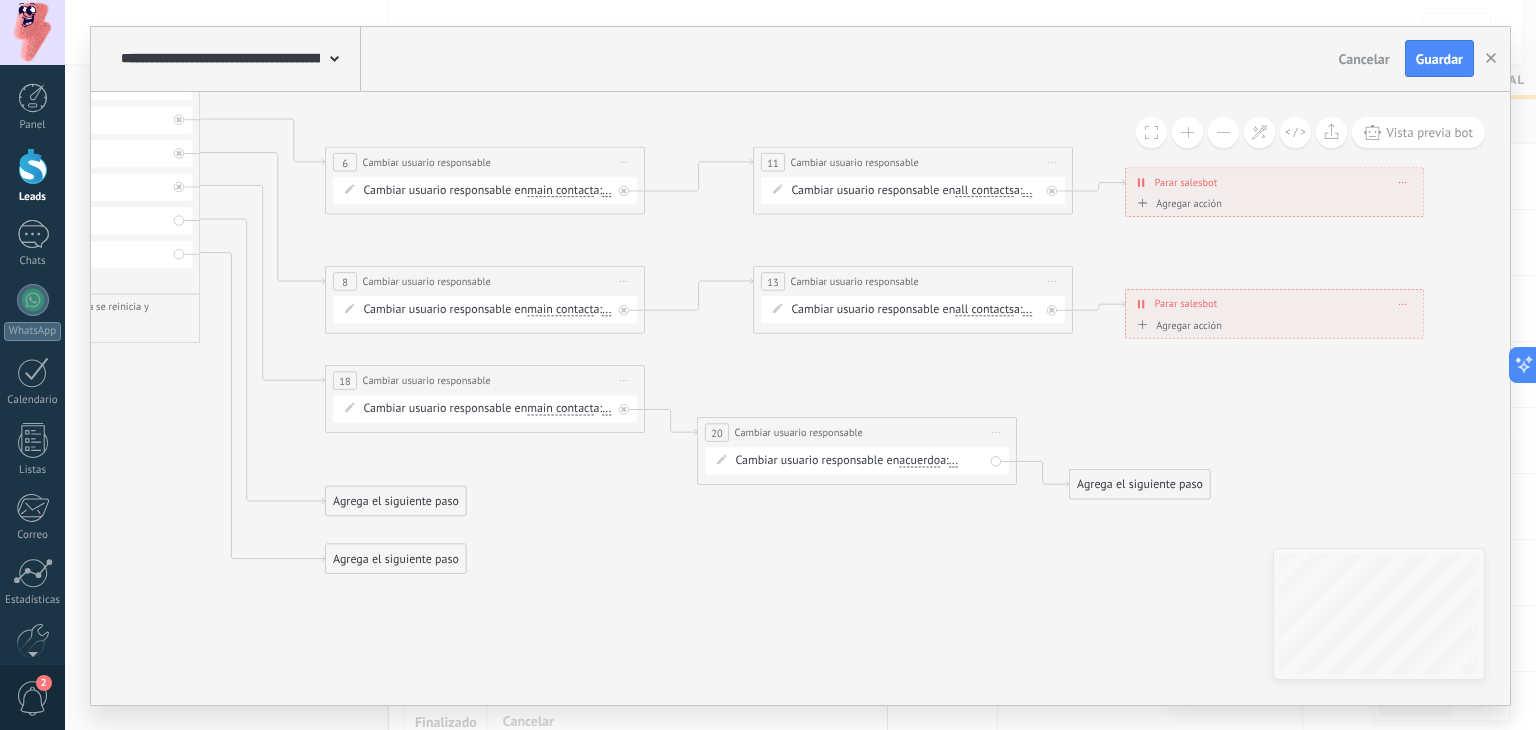 click on "all contacts" at bounding box center [984, 309] 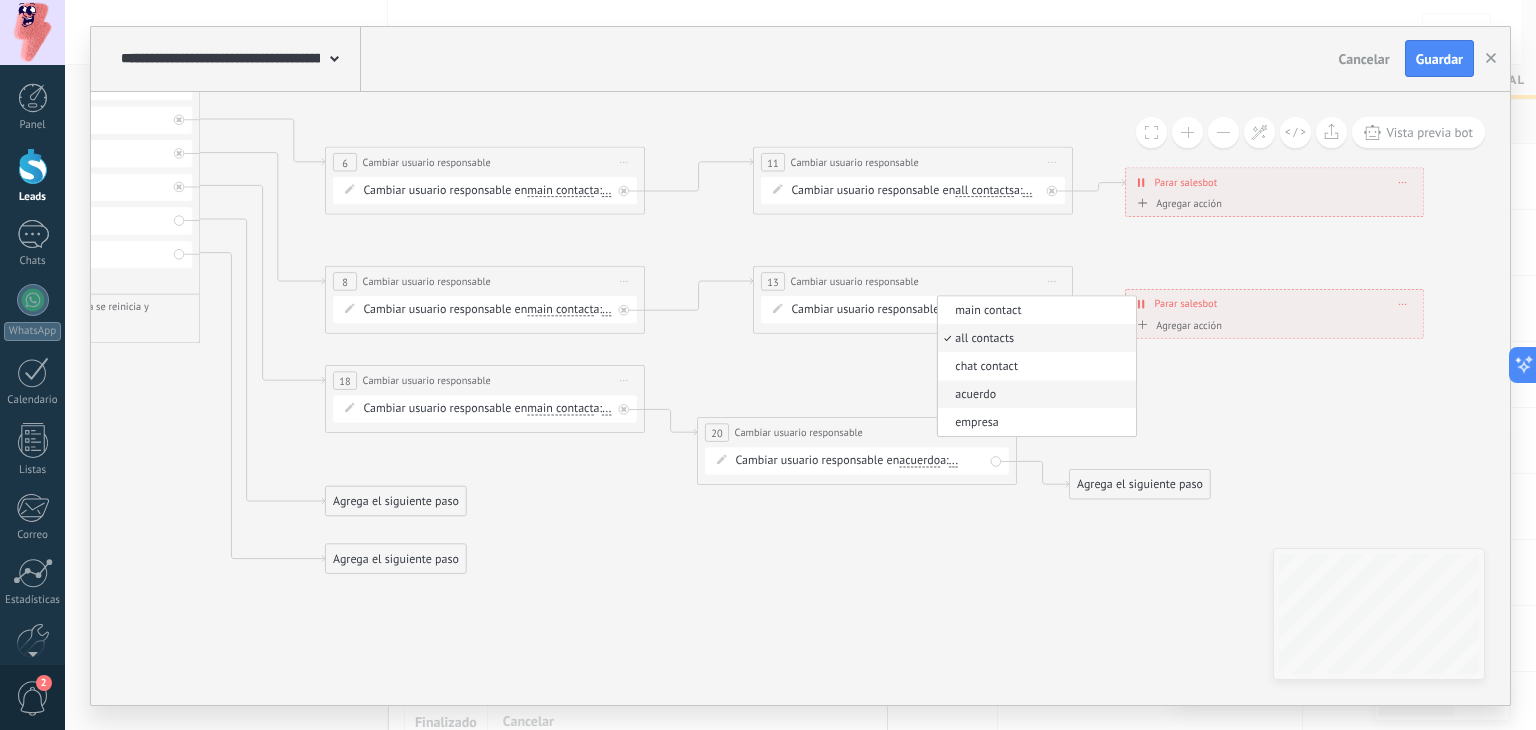 click on "acuerdo" at bounding box center [1037, 394] 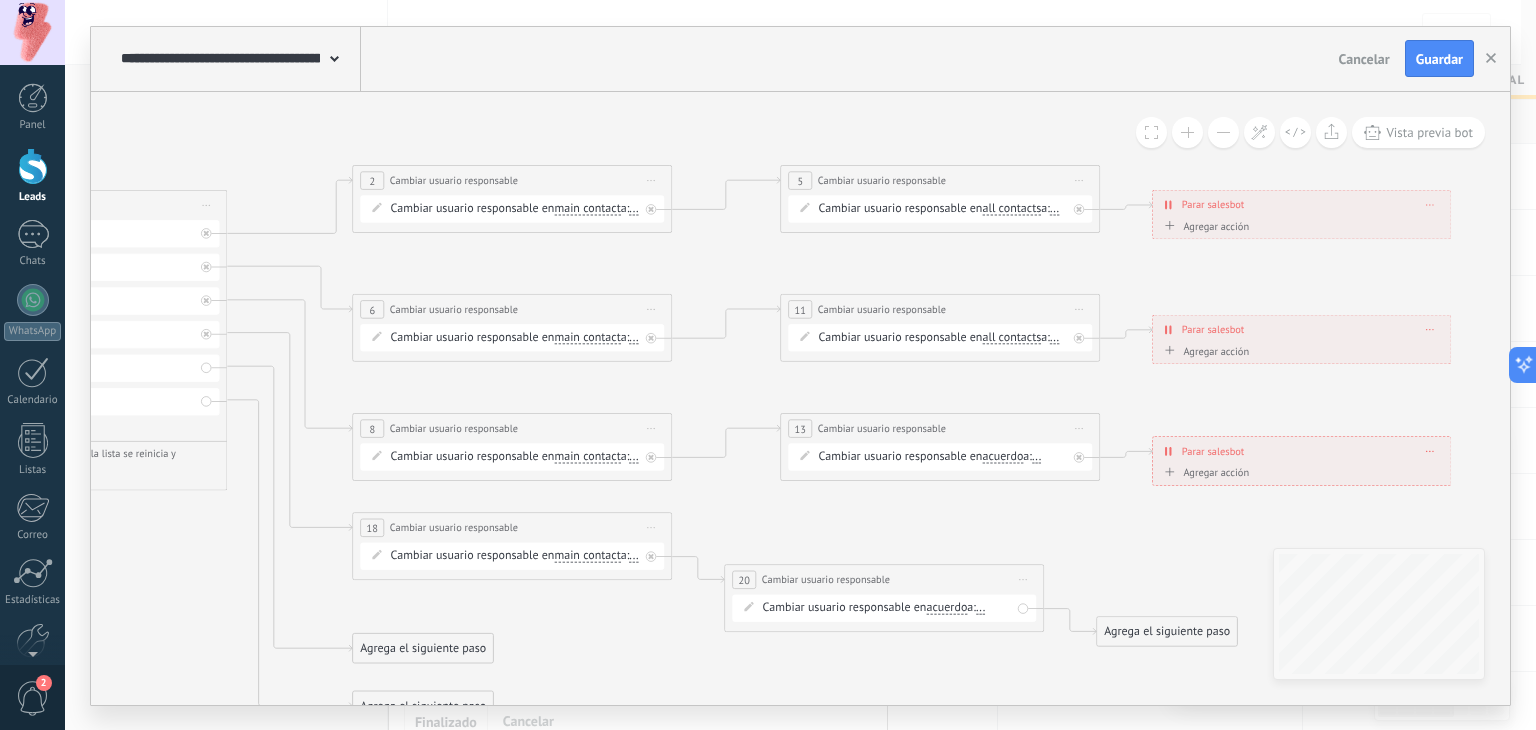 drag, startPoint x: 737, startPoint y: 289, endPoint x: 752, endPoint y: 401, distance: 113 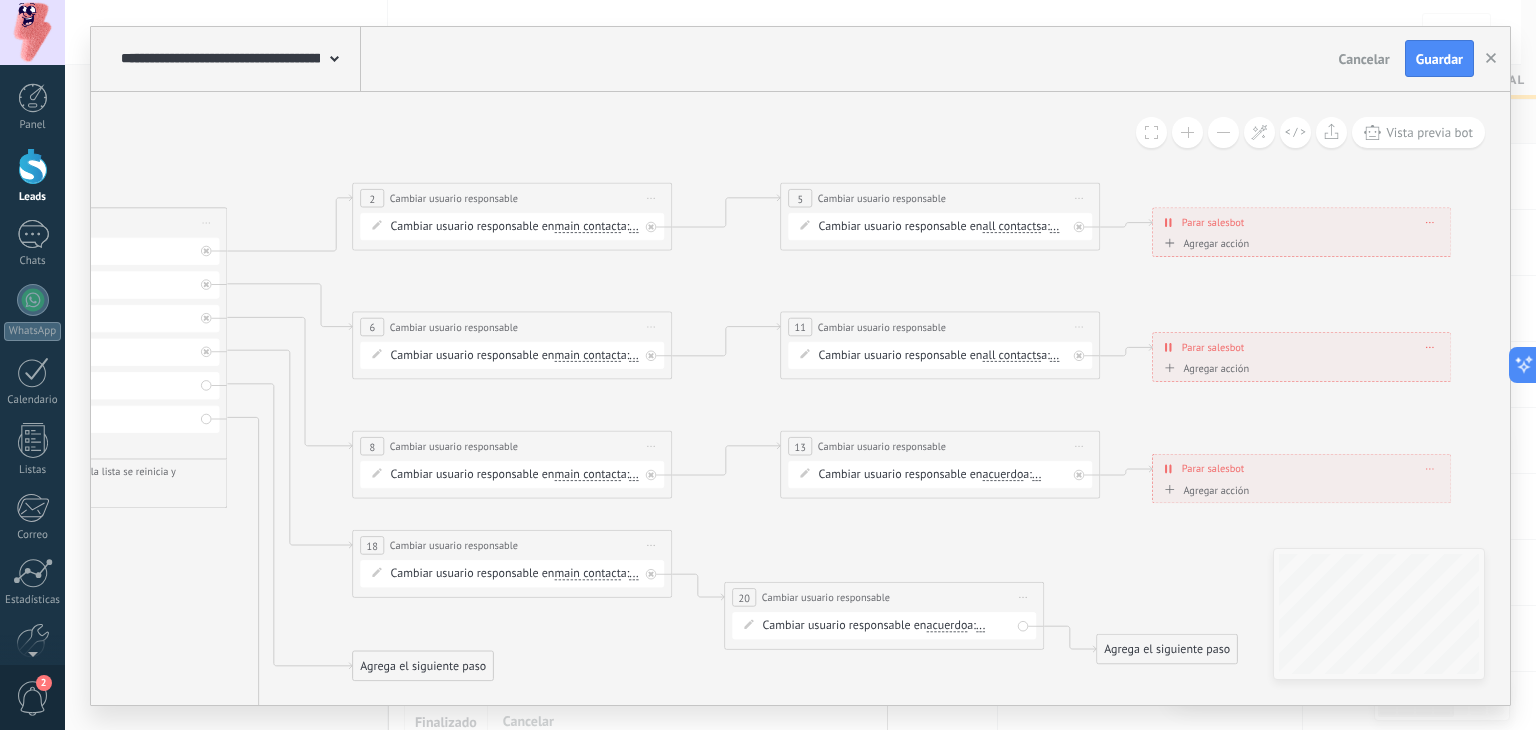 click on "all contacts" at bounding box center [1011, 355] 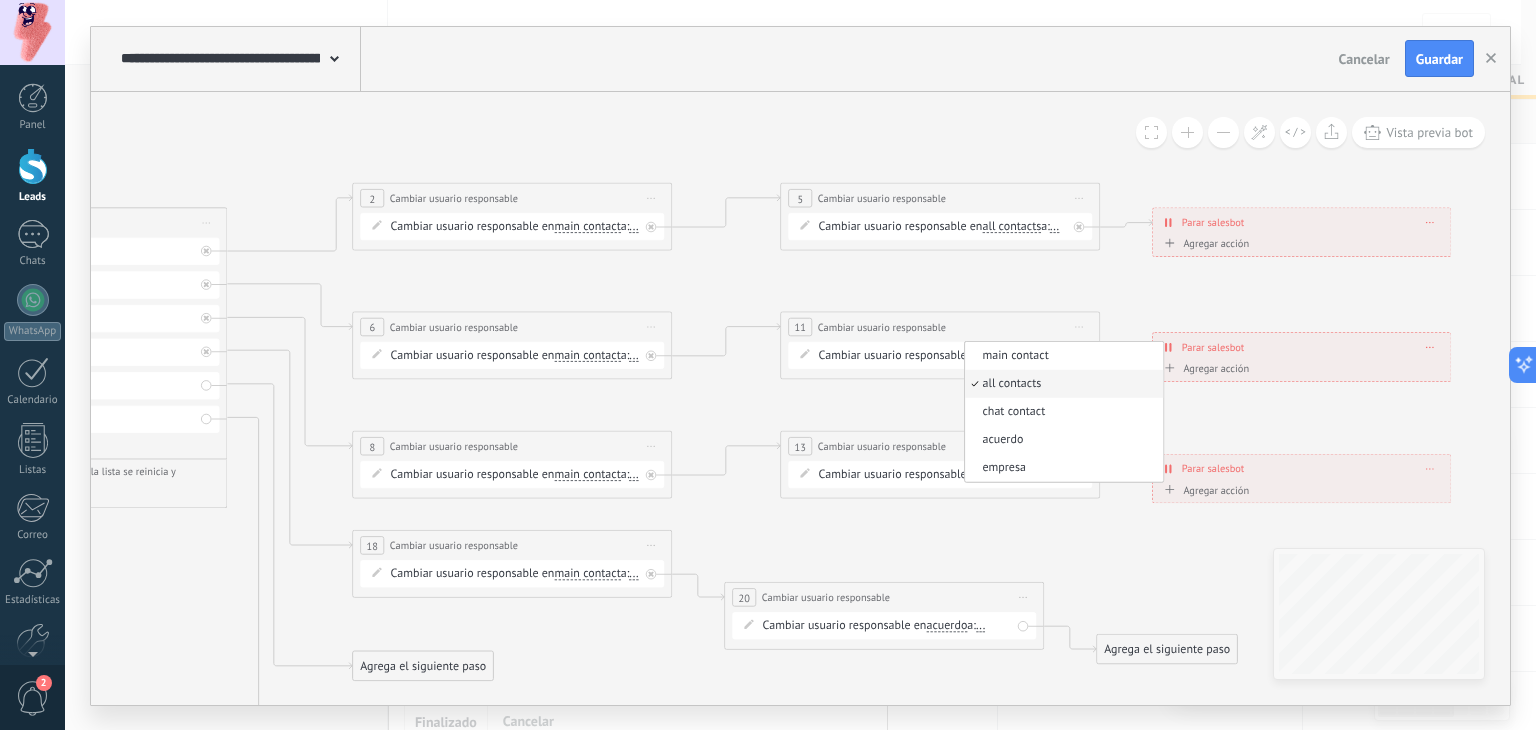 click on "acuerdo" at bounding box center [1062, 440] 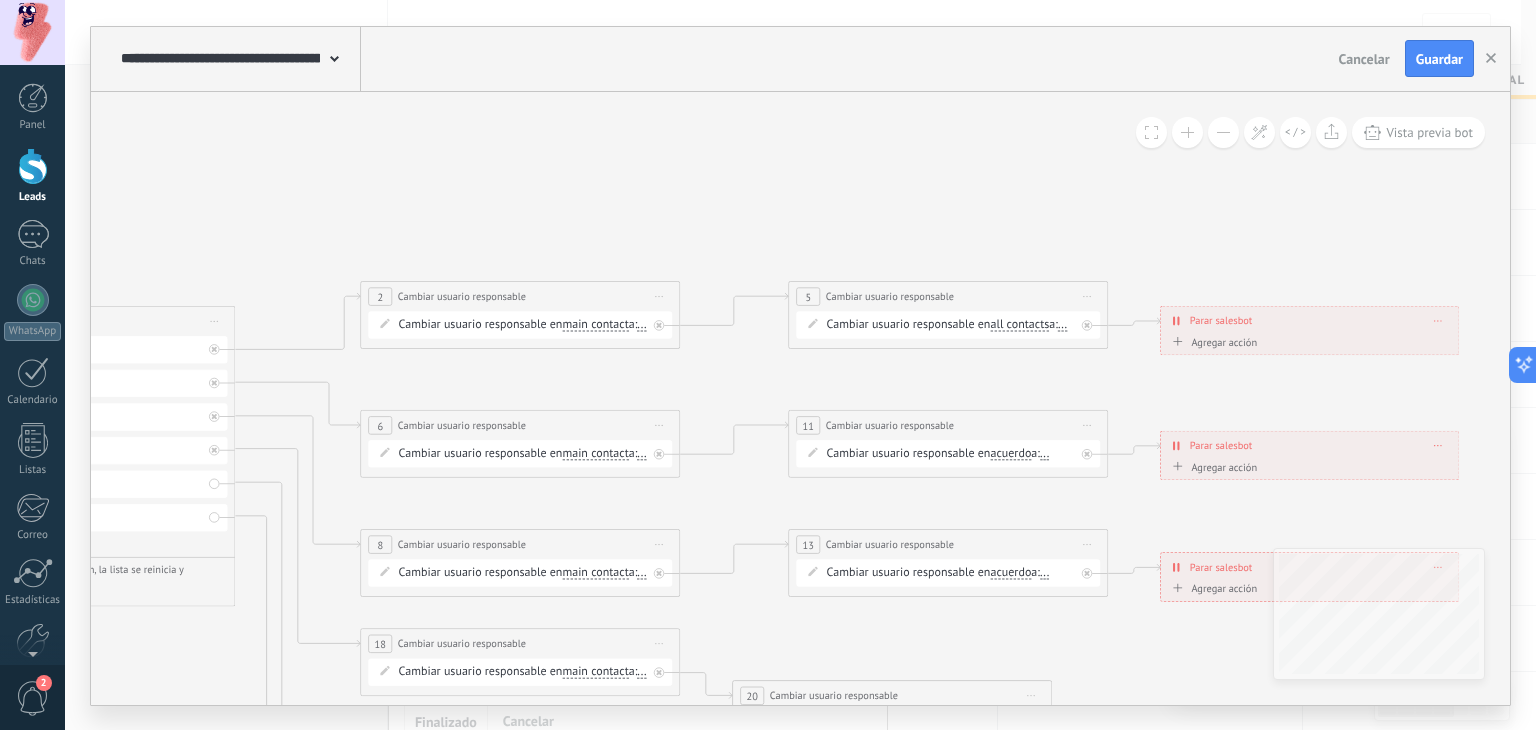 drag, startPoint x: 731, startPoint y: 267, endPoint x: 741, endPoint y: 377, distance: 110.45361 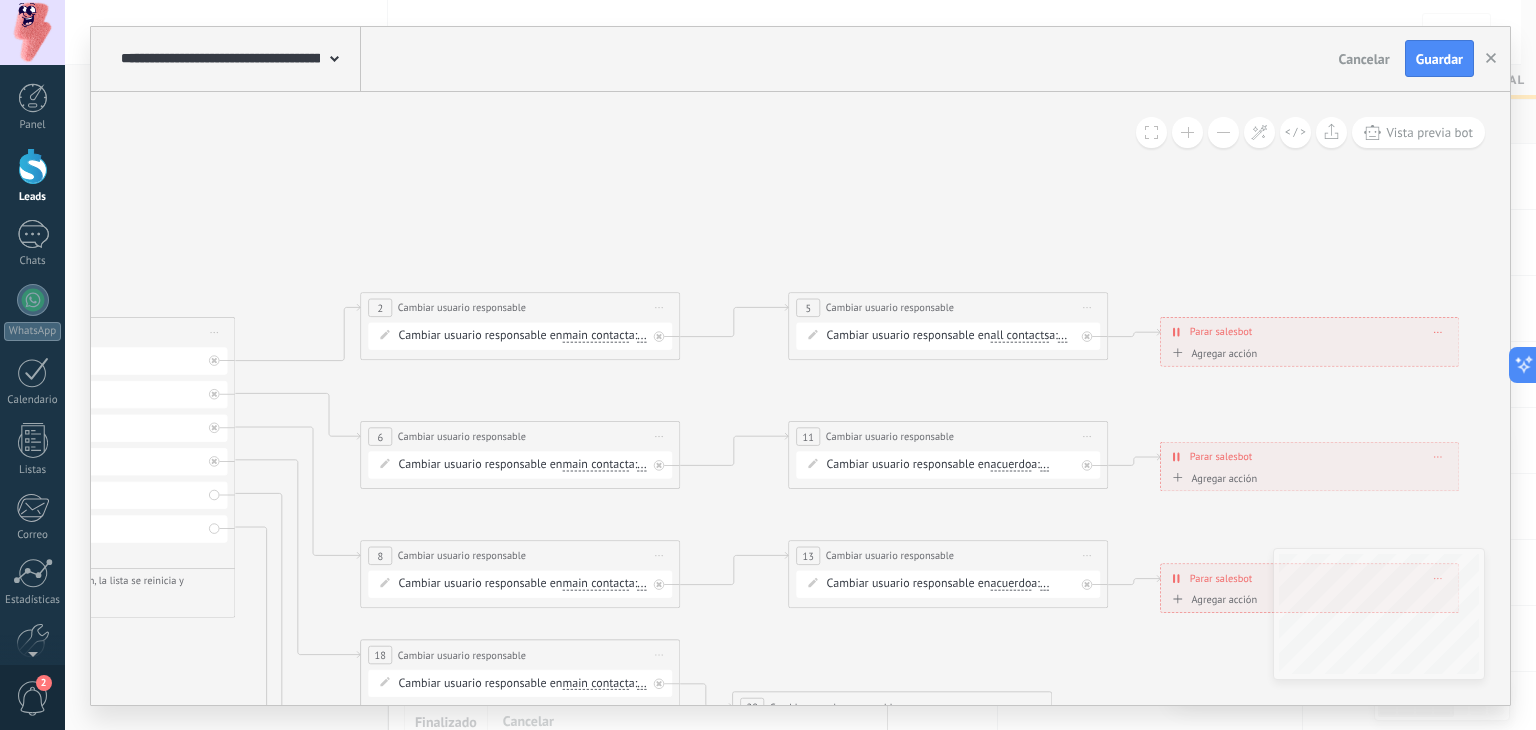 click on "all contacts" at bounding box center [1019, 335] 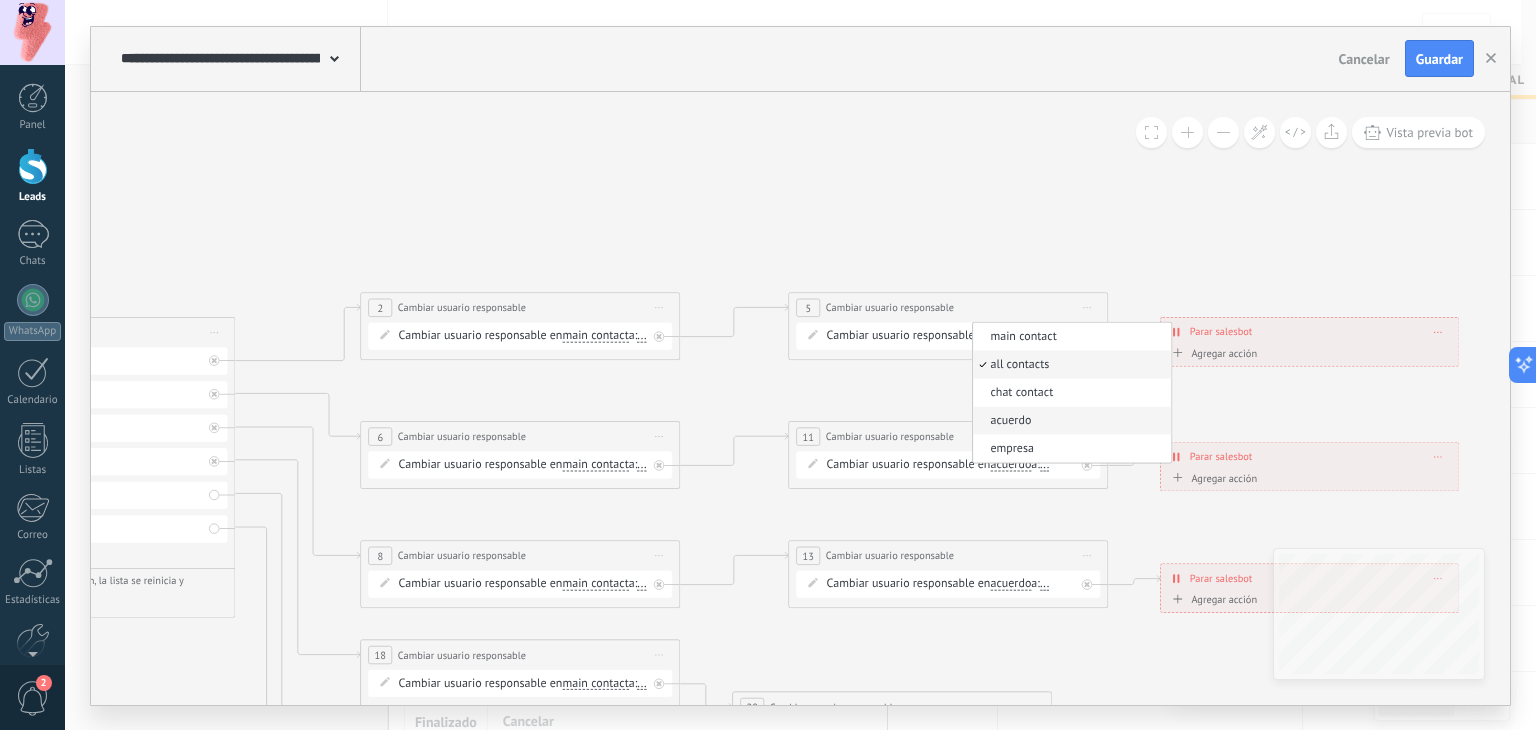 click on "acuerdo" at bounding box center (1070, 421) 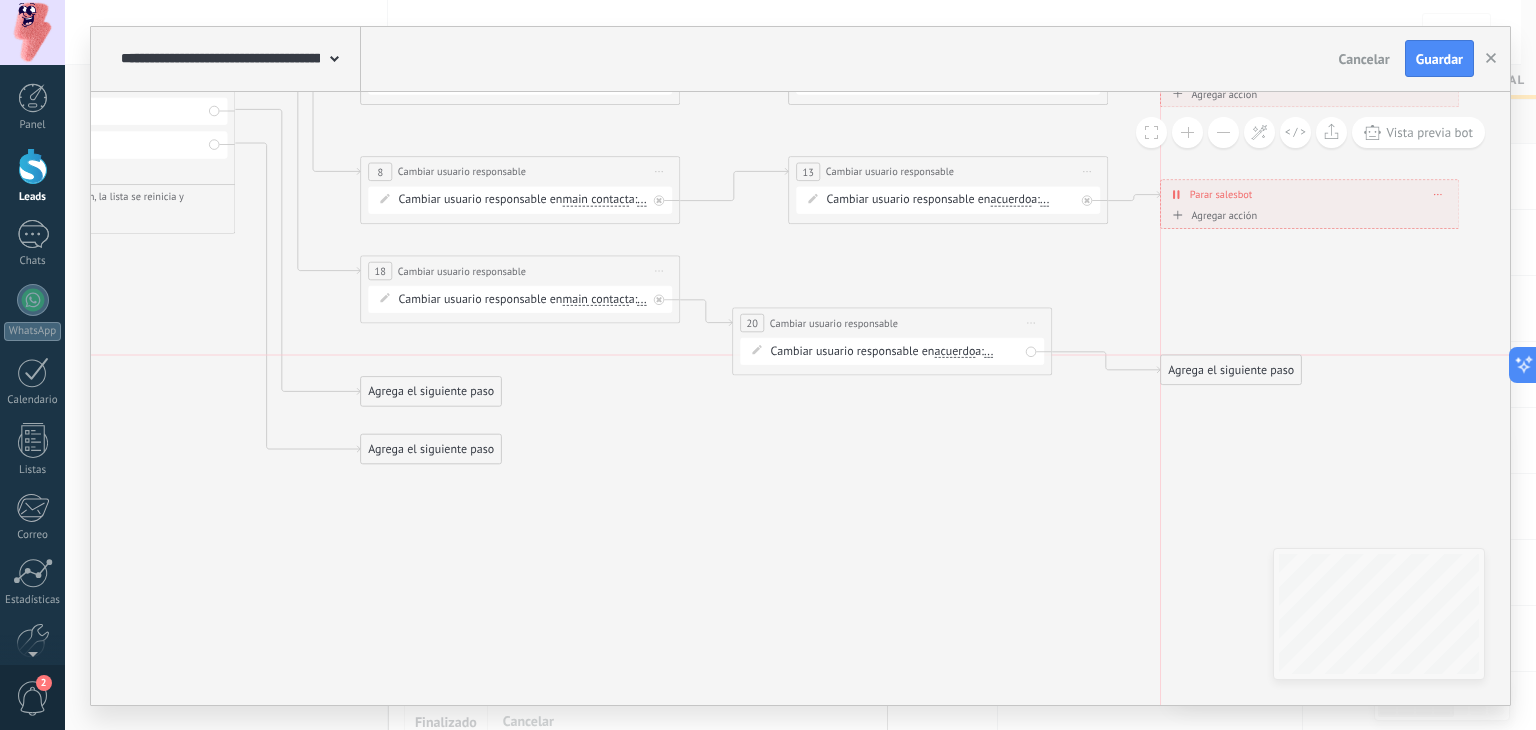 drag, startPoint x: 1158, startPoint y: 368, endPoint x: 1217, endPoint y: 365, distance: 59.07622 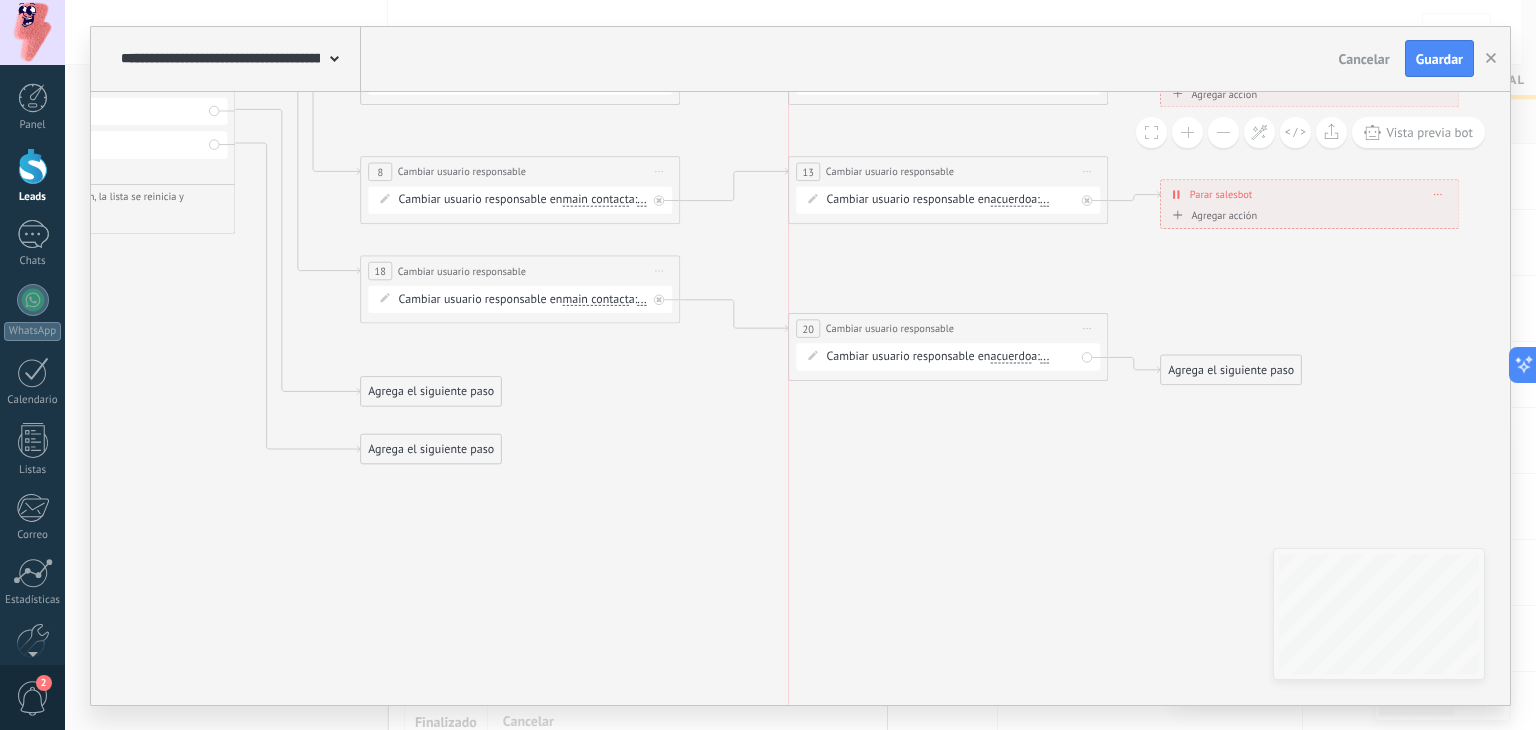 drag, startPoint x: 813, startPoint y: 313, endPoint x: 865, endPoint y: 297, distance: 54.405884 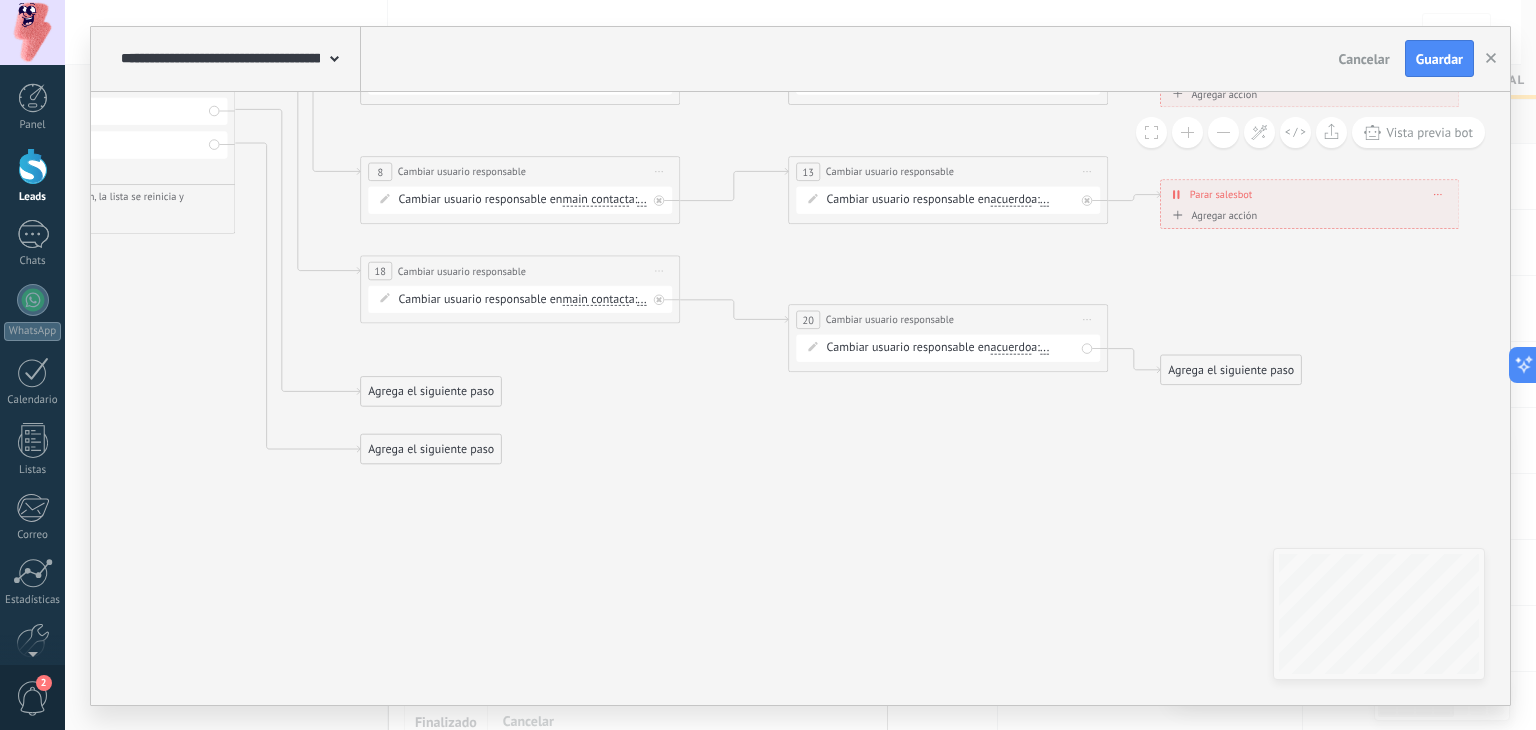 click on "Agrega el siguiente paso" at bounding box center (1231, 370) 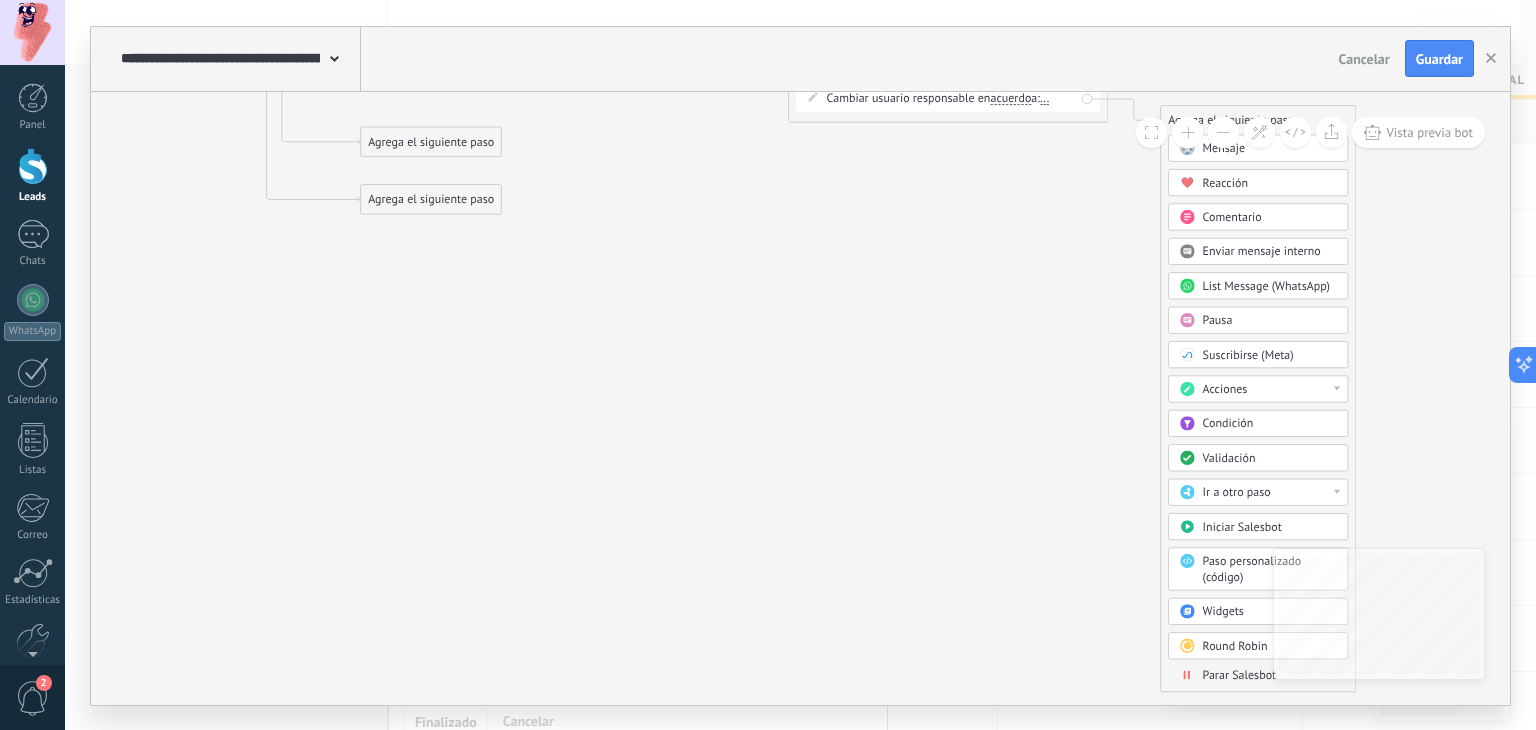 click on "Parar Salesbot" at bounding box center (1240, 674) 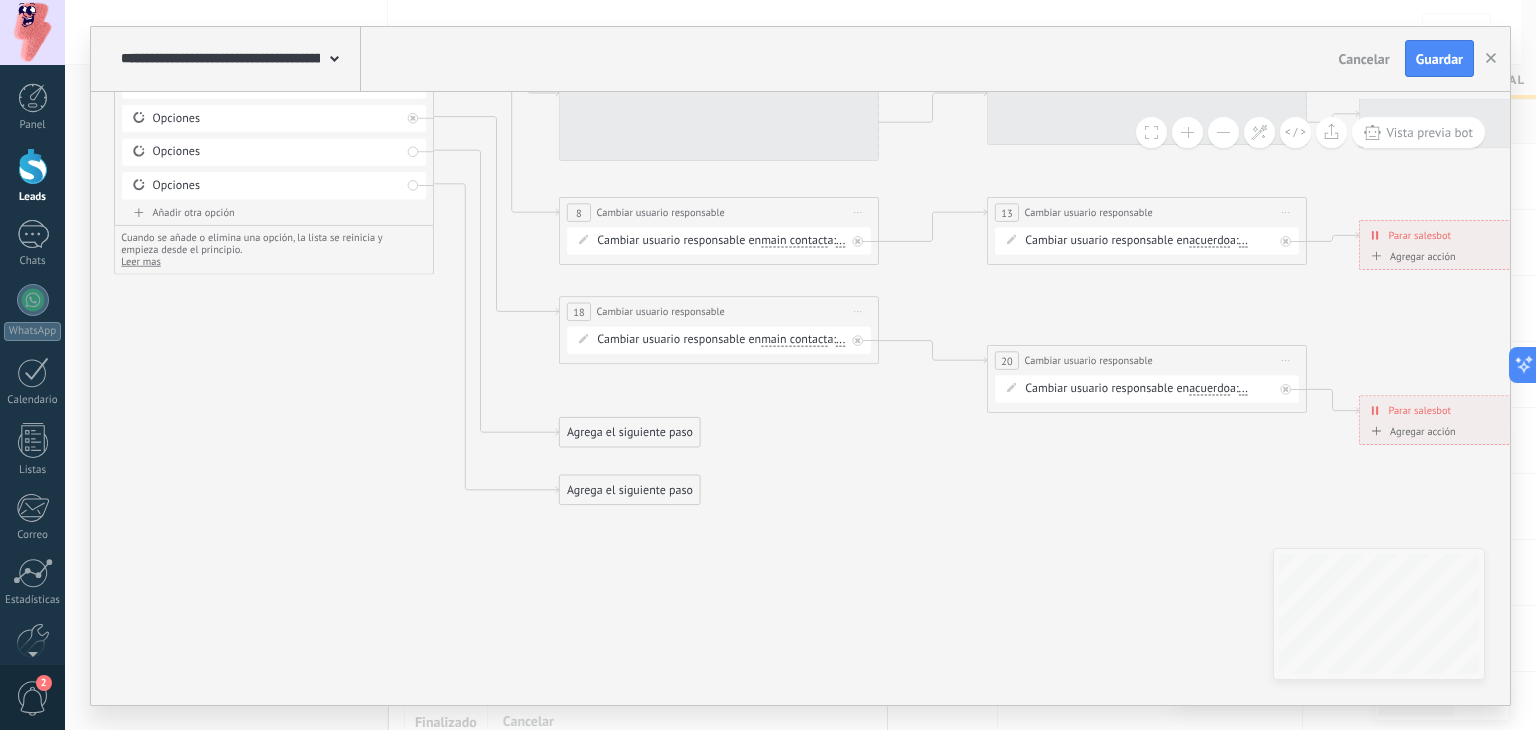 drag, startPoint x: 900, startPoint y: 485, endPoint x: 919, endPoint y: 483, distance: 19.104973 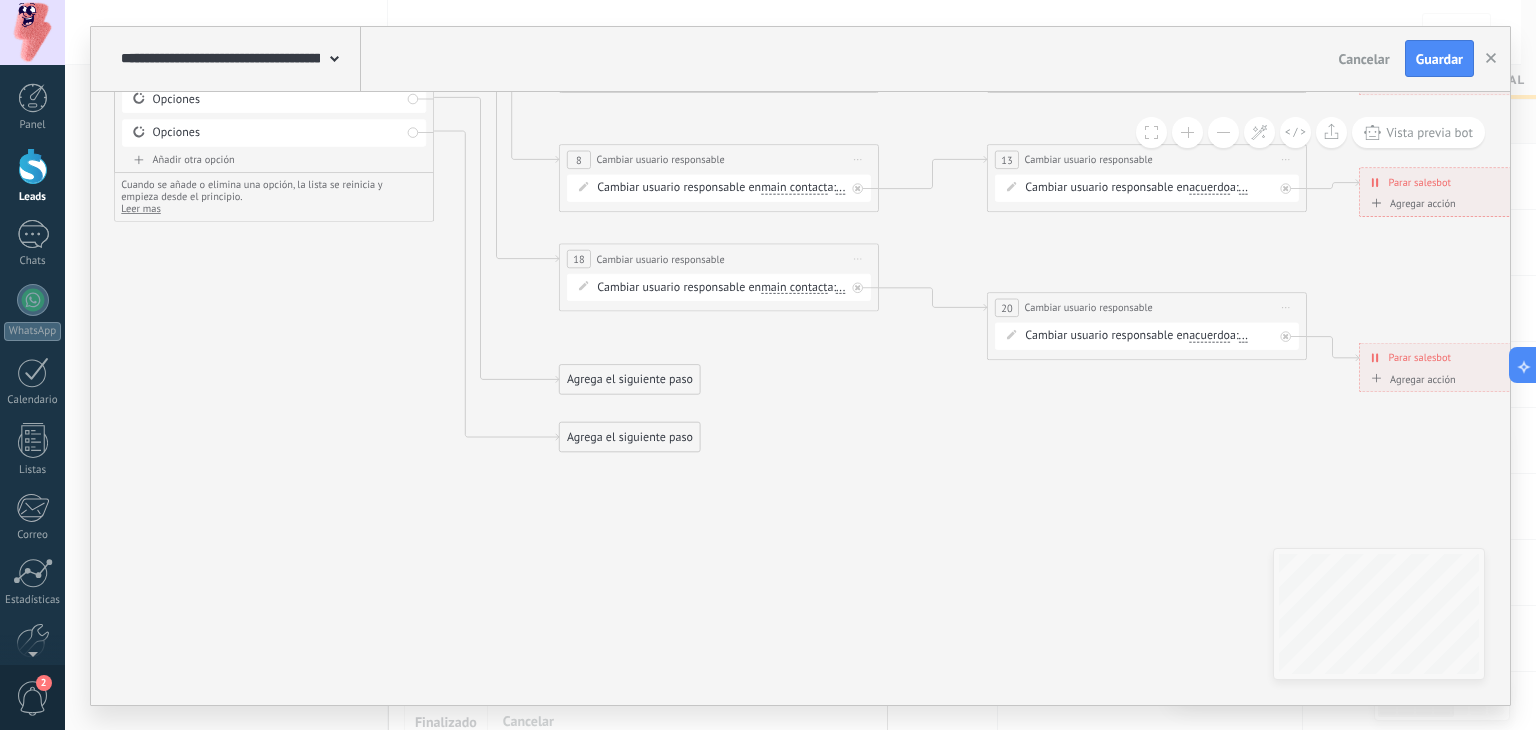 drag, startPoint x: 784, startPoint y: 435, endPoint x: 736, endPoint y: 381, distance: 72.249565 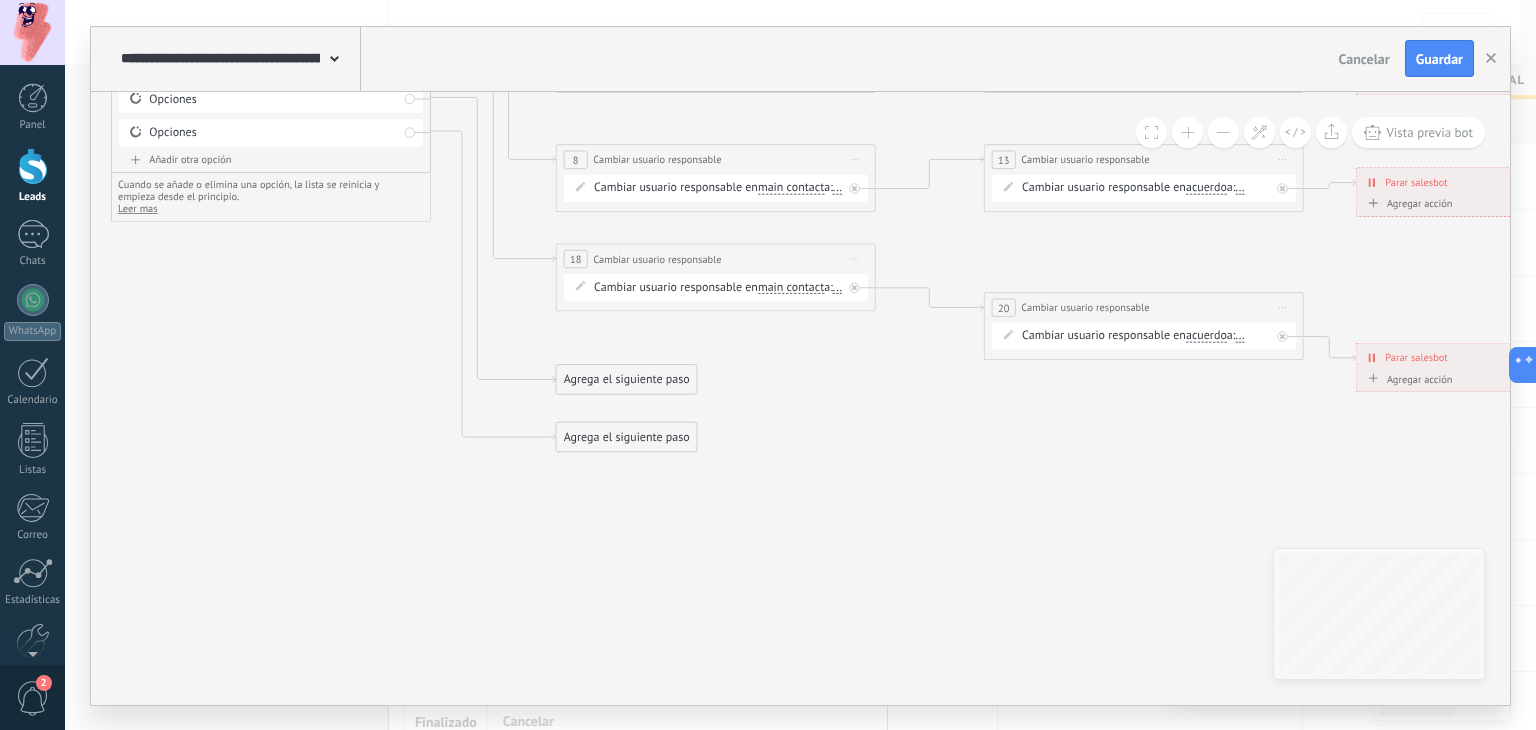 click on "Agrega el siguiente paso" at bounding box center [627, 379] 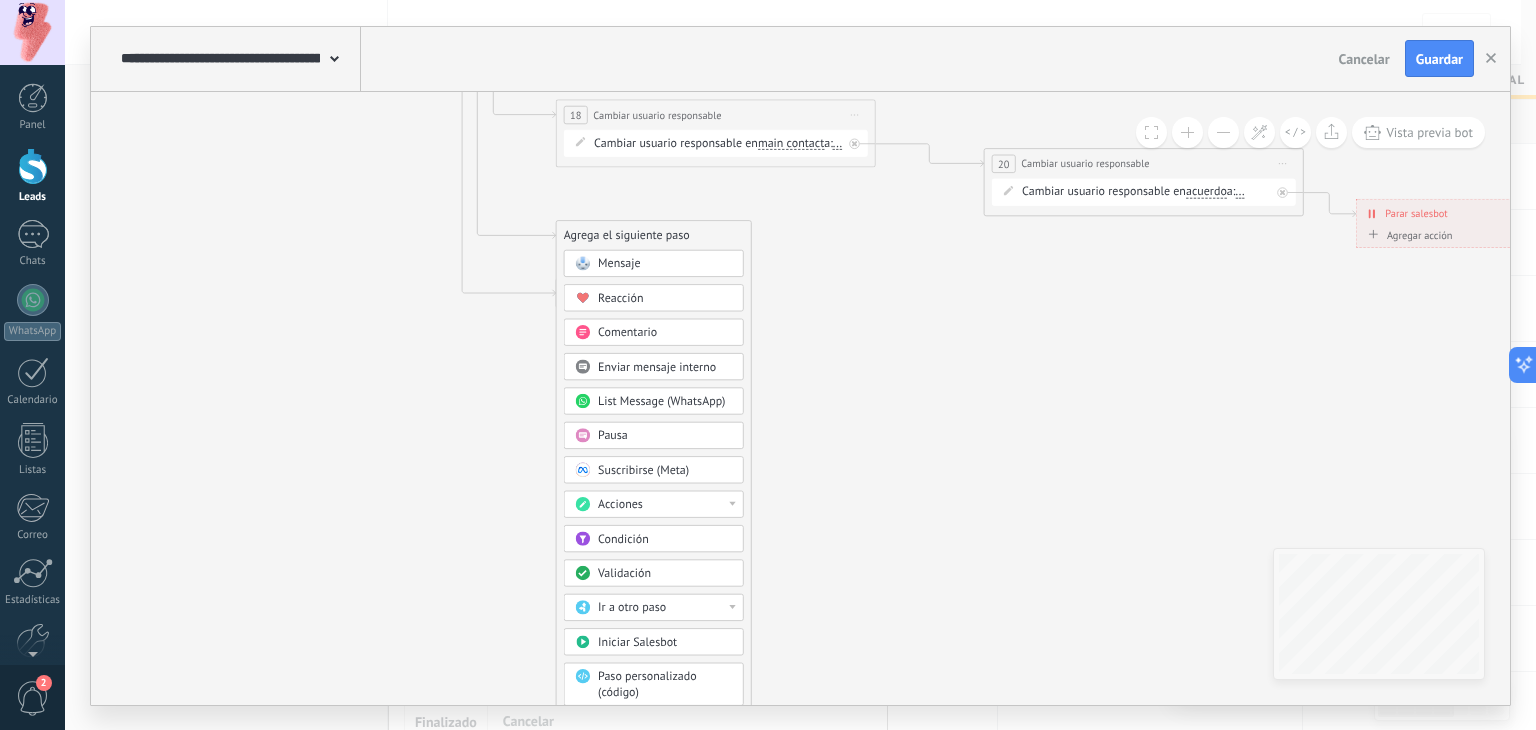 click on "Acciones" at bounding box center [654, 503] 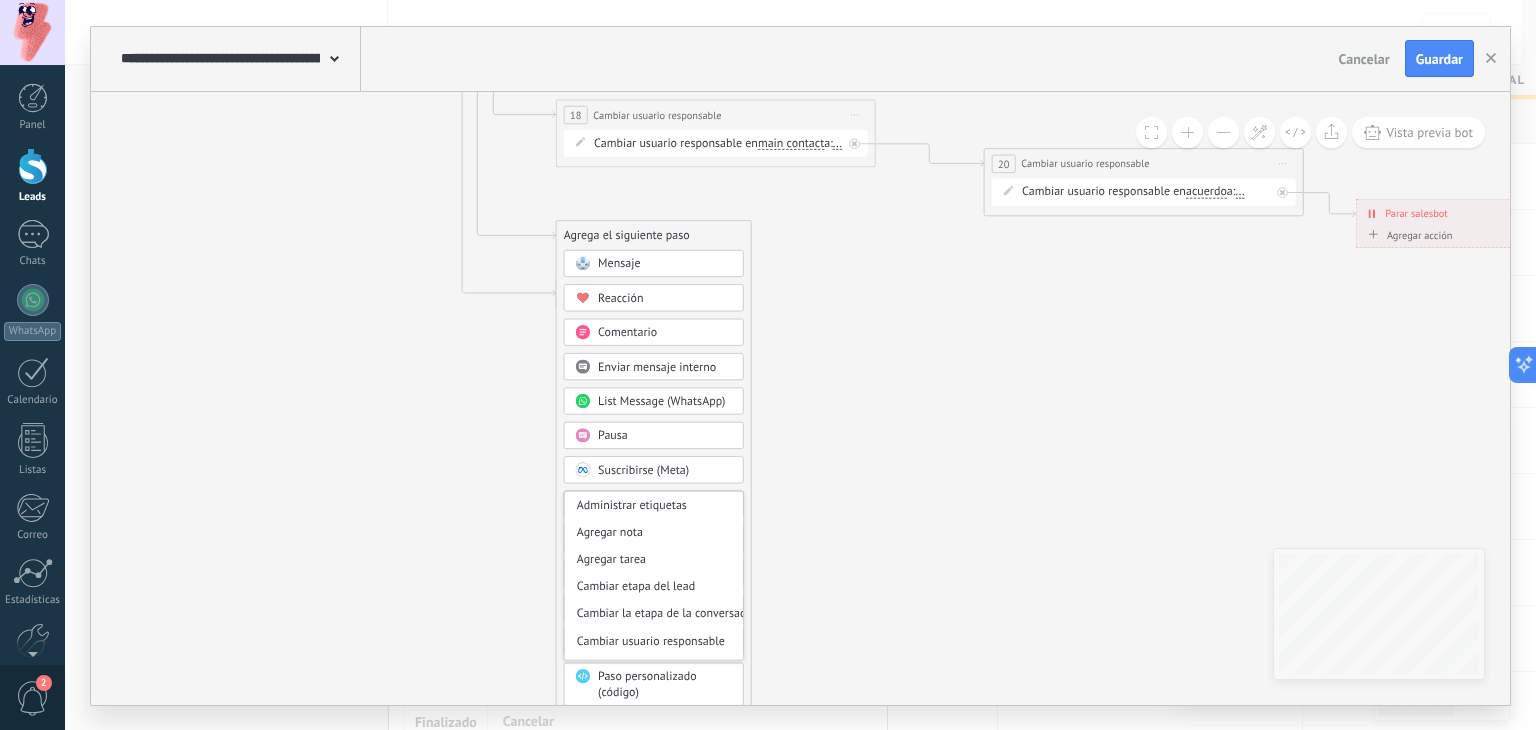 click on "Cambiar usuario responsable" at bounding box center [654, 640] 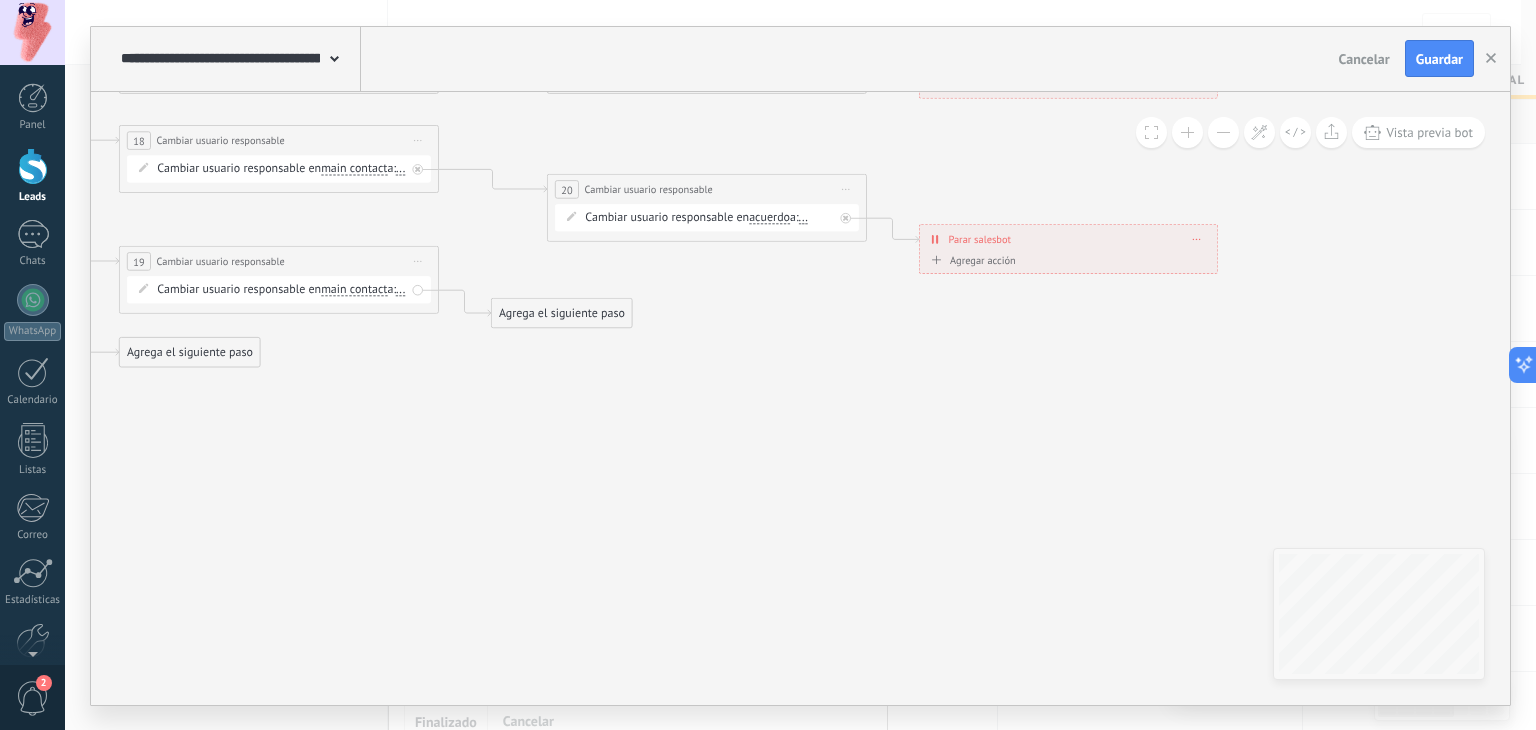 drag, startPoint x: 1002, startPoint y: 444, endPoint x: 484, endPoint y: 406, distance: 519.39197 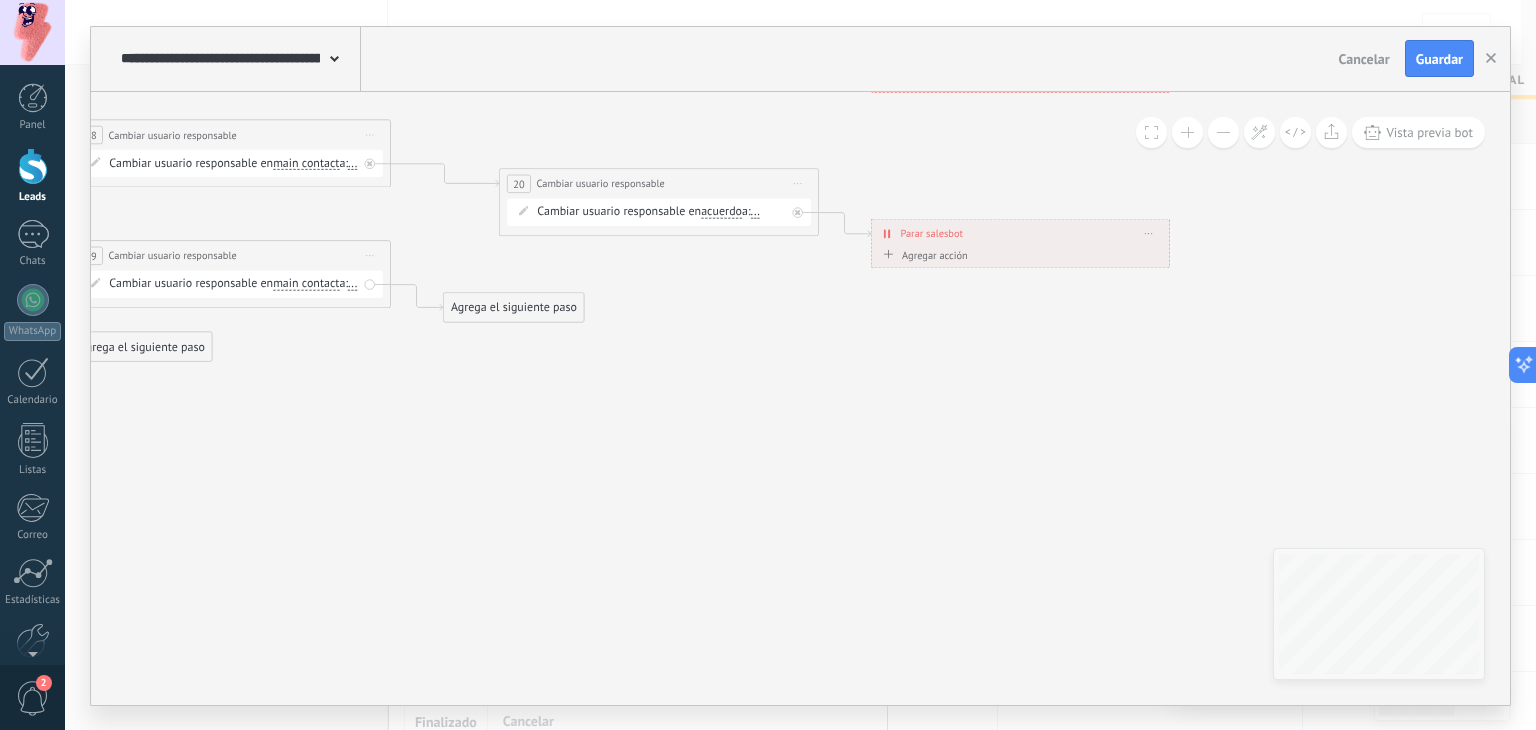 click on "Agrega el siguiente paso" at bounding box center [514, 307] 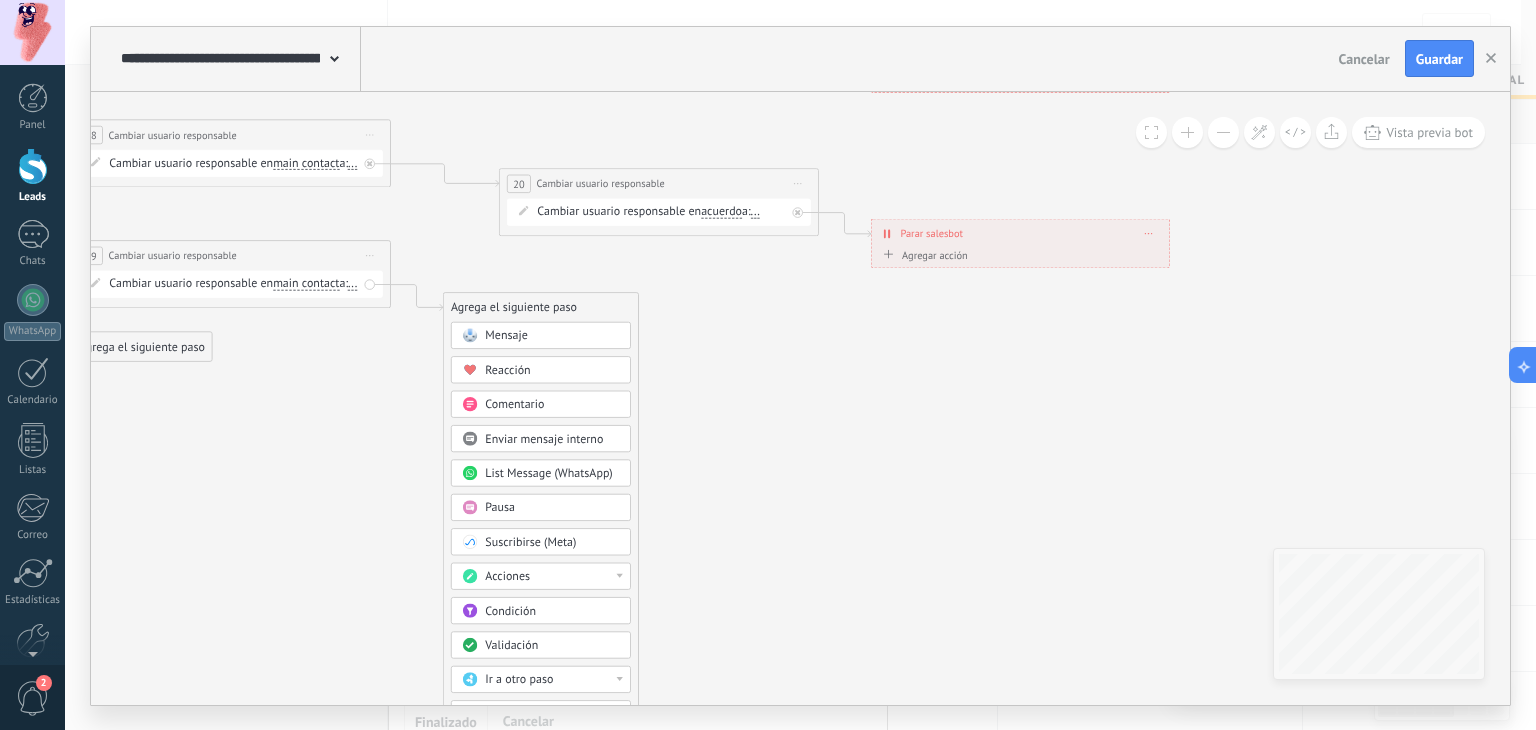 click on "Acciones" at bounding box center [552, 577] 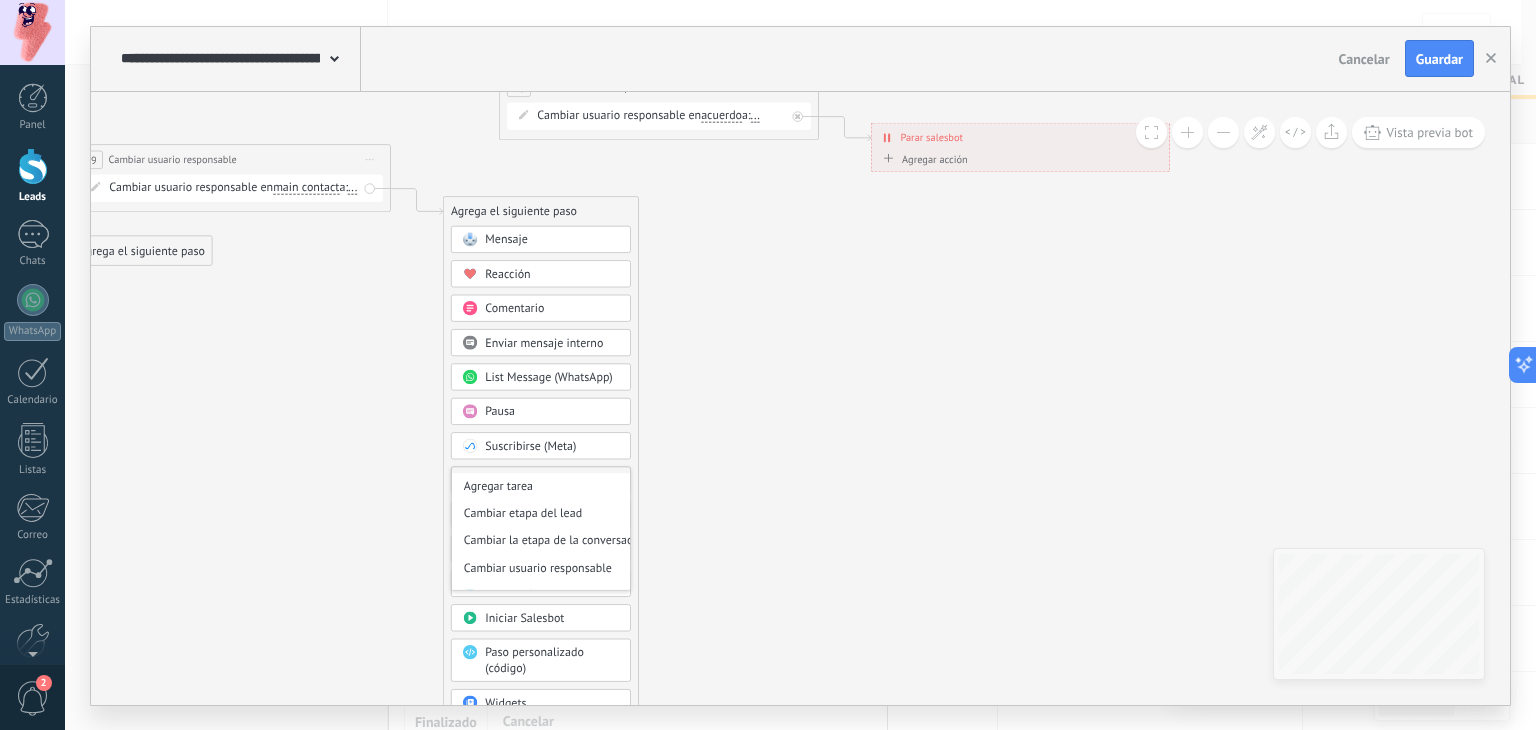 scroll, scrollTop: 100, scrollLeft: 0, axis: vertical 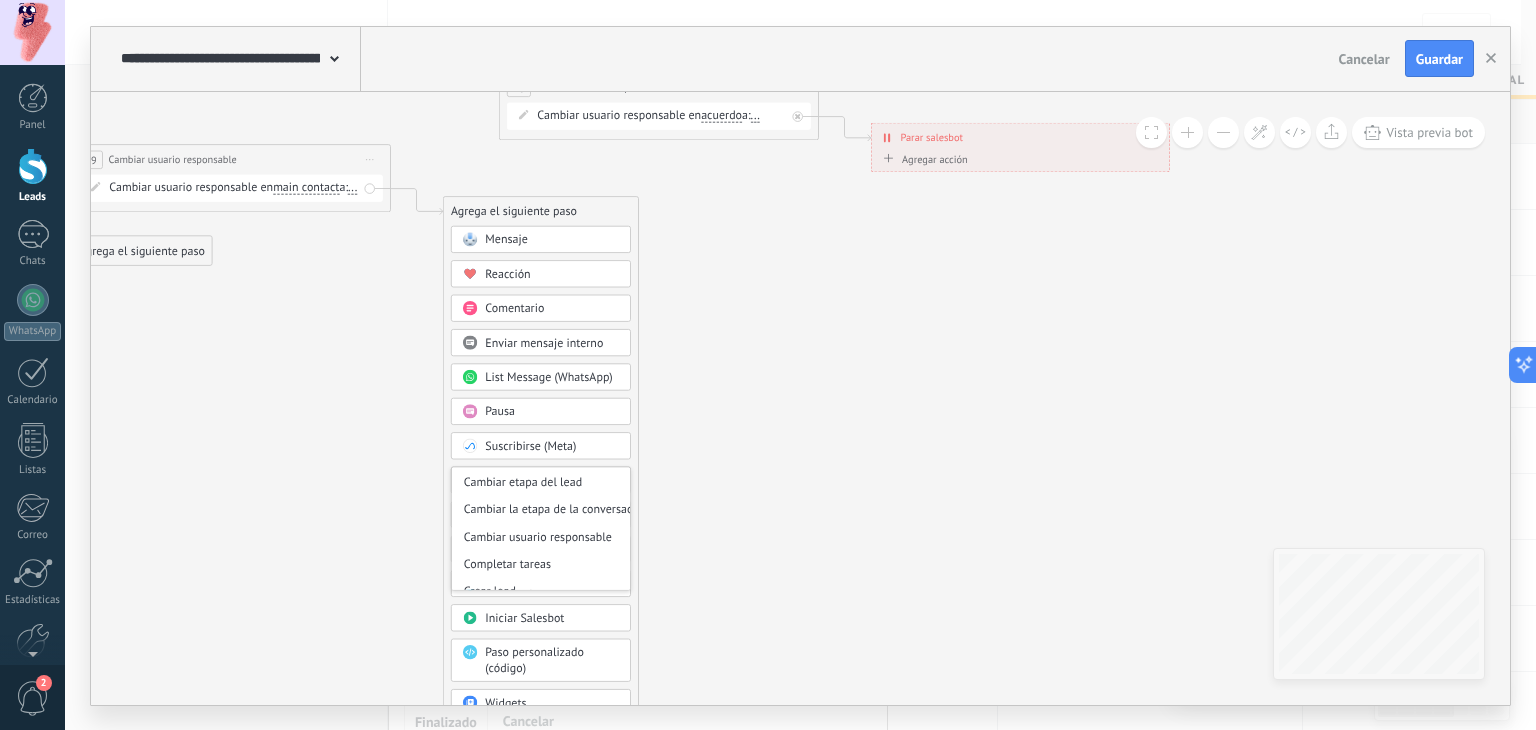 drag, startPoint x: 542, startPoint y: 530, endPoint x: 554, endPoint y: 522, distance: 14.422205 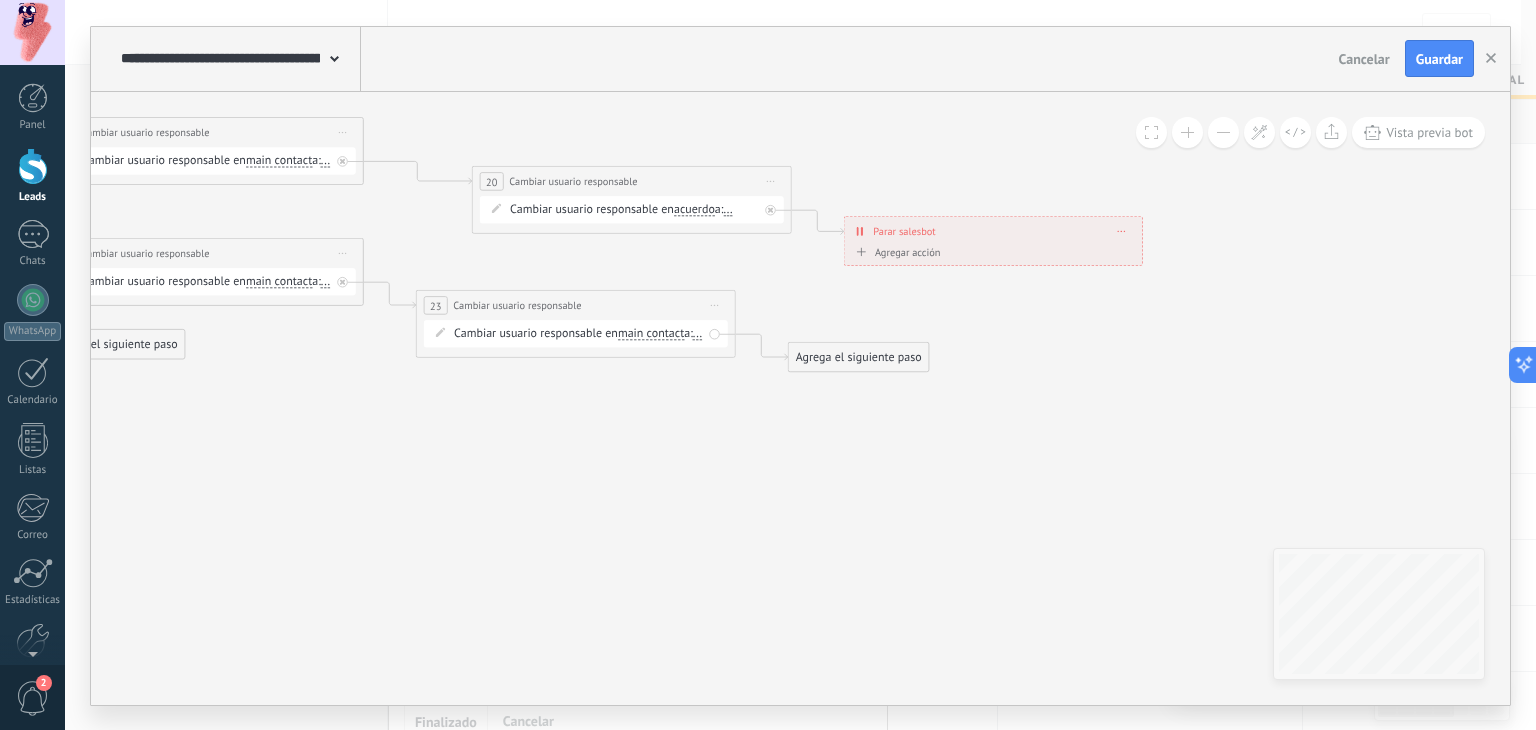 drag, startPoint x: 847, startPoint y: 445, endPoint x: 738, endPoint y: 481, distance: 114.791115 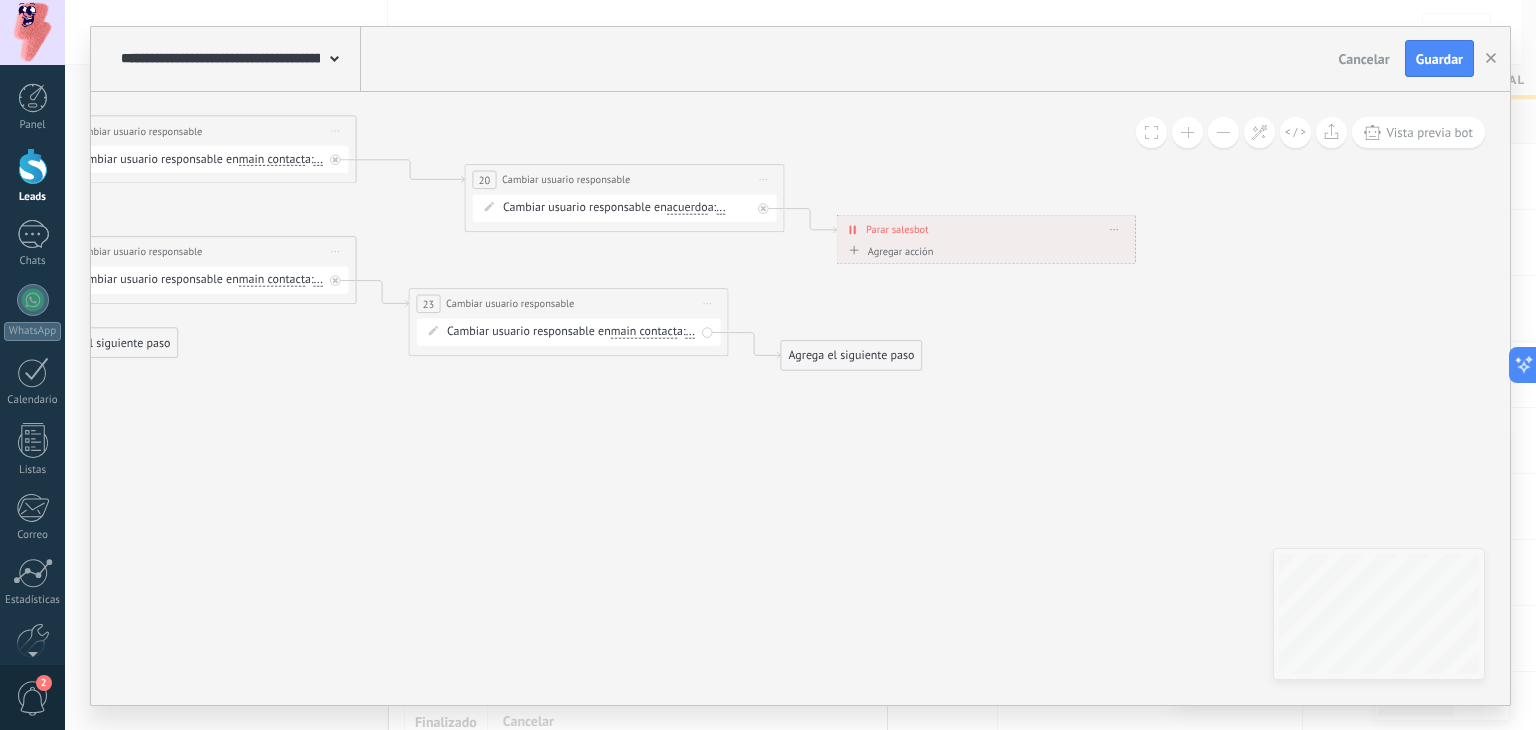 click on "main contact" at bounding box center [644, 331] 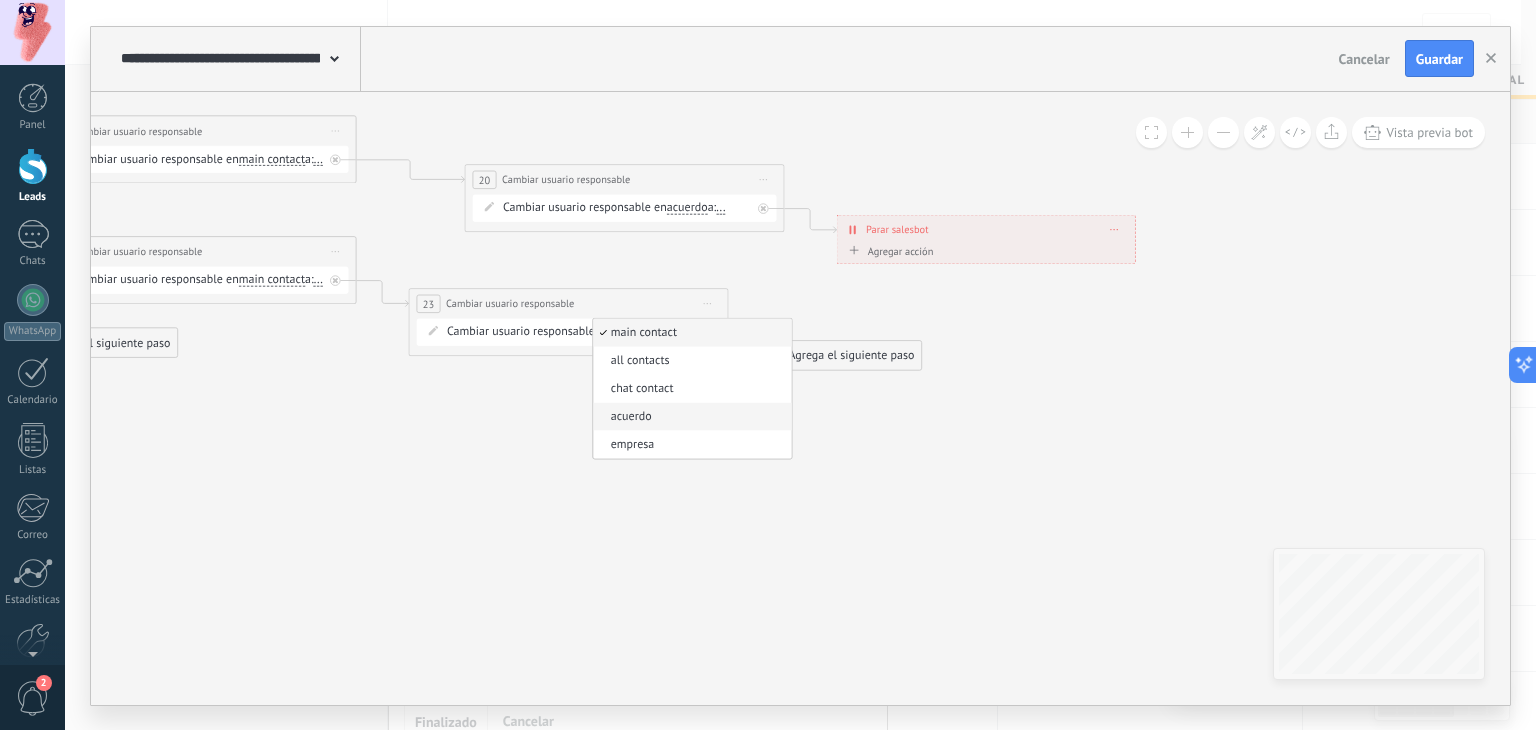 click on "acuerdo" at bounding box center (690, 417) 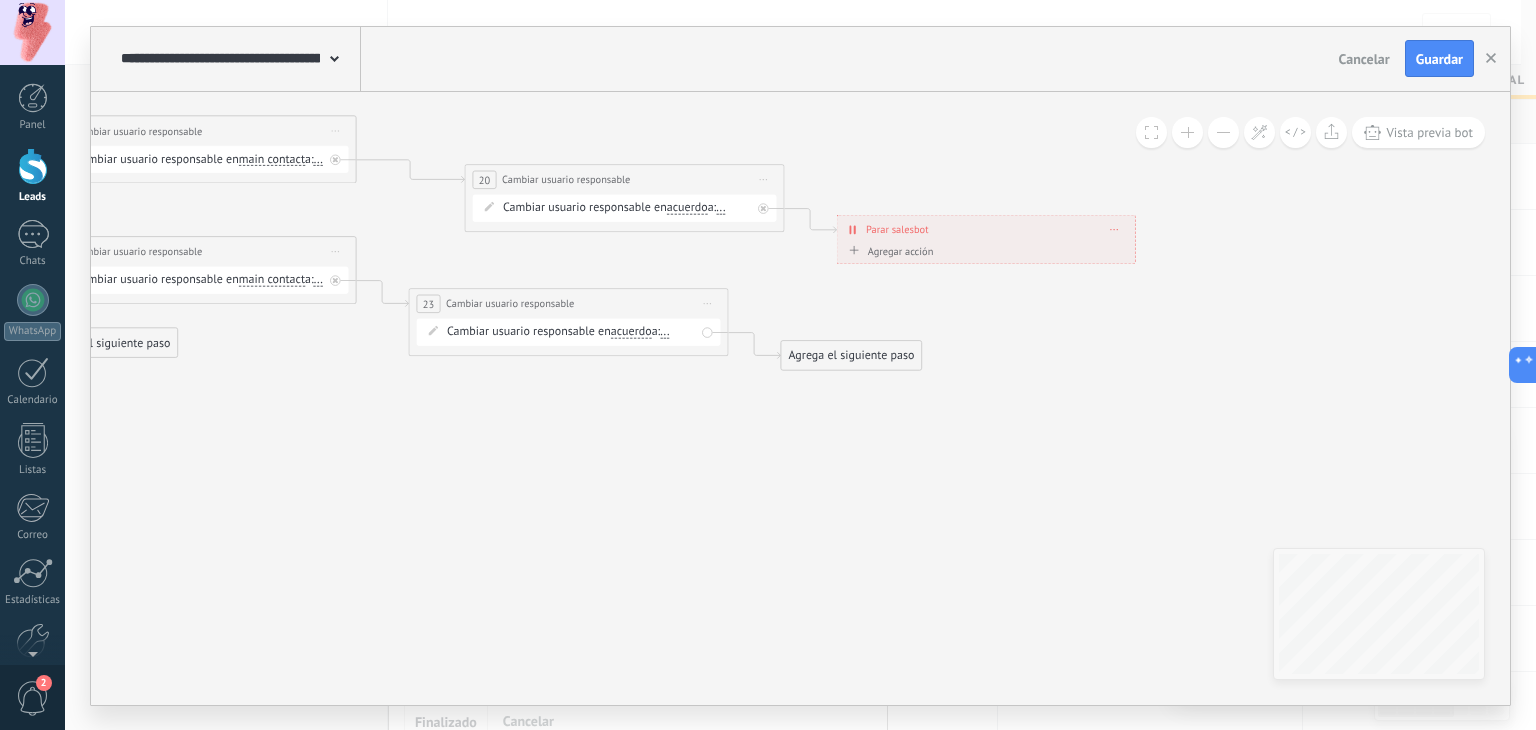 click on "Agrega el siguiente paso" at bounding box center (851, 355) 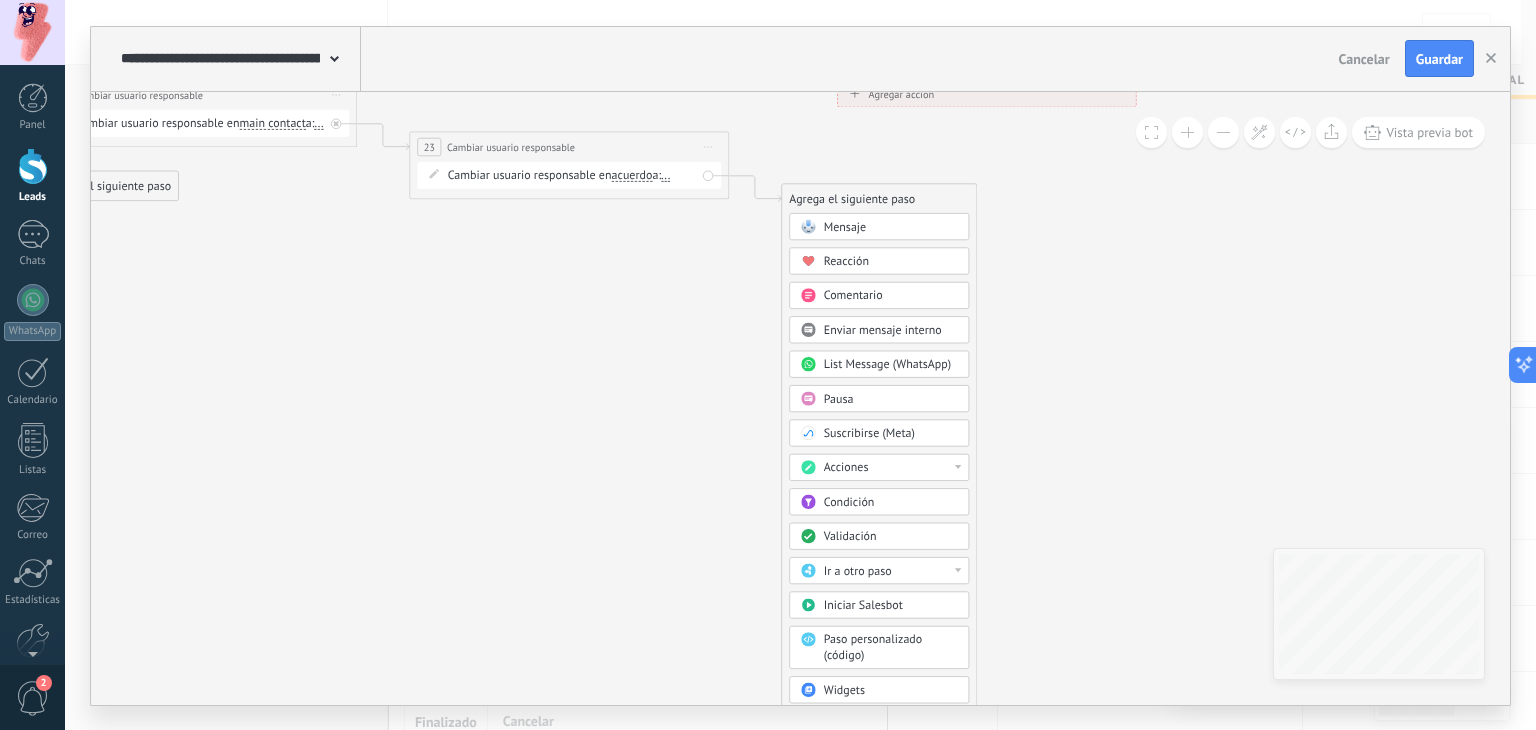 drag, startPoint x: 1036, startPoint y: 541, endPoint x: 1051, endPoint y: 501, distance: 42.72002 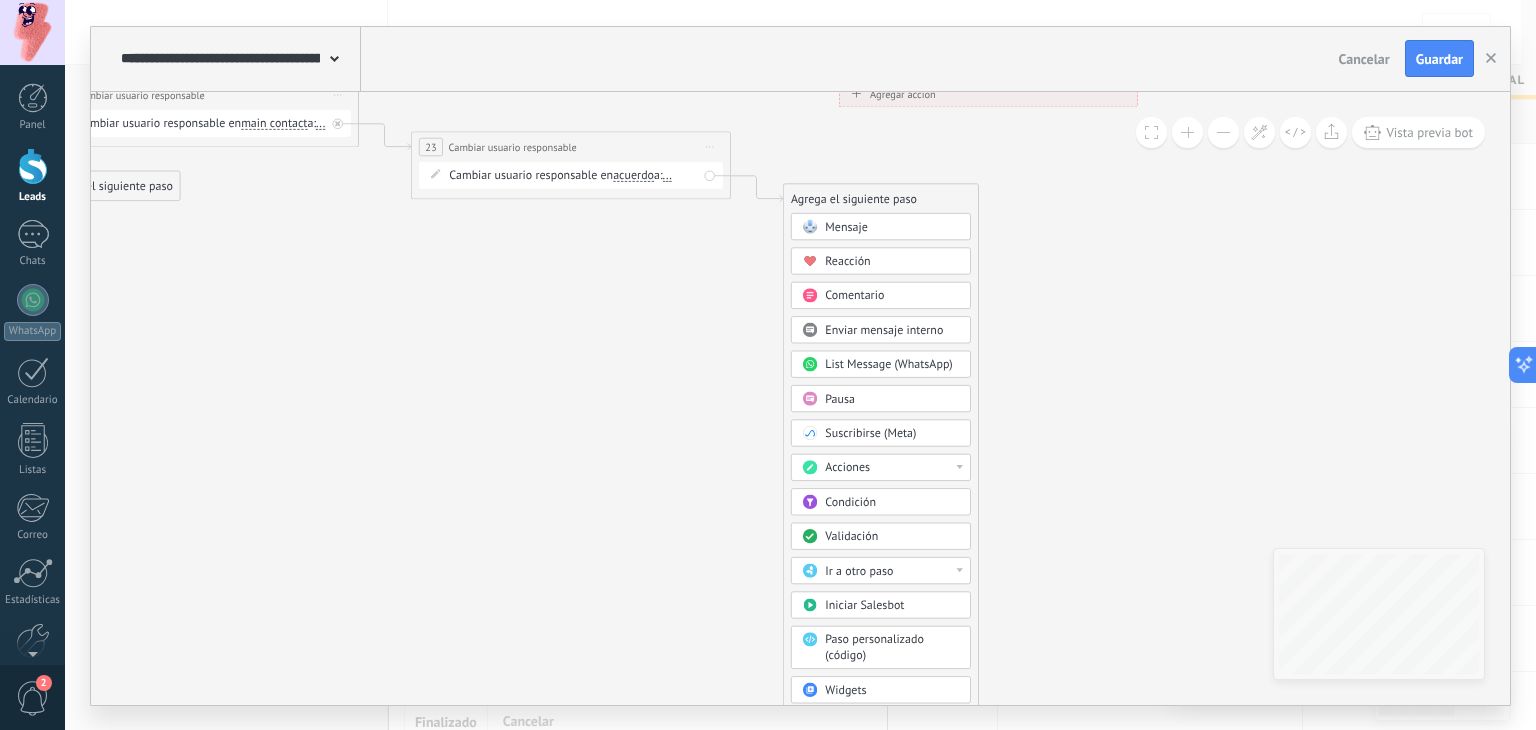 click 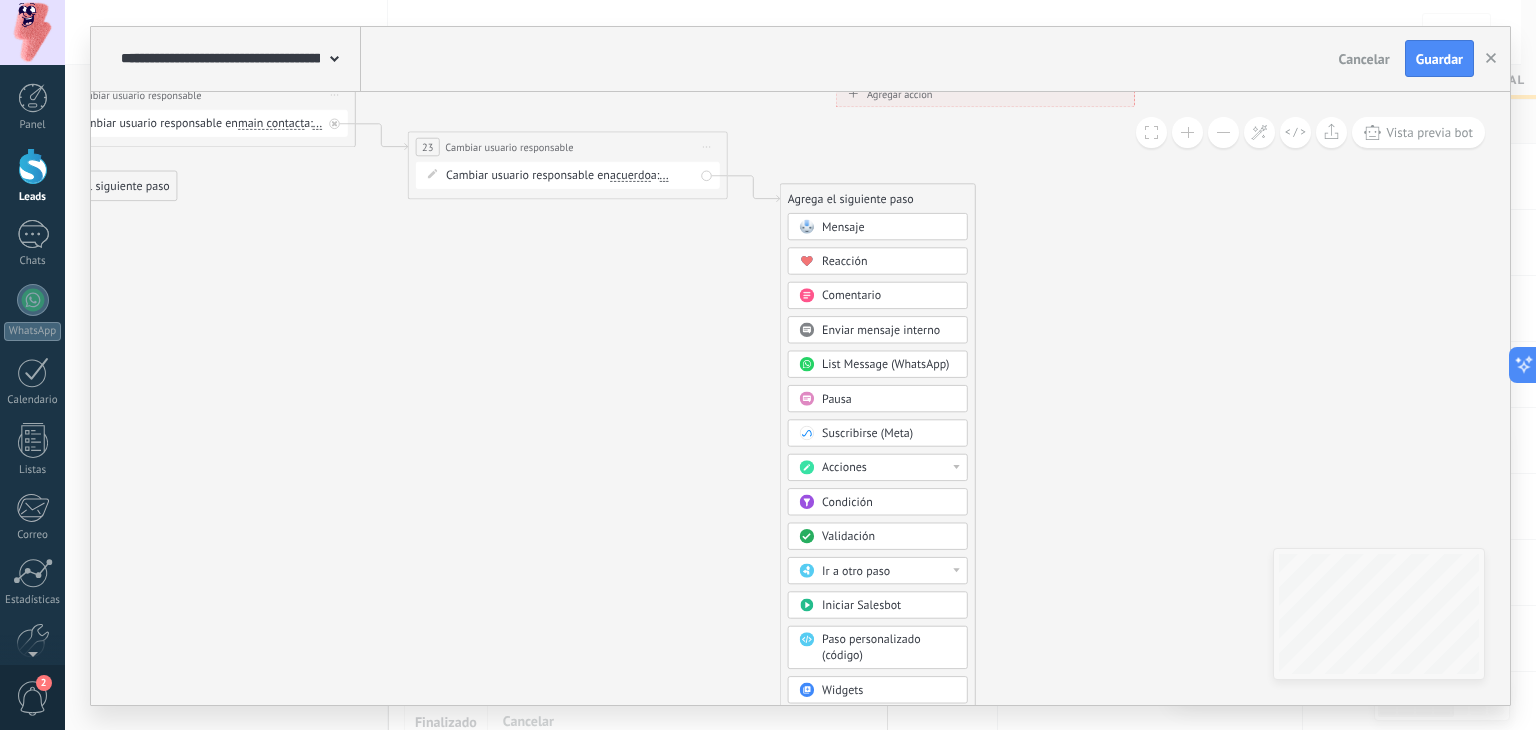 click 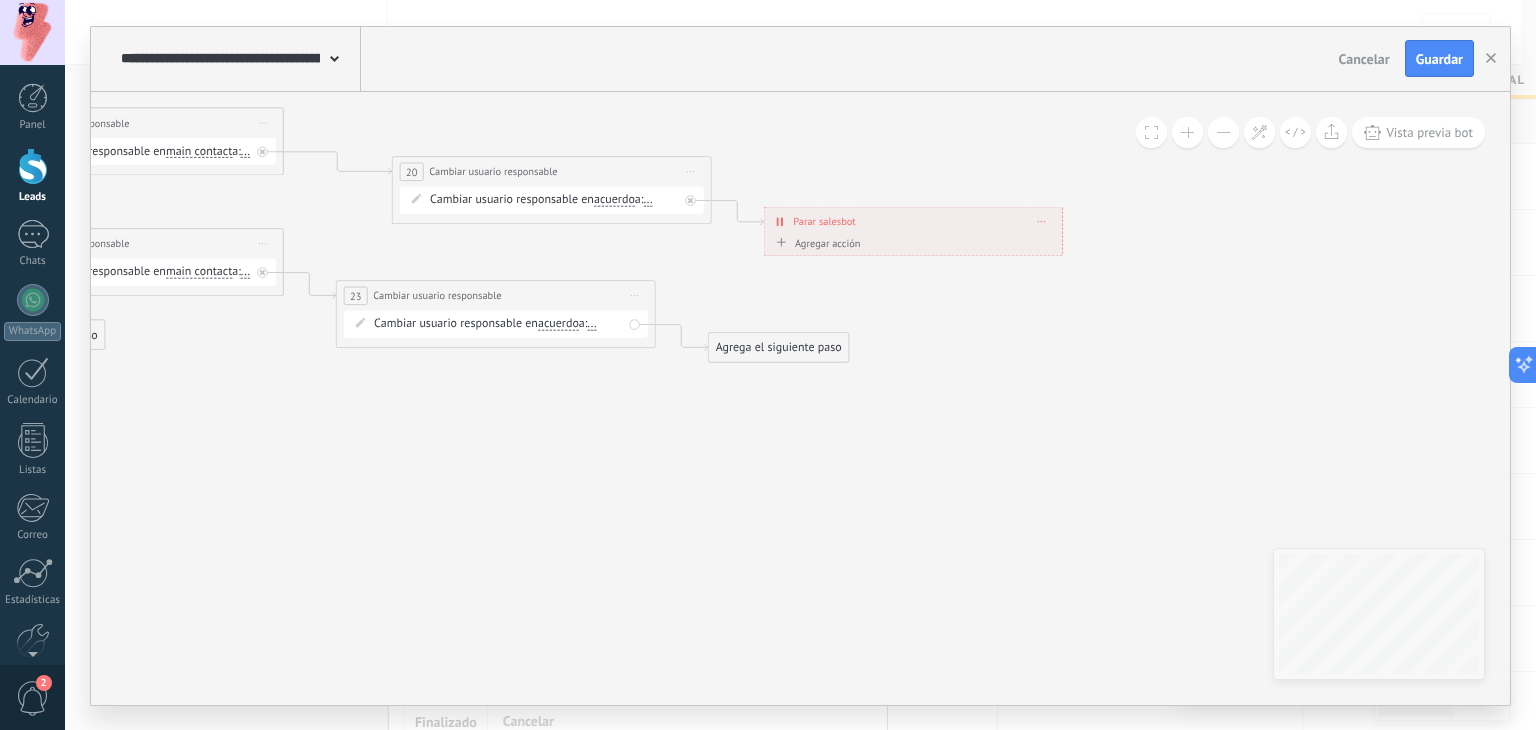 drag, startPoint x: 1055, startPoint y: 390, endPoint x: 994, endPoint y: 532, distance: 154.54773 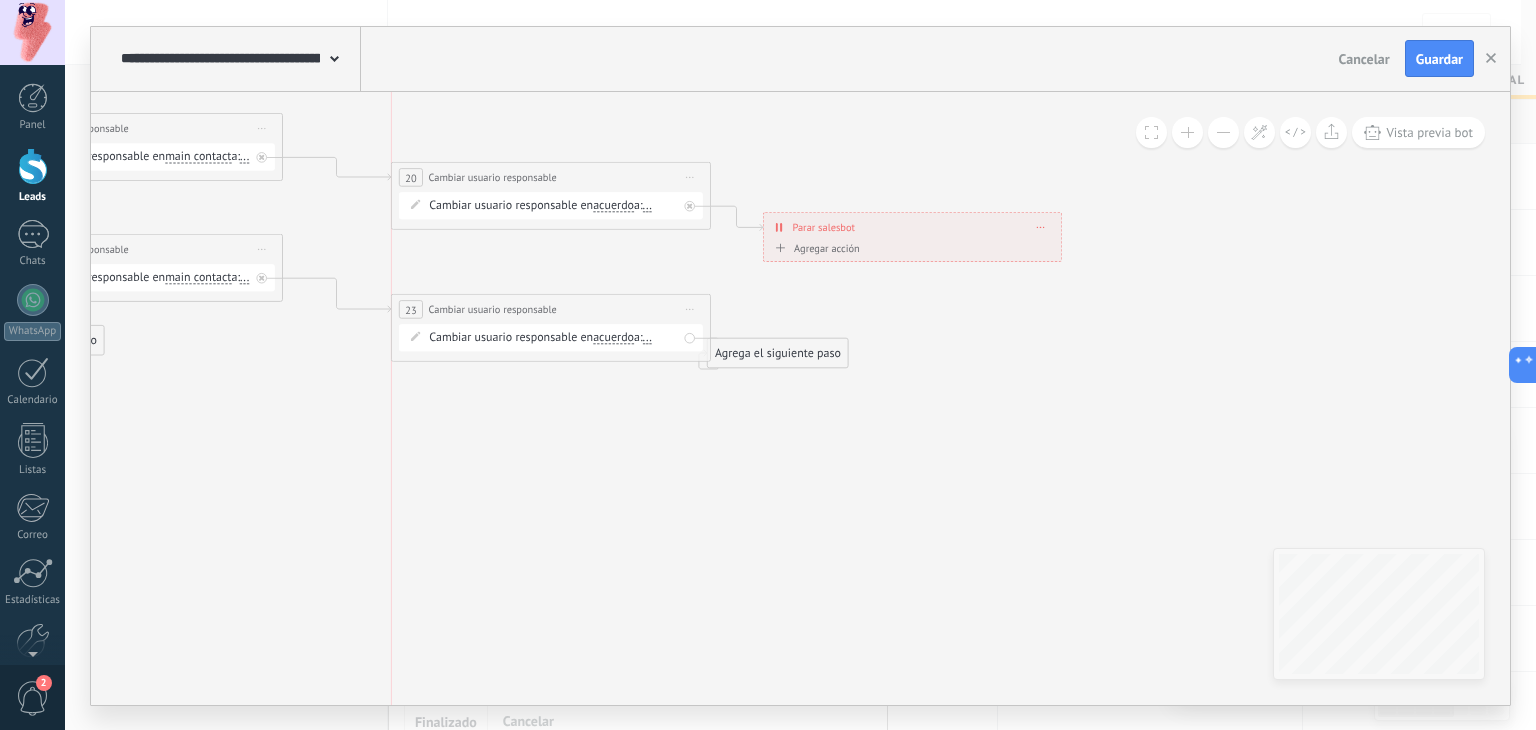 drag, startPoint x: 491, startPoint y: 304, endPoint x: 542, endPoint y: 312, distance: 51.62364 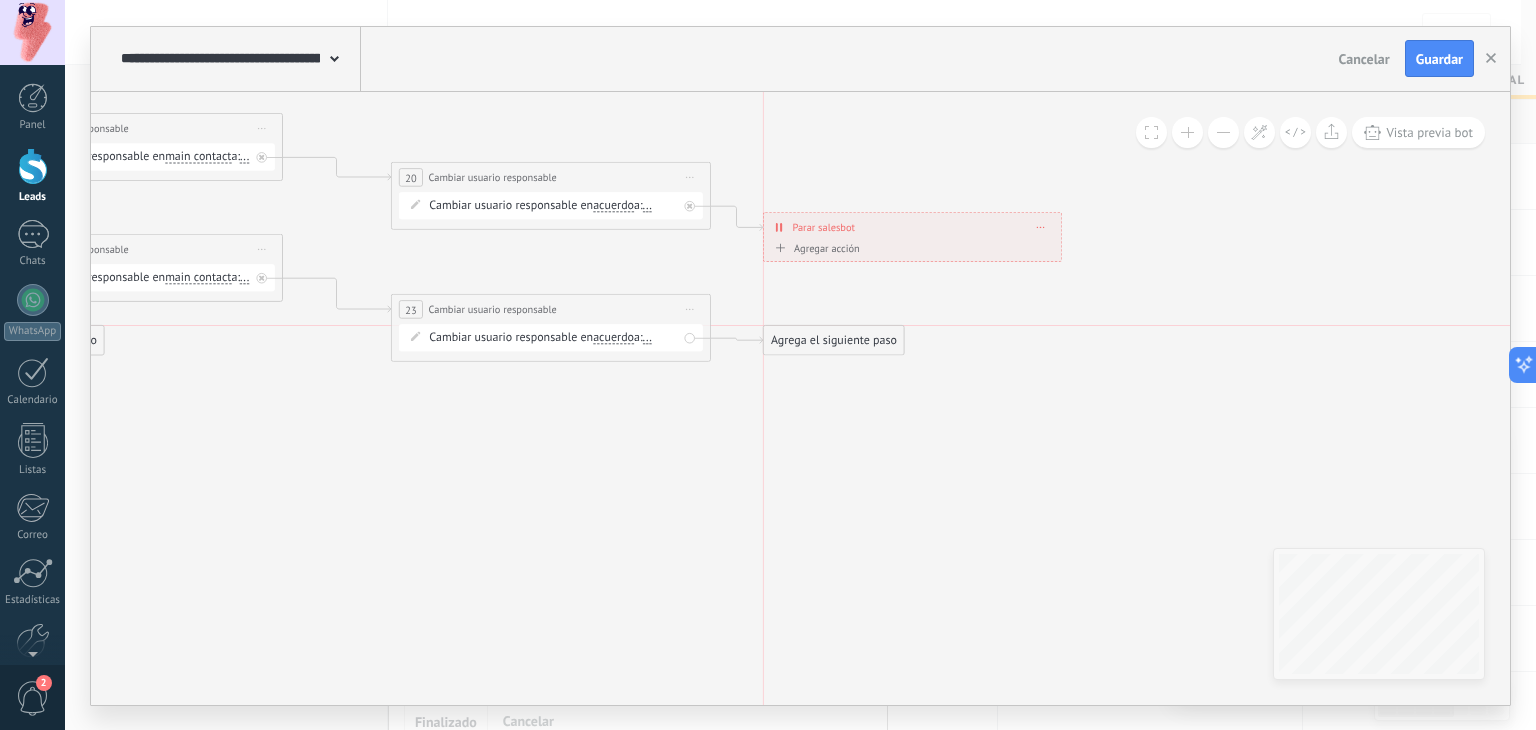 drag, startPoint x: 797, startPoint y: 387, endPoint x: 840, endPoint y: 349, distance: 57.384666 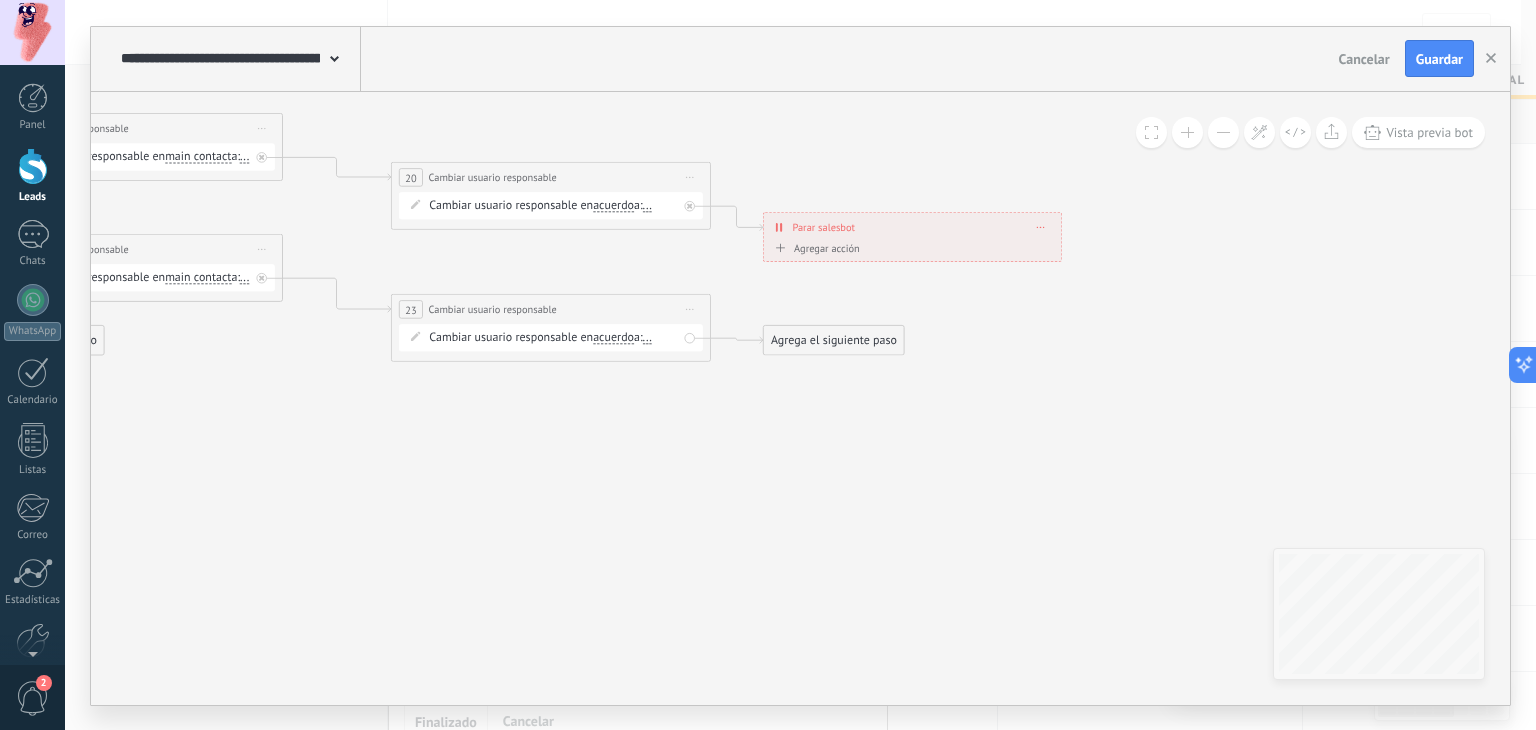 click on "Agrega el siguiente paso" at bounding box center (834, 340) 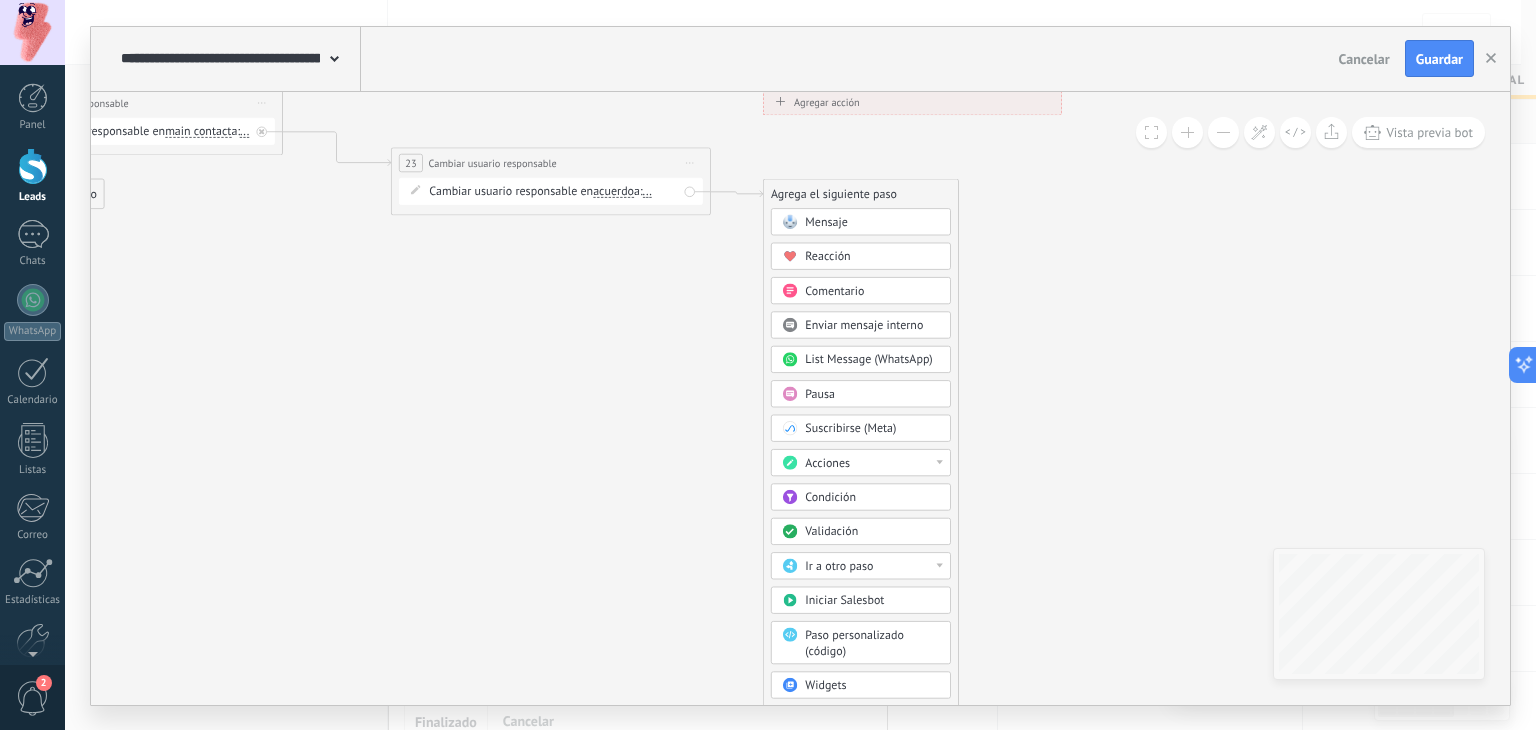 click 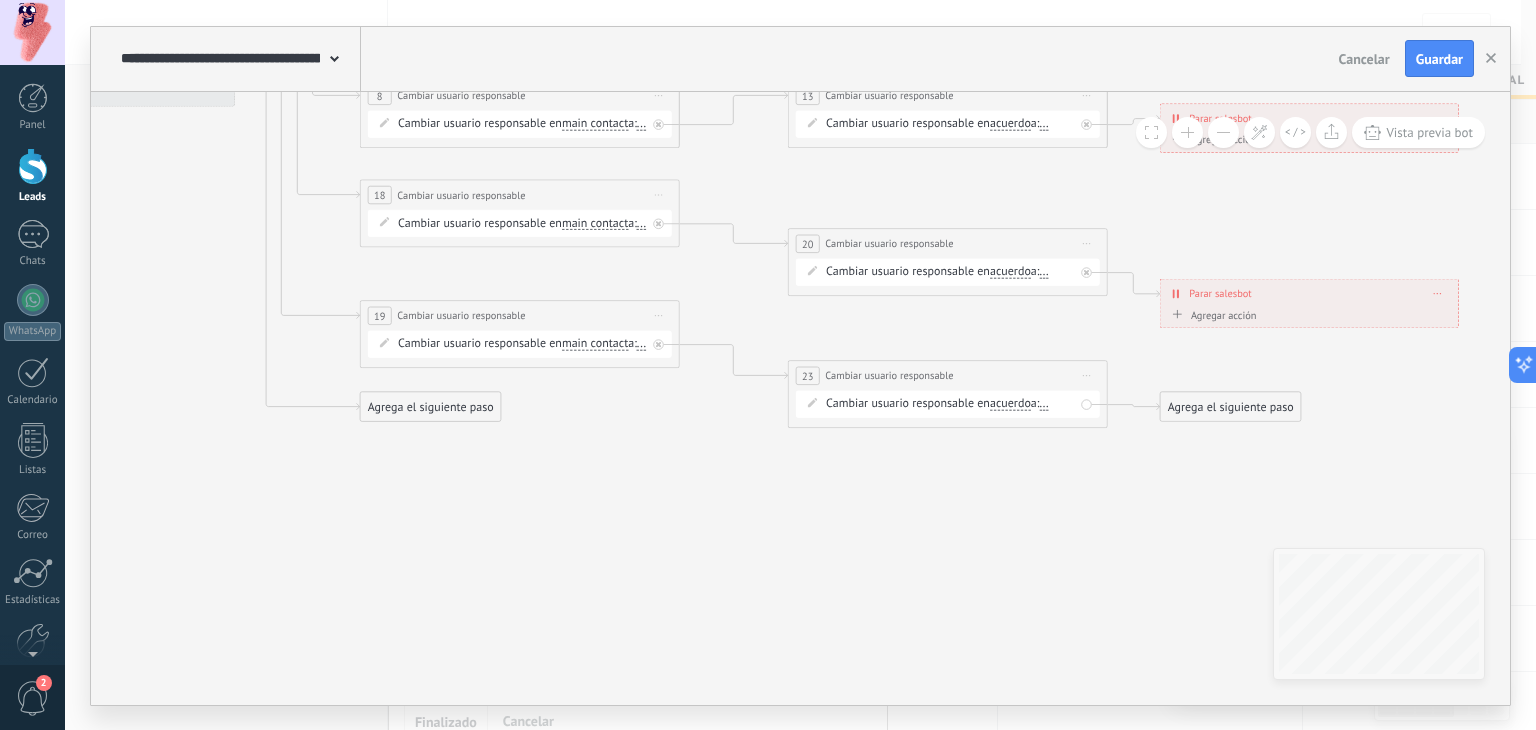 drag, startPoint x: 793, startPoint y: 392, endPoint x: 1102, endPoint y: 553, distance: 348.4279 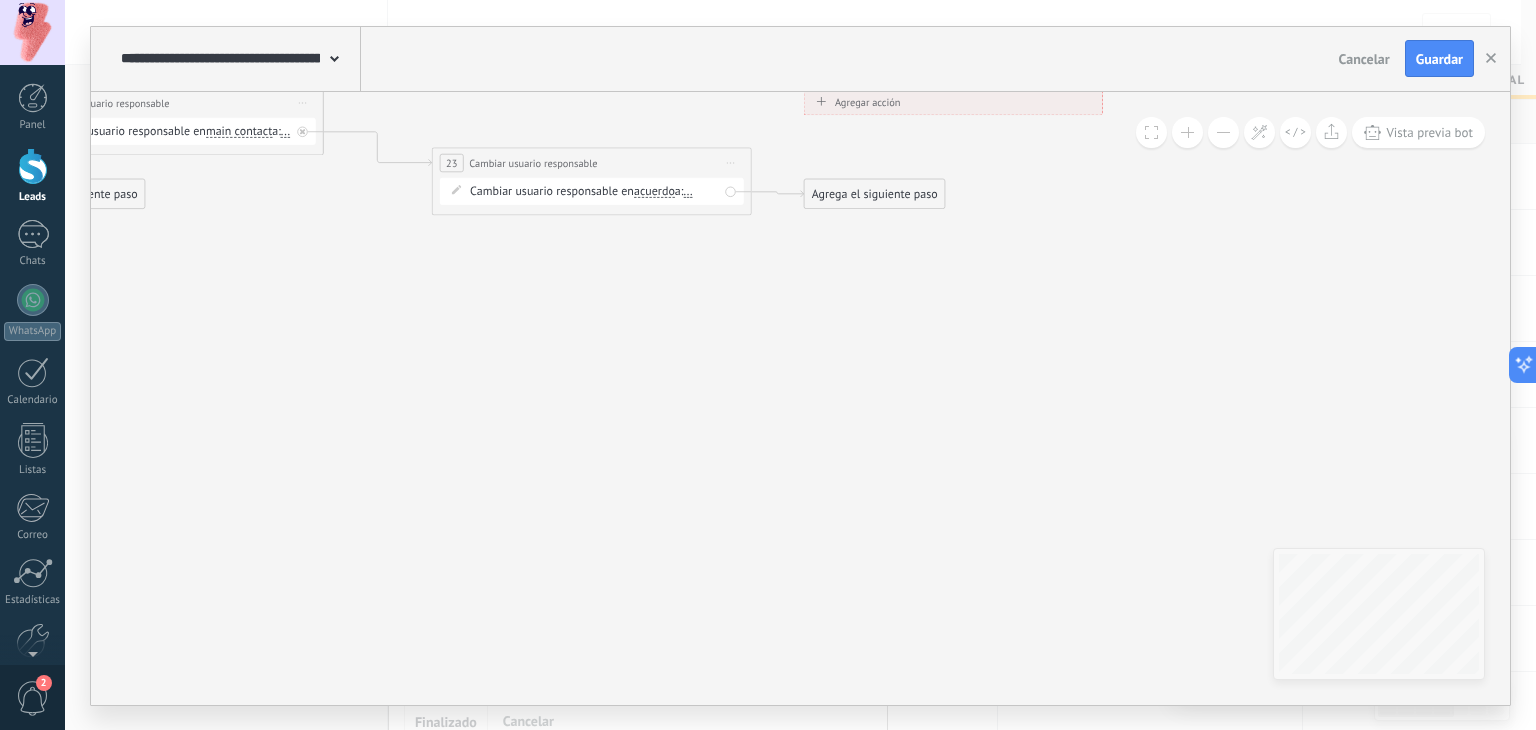 drag, startPoint x: 1066, startPoint y: 560, endPoint x: 792, endPoint y: 257, distance: 408.5156 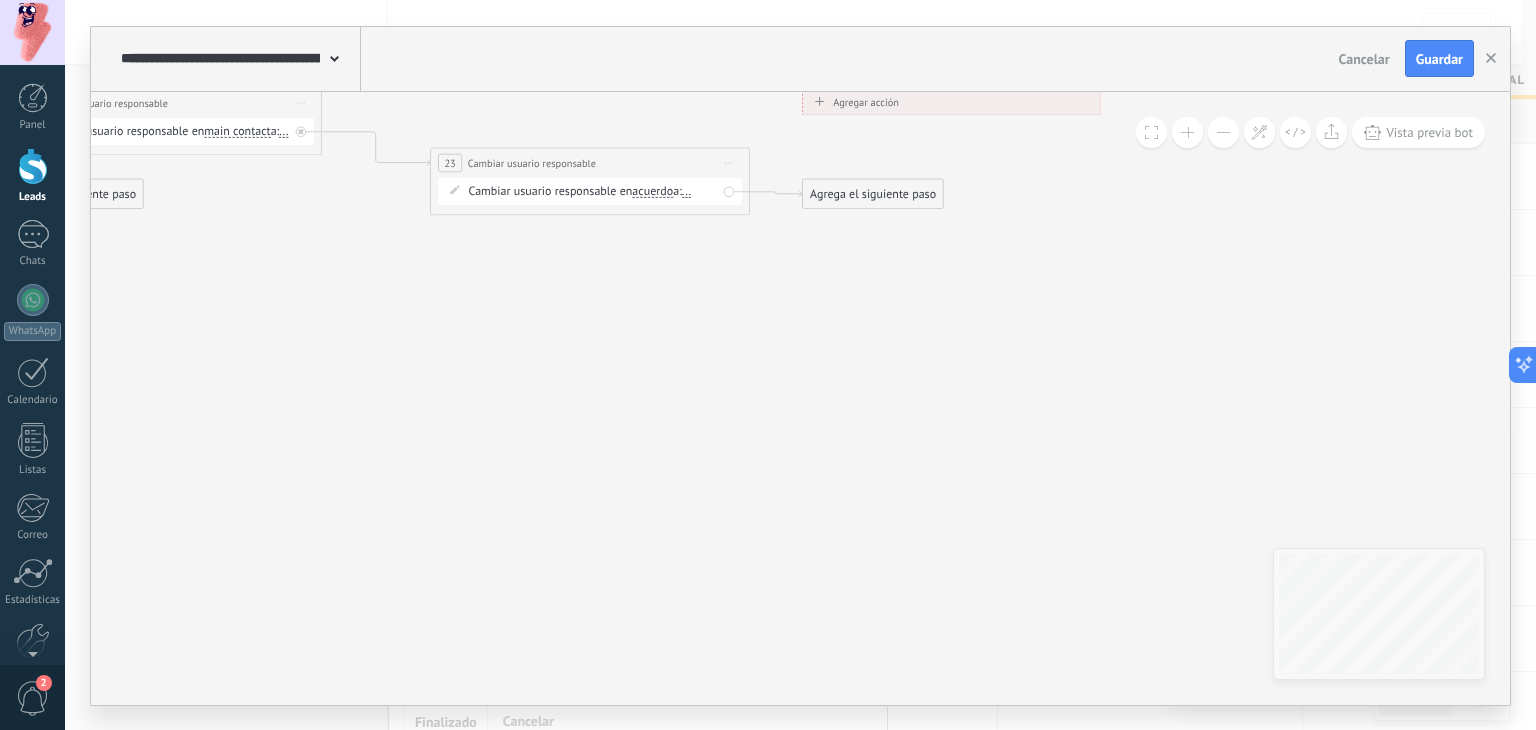 click on "Agrega el siguiente paso" at bounding box center (873, 194) 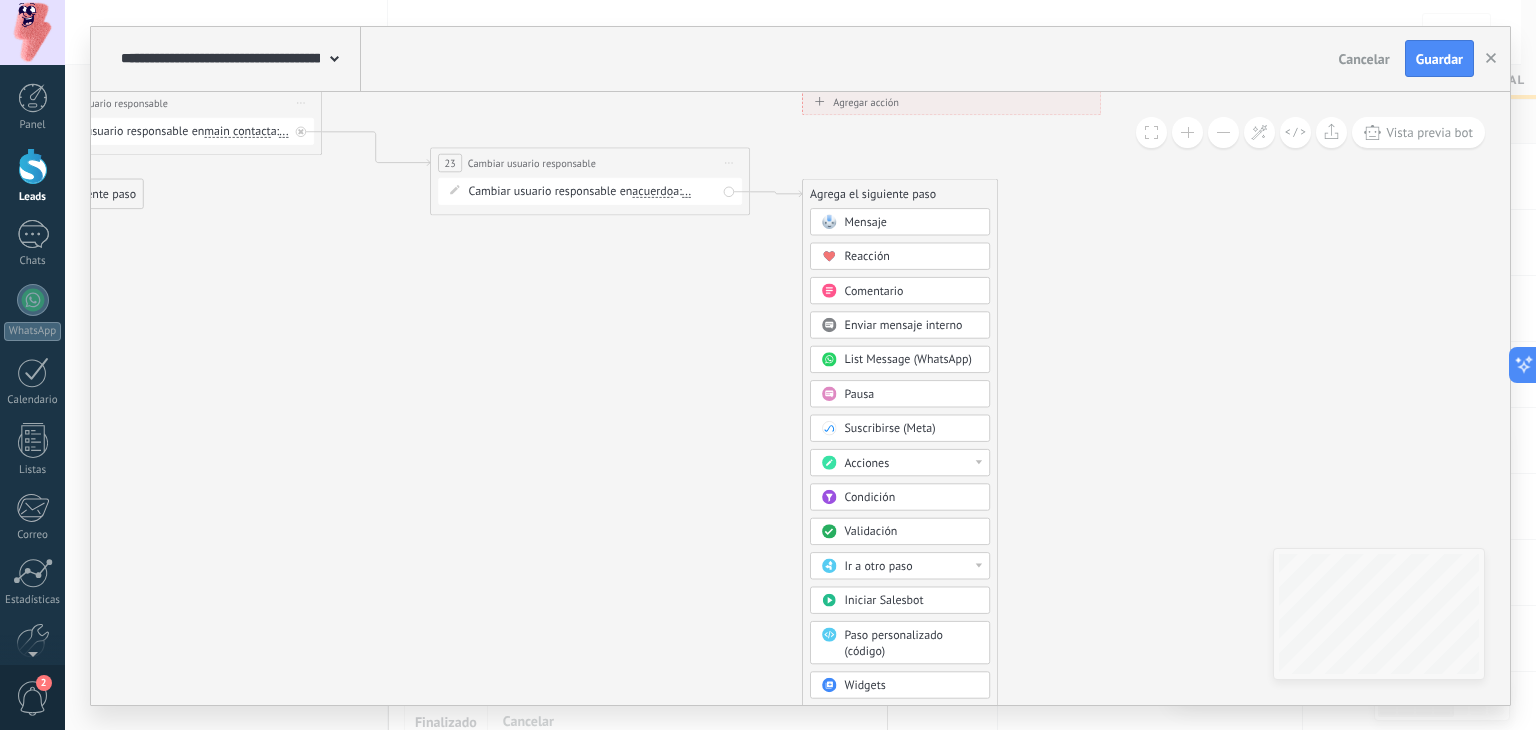 click 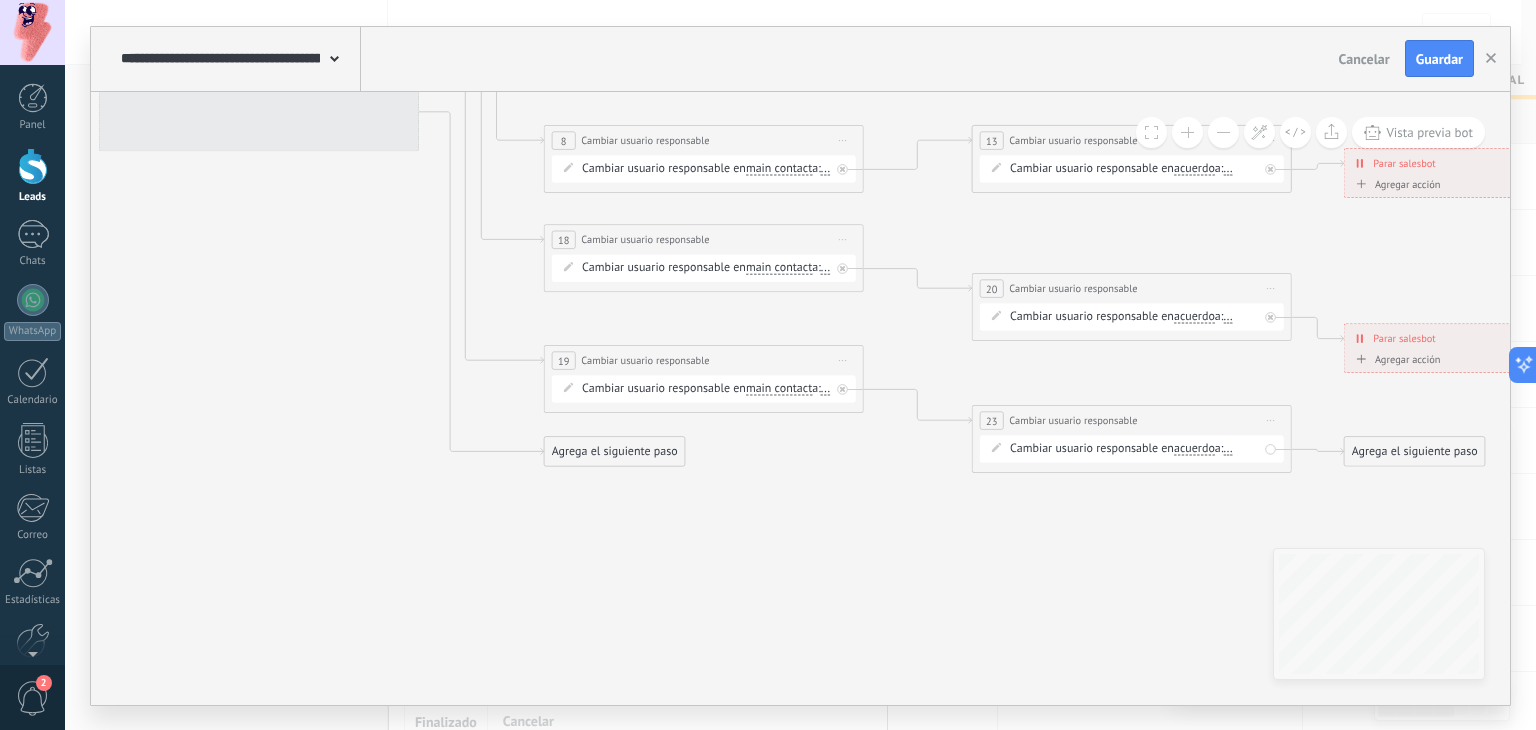 drag, startPoint x: 829, startPoint y: 473, endPoint x: 1053, endPoint y: 571, distance: 244.49948 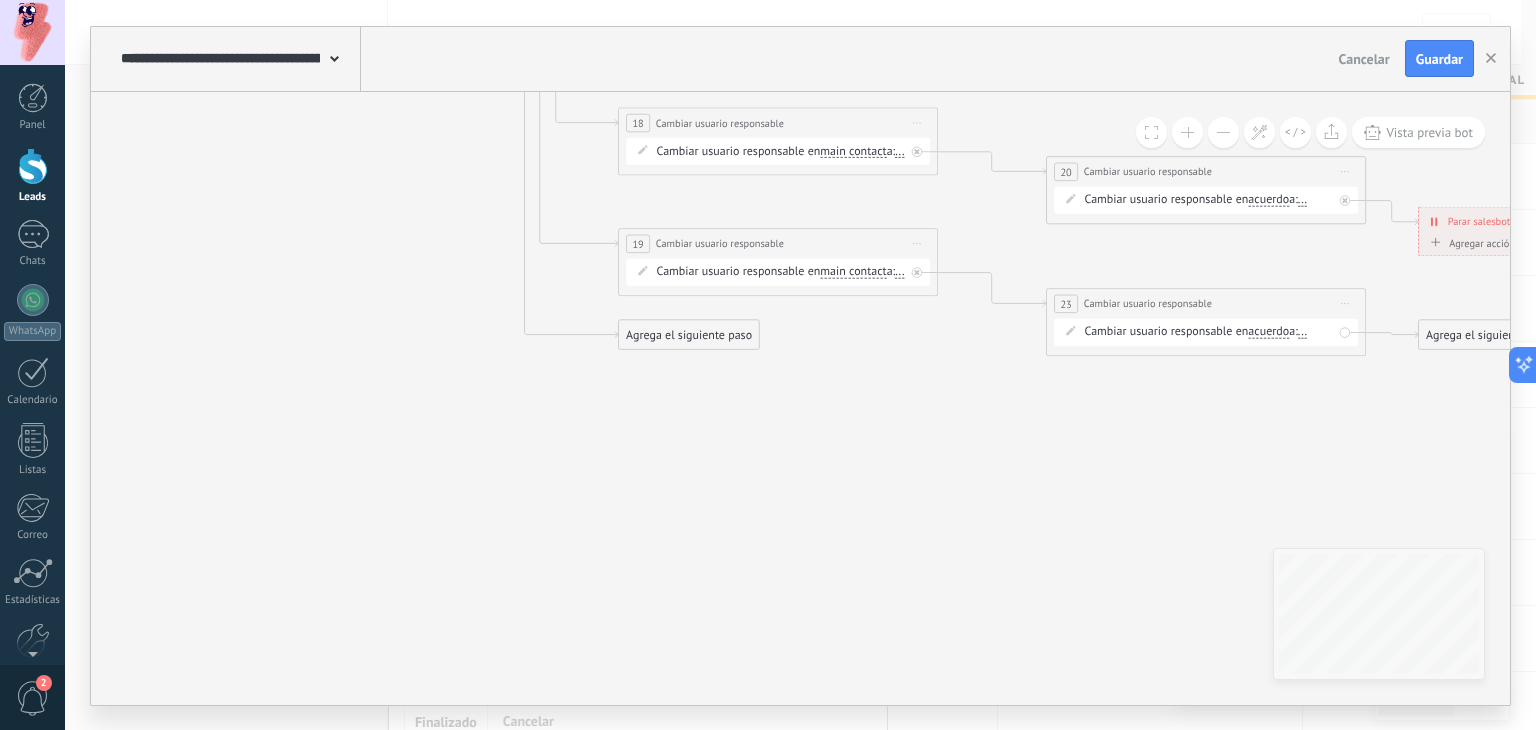 drag, startPoint x: 868, startPoint y: 513, endPoint x: 896, endPoint y: 359, distance: 156.52477 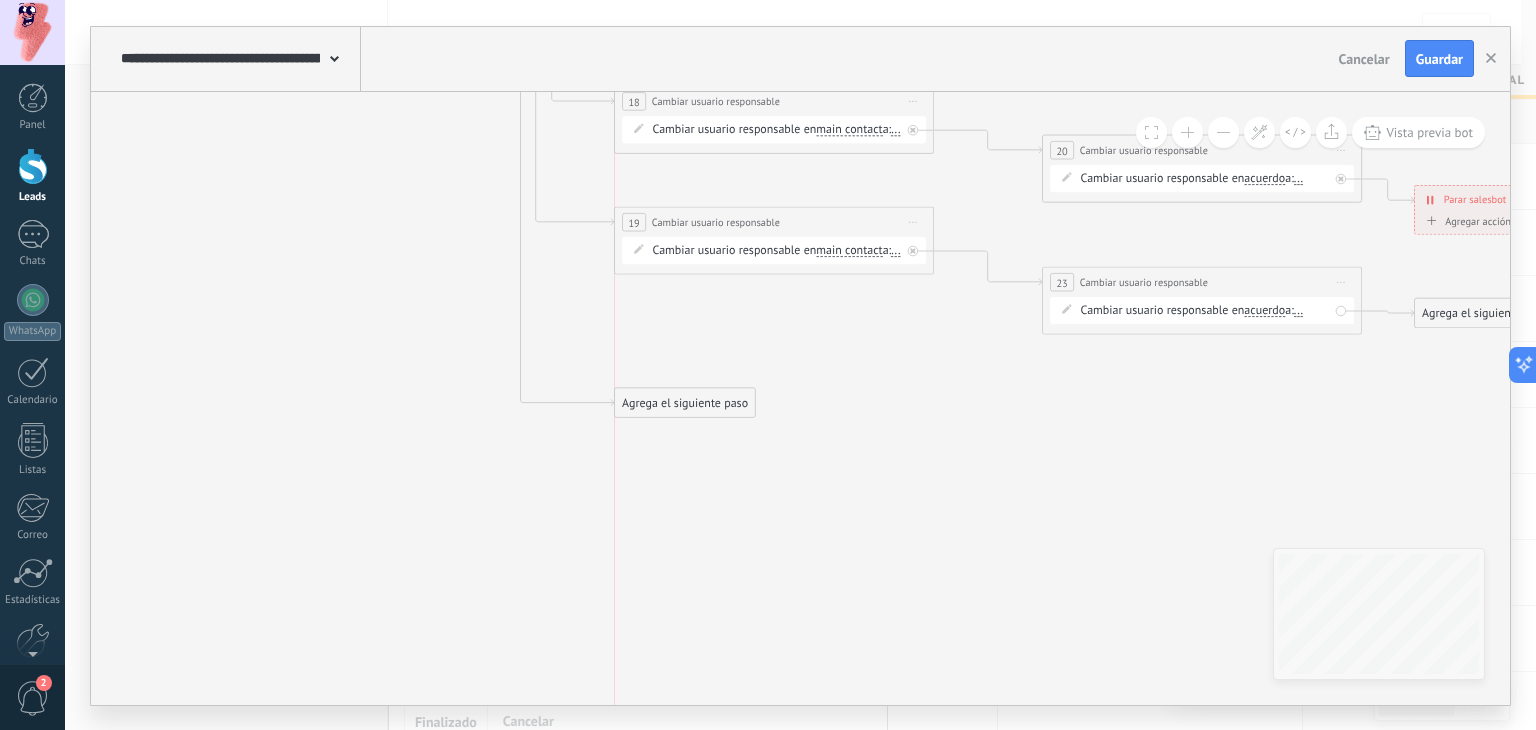 drag, startPoint x: 708, startPoint y: 345, endPoint x: 688, endPoint y: 404, distance: 62.297672 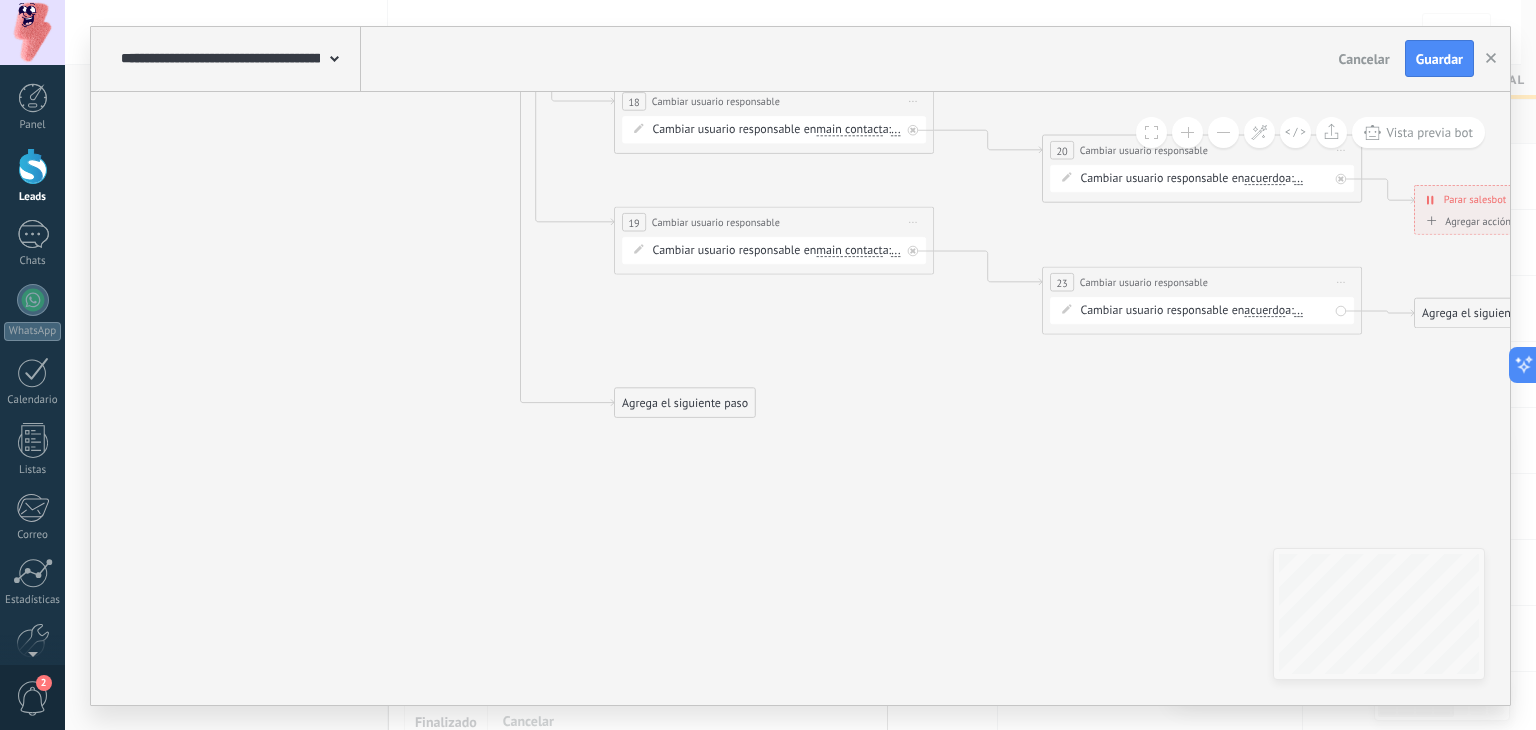 click on "Agrega el siguiente paso" at bounding box center (685, 402) 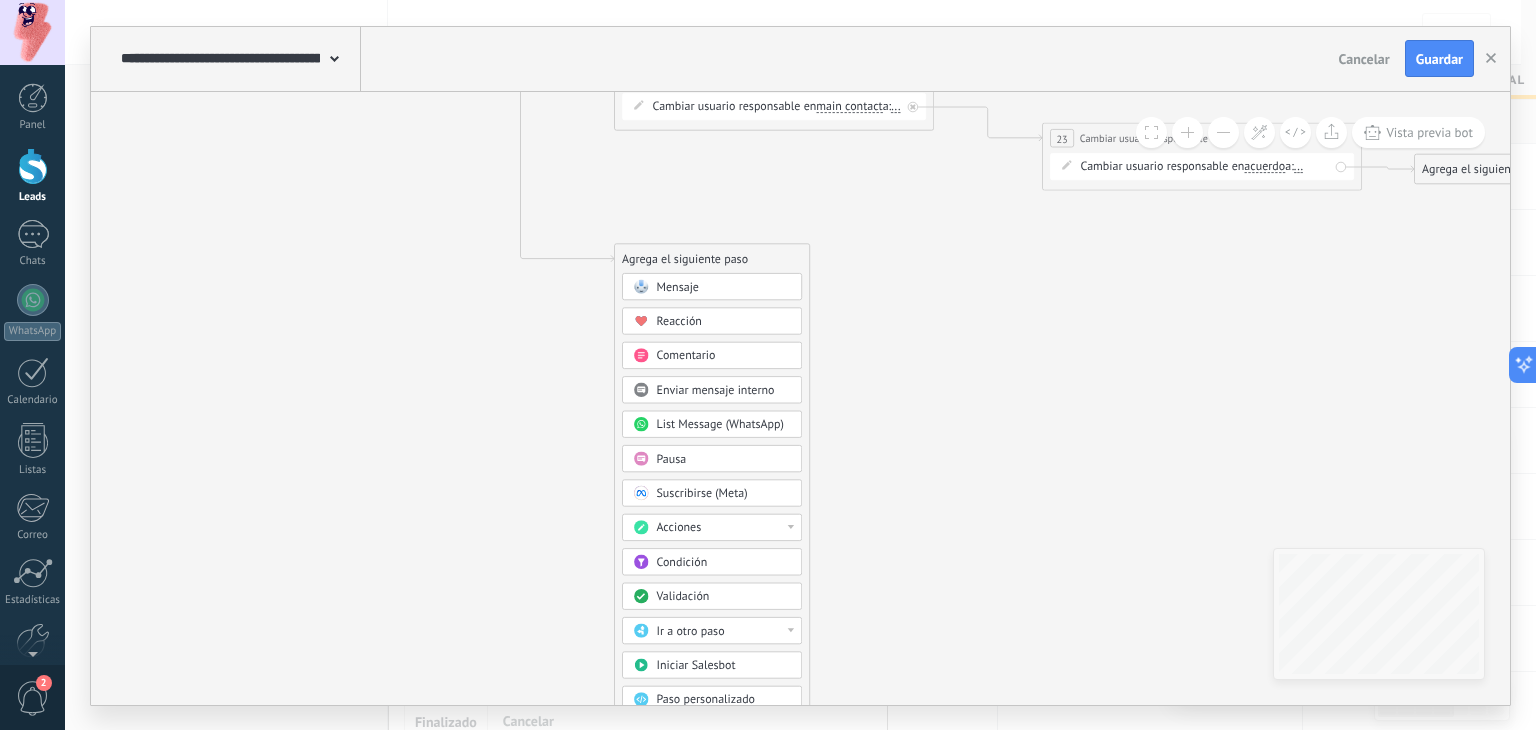 click on "Acciones" at bounding box center (724, 528) 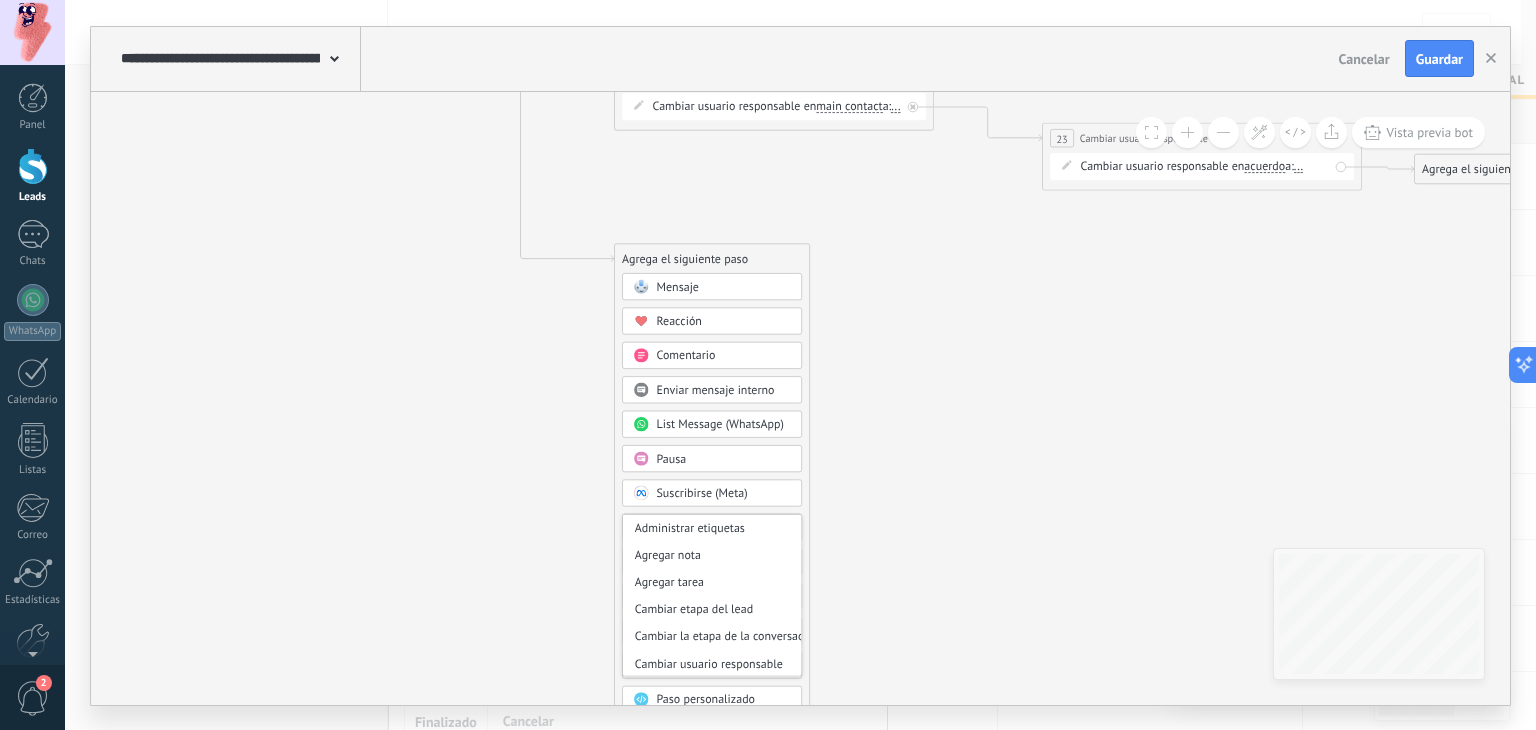 click on "Cambiar usuario responsable" at bounding box center (712, 663) 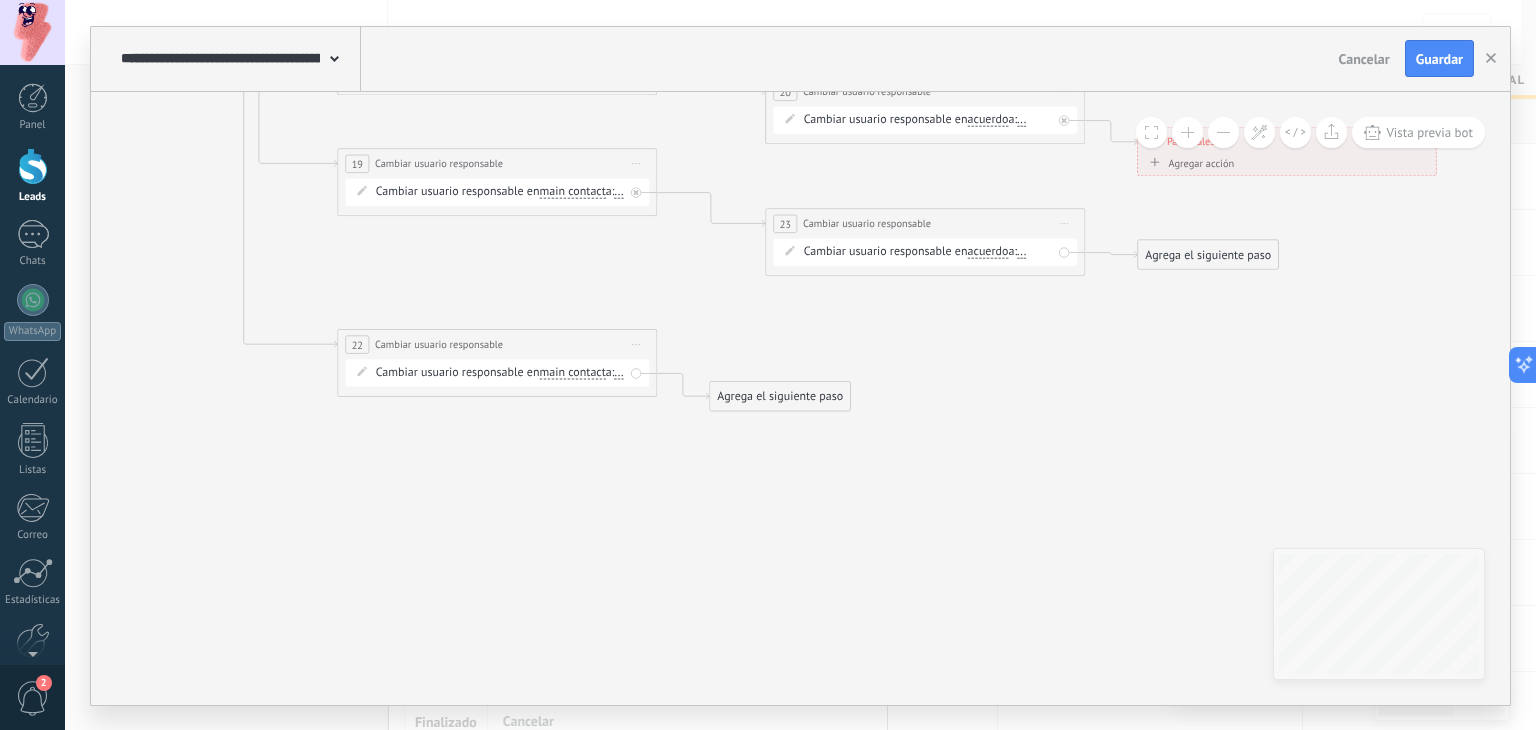 drag, startPoint x: 936, startPoint y: 494, endPoint x: 666, endPoint y: 569, distance: 280.2231 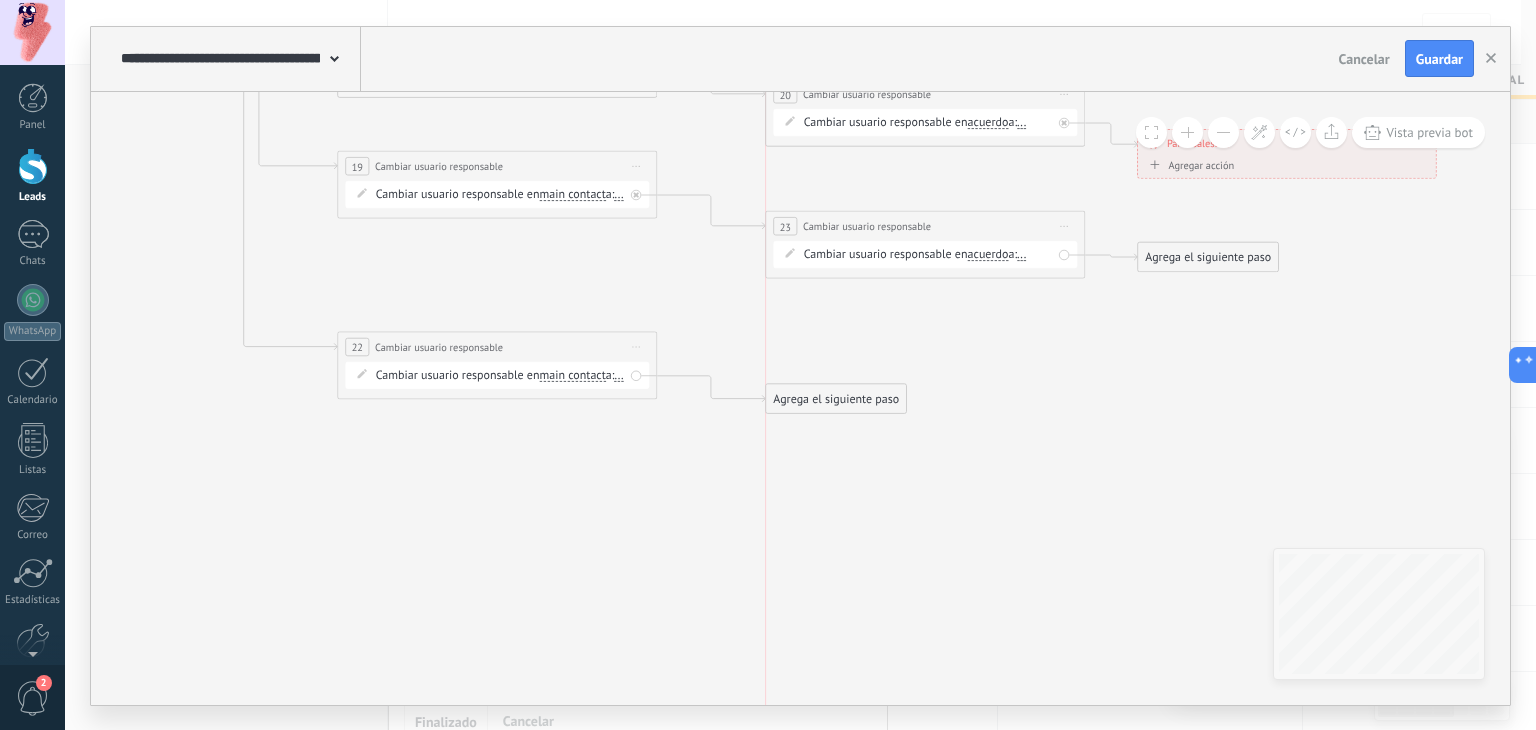 drag, startPoint x: 755, startPoint y: 410, endPoint x: 806, endPoint y: 410, distance: 51 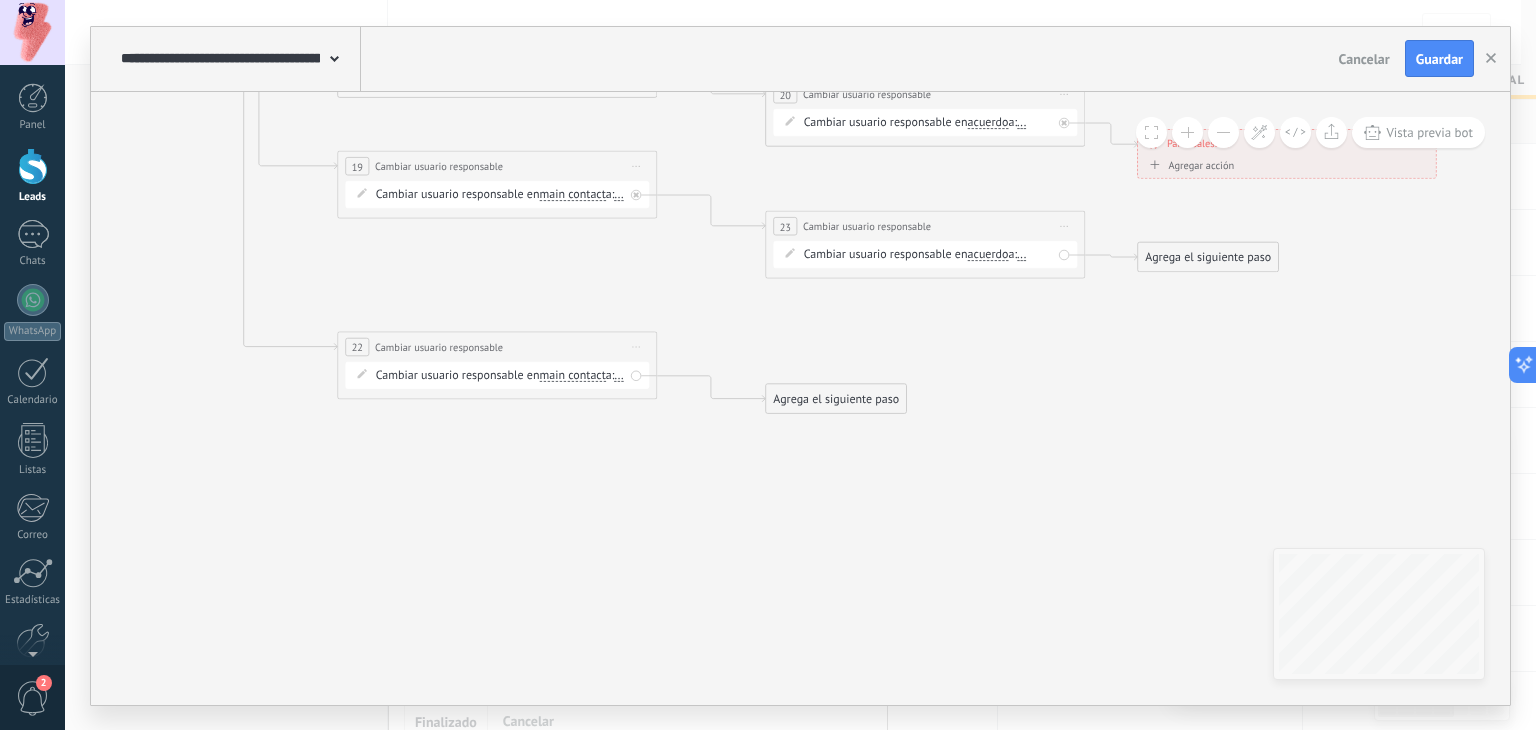 drag, startPoint x: 822, startPoint y: 402, endPoint x: 821, endPoint y: 390, distance: 12.0415945 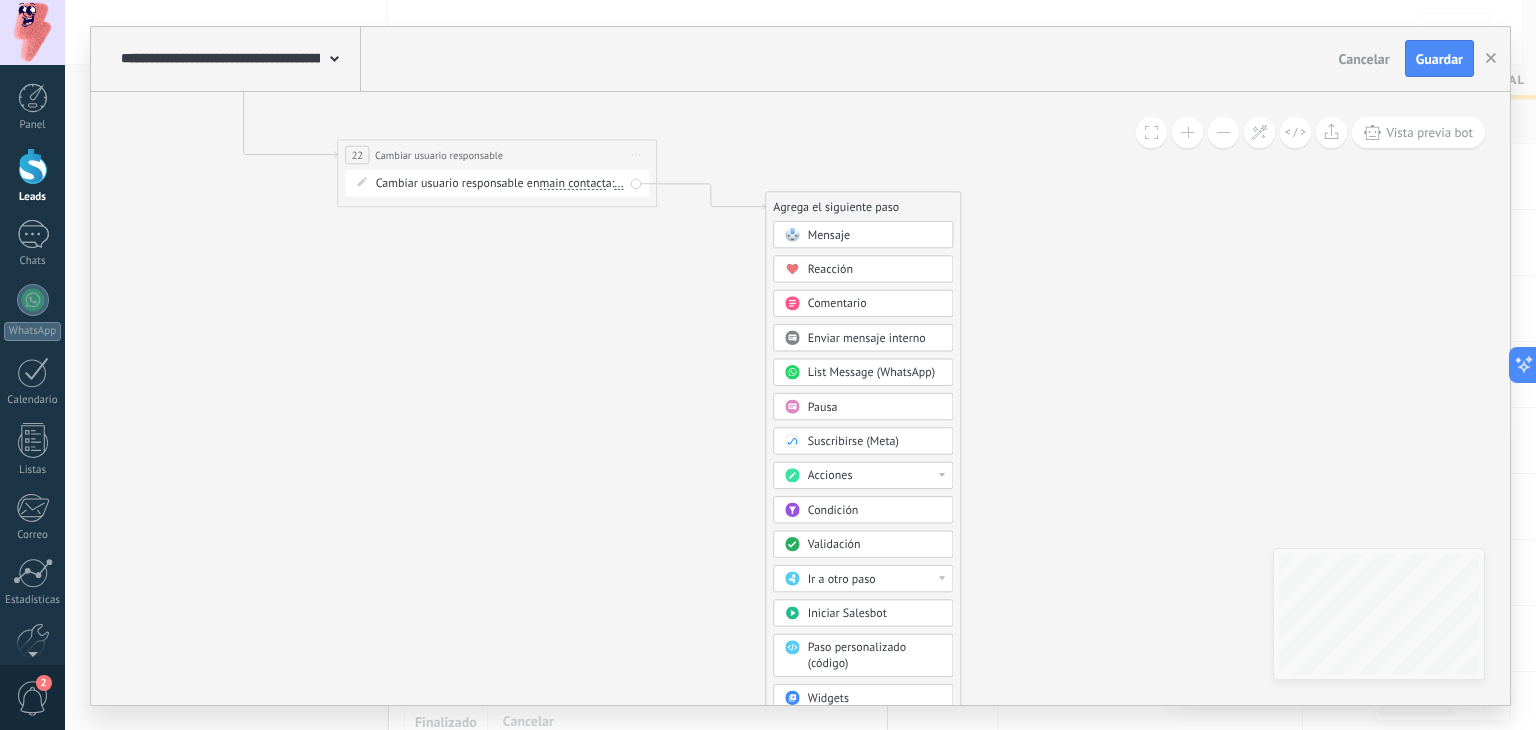 click on "Acciones" at bounding box center (875, 476) 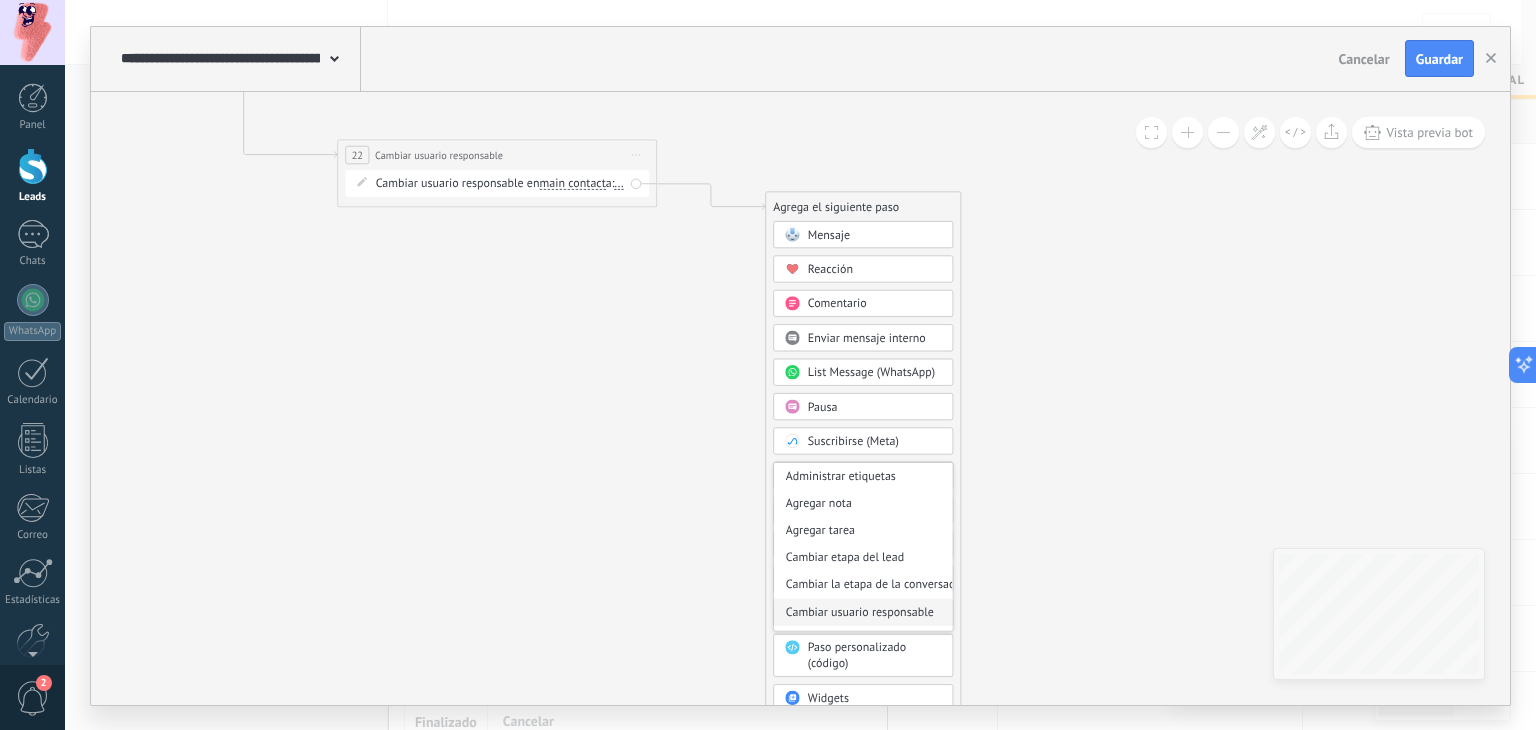 click on "Cambiar usuario responsable" at bounding box center [863, 611] 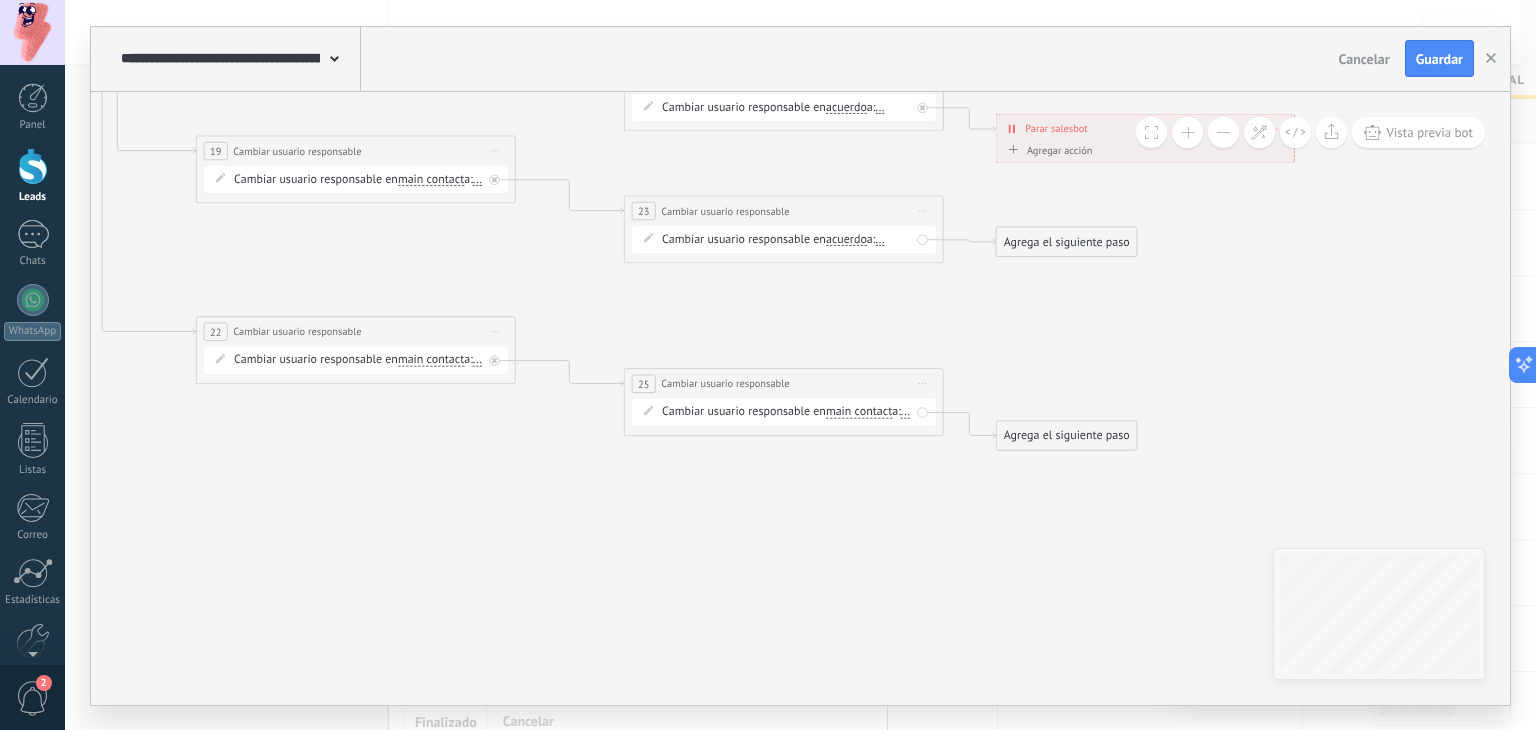 drag, startPoint x: 1000, startPoint y: 596, endPoint x: 1012, endPoint y: 659, distance: 64.132675 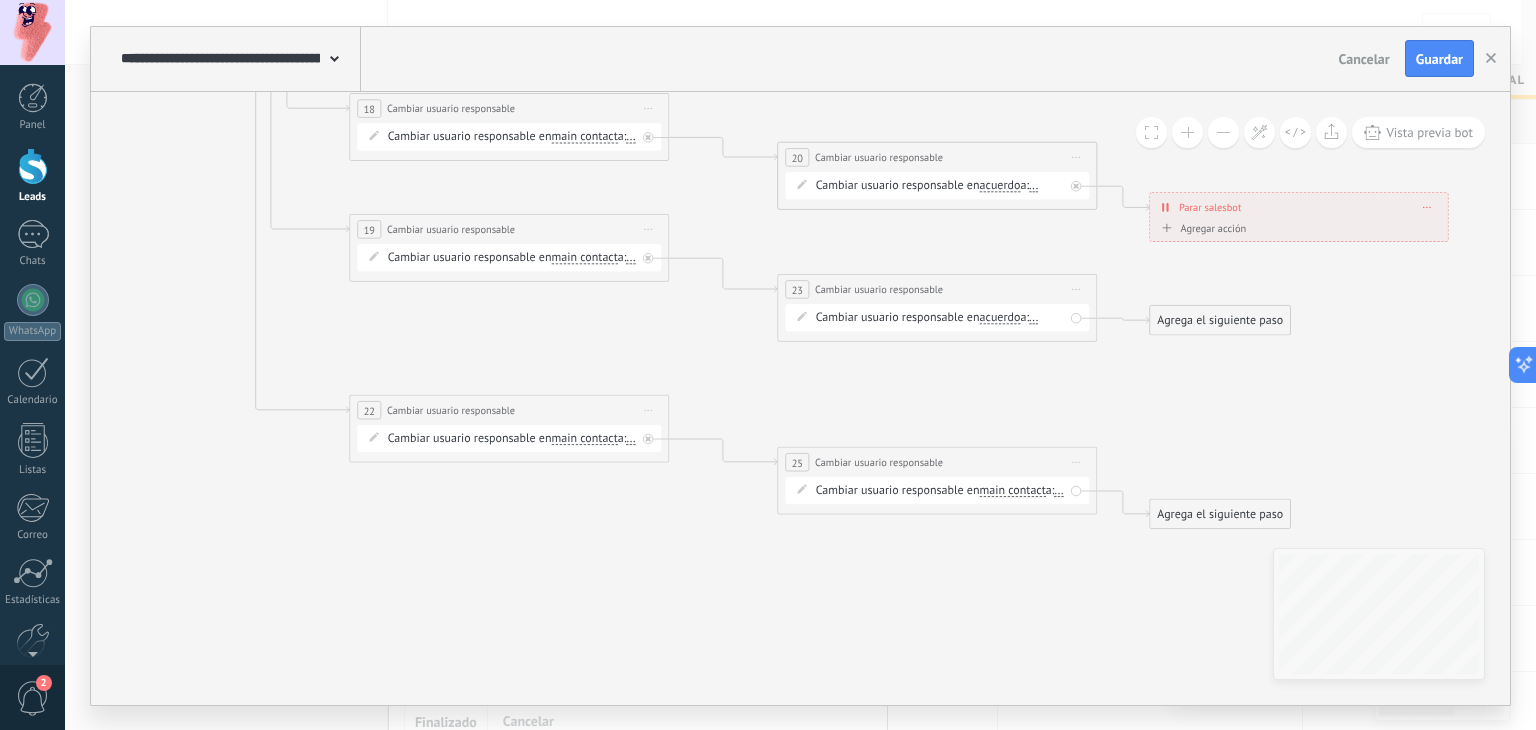 drag, startPoint x: 1106, startPoint y: 341, endPoint x: 1260, endPoint y: 416, distance: 171.29214 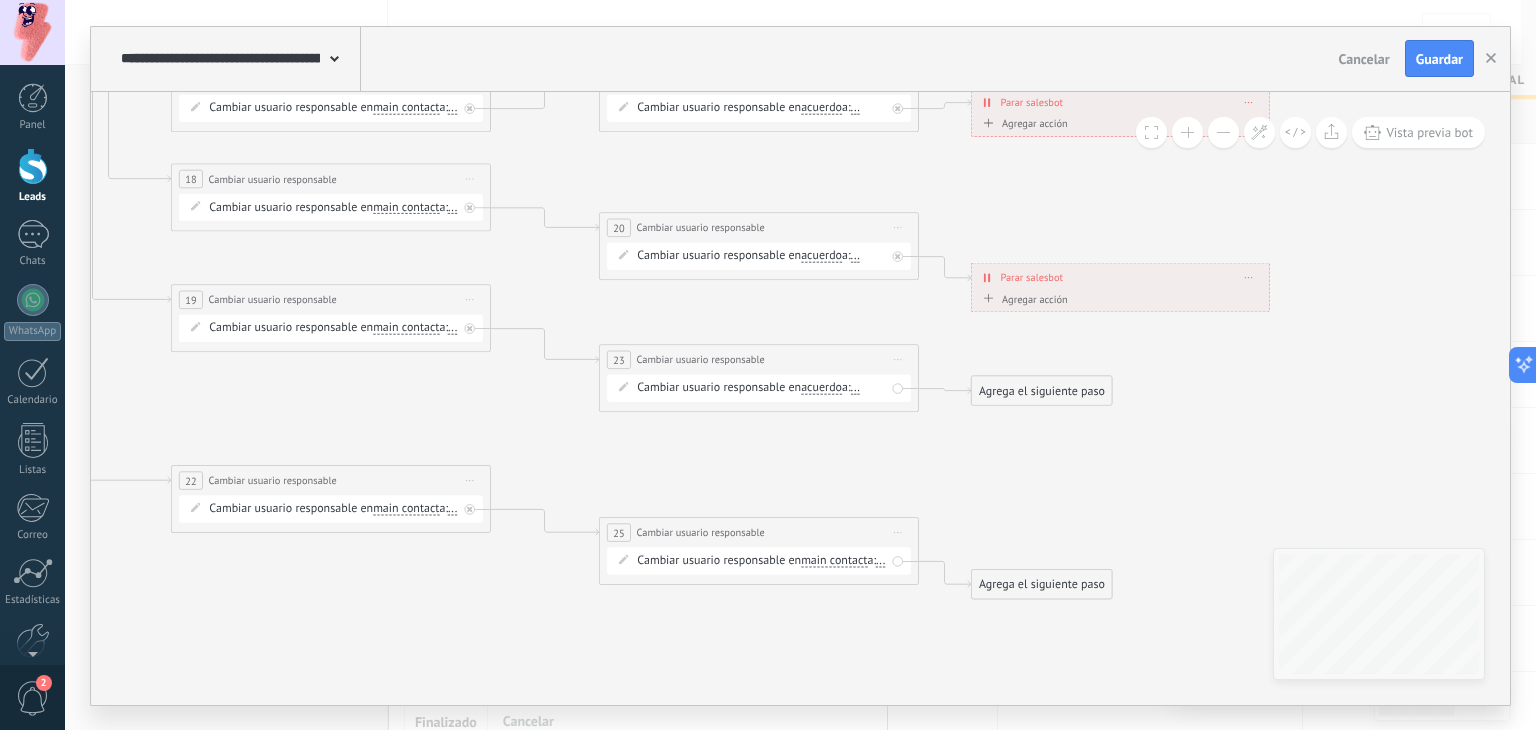 drag, startPoint x: 1267, startPoint y: 423, endPoint x: 1059, endPoint y: 474, distance: 214.16115 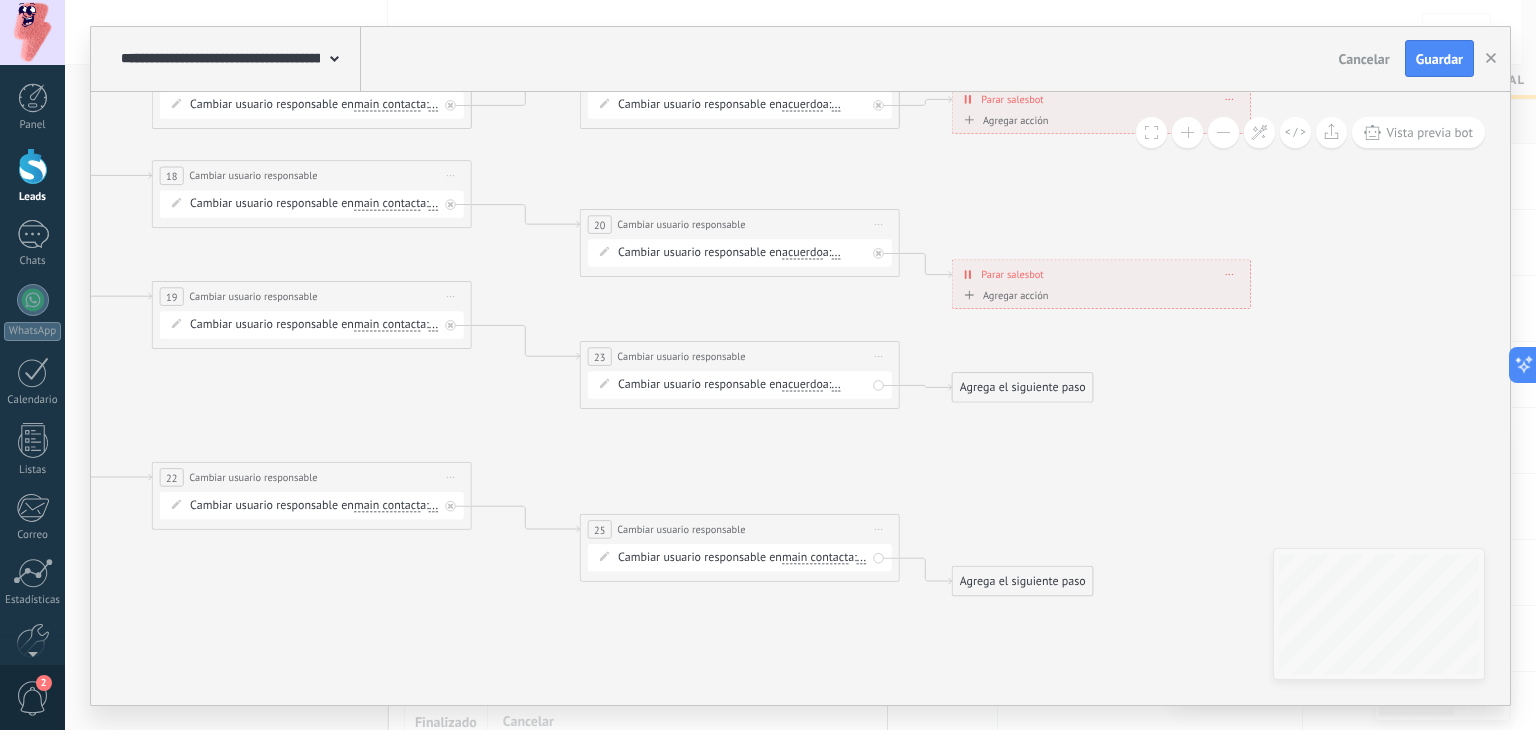 click on "Agrega el siguiente paso" at bounding box center [1023, 387] 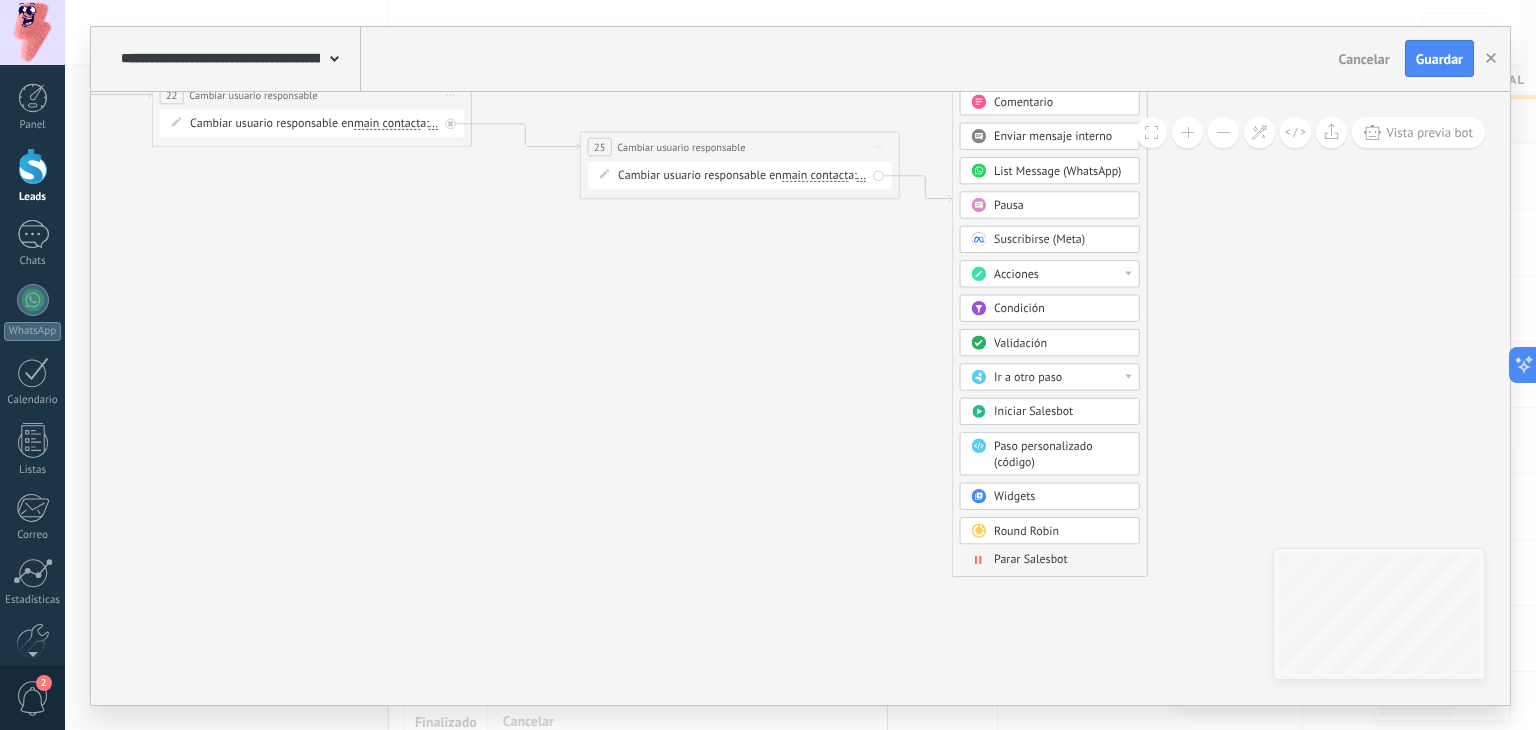 click on "Parar Salesbot" at bounding box center [1031, 559] 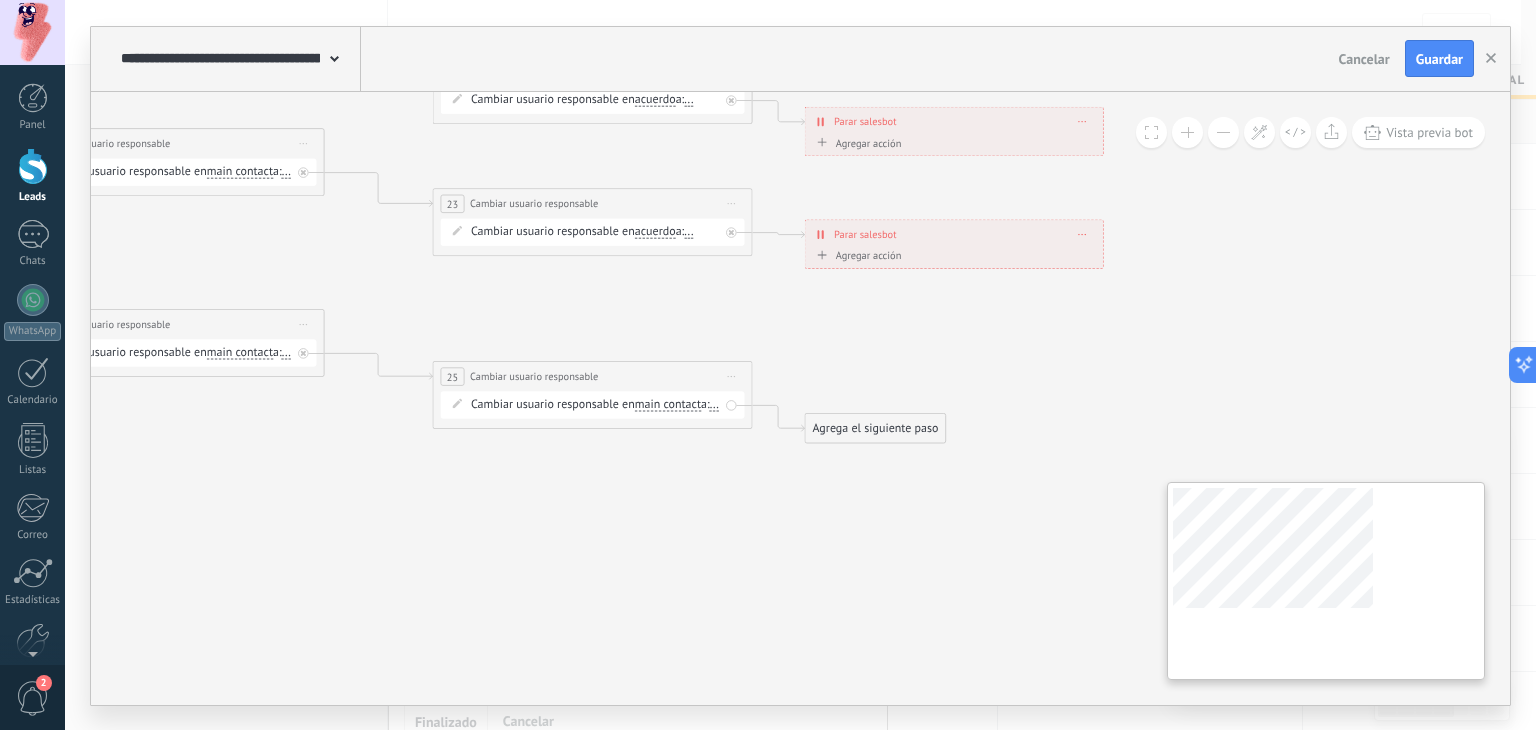 click on "**********" at bounding box center [800, 398] 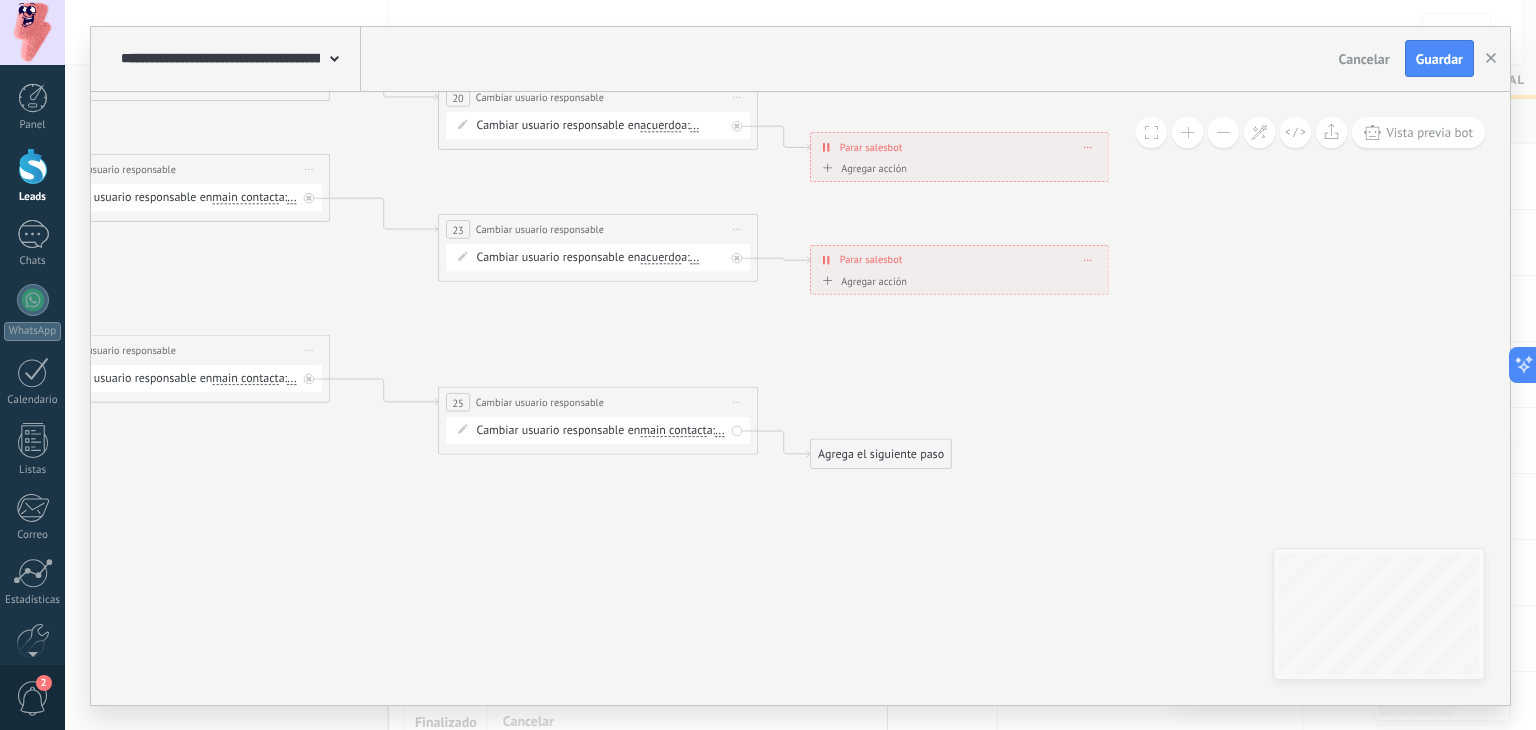 click on "Agrega el siguiente paso" at bounding box center (881, 454) 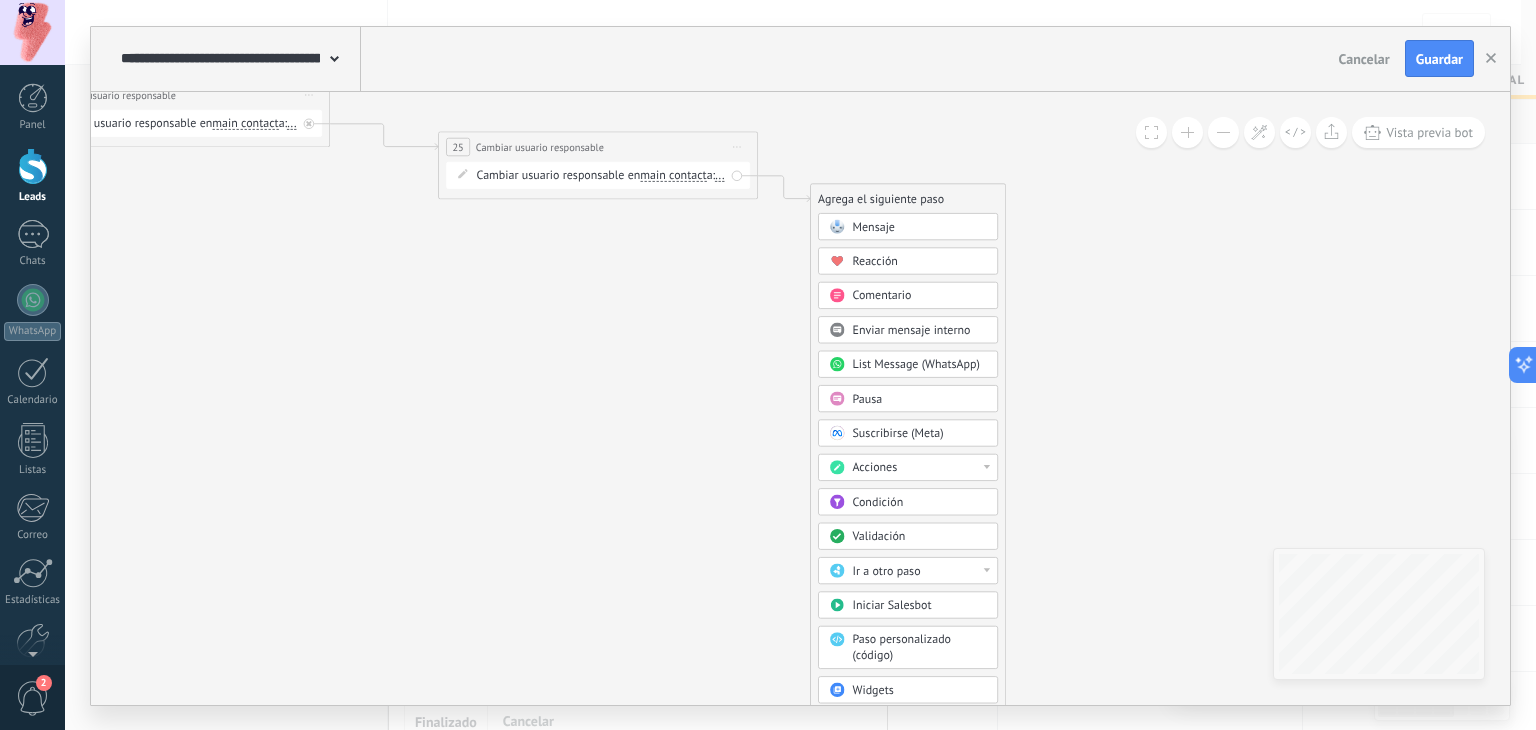 click on "Acciones" at bounding box center [920, 468] 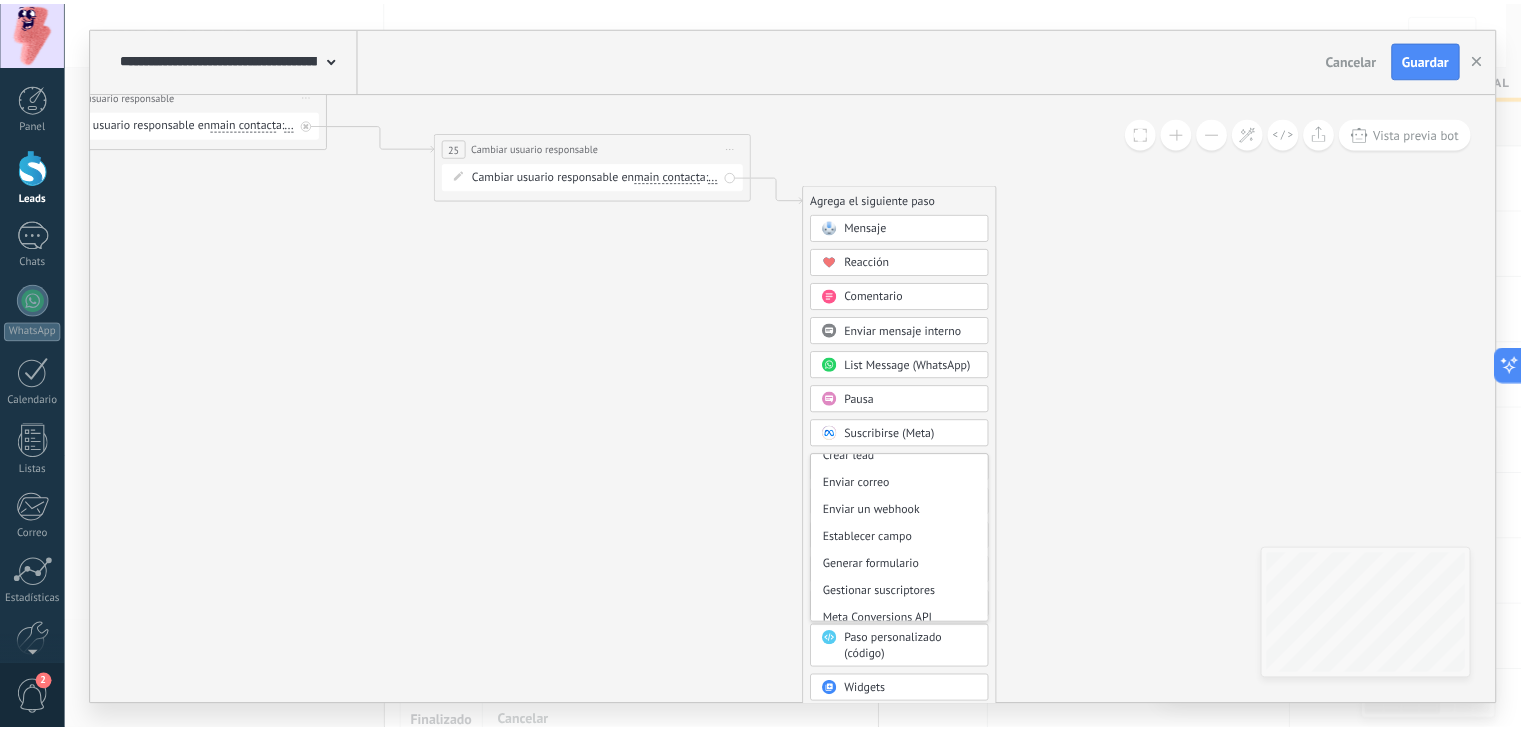 scroll, scrollTop: 265, scrollLeft: 0, axis: vertical 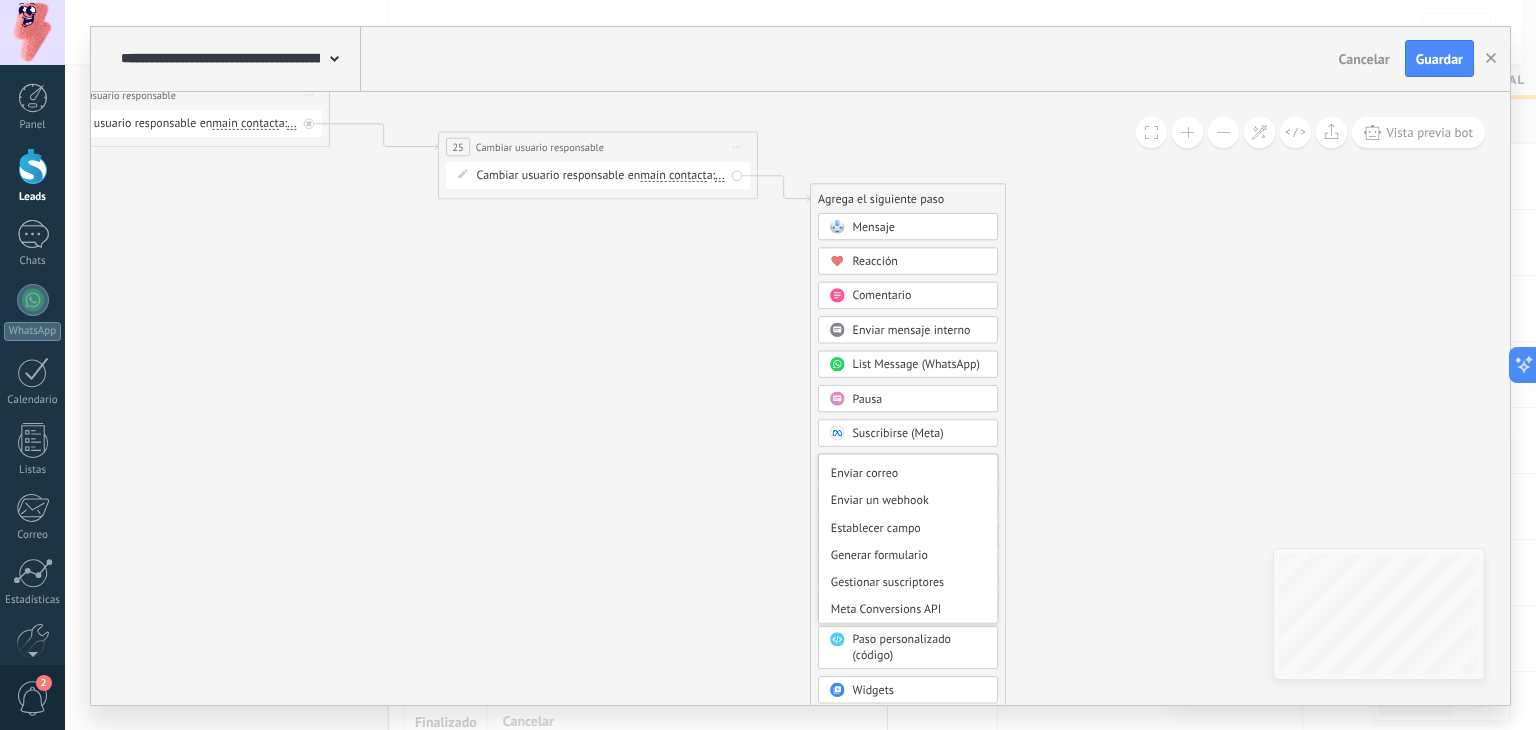 click 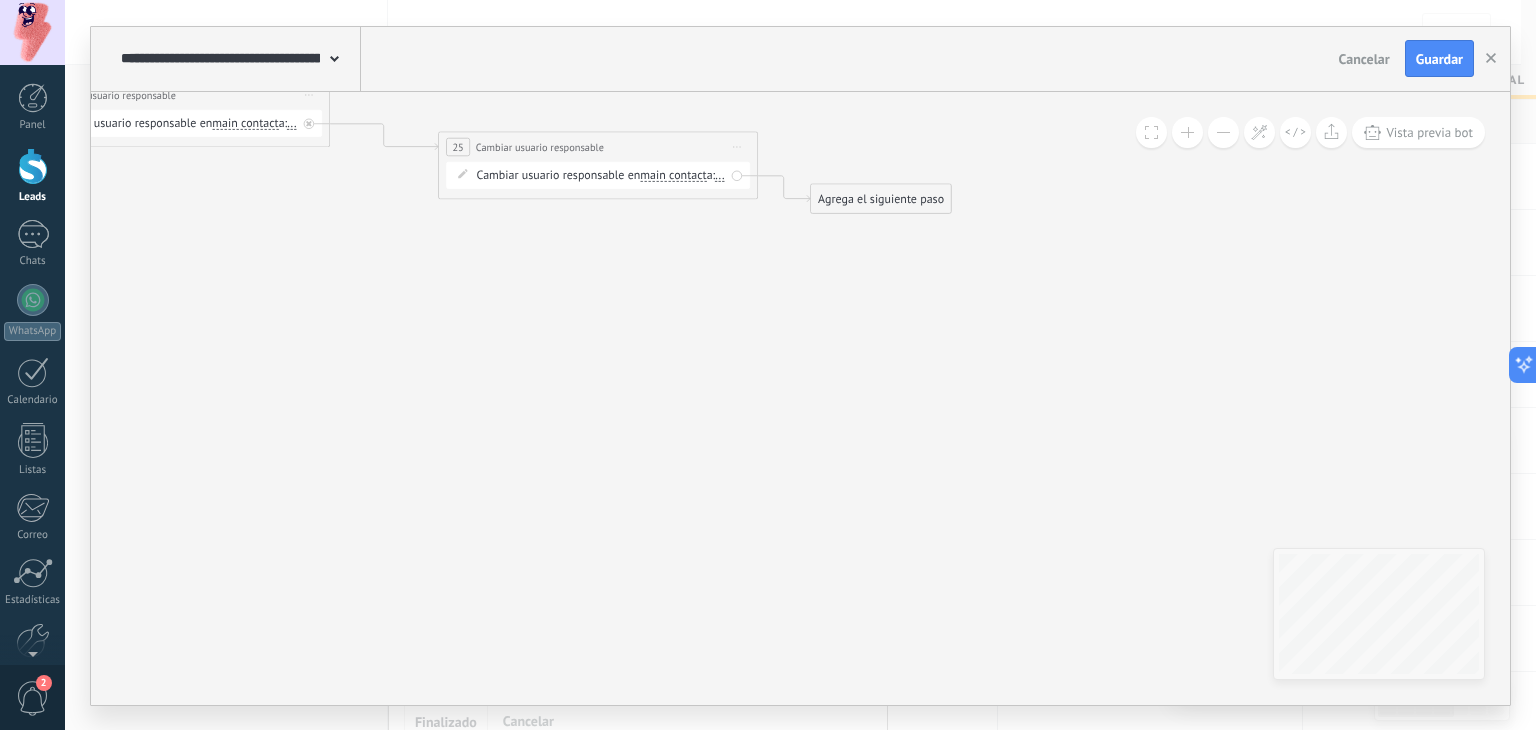click on "Agrega el siguiente paso" at bounding box center [881, 198] 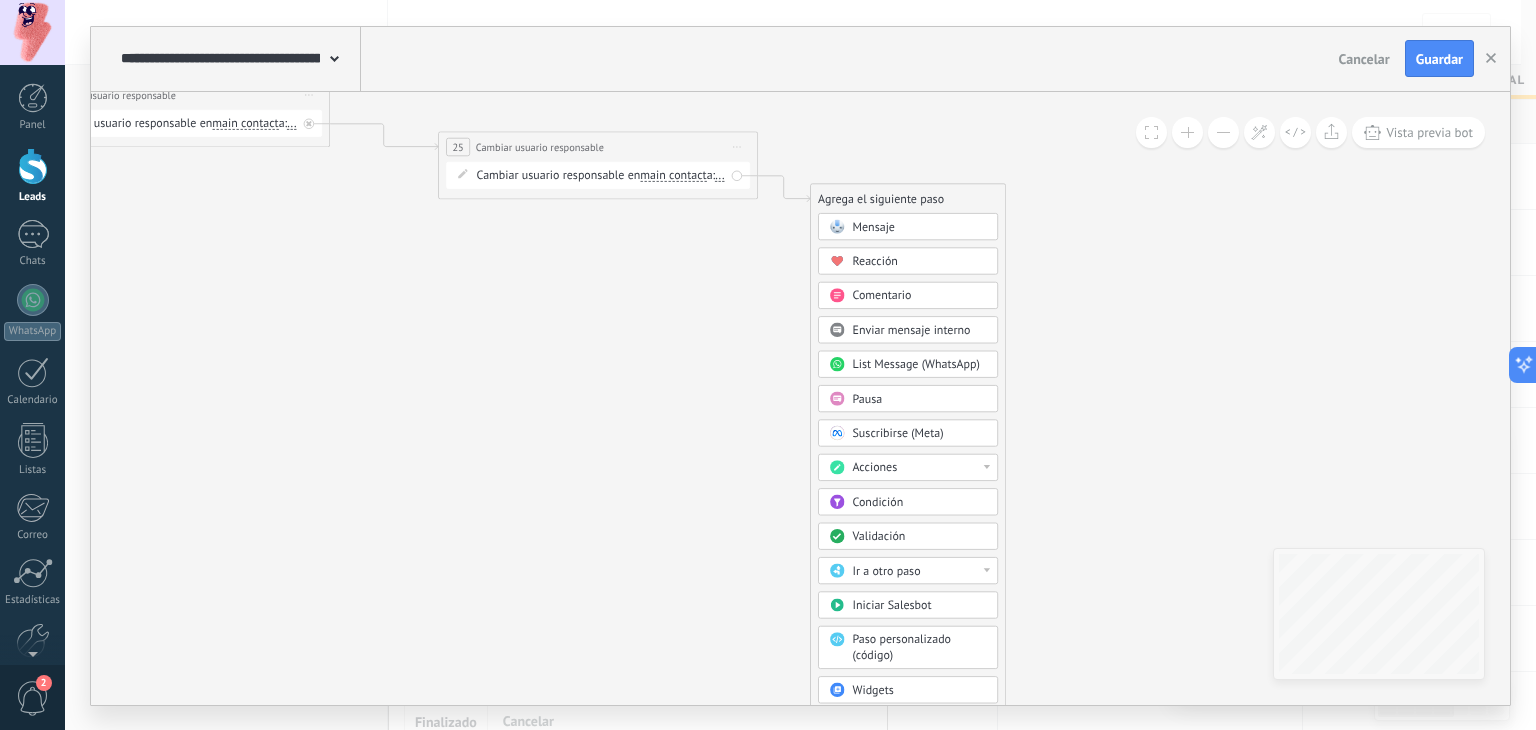 click 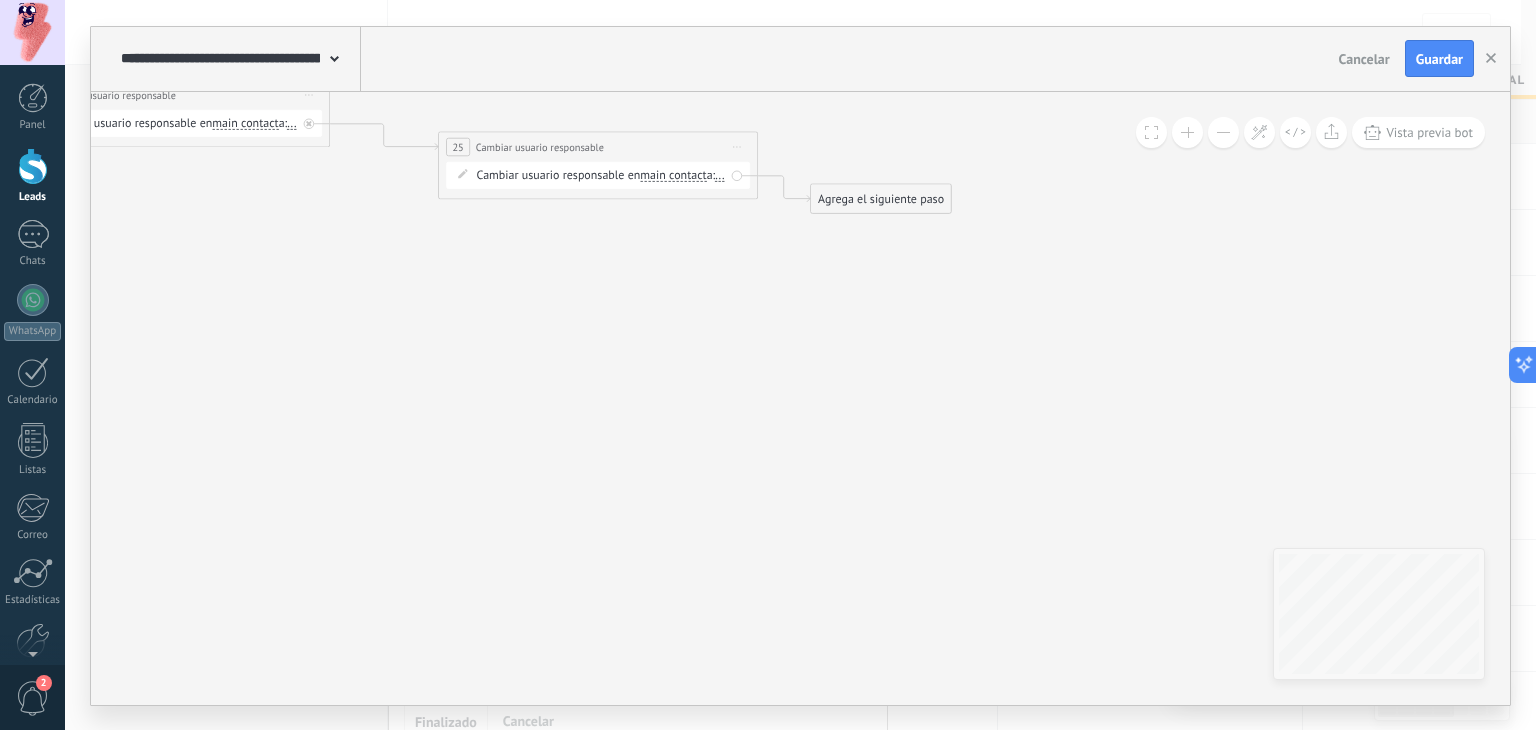 click at bounding box center [1223, 132] 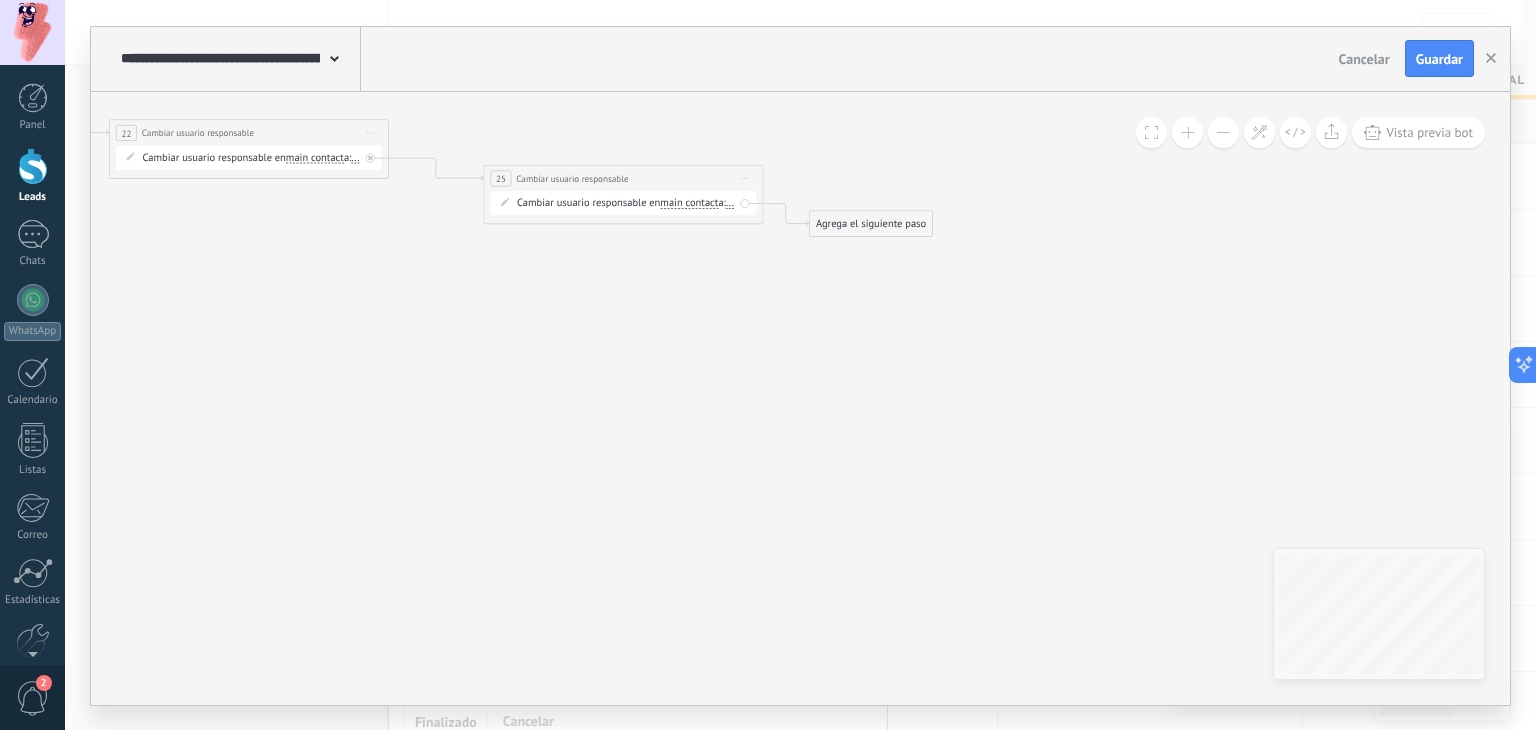 click at bounding box center (1223, 132) 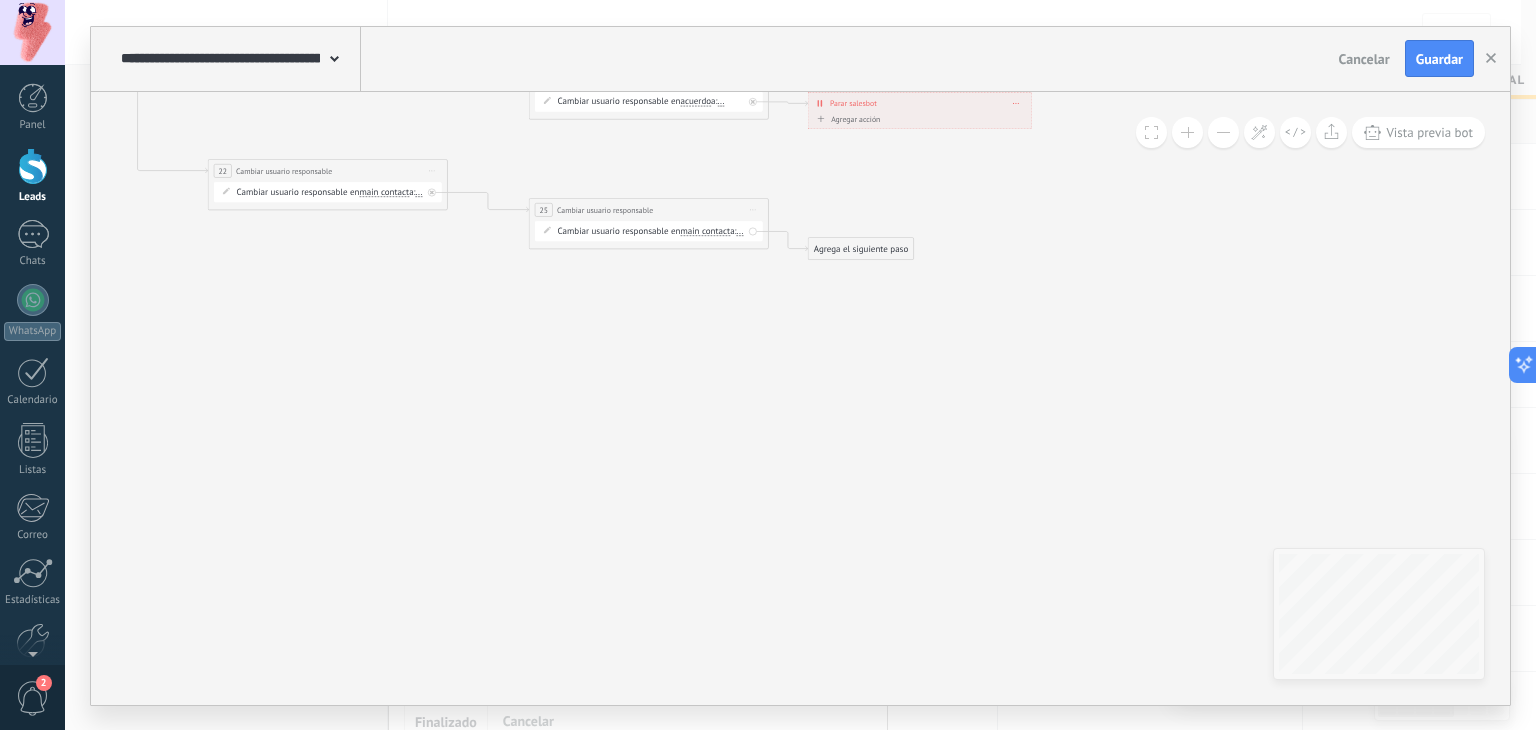 click at bounding box center [1223, 132] 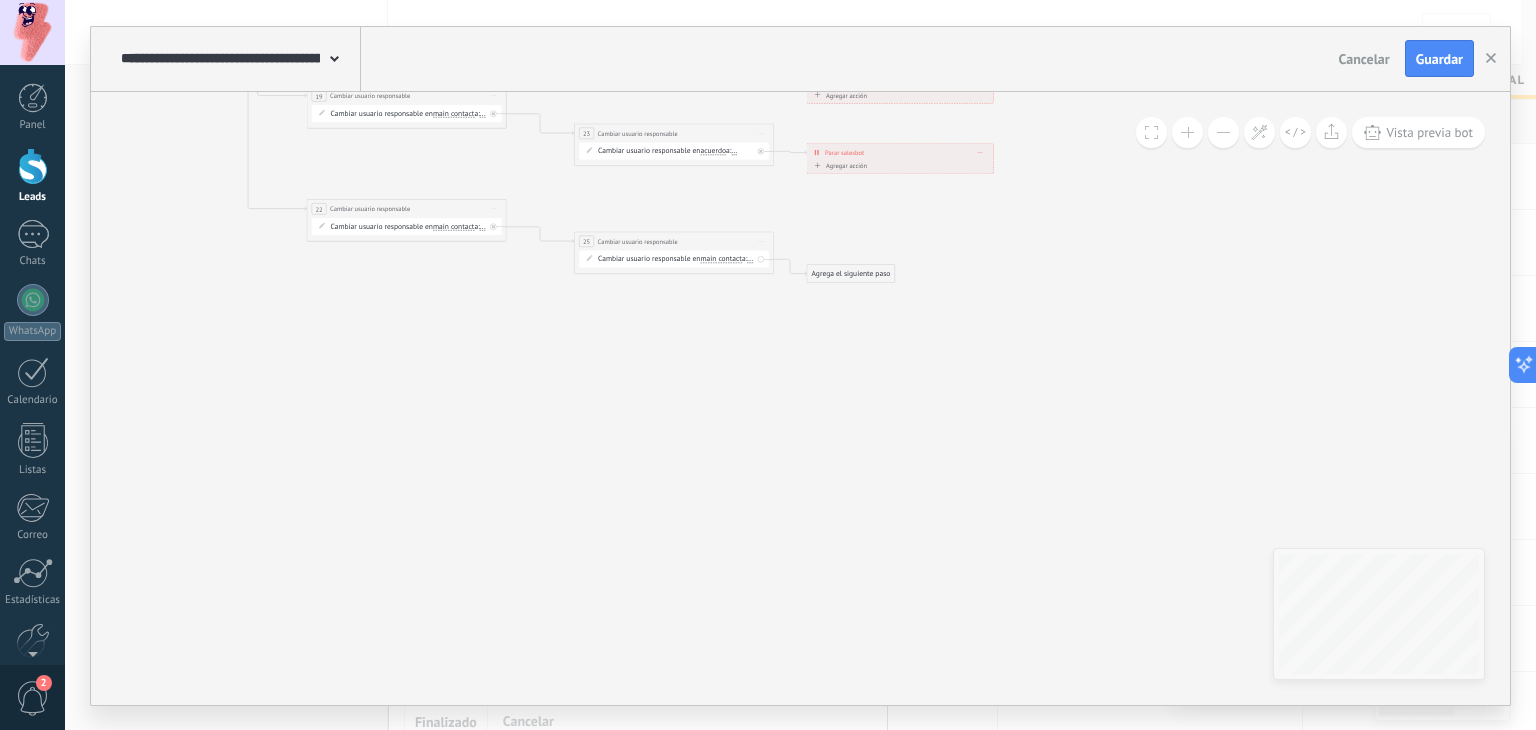 click at bounding box center (1223, 132) 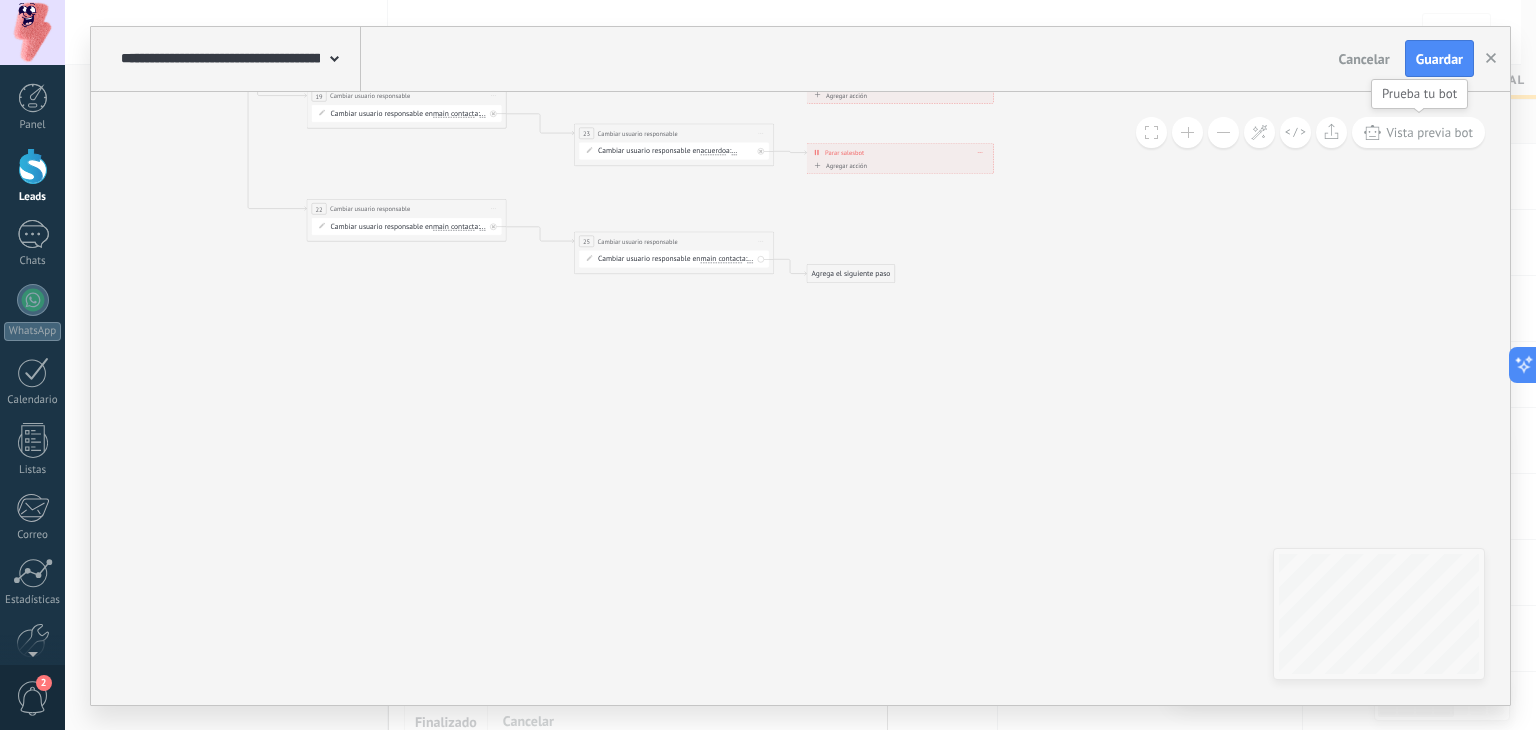 click on "Vista previa bot" at bounding box center (1429, 132) 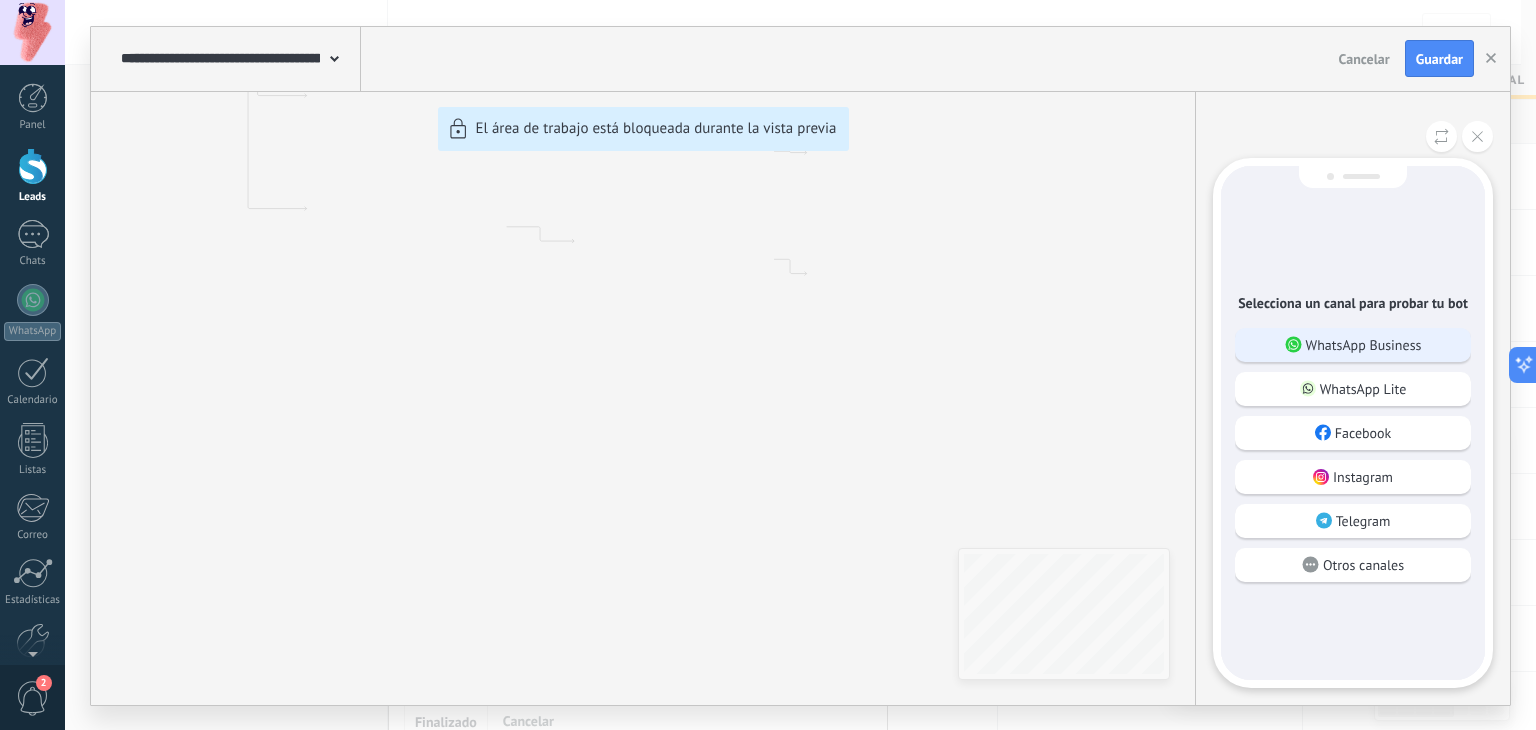 click on "WhatsApp Business" at bounding box center (1364, 345) 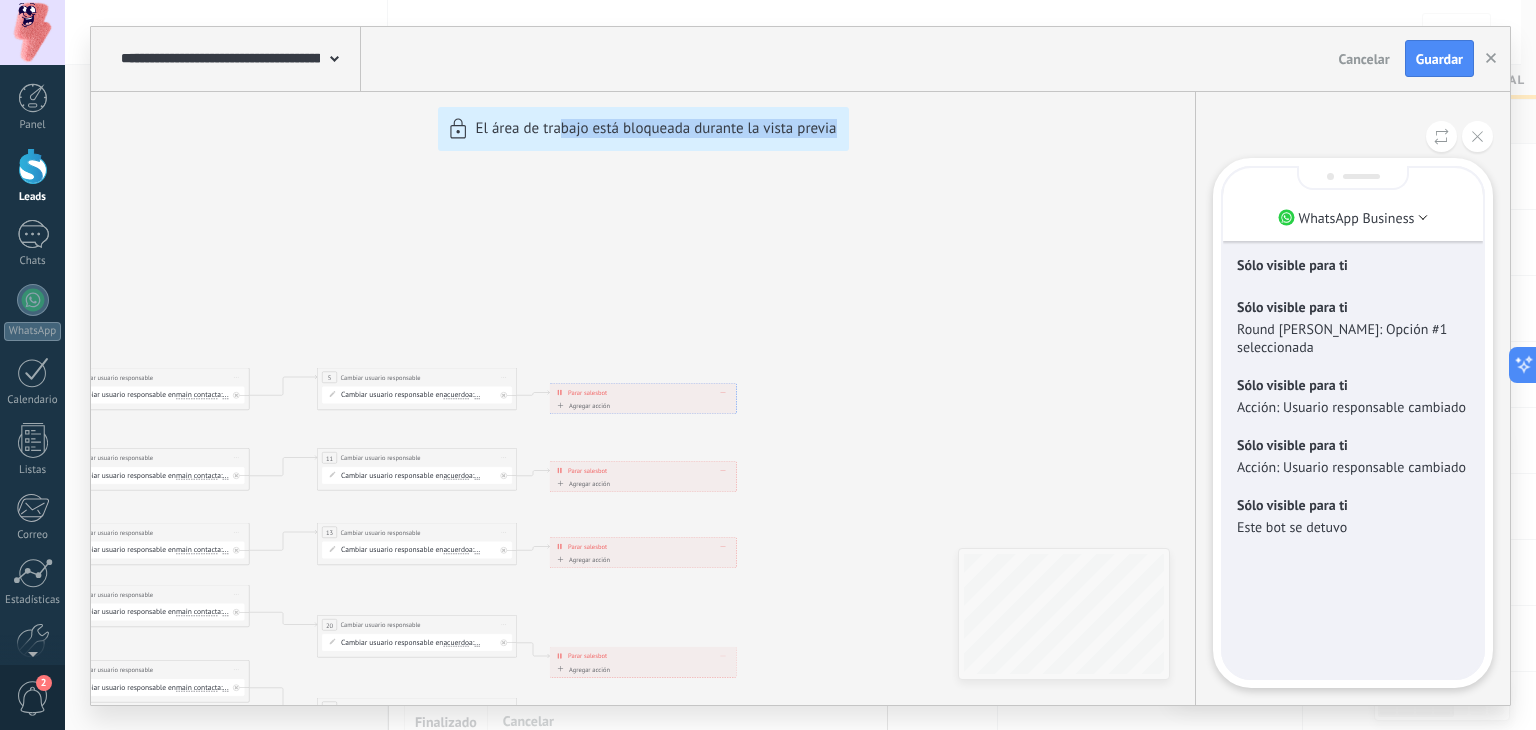 drag, startPoint x: 557, startPoint y: 265, endPoint x: 844, endPoint y: 206, distance: 293.0017 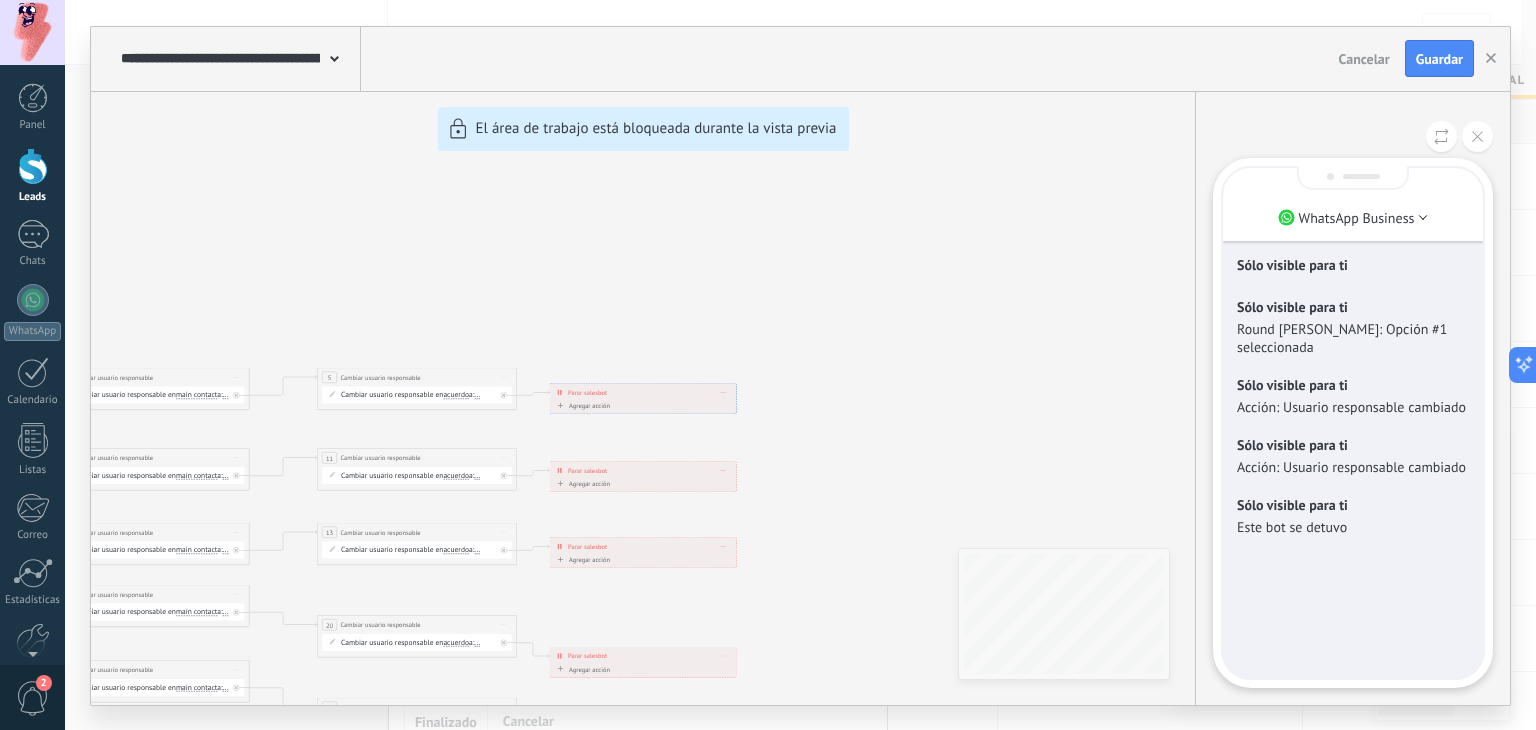 drag, startPoint x: 860, startPoint y: 349, endPoint x: 948, endPoint y: 297, distance: 102.21546 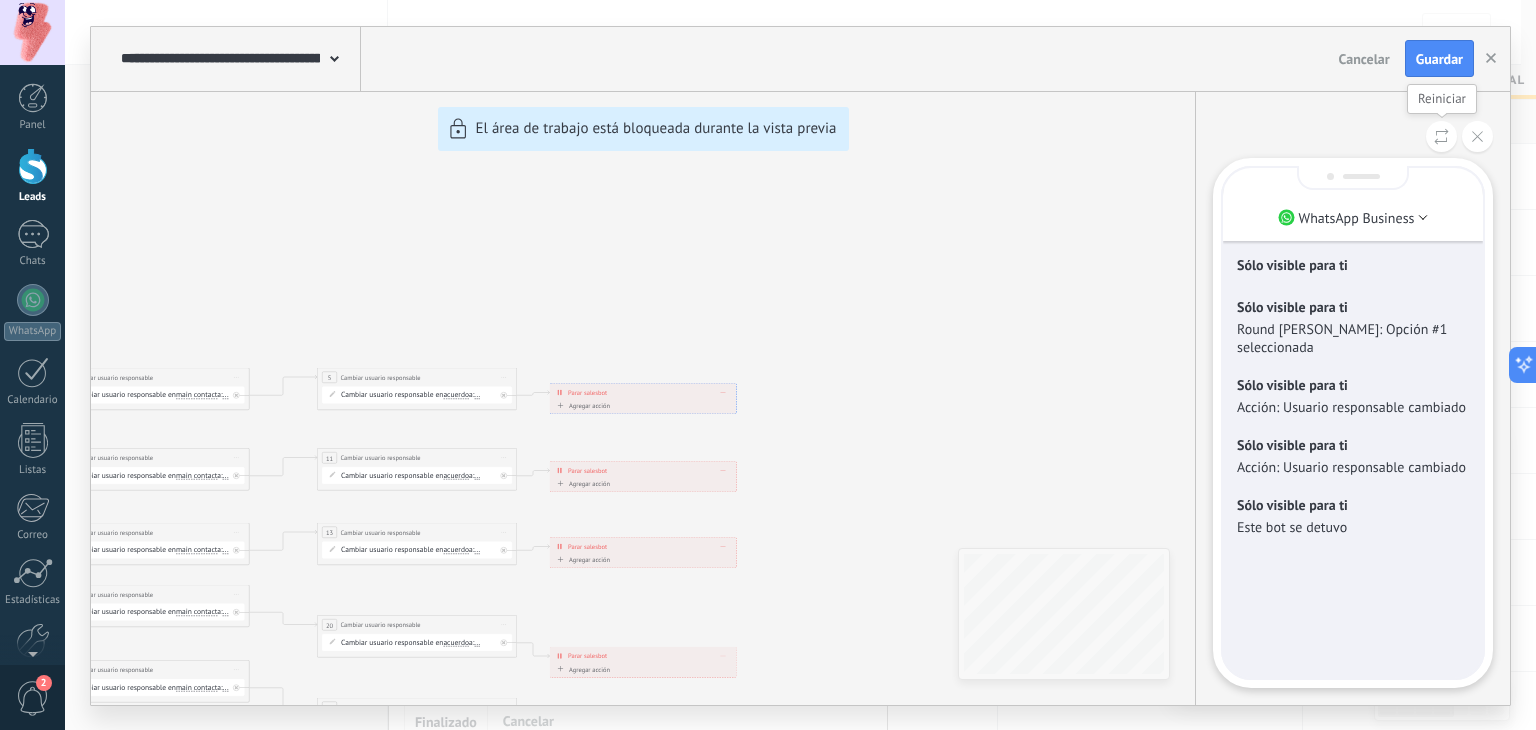 click 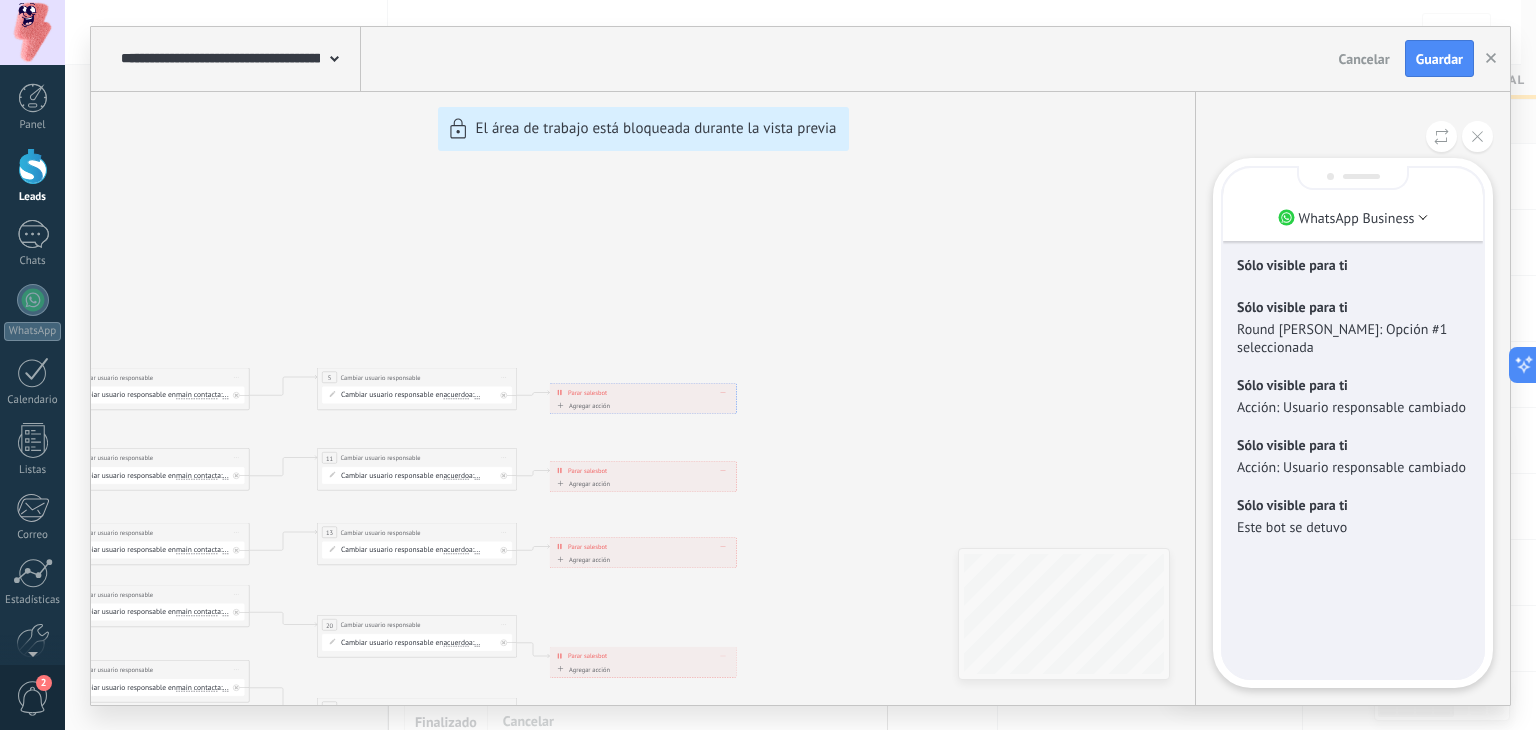 click on "**********" at bounding box center [800, 366] 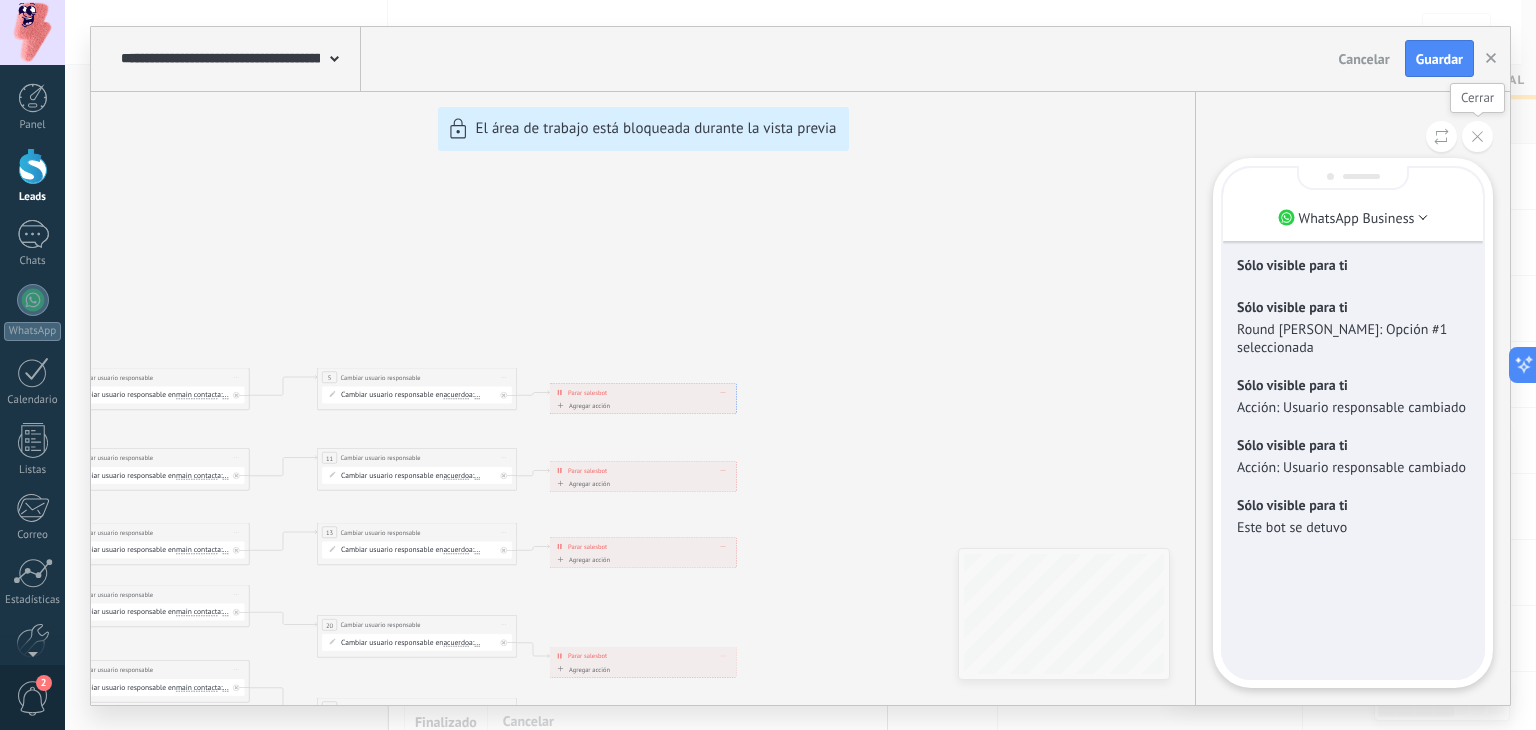 click at bounding box center [1477, 136] 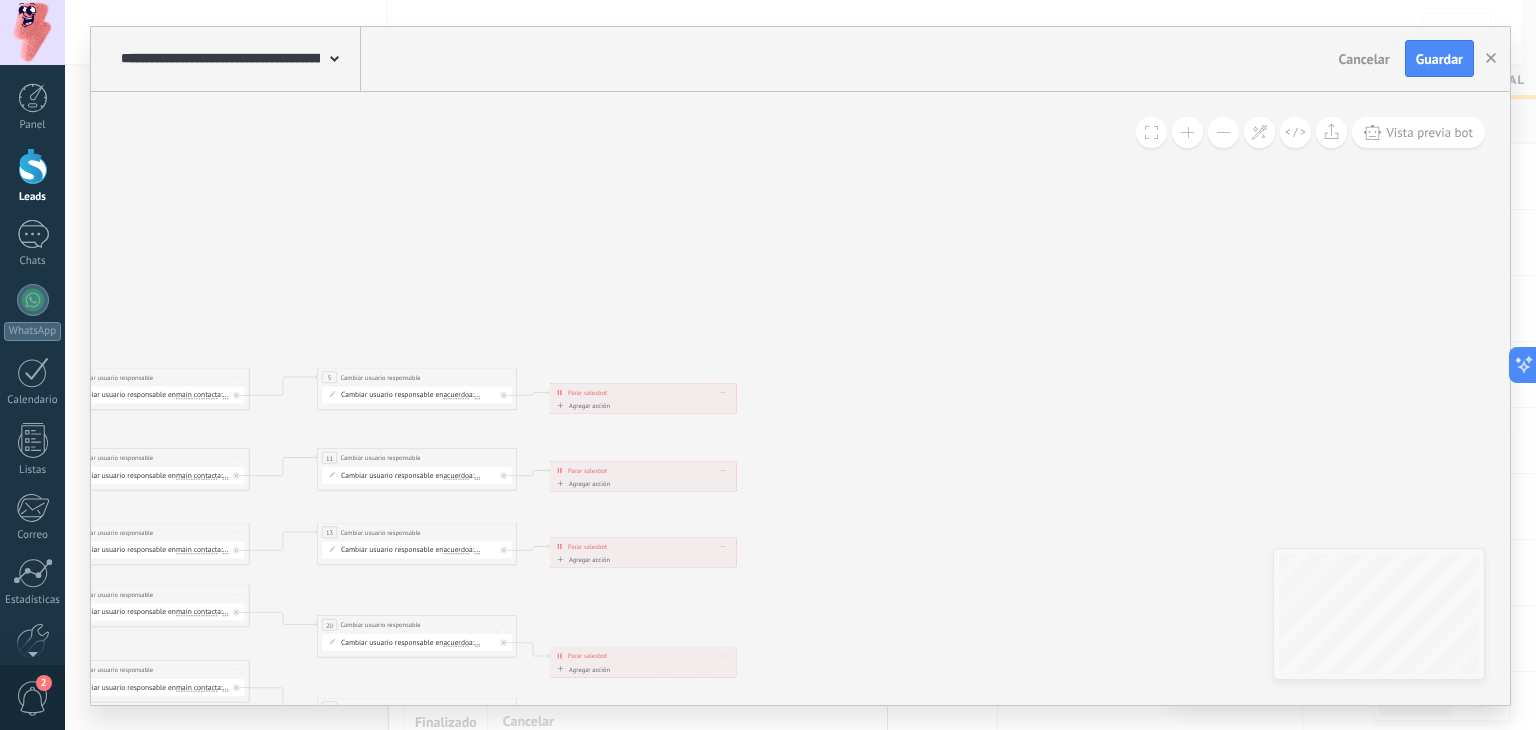 click on "**********" at bounding box center [643, 392] 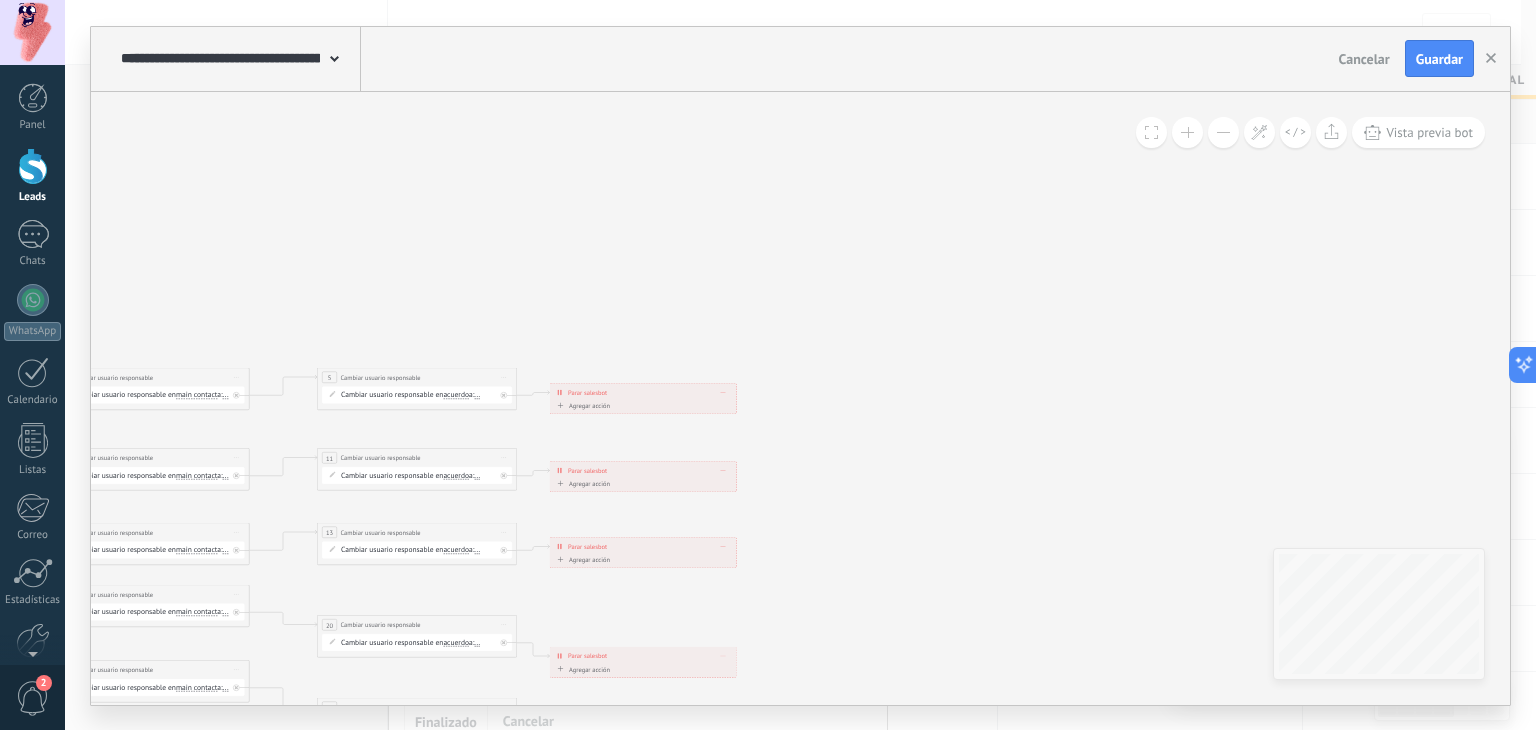click on "**********" at bounding box center [643, 392] 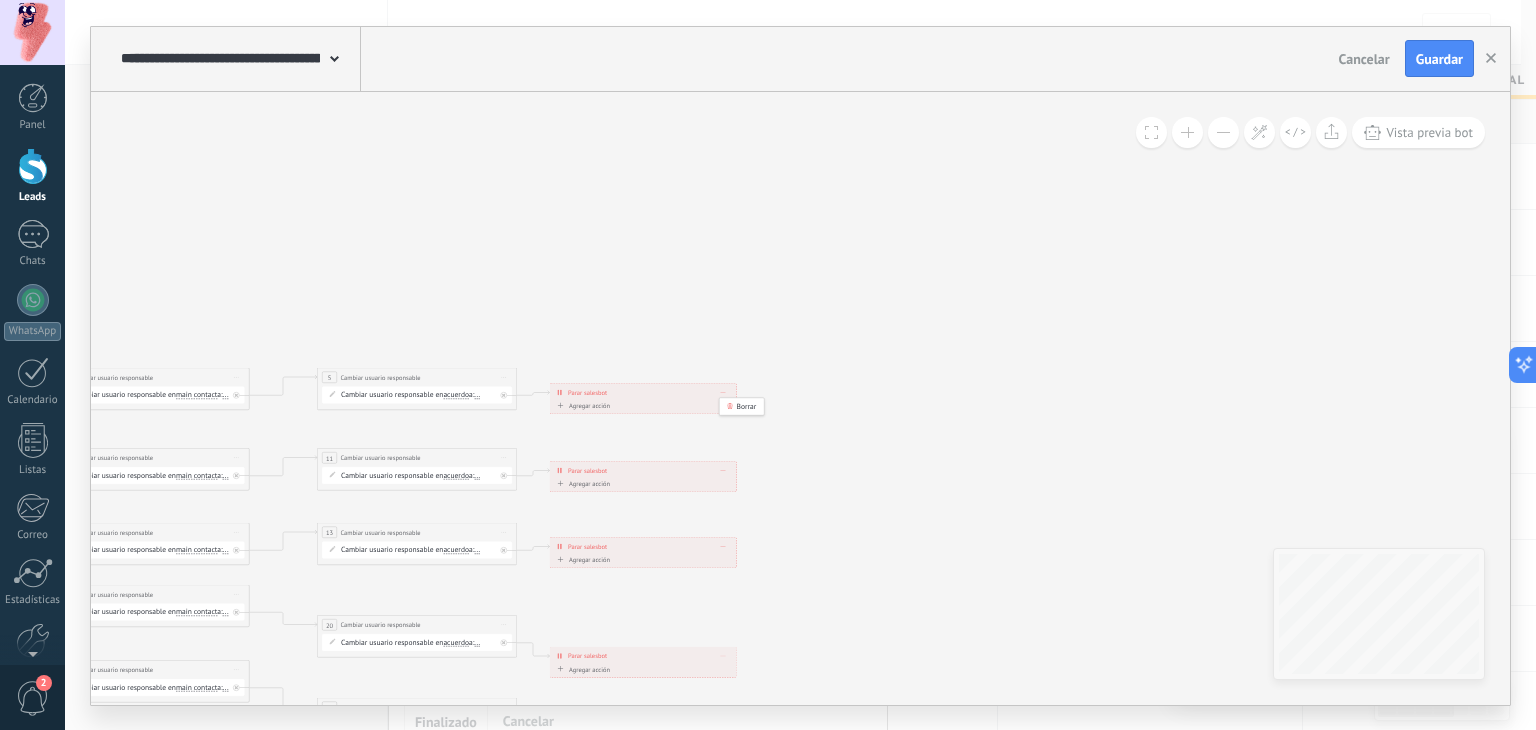 click at bounding box center (1187, 132) 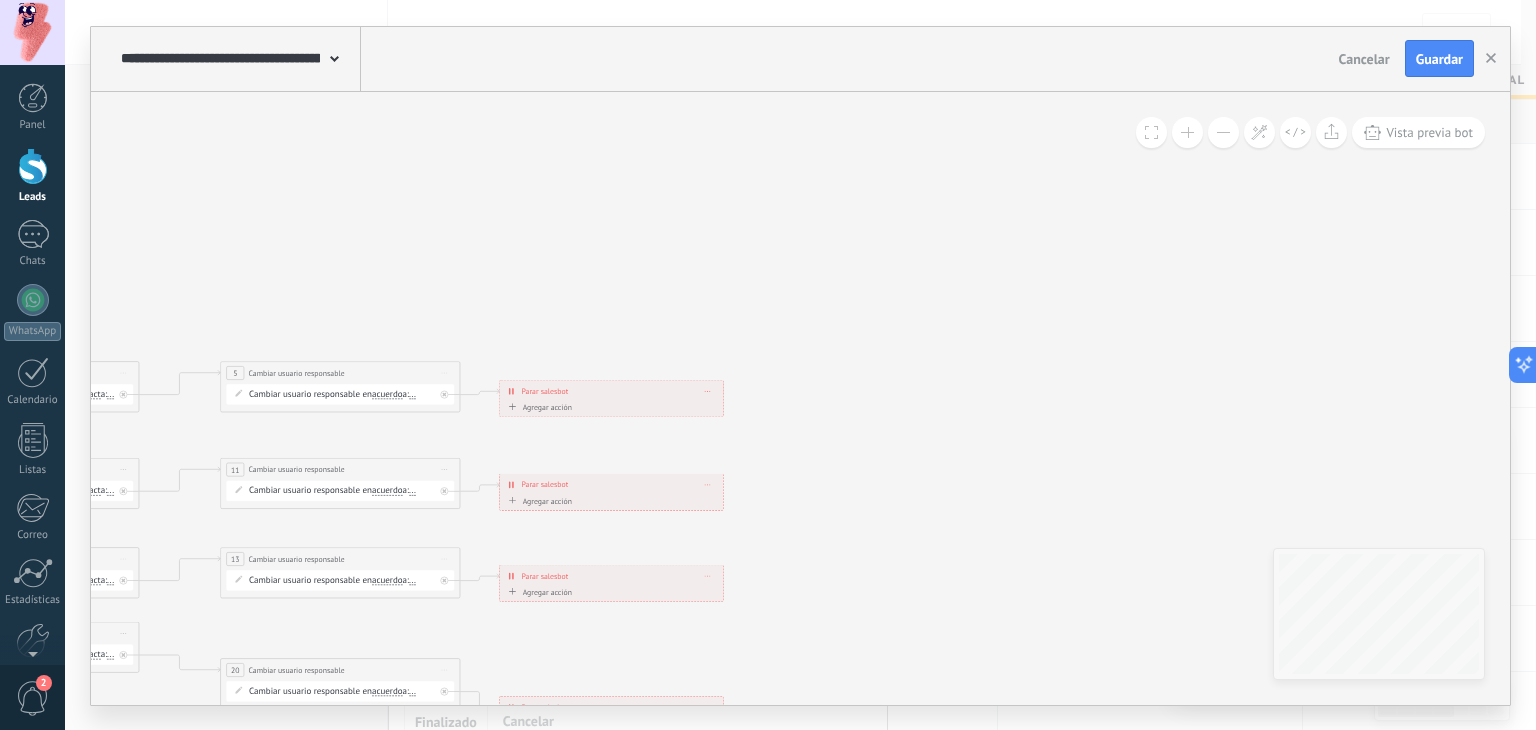 click at bounding box center (1187, 132) 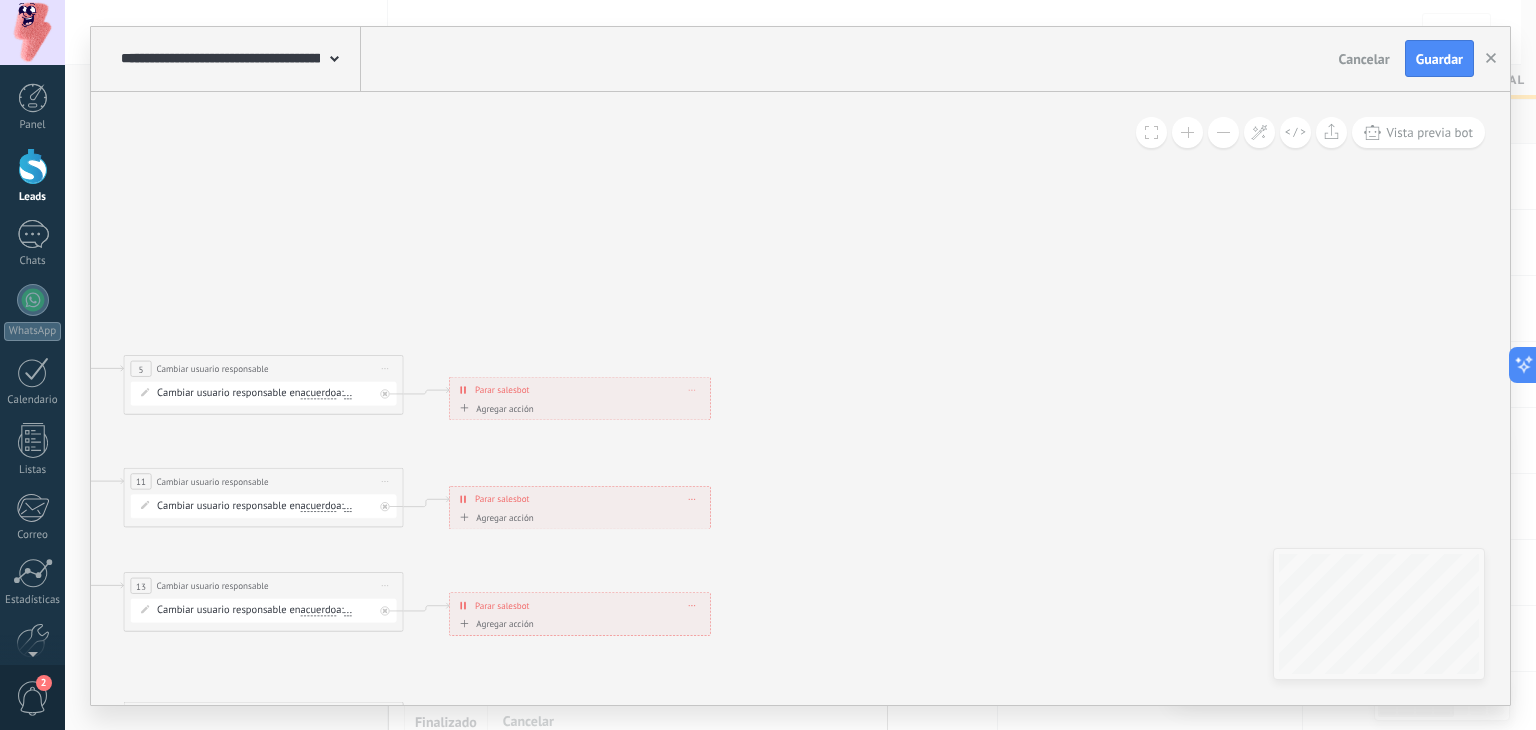 click at bounding box center (1187, 132) 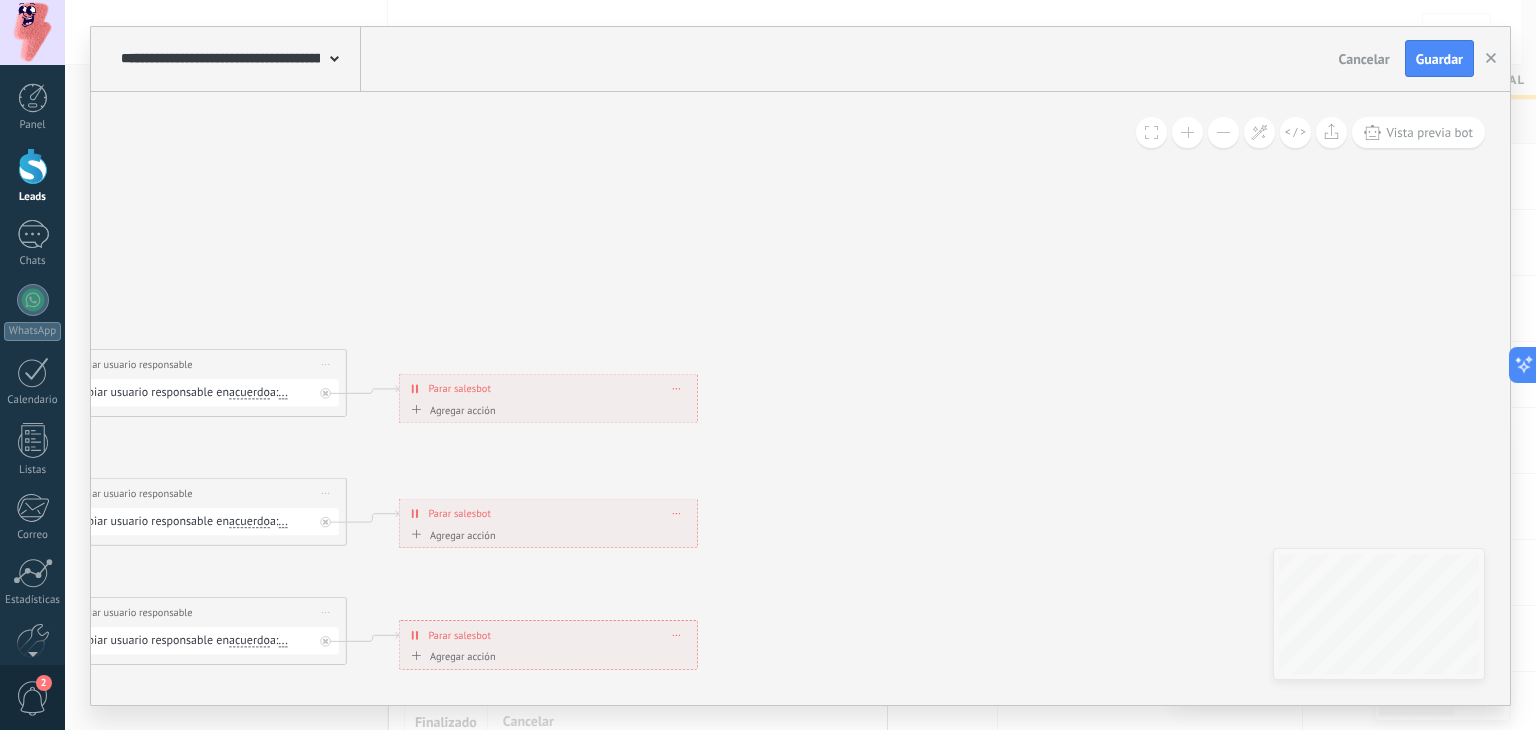 click at bounding box center (1187, 132) 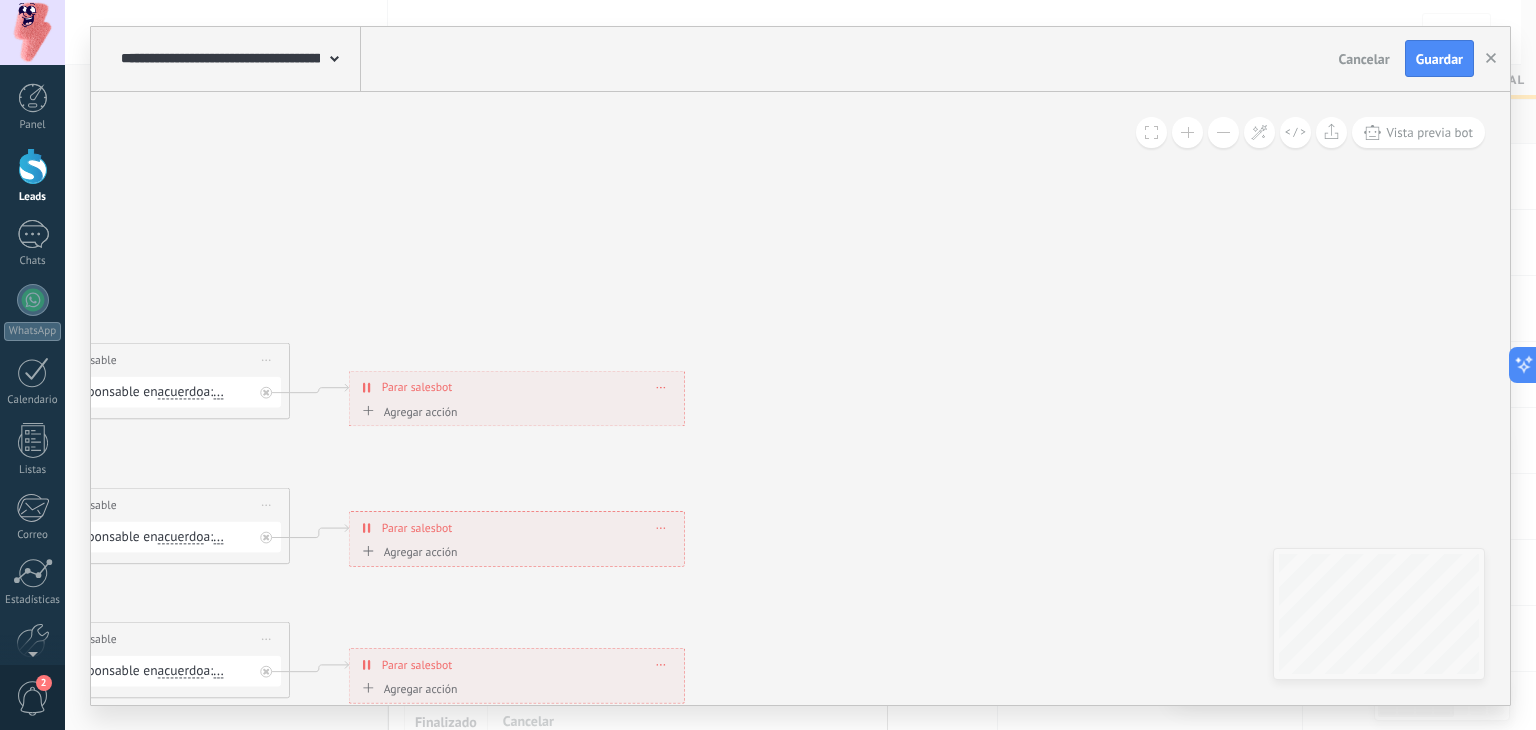 click at bounding box center [1187, 132] 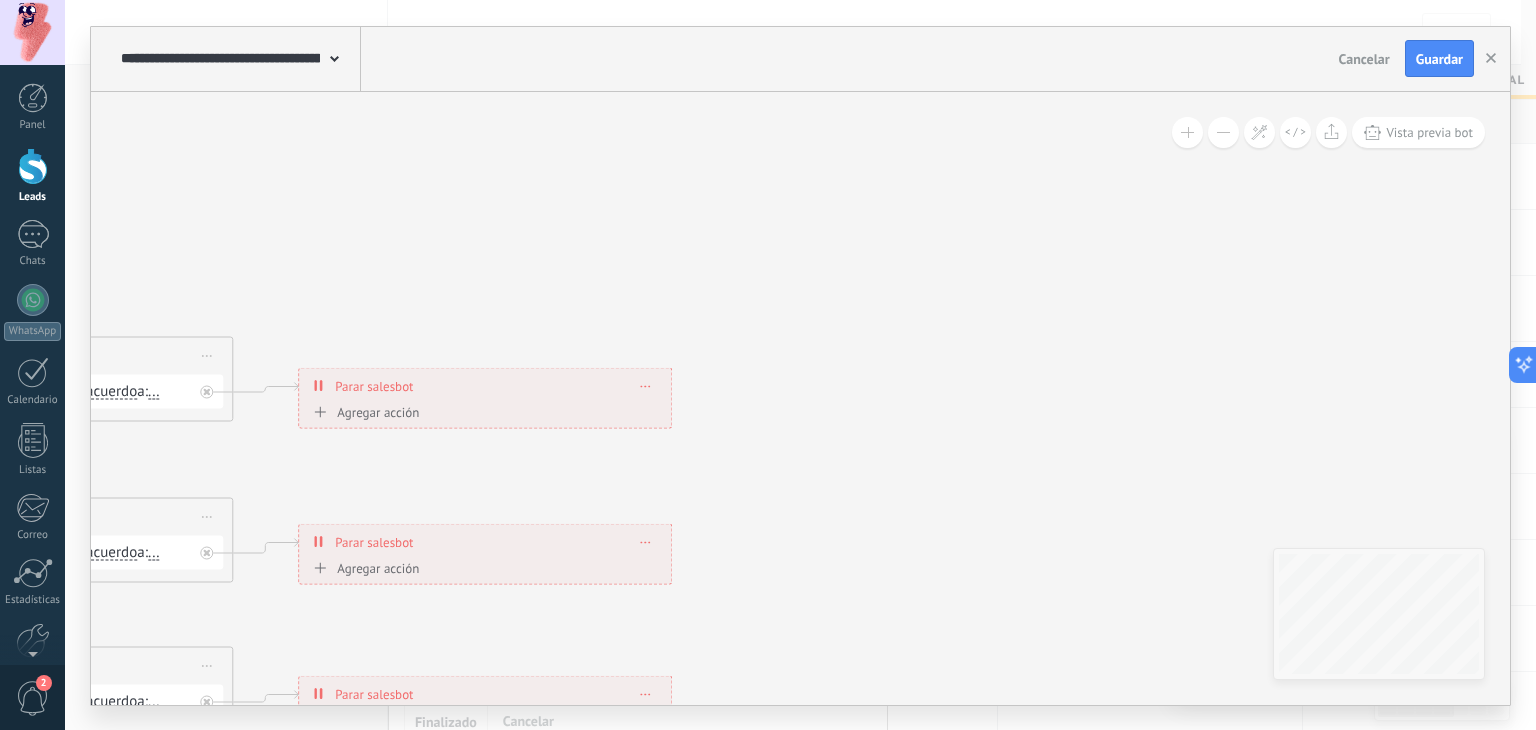 click on "**********" at bounding box center (485, 385) 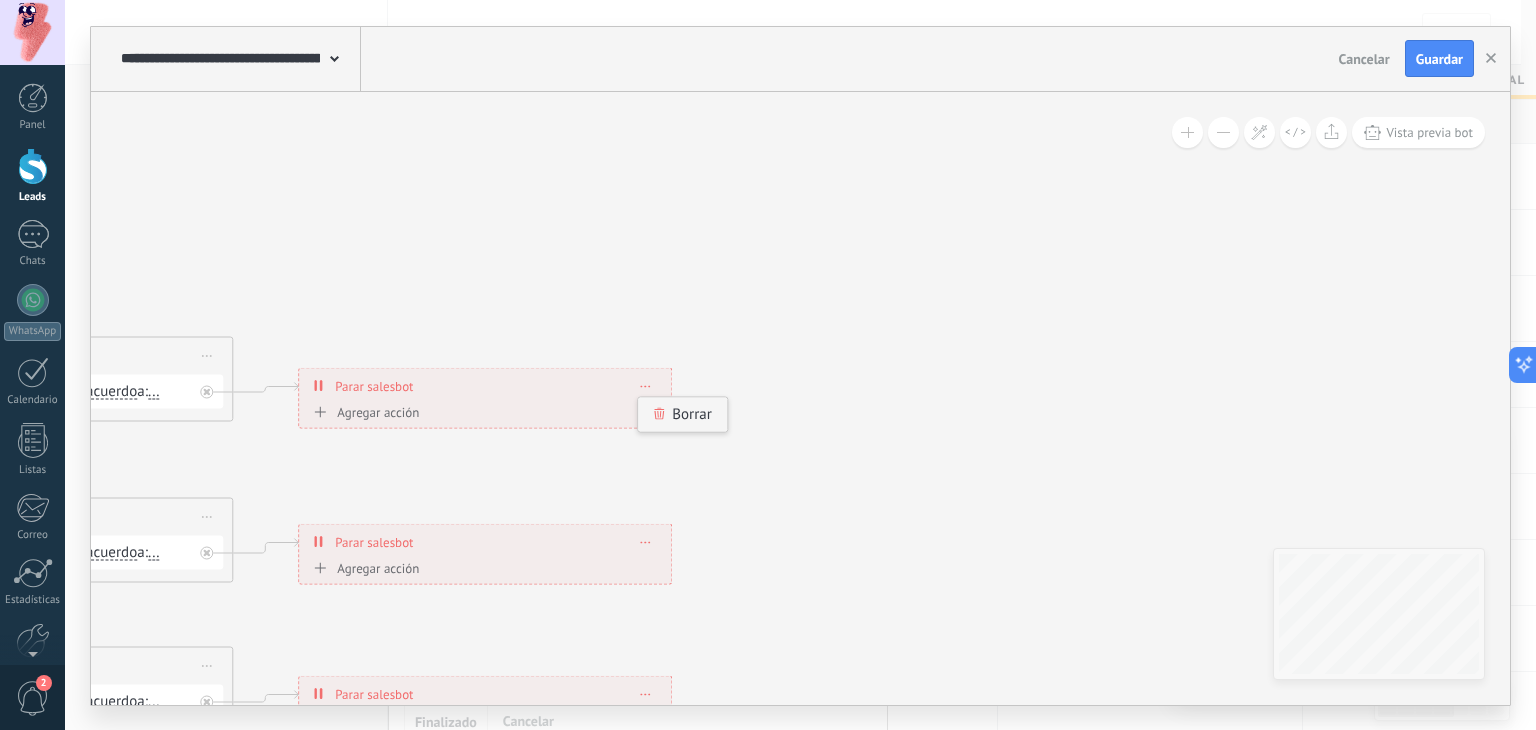 click on "Borrar" at bounding box center [682, 414] 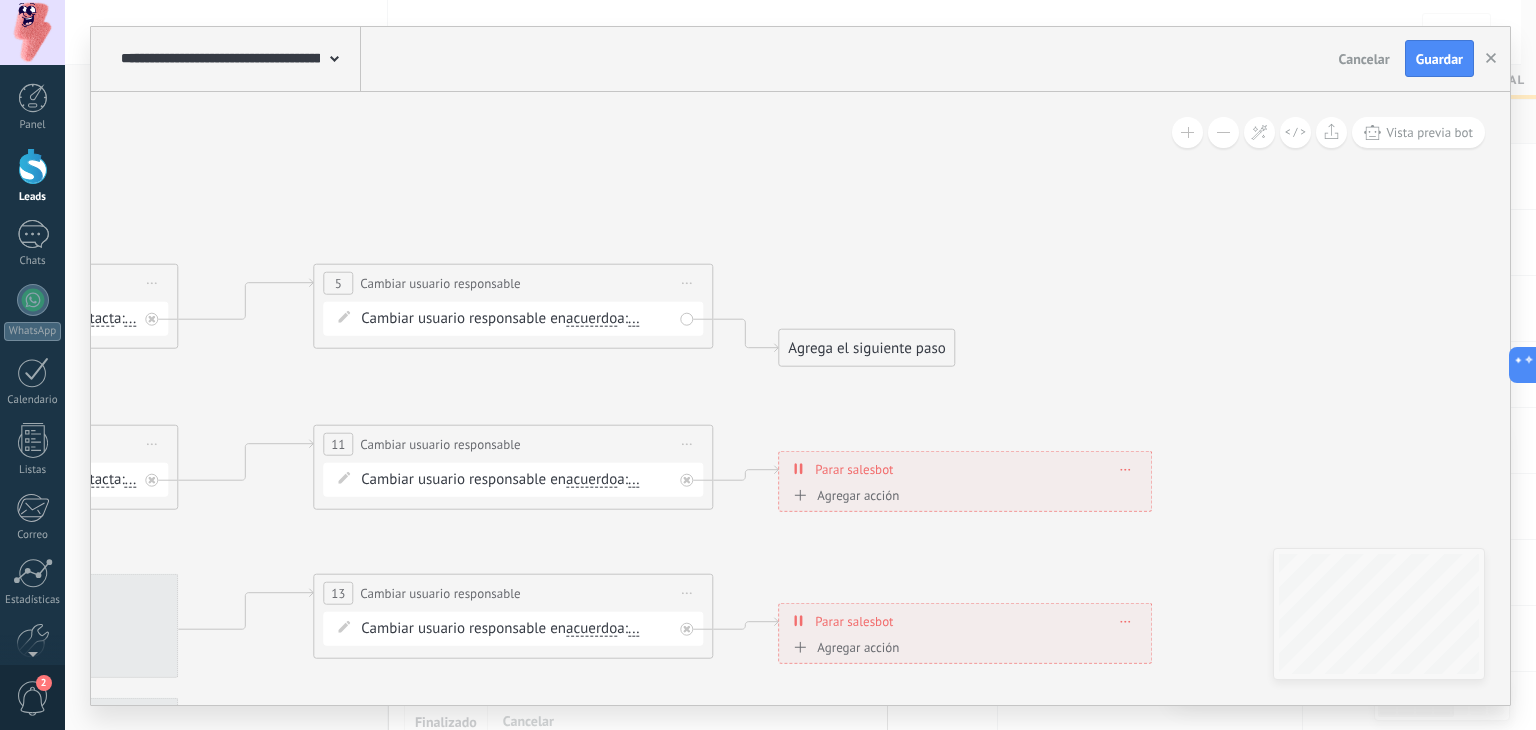 drag, startPoint x: 569, startPoint y: 419, endPoint x: 1064, endPoint y: 346, distance: 500.35388 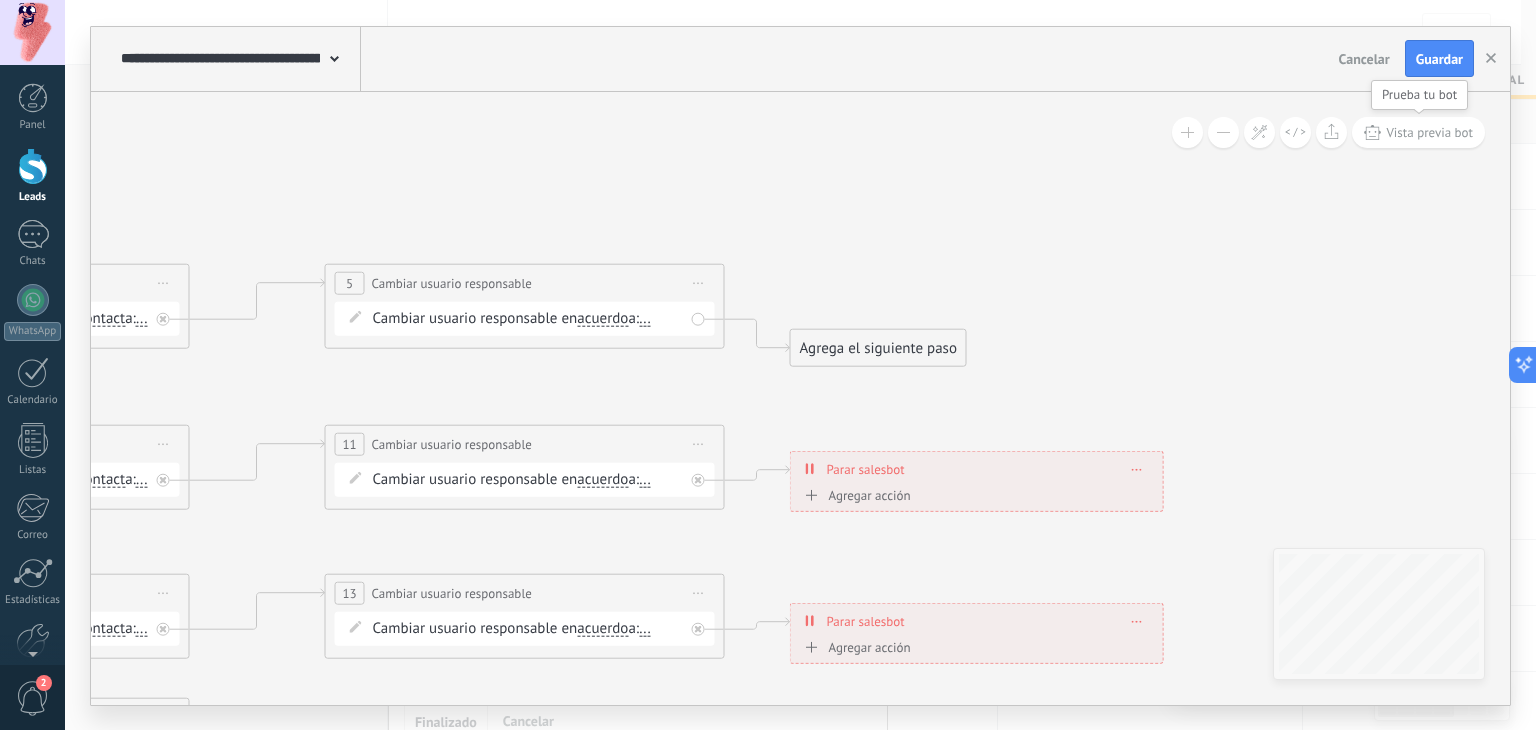 click on "Vista previa bot" at bounding box center [1429, 132] 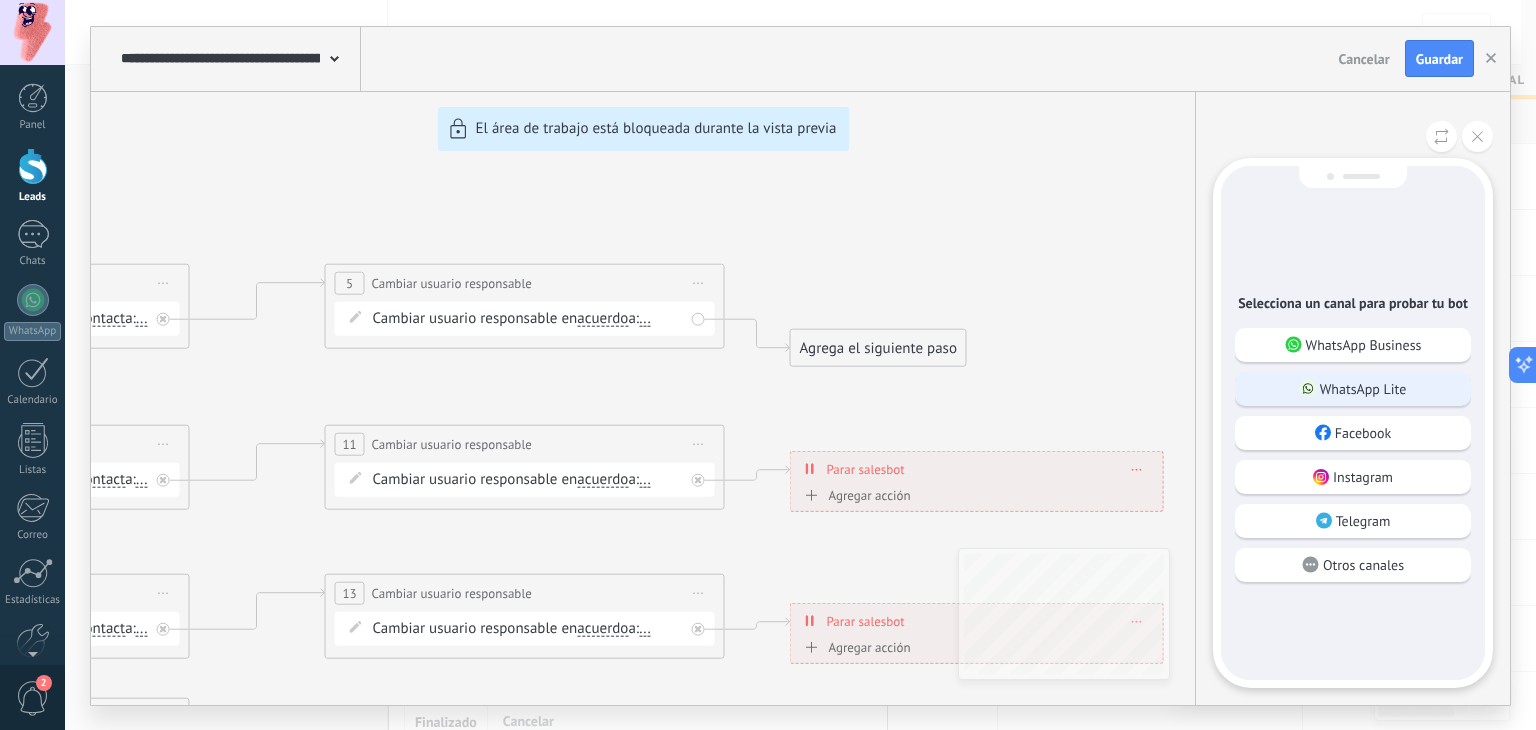 click on "WhatsApp Lite" at bounding box center (1353, 389) 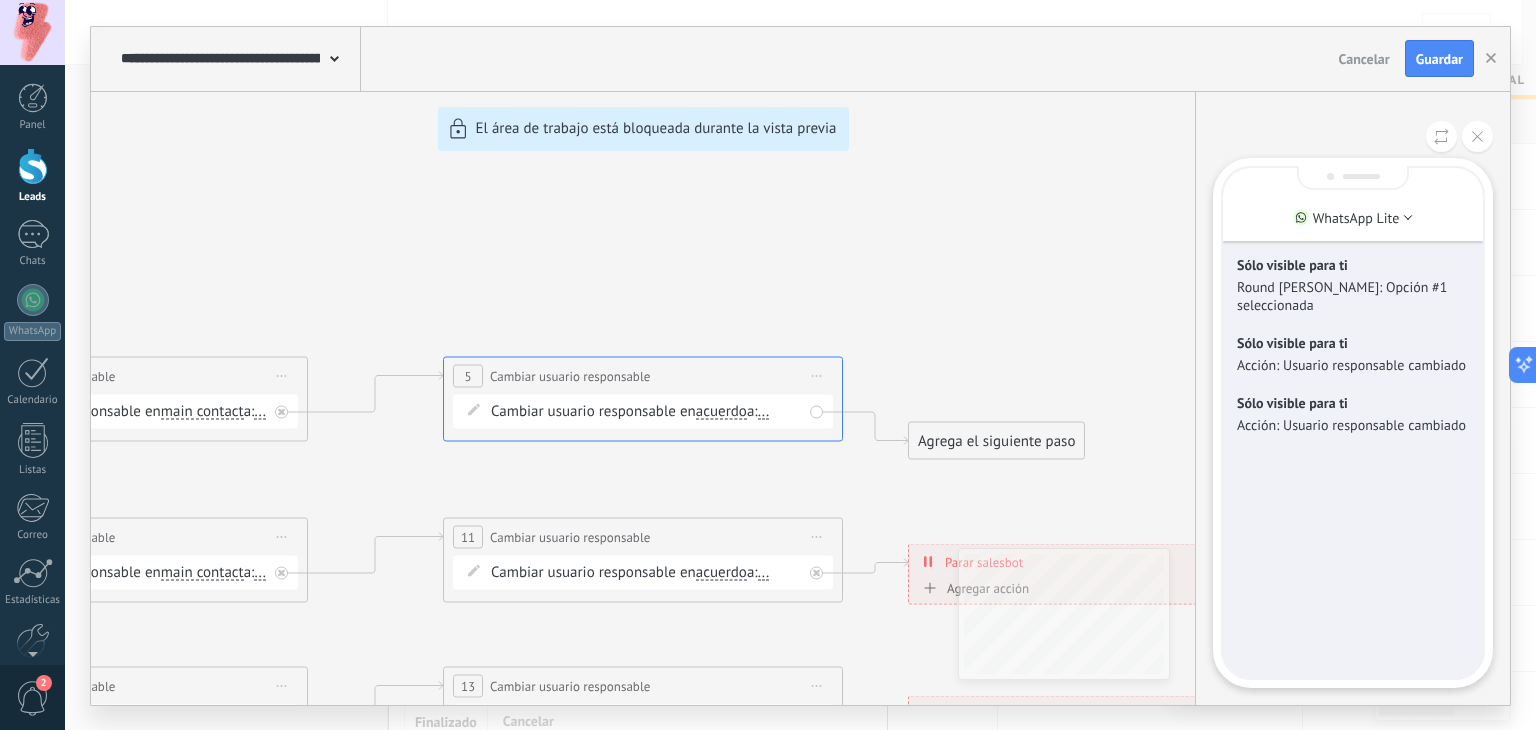 drag, startPoint x: 1099, startPoint y: 323, endPoint x: 1028, endPoint y: 259, distance: 95.587654 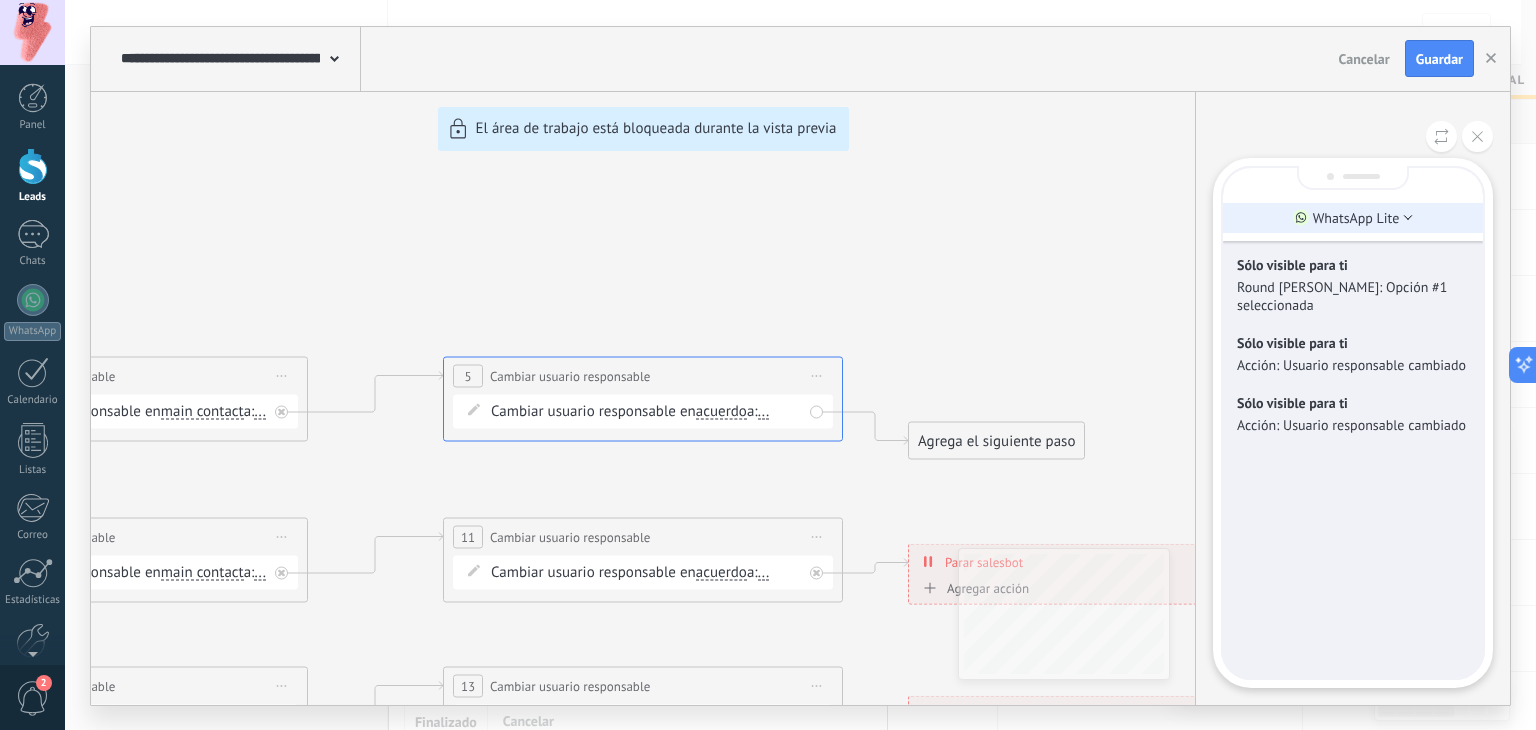 click on "WhatsApp Lite" at bounding box center (1356, 218) 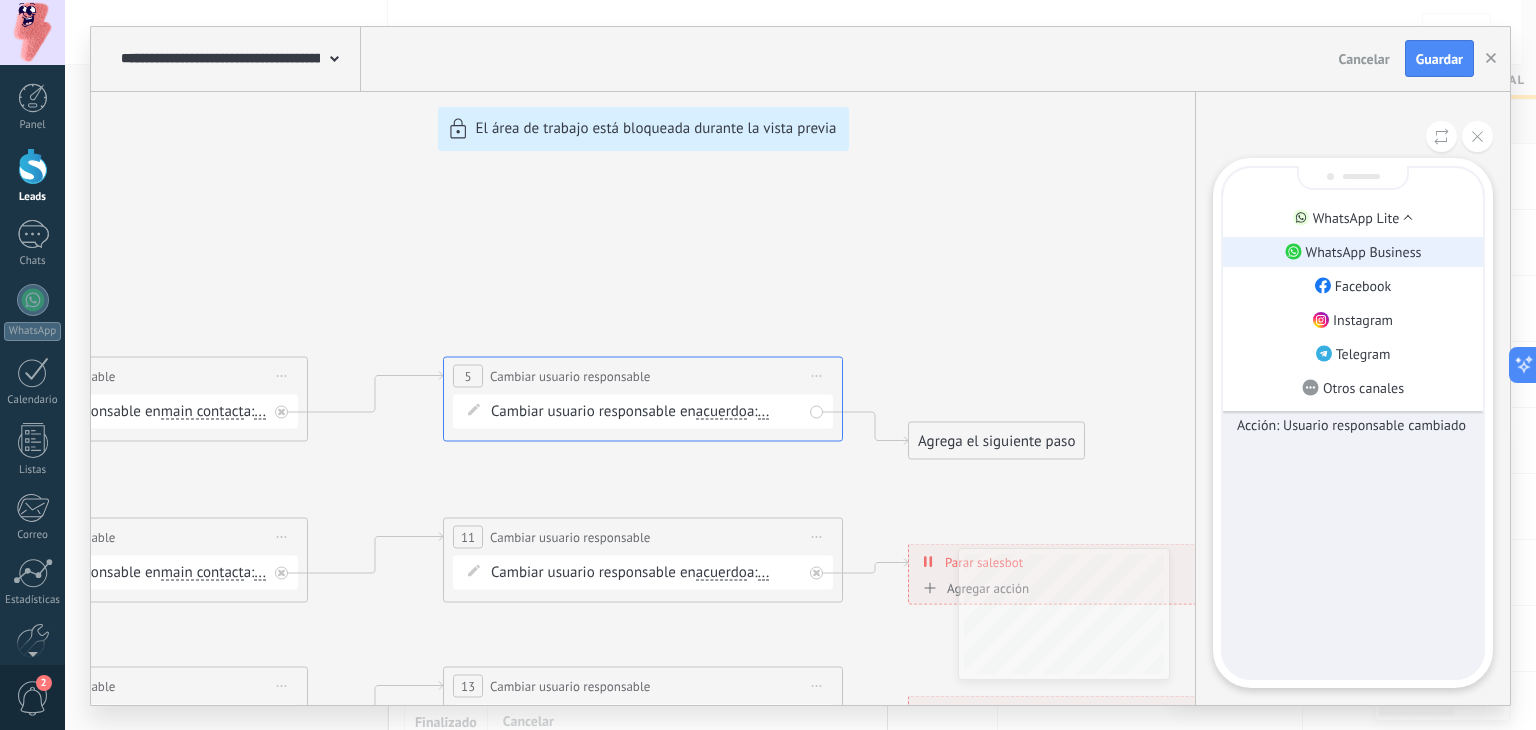 click on "WhatsApp Business" at bounding box center [1364, 252] 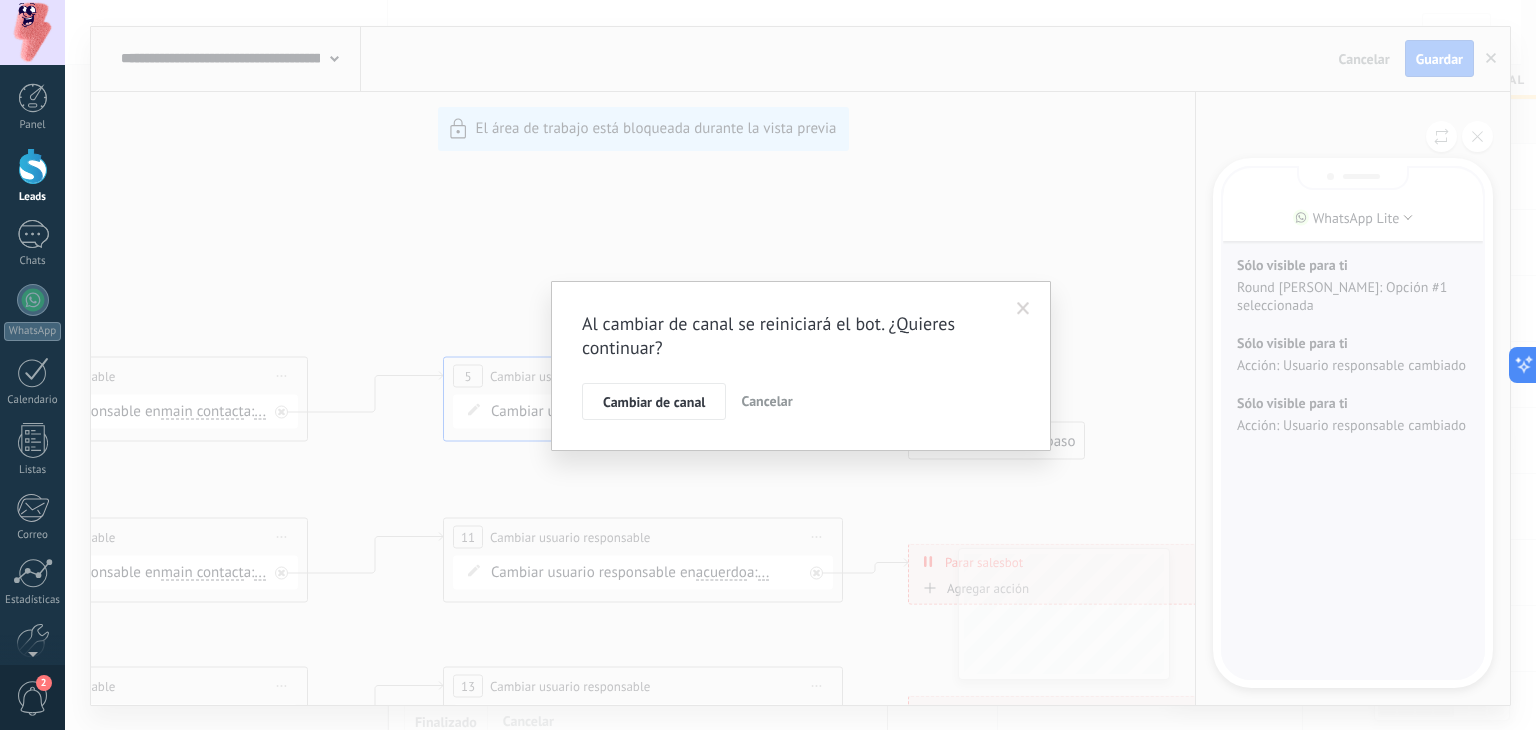 click on "Cambiar de canal" at bounding box center (654, 402) 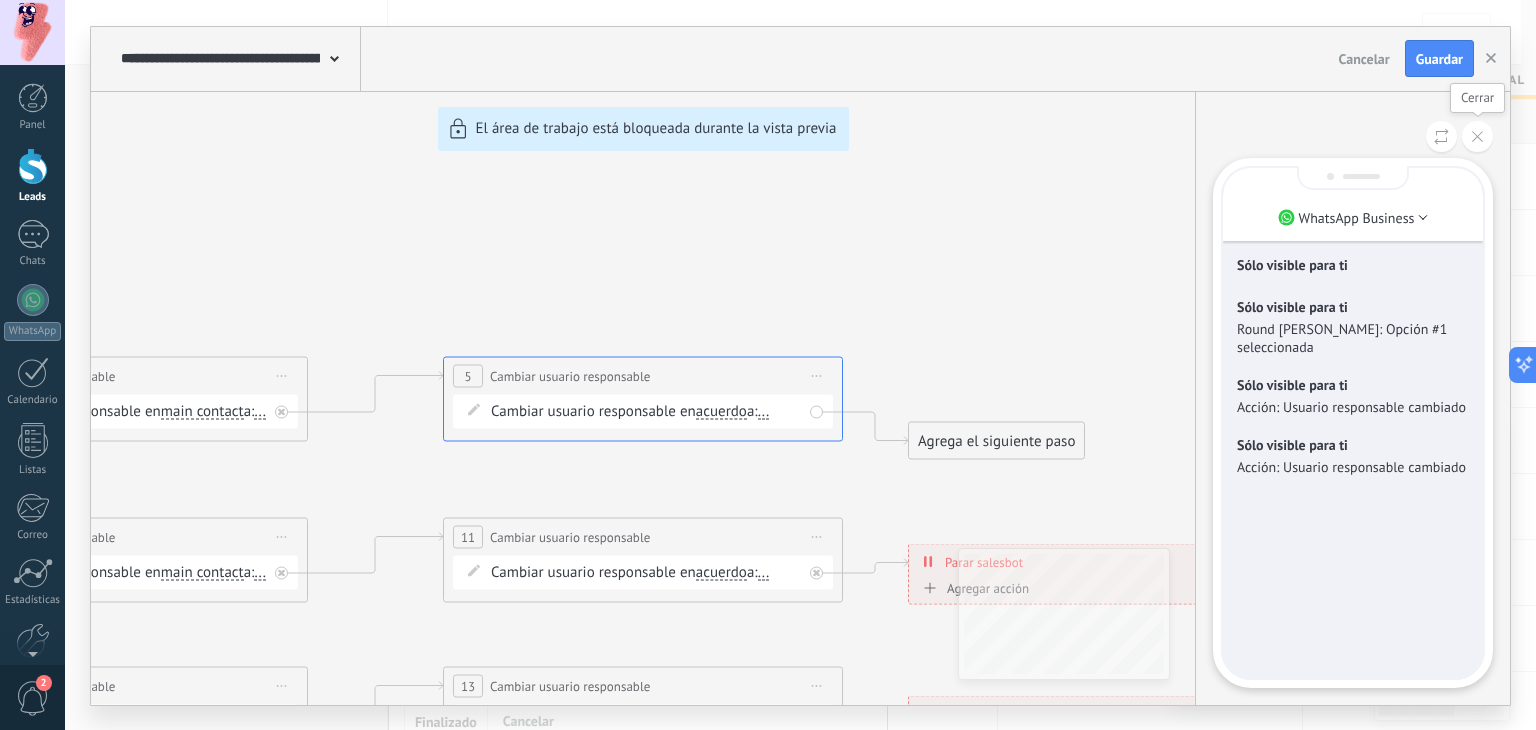 click on "WhatsApp Business Sólo visible para ti Sólo visible para ti Round [PERSON_NAME]: Opción #1 seleccionada Sólo visible para ti Acción: Usuario responsable cambiado Sólo visible para ti Acción: Usuario responsable cambiado" at bounding box center (1352, 398) 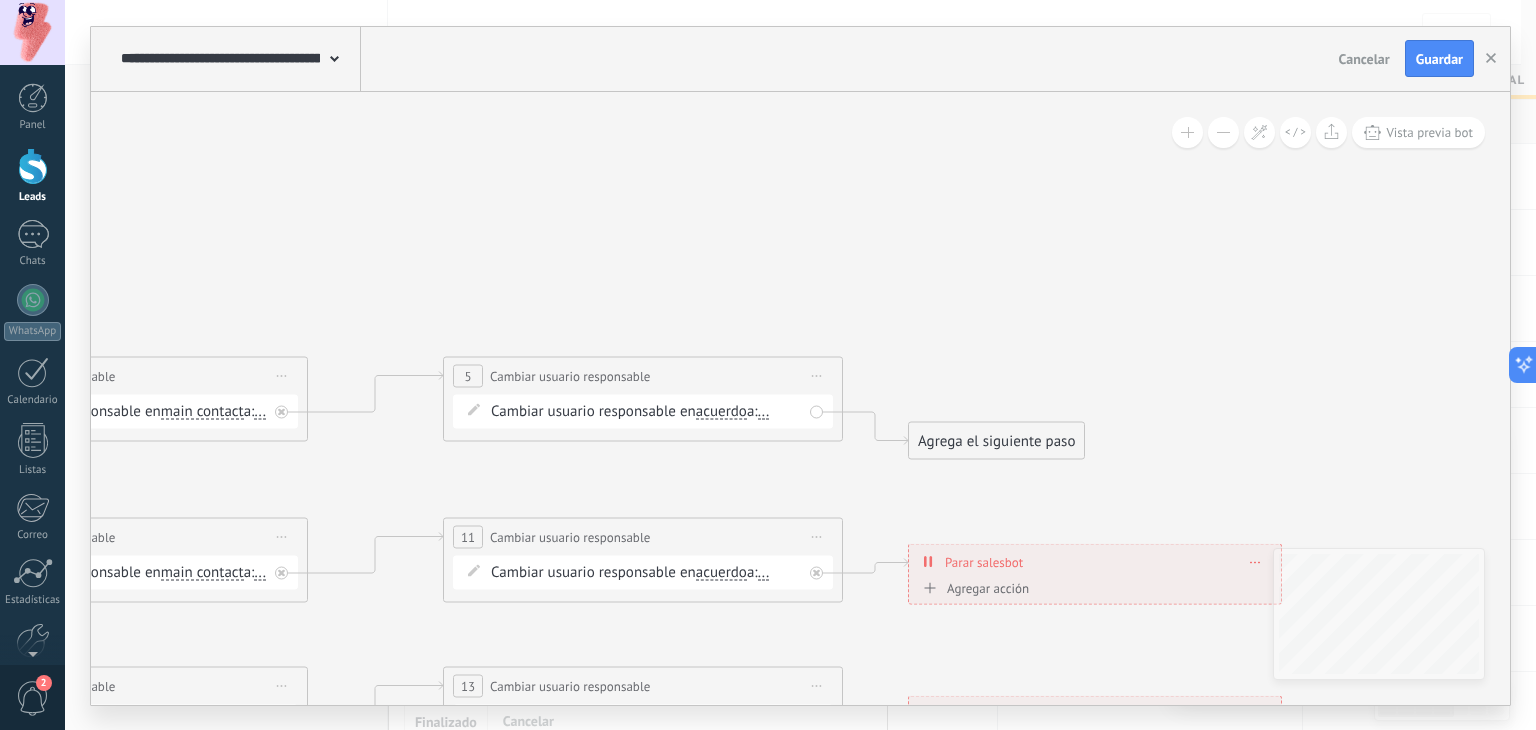 click at bounding box center (1223, 132) 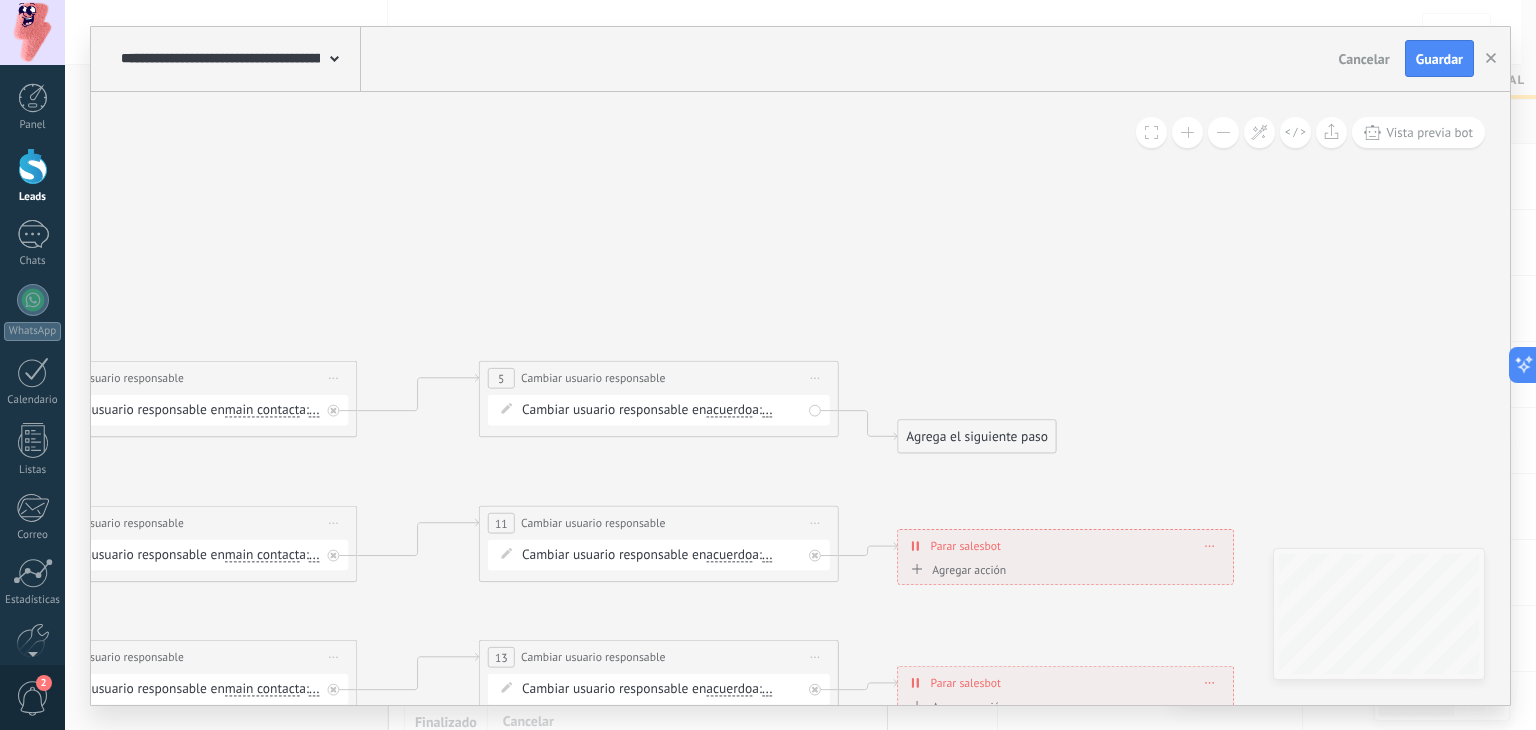 click at bounding box center (1223, 132) 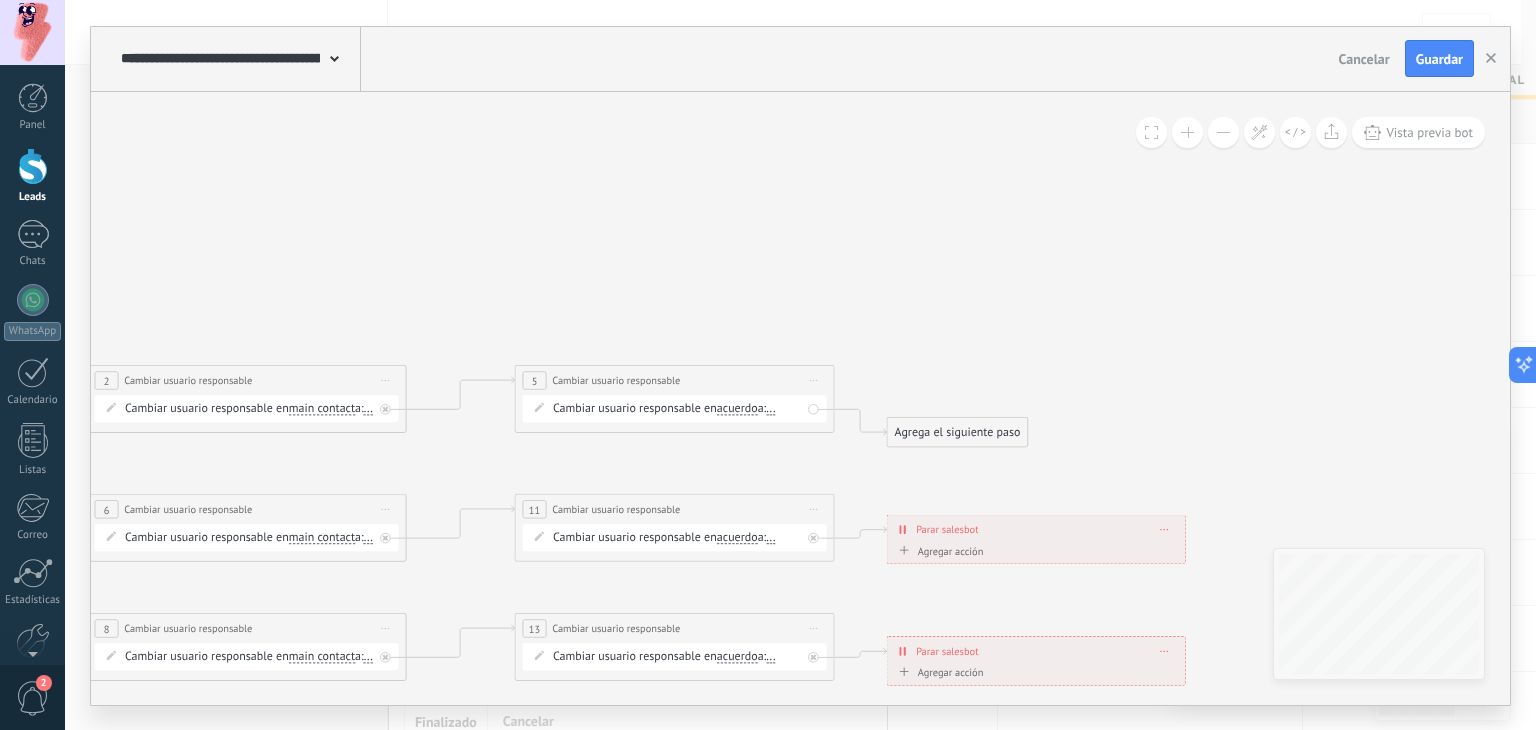 click at bounding box center (1223, 132) 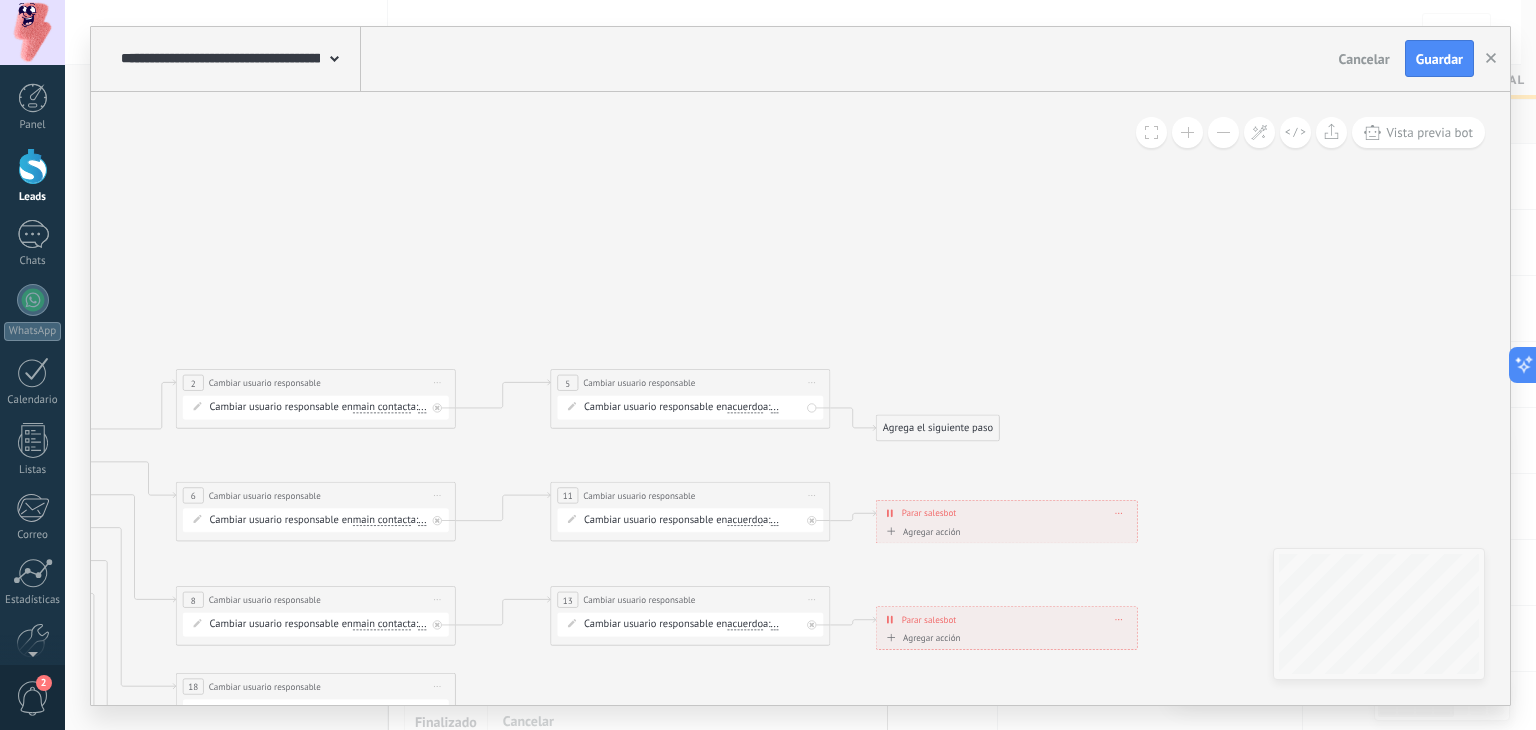 click at bounding box center [1223, 132] 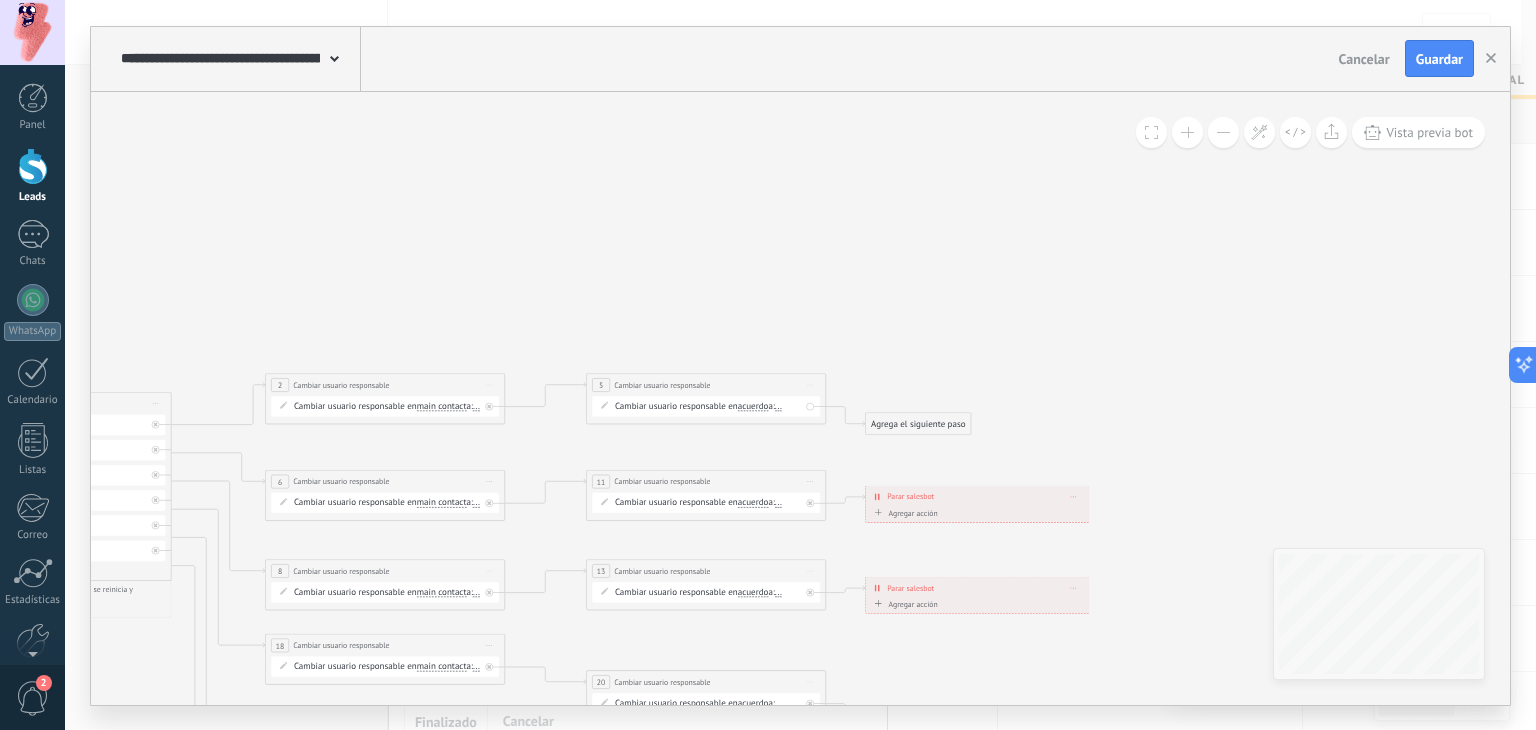 click at bounding box center [1223, 132] 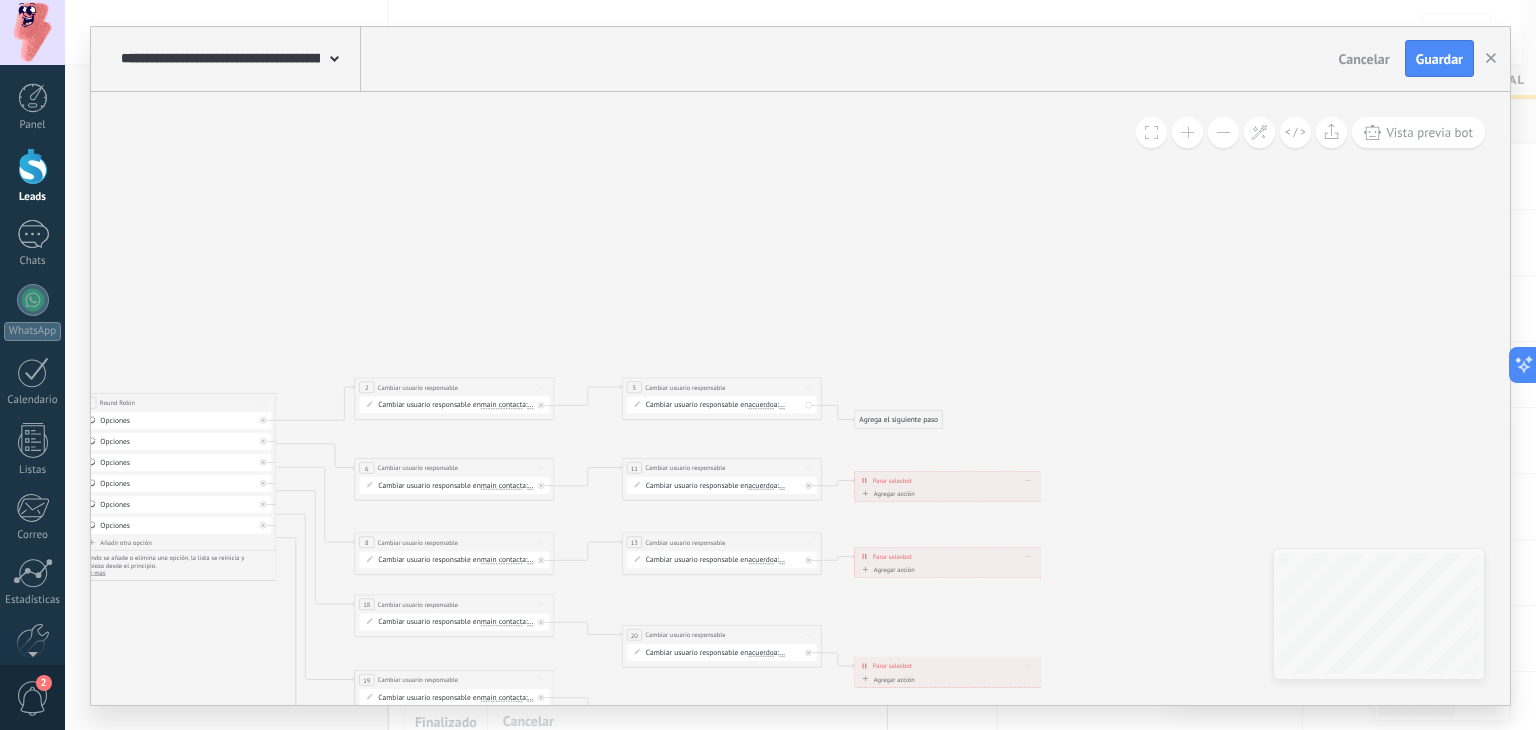 click at bounding box center (1223, 132) 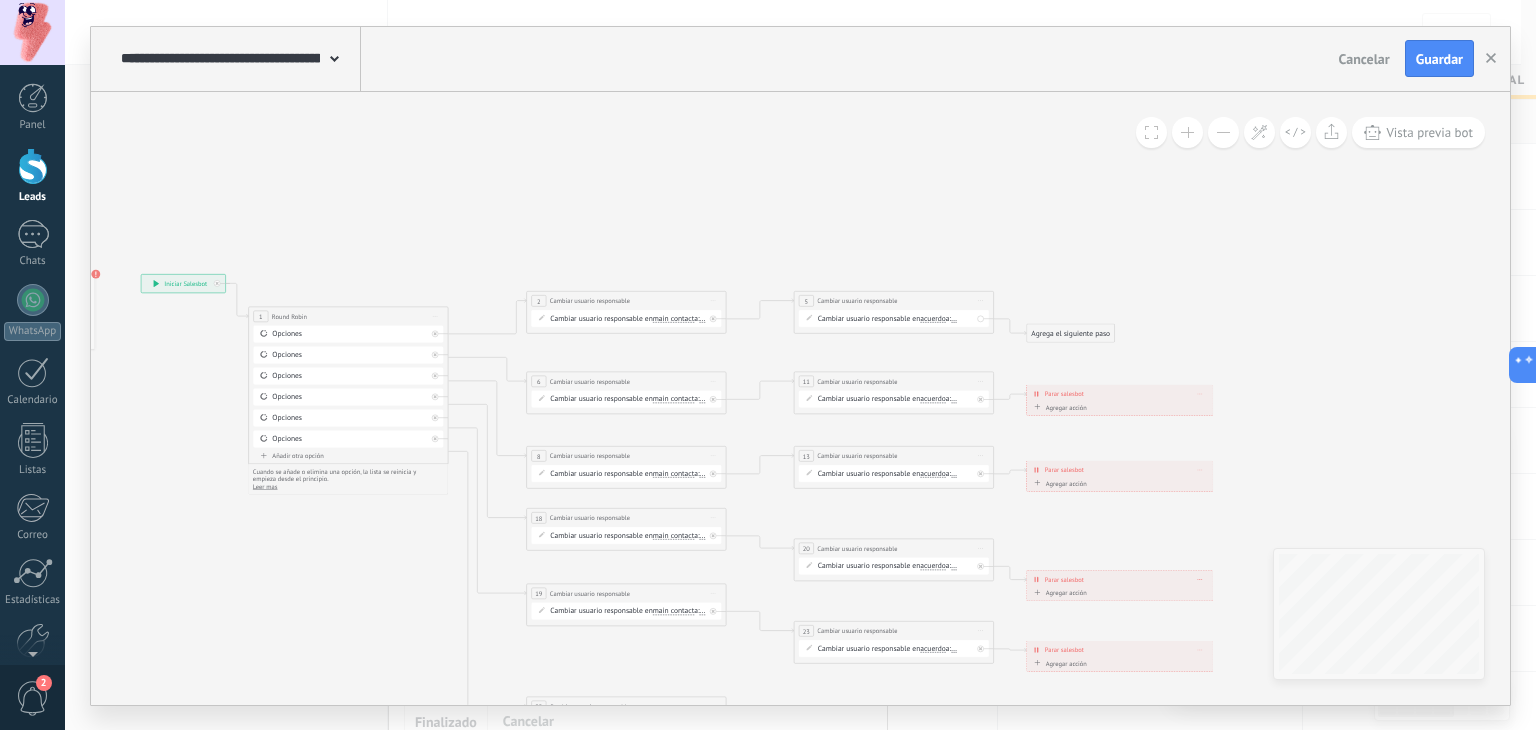 drag, startPoint x: 1074, startPoint y: 285, endPoint x: 1251, endPoint y: 191, distance: 200.41208 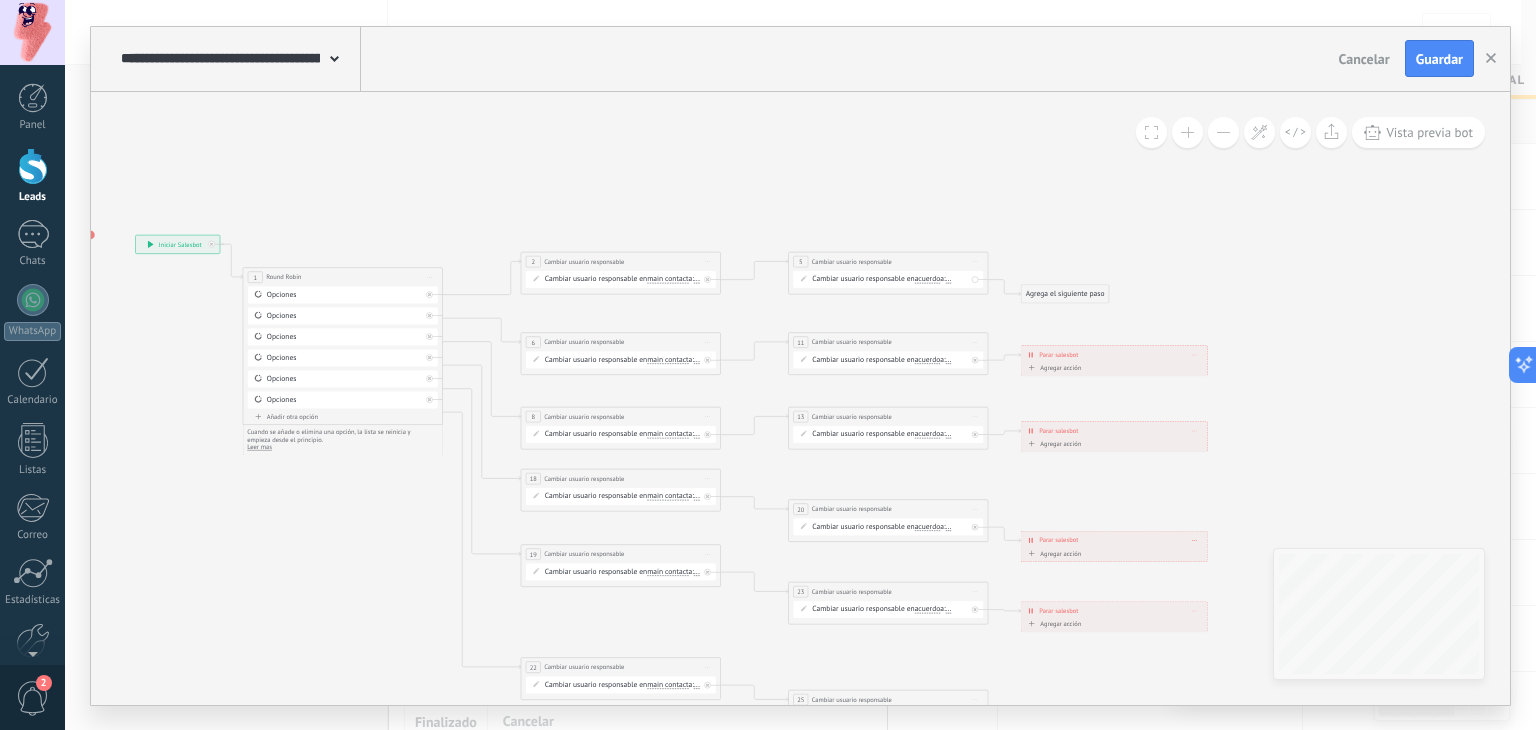 drag, startPoint x: 1288, startPoint y: 281, endPoint x: 1281, endPoint y: 259, distance: 23.086792 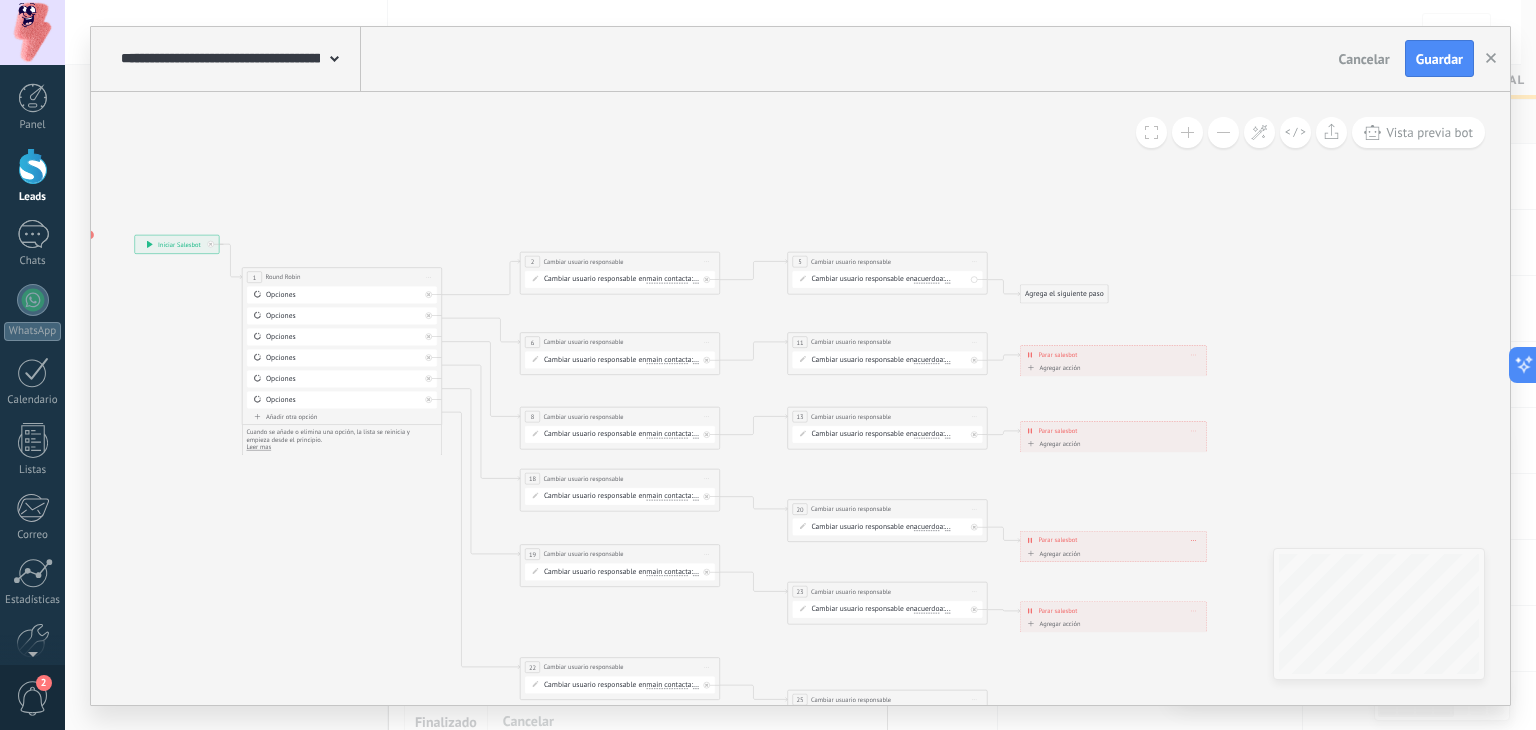 click on "Agrega el siguiente paso" at bounding box center (1064, 294) 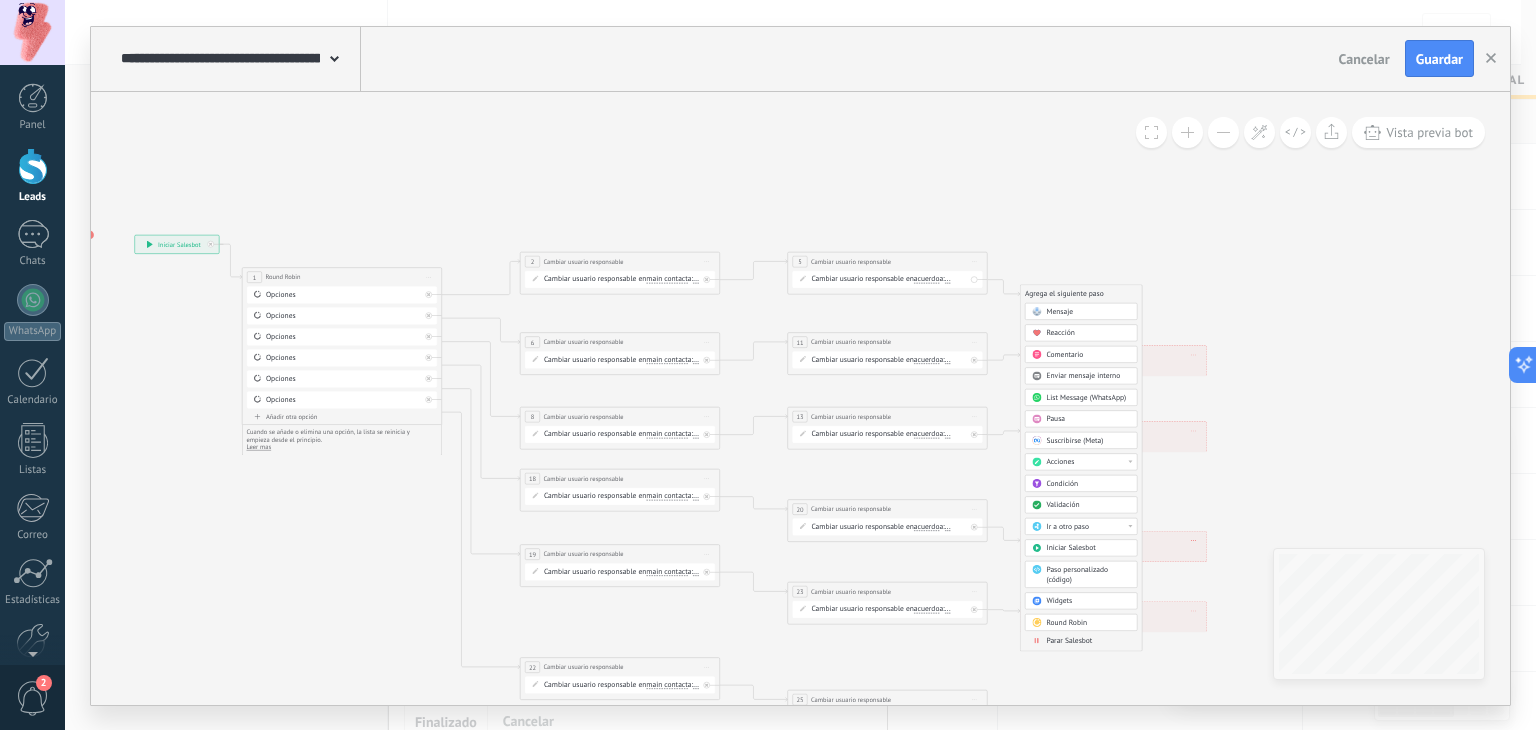 click on "Round Robin" at bounding box center [1066, 623] 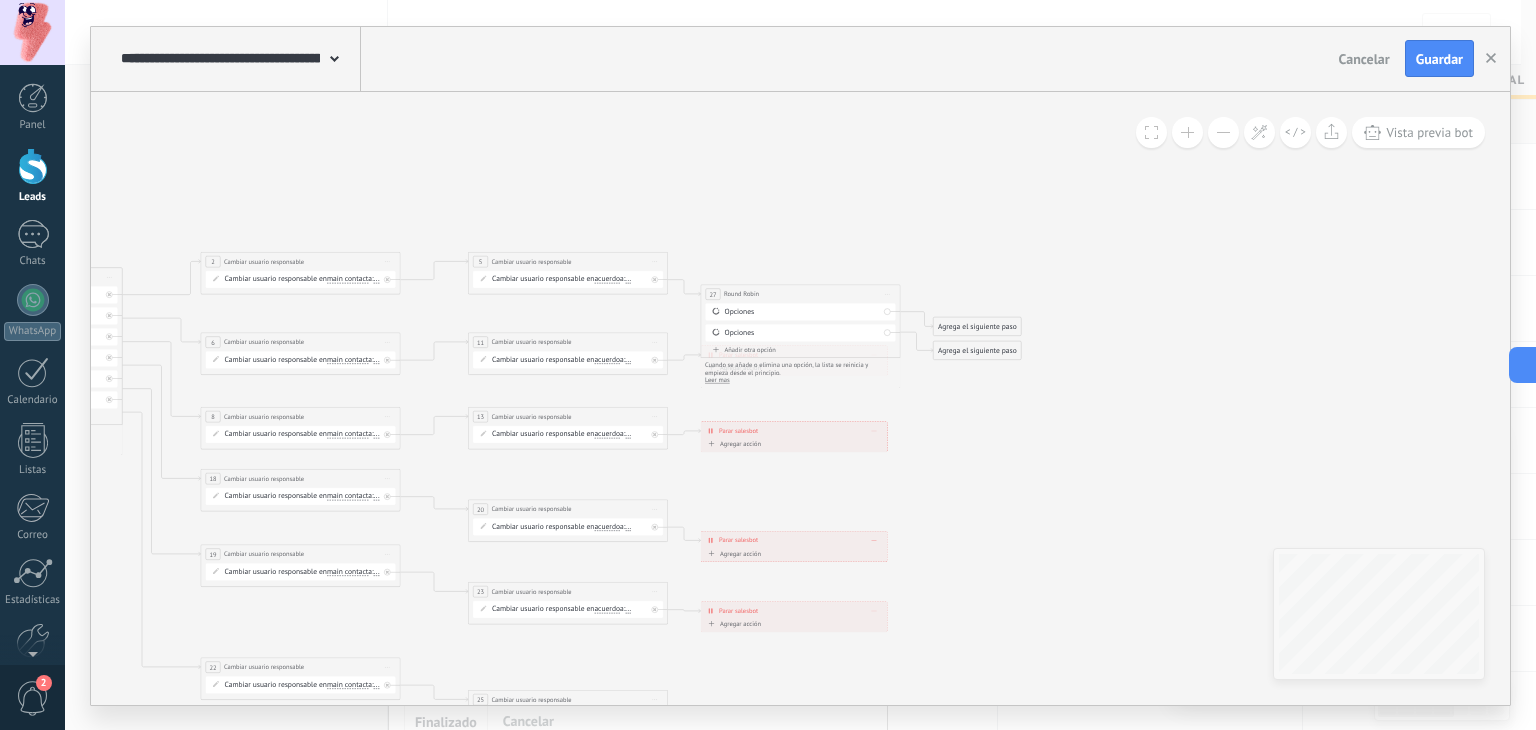 click on "**********" at bounding box center [800, 294] 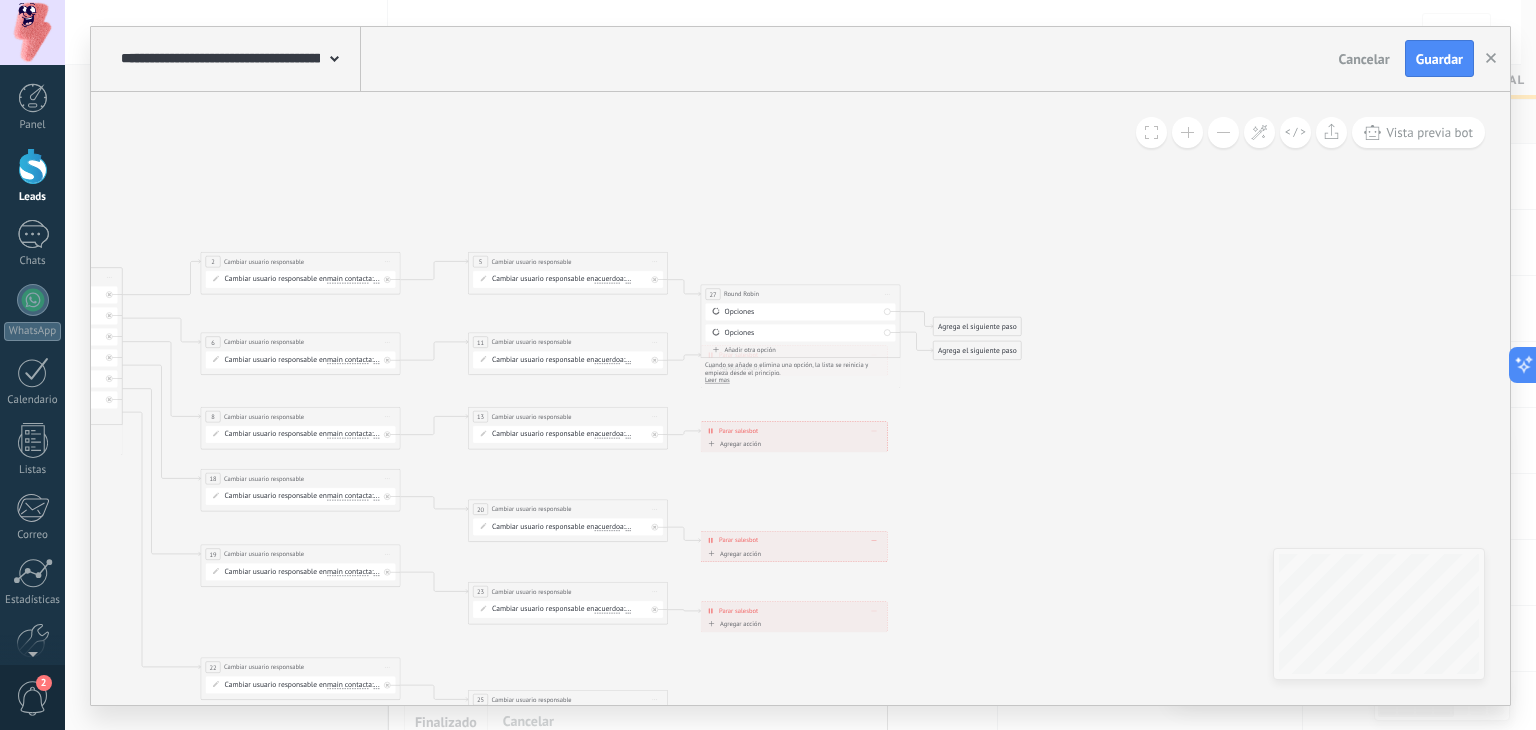 click at bounding box center (1187, 132) 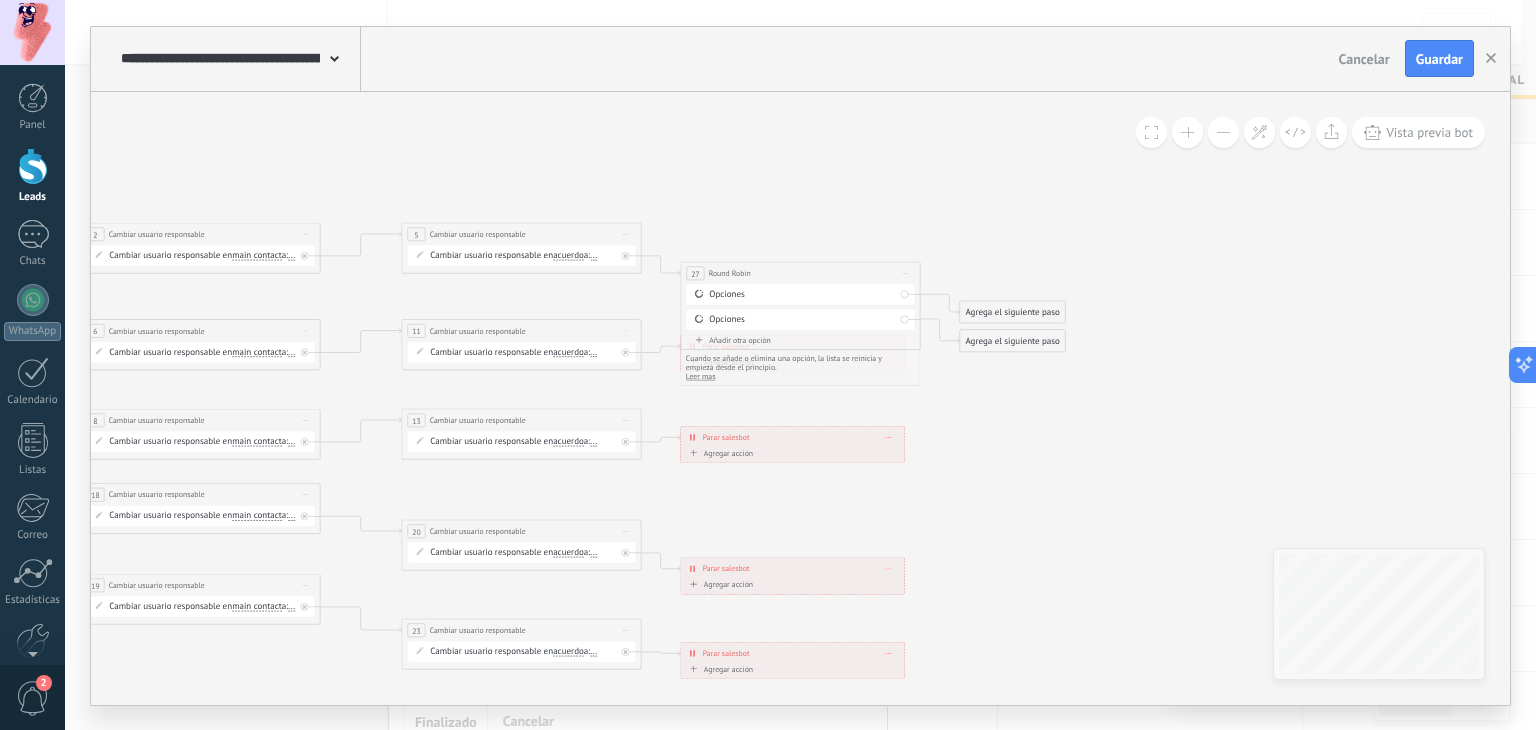 click at bounding box center [1187, 132] 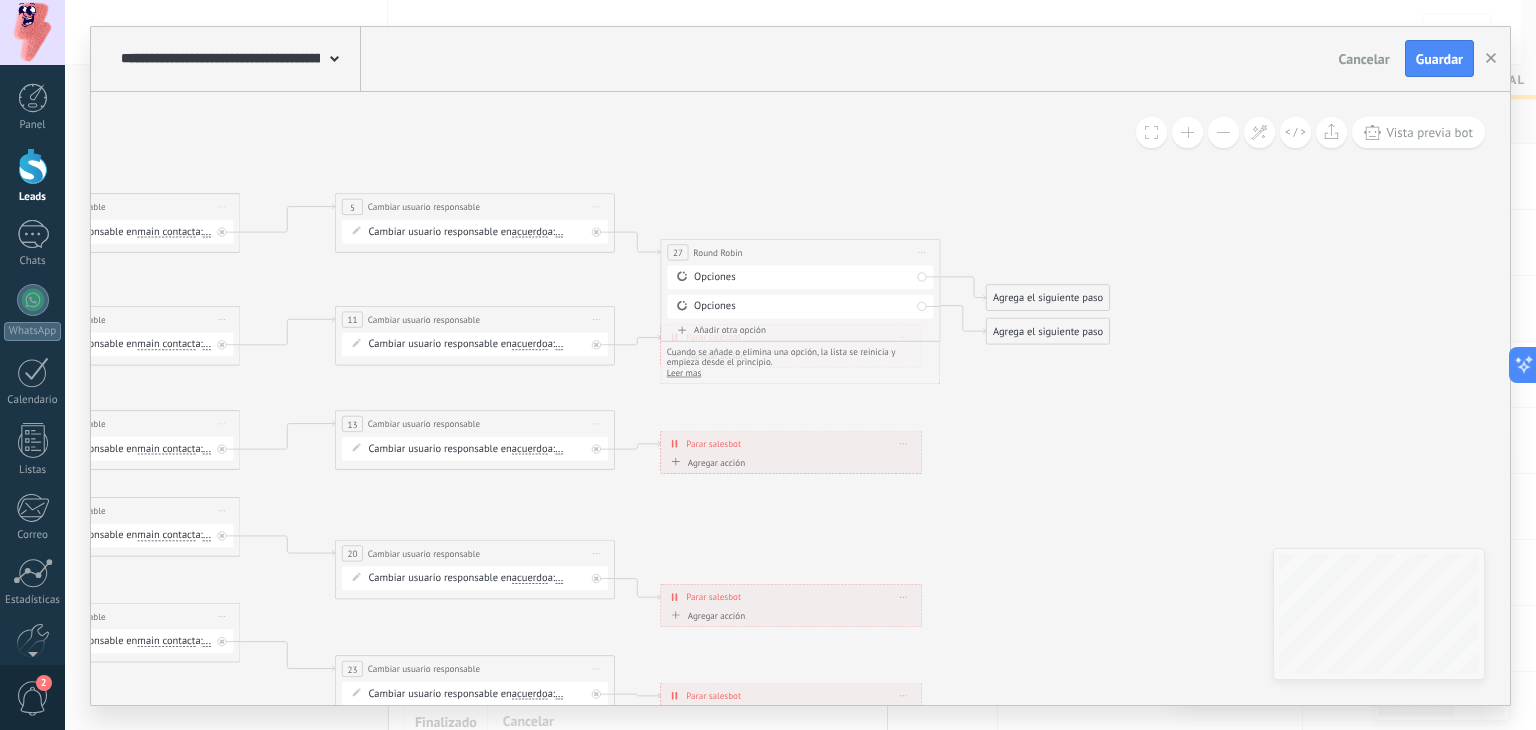 click at bounding box center (1187, 132) 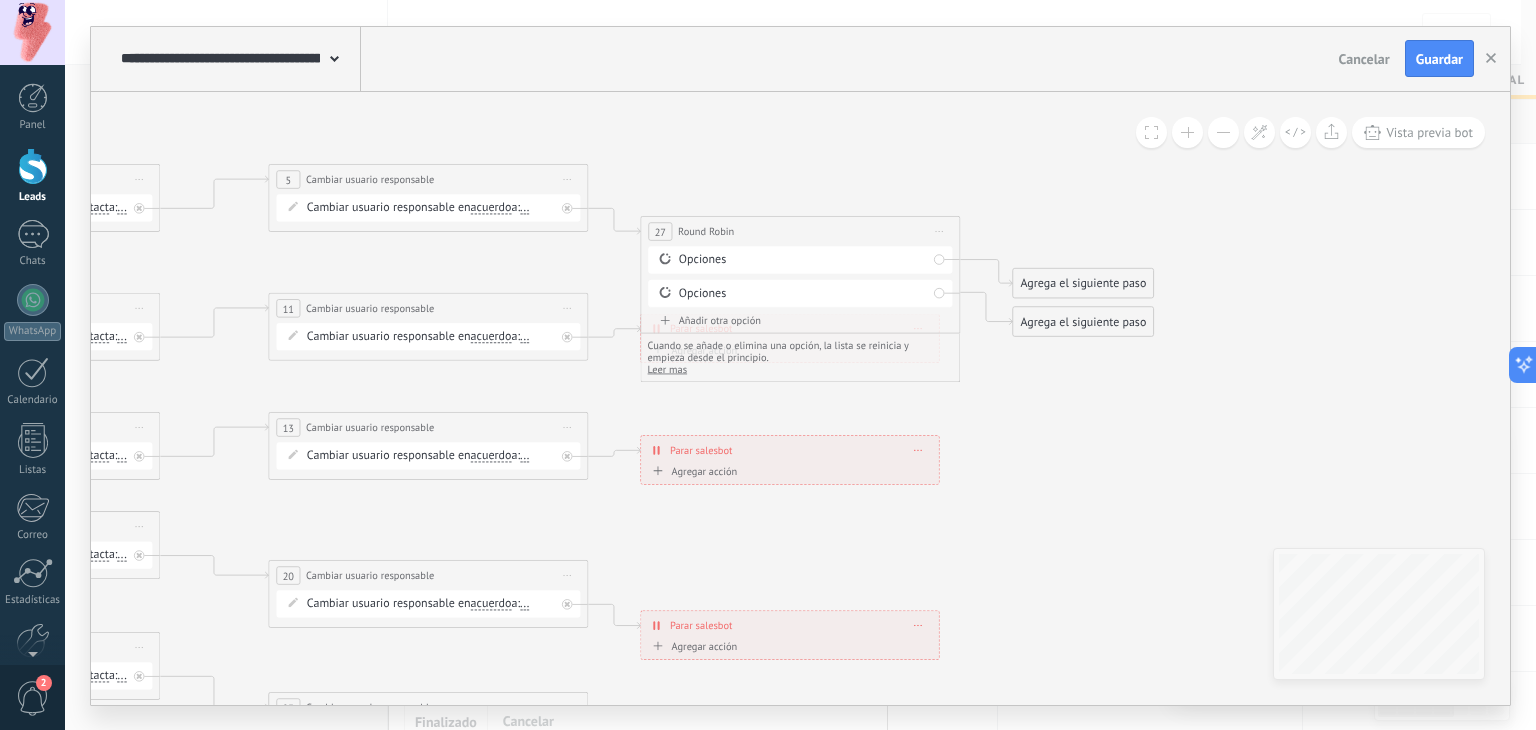 click at bounding box center [1187, 132] 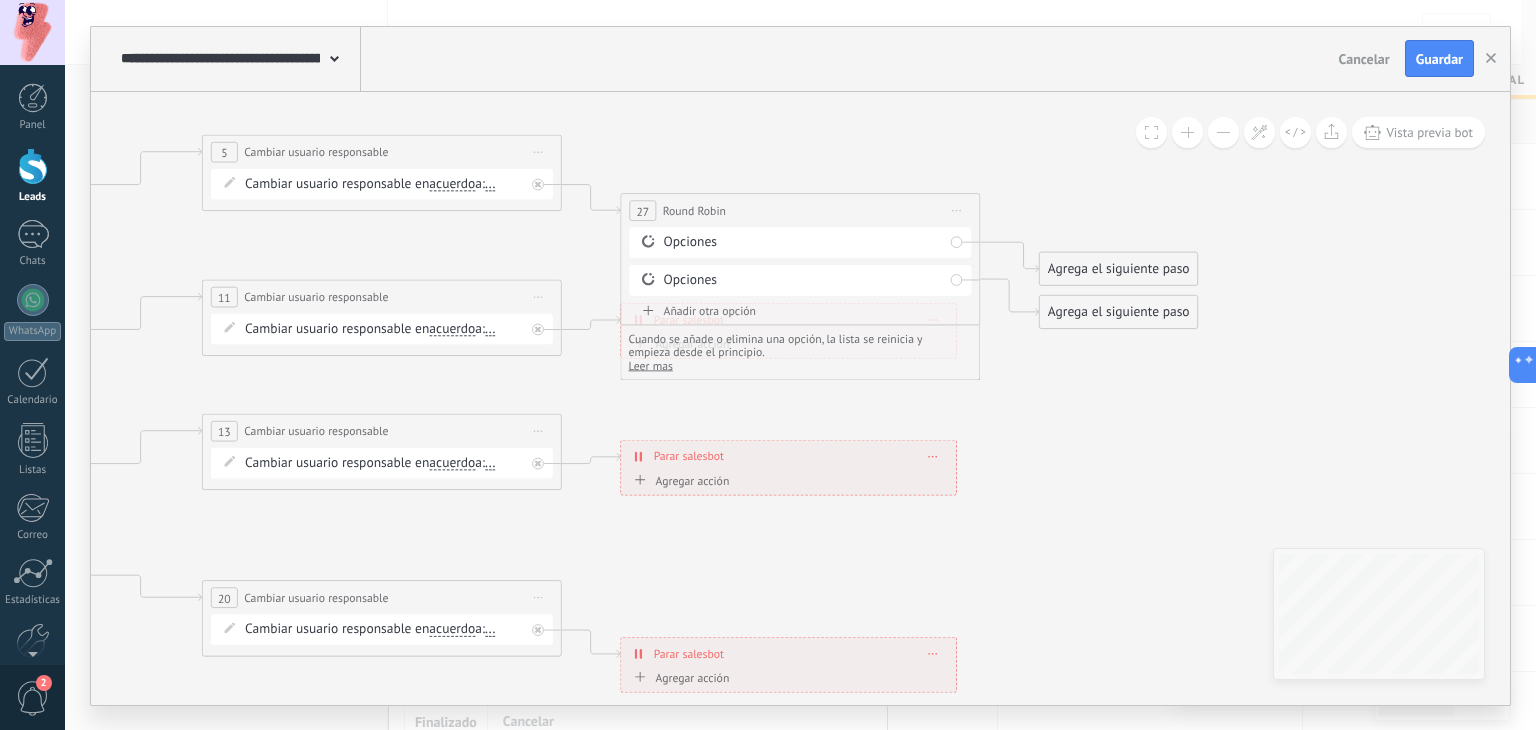 click on "Iniciar vista previa aquí
Cambiar nombre
Duplicar
[GEOGRAPHIC_DATA]" at bounding box center [957, 210] 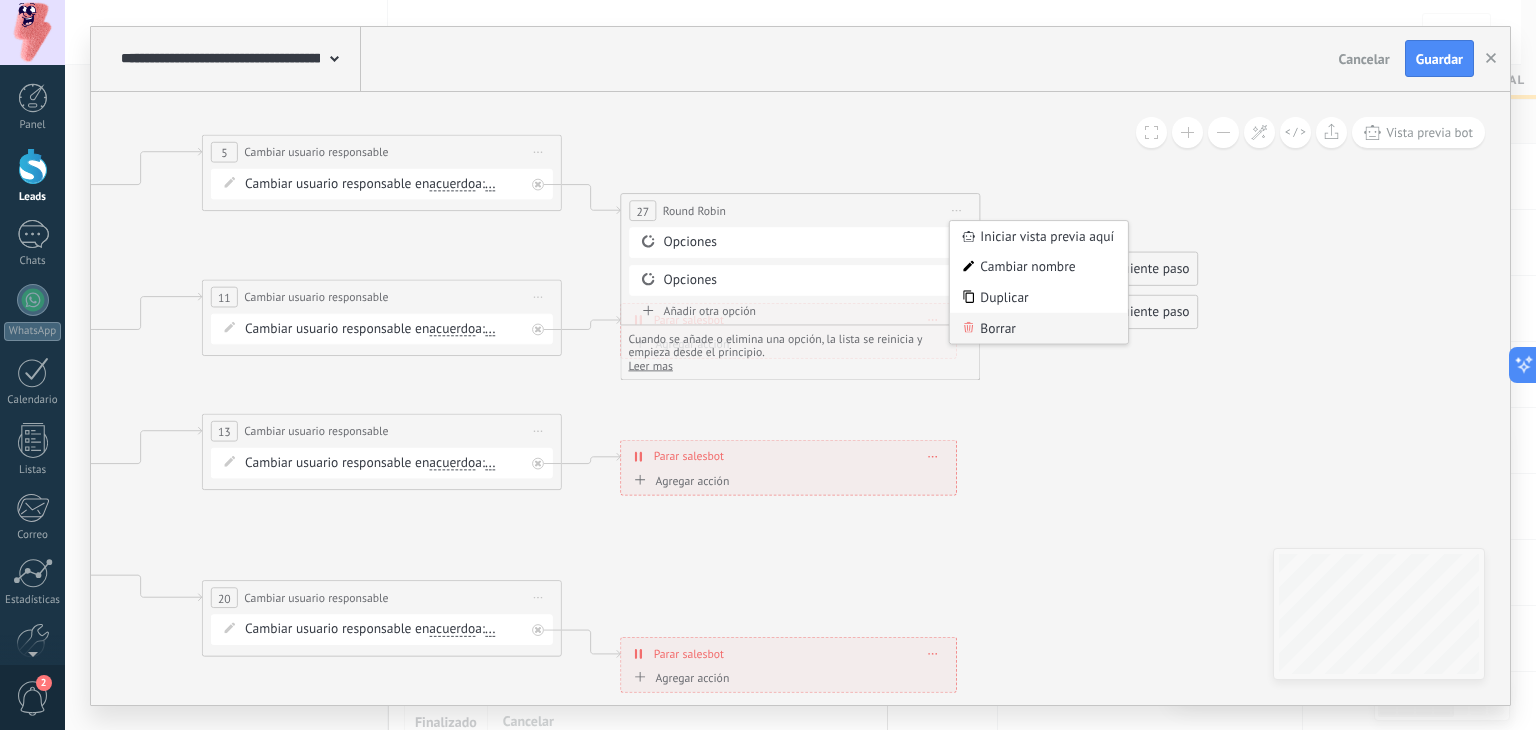 click on "Borrar" at bounding box center [1039, 327] 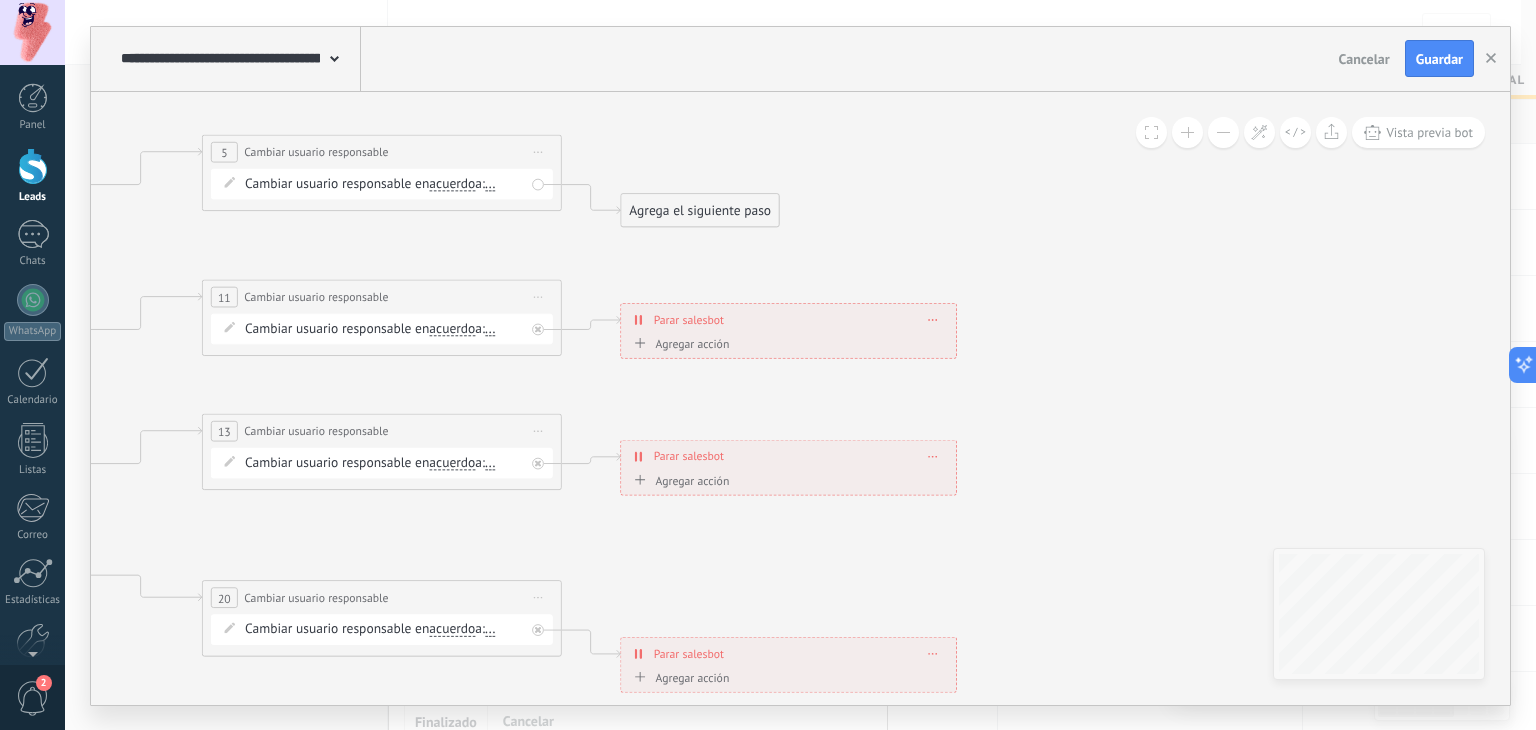 click on "Agrega el siguiente paso" at bounding box center [700, 210] 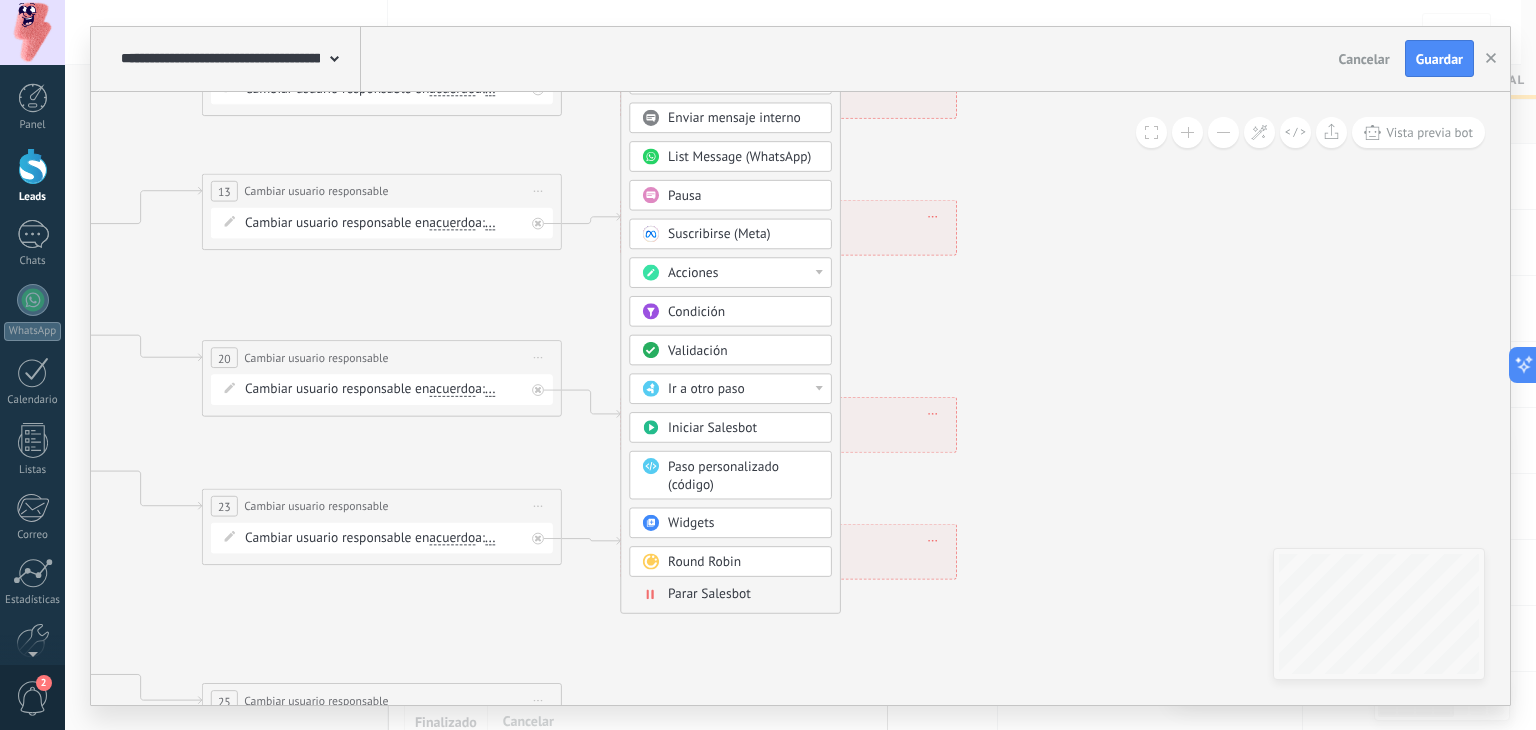 click on "Parar Salesbot" at bounding box center [709, 593] 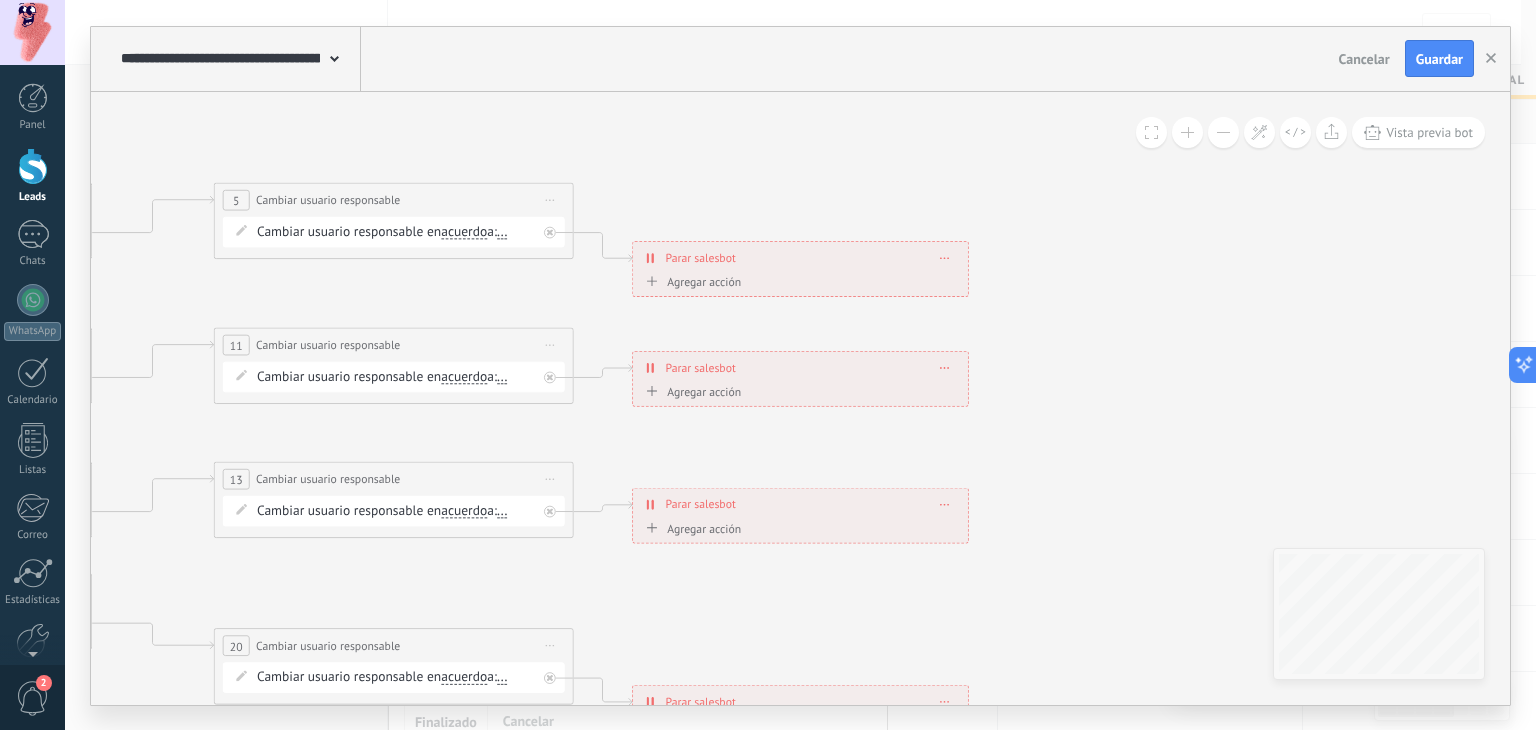 click at bounding box center (1223, 132) 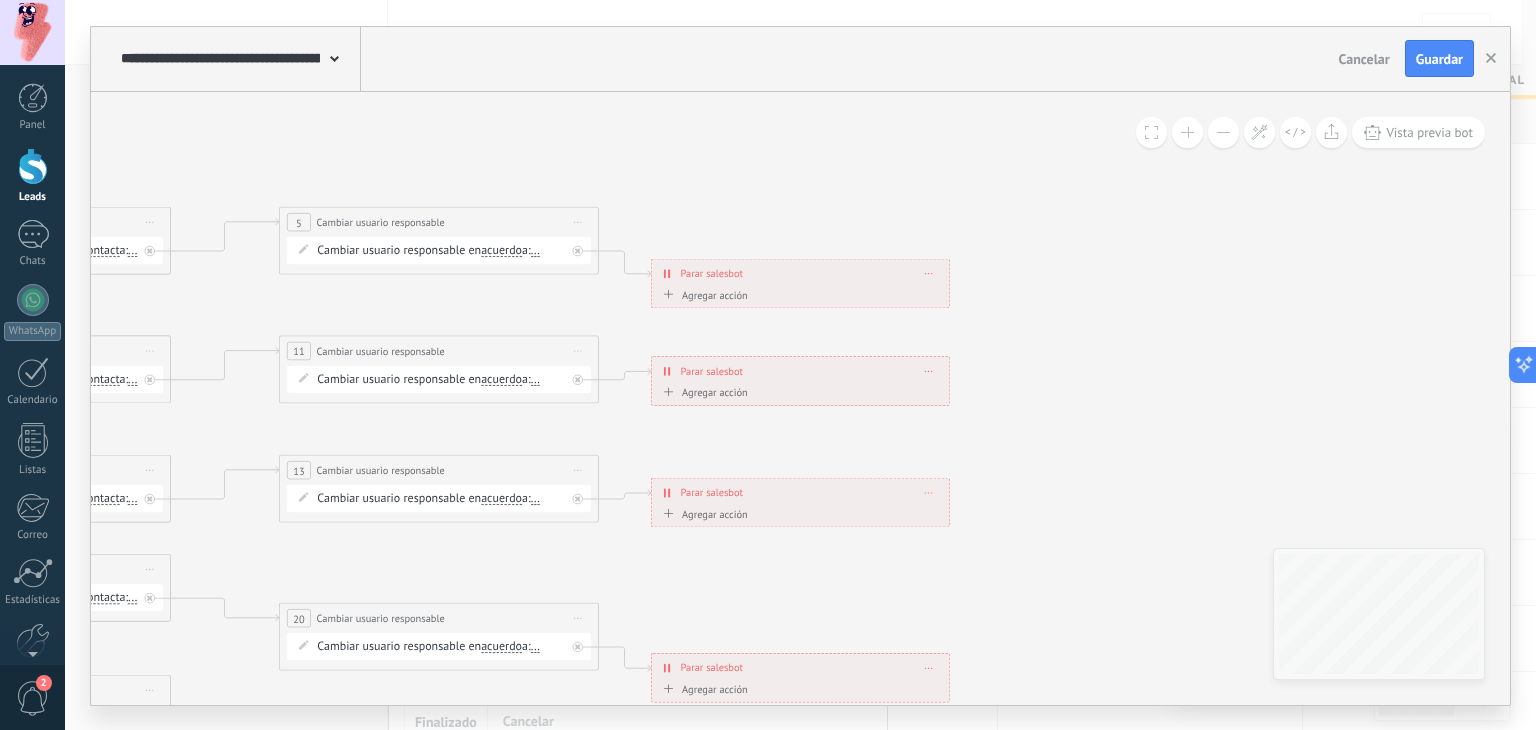 click at bounding box center (1223, 132) 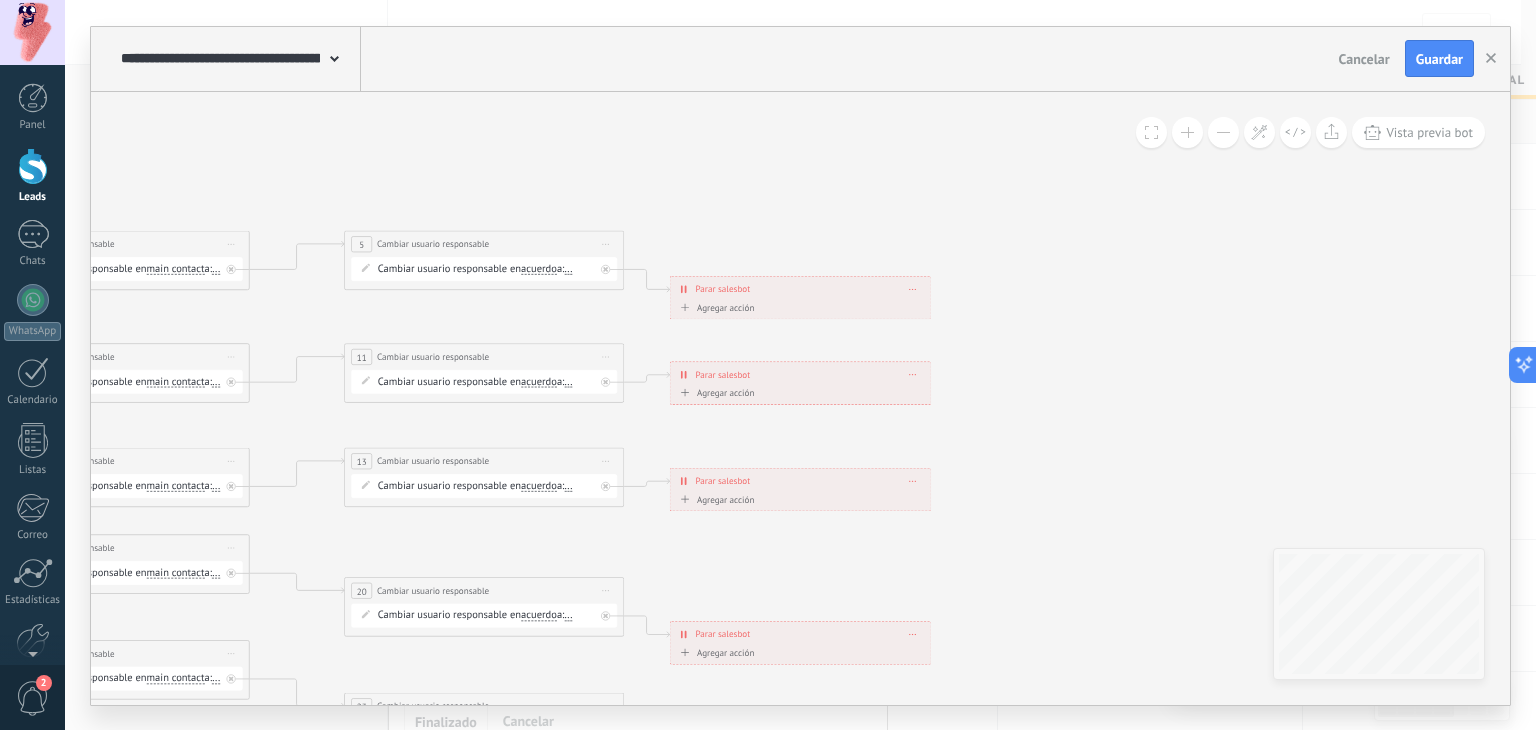 click at bounding box center [1223, 132] 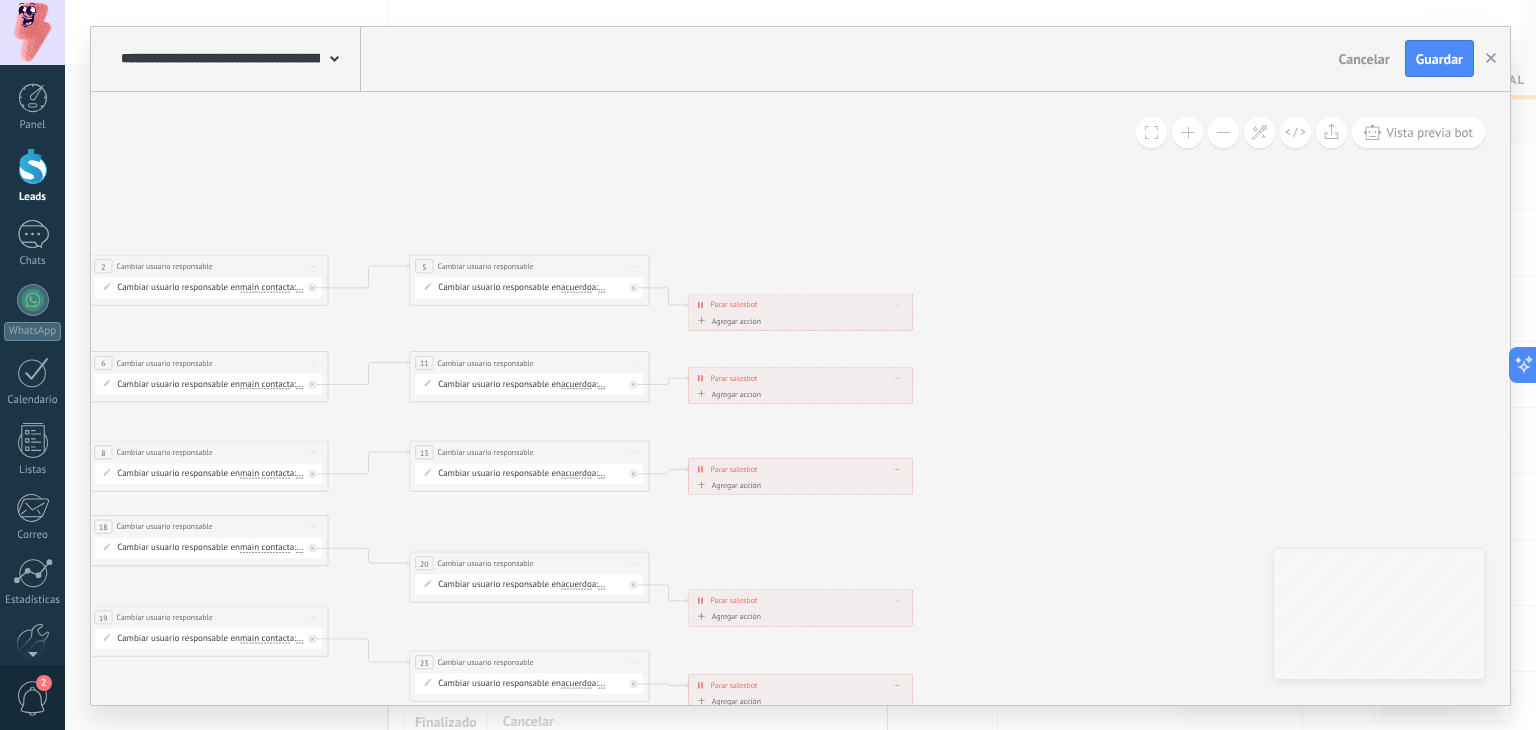 click at bounding box center (1223, 132) 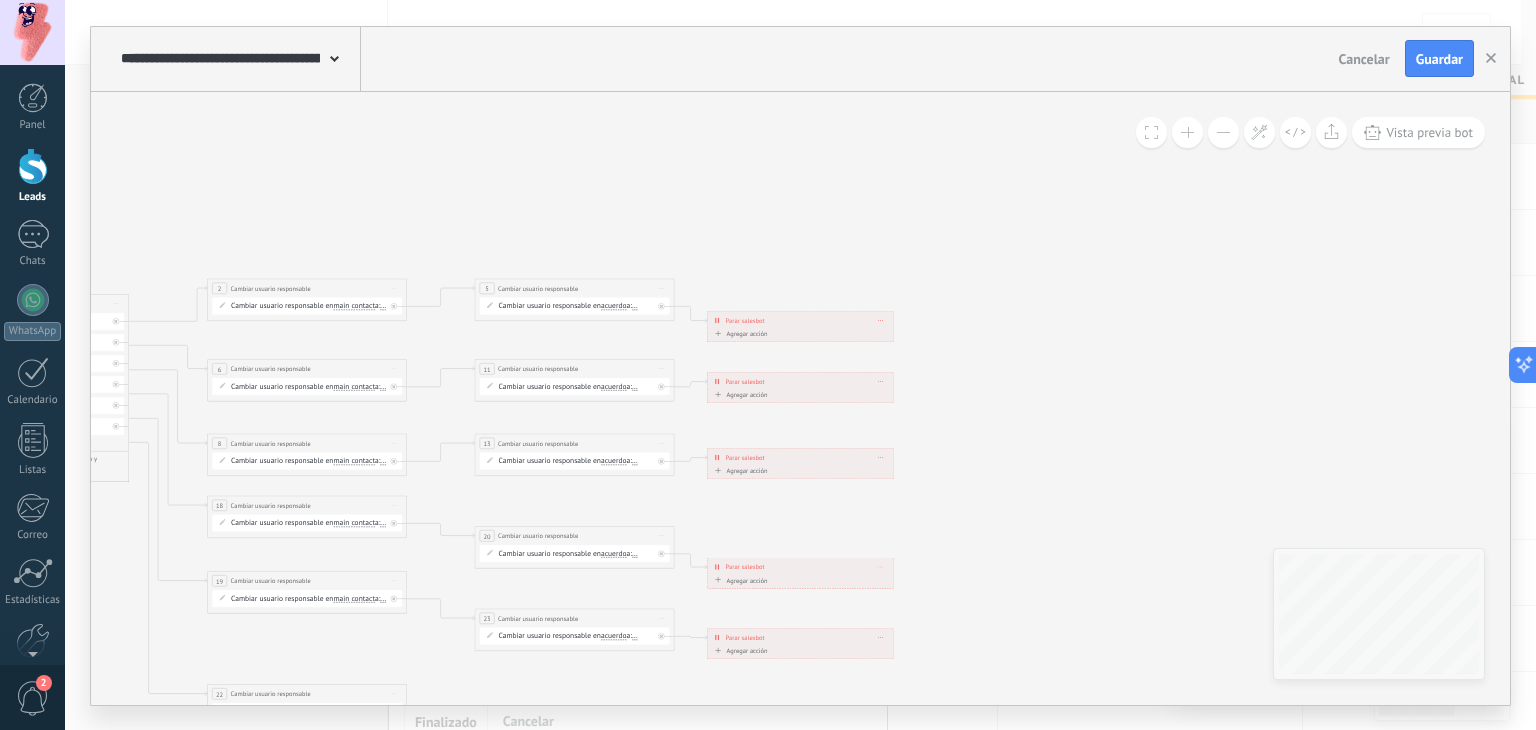 click at bounding box center (1223, 132) 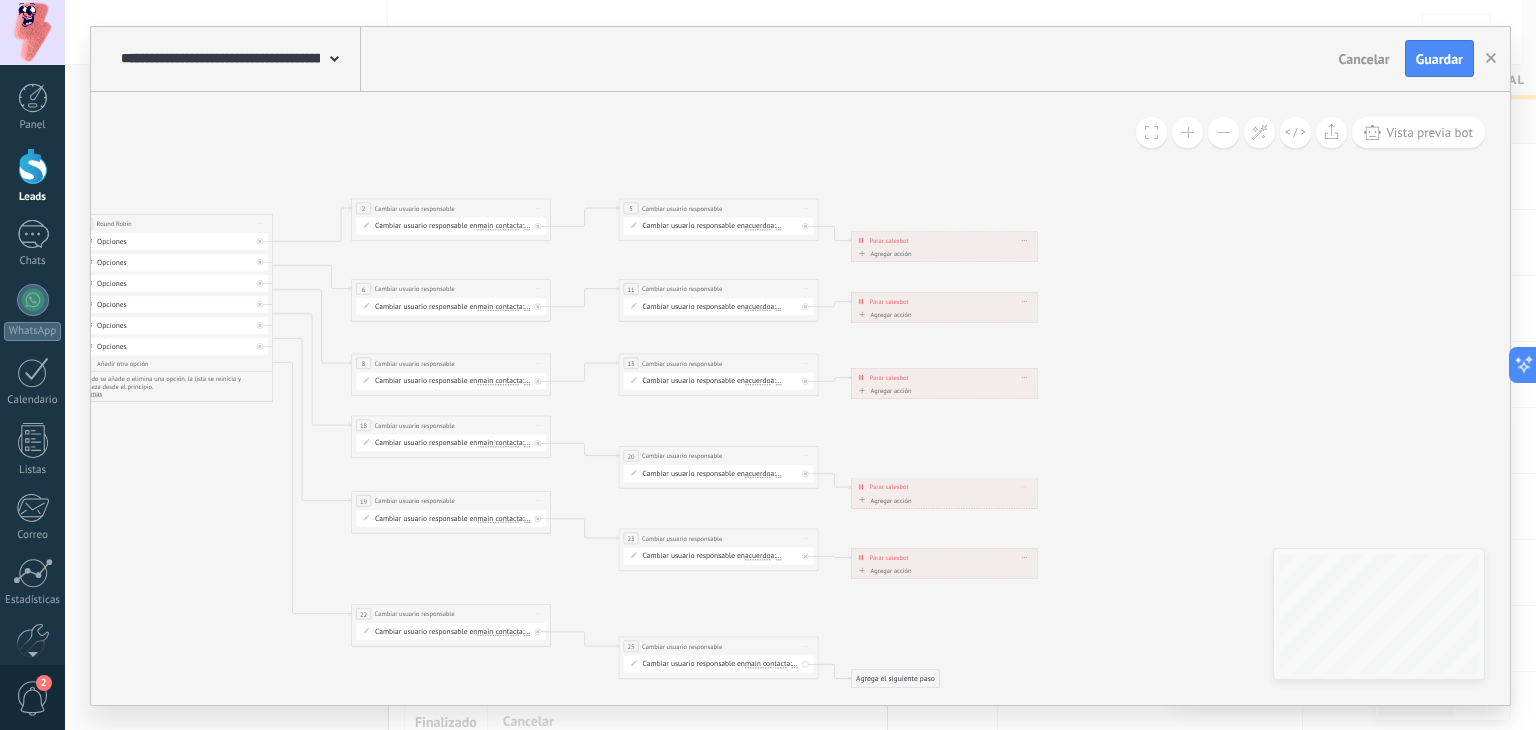 drag, startPoint x: 969, startPoint y: 398, endPoint x: 1164, endPoint y: 277, distance: 229.49074 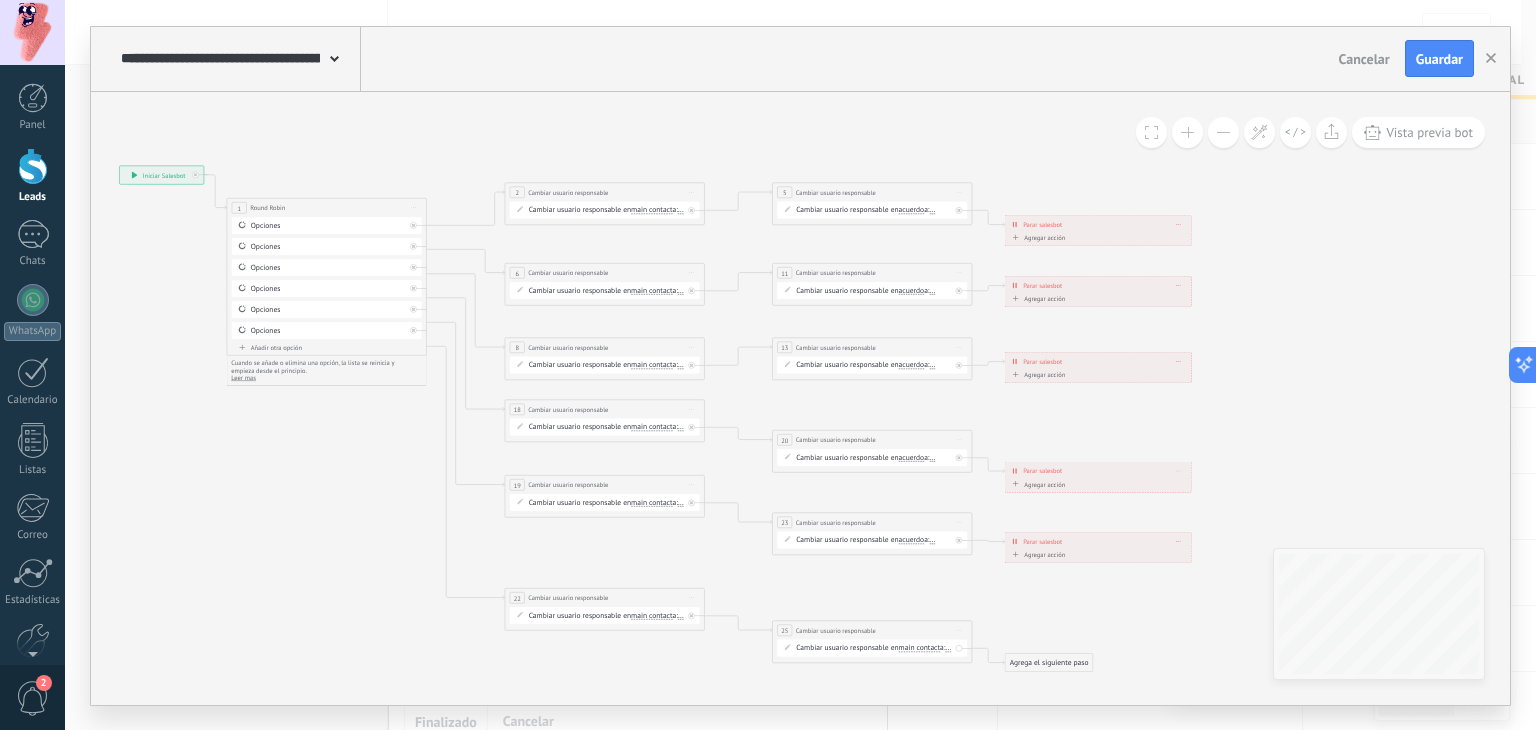 drag, startPoint x: 1205, startPoint y: 381, endPoint x: 1288, endPoint y: 412, distance: 88.60023 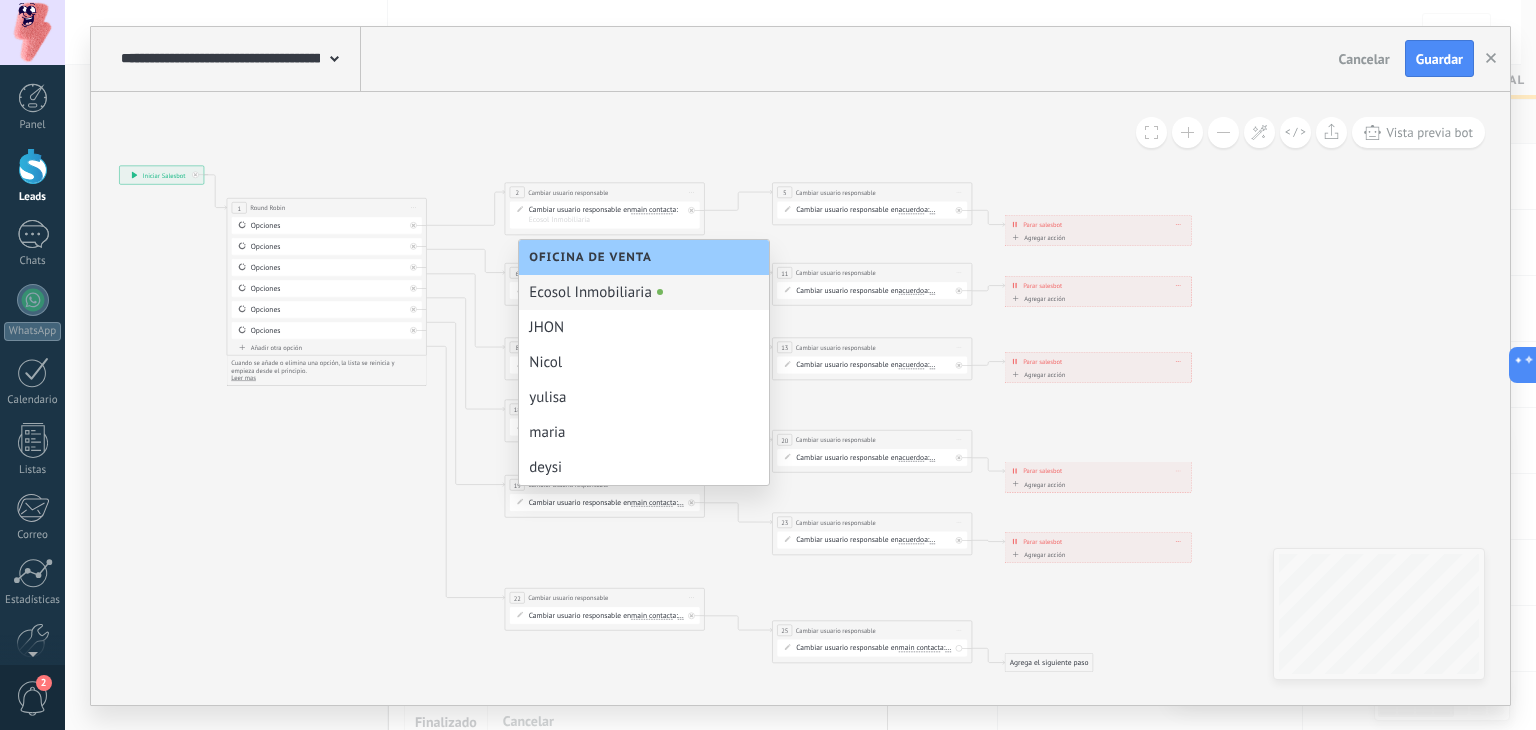 click on "Ecosol Inmobiliaria" at bounding box center (644, 292) 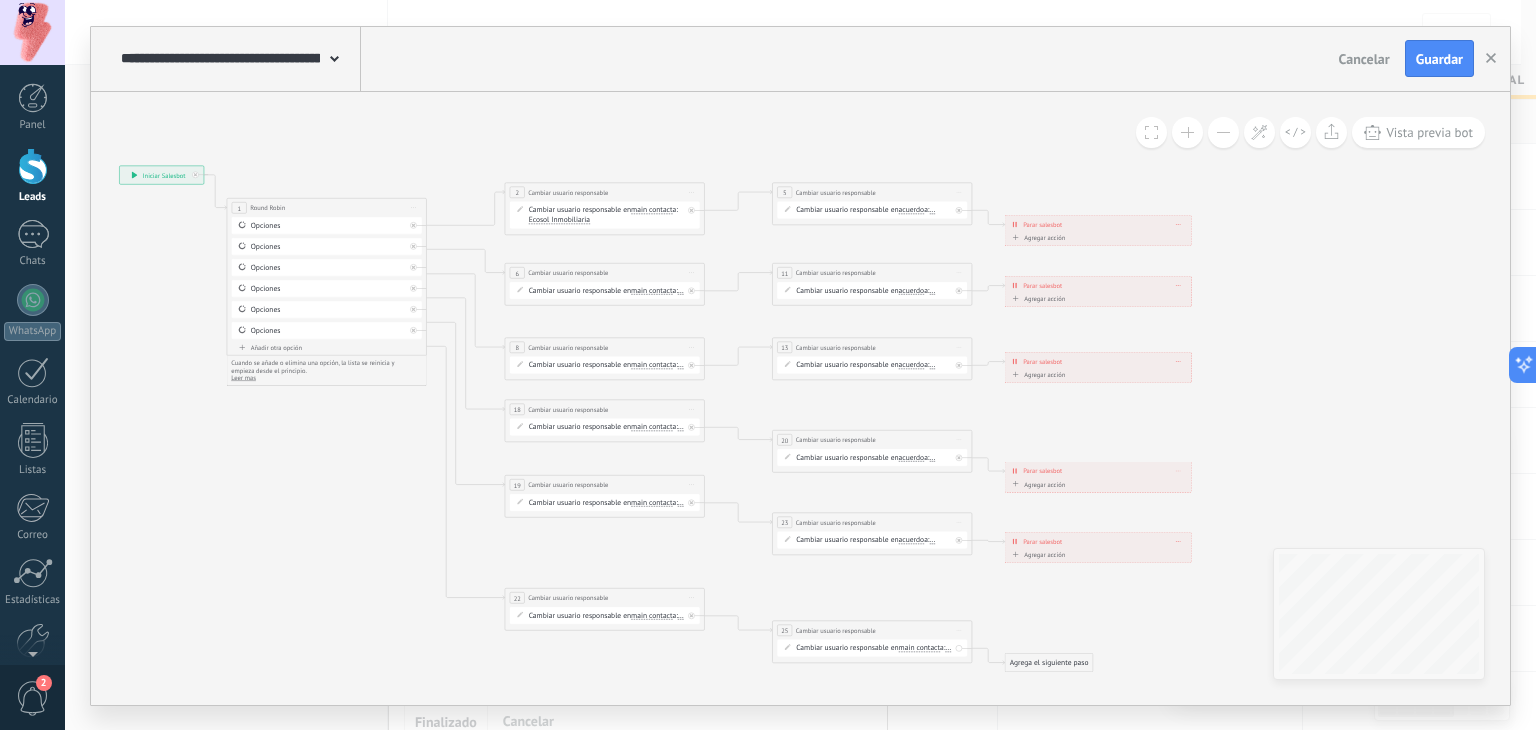 click on "..." at bounding box center (933, 210) 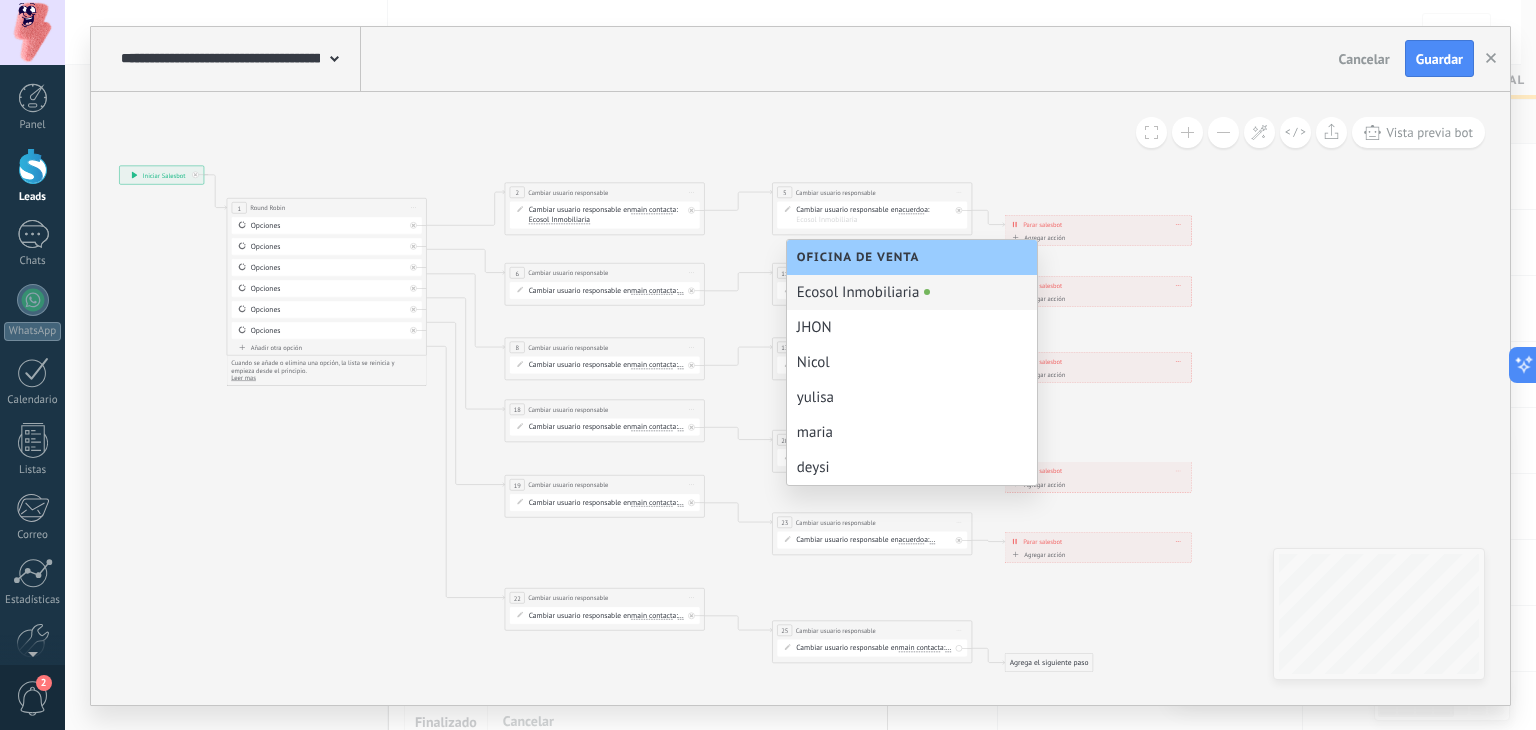 click on "Ecosol Inmobiliaria" at bounding box center (912, 292) 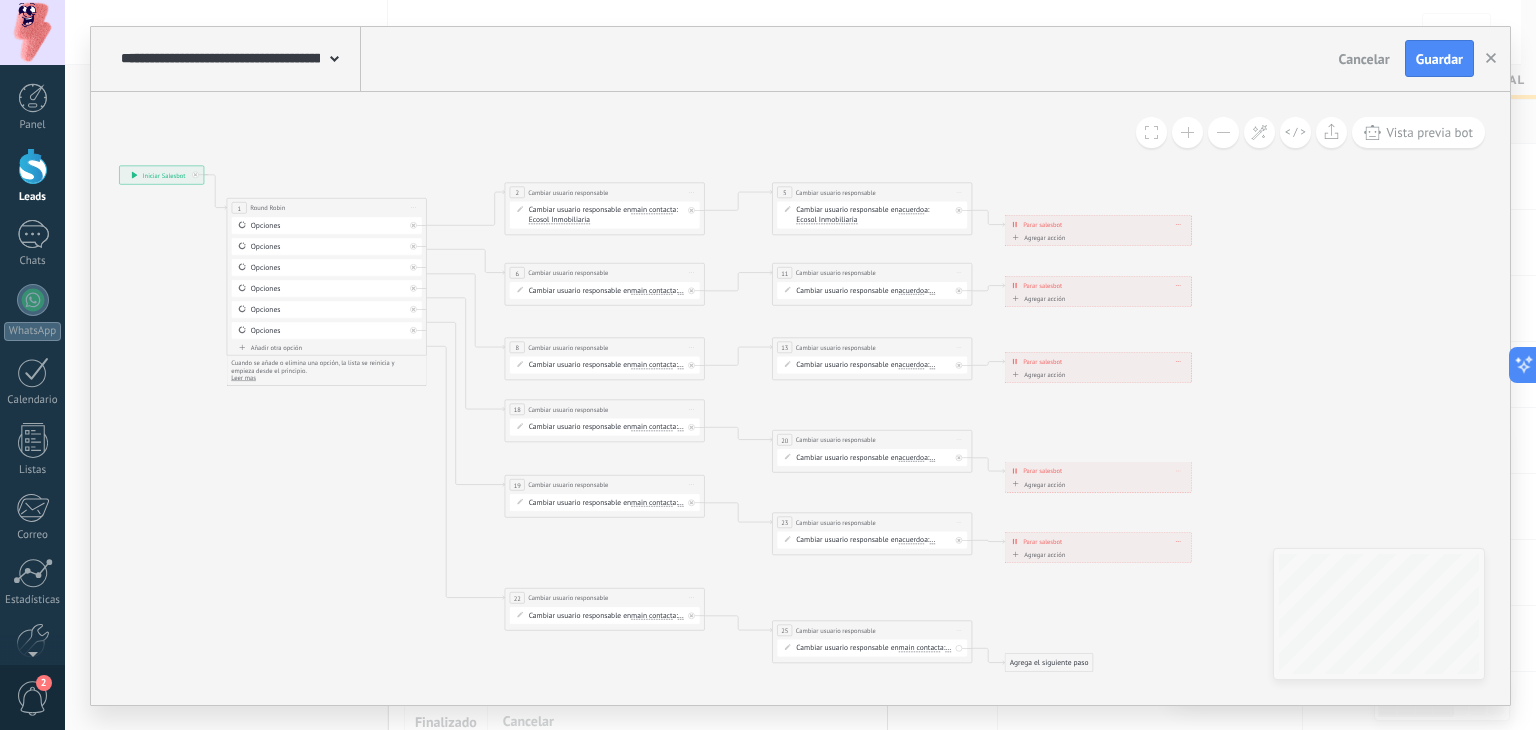 click on "Cambiar usuario responsable en
main contact
main contact
all contacts
chat contact
acuerdo
empresa
main contact
main contact
all contacts
chat contact" at bounding box center [607, 290] 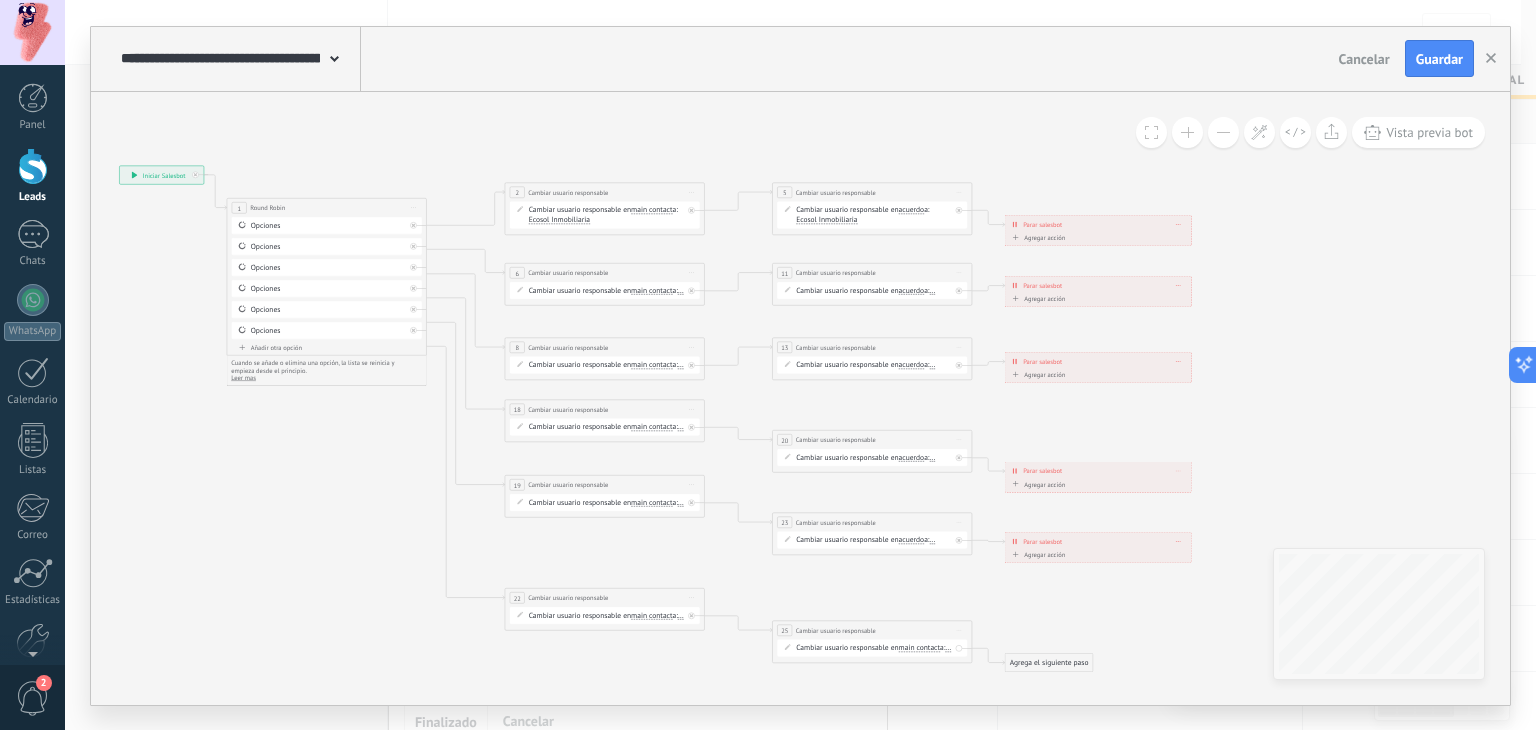 click on "..." at bounding box center (681, 290) 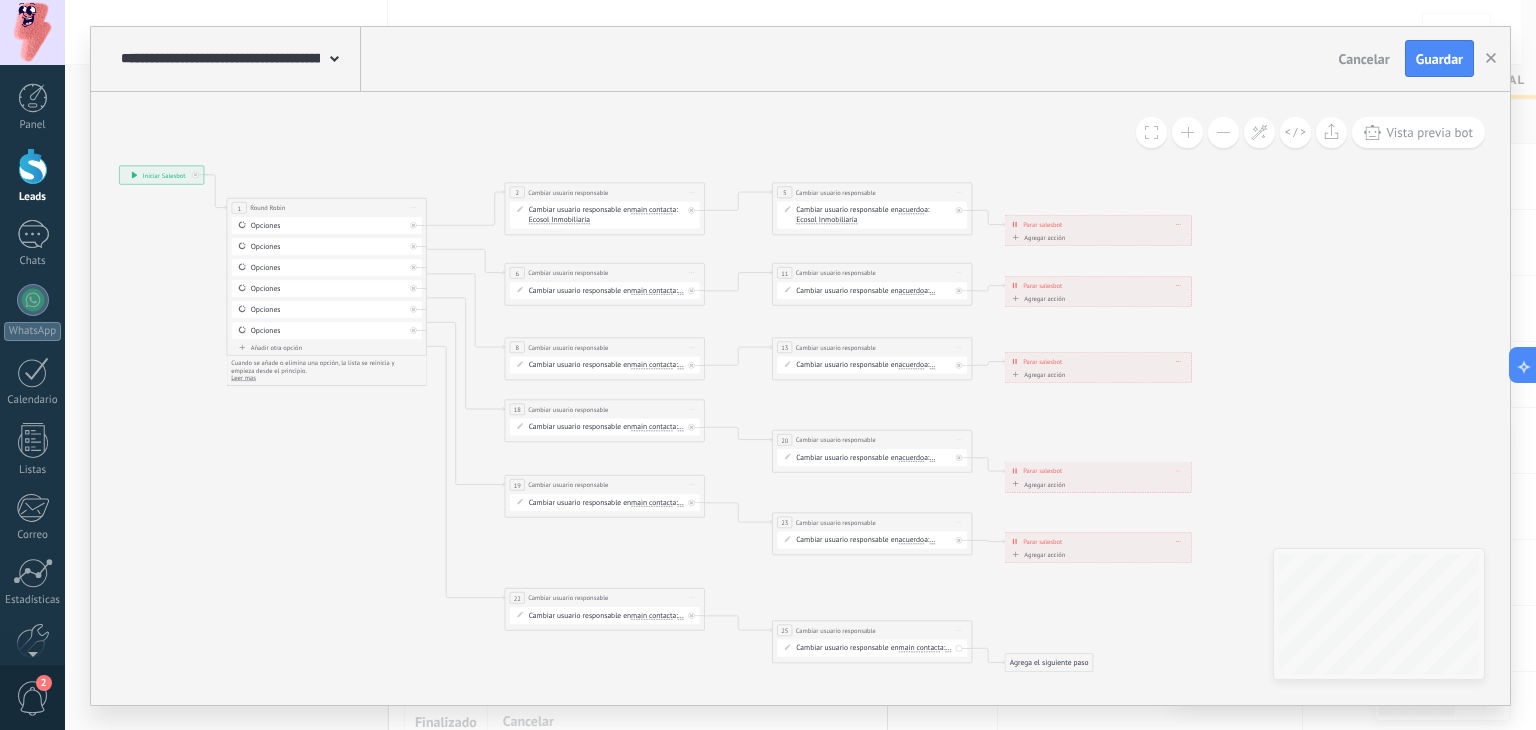 click on "..." at bounding box center (681, 290) 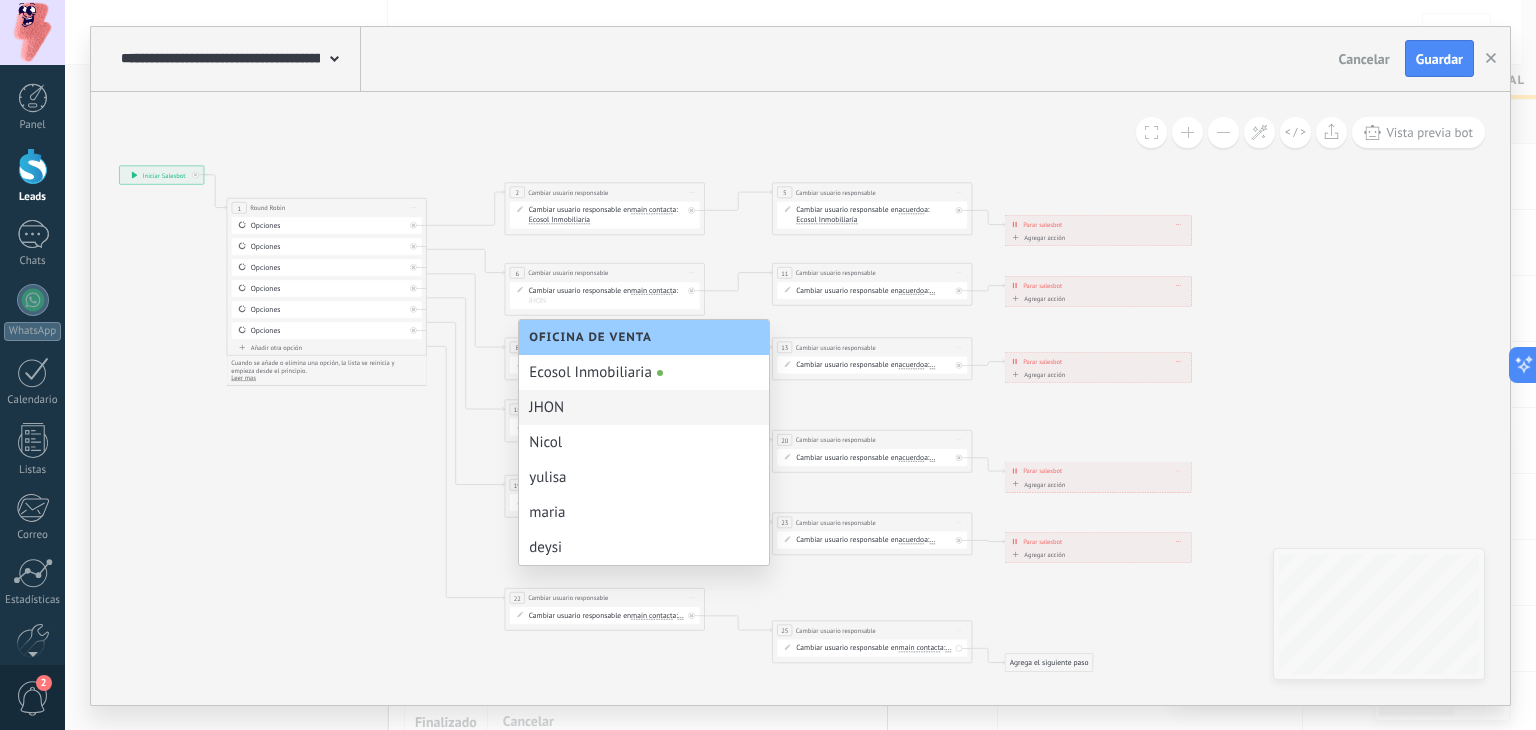 click on "JHON" at bounding box center [644, 407] 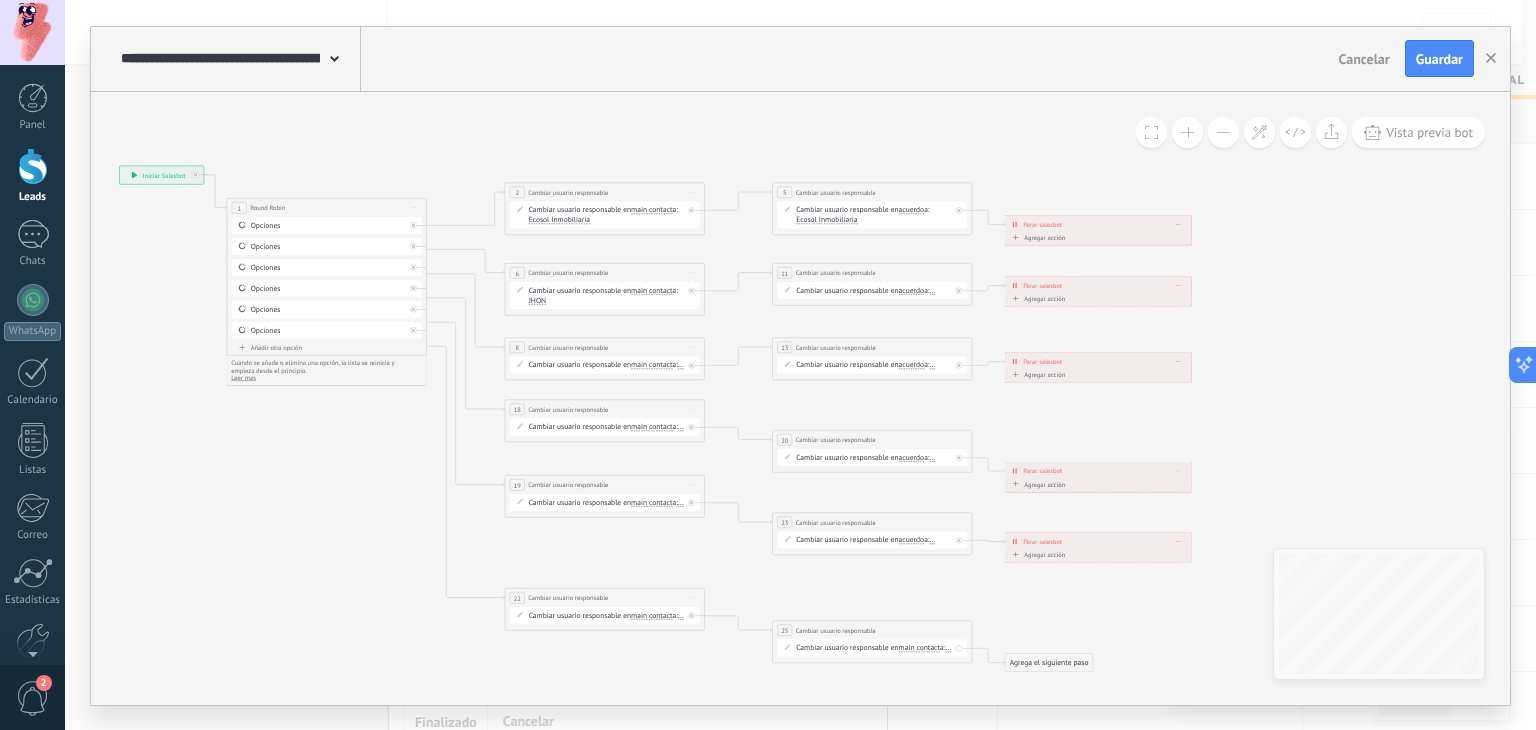 click on "..." at bounding box center [933, 290] 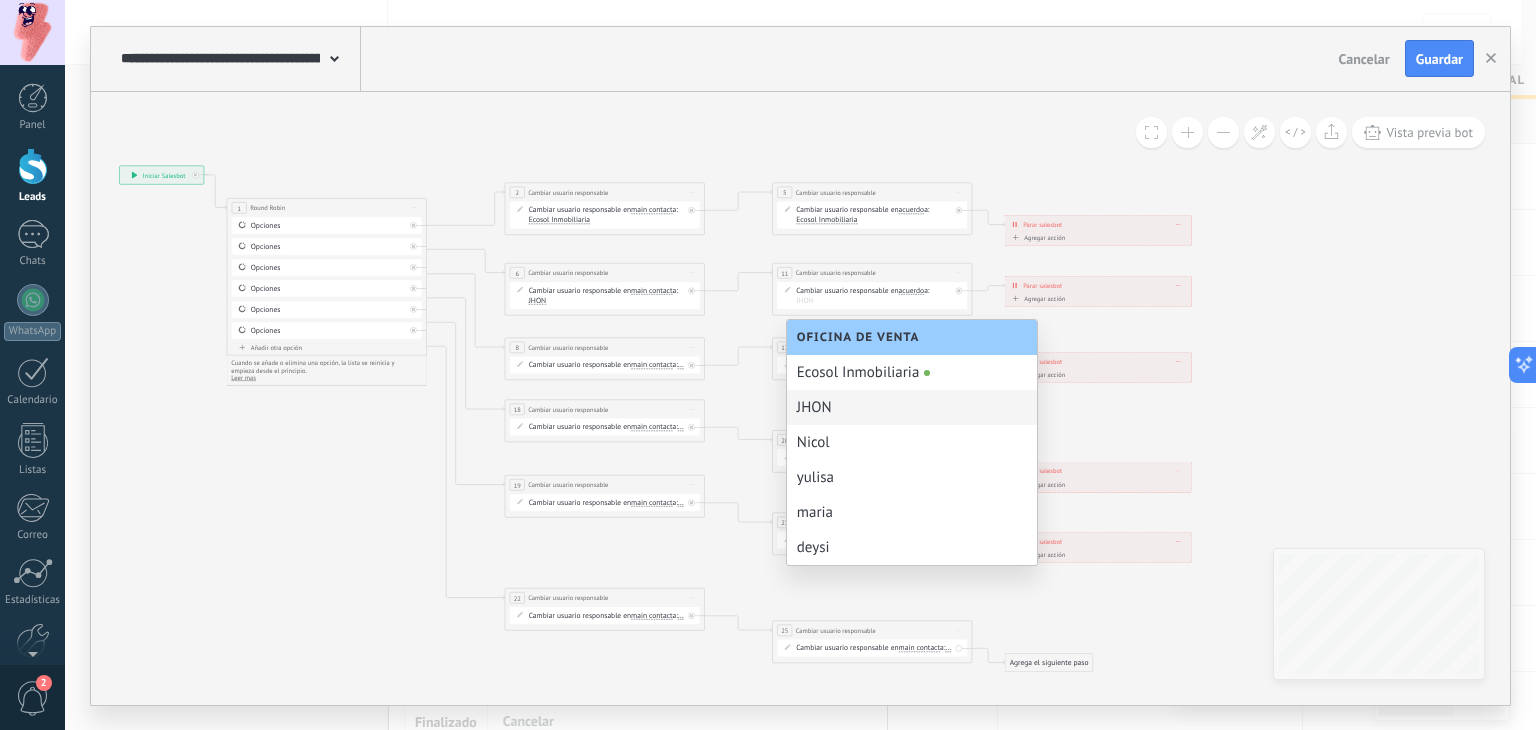 click on "JHON" at bounding box center [912, 407] 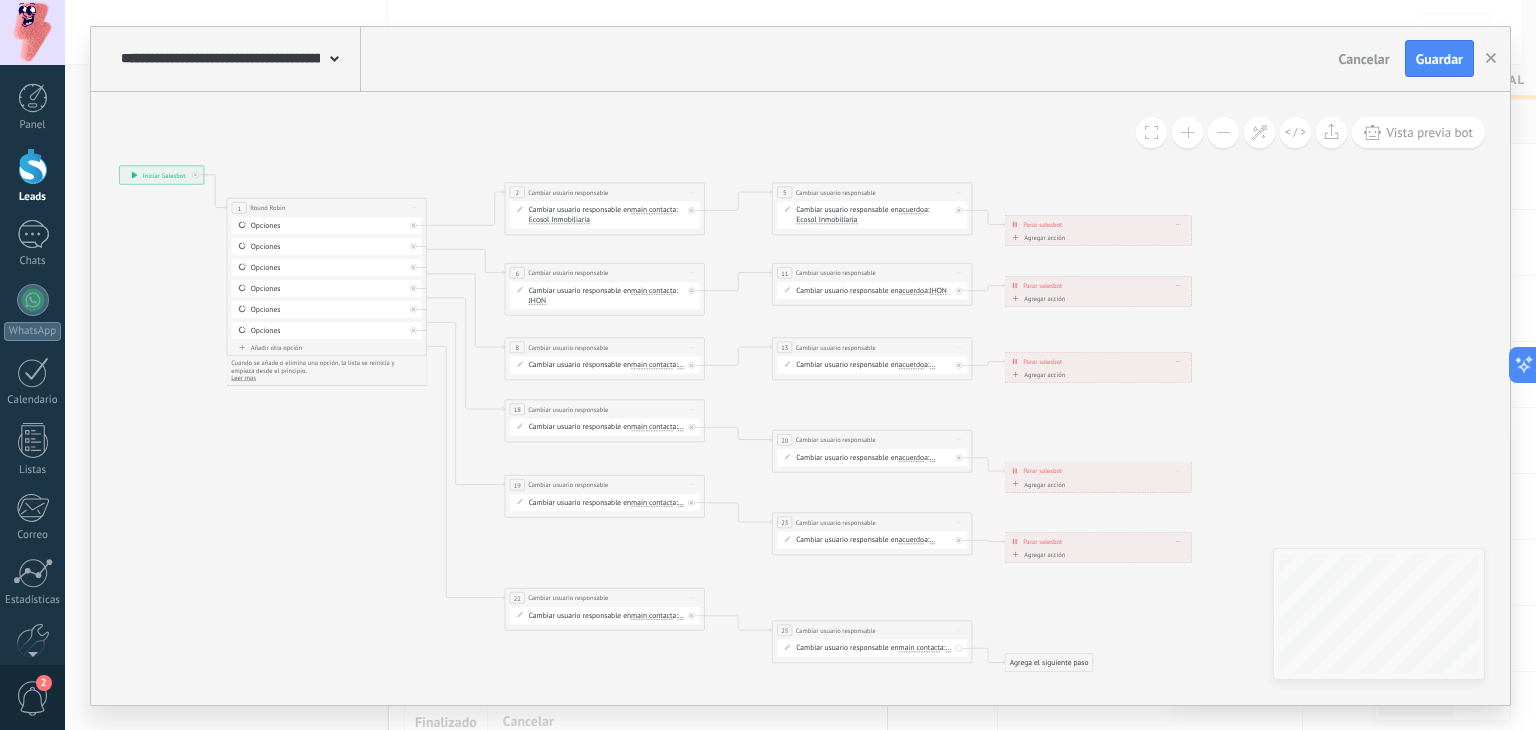 click on "Cambiar usuario responsable en
main contact
main contact
all contacts
chat contact
acuerdo
empresa
main contact
main contact
all contacts
a:" at bounding box center [605, 364] 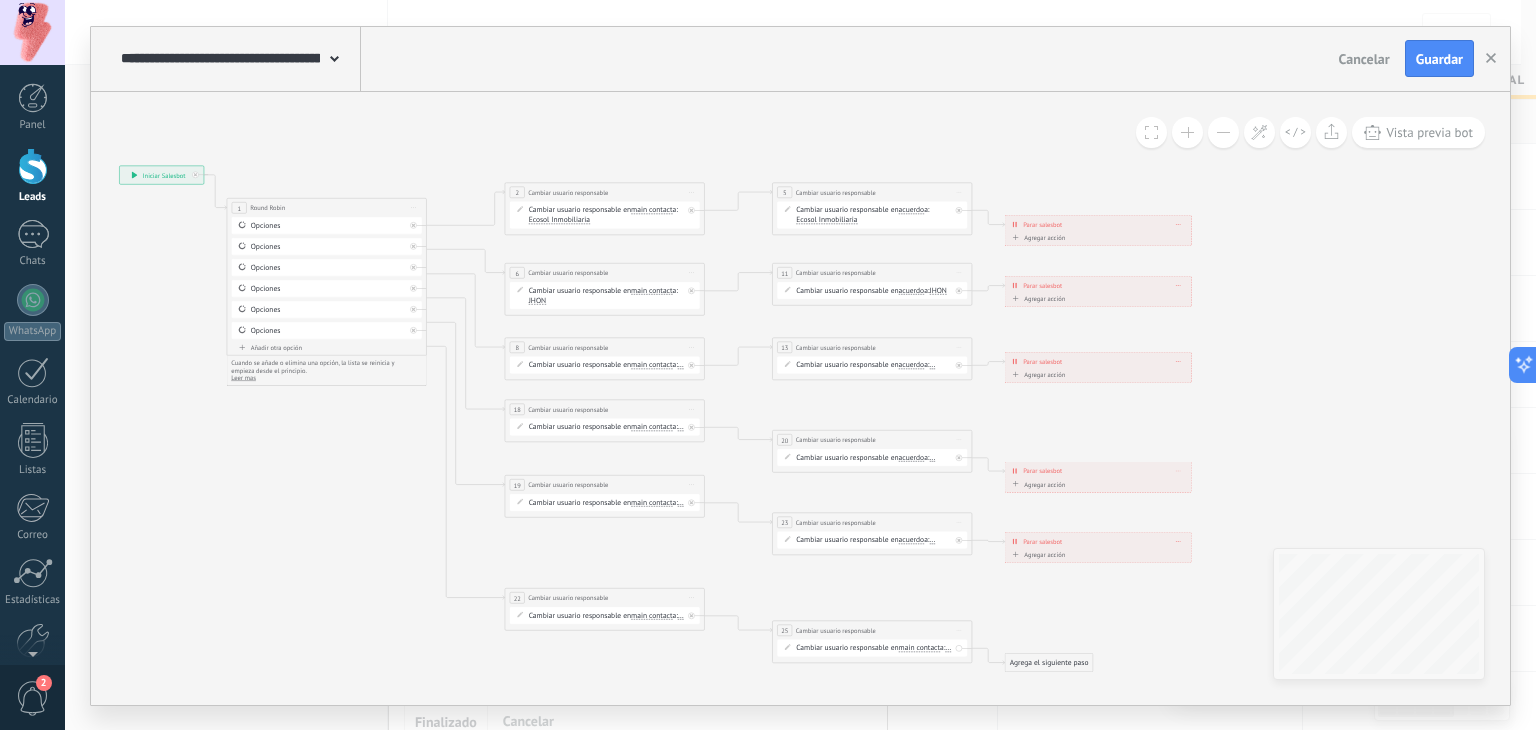 click on "Cambiar usuario responsable en
main contact
main contact
all contacts
chat contact
acuerdo
empresa
main contact
main contact
all contacts
chat contact" at bounding box center [607, 365] 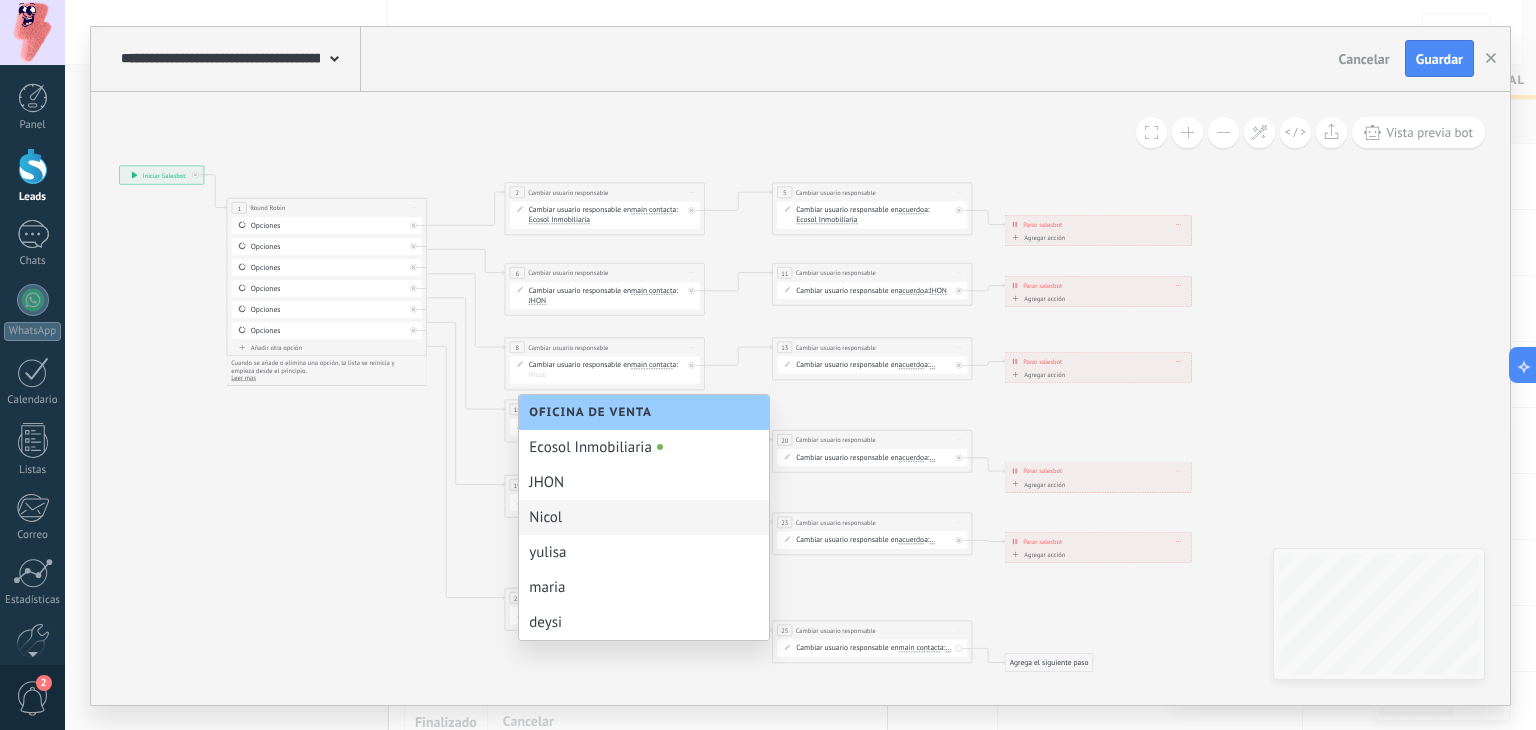 click on "Nicol" at bounding box center (644, 517) 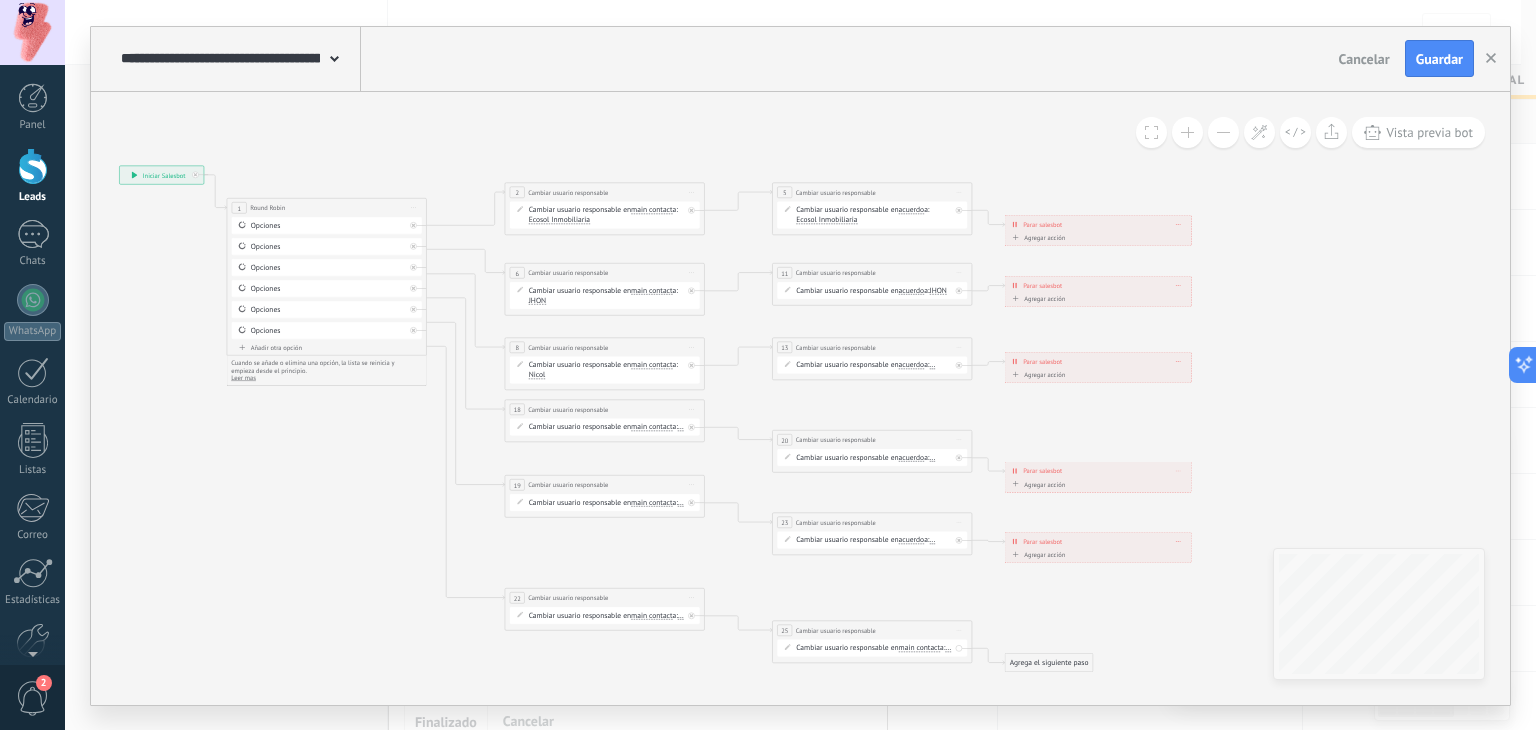 click on "..." at bounding box center (933, 365) 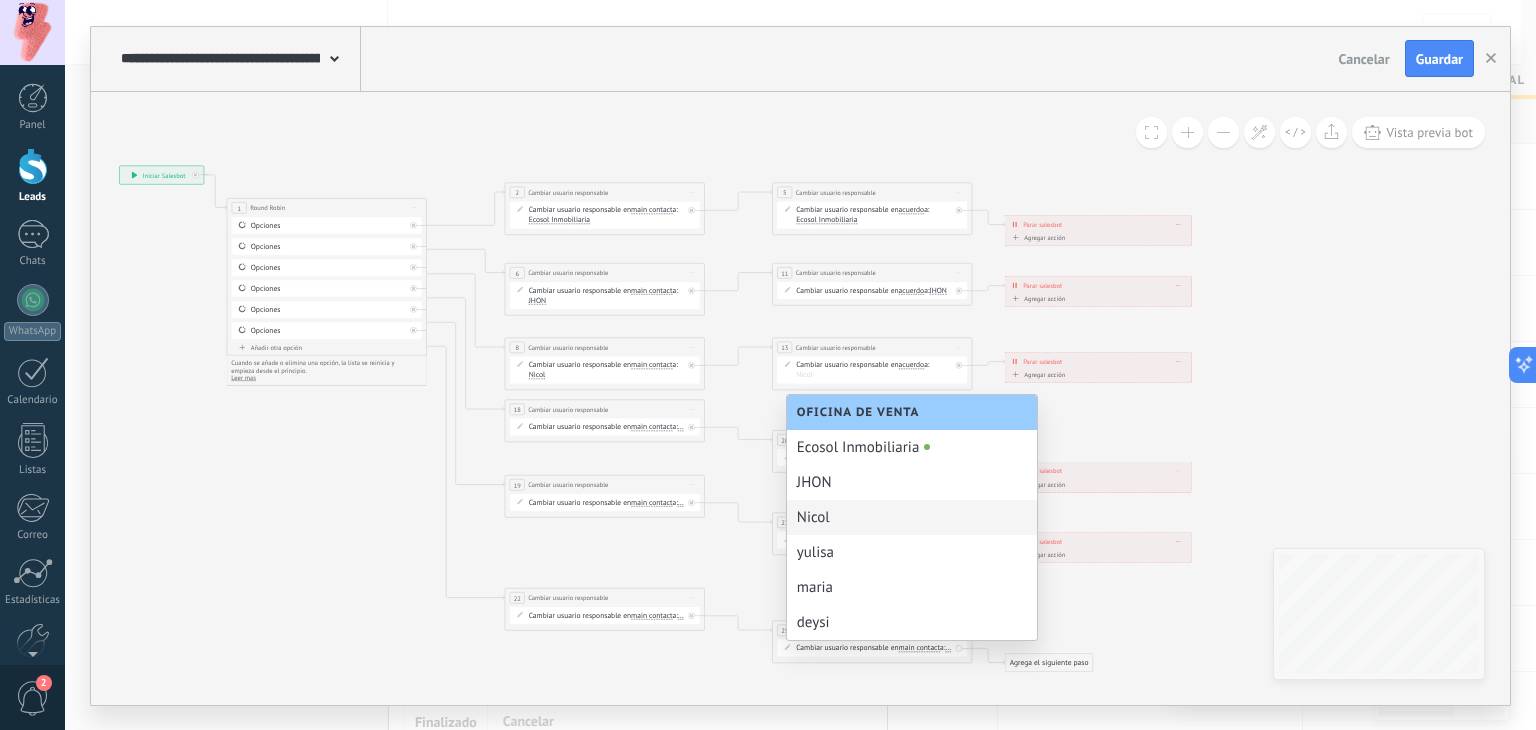click on "Nicol" at bounding box center [912, 517] 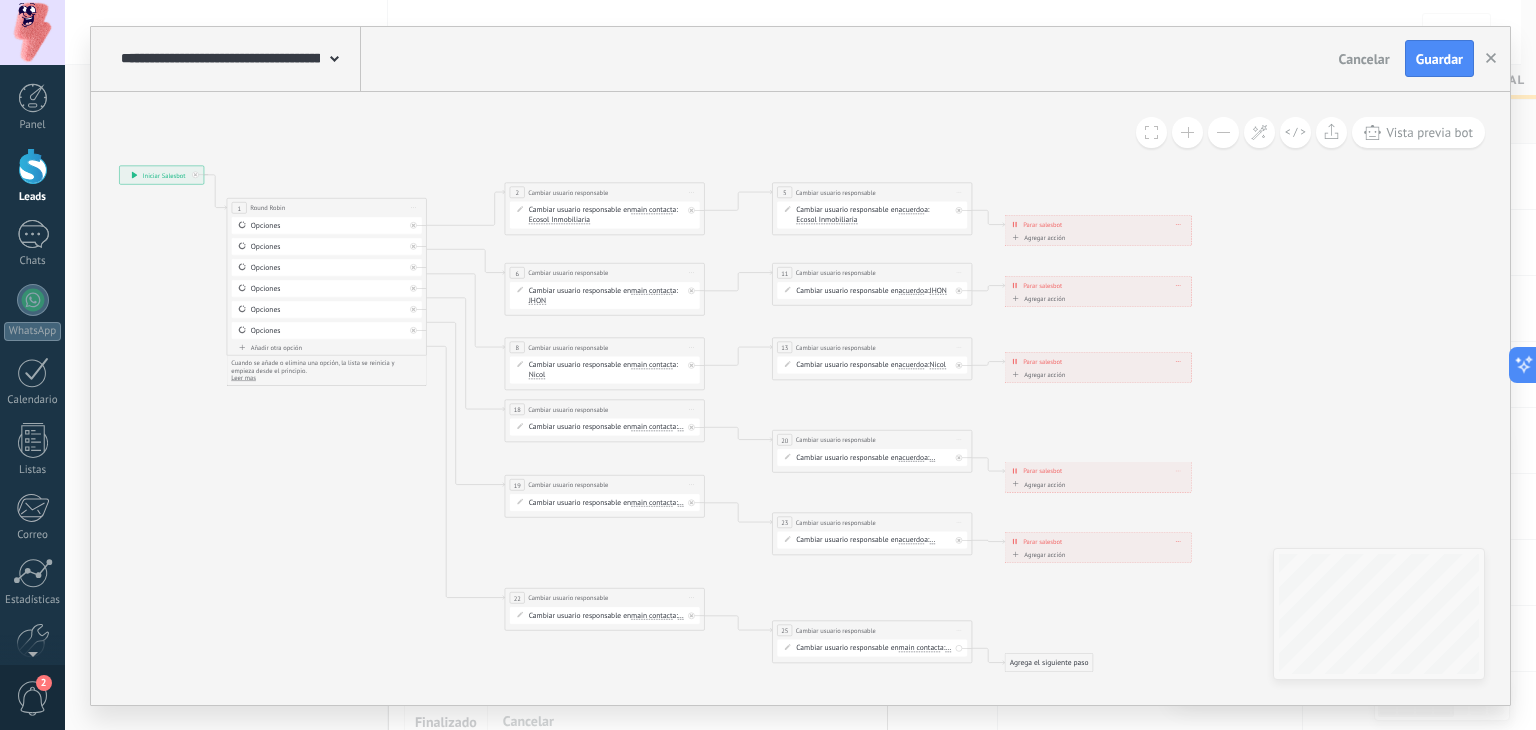 click on "..." at bounding box center (681, 427) 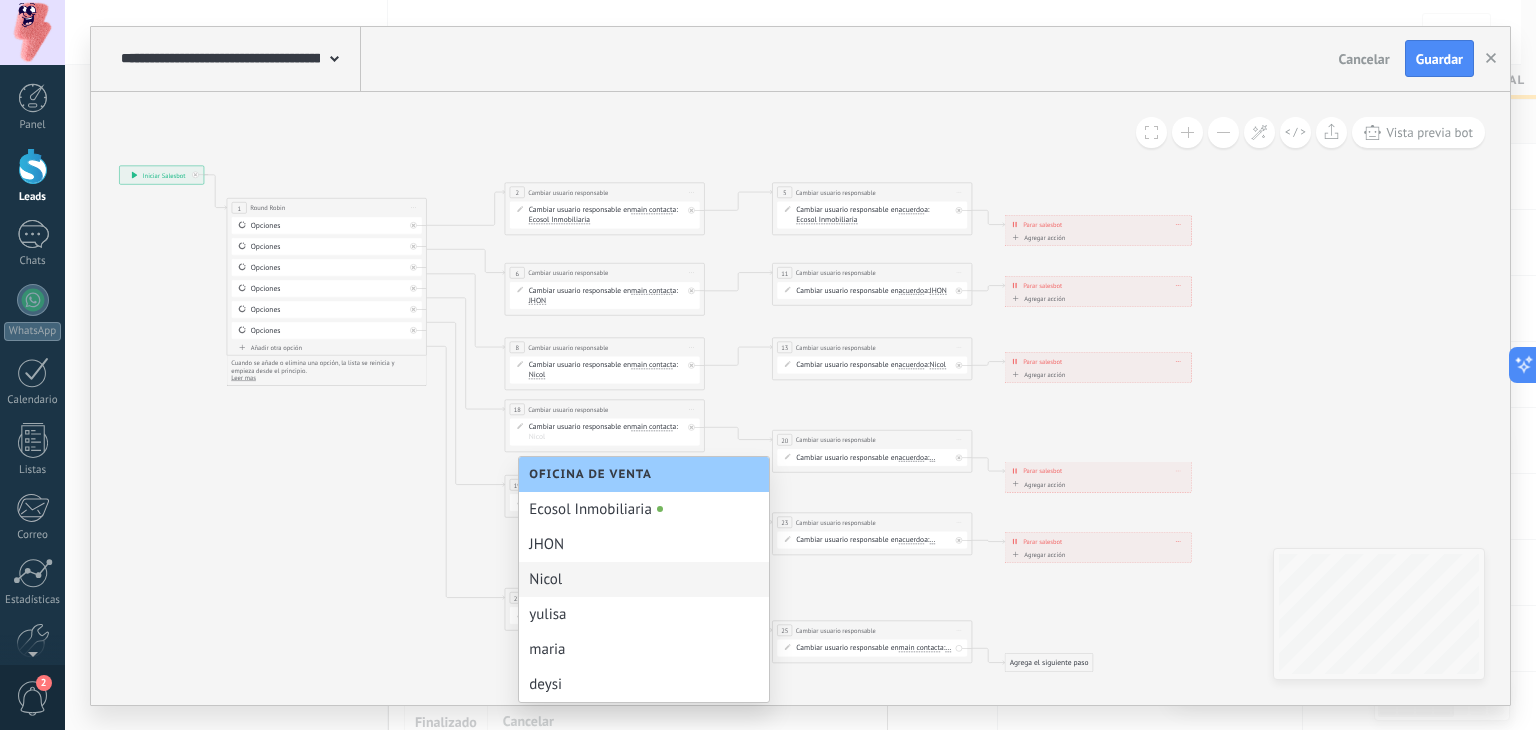 click on "Nicol" at bounding box center (644, 579) 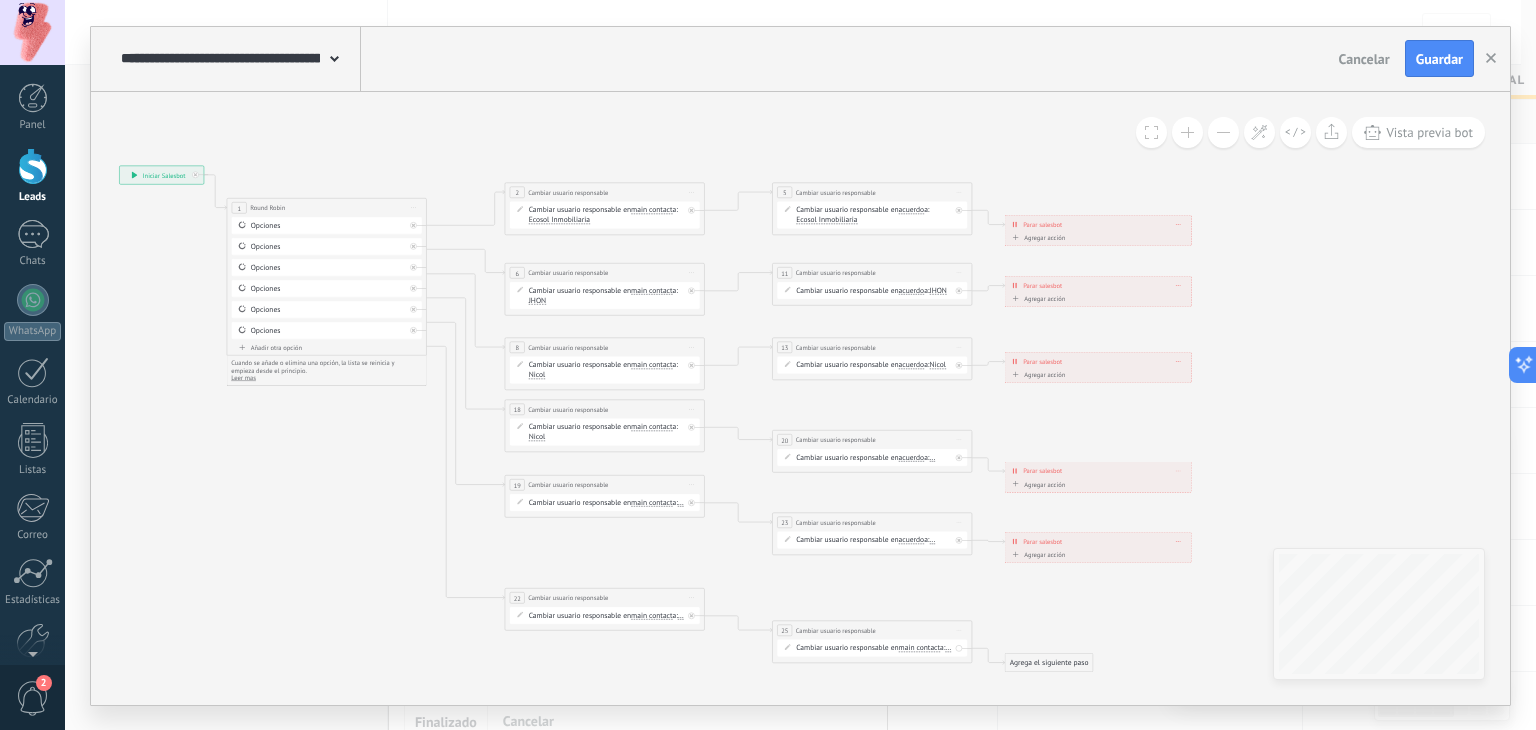 click on "..." at bounding box center [933, 457] 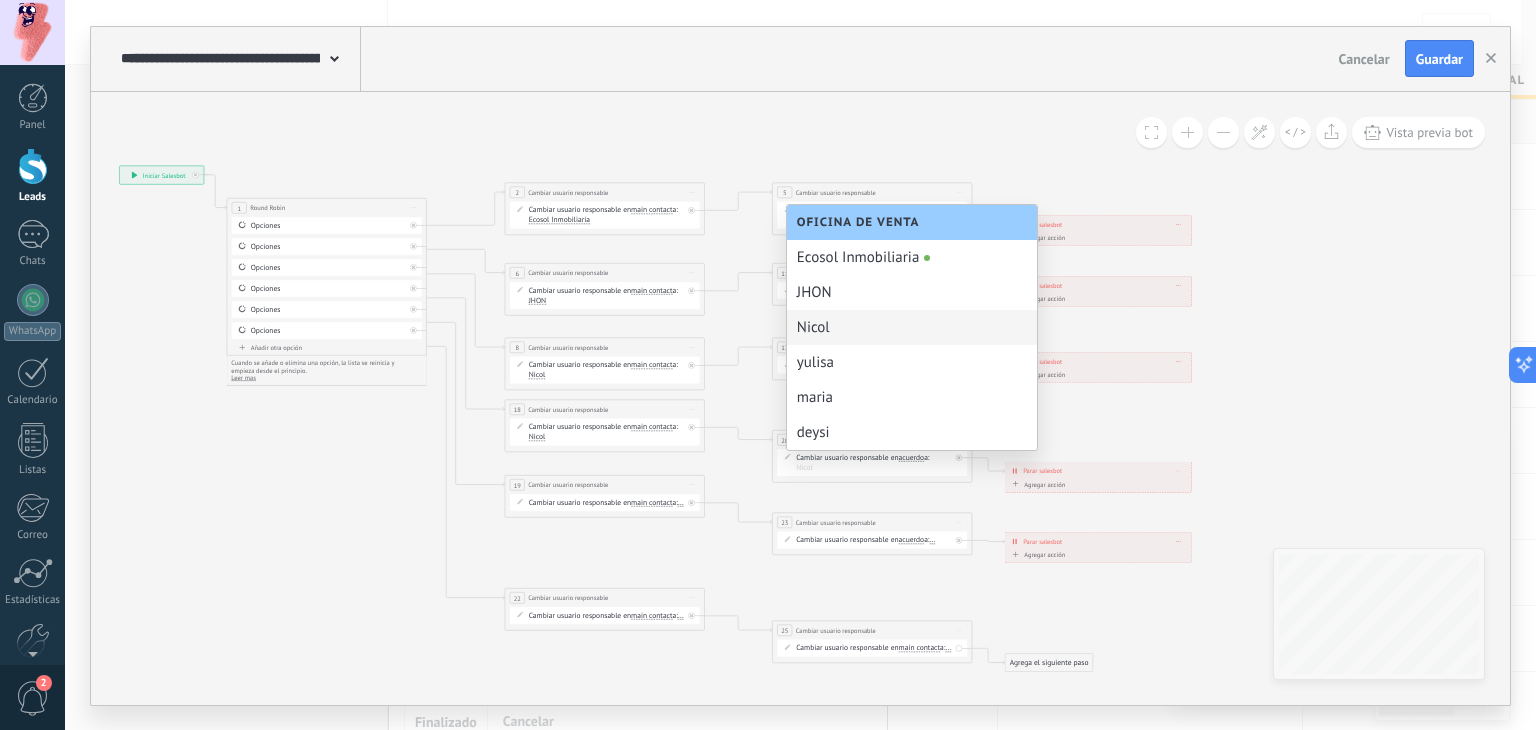 click on "Nicol" at bounding box center [912, 327] 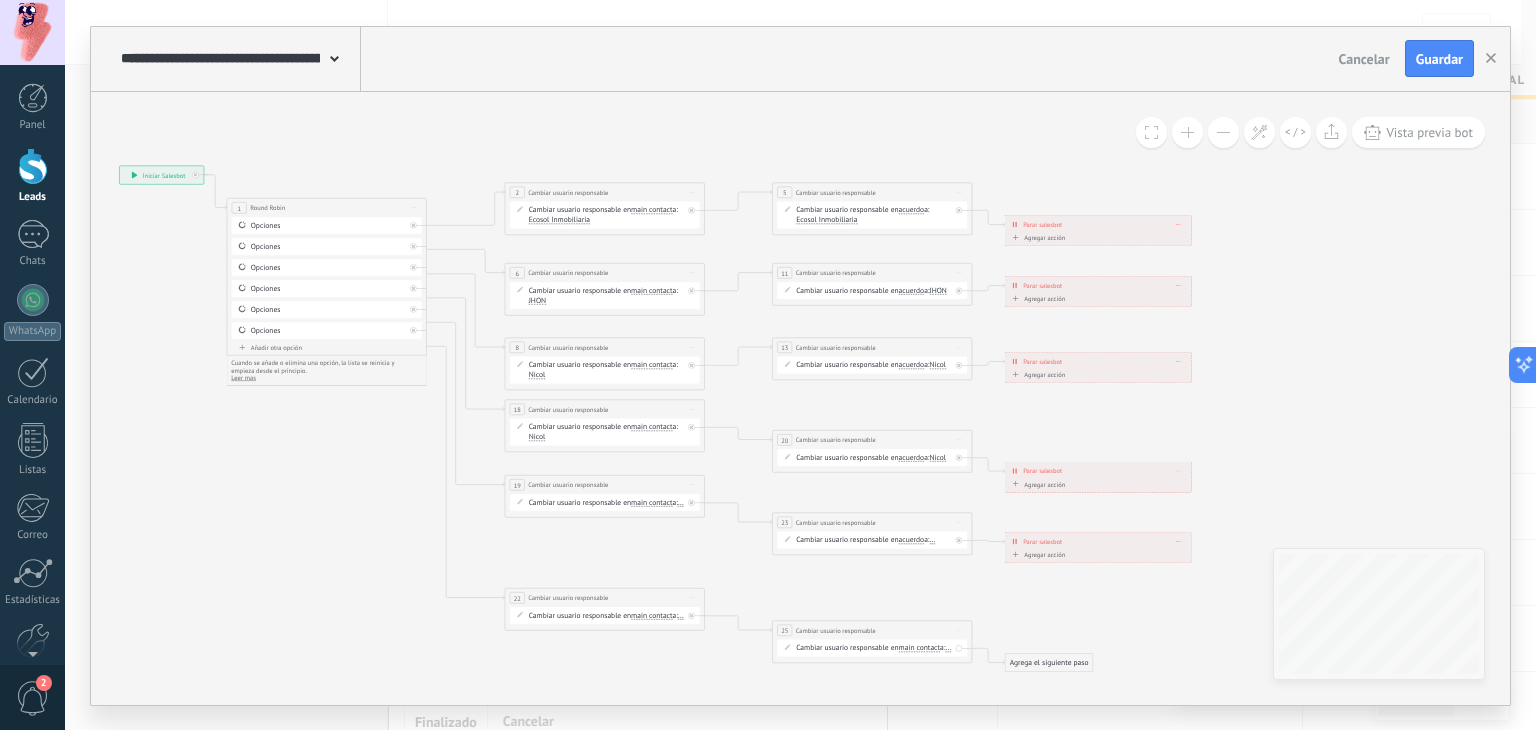 click on "Cambiar usuario responsable en
main contact
main contact
all contacts
chat contact
acuerdo
empresa
main contact
main contact
all contacts" at bounding box center (605, 502) 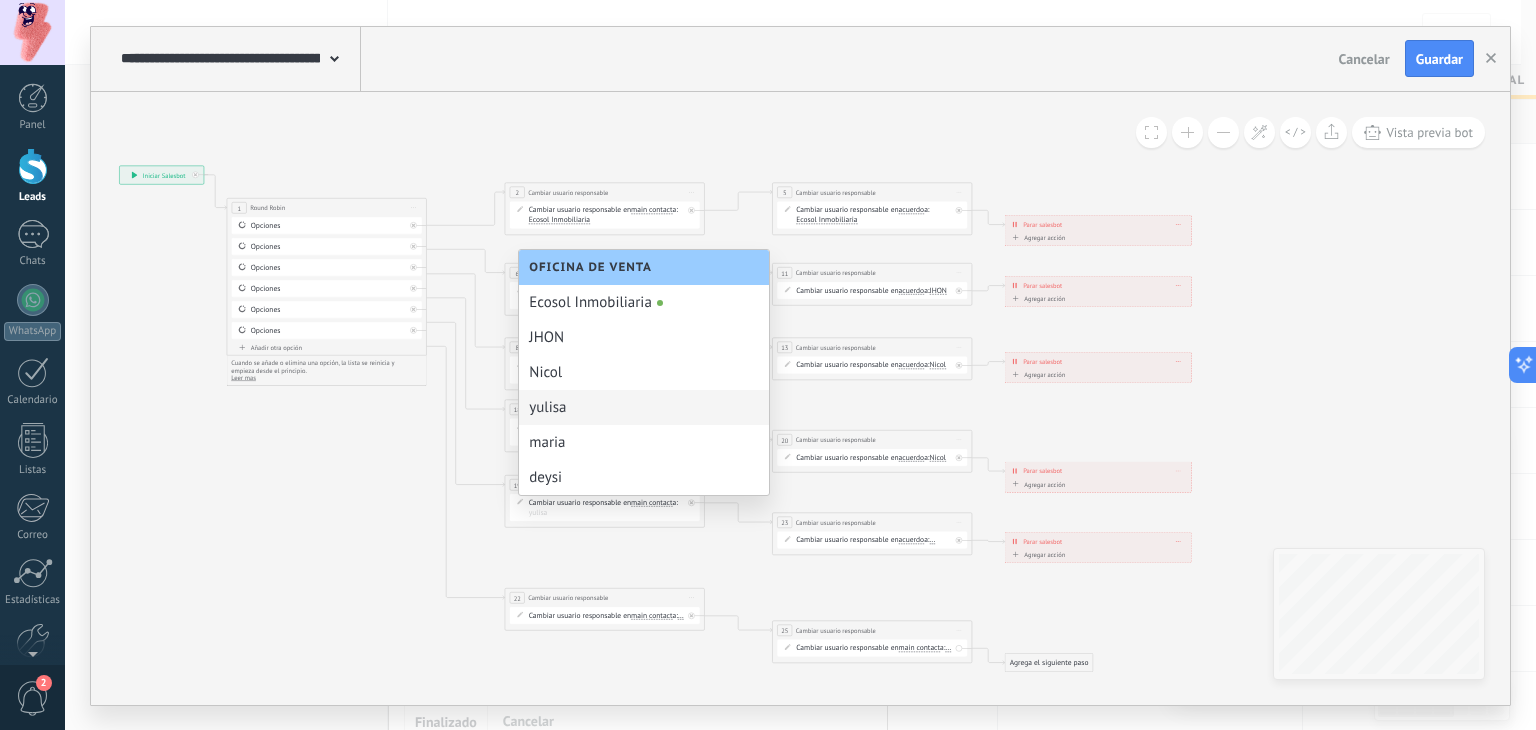 click on "yulisa" at bounding box center (644, 407) 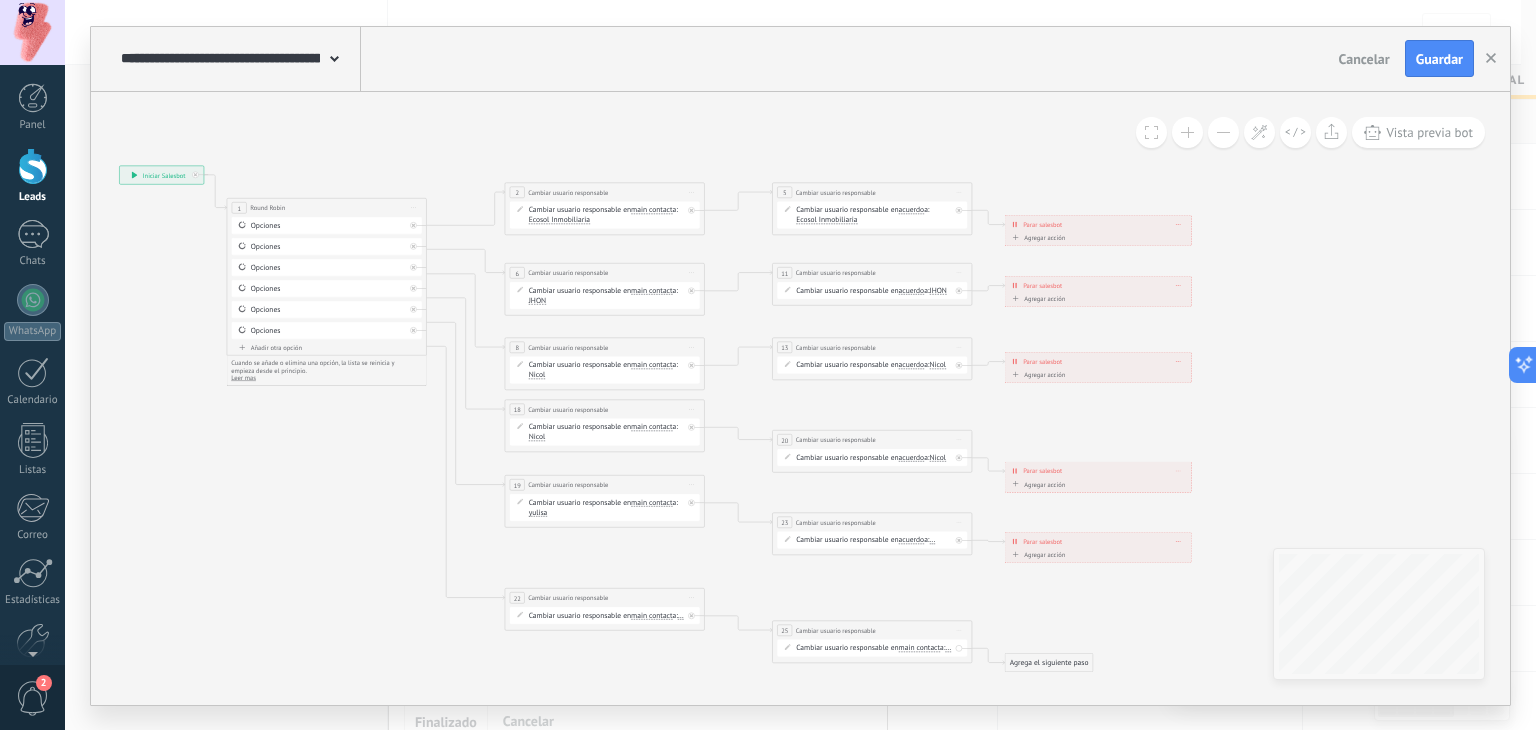 click on "..." at bounding box center (933, 540) 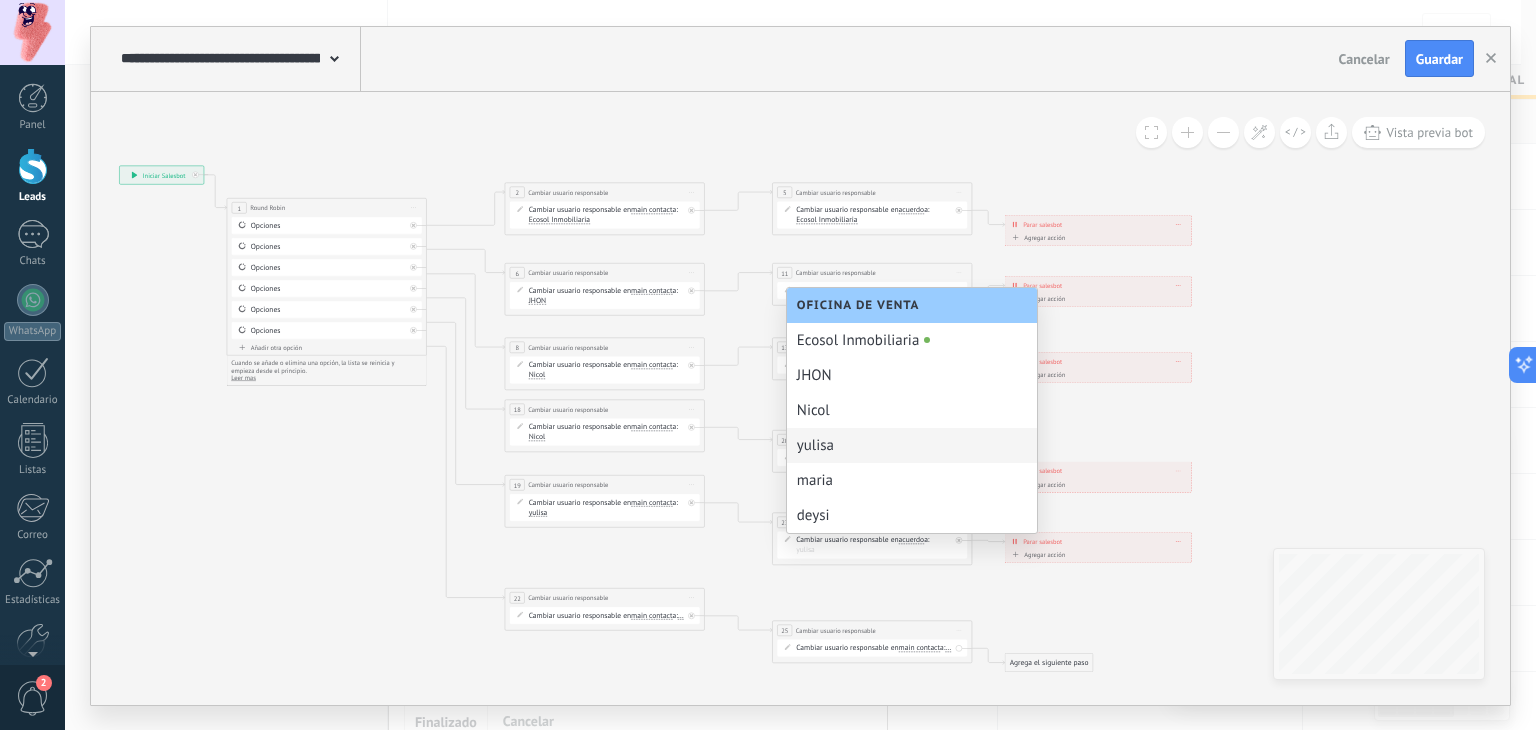 click on "yulisa" at bounding box center (912, 445) 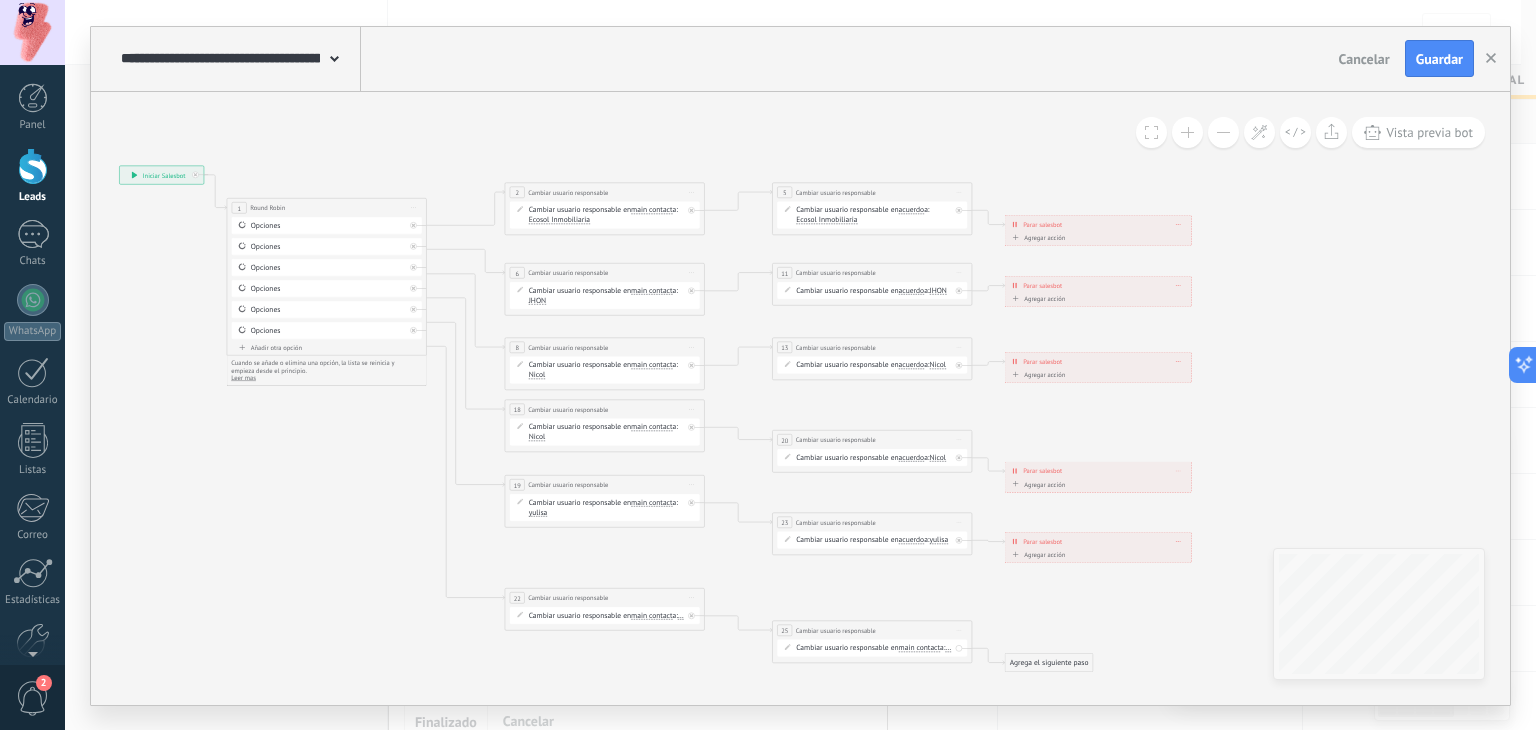 click on "..." at bounding box center [681, 615] 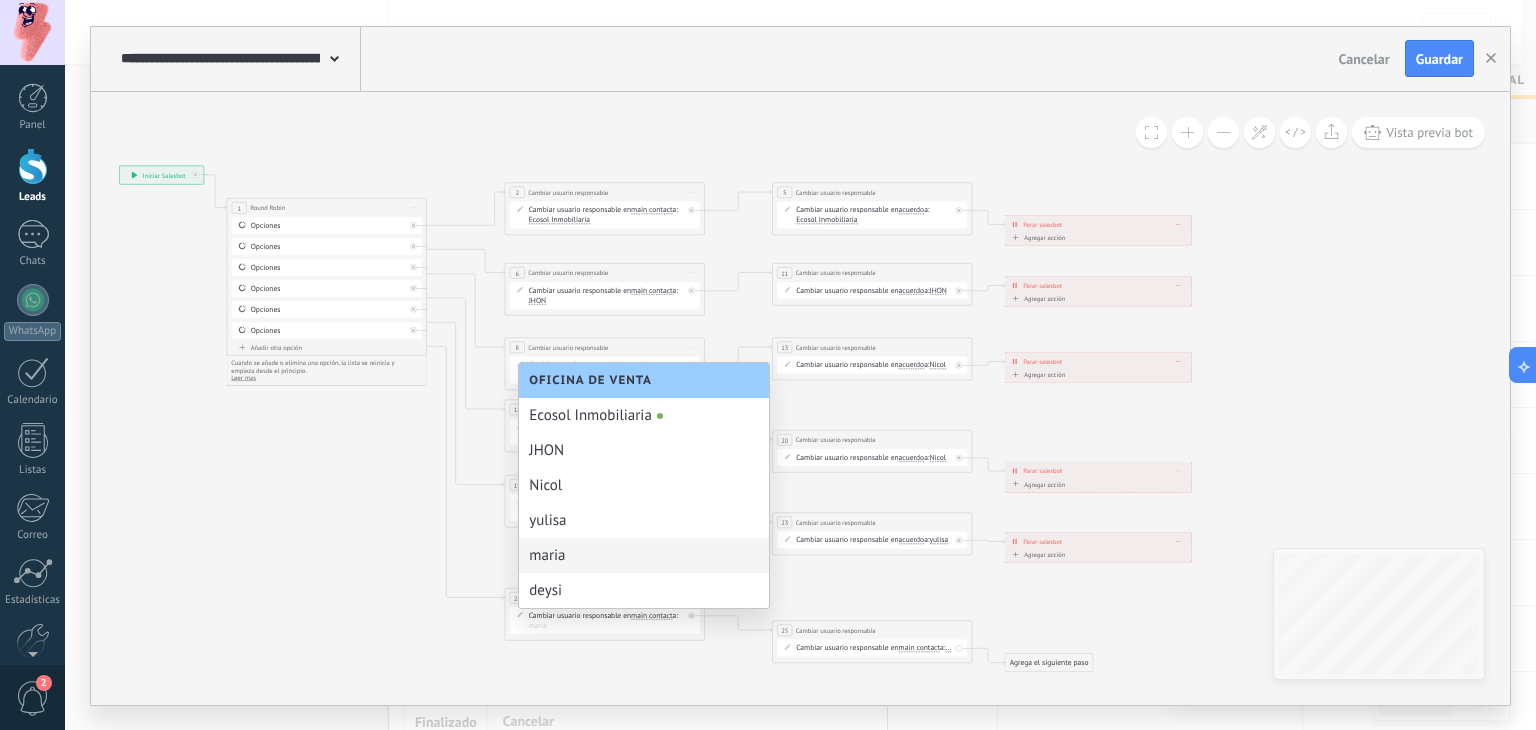 click on "maria" at bounding box center (644, 555) 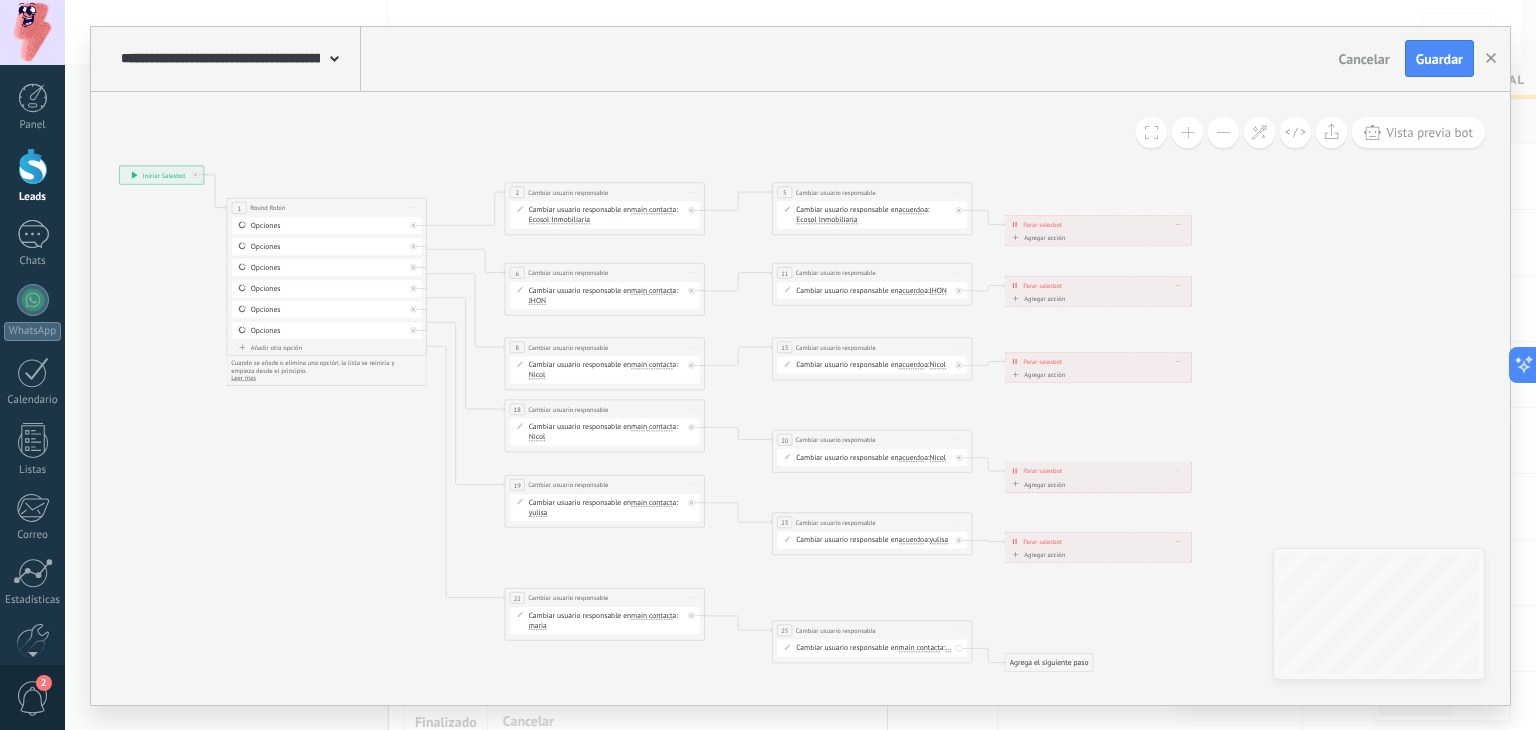 click on "..." at bounding box center (948, 648) 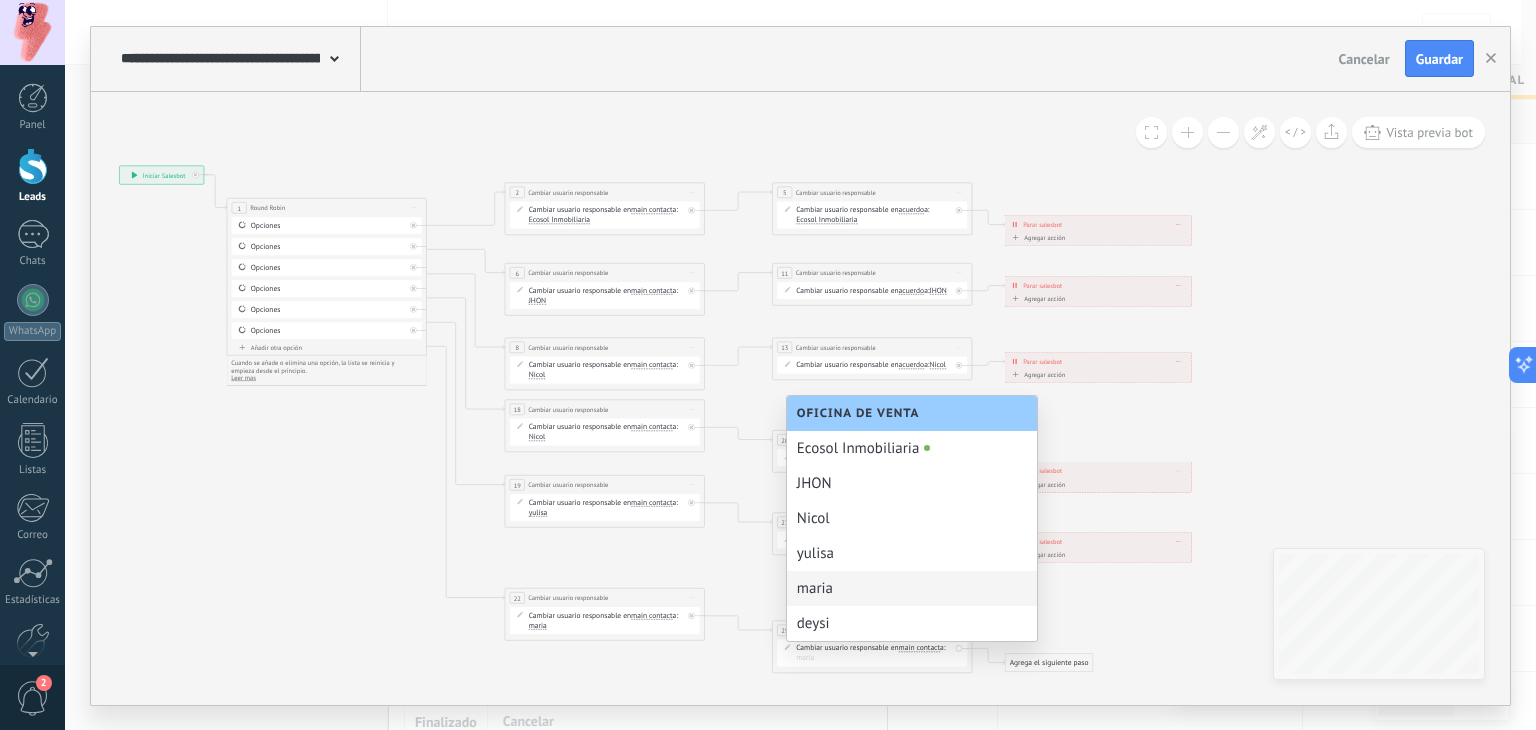 click on "maria" at bounding box center (912, 588) 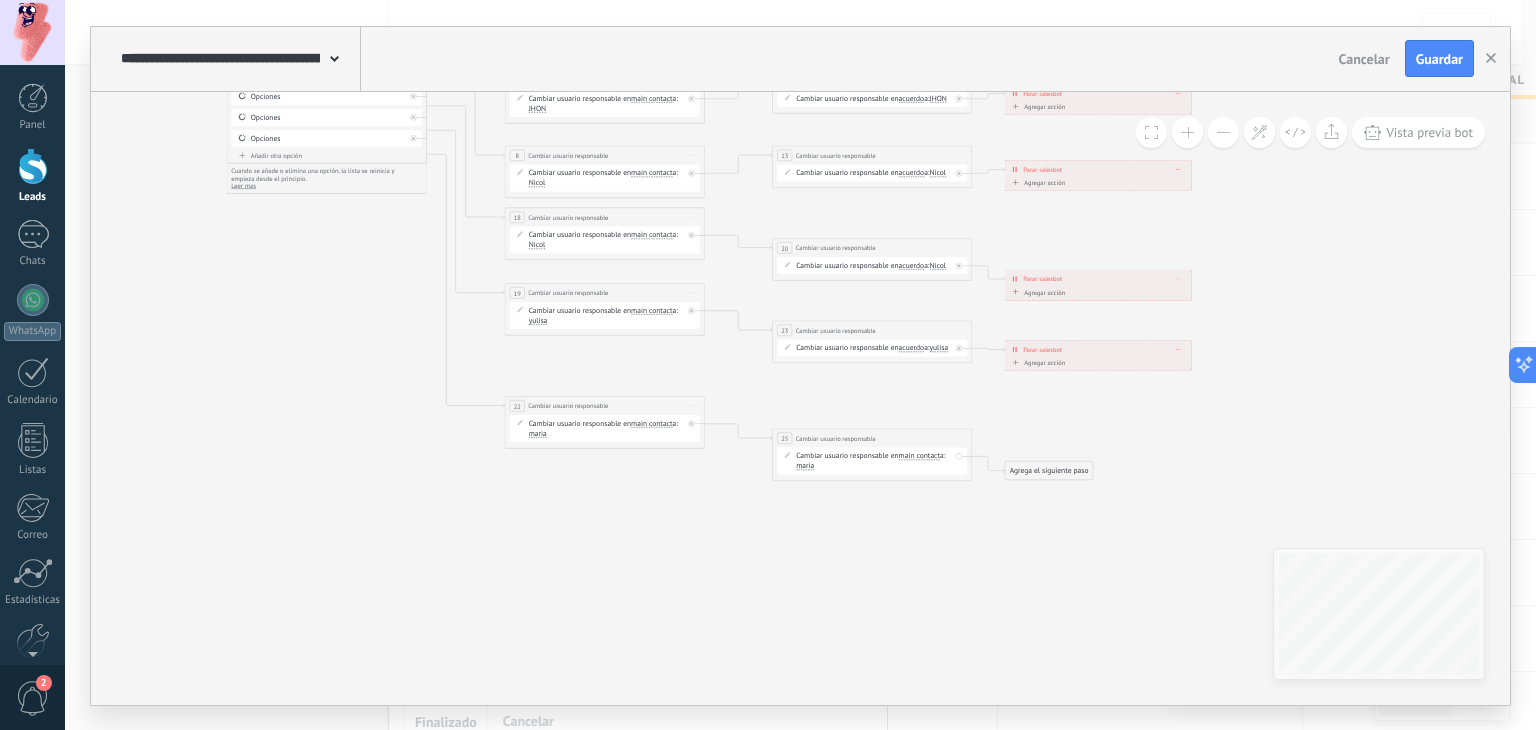 click on "maria" at bounding box center [805, 466] 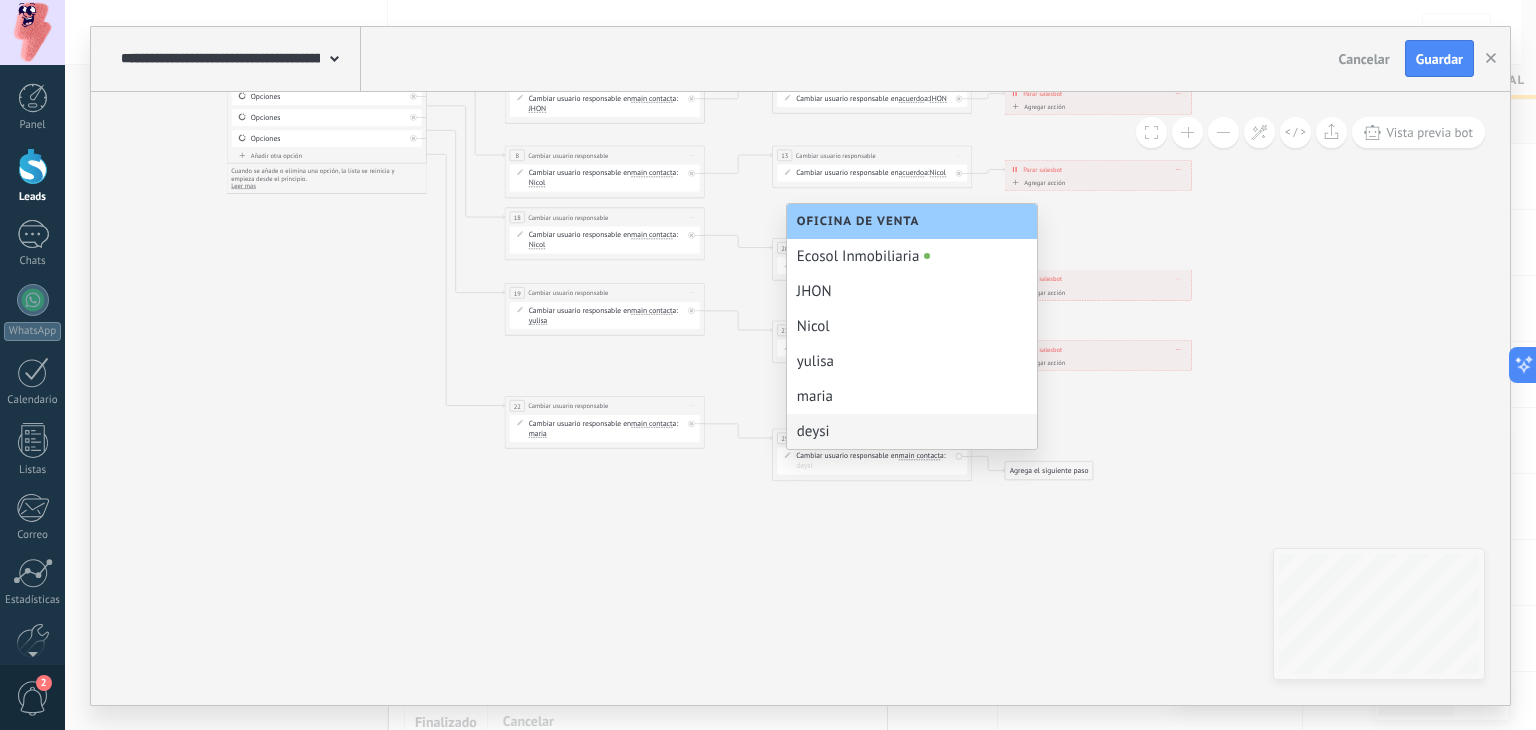 click 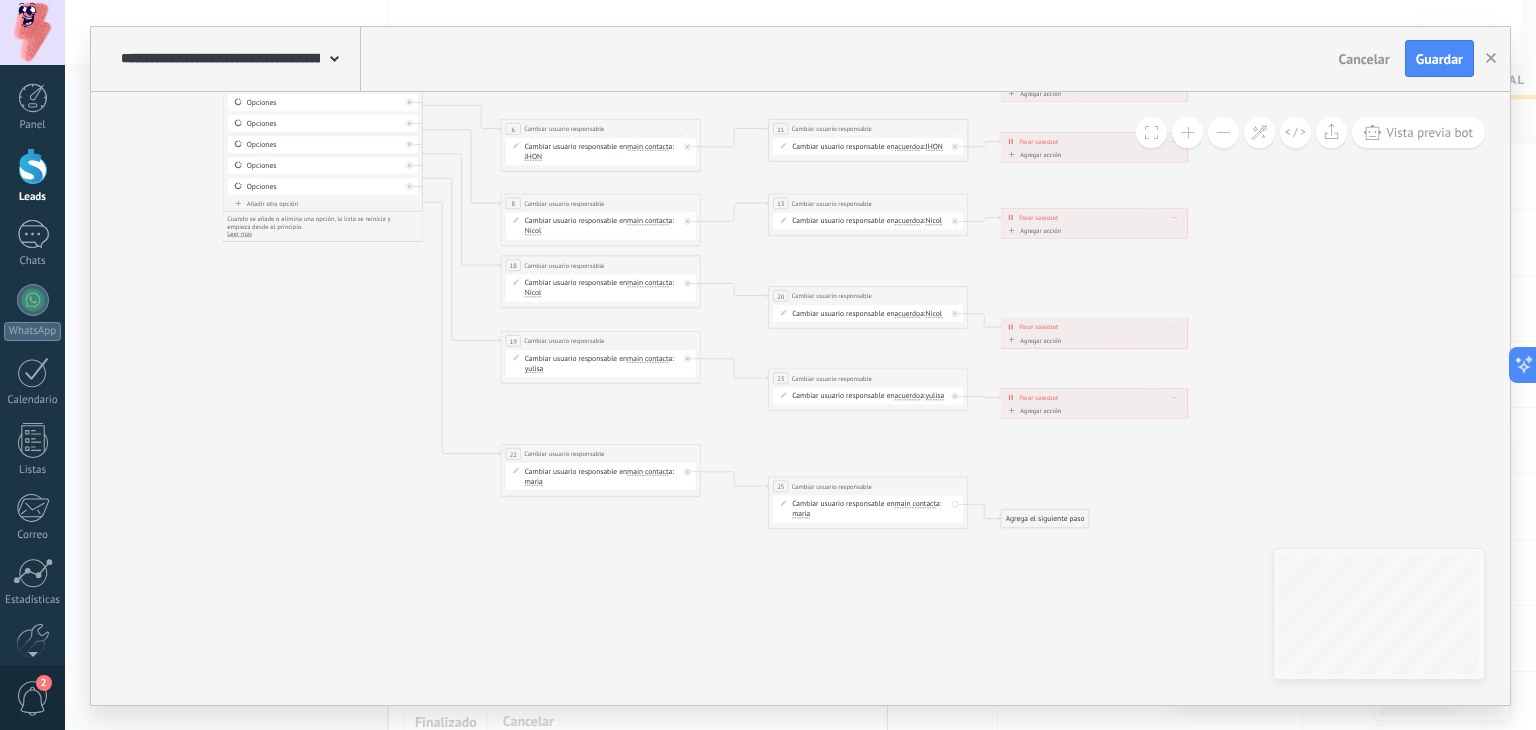 click on "Nicol" at bounding box center (533, 231) 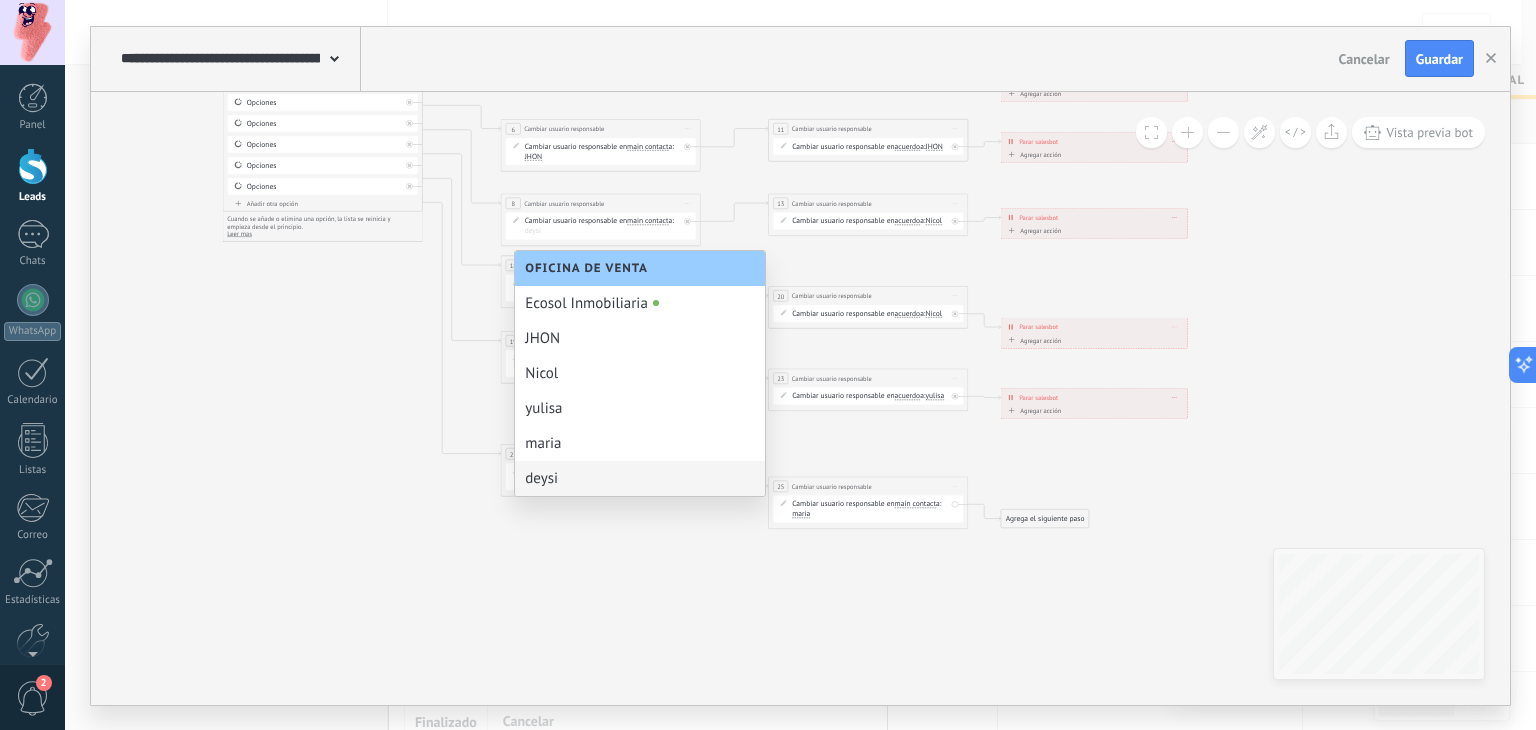 click on "deysi" at bounding box center (640, 478) 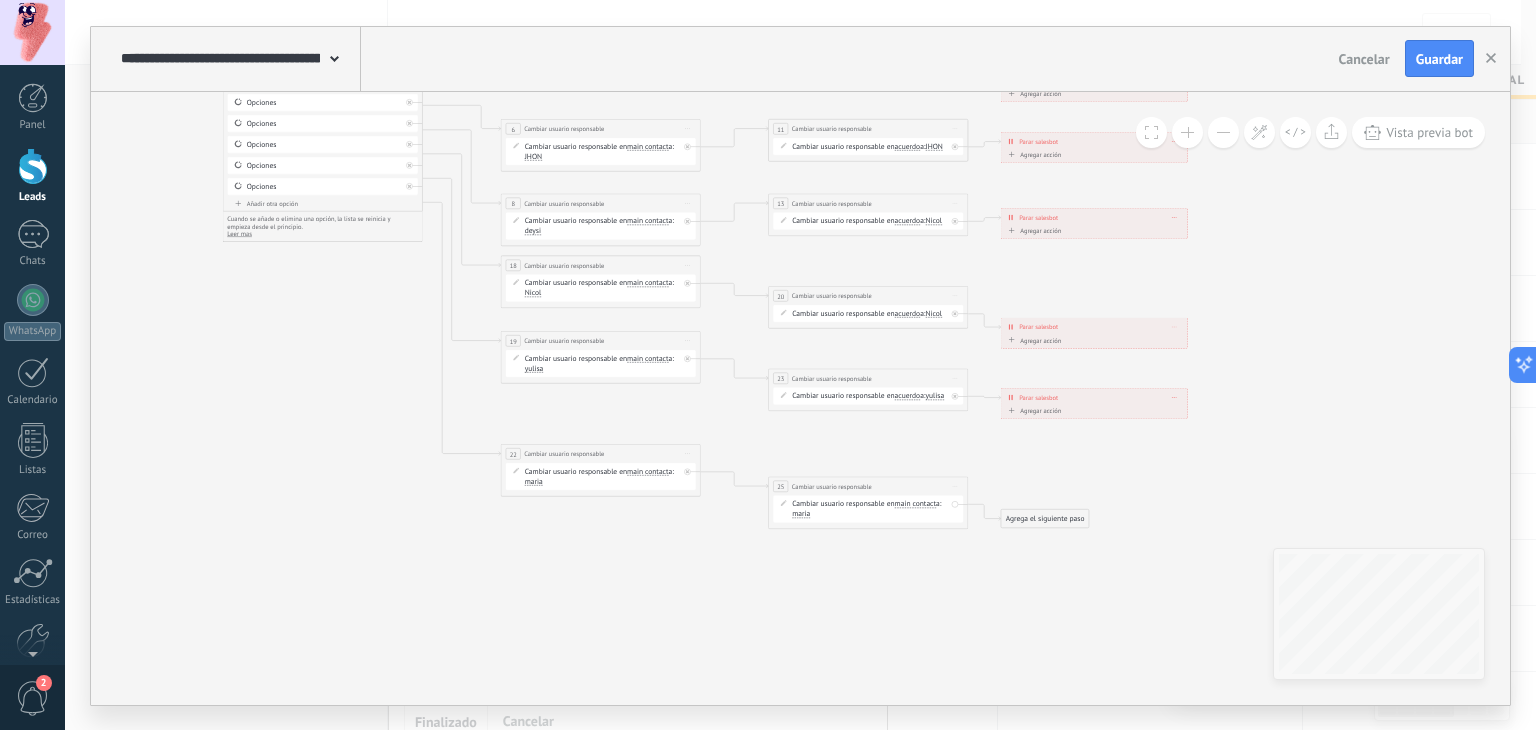 click on "Nicol" at bounding box center (934, 221) 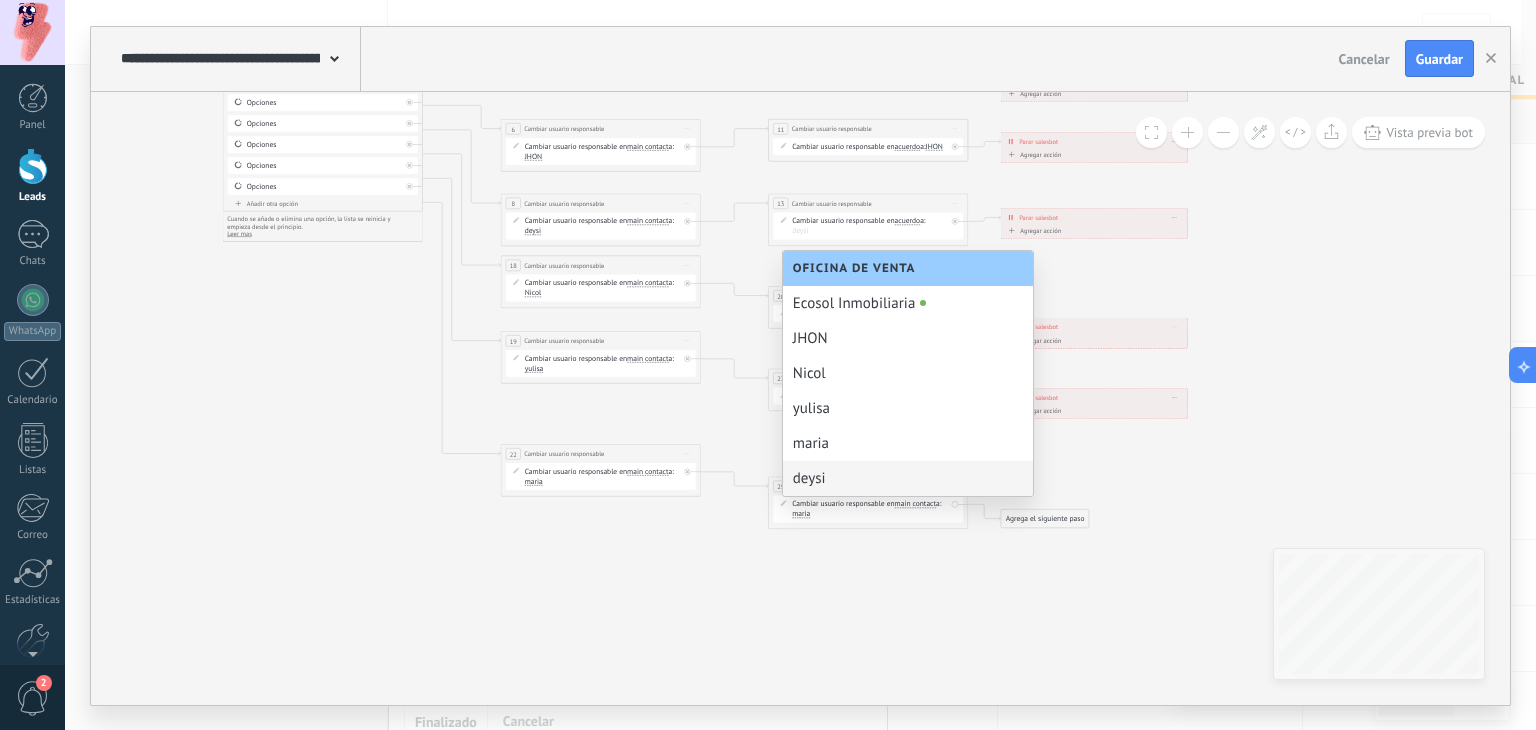 click on "deysi" at bounding box center (908, 478) 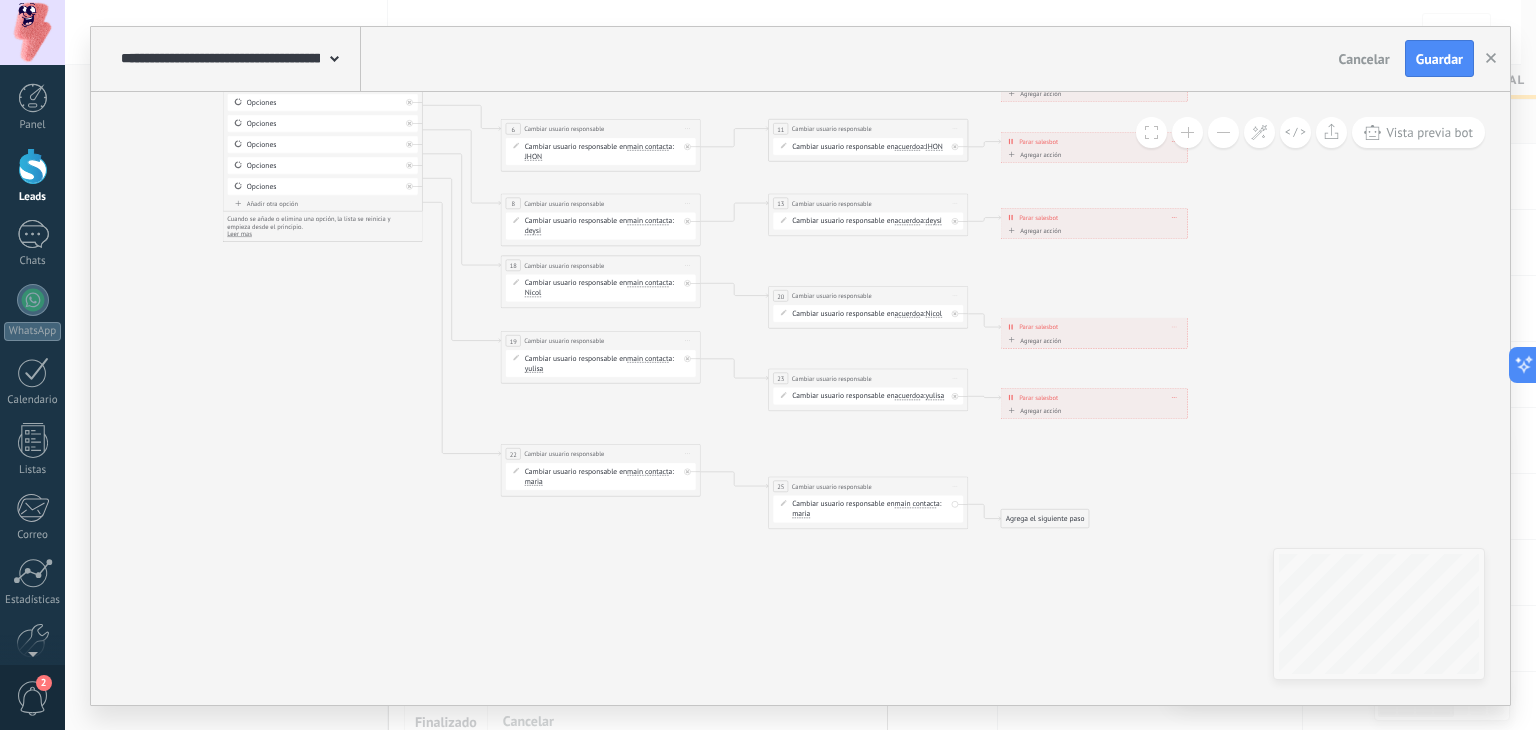 click 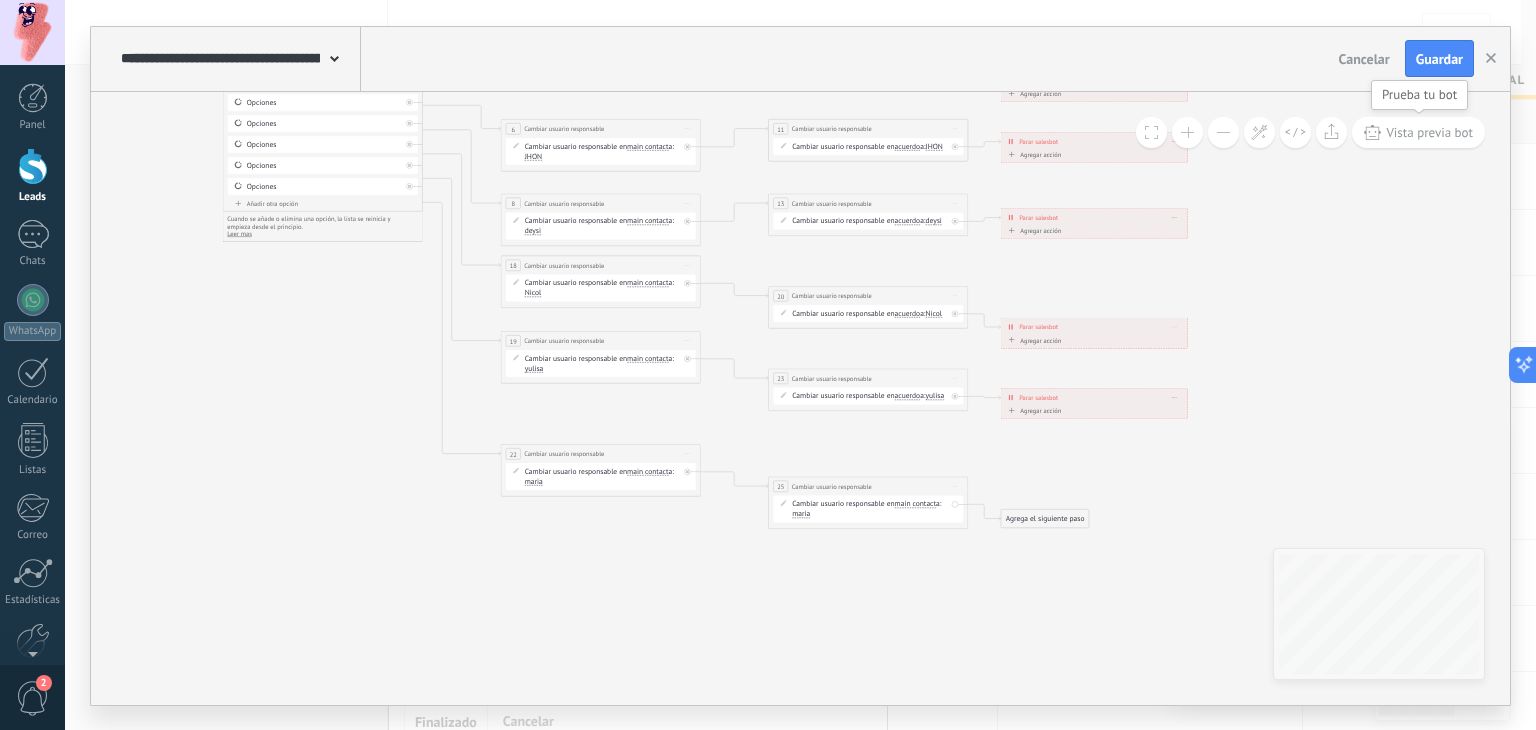 click on "Vista previa bot" at bounding box center [1429, 132] 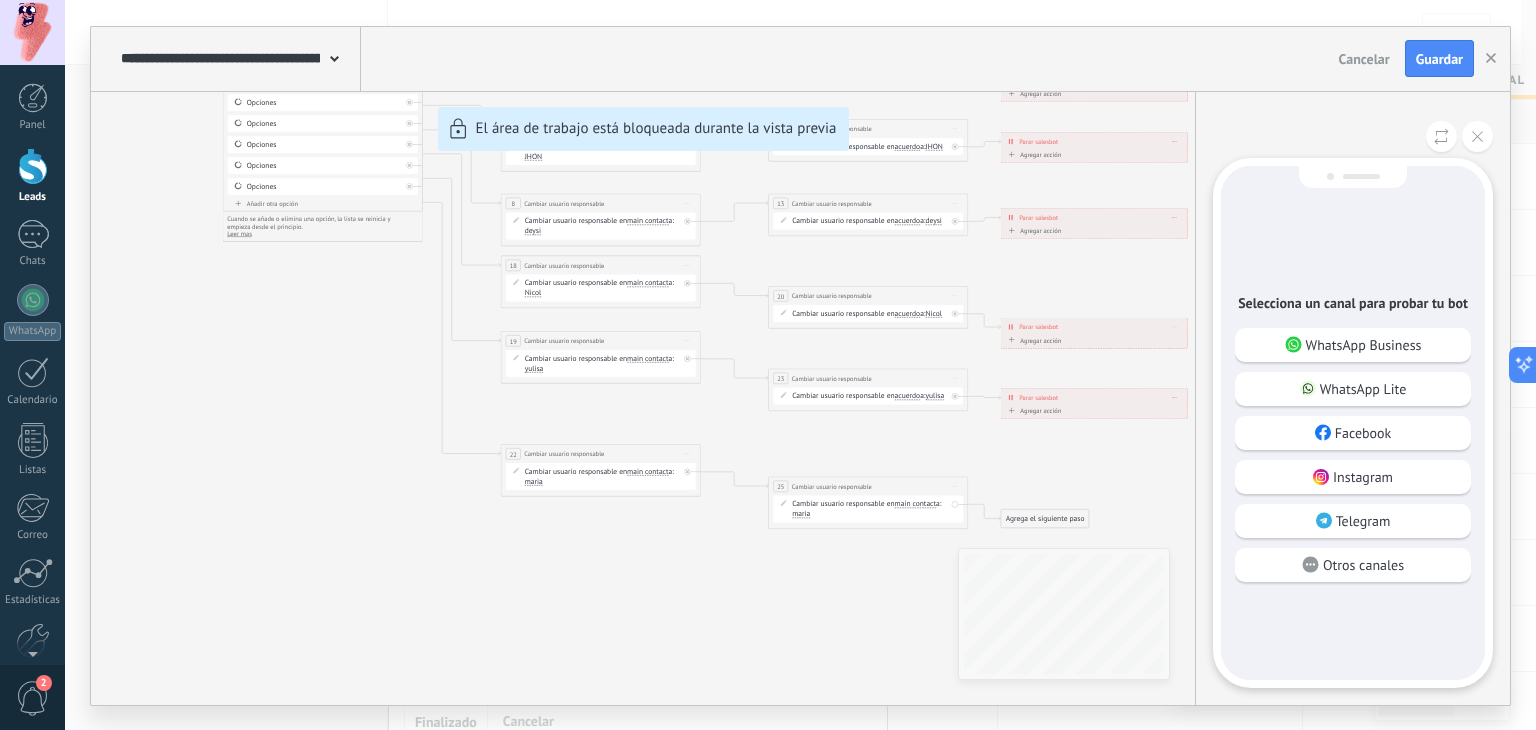 click on "WhatsApp Business" at bounding box center [1364, 345] 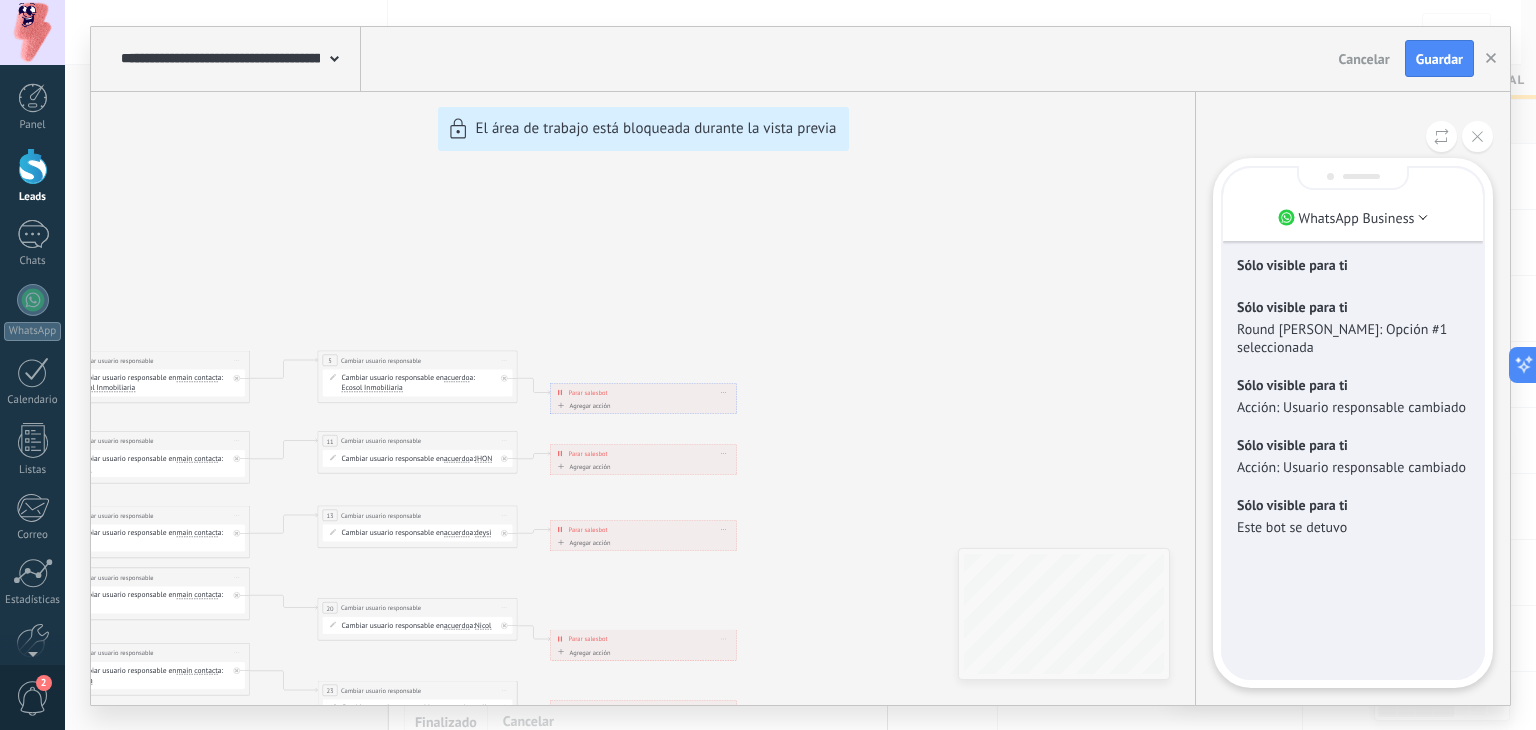 drag, startPoint x: 854, startPoint y: 472, endPoint x: 1085, endPoint y: 257, distance: 315.5725 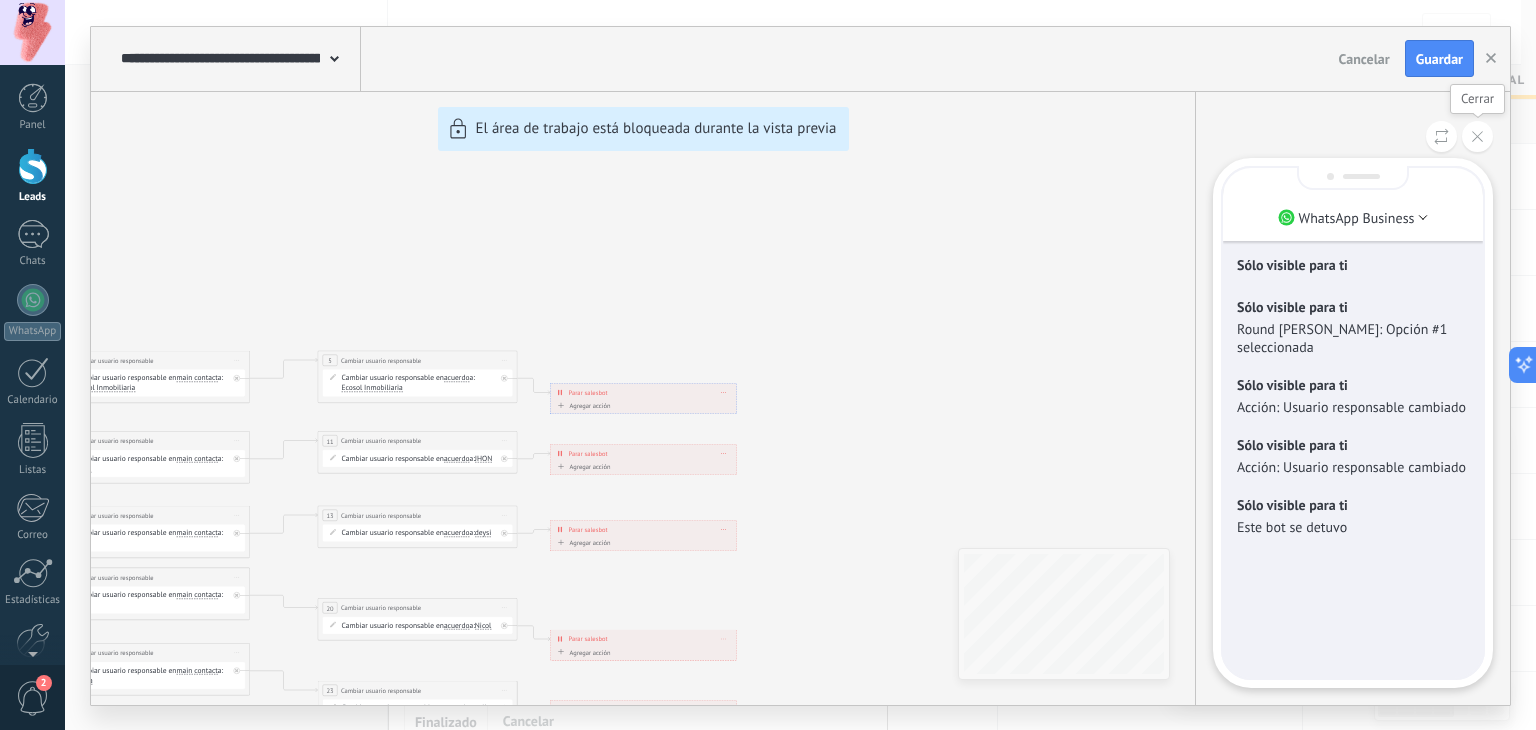 click at bounding box center (1477, 136) 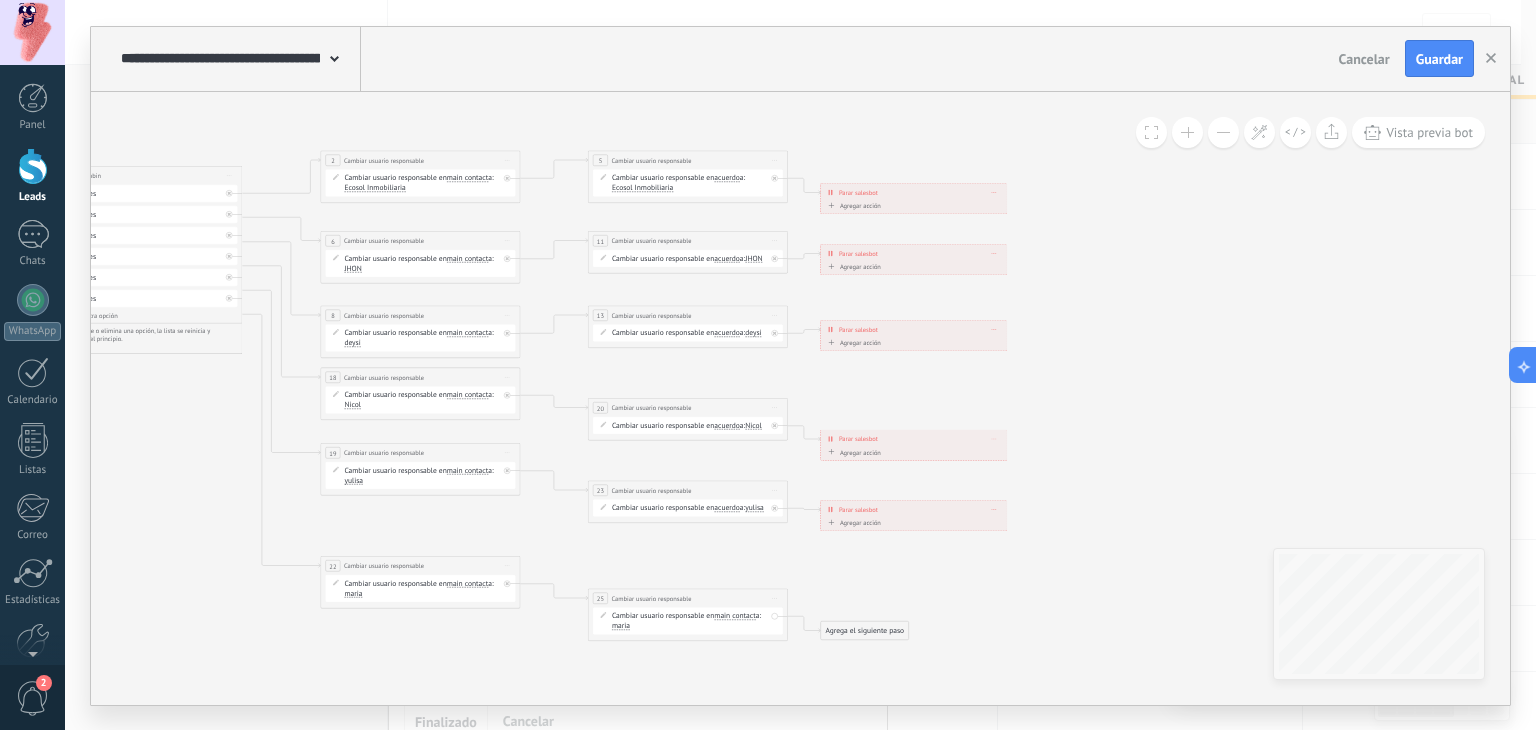 drag, startPoint x: 1081, startPoint y: 289, endPoint x: 1200, endPoint y: 160, distance: 175.50499 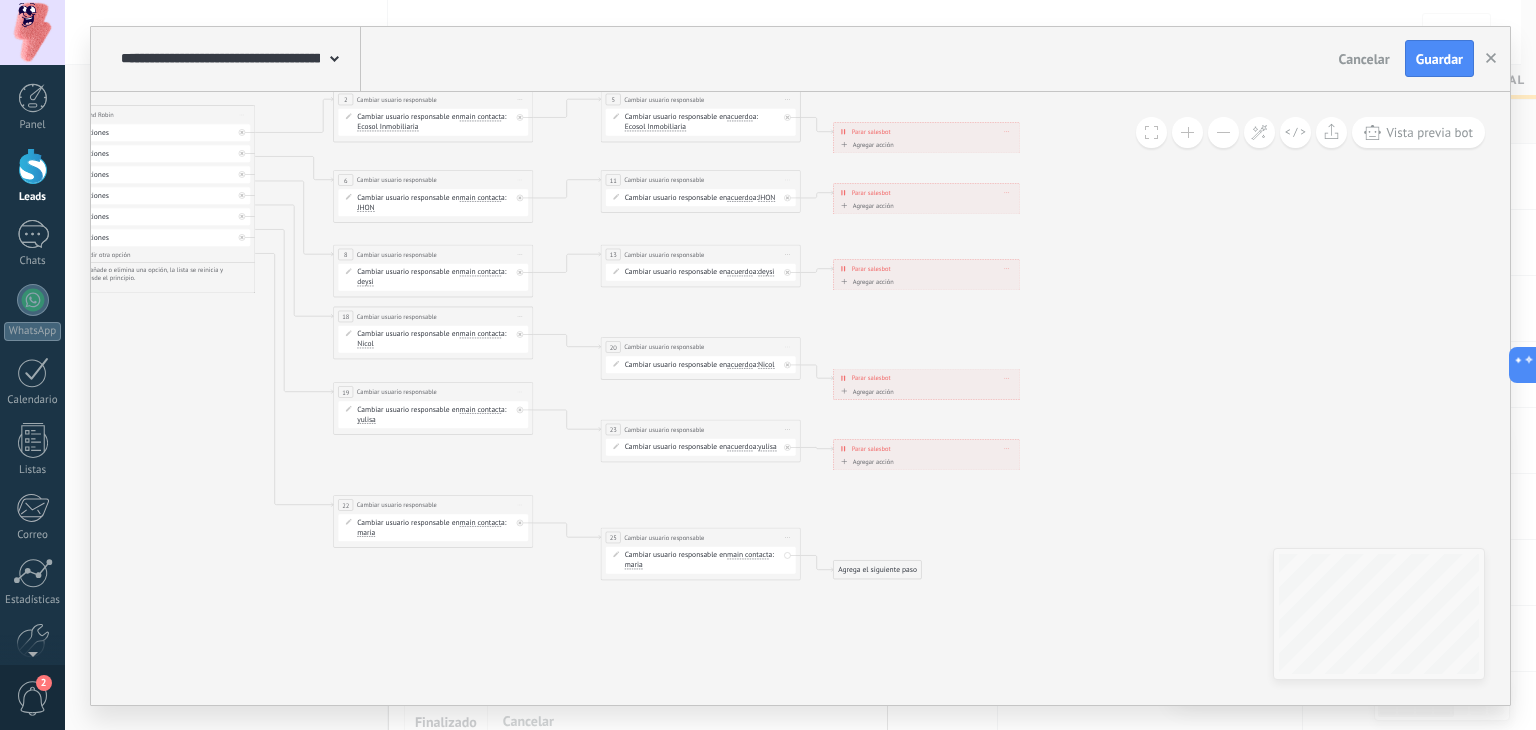 drag, startPoint x: 1224, startPoint y: 303, endPoint x: 1228, endPoint y: 244, distance: 59.135437 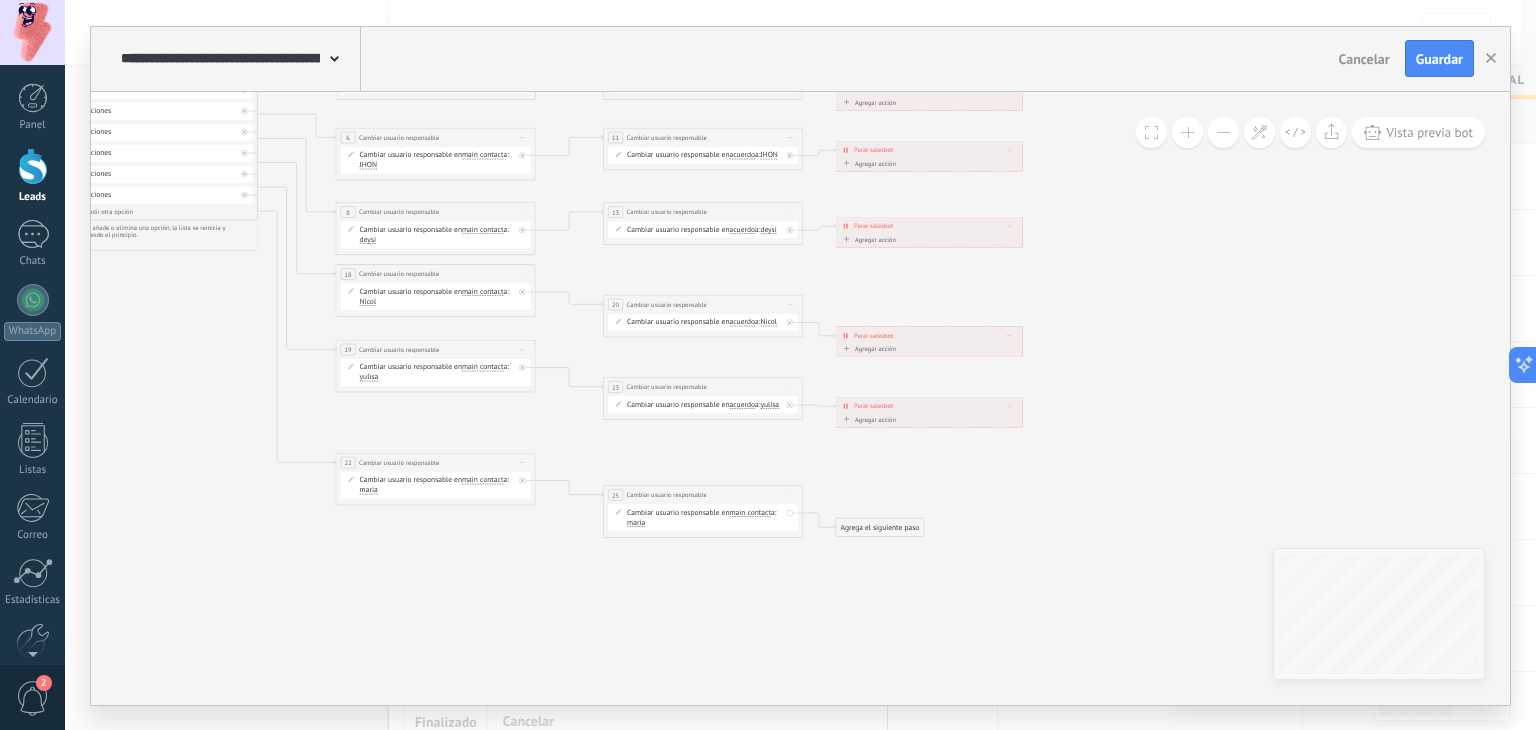 click on "Agrega el siguiente paso" at bounding box center [880, 527] 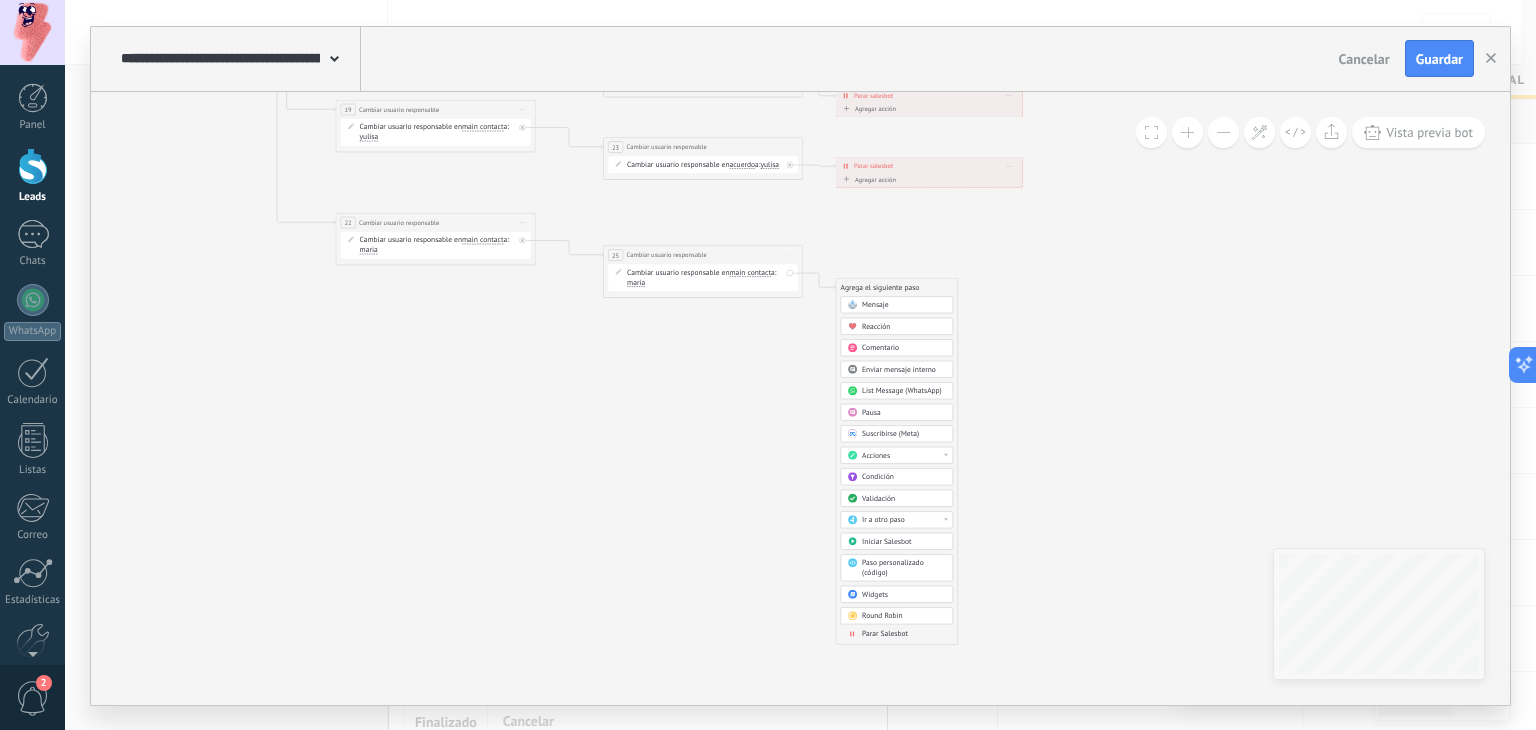 click on "Parar Salesbot" at bounding box center [885, 634] 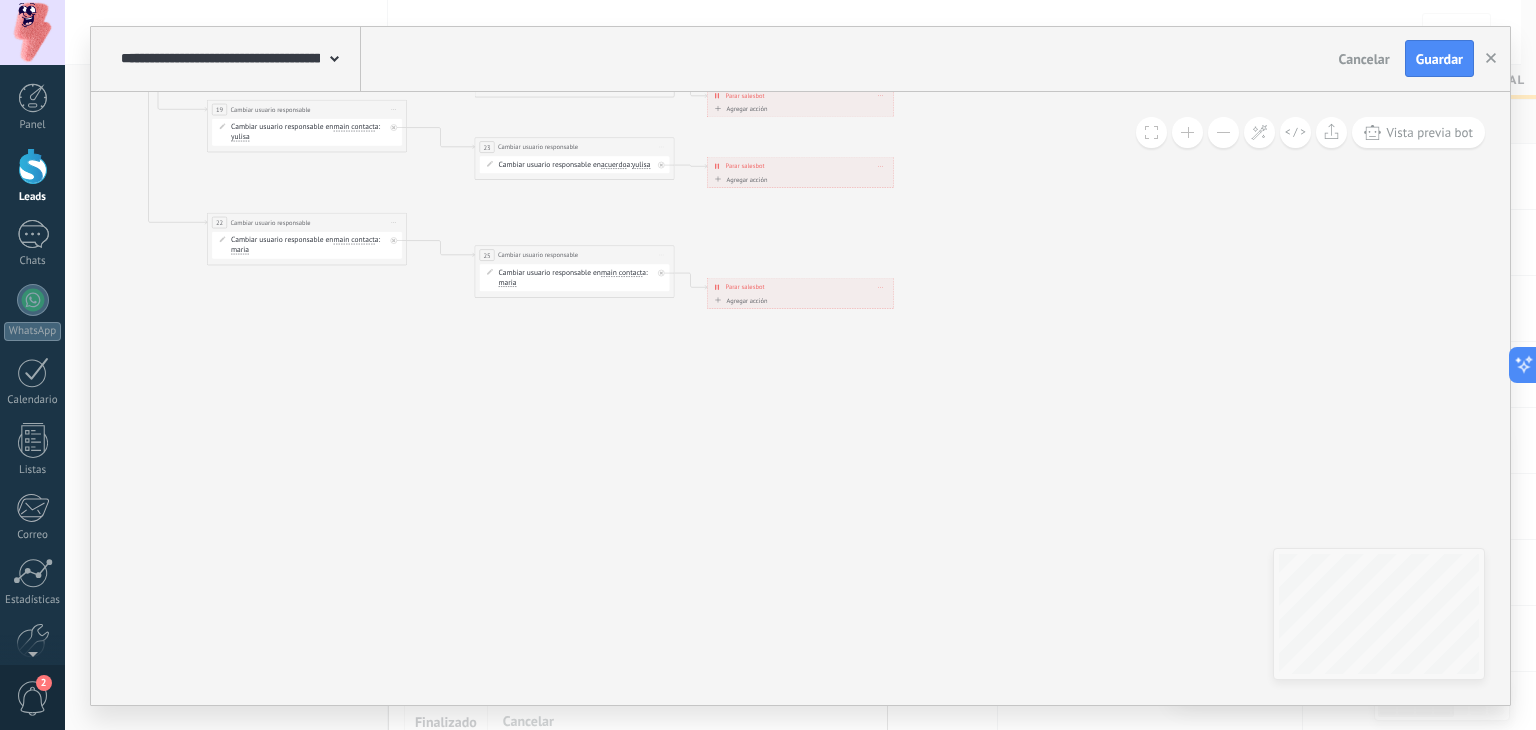 click 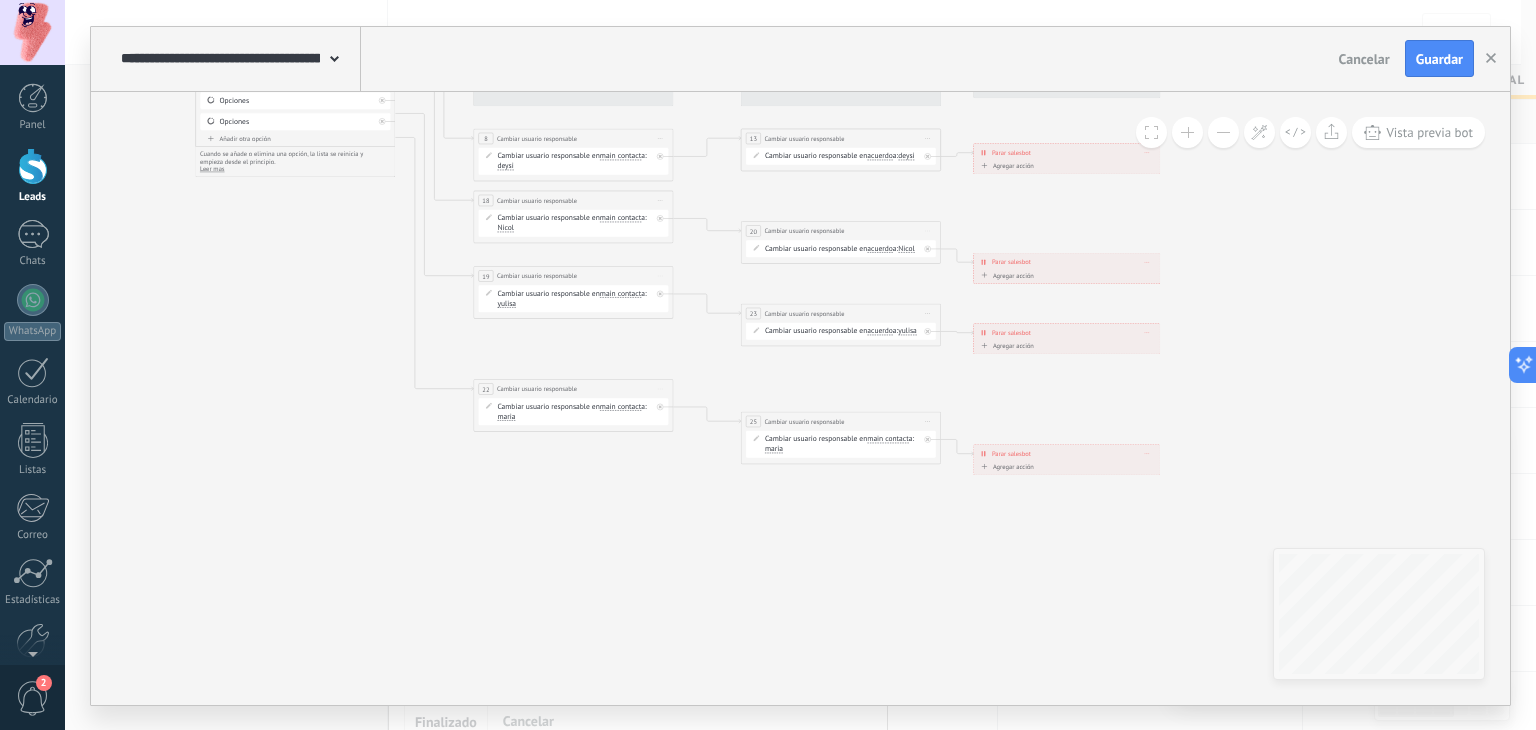drag, startPoint x: 428, startPoint y: 401, endPoint x: 697, endPoint y: 571, distance: 318.21533 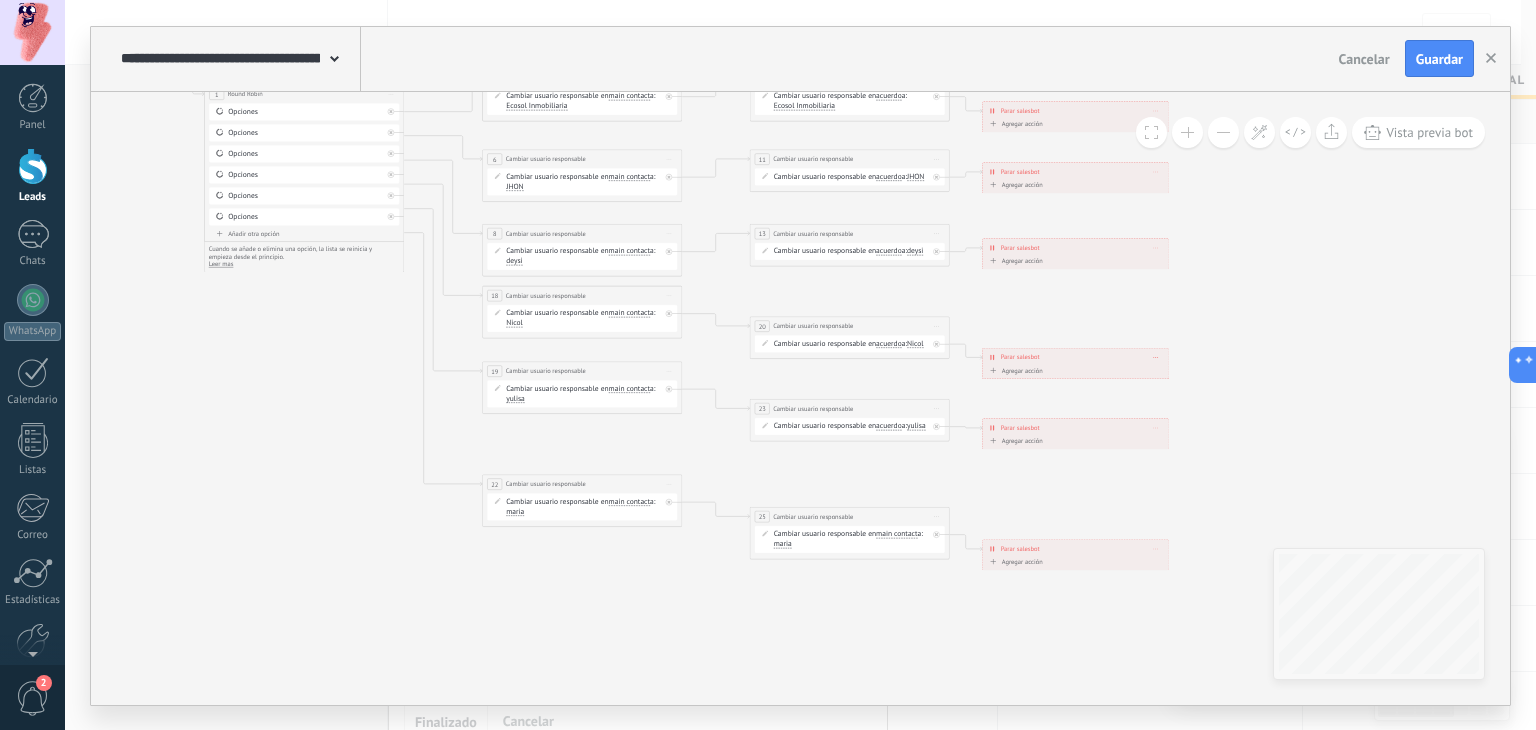 drag, startPoint x: 712, startPoint y: 558, endPoint x: 743, endPoint y: 589, distance: 43.840622 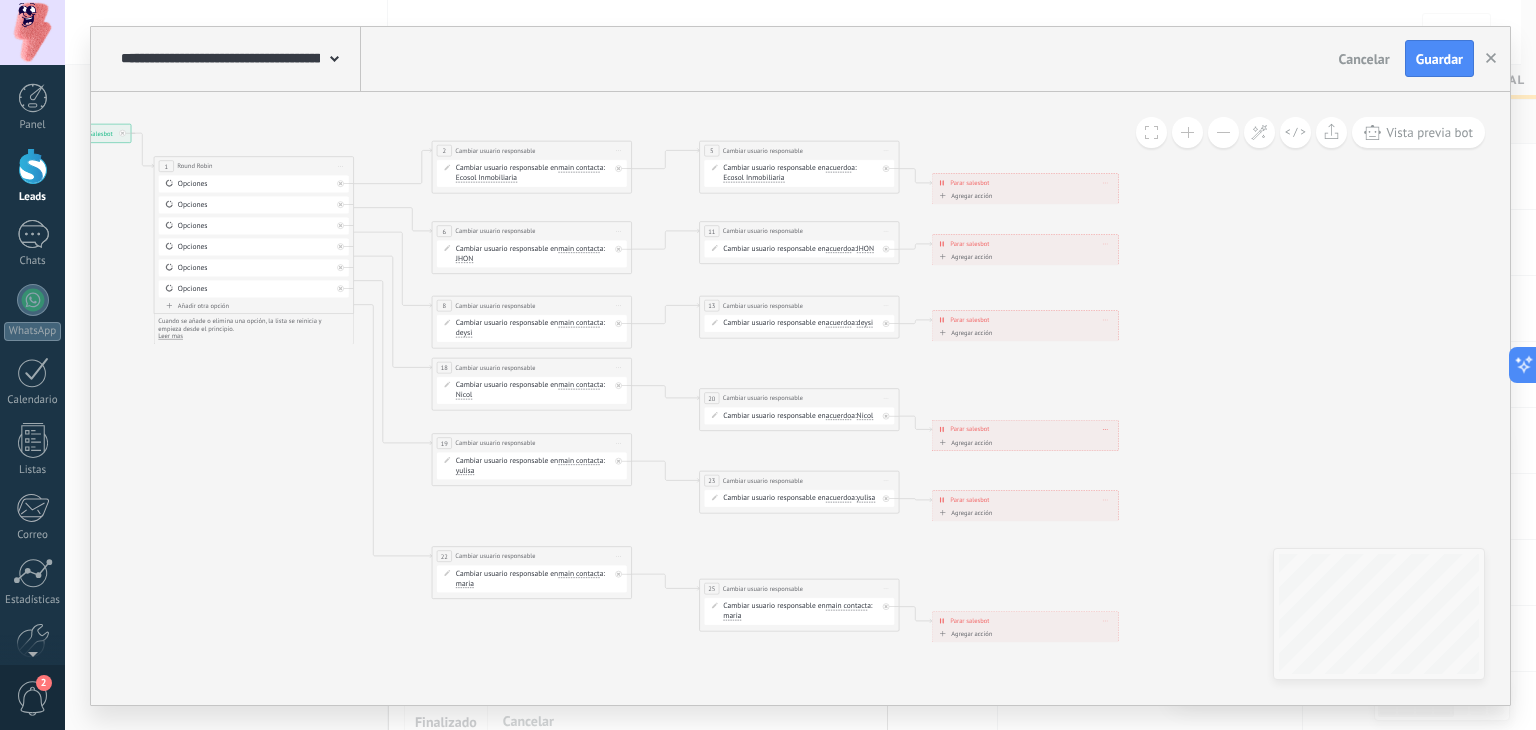 drag, startPoint x: 1302, startPoint y: 405, endPoint x: 1248, endPoint y: 478, distance: 90.80198 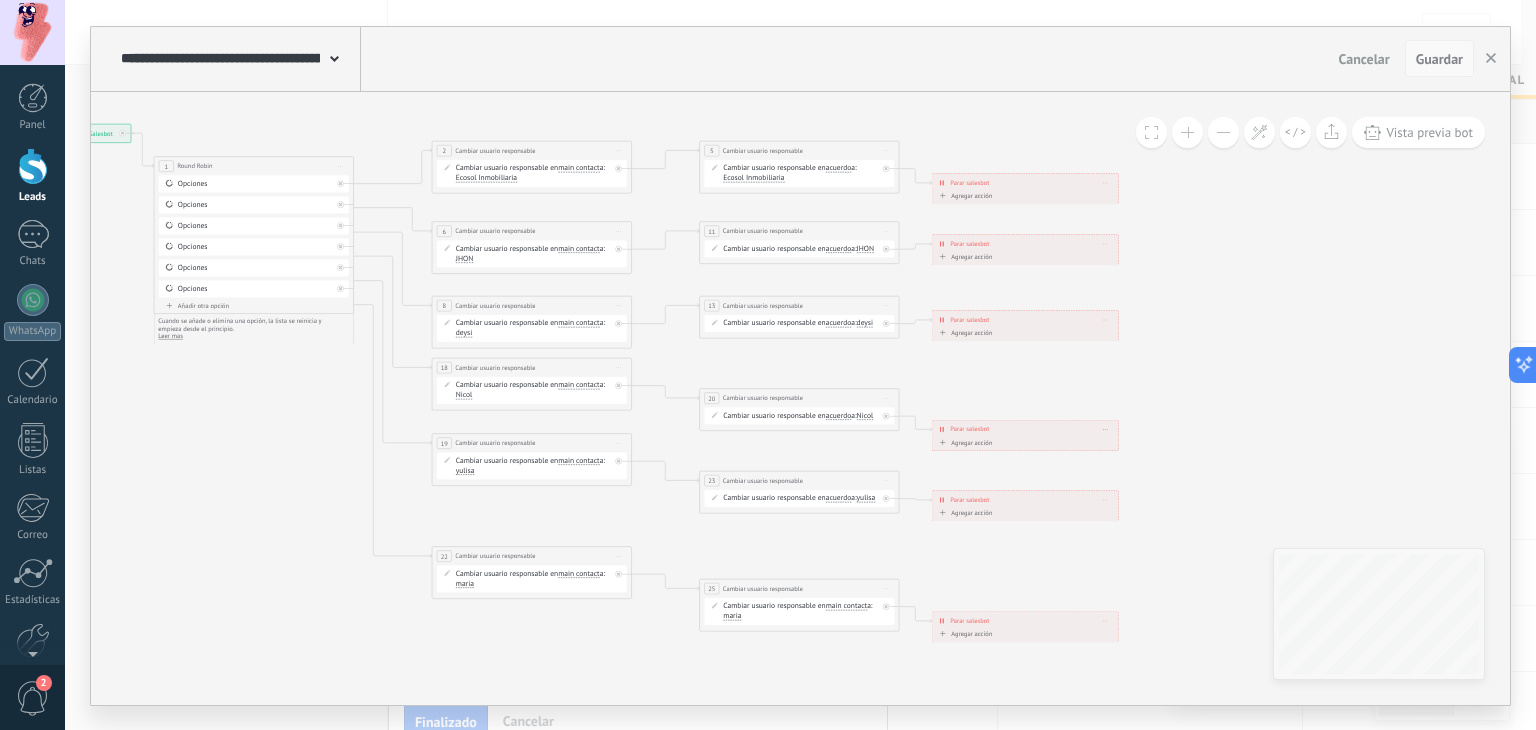 click on "Guardar" at bounding box center (1439, 59) 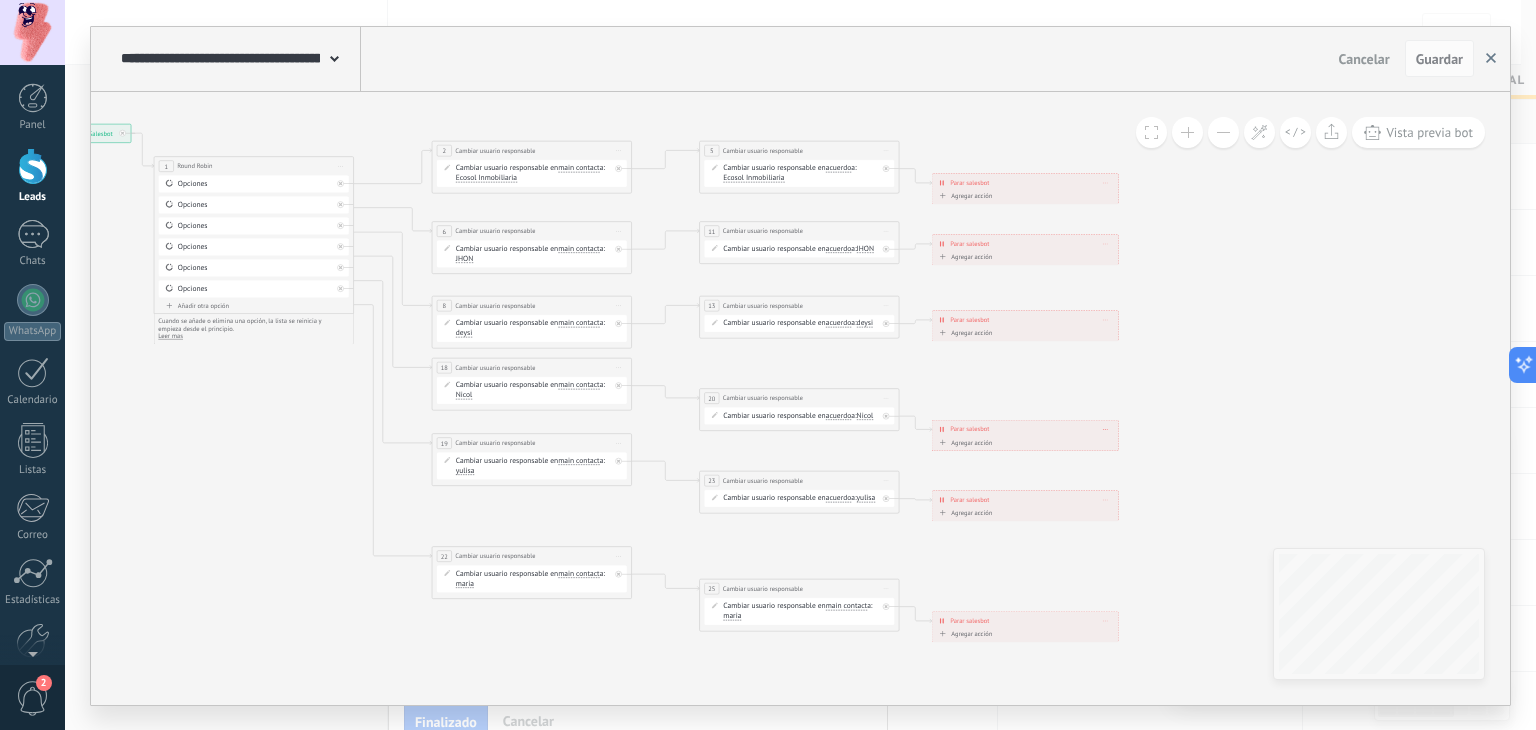 click at bounding box center (1491, 59) 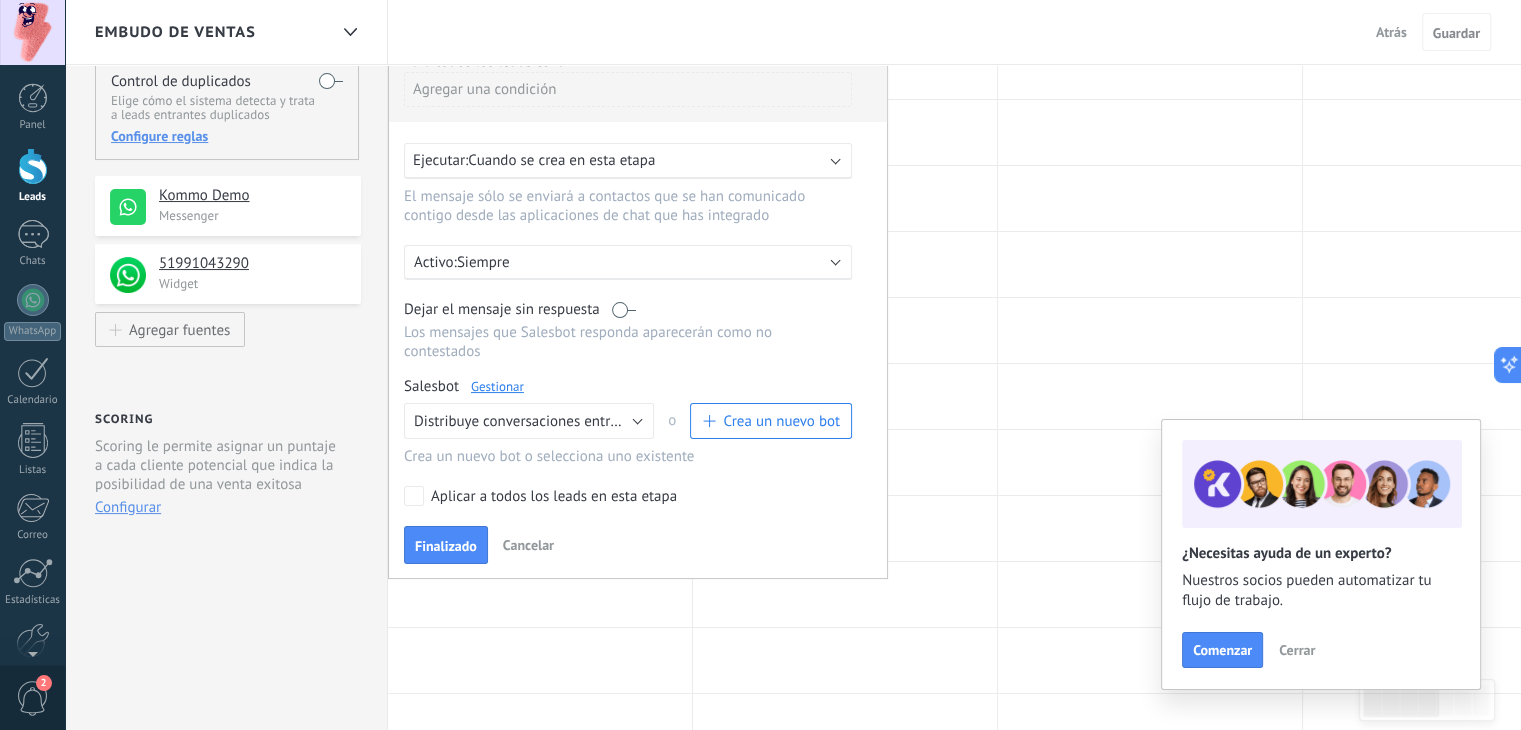 scroll, scrollTop: 200, scrollLeft: 0, axis: vertical 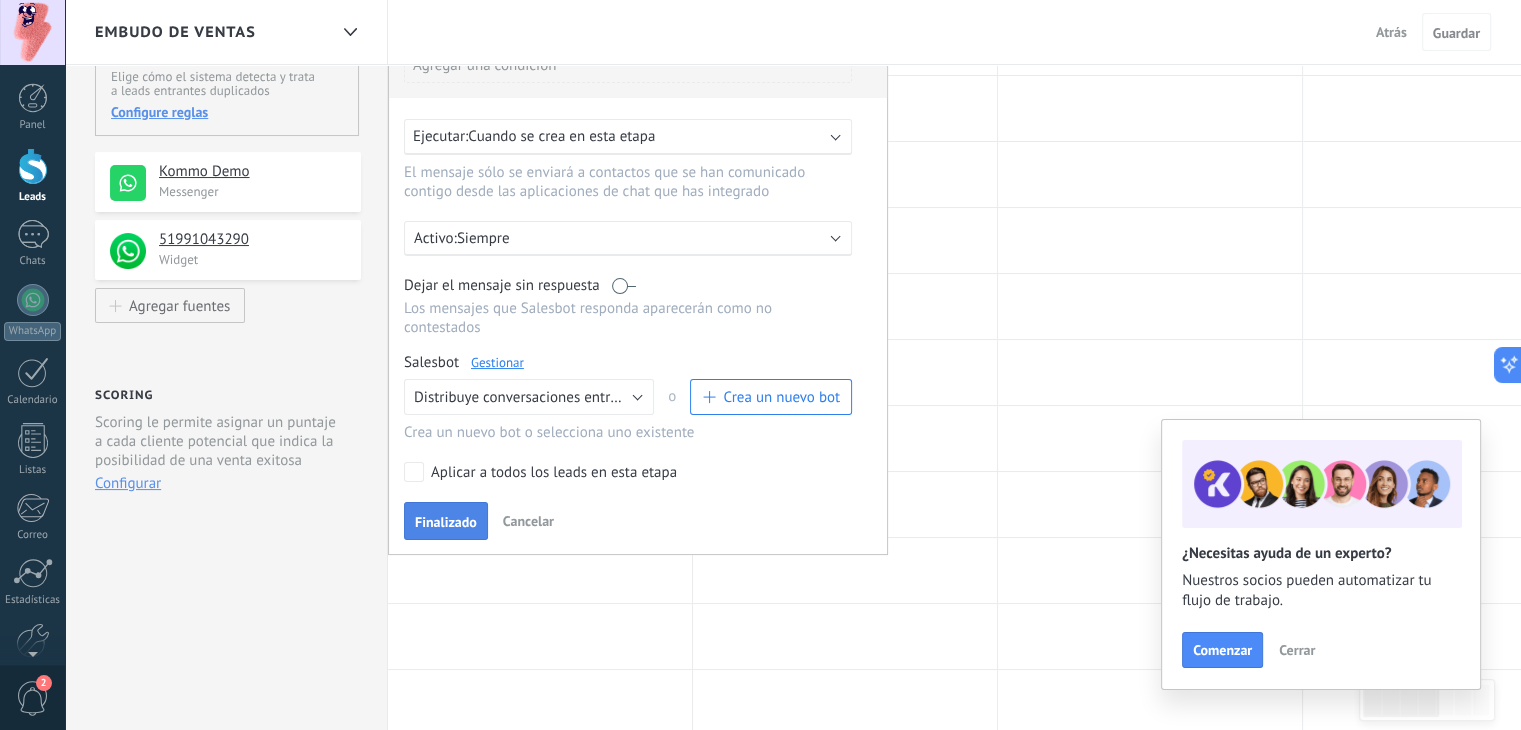 click on "Finalizado" at bounding box center (446, 522) 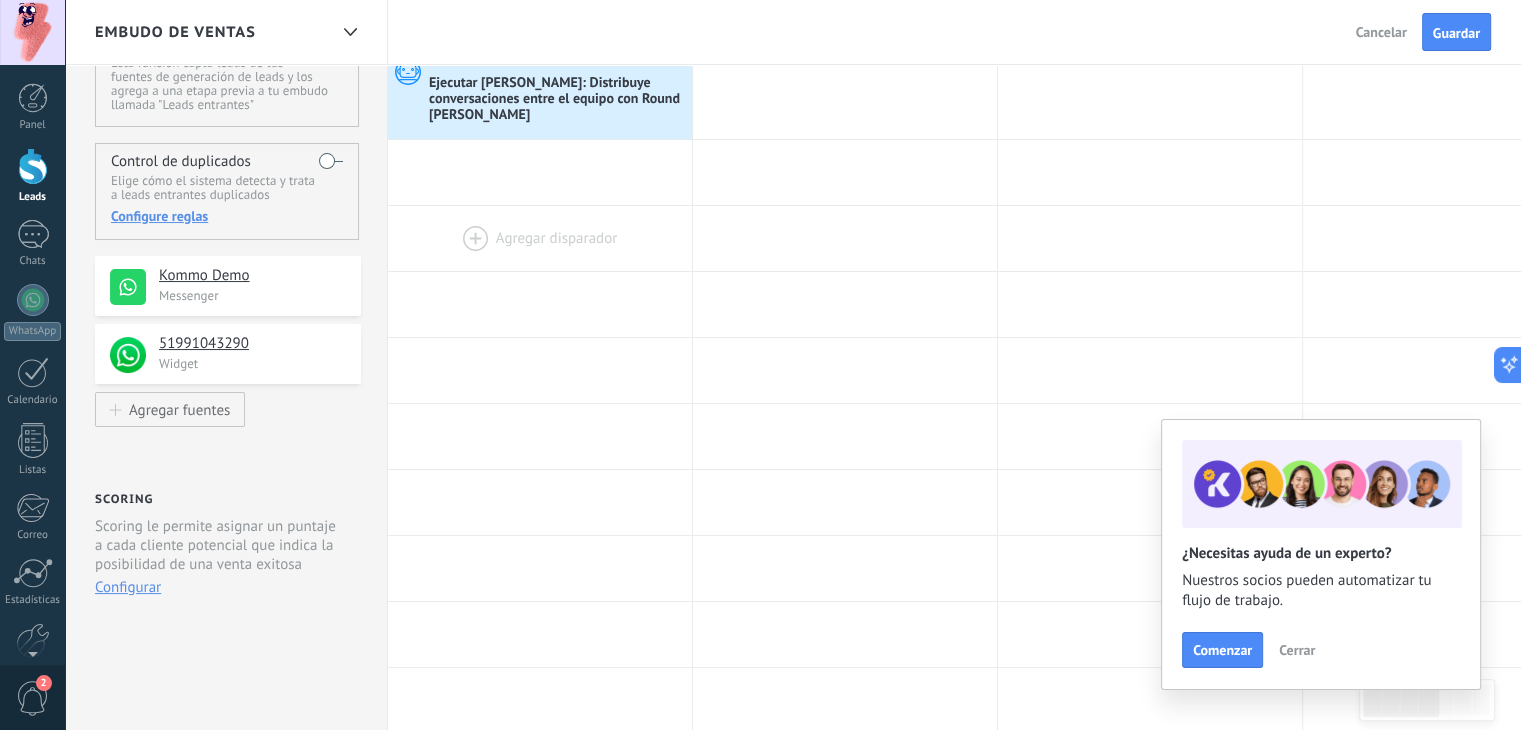 scroll, scrollTop: 0, scrollLeft: 0, axis: both 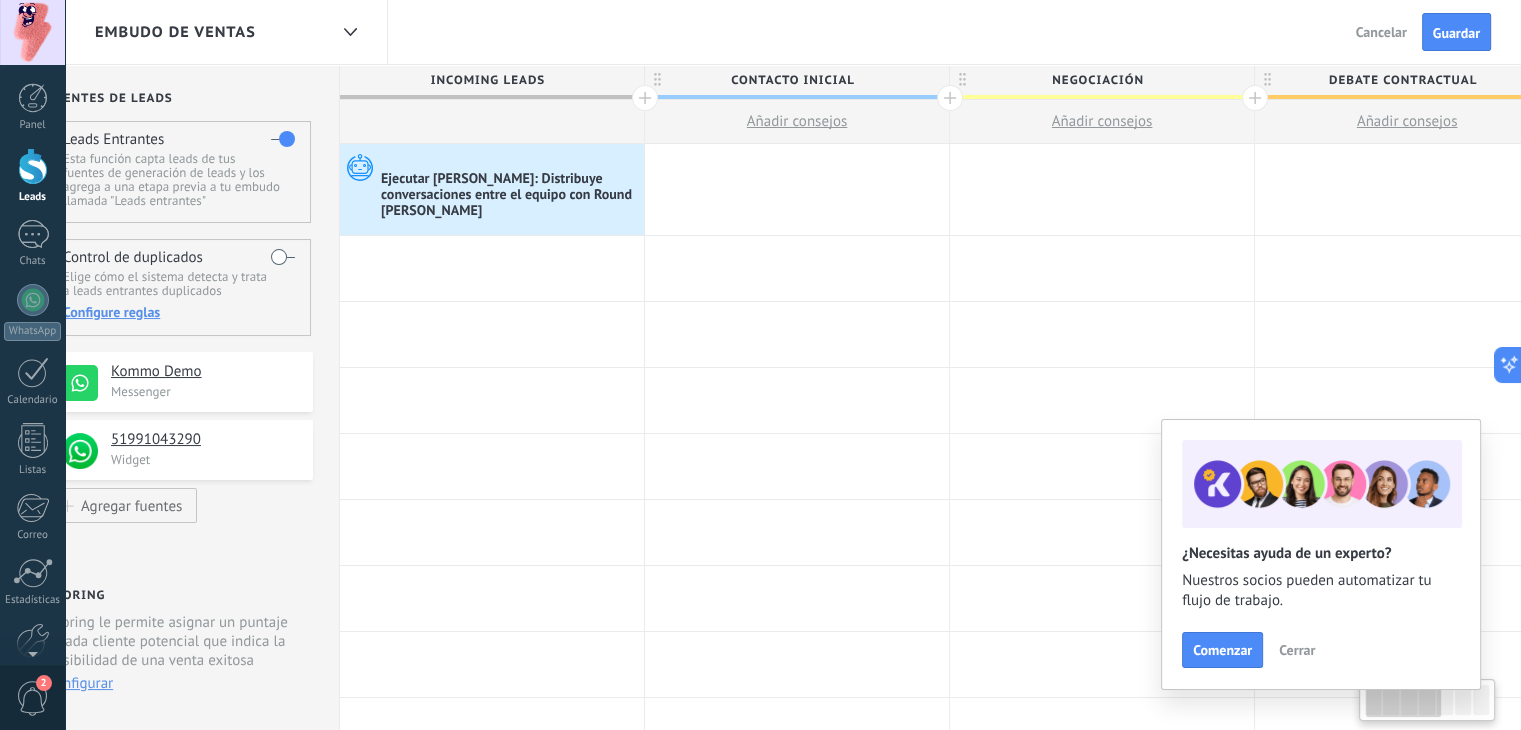 drag, startPoint x: 612, startPoint y: 326, endPoint x: 784, endPoint y: 97, distance: 286.40005 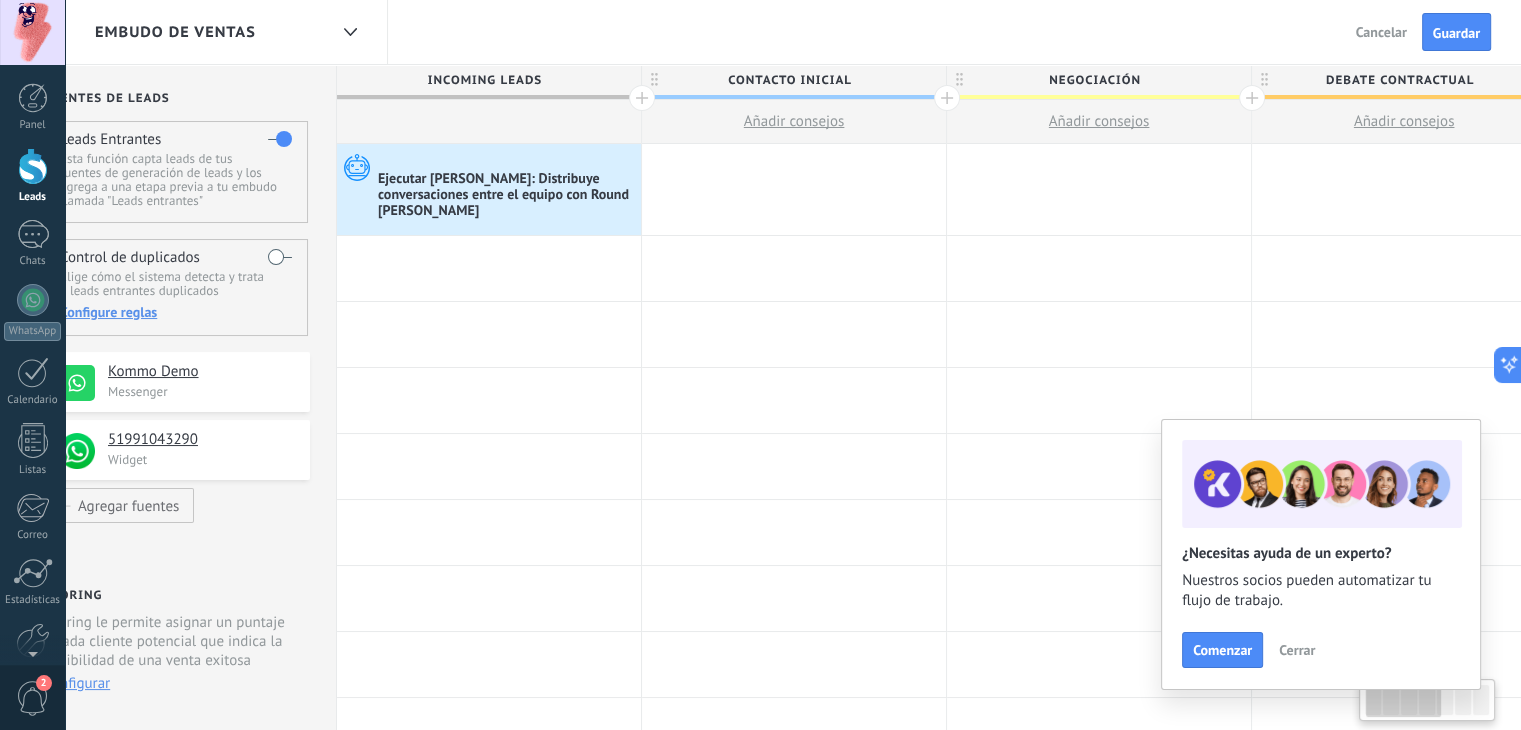 click on "Embudo de ventas Atrás Cancelar Guardar" at bounding box center [793, 32] 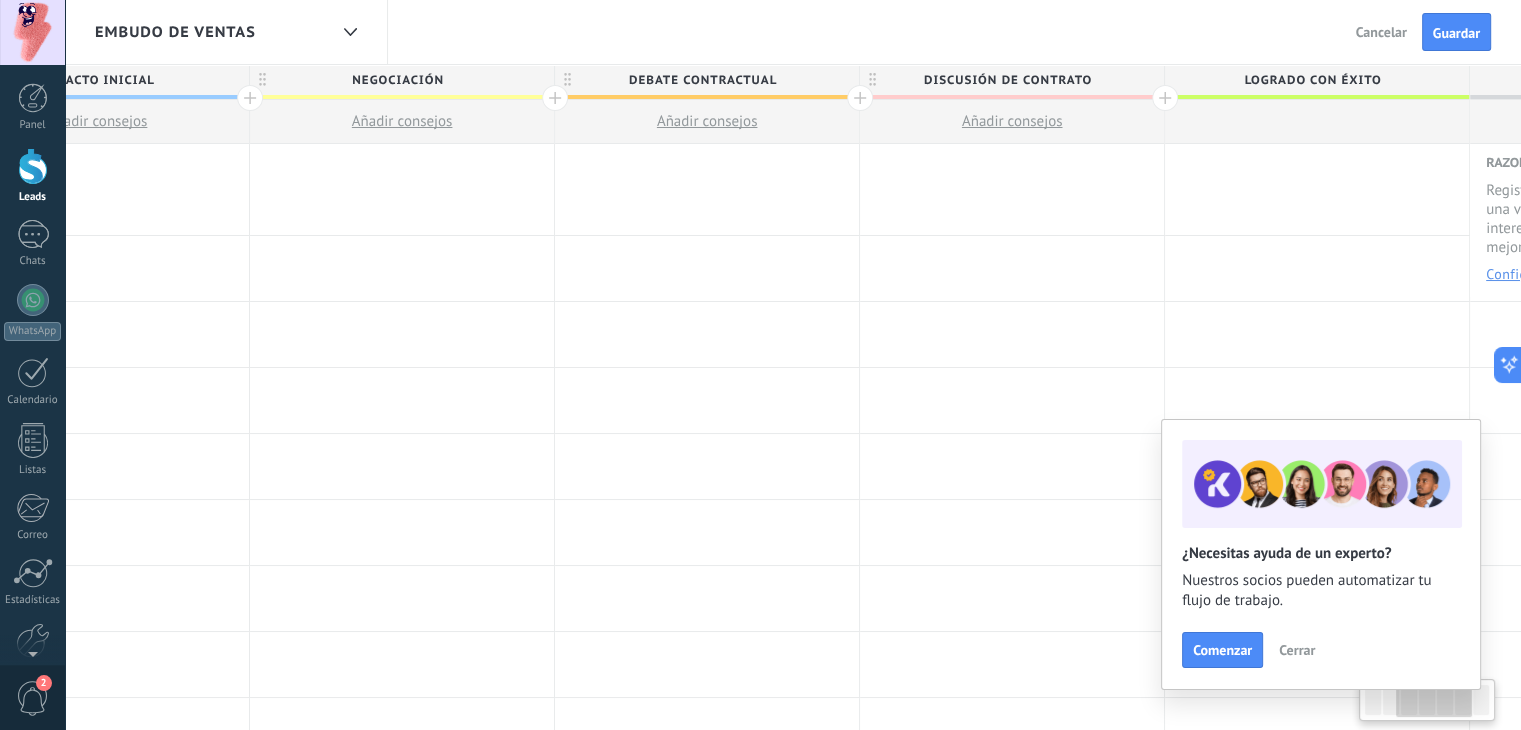 drag, startPoint x: 1303, startPoint y: 163, endPoint x: 655, endPoint y: 101, distance: 650.9593 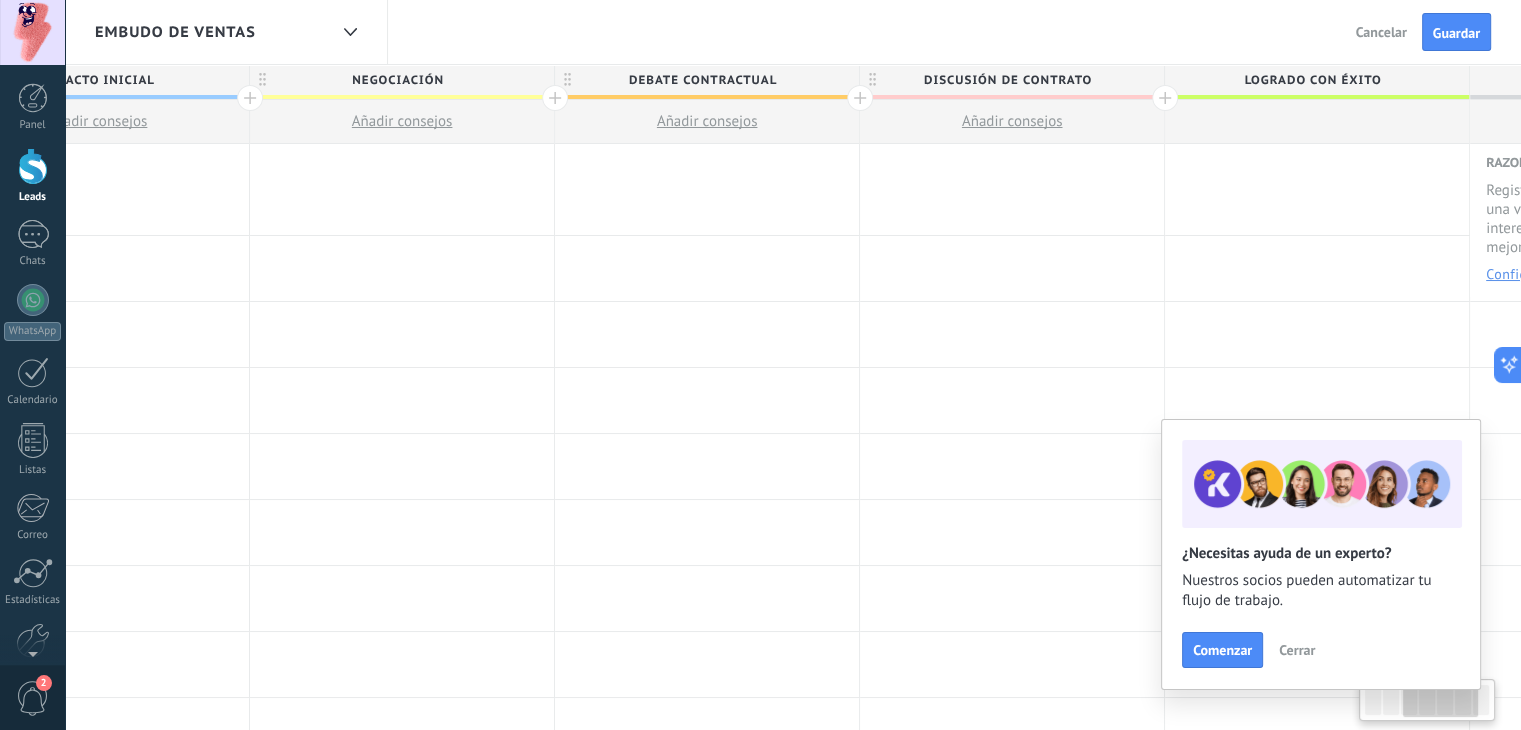 scroll, scrollTop: 0, scrollLeft: 752, axis: horizontal 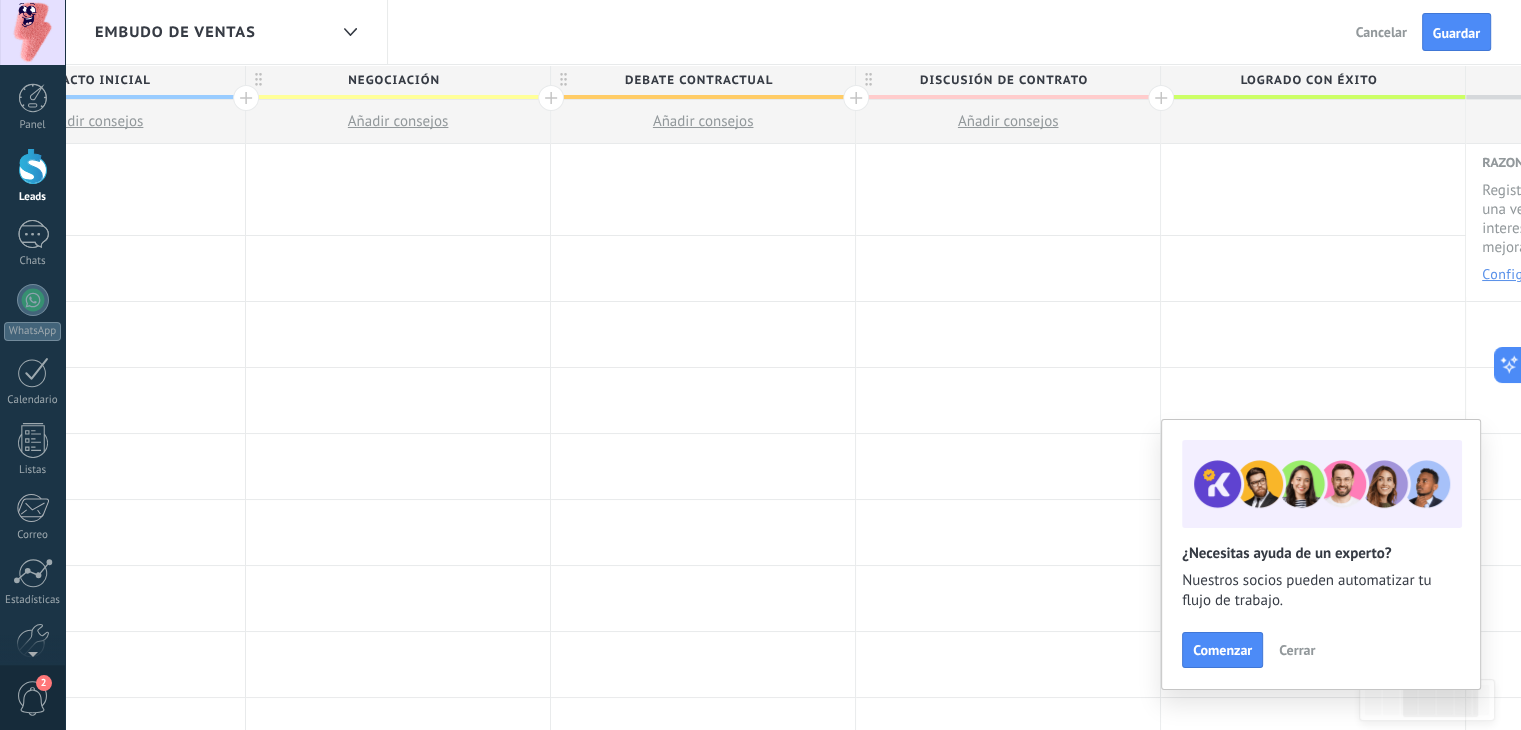drag, startPoint x: 866, startPoint y: 108, endPoint x: 854, endPoint y: 181, distance: 73.97973 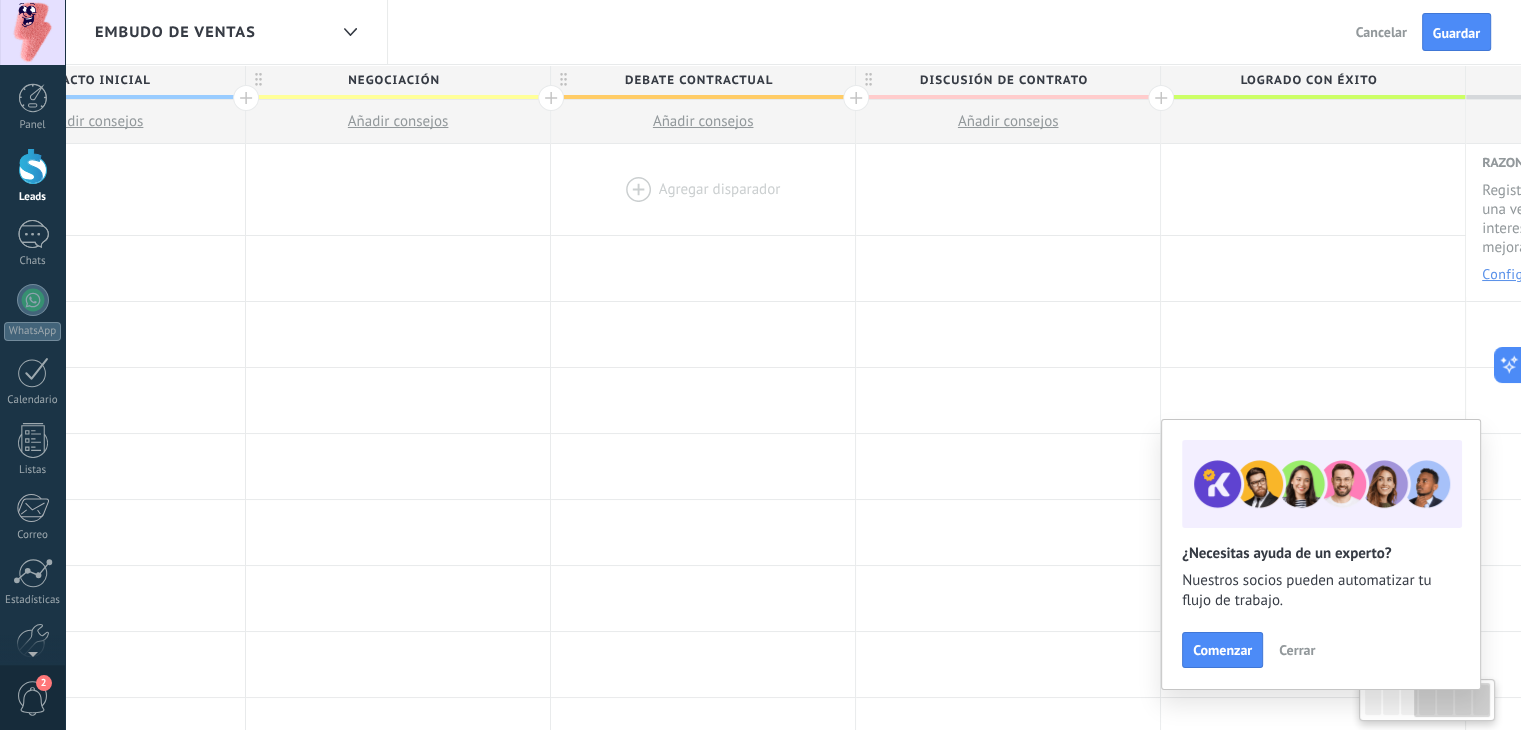 scroll, scrollTop: 0, scrollLeft: 1000, axis: horizontal 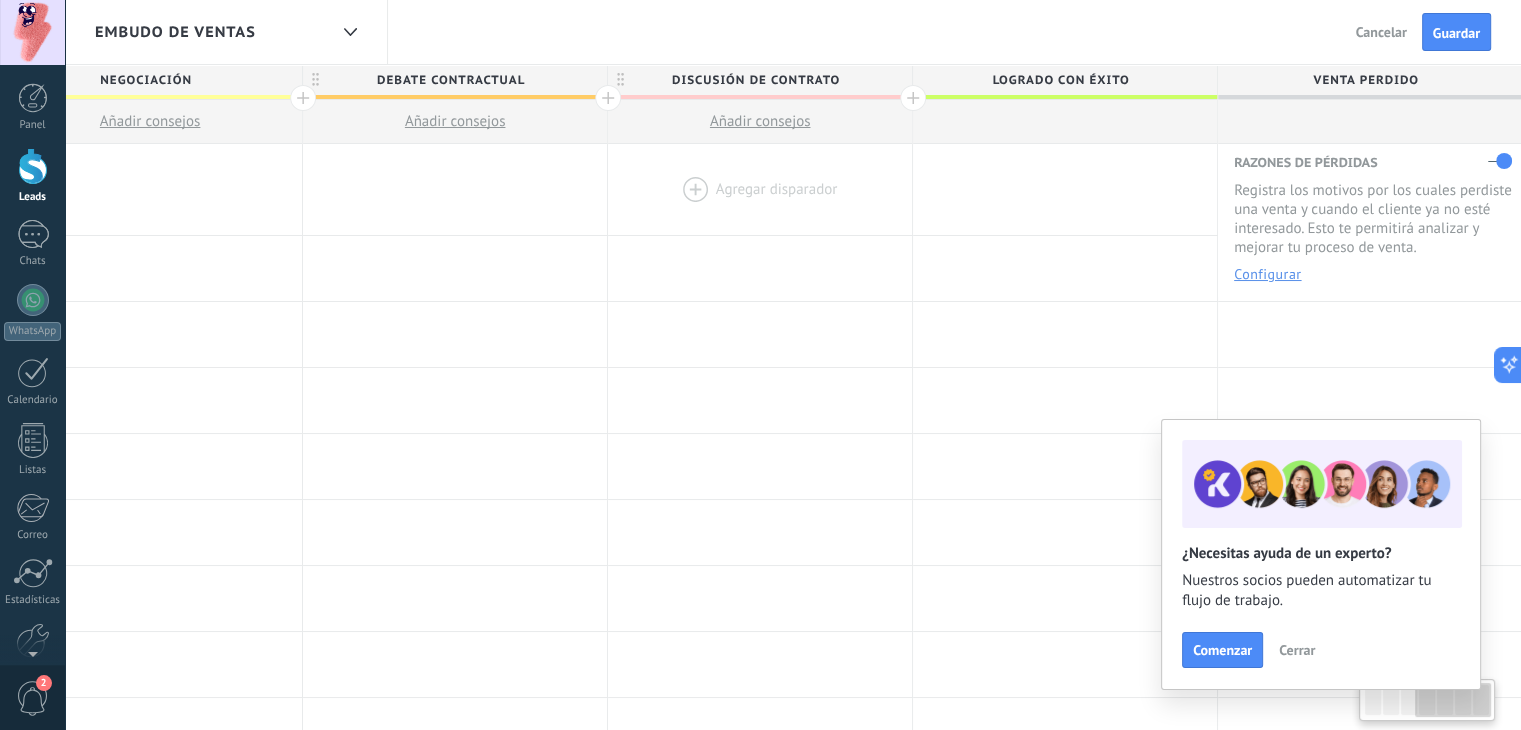 drag, startPoint x: 740, startPoint y: 240, endPoint x: 812, endPoint y: 232, distance: 72.443085 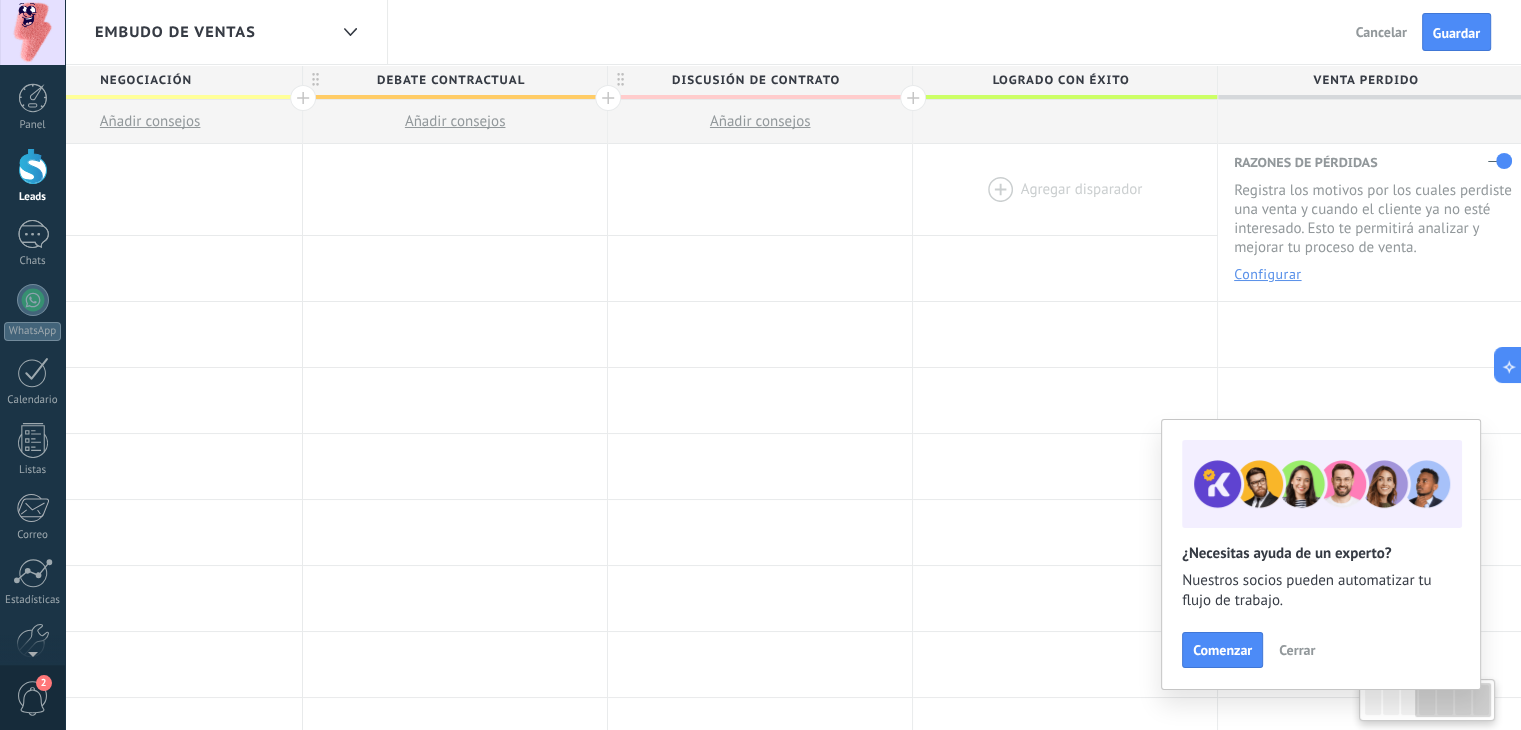 drag, startPoint x: 1037, startPoint y: 237, endPoint x: 912, endPoint y: 234, distance: 125.035995 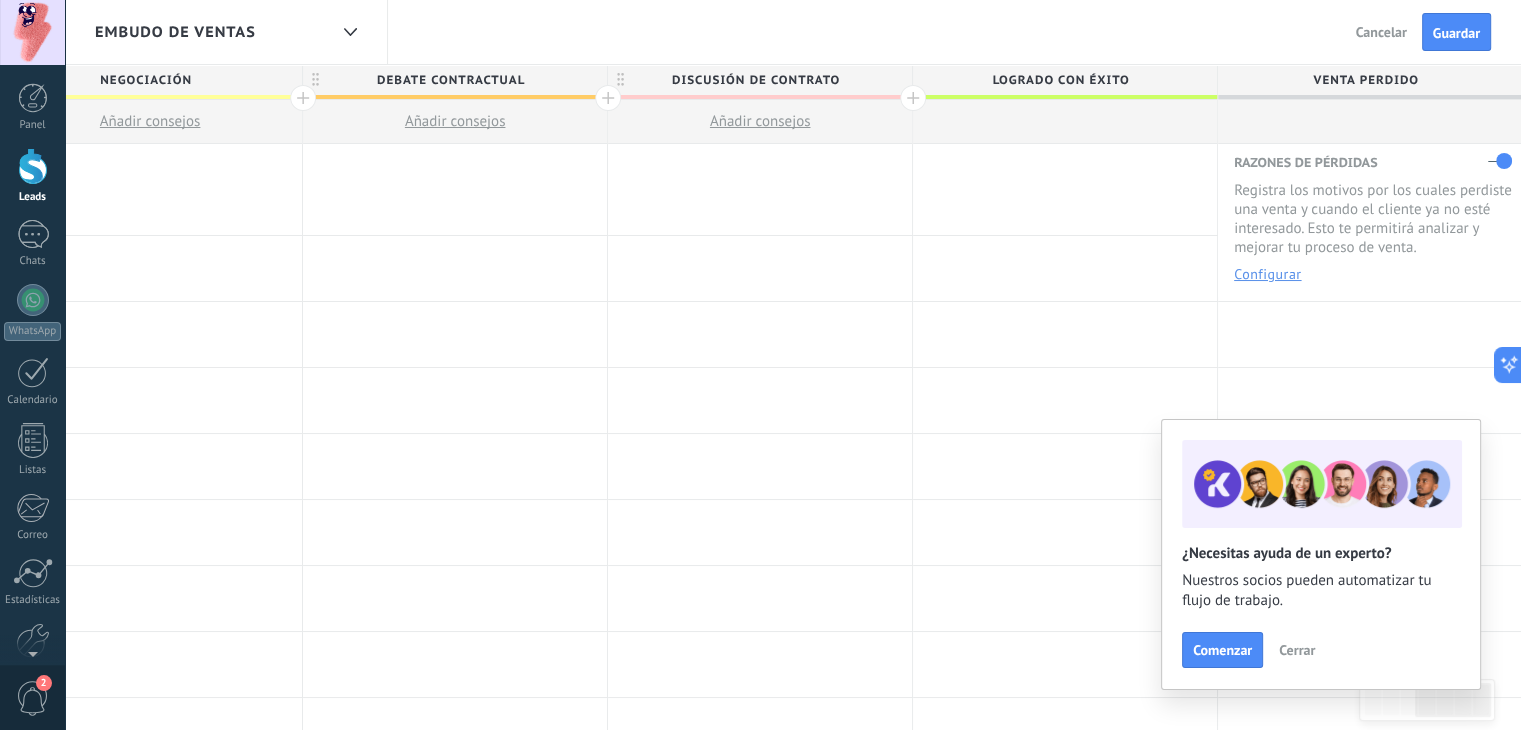 click on "Cerrar" at bounding box center [1297, 650] 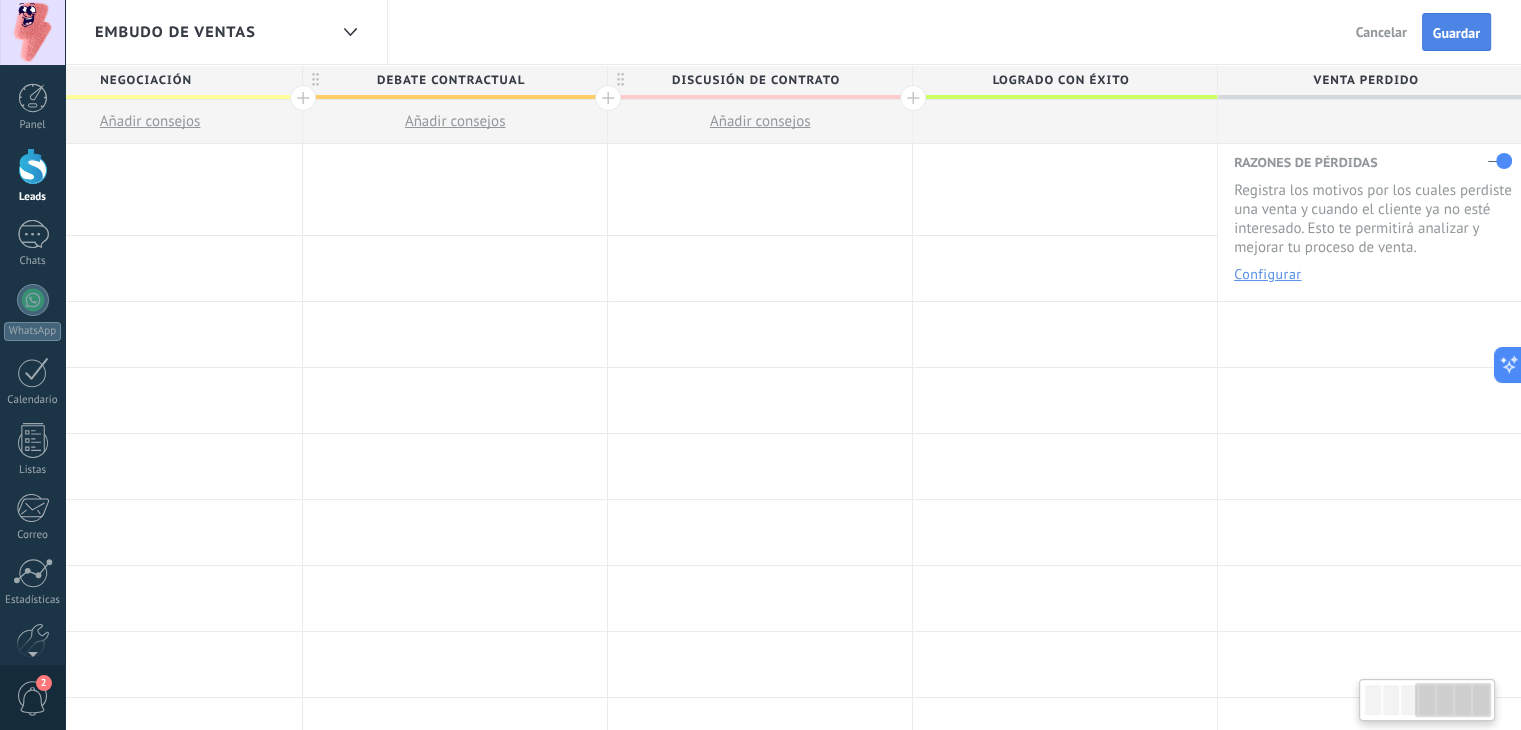 click on "Guardar" at bounding box center [1456, 33] 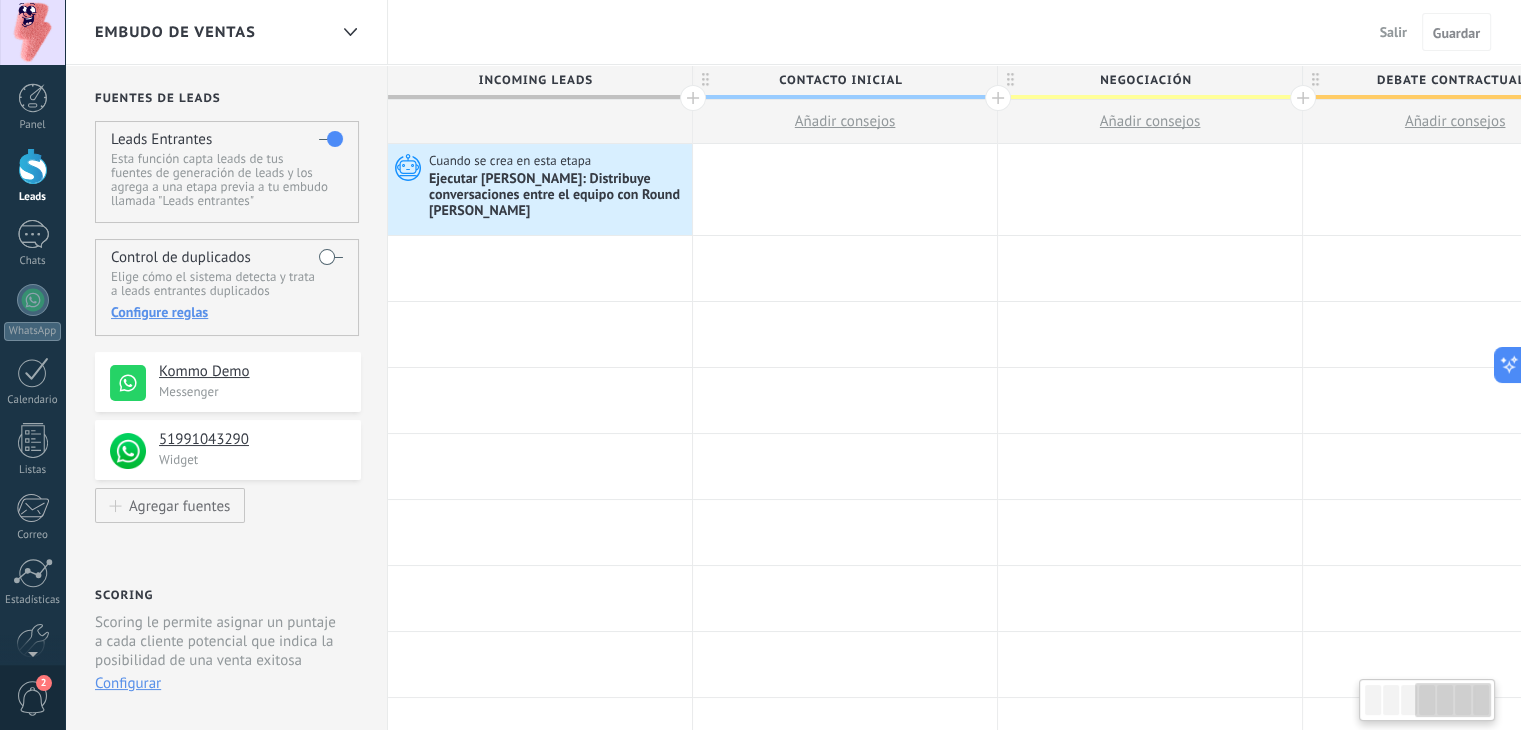 scroll, scrollTop: 0, scrollLeft: 1000, axis: horizontal 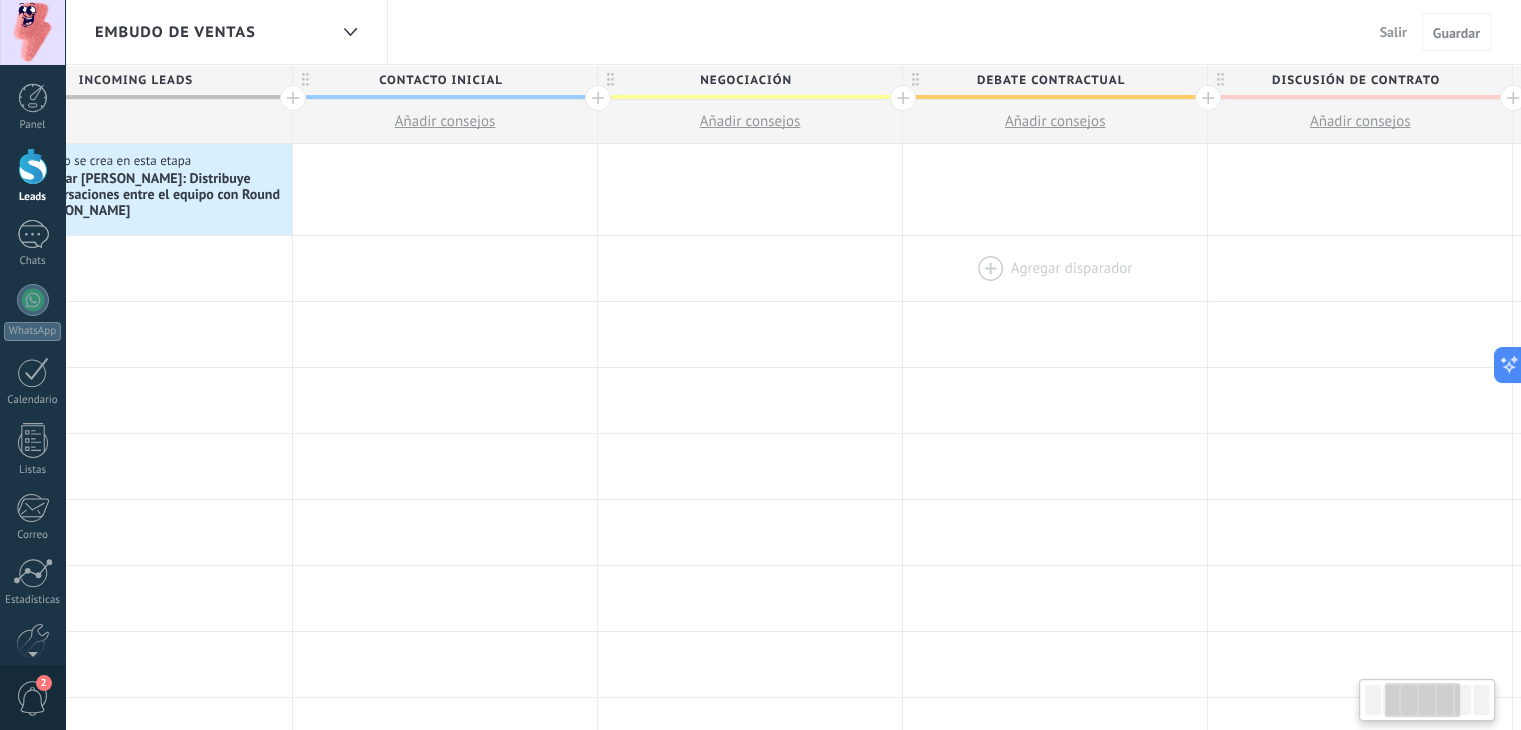 drag, startPoint x: 1002, startPoint y: 287, endPoint x: 959, endPoint y: 249, distance: 57.384666 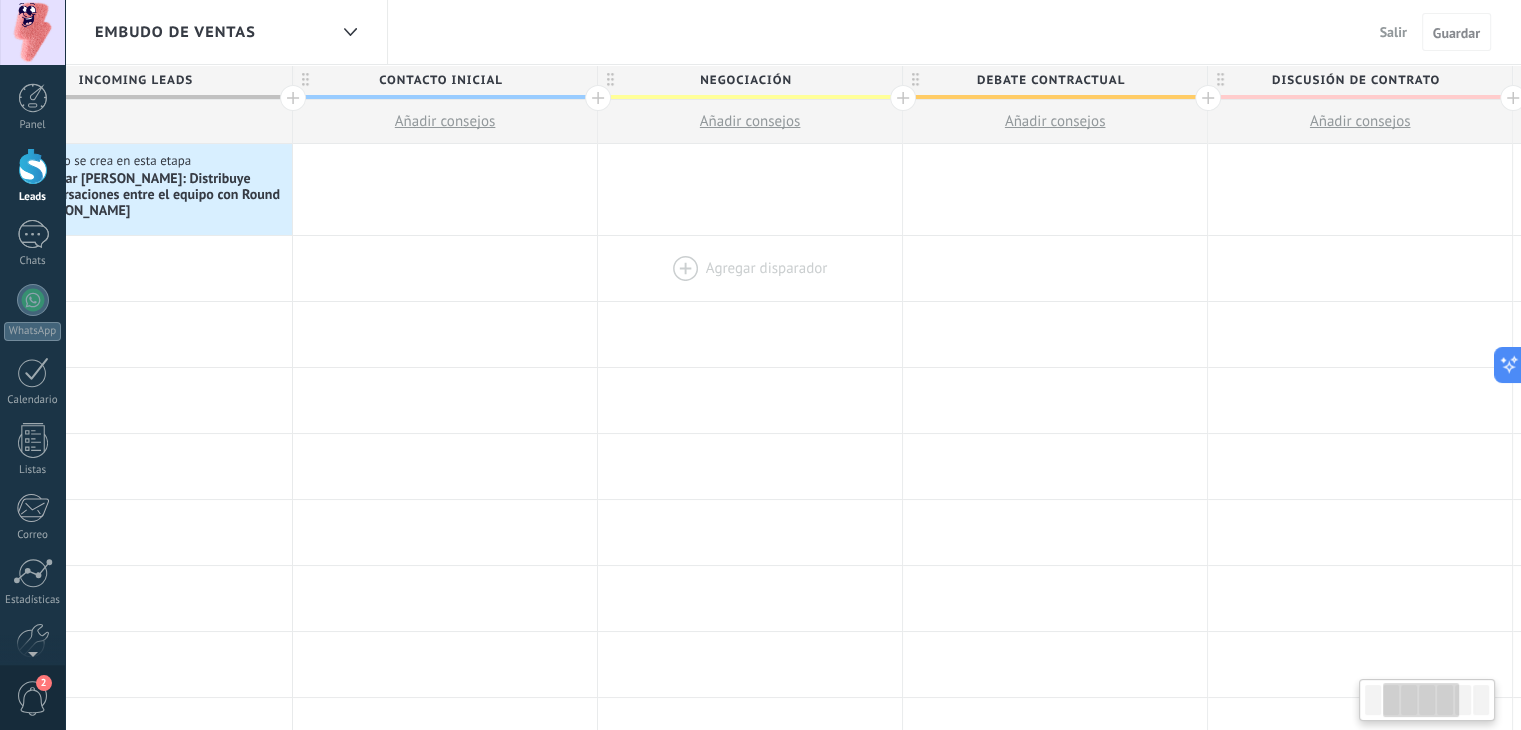 scroll, scrollTop: 0, scrollLeft: 403, axis: horizontal 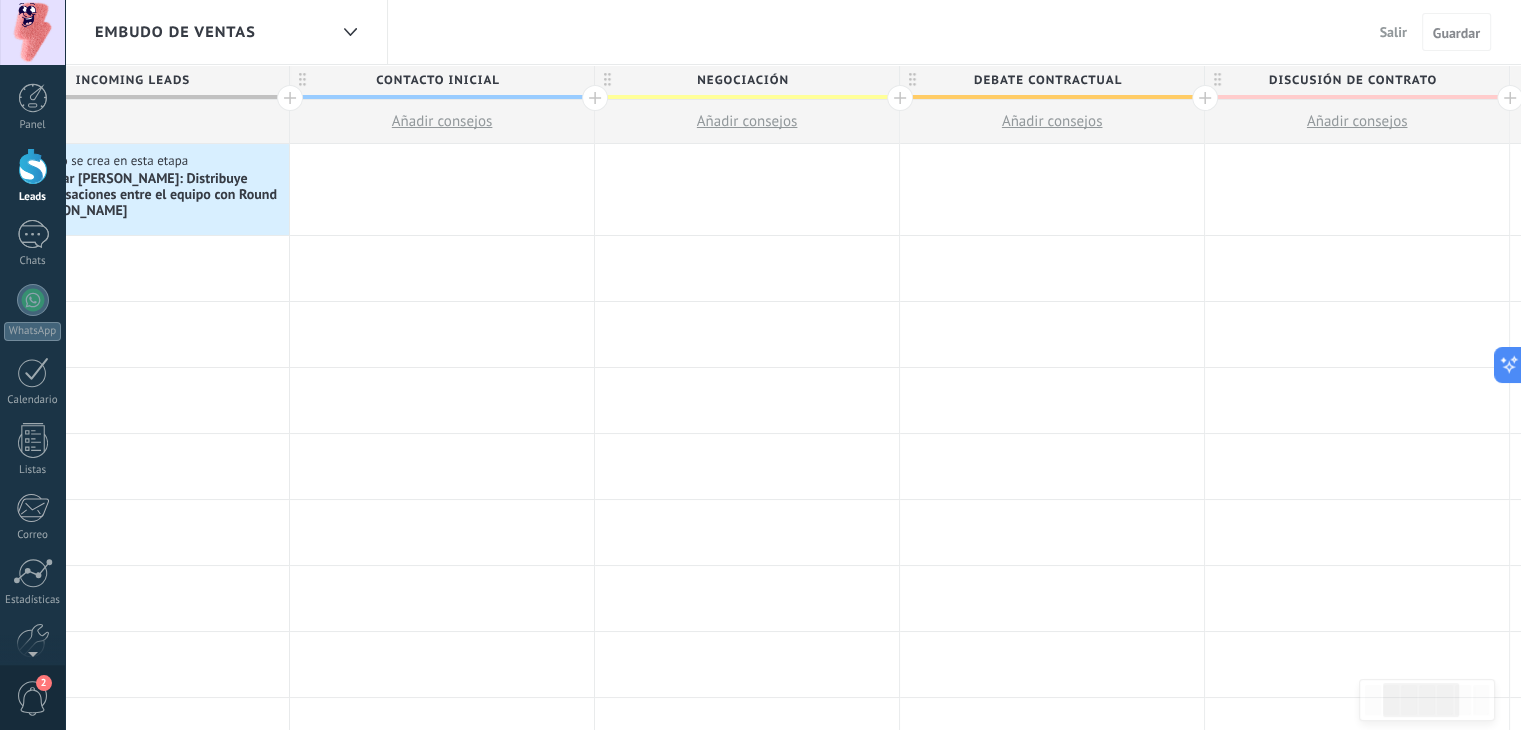 click on "Salir" at bounding box center (1393, 32) 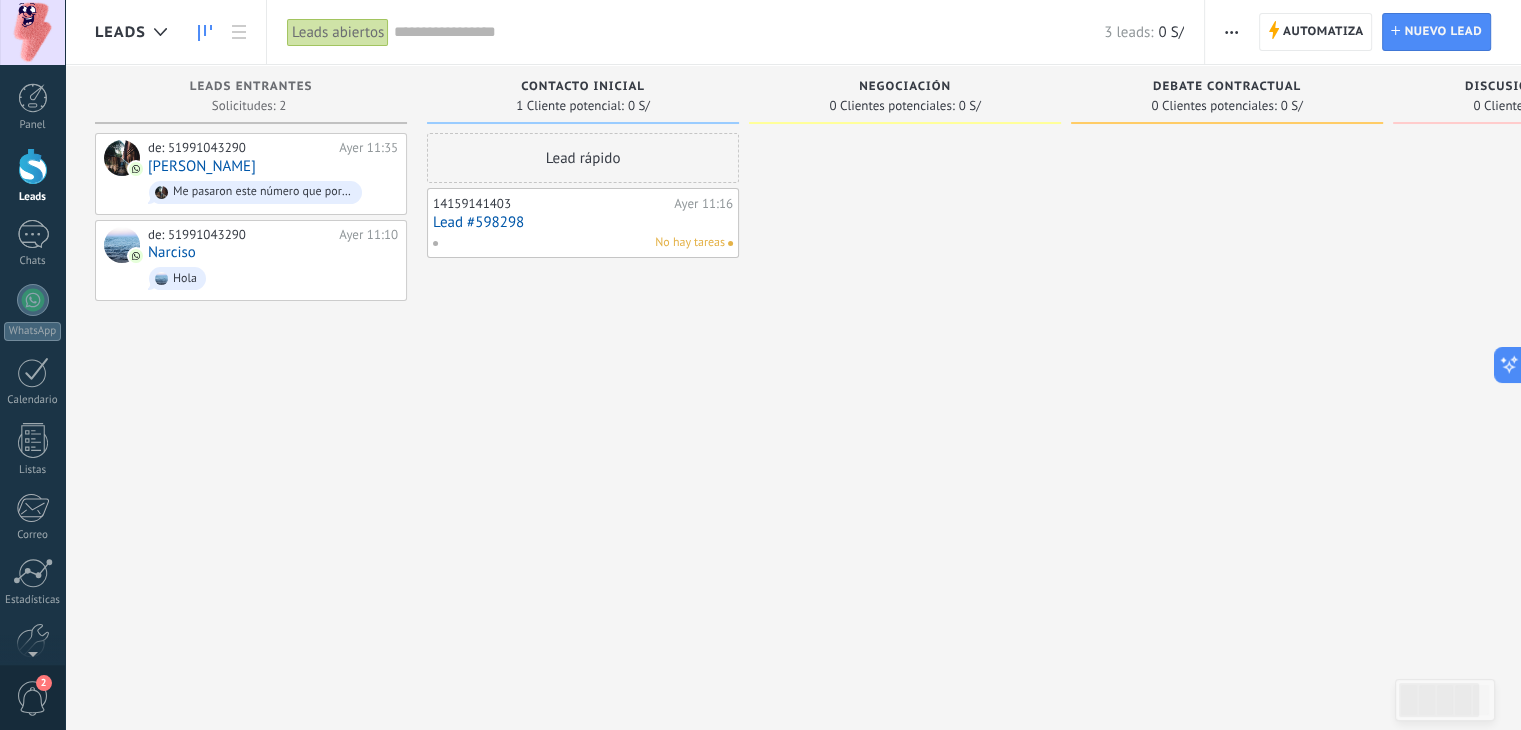 click at bounding box center [1231, 32] 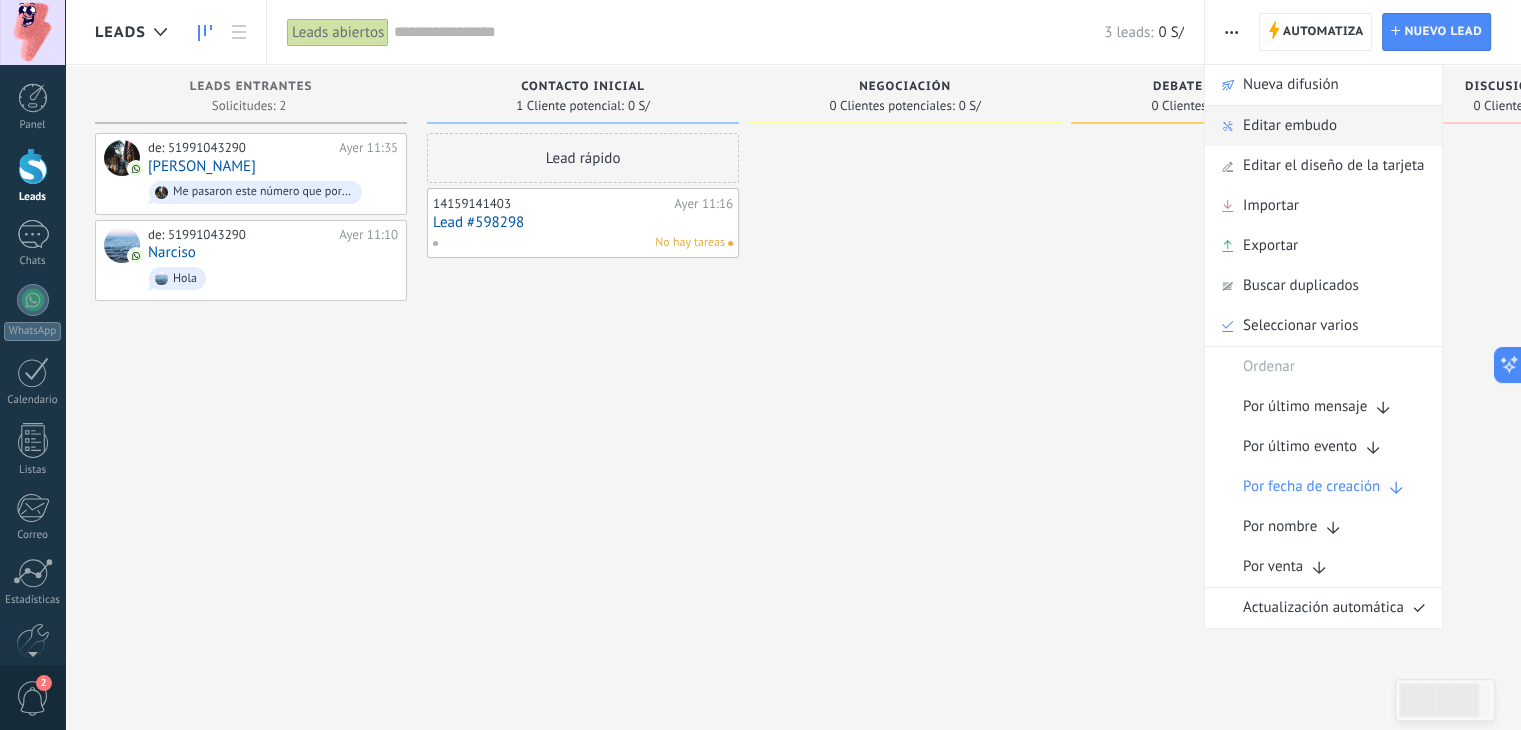 click on "Editar embudo" at bounding box center (1290, 126) 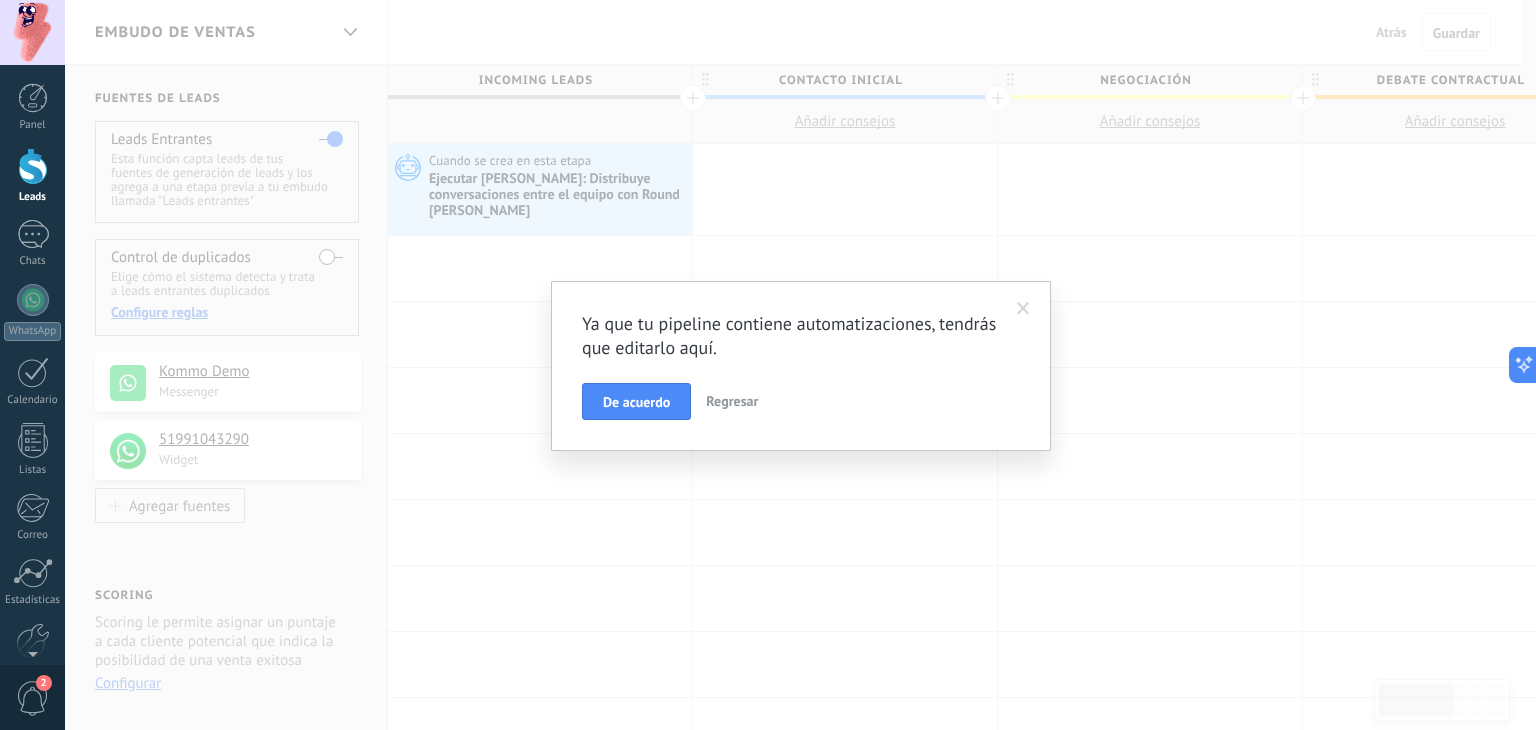 click on "De acuerdo" at bounding box center (636, 402) 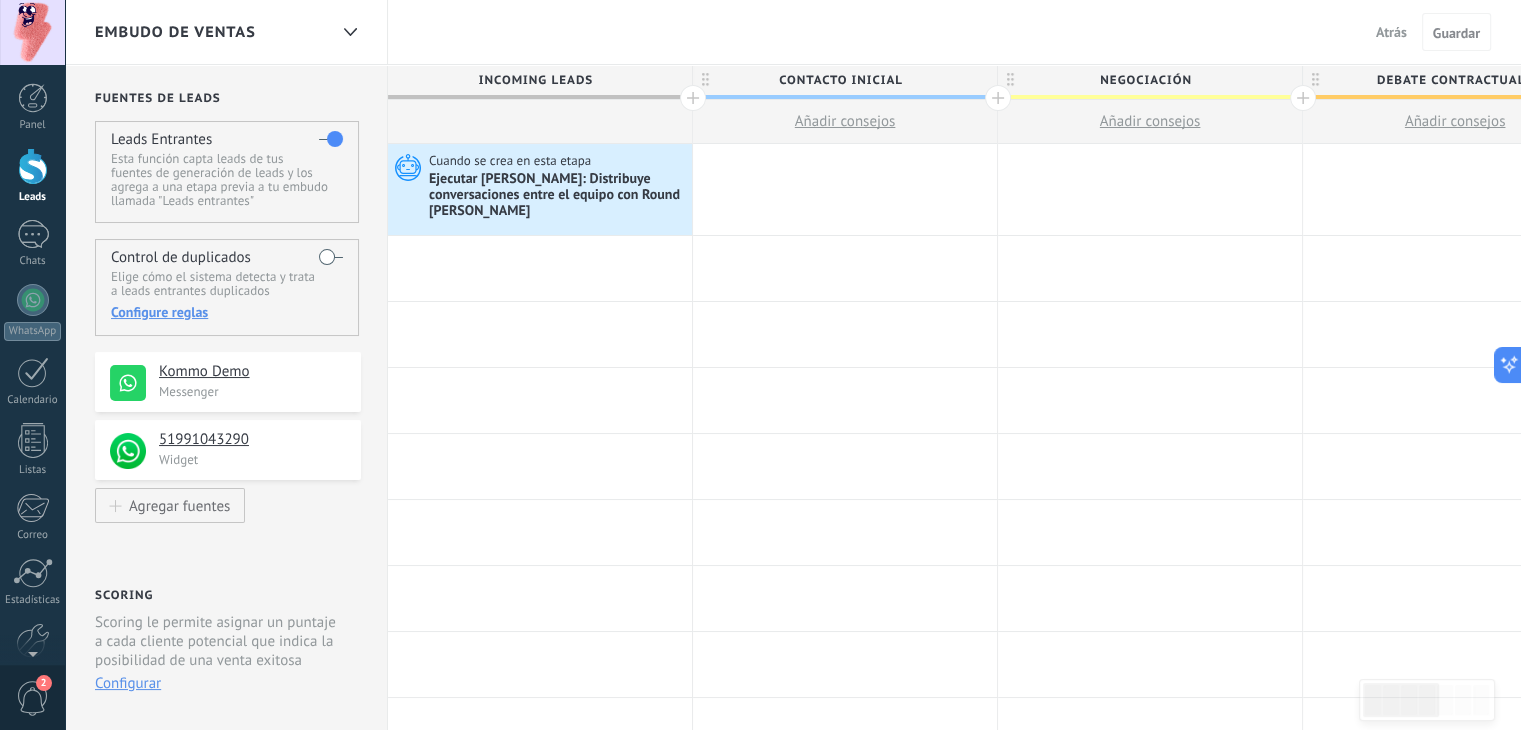 click on "Contacto inicial" at bounding box center (840, 80) 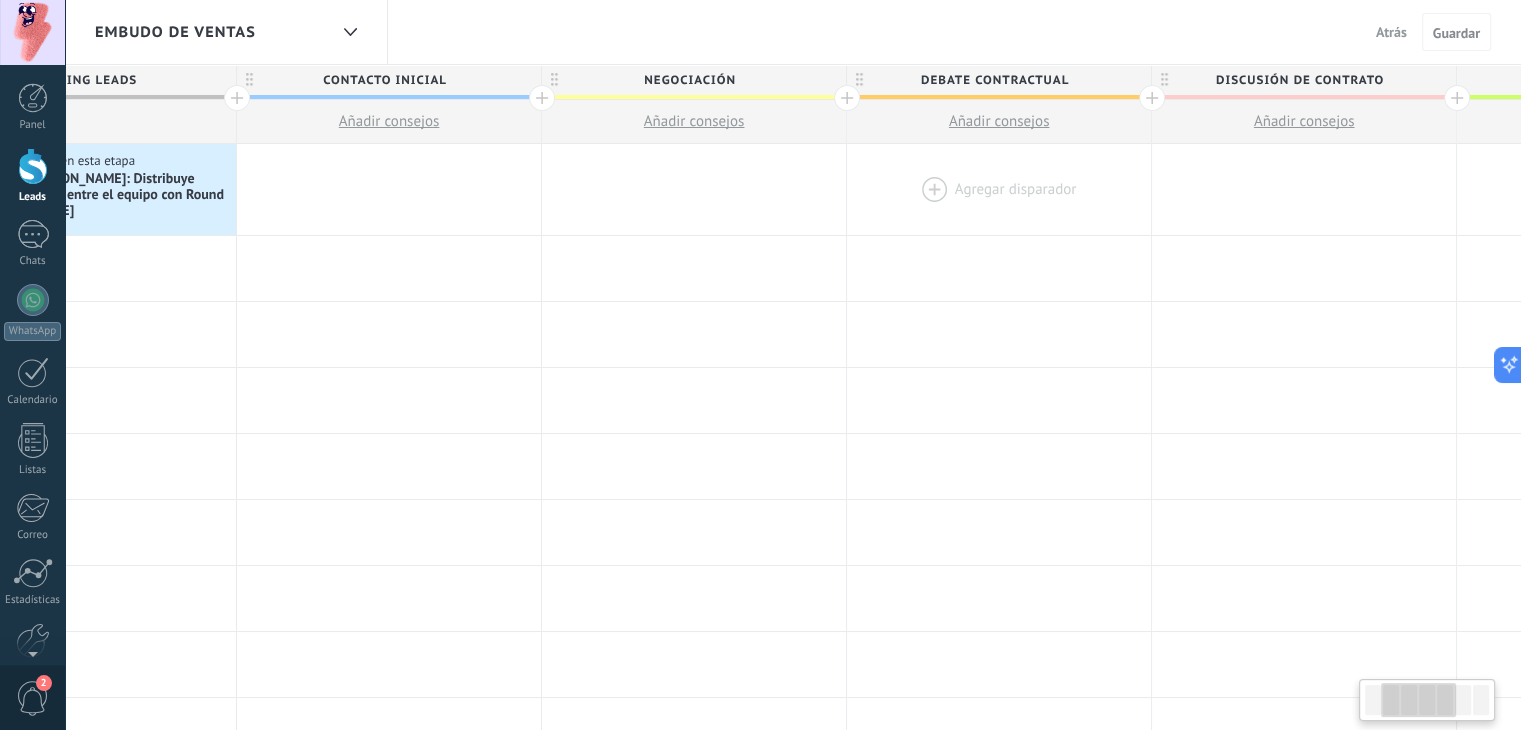 drag, startPoint x: 1133, startPoint y: 255, endPoint x: 817, endPoint y: 153, distance: 332.0542 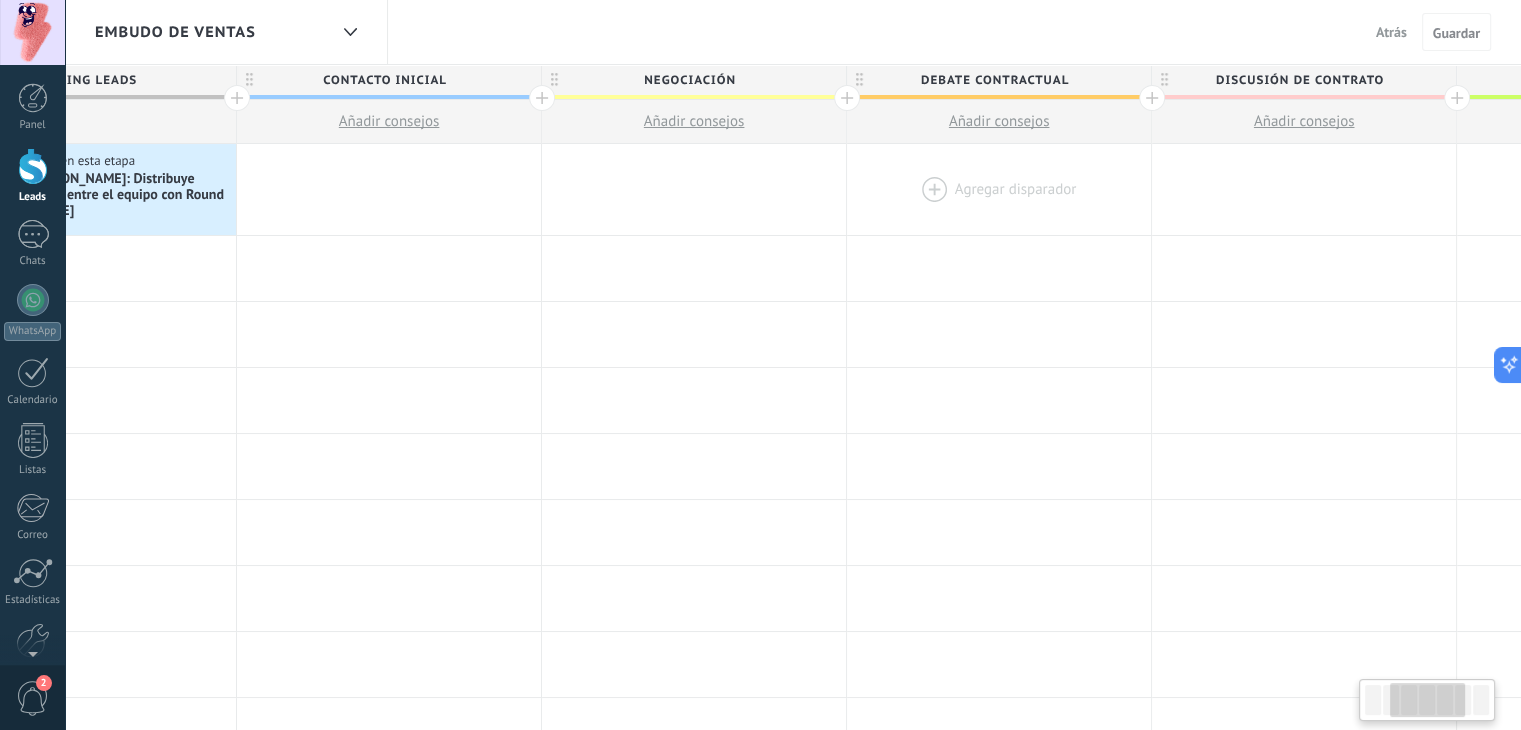 scroll, scrollTop: 0, scrollLeft: 507, axis: horizontal 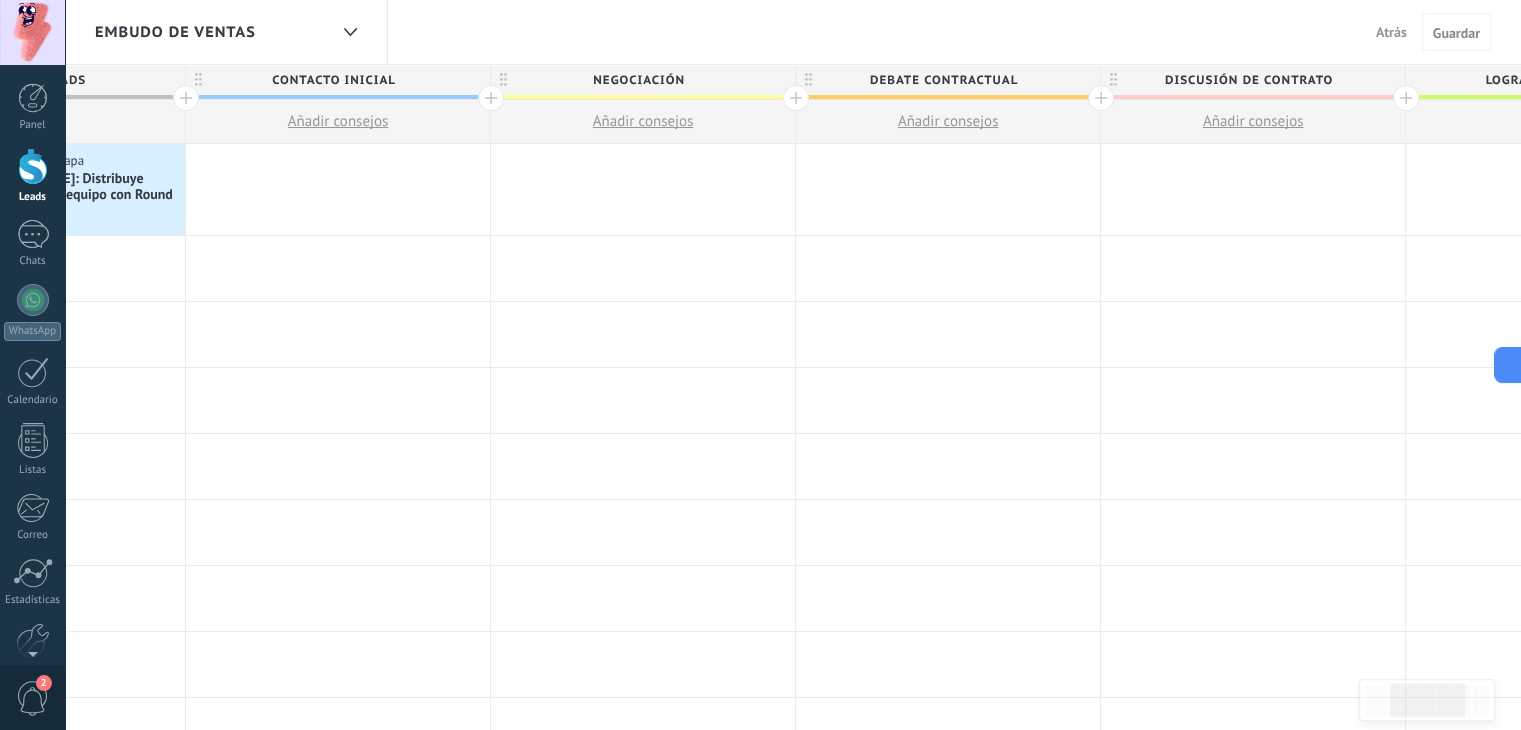 click on "Debate contractual" at bounding box center [943, 80] 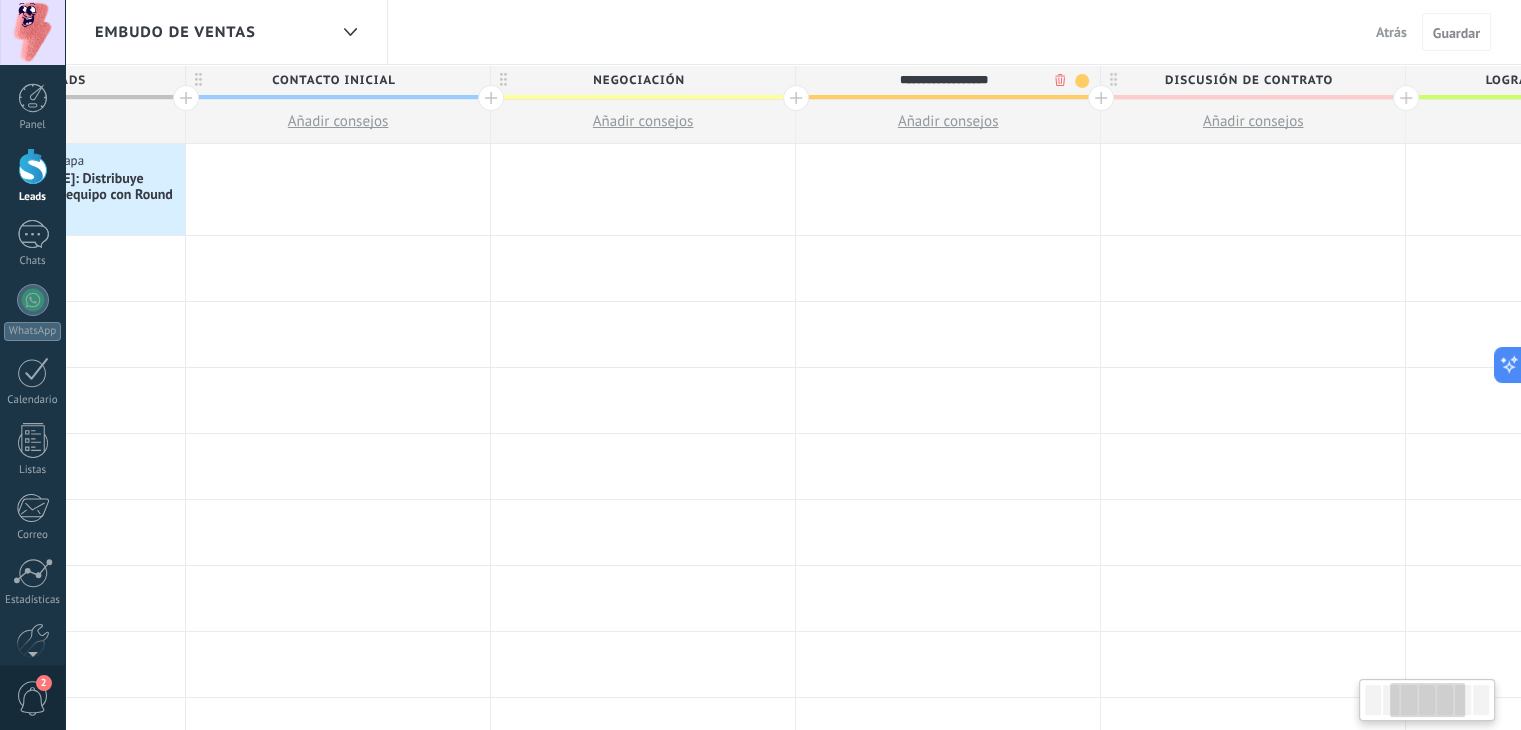 click on "**********" at bounding box center [943, 80] 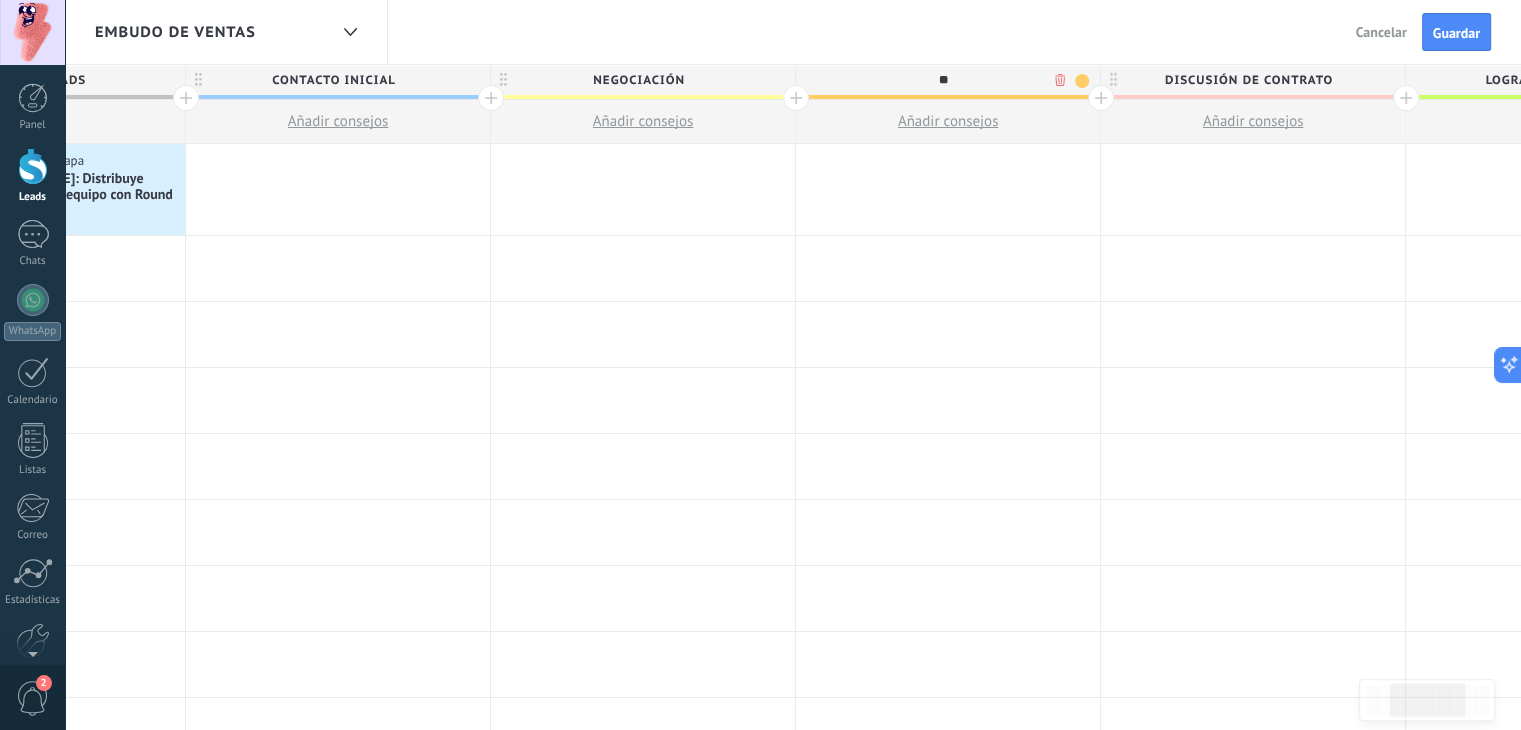 type on "*" 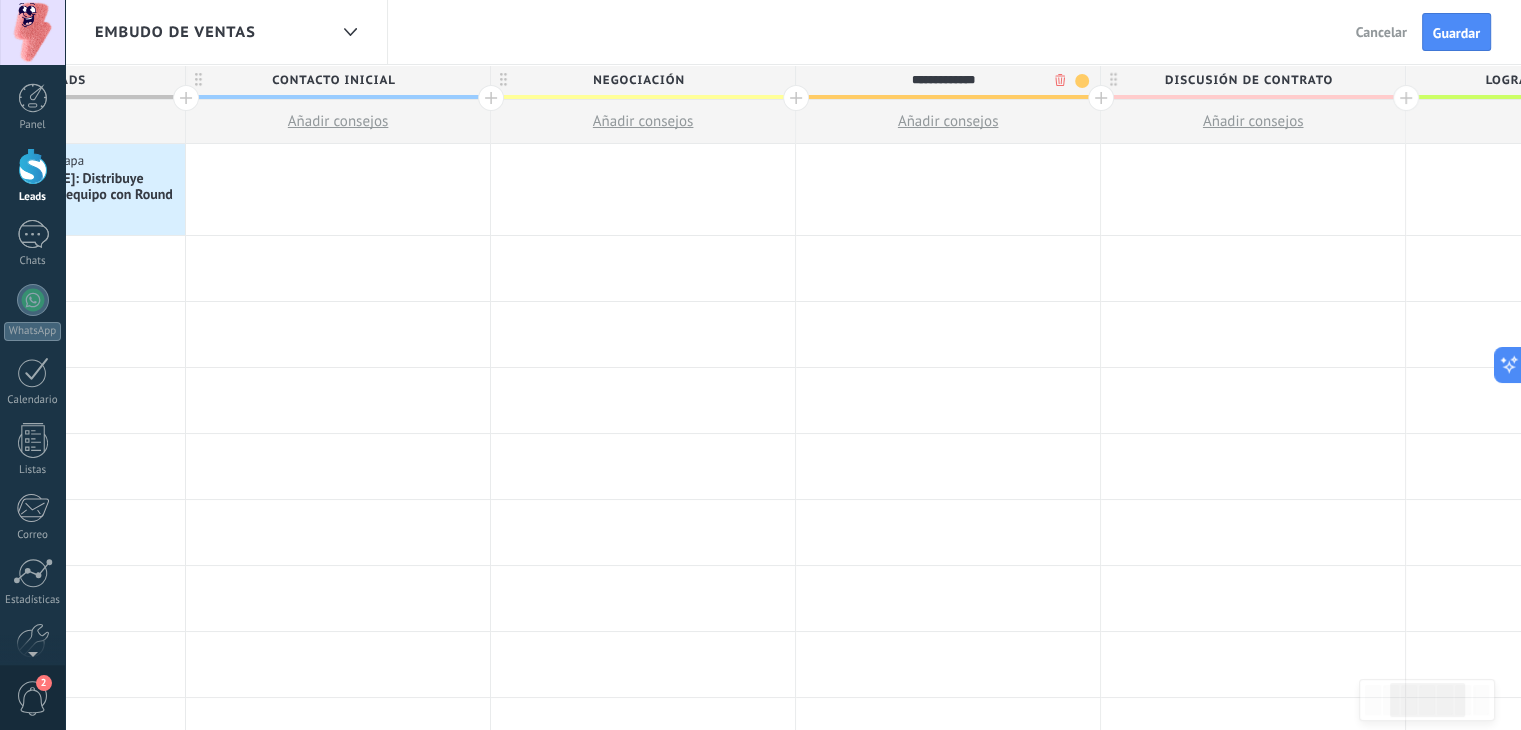 type on "**********" 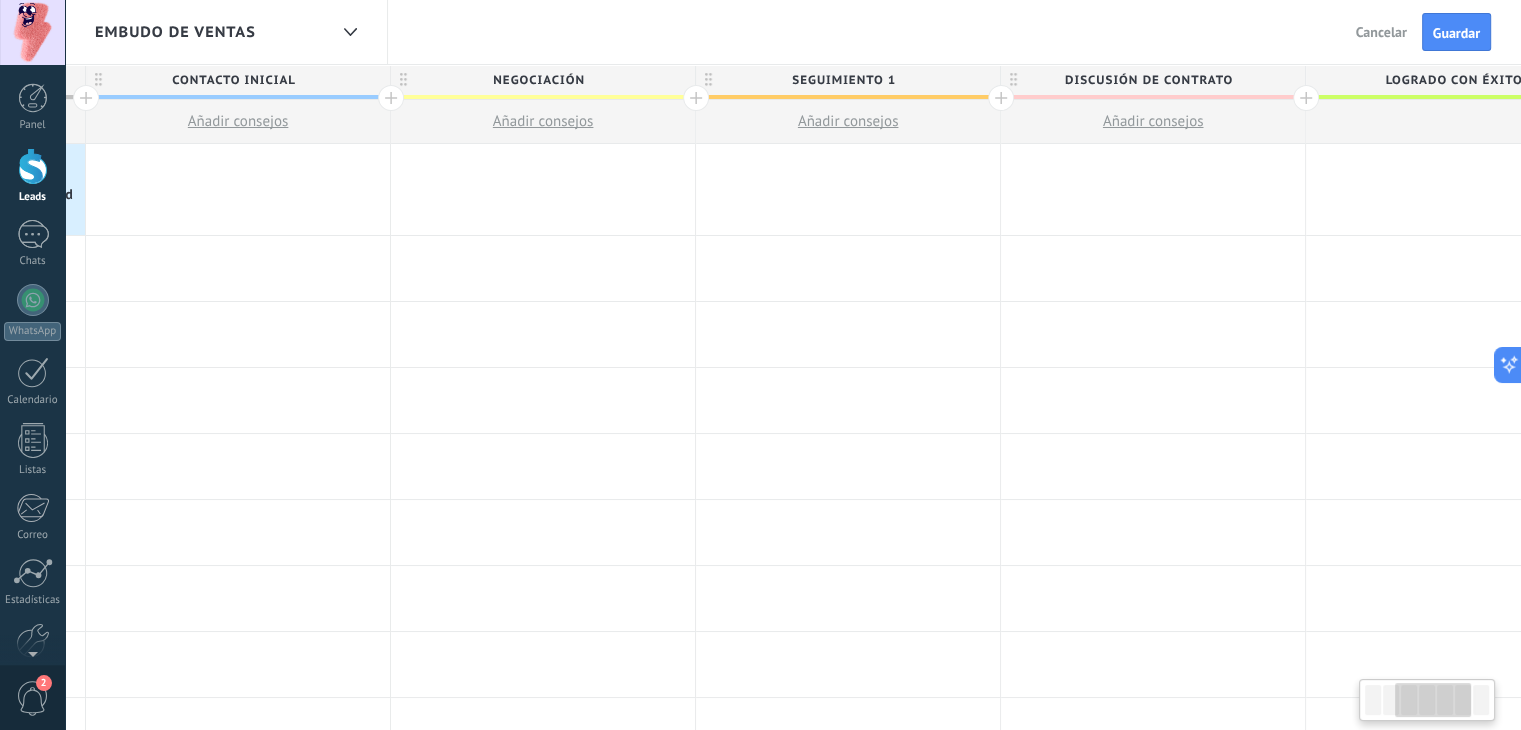 drag, startPoint x: 1340, startPoint y: 75, endPoint x: 1244, endPoint y: 81, distance: 96.18732 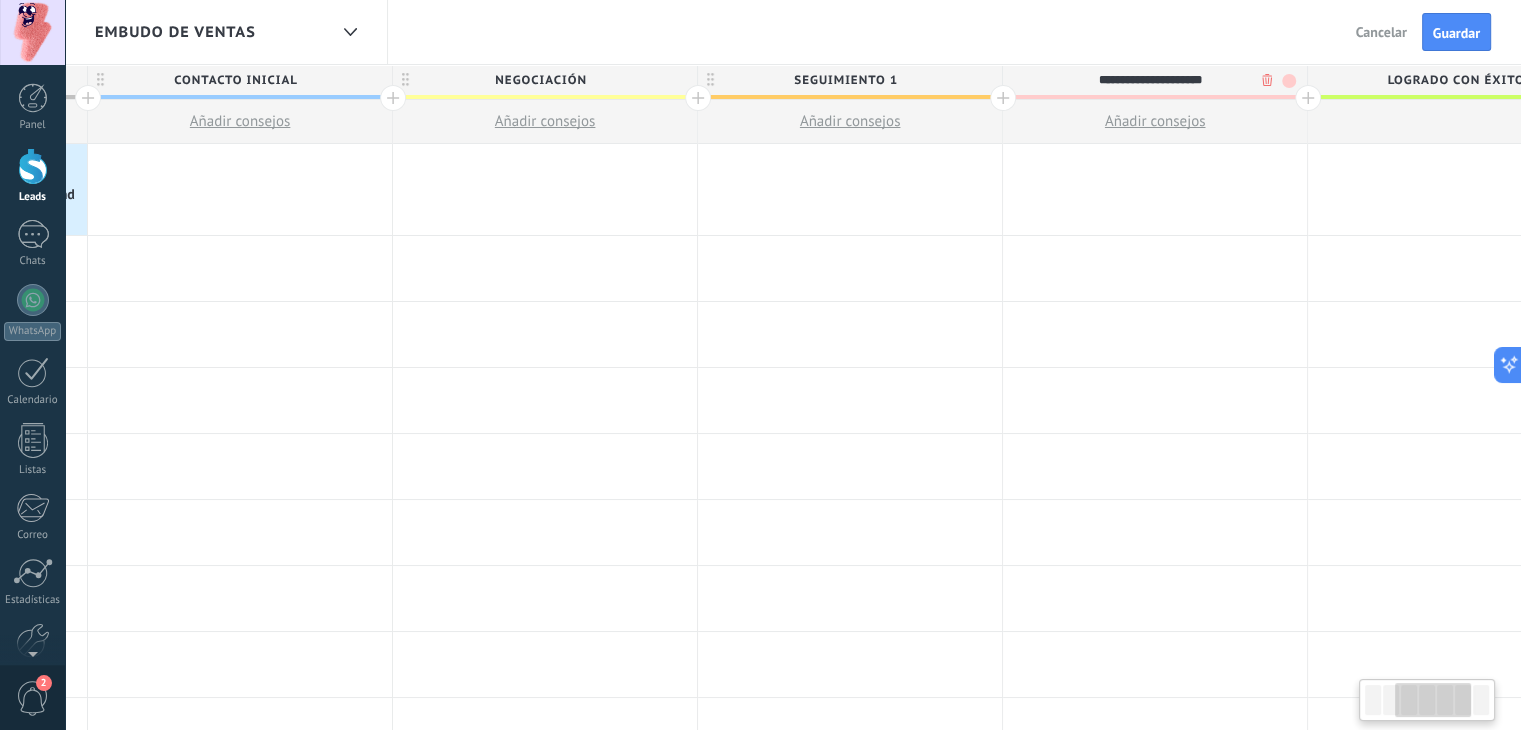 click on "**********" at bounding box center [1150, 80] 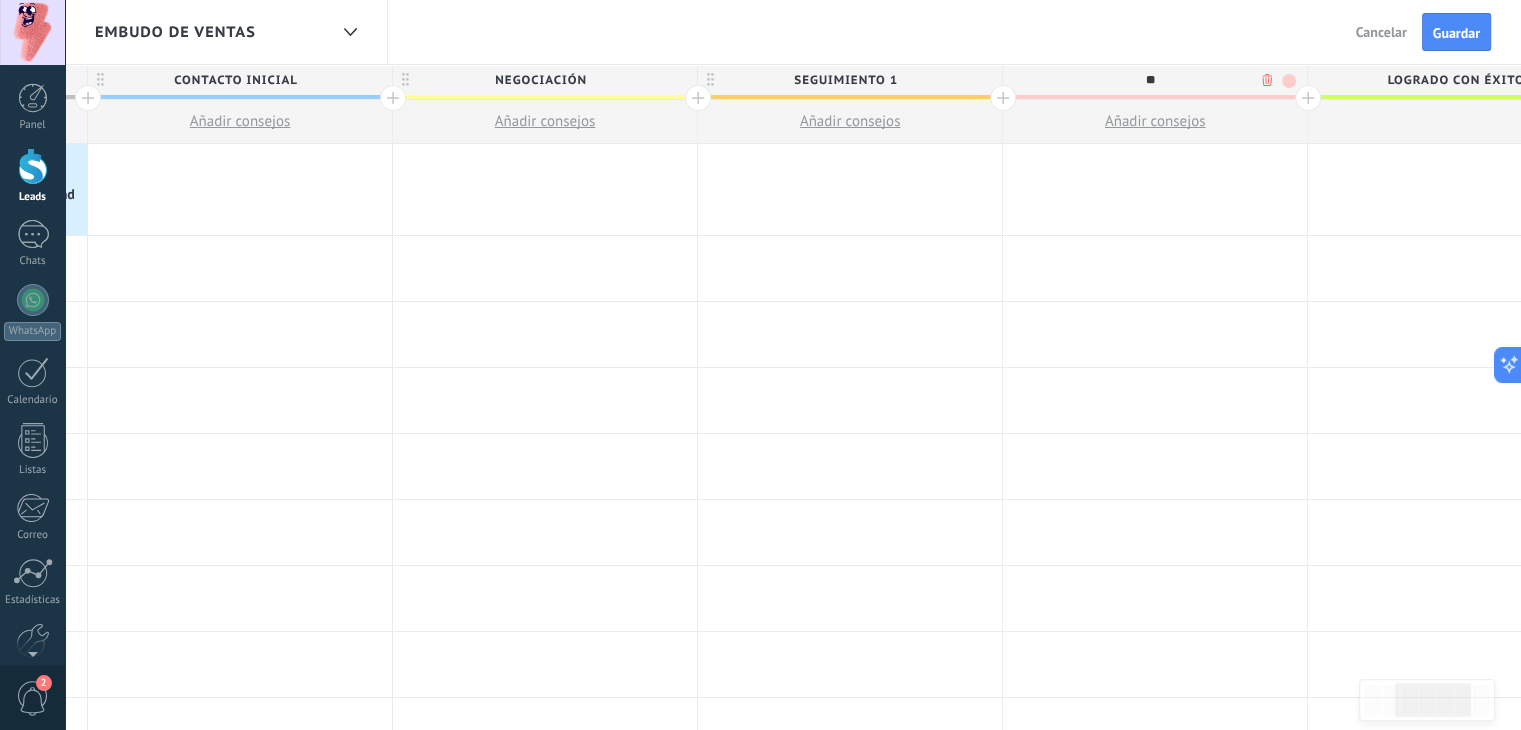 type on "*" 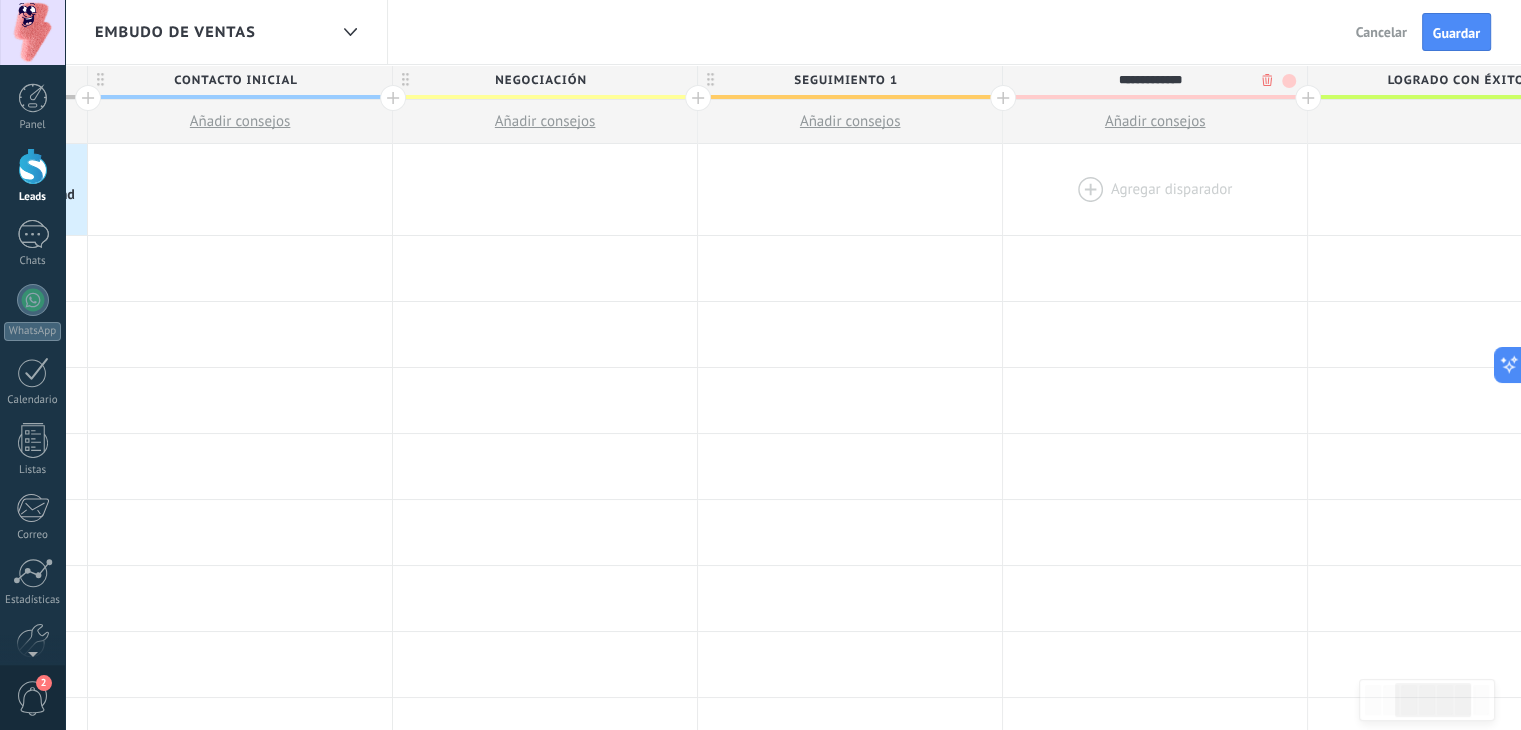 type on "**********" 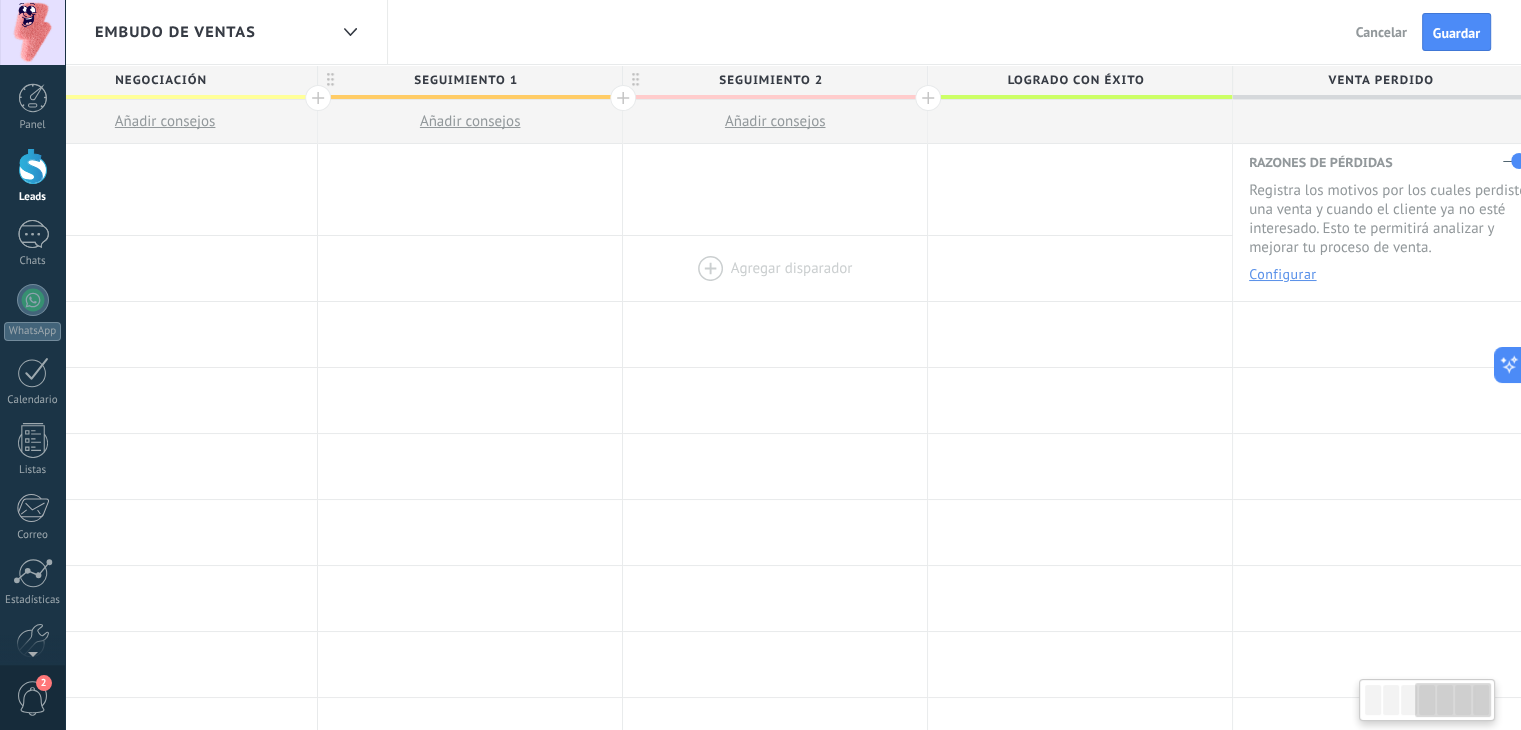 scroll, scrollTop: 0, scrollLeft: 1000, axis: horizontal 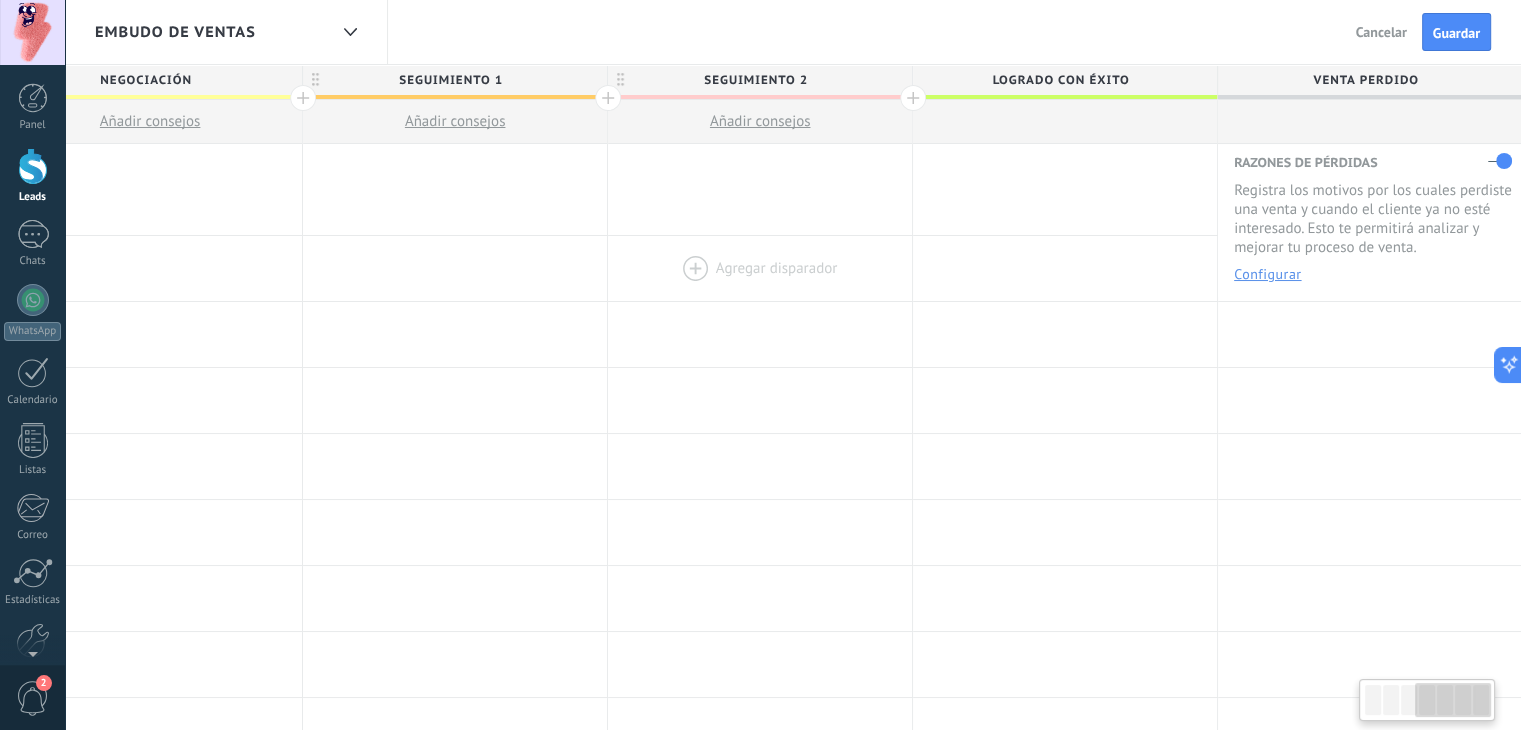 drag, startPoint x: 1246, startPoint y: 229, endPoint x: 791, endPoint y: 254, distance: 455.6863 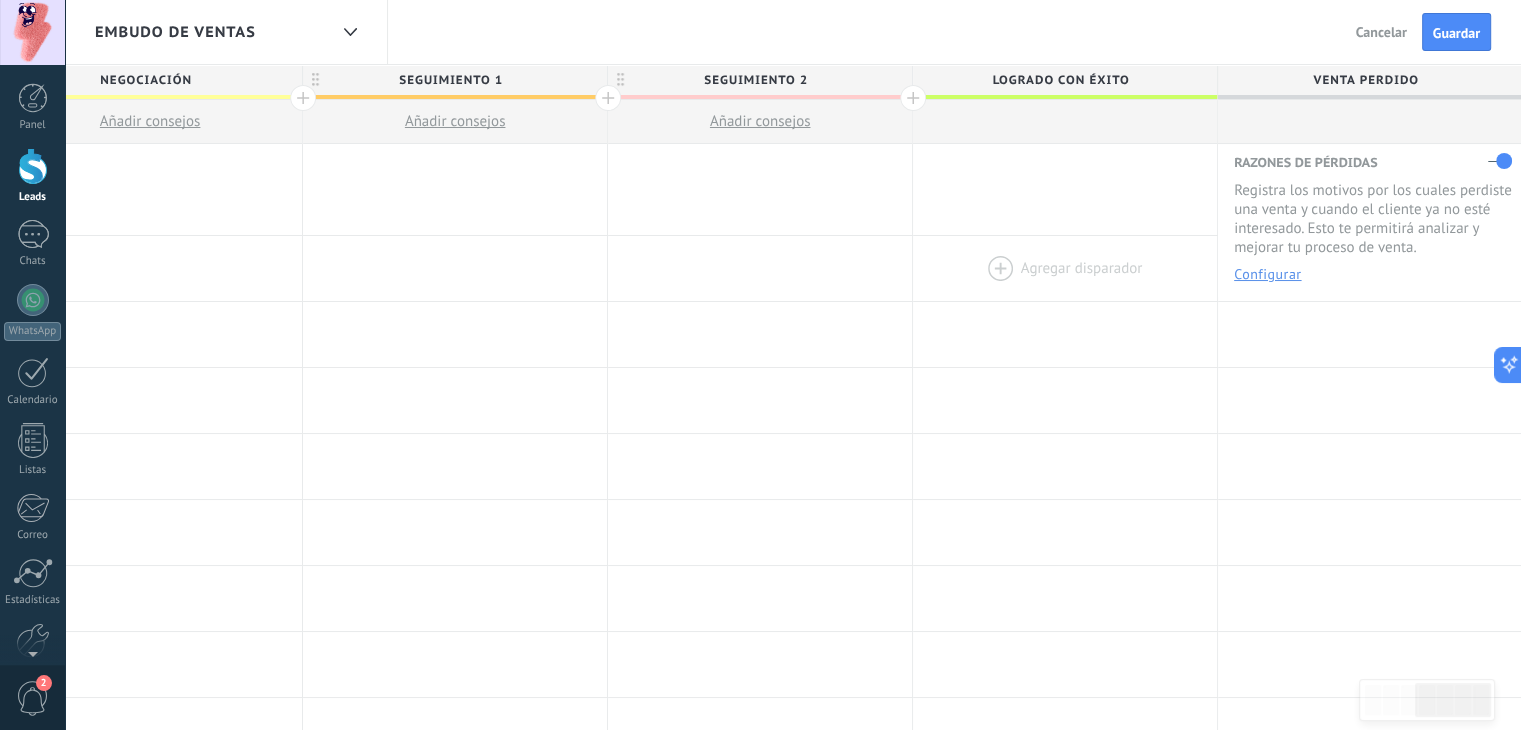 drag, startPoint x: 1088, startPoint y: 265, endPoint x: 1012, endPoint y: 244, distance: 78.84795 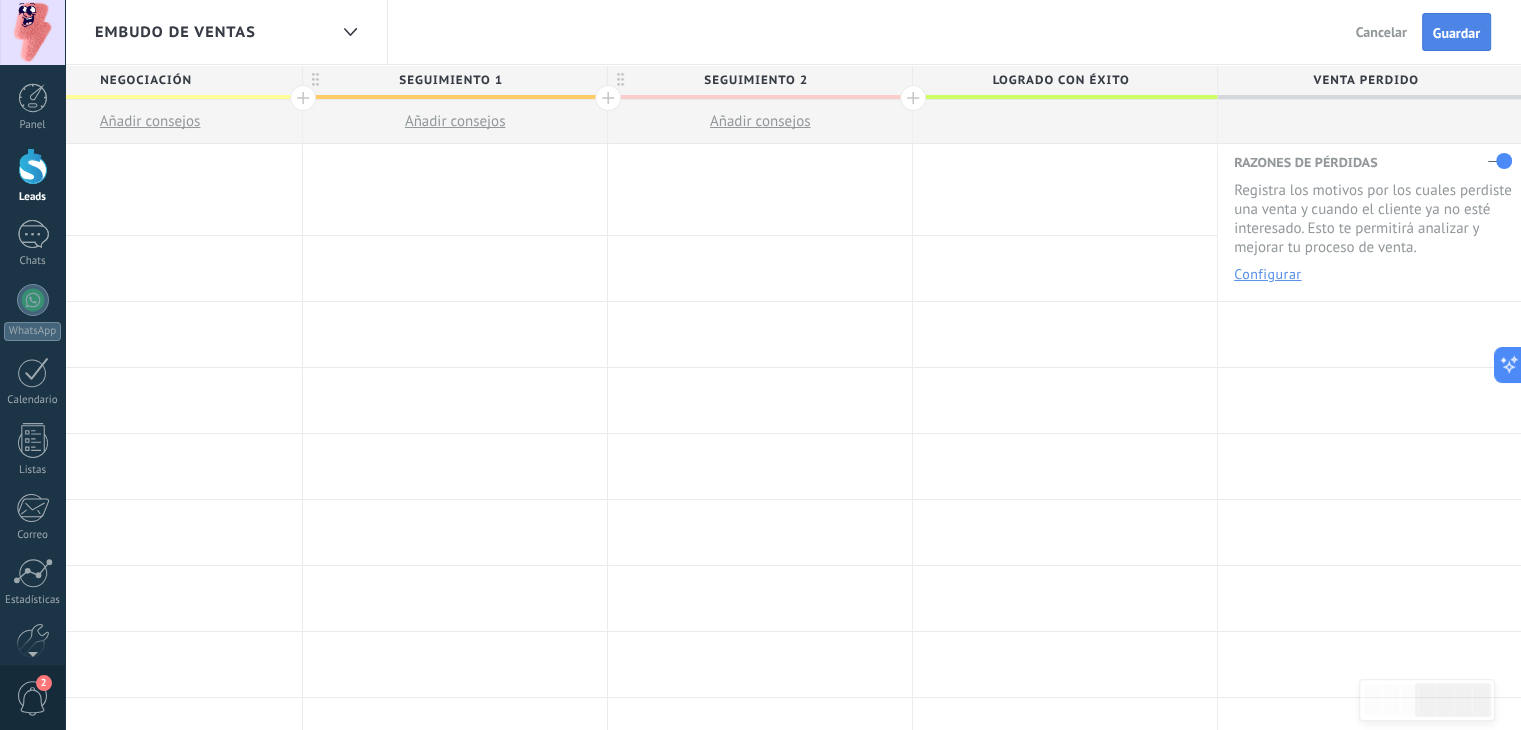click on "Guardar" at bounding box center [1456, 33] 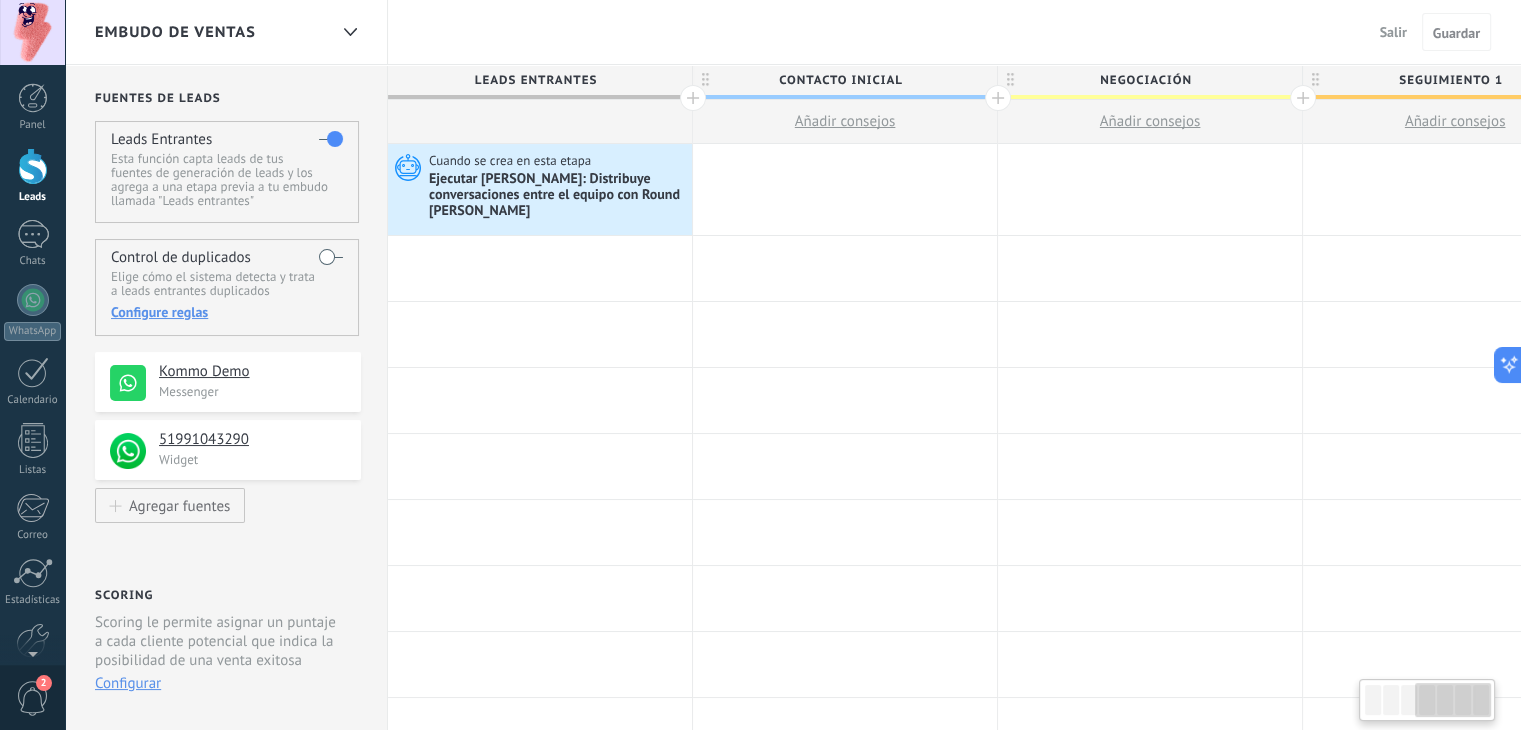scroll, scrollTop: 0, scrollLeft: 1000, axis: horizontal 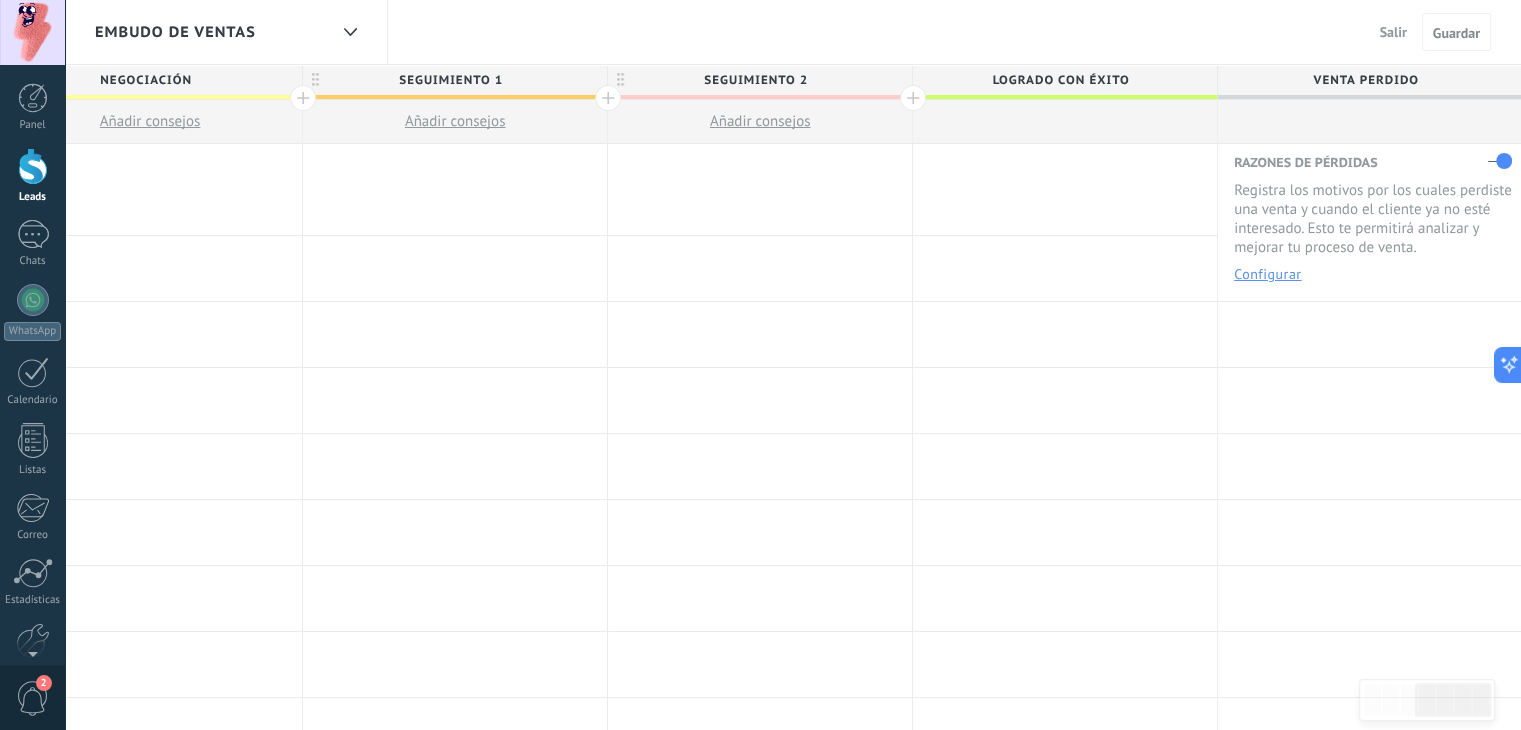 drag, startPoint x: 598, startPoint y: 35, endPoint x: 837, endPoint y: 33, distance: 239.00836 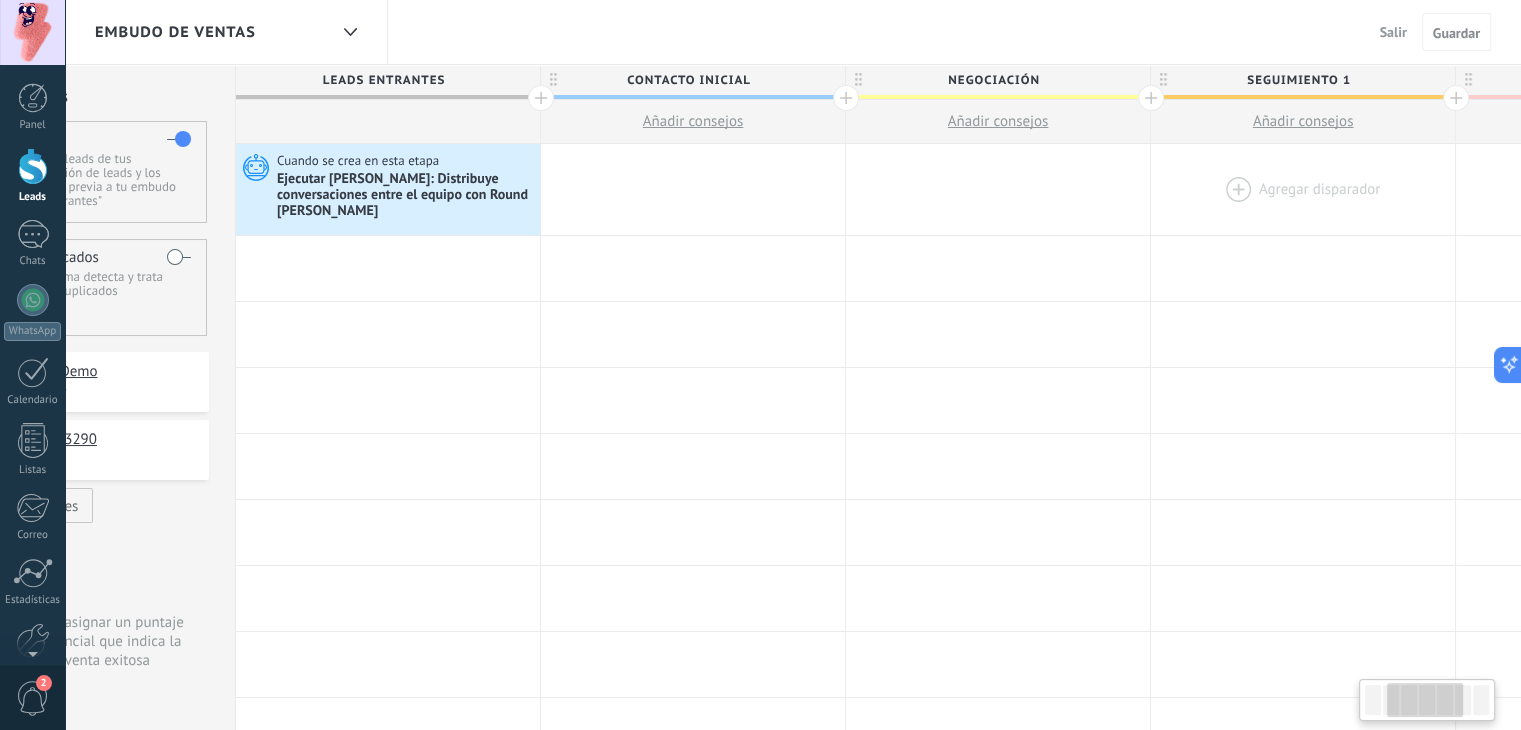 drag, startPoint x: 692, startPoint y: 217, endPoint x: 1283, endPoint y: 230, distance: 591.14294 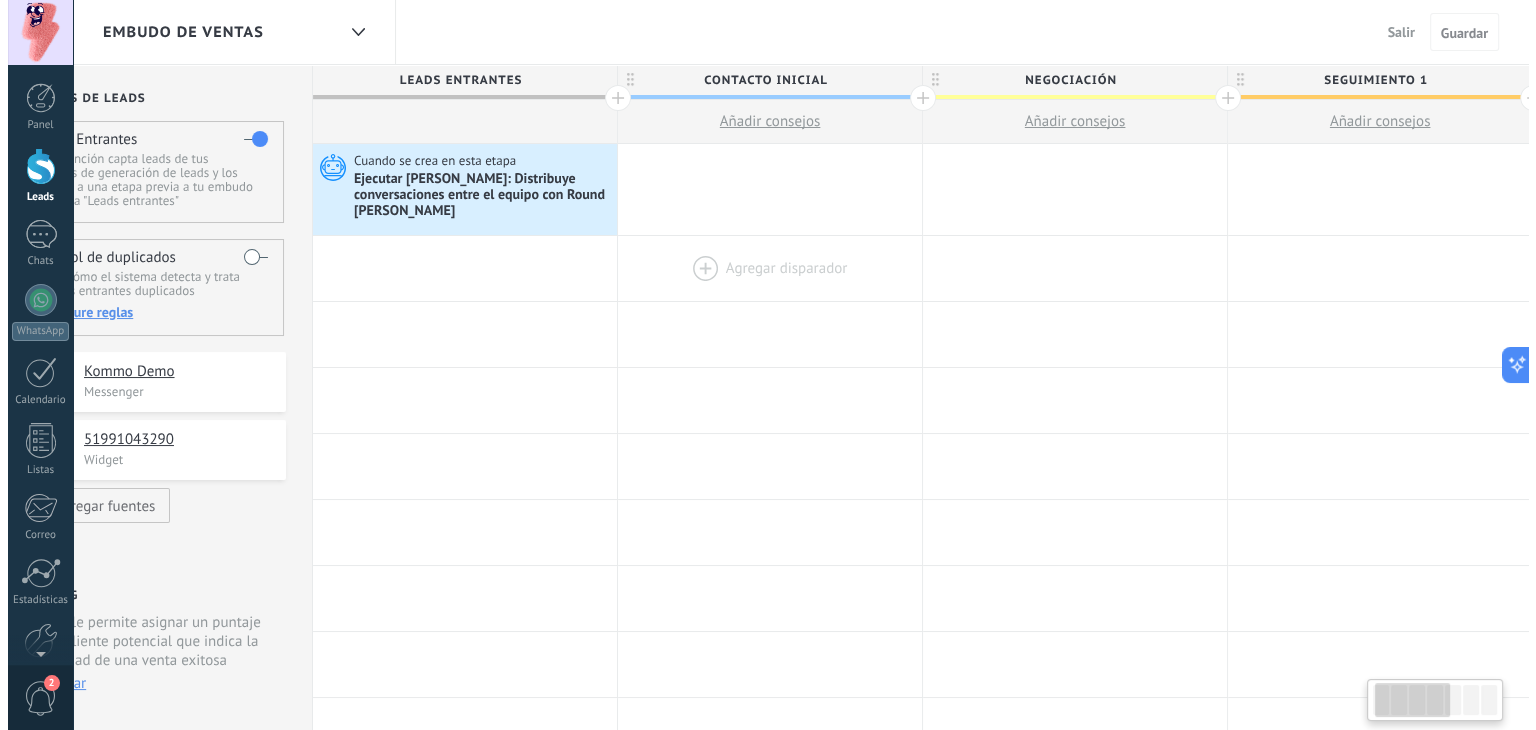 scroll, scrollTop: 0, scrollLeft: 0, axis: both 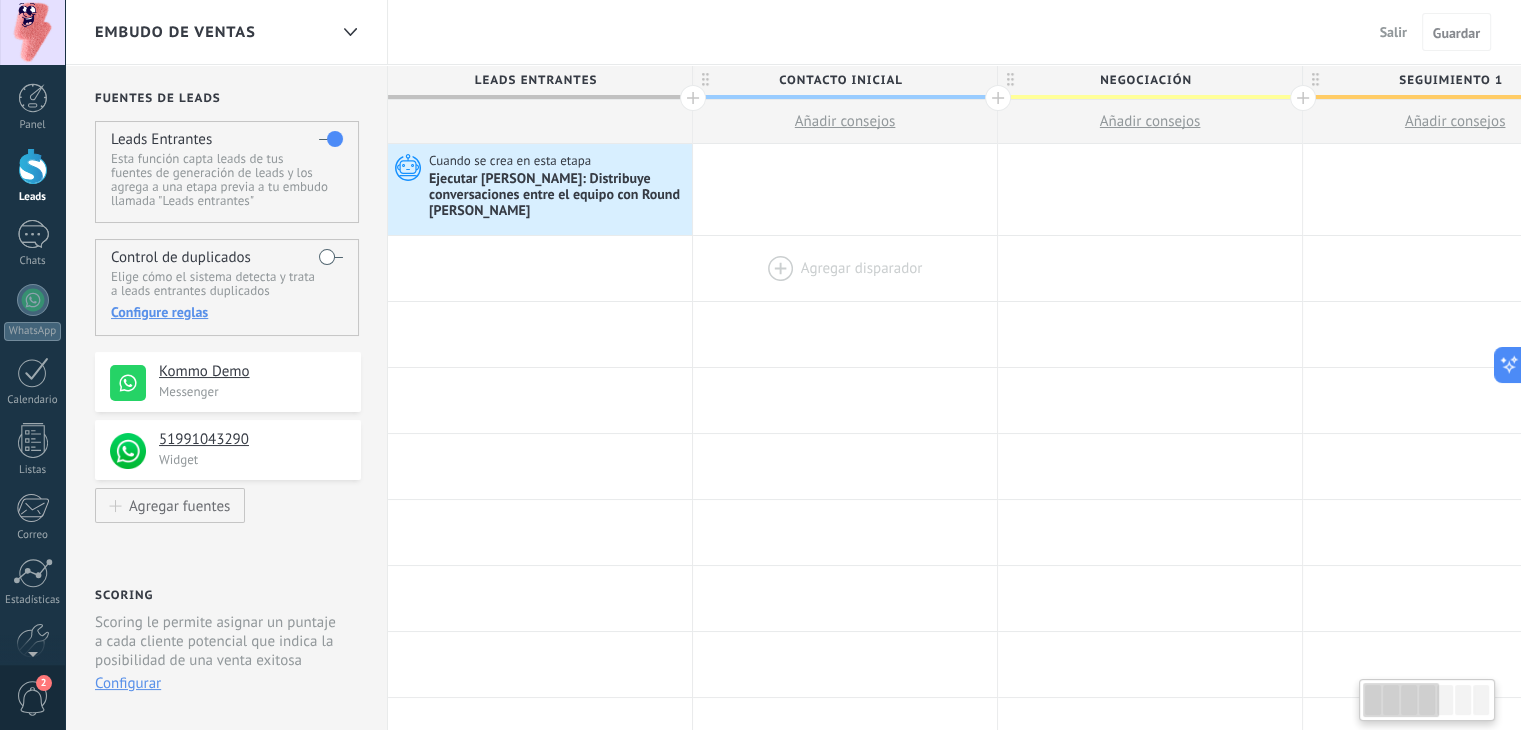drag, startPoint x: 852, startPoint y: 249, endPoint x: 882, endPoint y: 247, distance: 30.066593 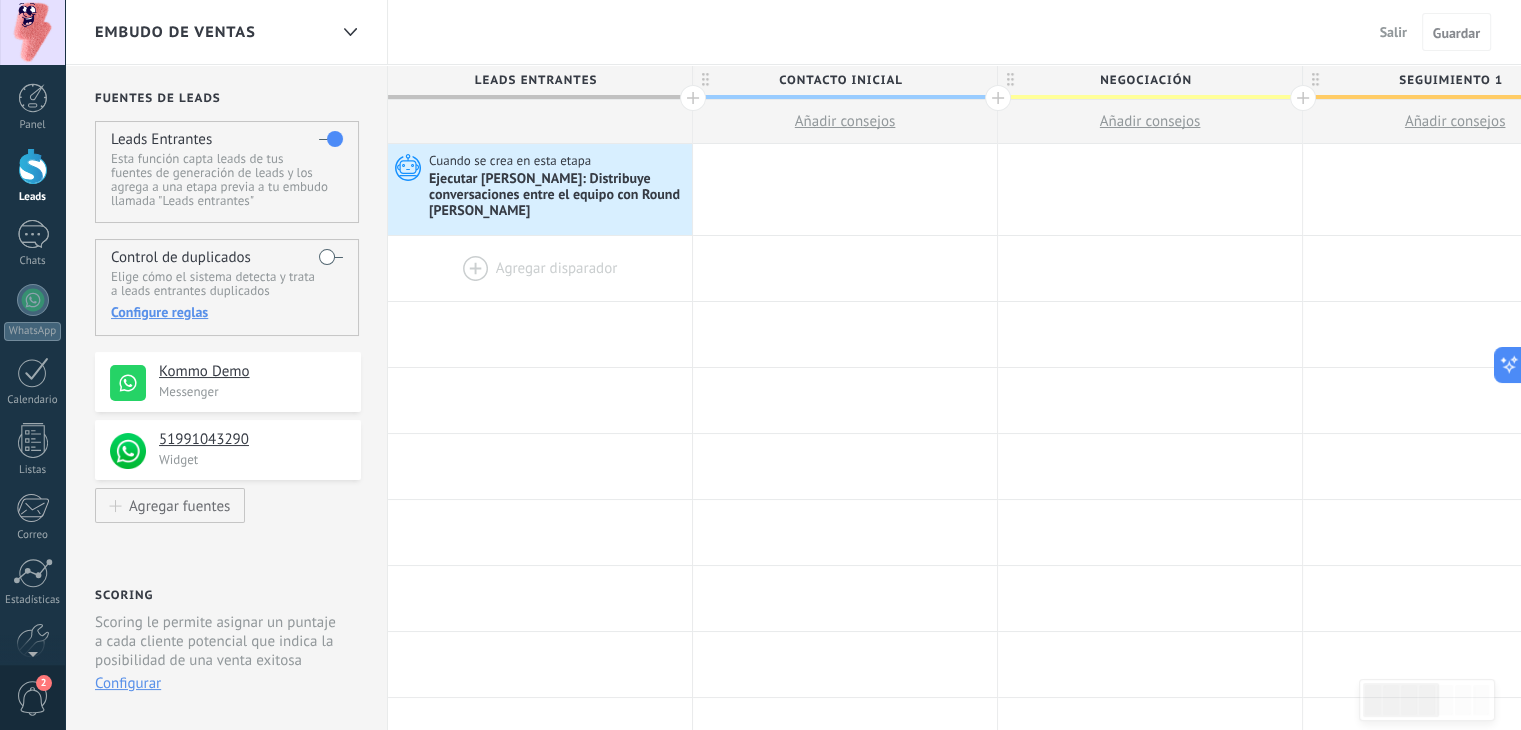 click at bounding box center (540, 268) 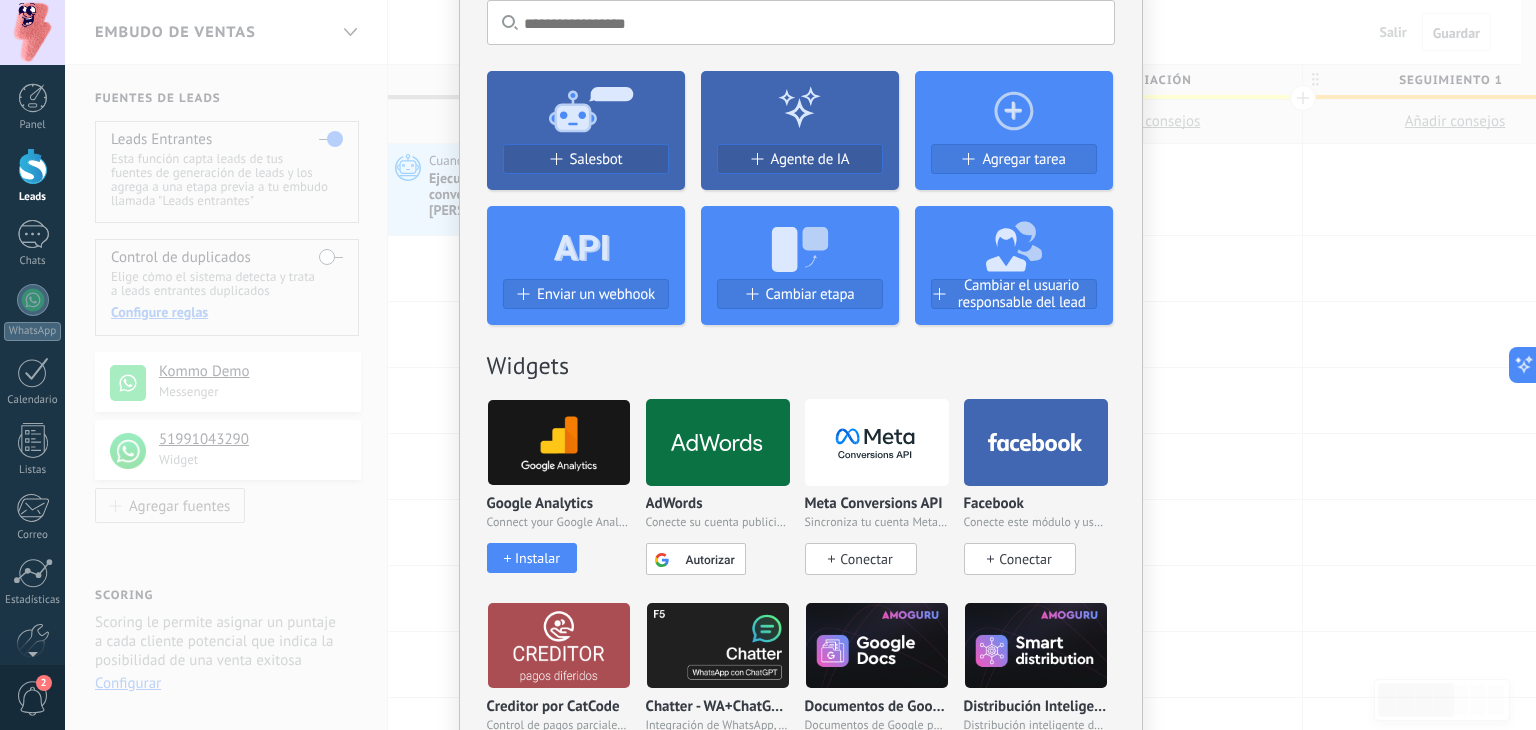 scroll, scrollTop: 0, scrollLeft: 0, axis: both 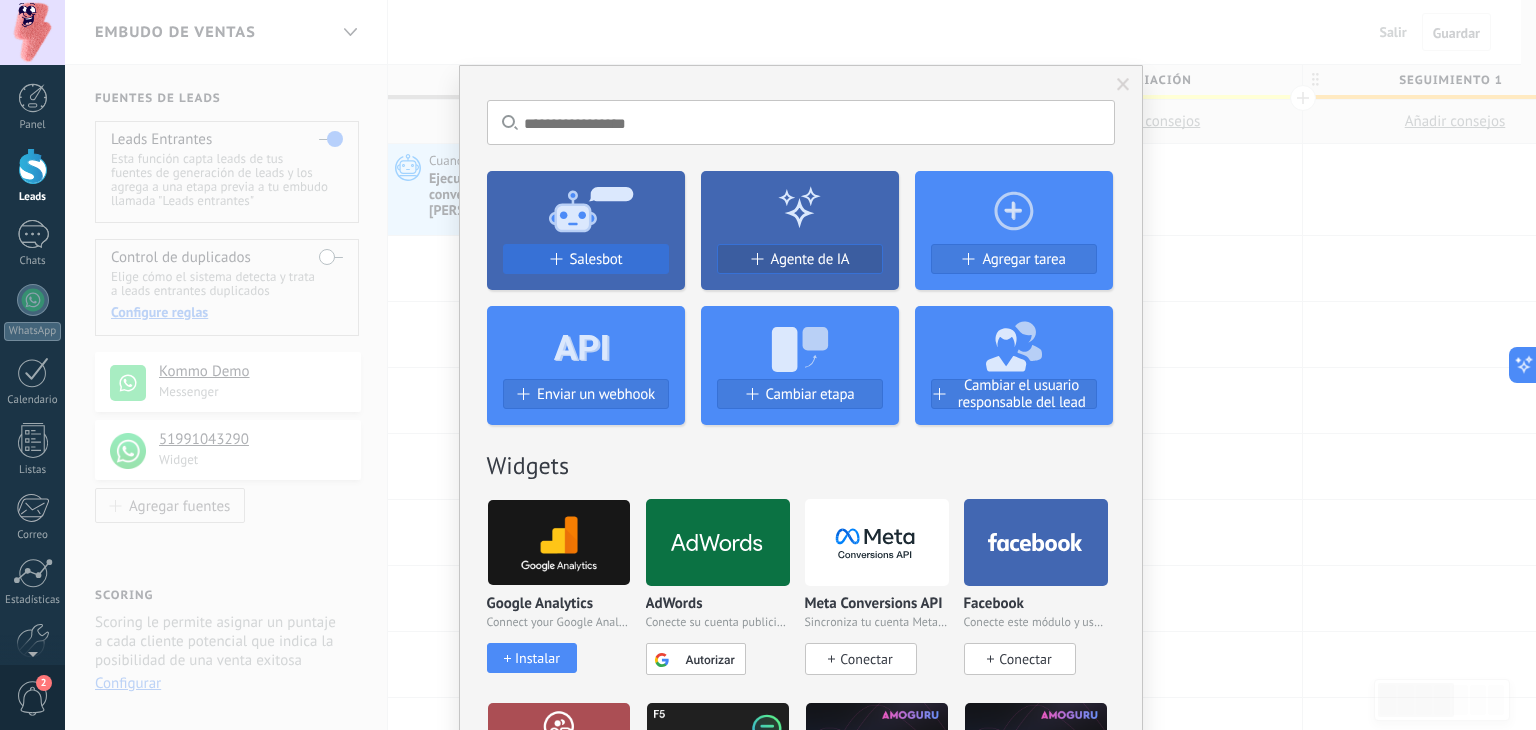 click on "Salesbot" at bounding box center (596, 259) 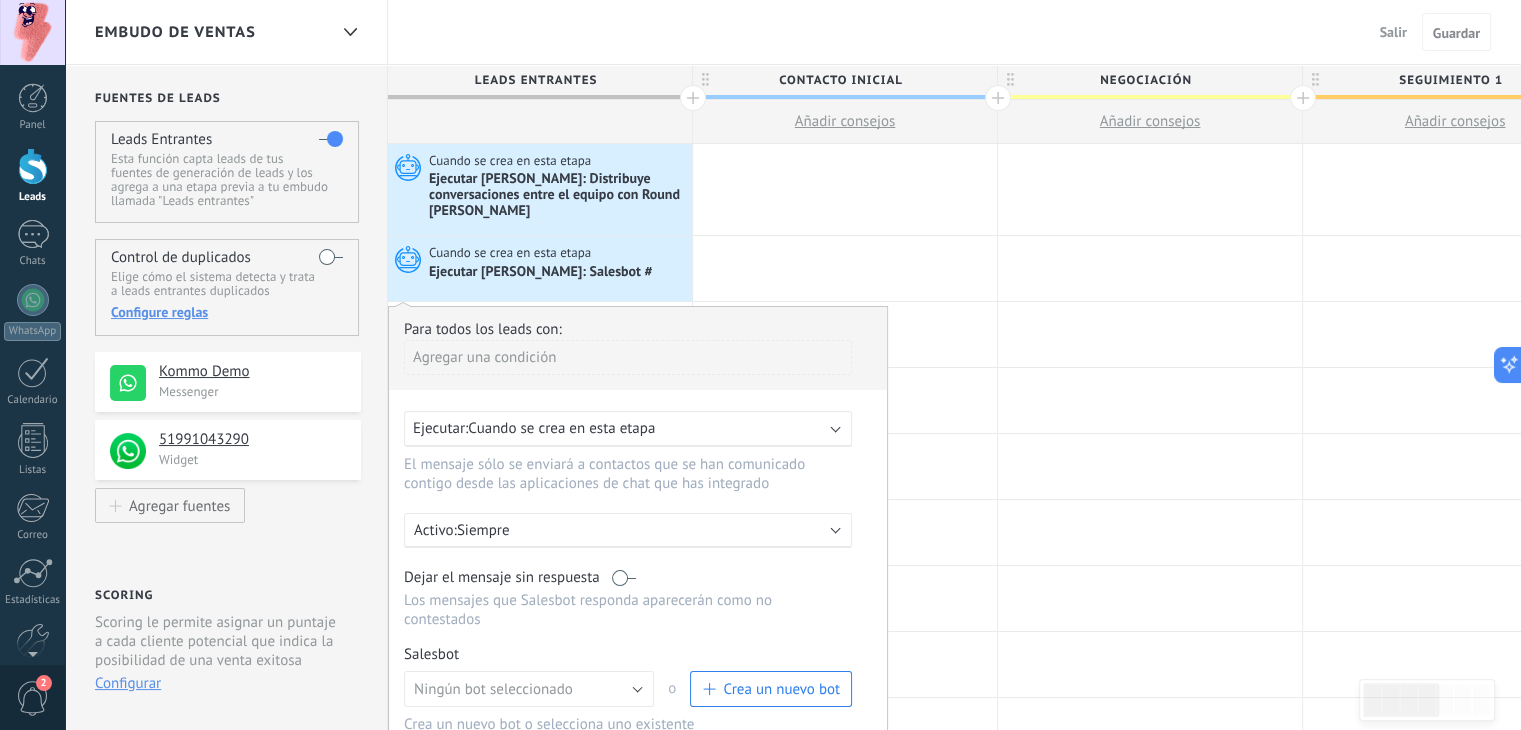 click on "Crea un nuevo bot" at bounding box center (781, 689) 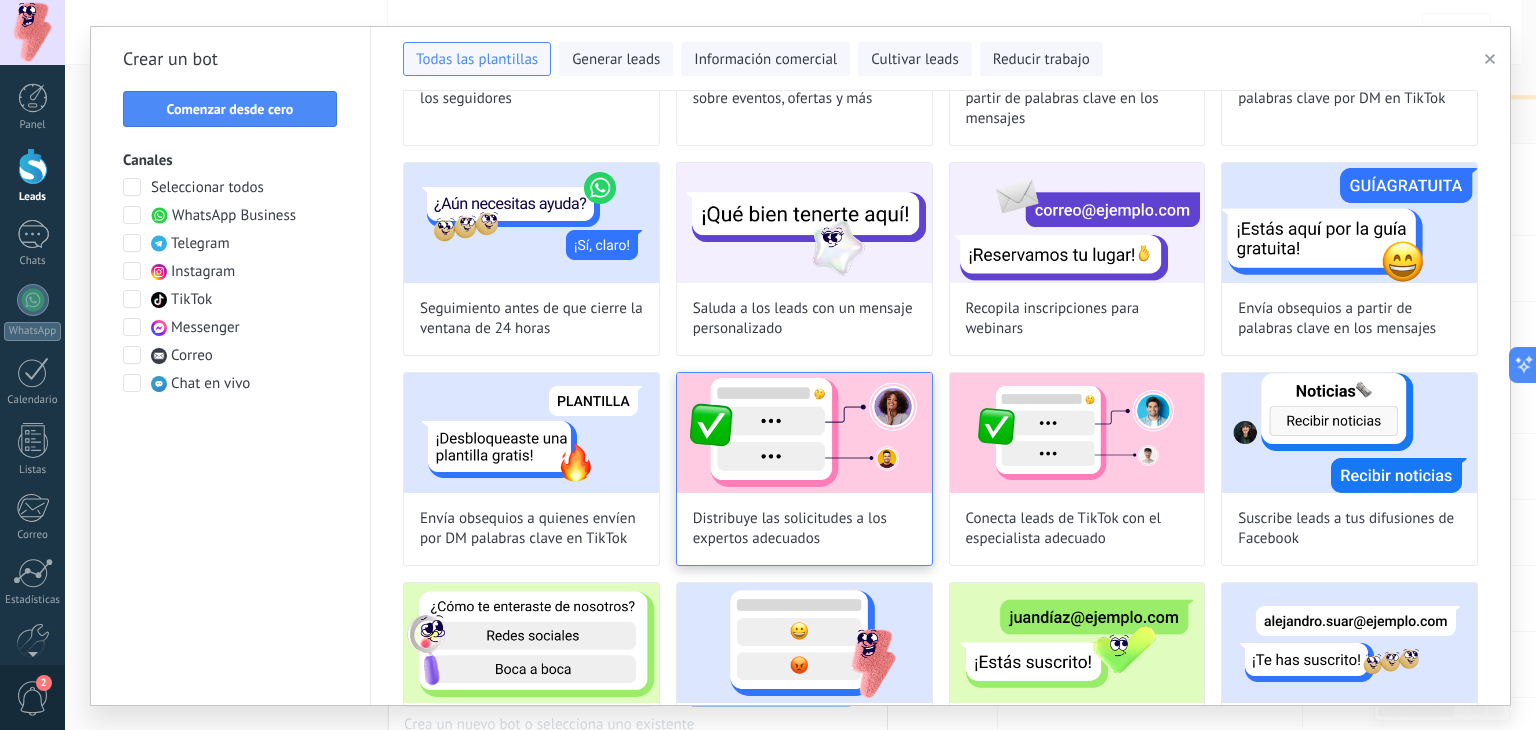 scroll, scrollTop: 700, scrollLeft: 0, axis: vertical 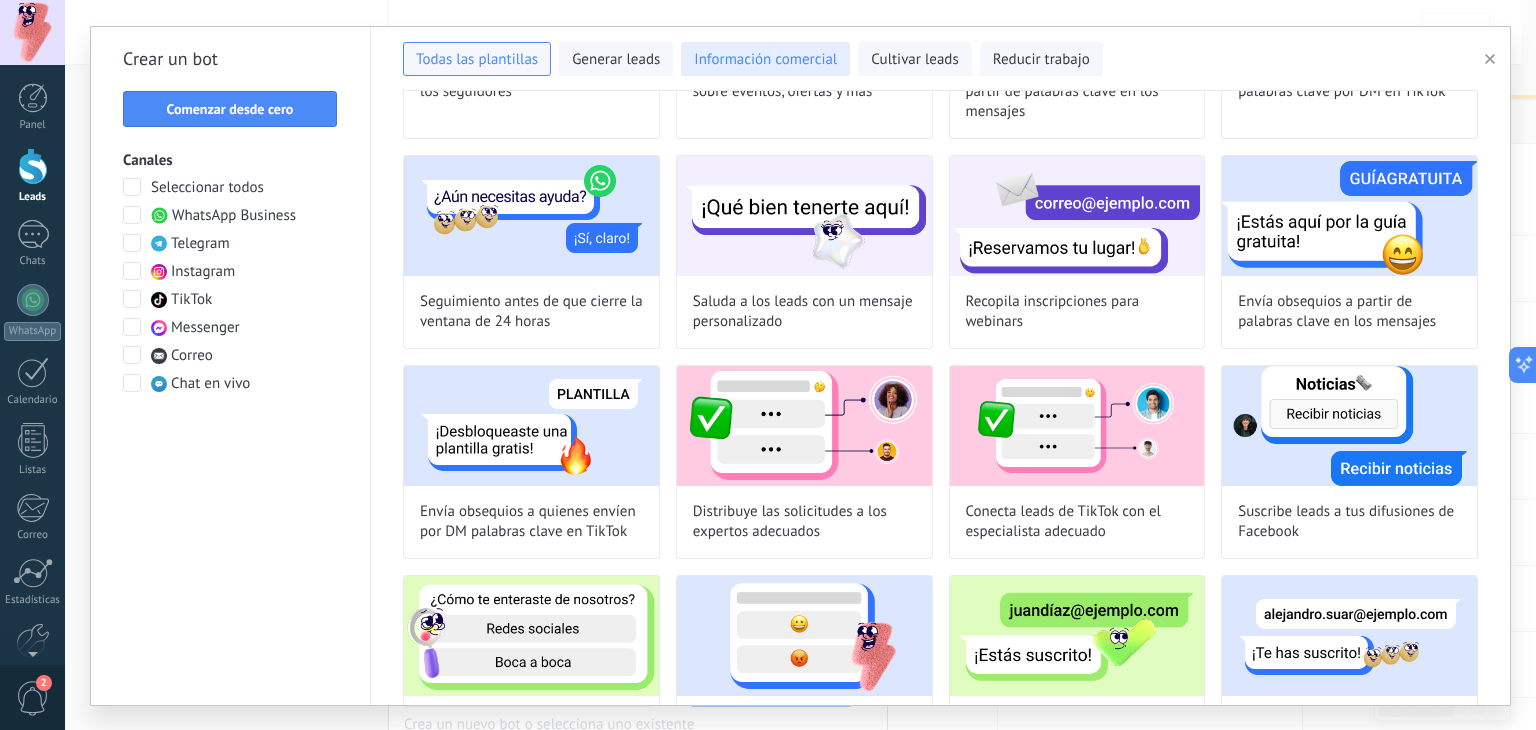 click on "Información comercial" at bounding box center (765, 60) 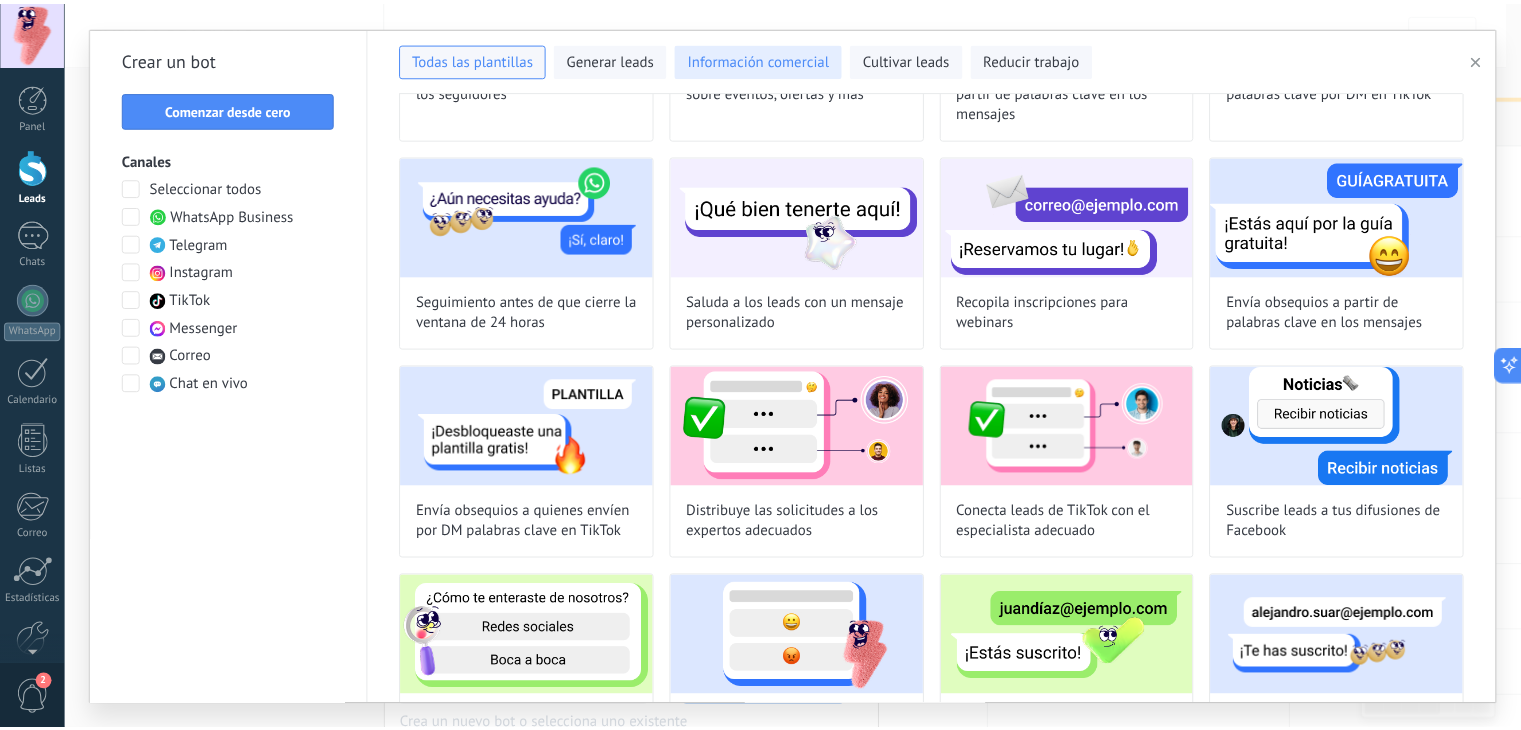 scroll, scrollTop: 0, scrollLeft: 0, axis: both 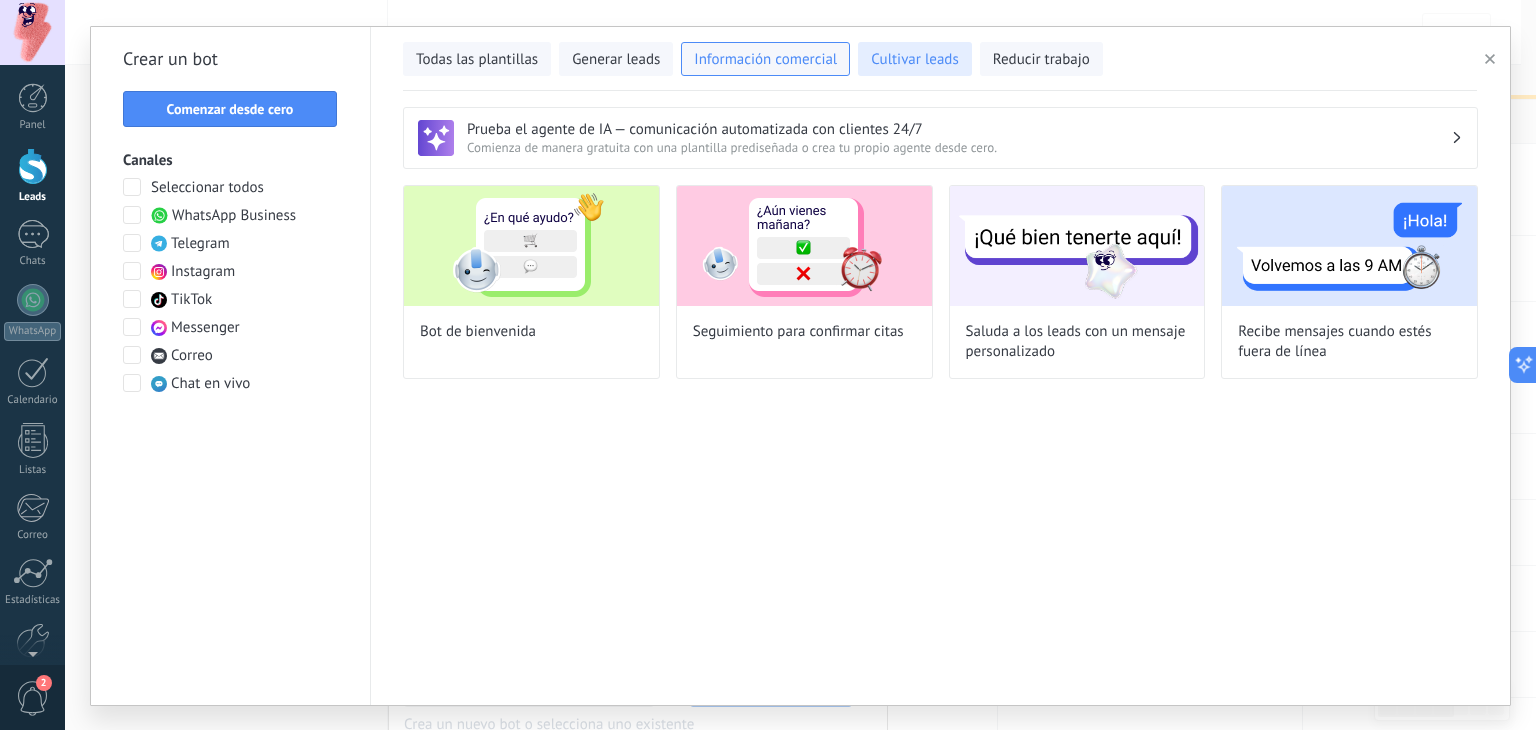 click on "Cultivar leads" at bounding box center [914, 60] 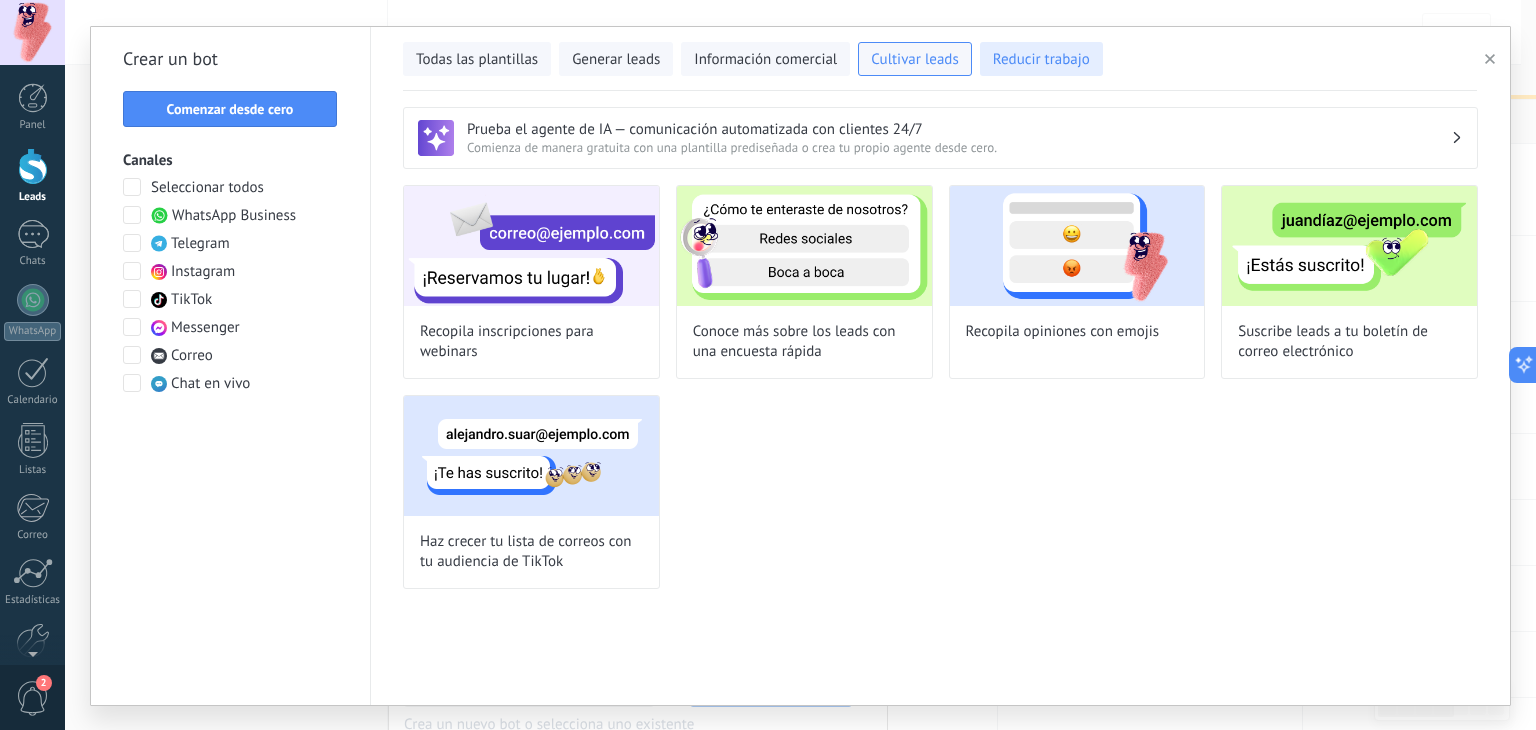 click on "Reducir trabajo" at bounding box center (1041, 60) 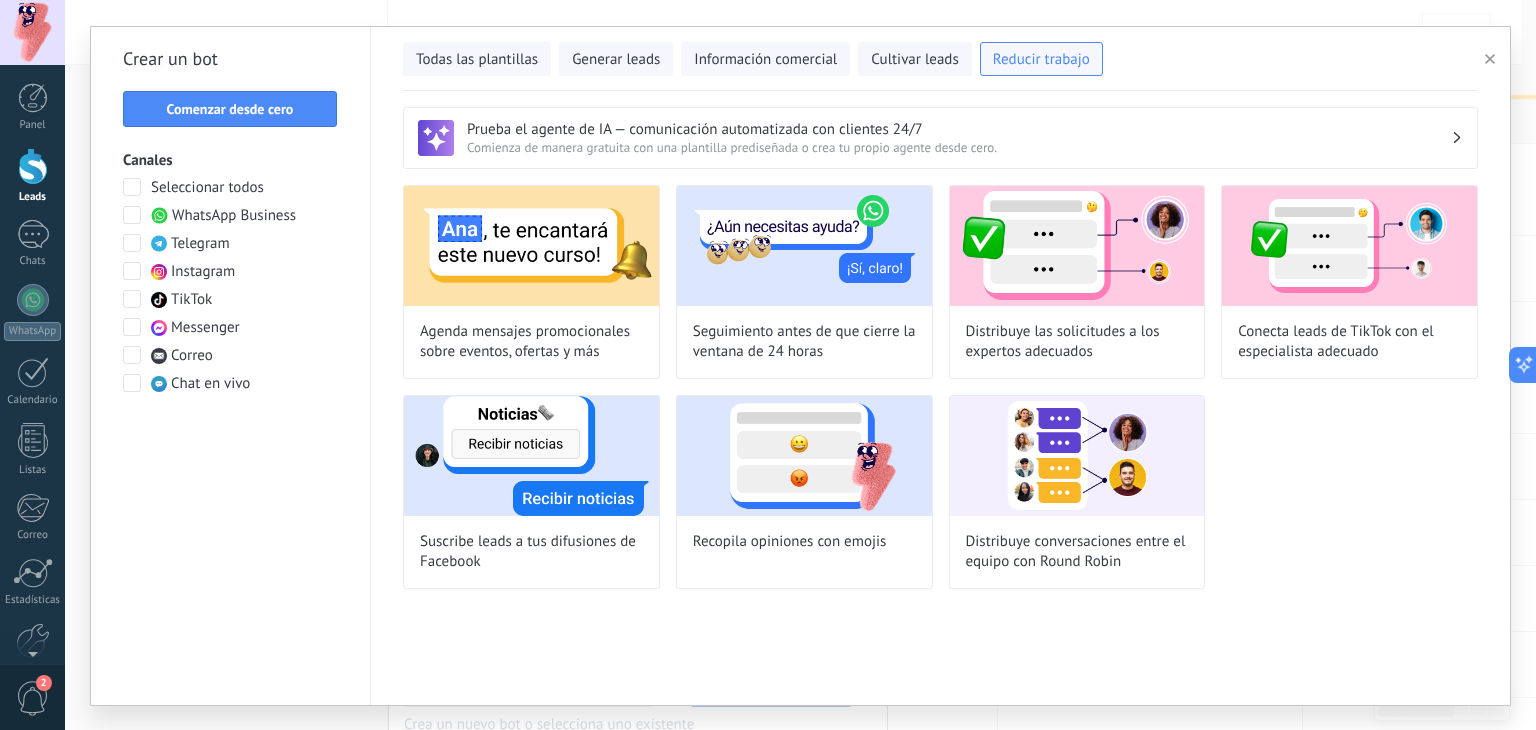 click at bounding box center (132, 215) 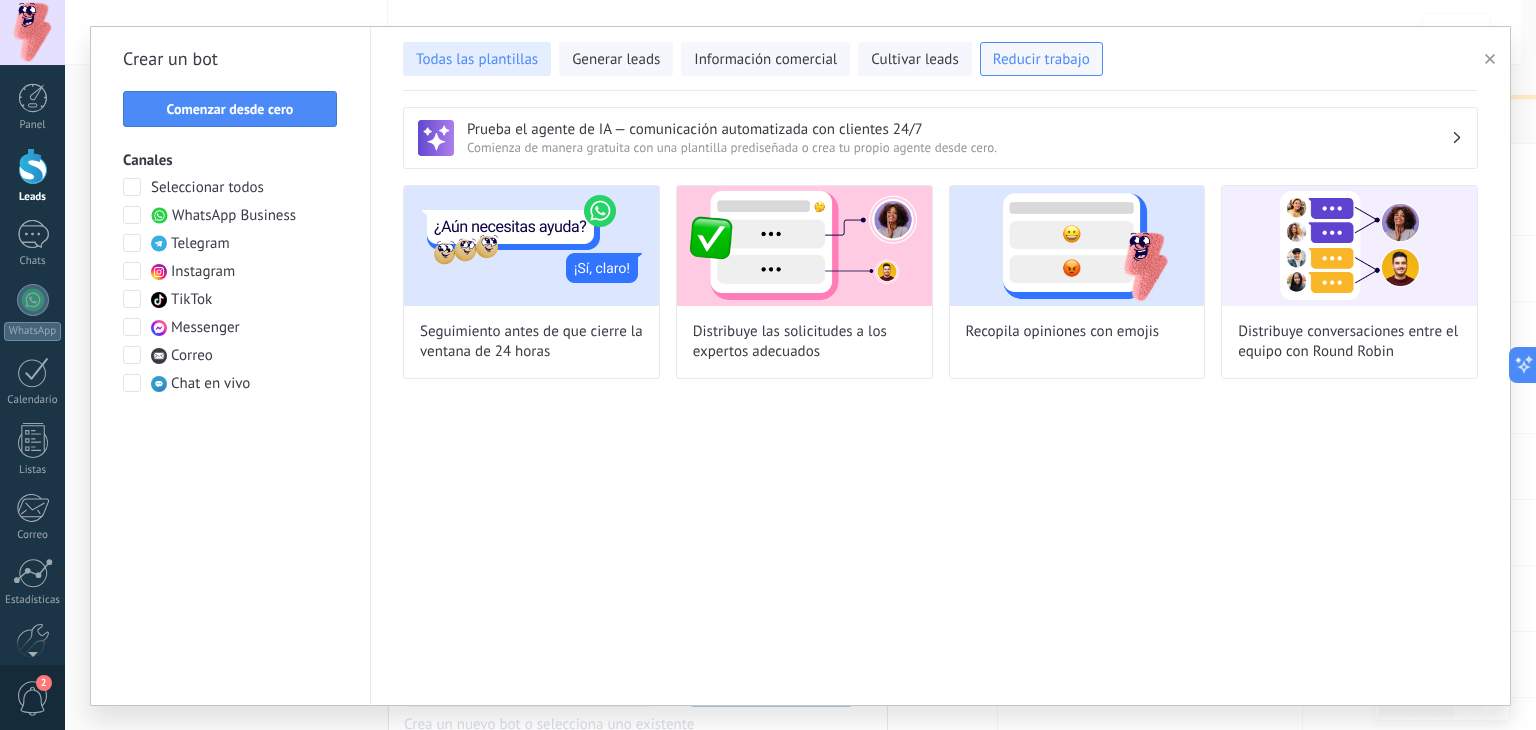 click on "Todas las plantillas" at bounding box center [477, 59] 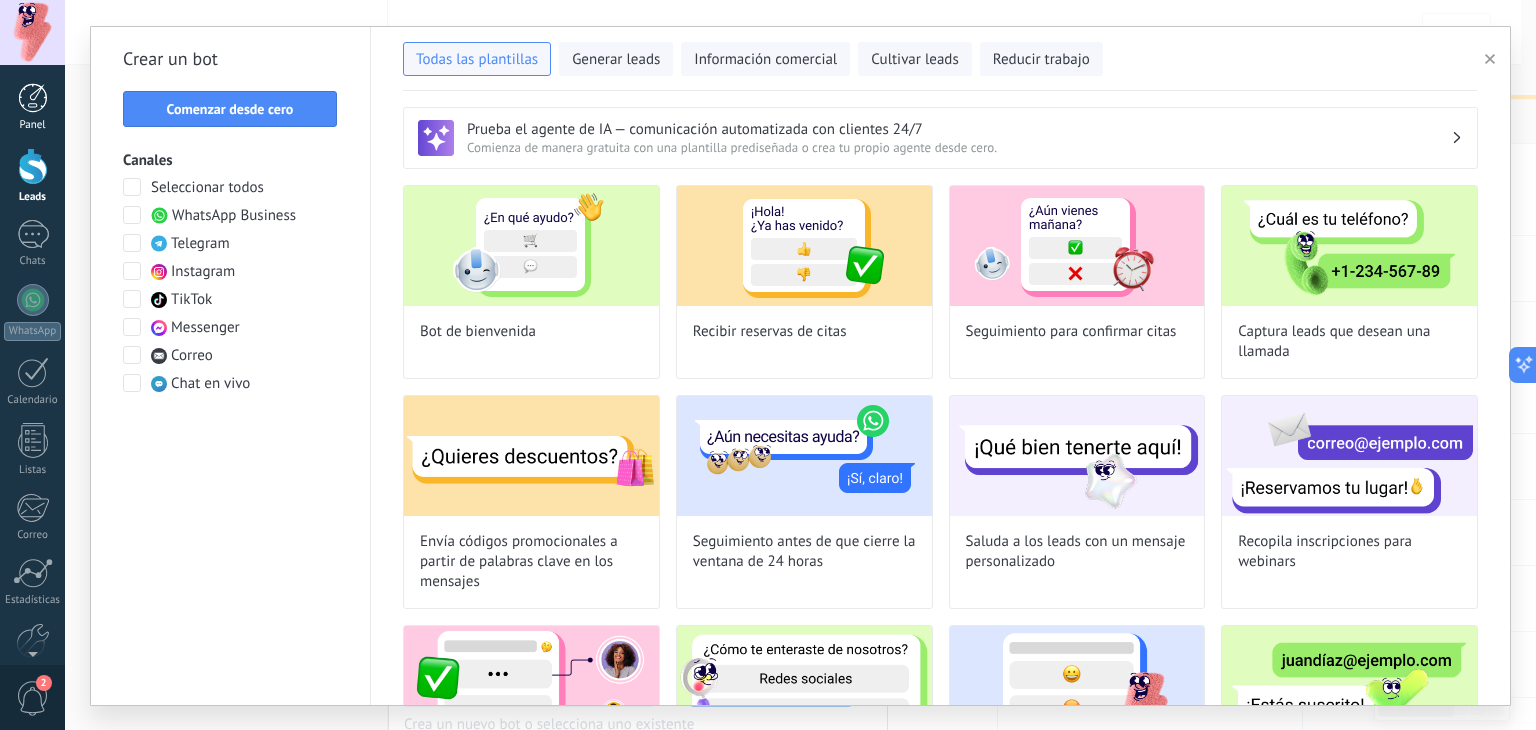 click on "Panel" at bounding box center (32, 107) 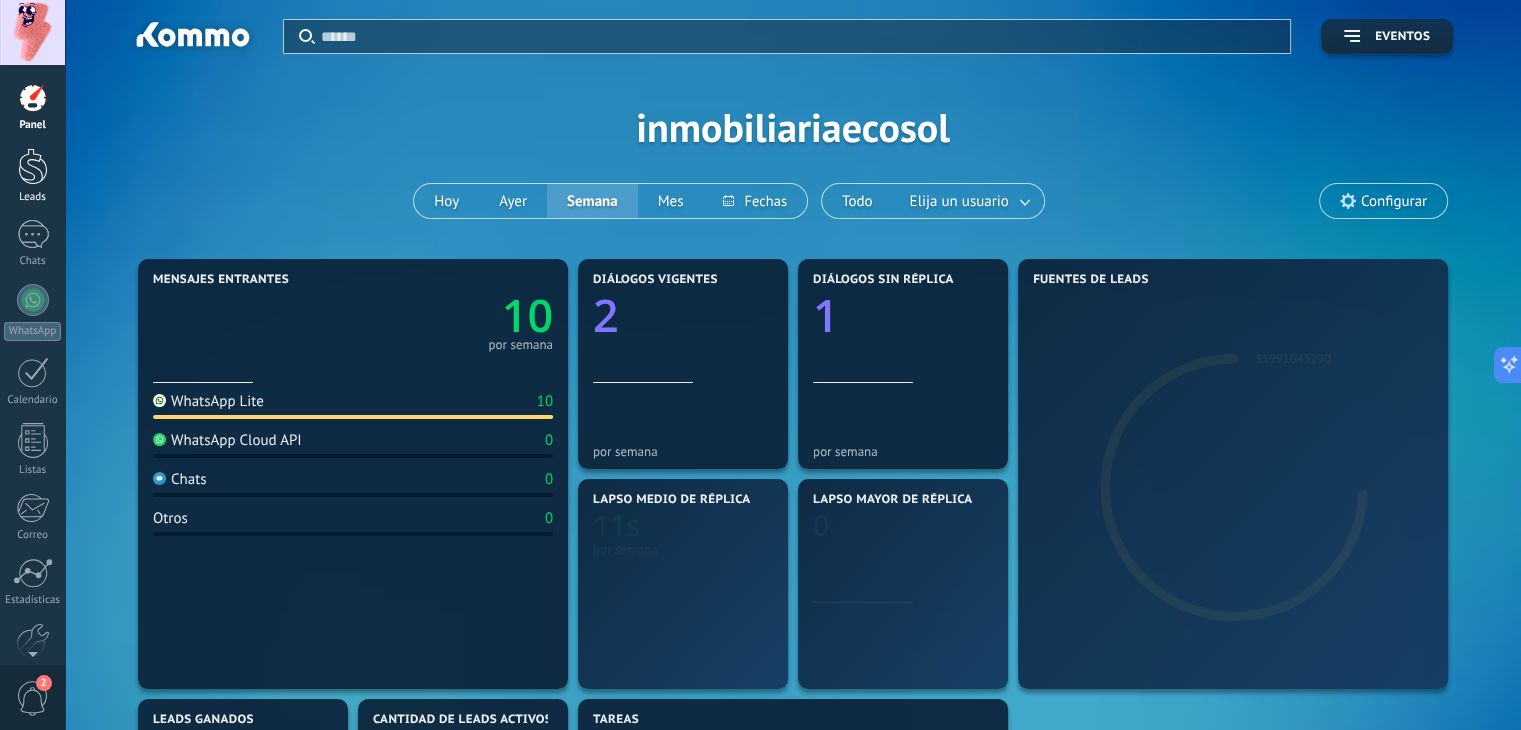 click at bounding box center (33, 166) 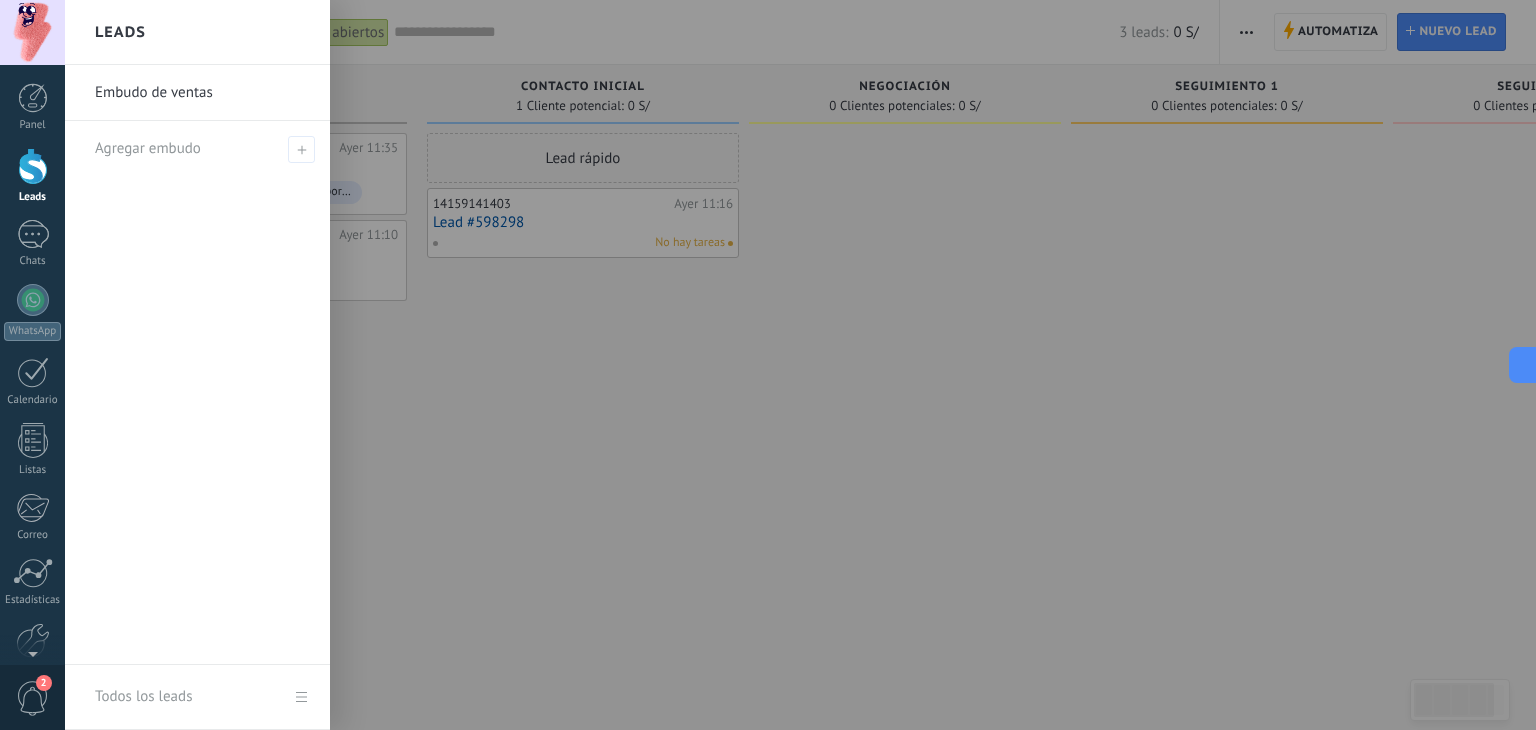 click on "Embudo de ventas" at bounding box center (202, 93) 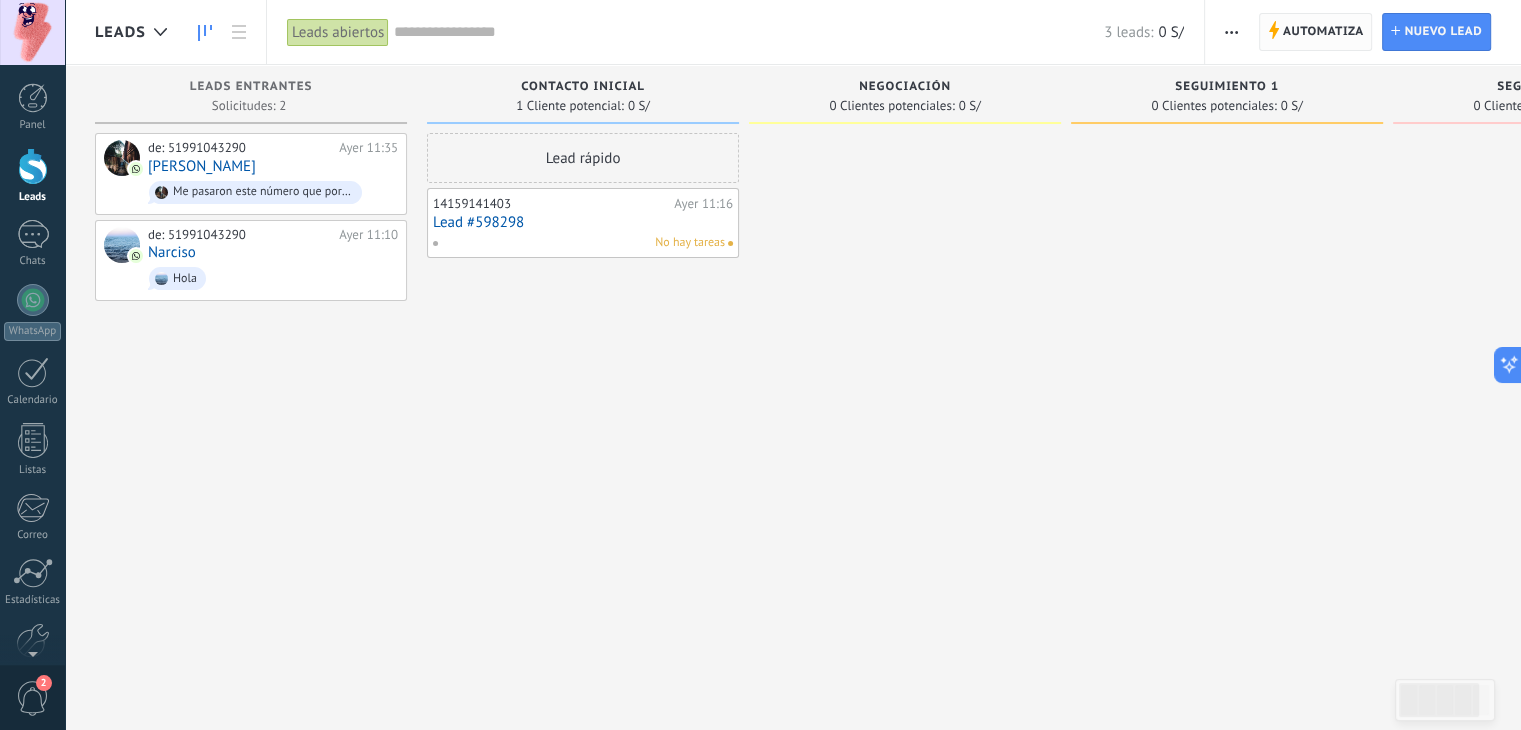 click 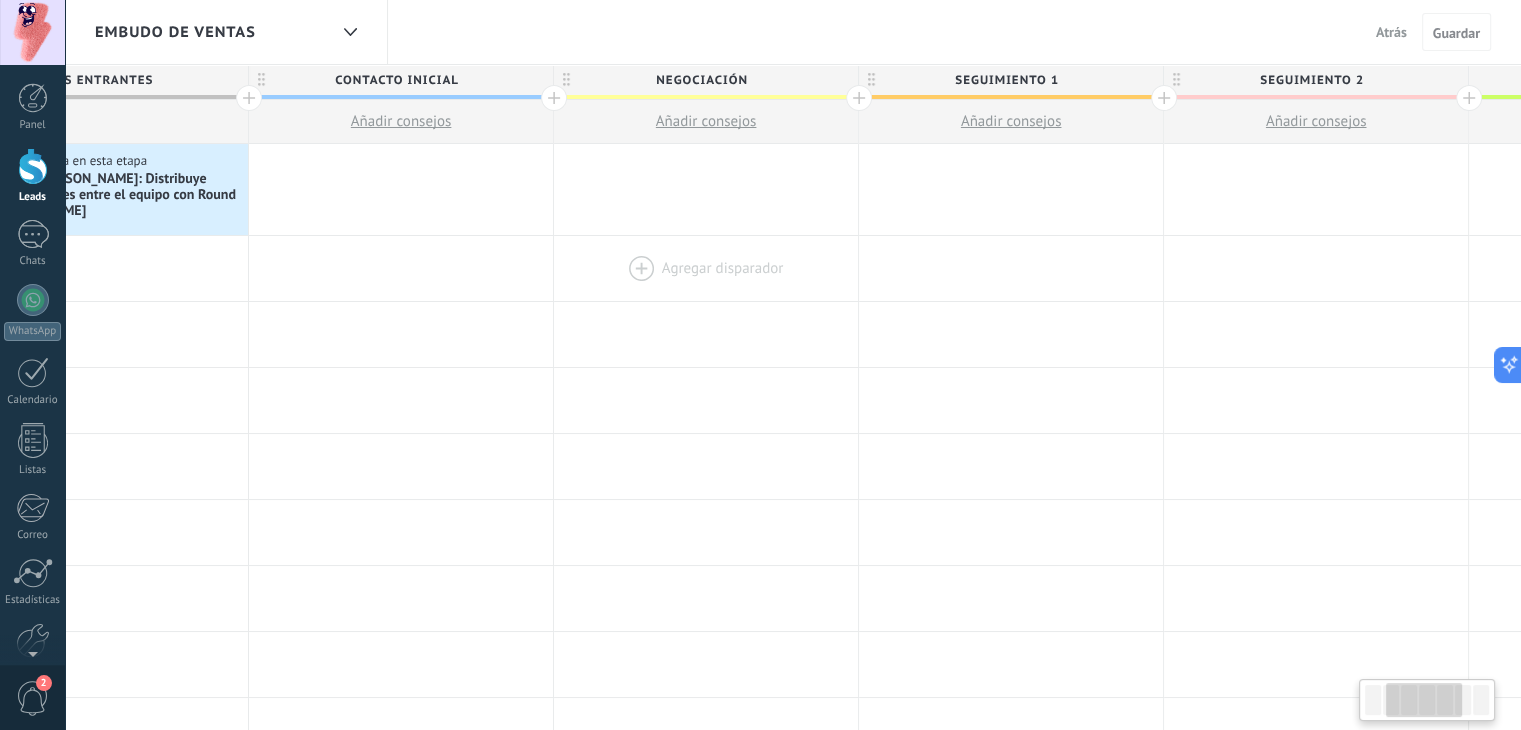 drag, startPoint x: 1046, startPoint y: 325, endPoint x: 672, endPoint y: 256, distance: 380.3117 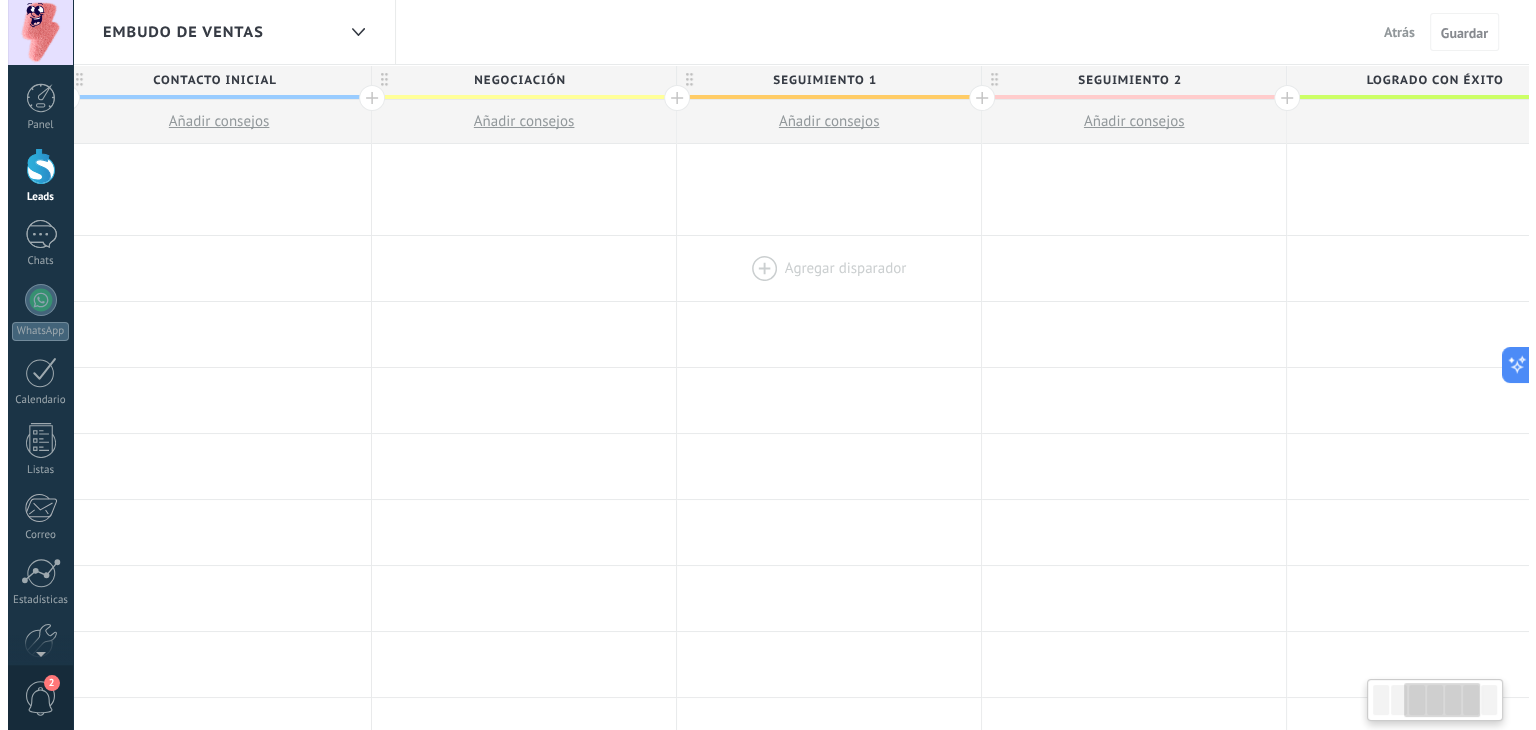 scroll, scrollTop: 0, scrollLeft: 642, axis: horizontal 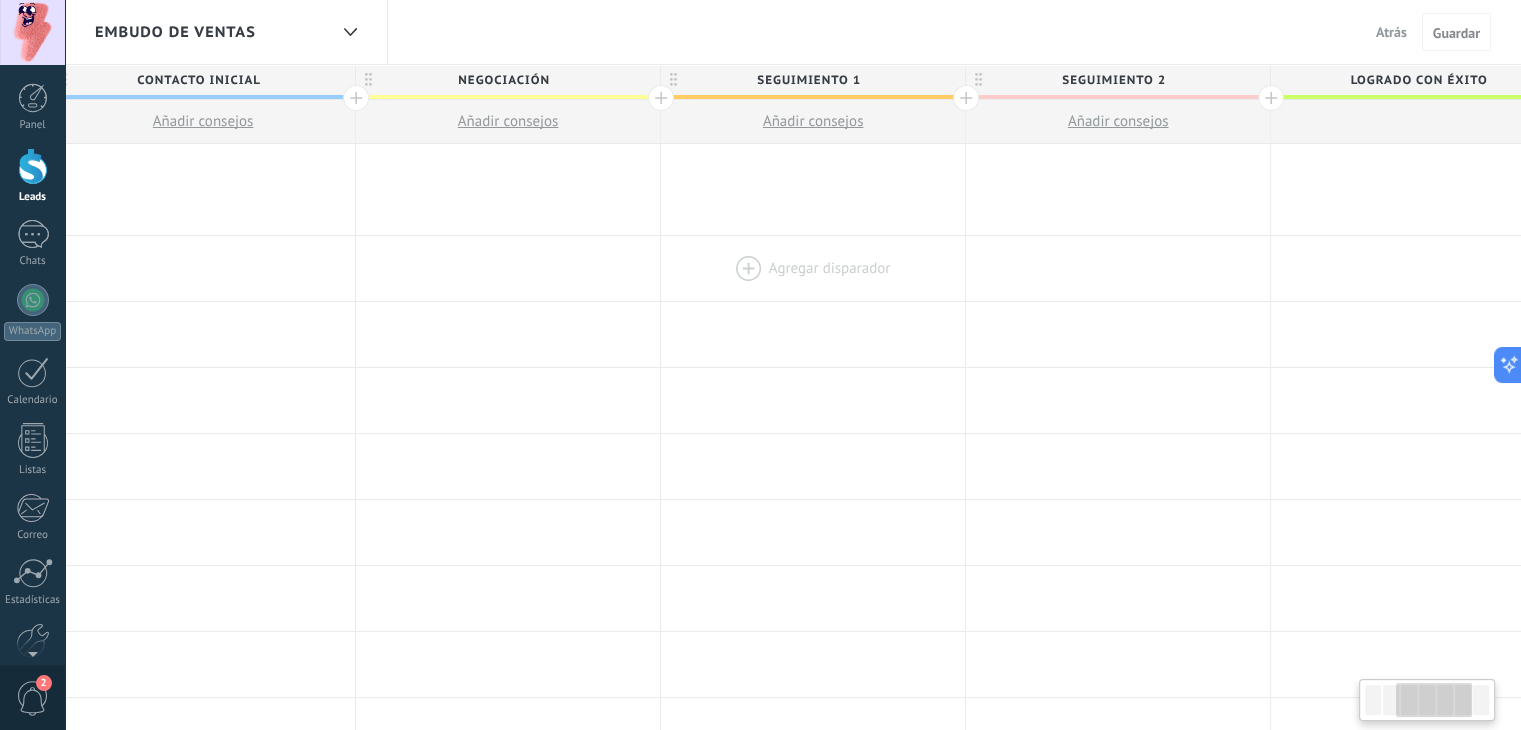 drag, startPoint x: 870, startPoint y: 269, endPoint x: 744, endPoint y: 262, distance: 126.1943 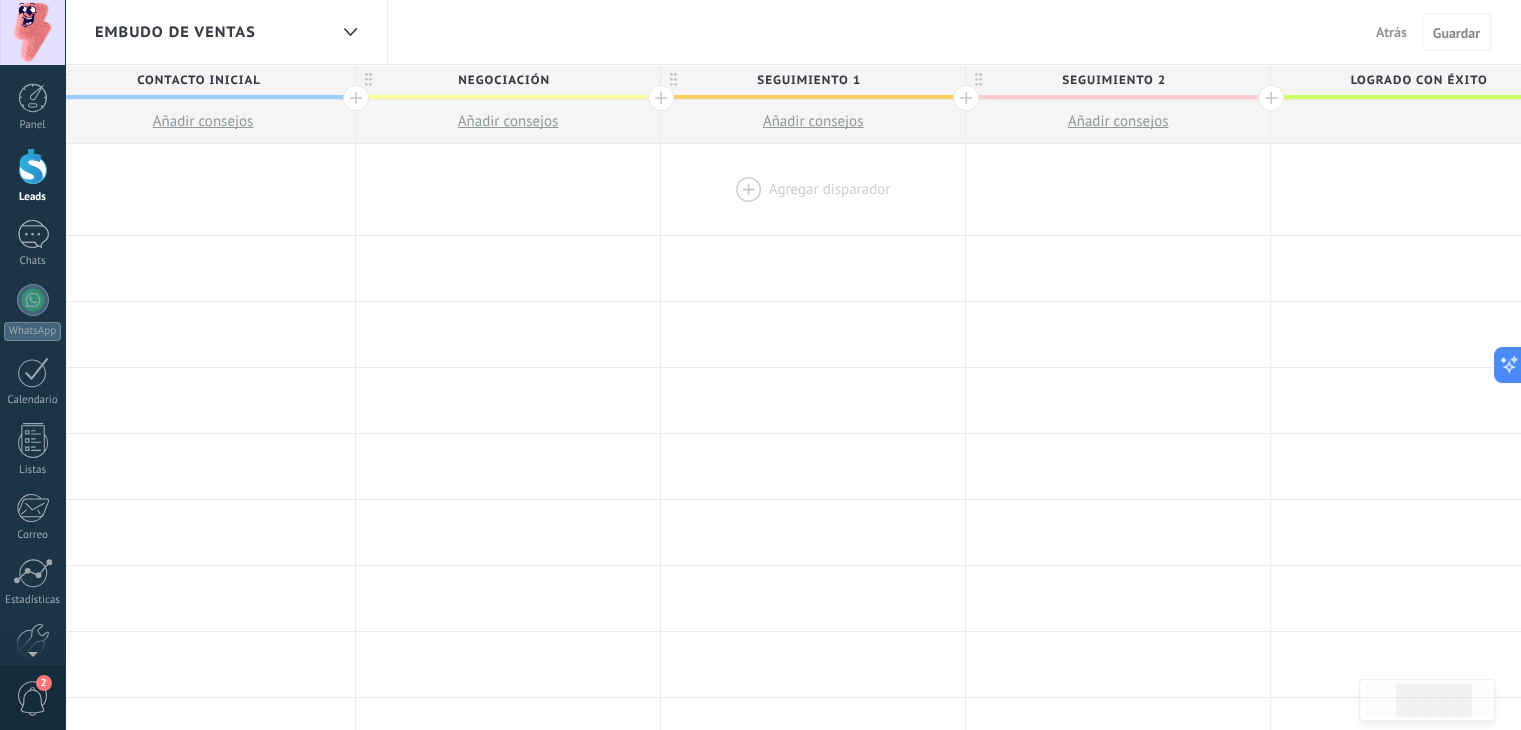 click at bounding box center [813, 189] 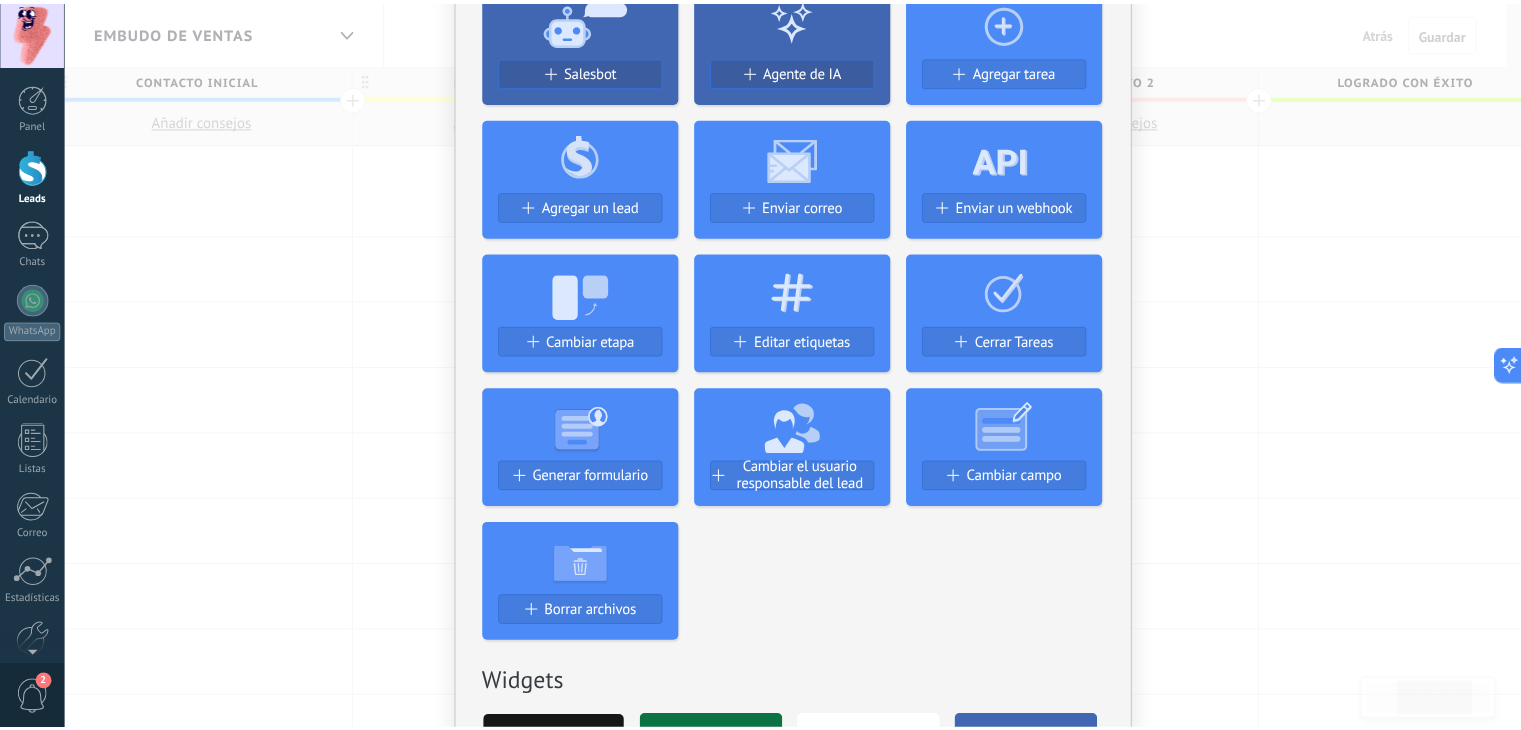 scroll, scrollTop: 0, scrollLeft: 0, axis: both 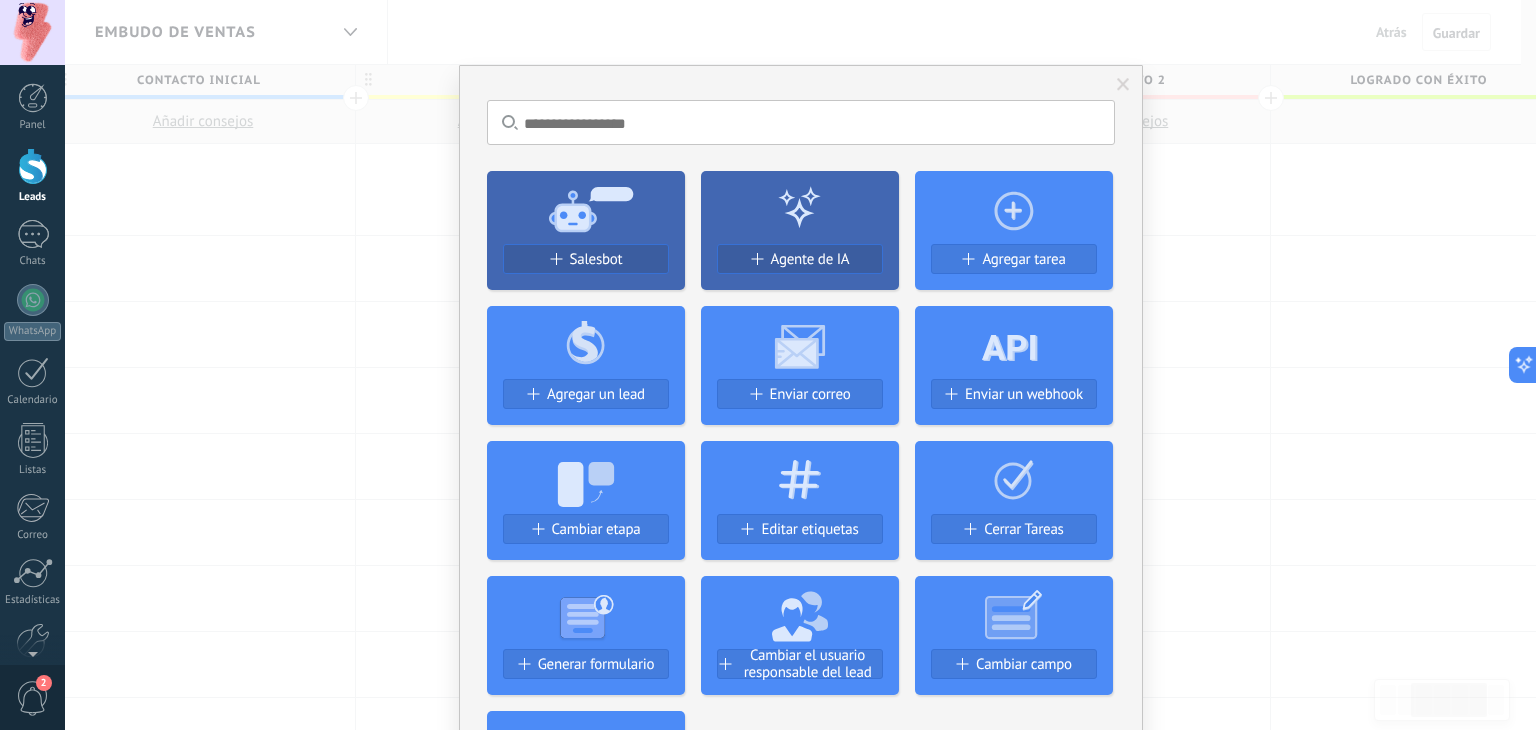 click on "No hay resultados Salesbot Agente de IA Agregar tarea Agregar un lead Enviar correo Enviar un webhook Cambiar etapa Editar etiquetas Cerrar Tareas Generar formulario Cambiar el usuario responsable del lead Cambiar campo Borrar archivos Widgets Google Analytics Connect your Google Analytics account and create custom Google Analytics Instalar AdWords Conecte su cuenta publicitaria y configure la publicidad en Google Autorizar Meta Conversions API Sincroniza tu cuenta Meta para mejorar tus anuncios Conectar Facebook Conecte este módulo y use la publicidad en Facebook Conectar Creditor por CatCode Control de pagos parciales en un lead Instalar Chatter - WA+ChatGPT via Komanda F5 Integración de WhatsApp, Telegram, Avito & VK Instalar Documentos de Google por AMOGURU Documentos de Google por AMOGURU Instalar Distribución Inteligente por AMOGURU Distribución inteligente de leads de amoGURU Instalar Bloque de cambio de estado de AMOGURU Mover leads solo a etapas configuradas. Instalar Whatsapp de YouMessages Zoom" at bounding box center [800, 365] 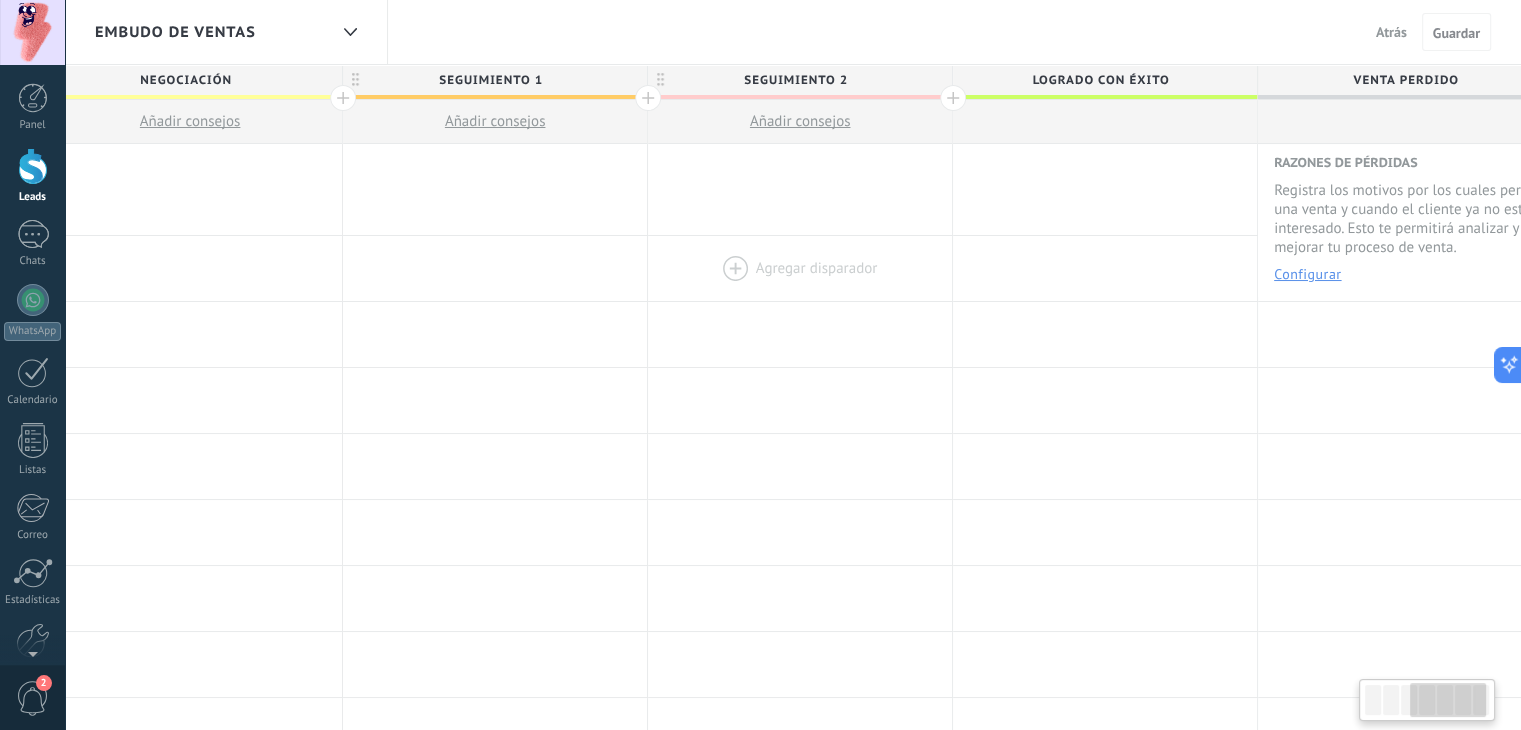 scroll, scrollTop: 0, scrollLeft: 1000, axis: horizontal 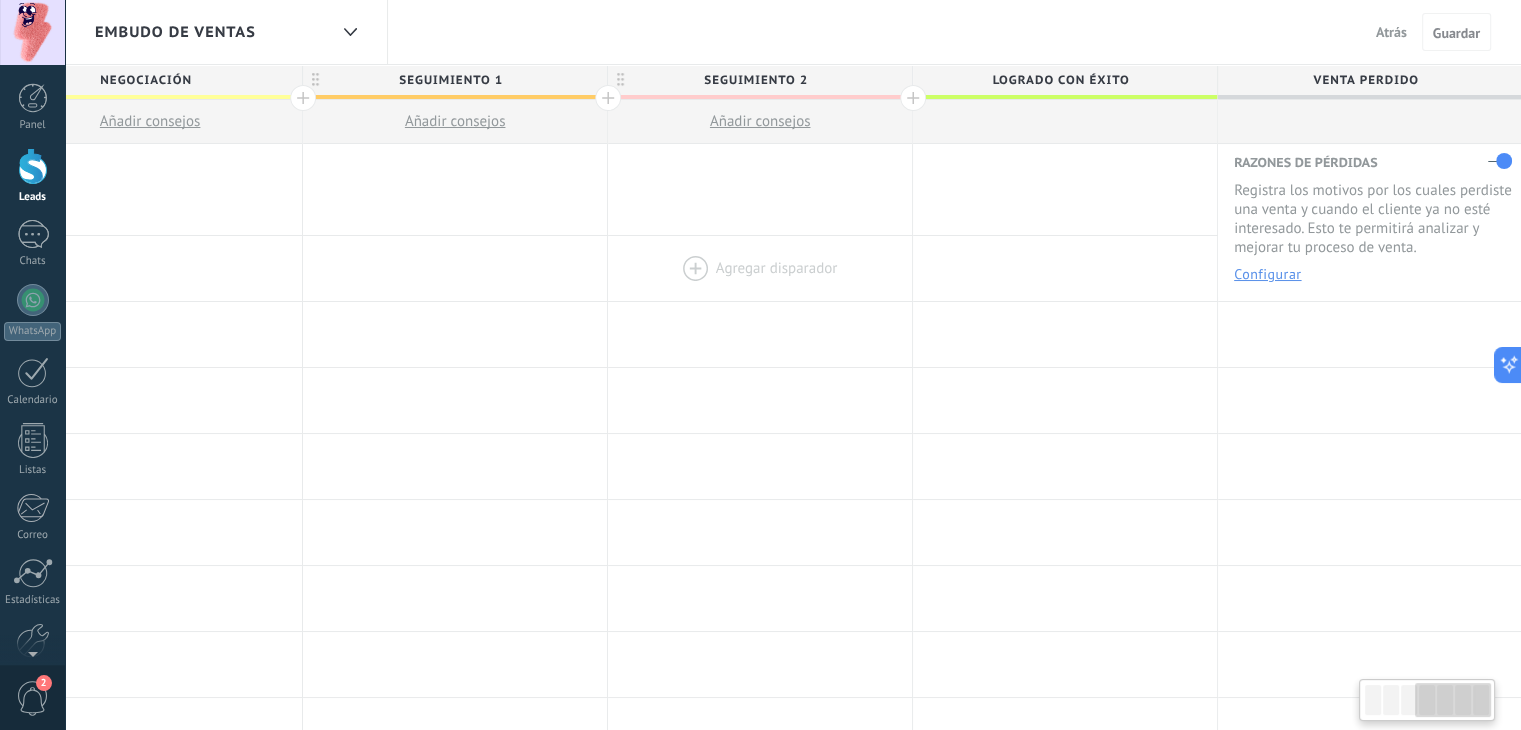 drag, startPoint x: 1107, startPoint y: 233, endPoint x: 741, endPoint y: 247, distance: 366.26767 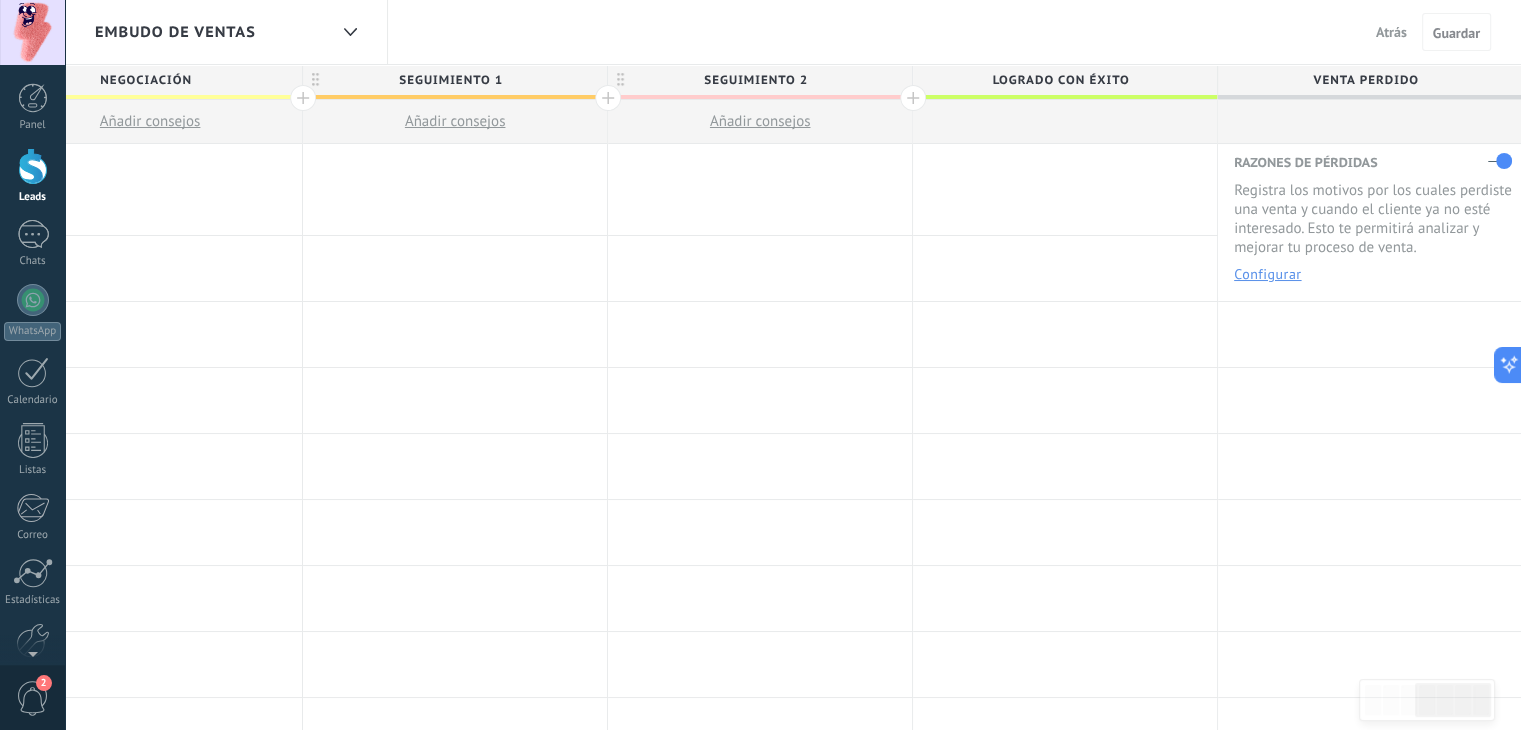 click at bounding box center (1500, 161) 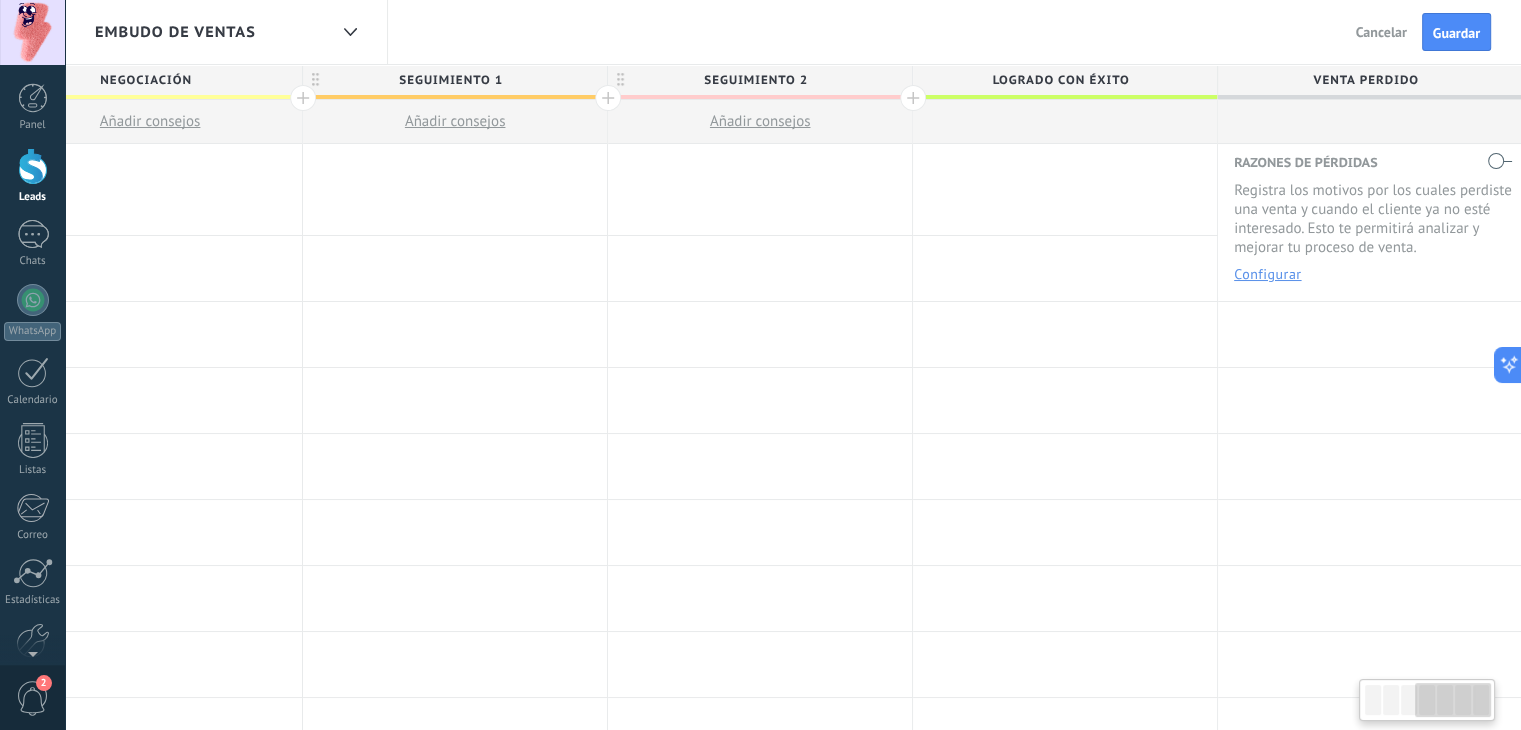 click on "Guardar" at bounding box center [1456, 32] 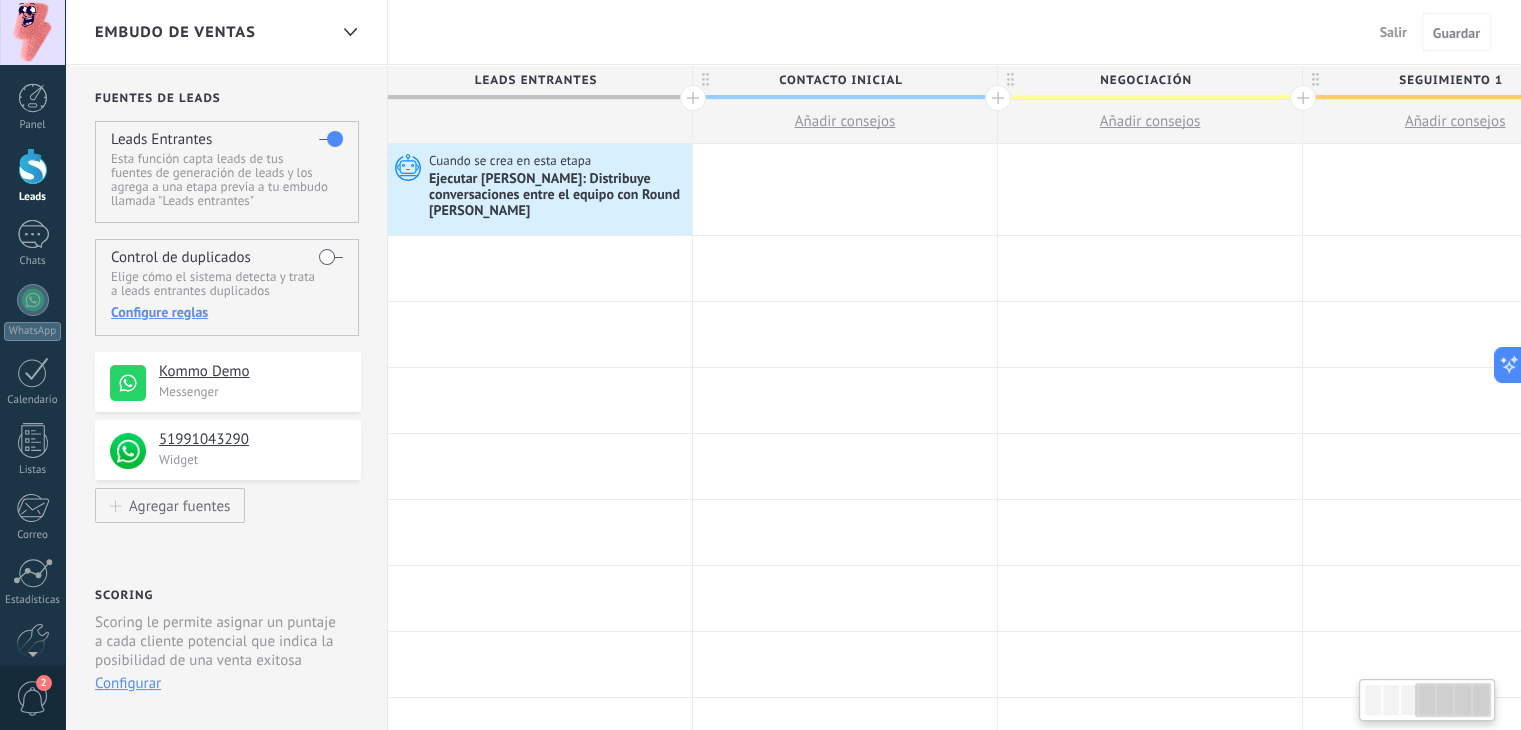 scroll, scrollTop: 0, scrollLeft: 1000, axis: horizontal 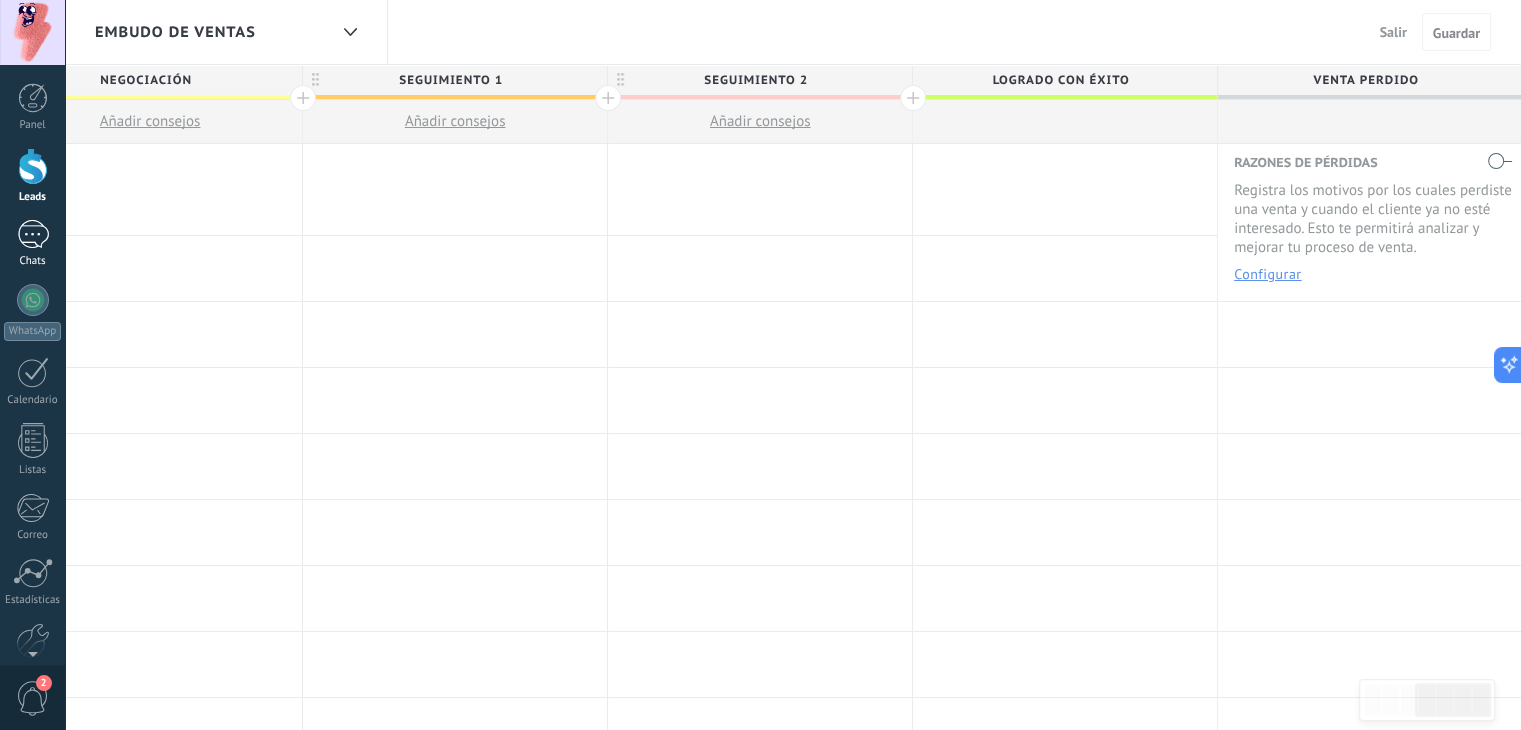 click at bounding box center [33, 234] 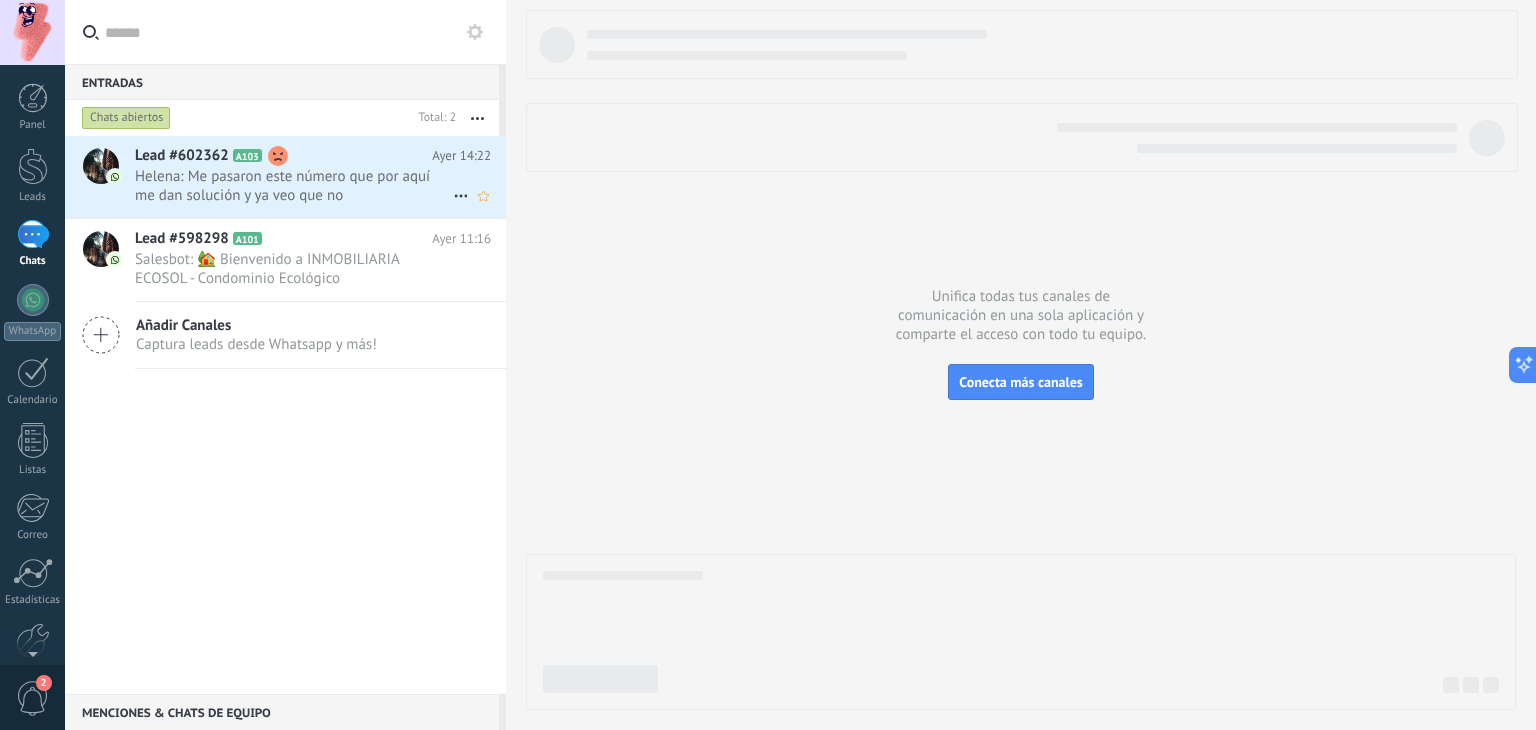 click 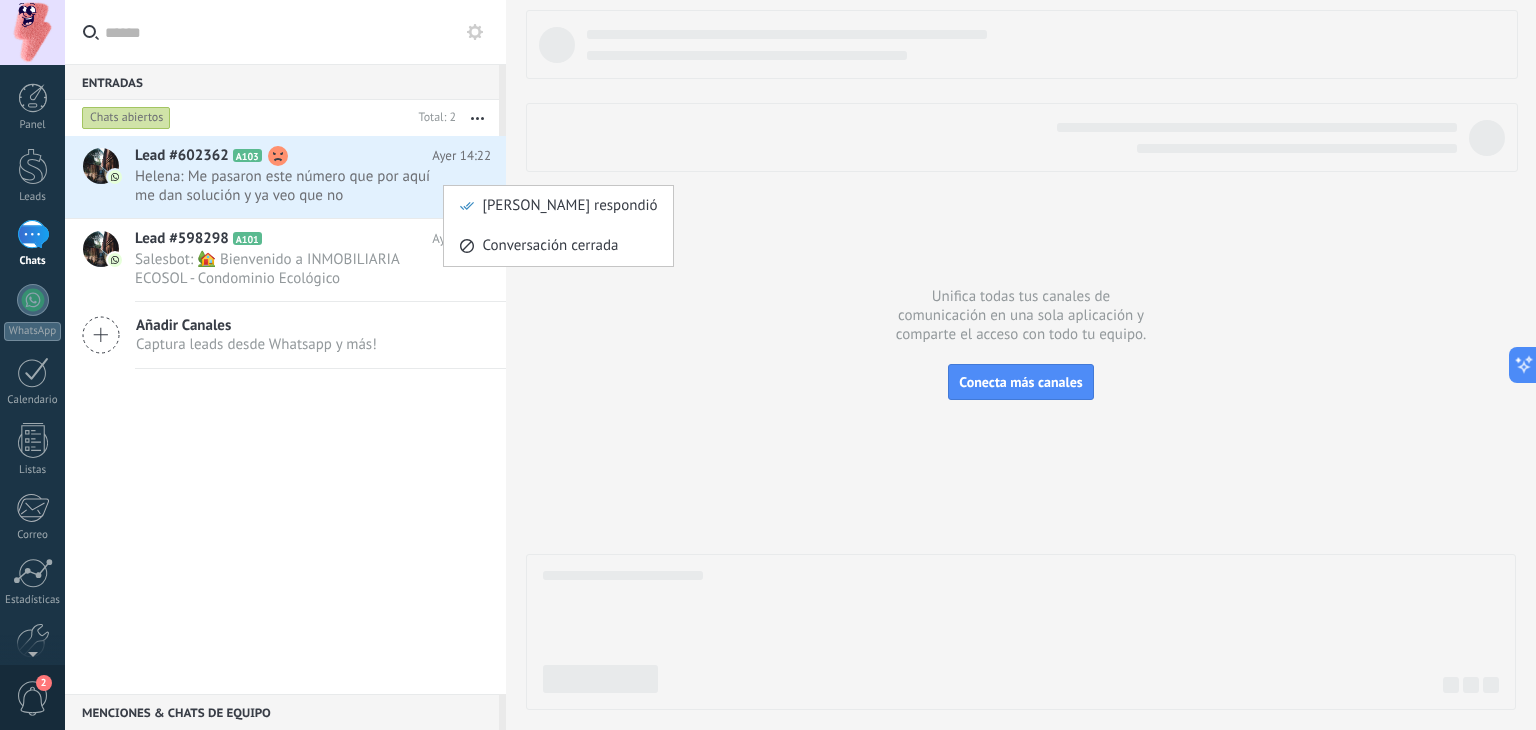 click on "Conversación cerrada" at bounding box center (550, 246) 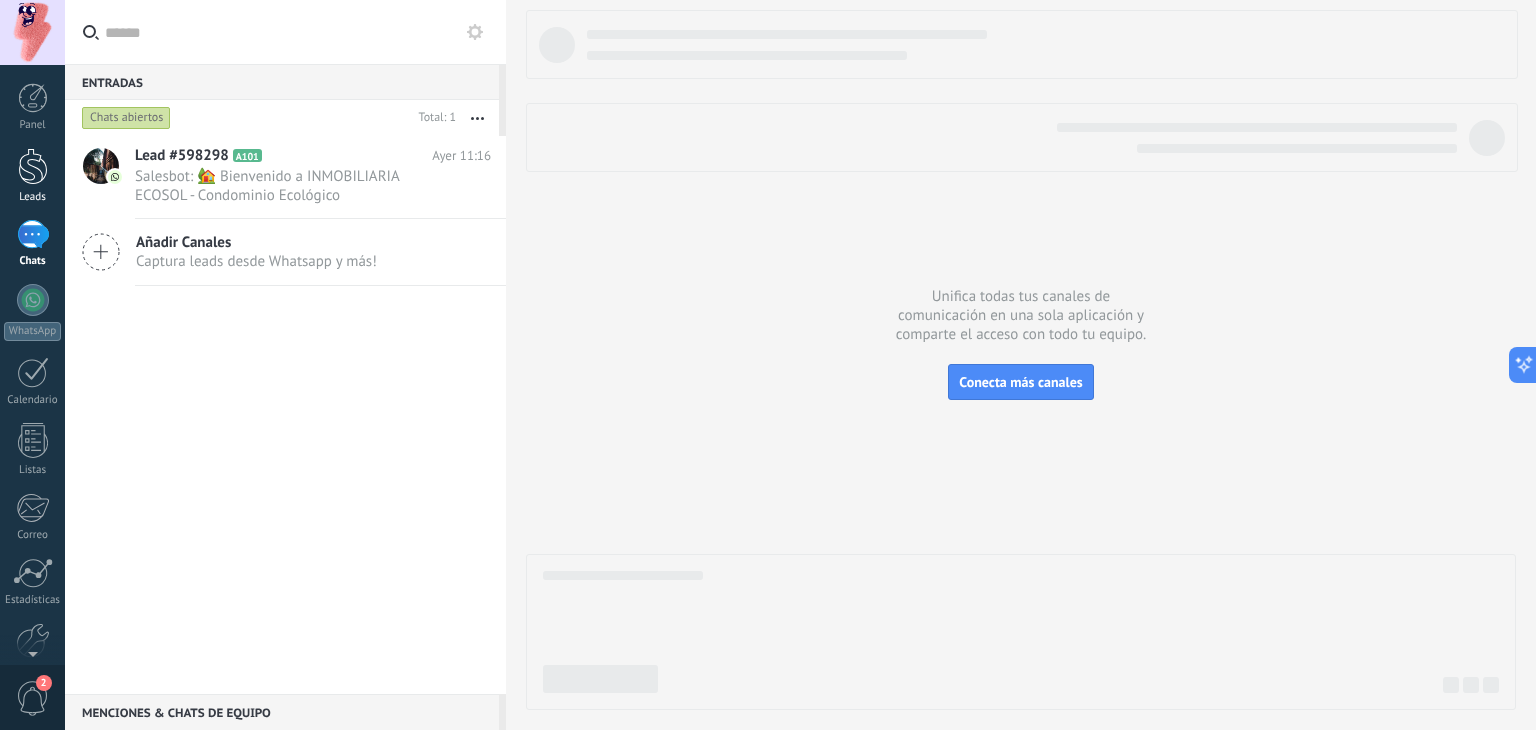 click on "Leads" at bounding box center [32, 176] 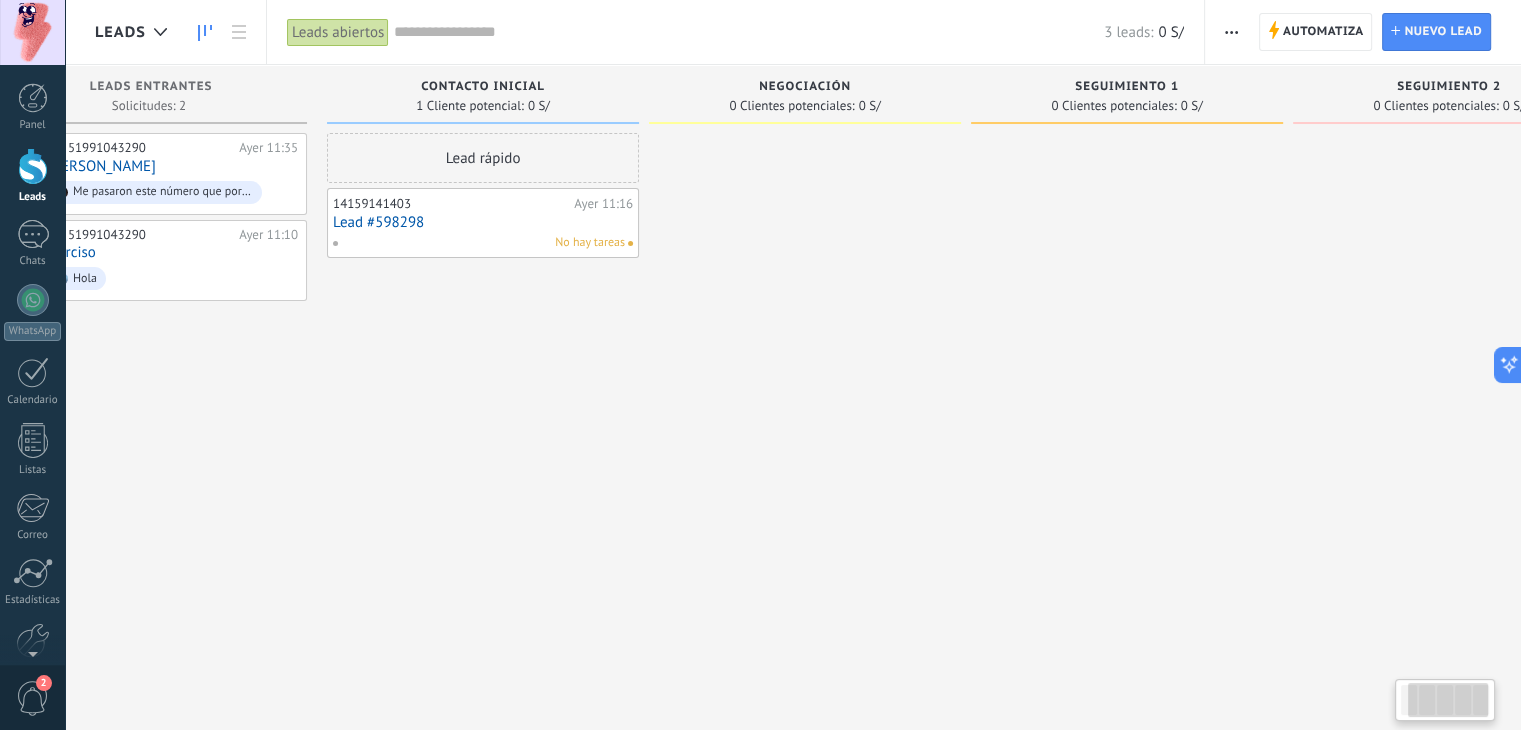 scroll, scrollTop: 0, scrollLeft: 214, axis: horizontal 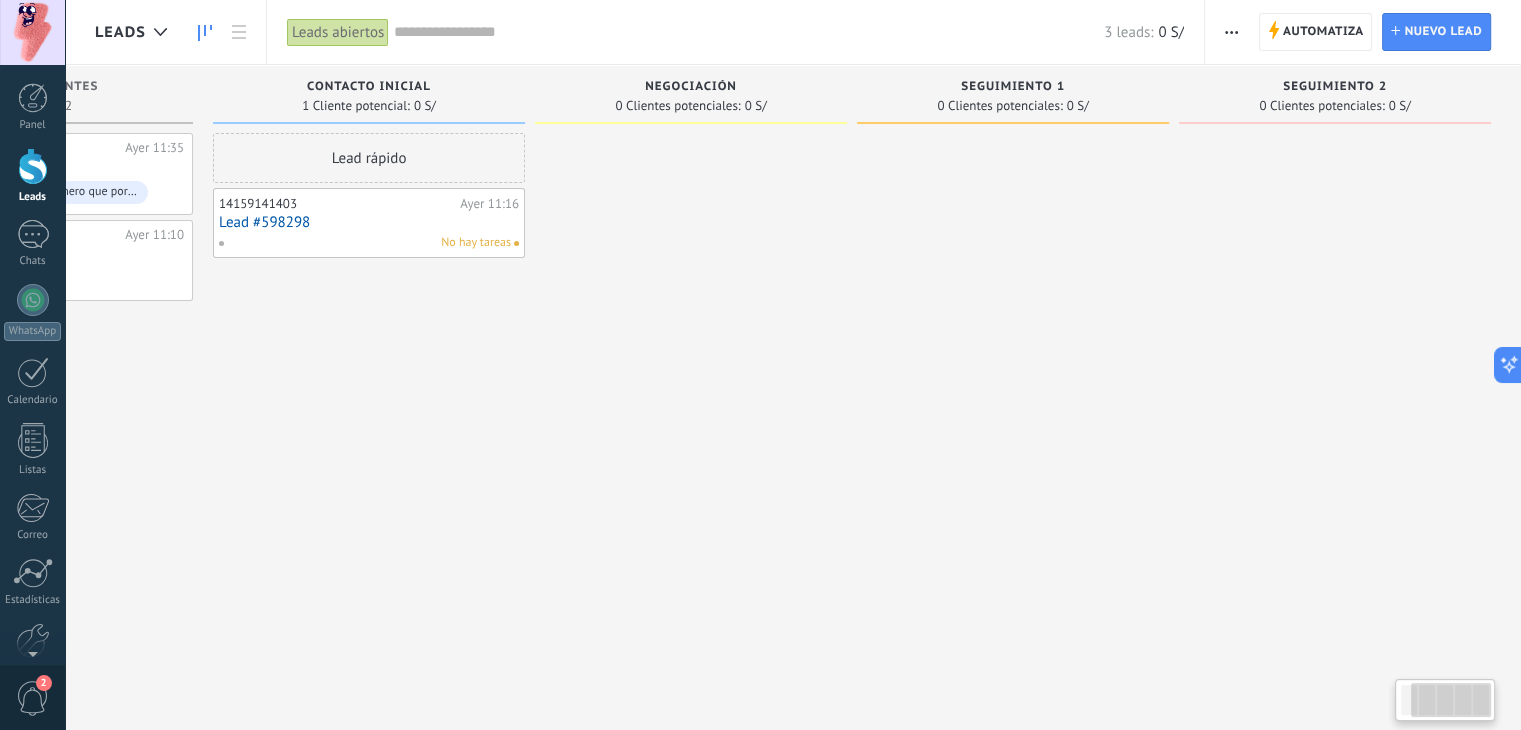 drag, startPoint x: 1269, startPoint y: 222, endPoint x: 800, endPoint y: 203, distance: 469.3847 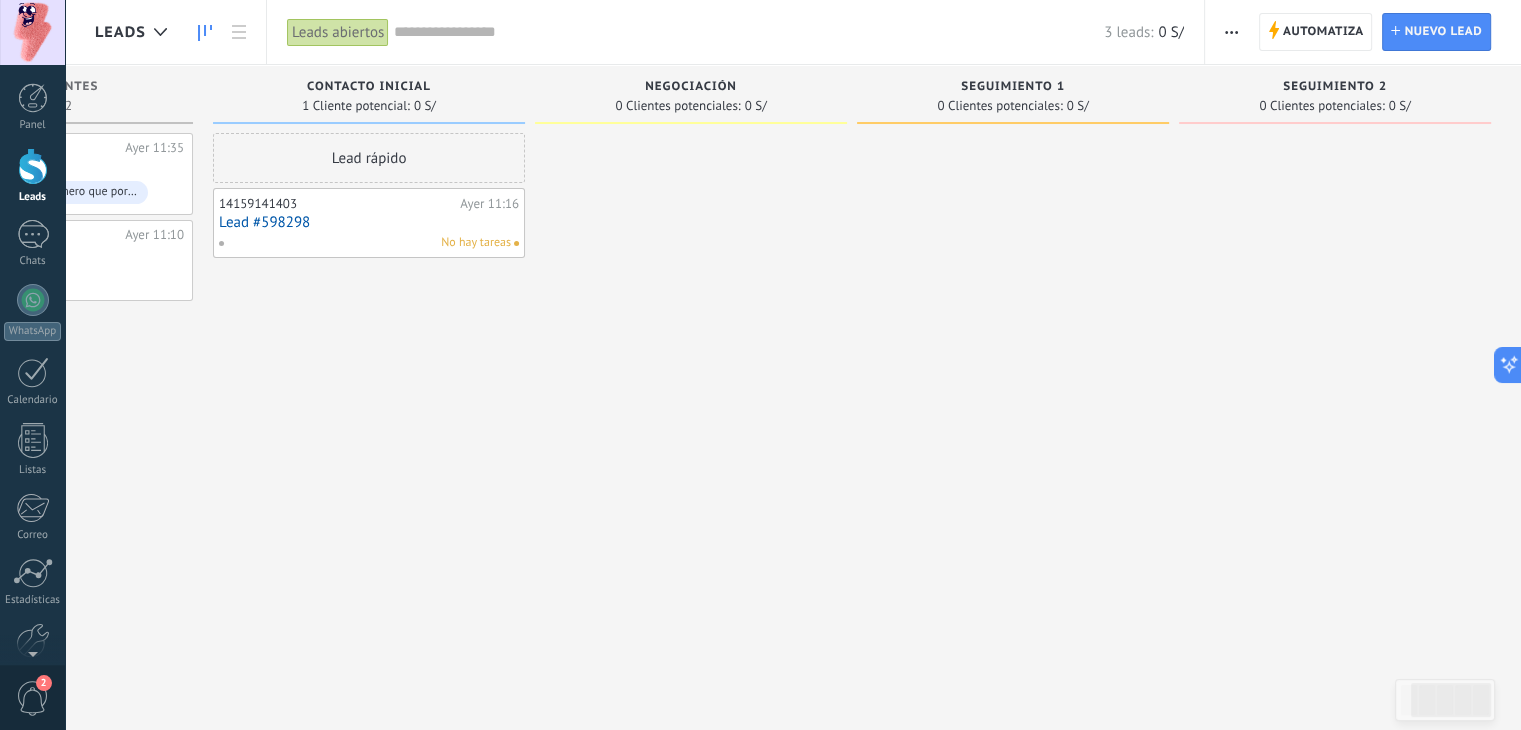 drag, startPoint x: 1246, startPoint y: 239, endPoint x: 995, endPoint y: 239, distance: 251 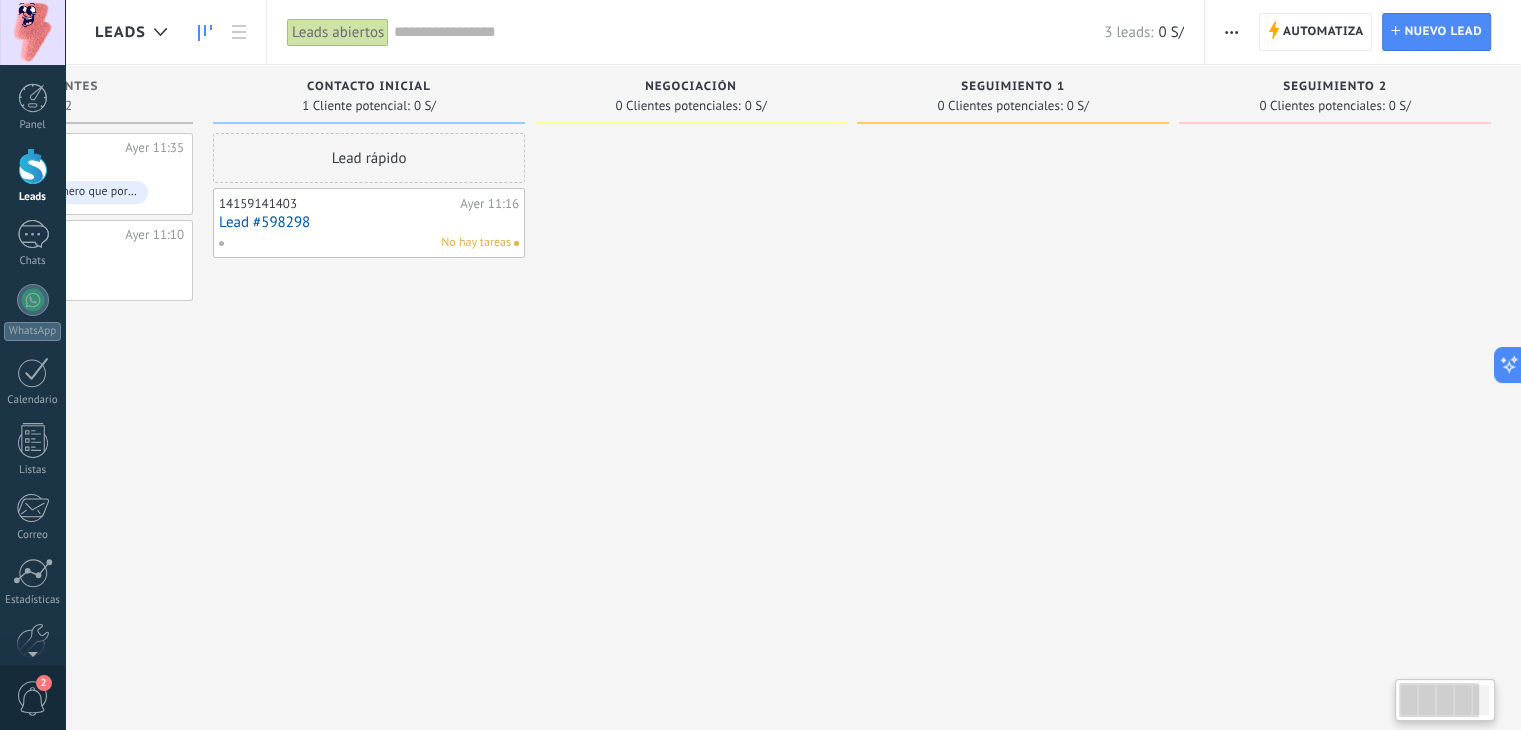scroll, scrollTop: 0, scrollLeft: 0, axis: both 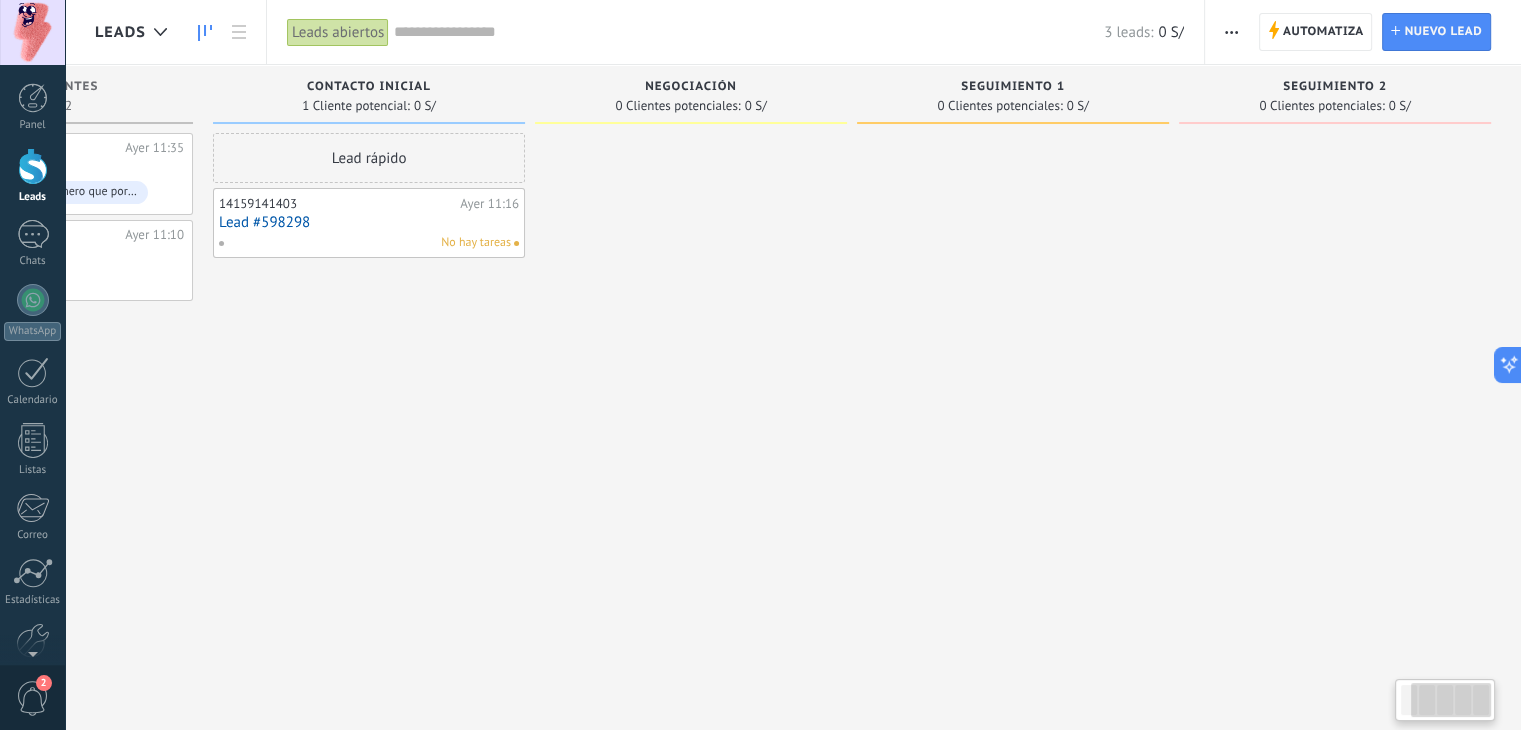drag, startPoint x: 692, startPoint y: 243, endPoint x: 773, endPoint y: 173, distance: 107.05606 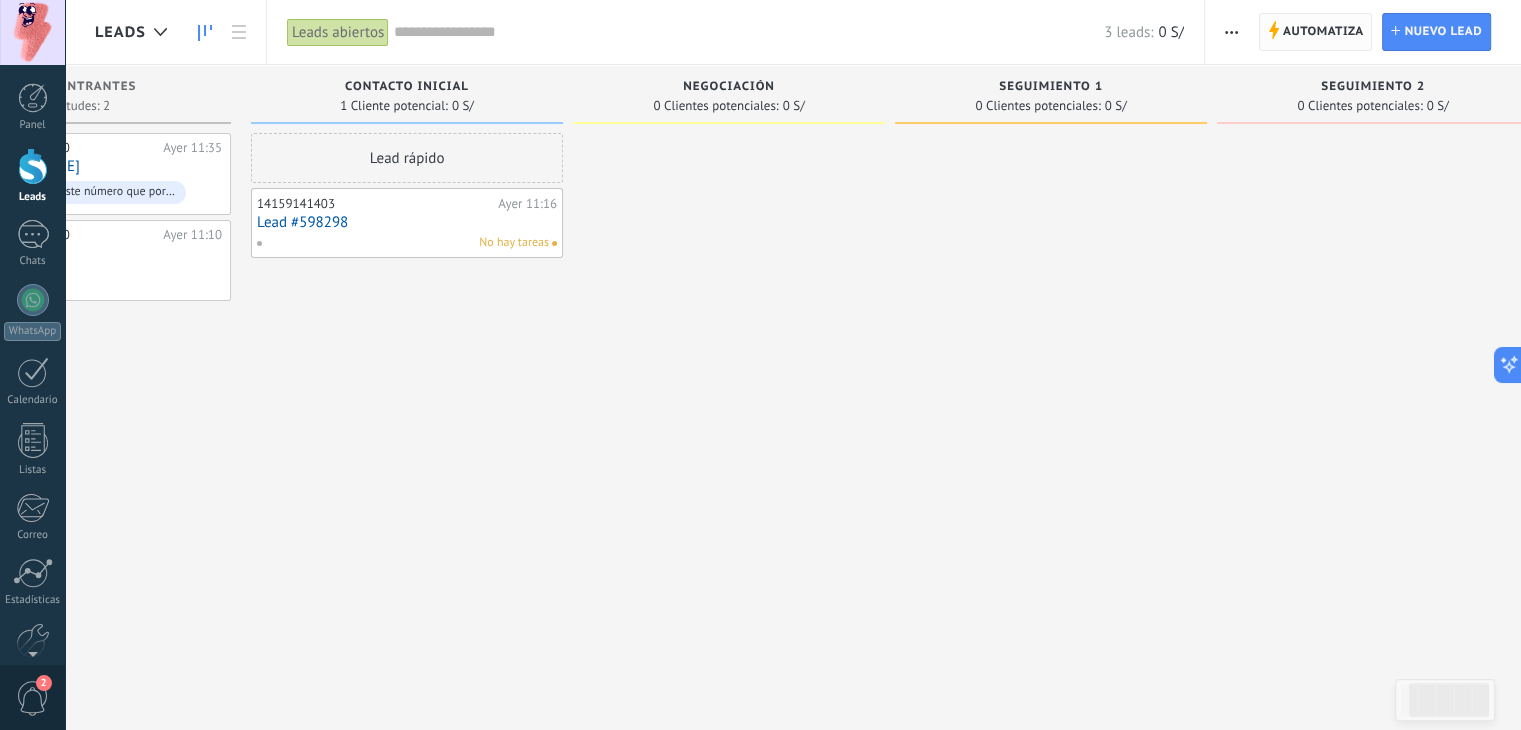click on "Automatiza" at bounding box center (1323, 32) 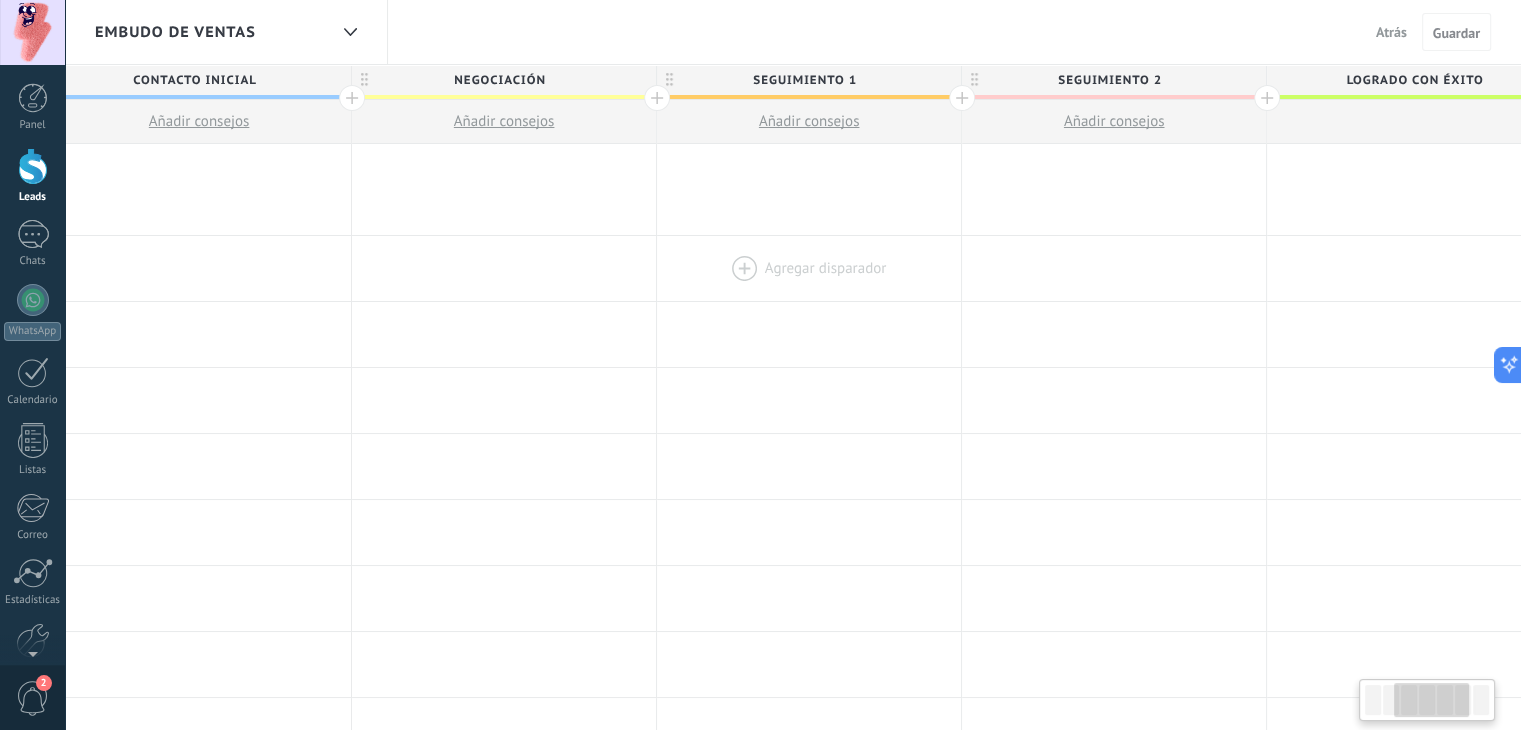 drag, startPoint x: 1083, startPoint y: 270, endPoint x: 756, endPoint y: 273, distance: 327.01376 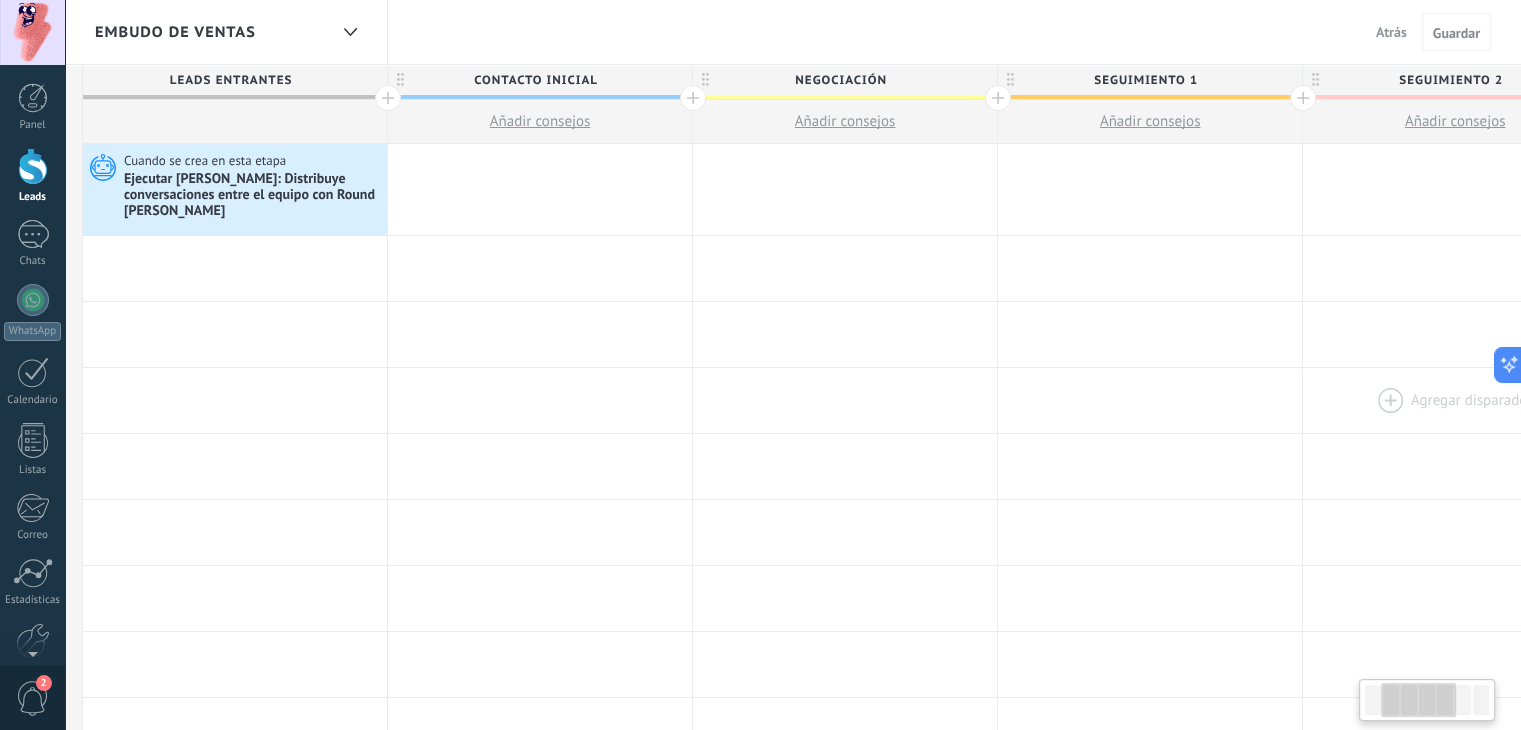 drag, startPoint x: 908, startPoint y: 313, endPoint x: 1355, endPoint y: 372, distance: 450.87692 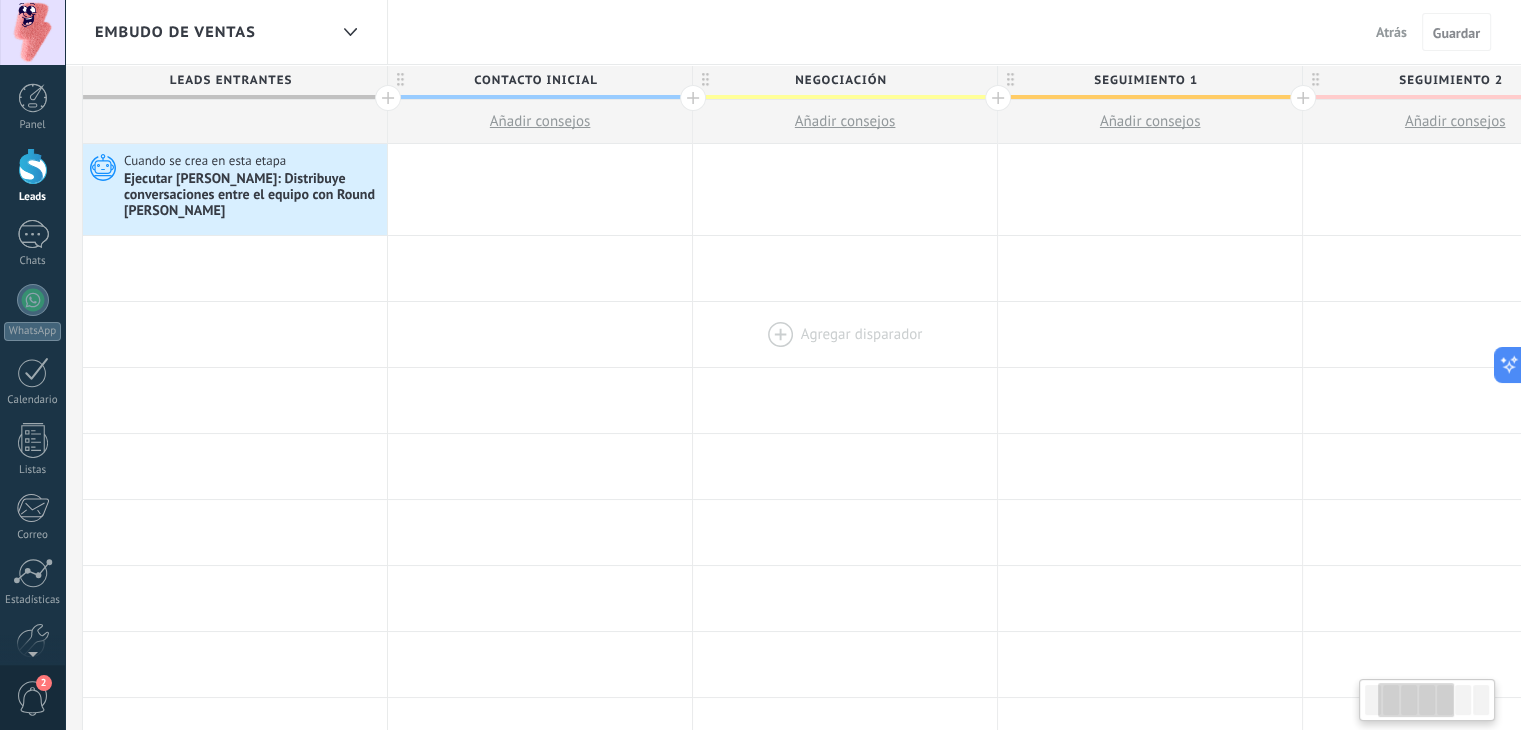 scroll, scrollTop: 0, scrollLeft: 291, axis: horizontal 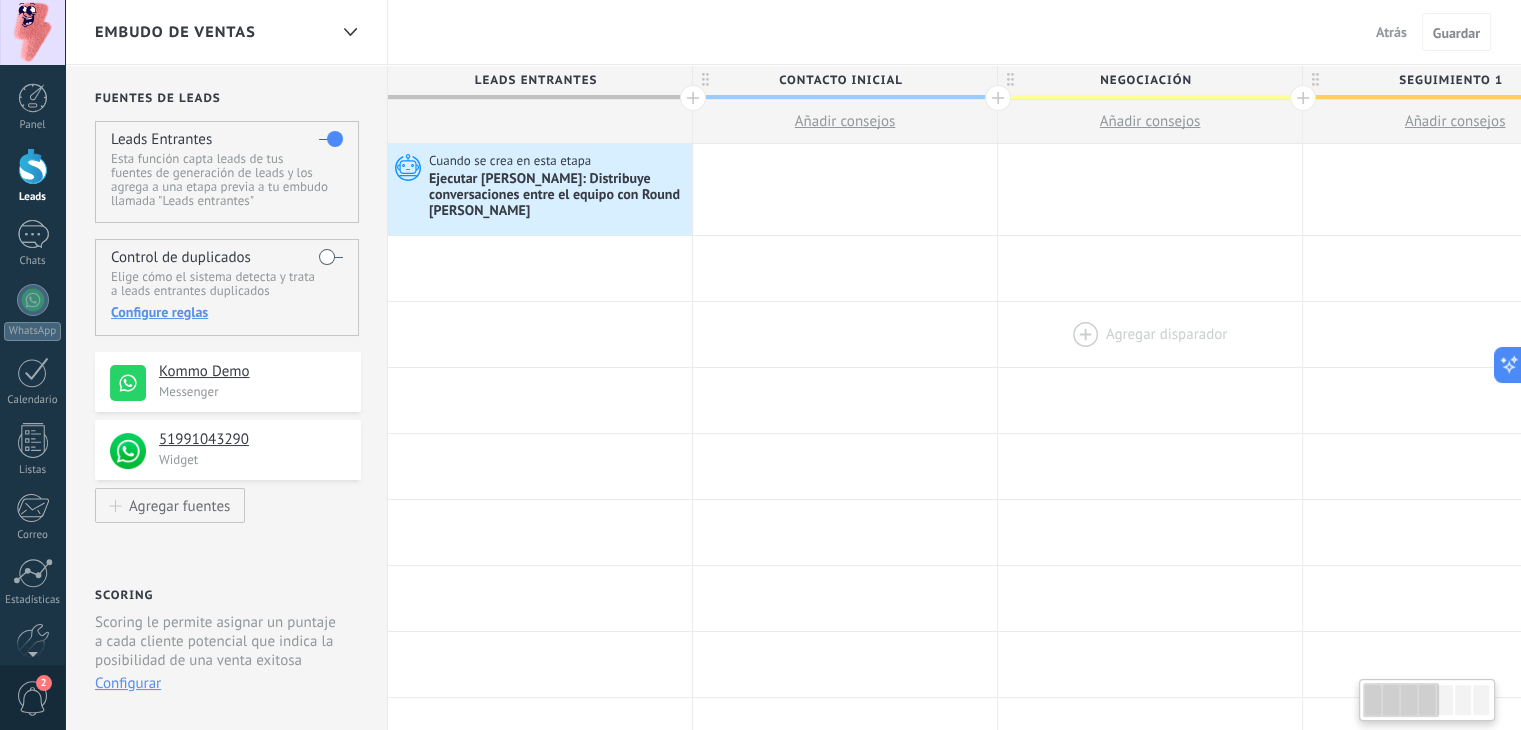 drag, startPoint x: 1026, startPoint y: 357, endPoint x: 1206, endPoint y: 357, distance: 180 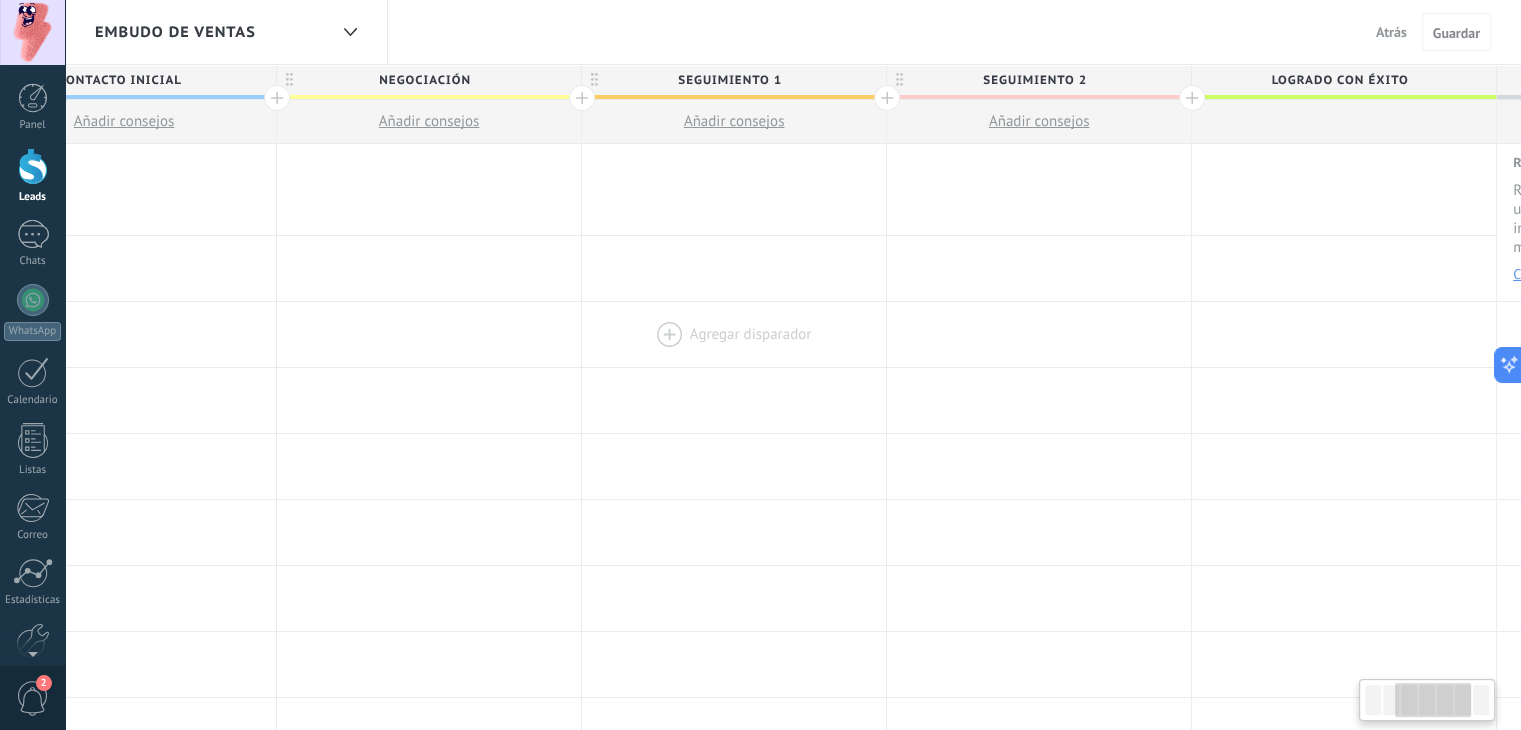 drag, startPoint x: 1206, startPoint y: 357, endPoint x: 741, endPoint y: 328, distance: 465.9034 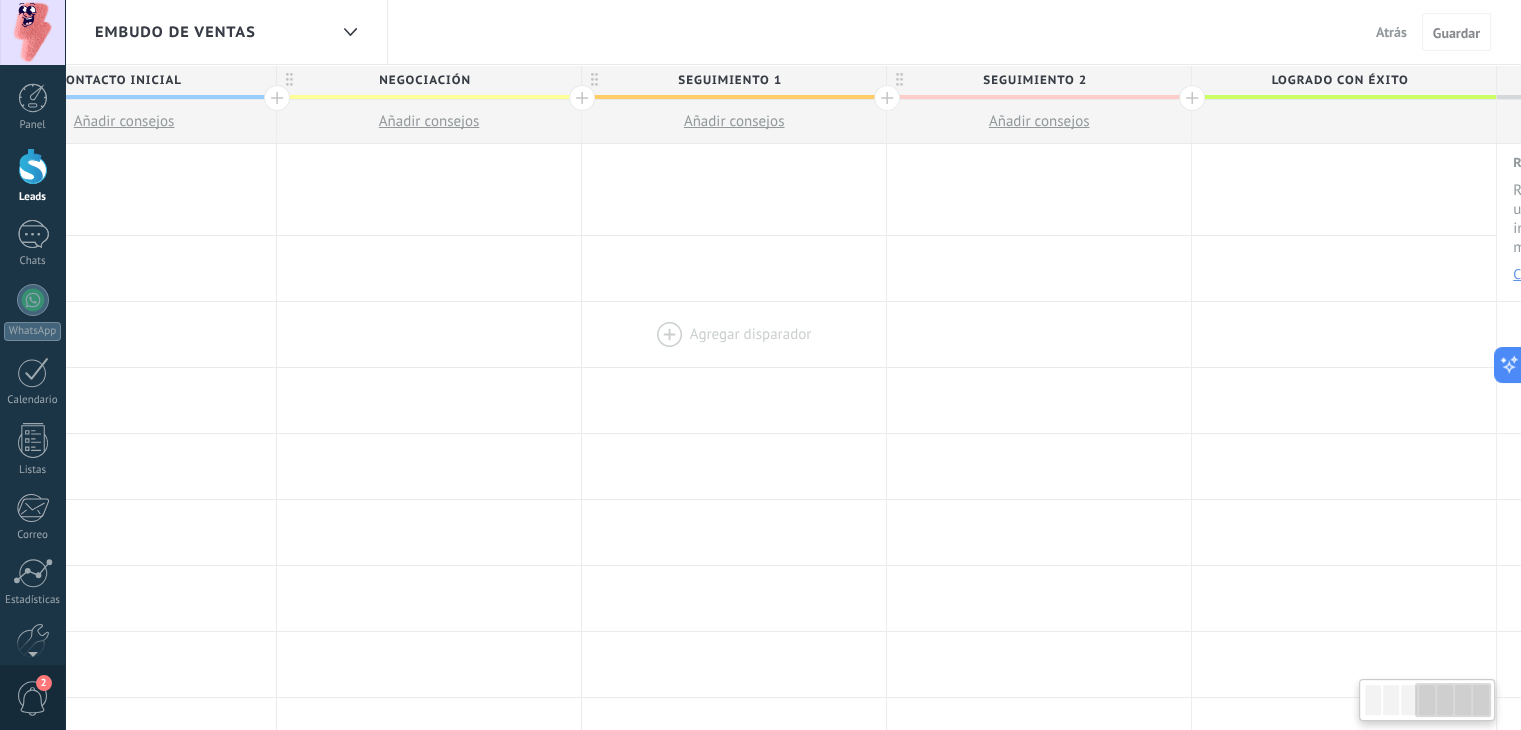 scroll, scrollTop: 0, scrollLeft: 1000, axis: horizontal 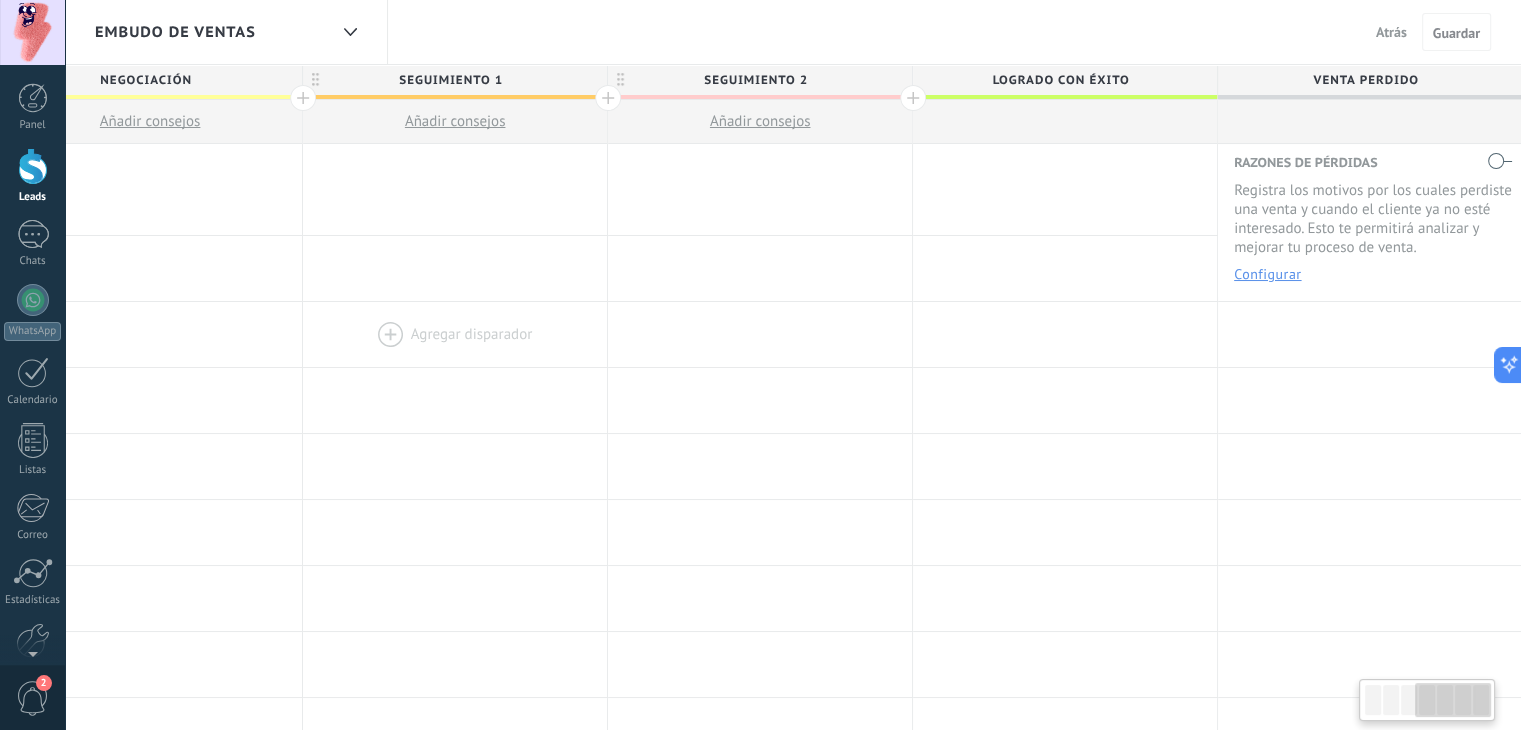 drag, startPoint x: 681, startPoint y: 368, endPoint x: 556, endPoint y: 348, distance: 126.58989 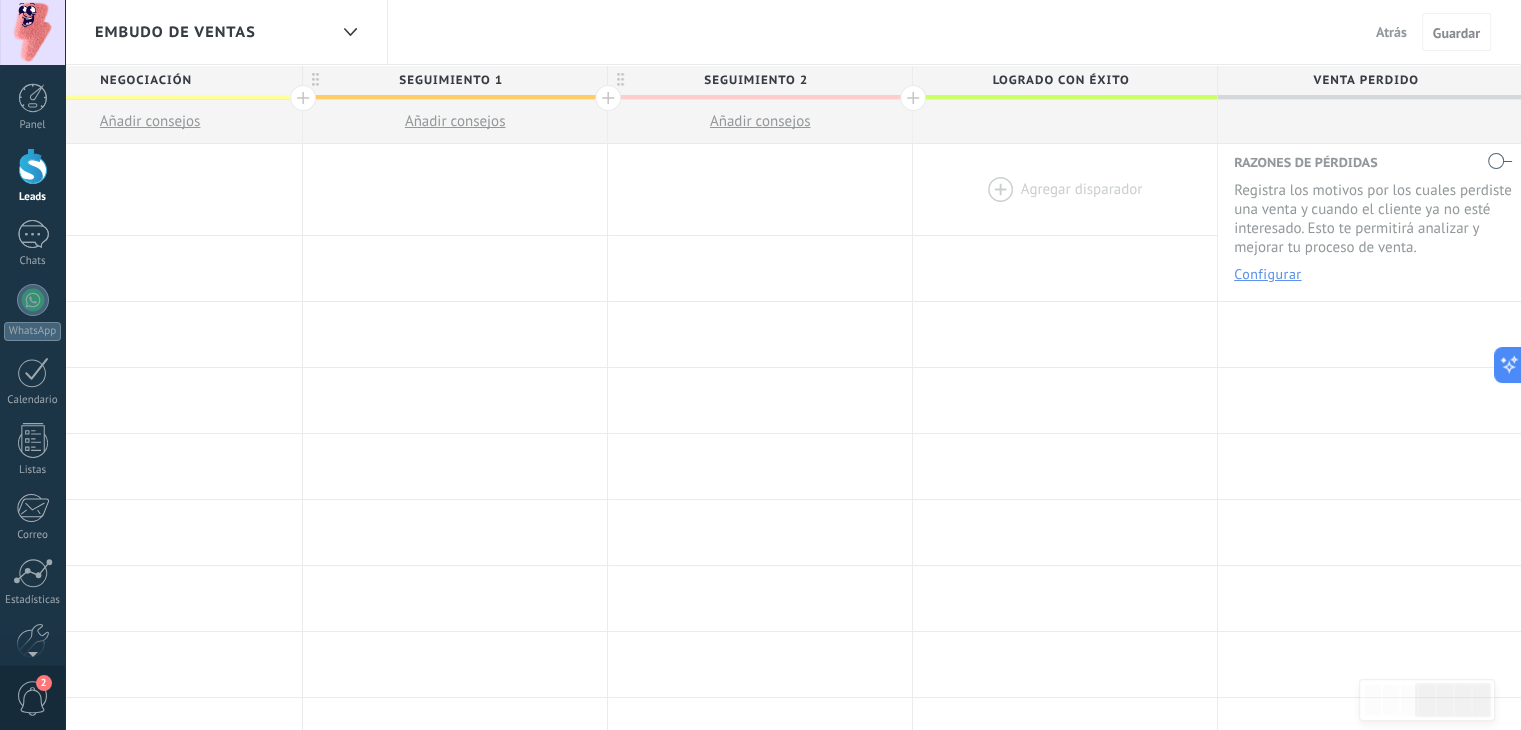 click at bounding box center (1065, 189) 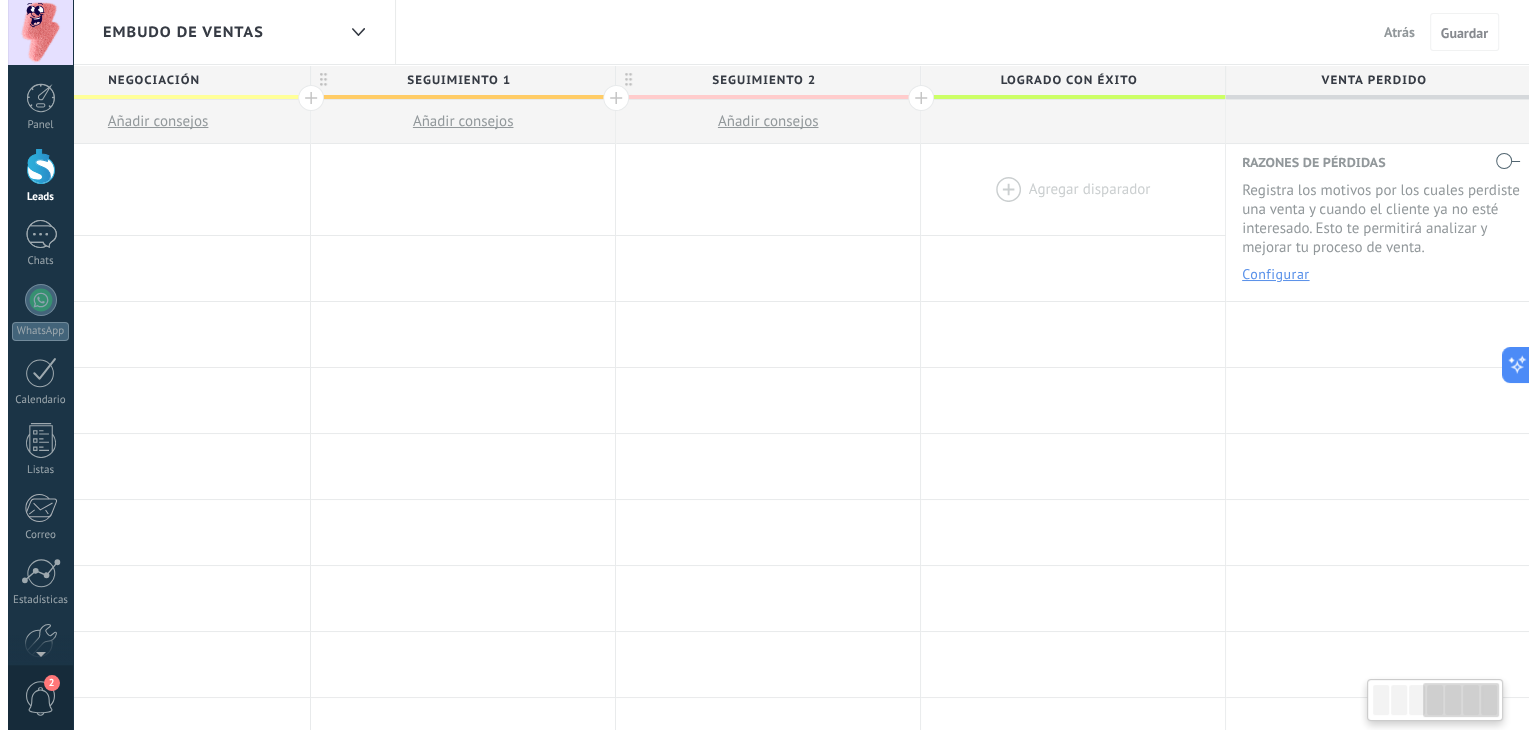 scroll, scrollTop: 0, scrollLeft: 1000, axis: horizontal 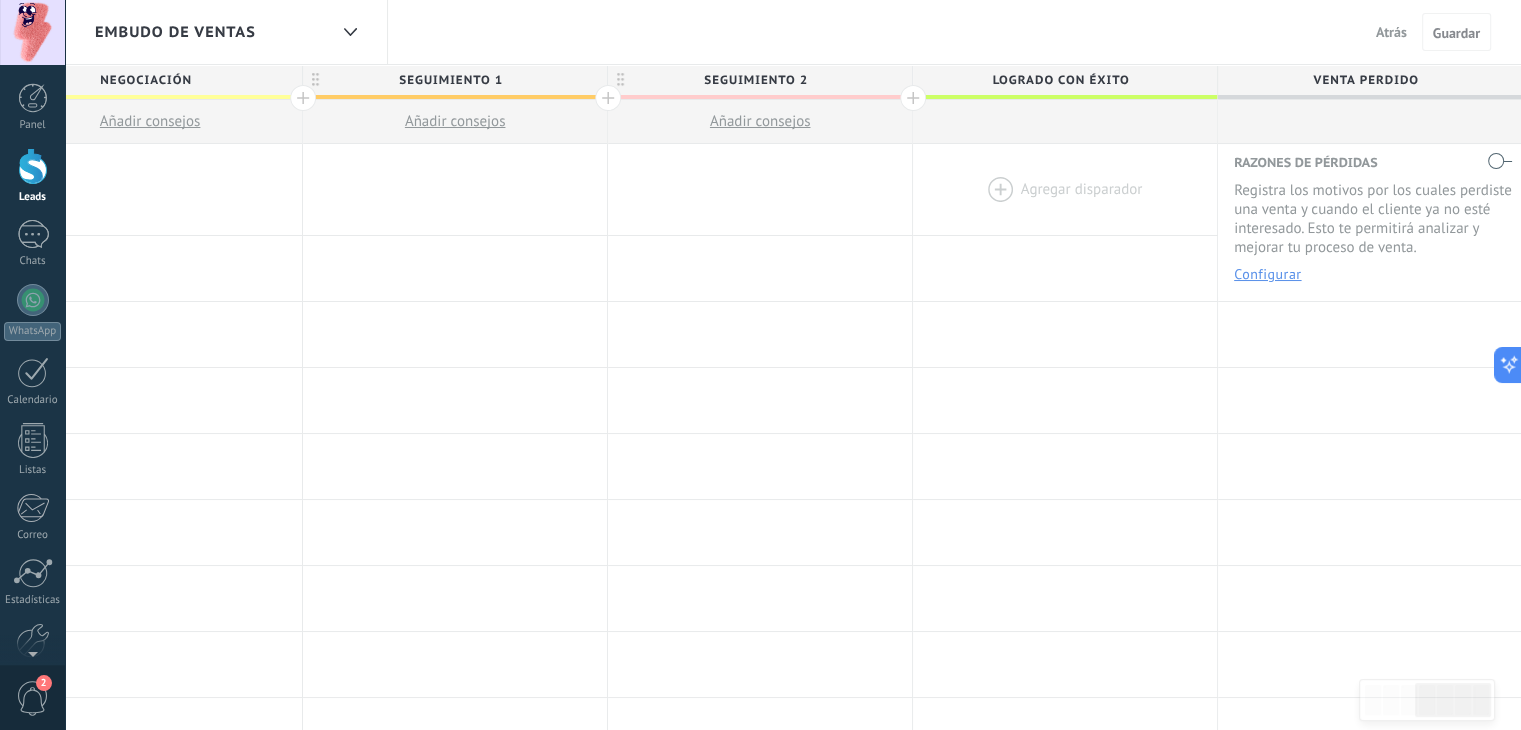 click at bounding box center [1065, 189] 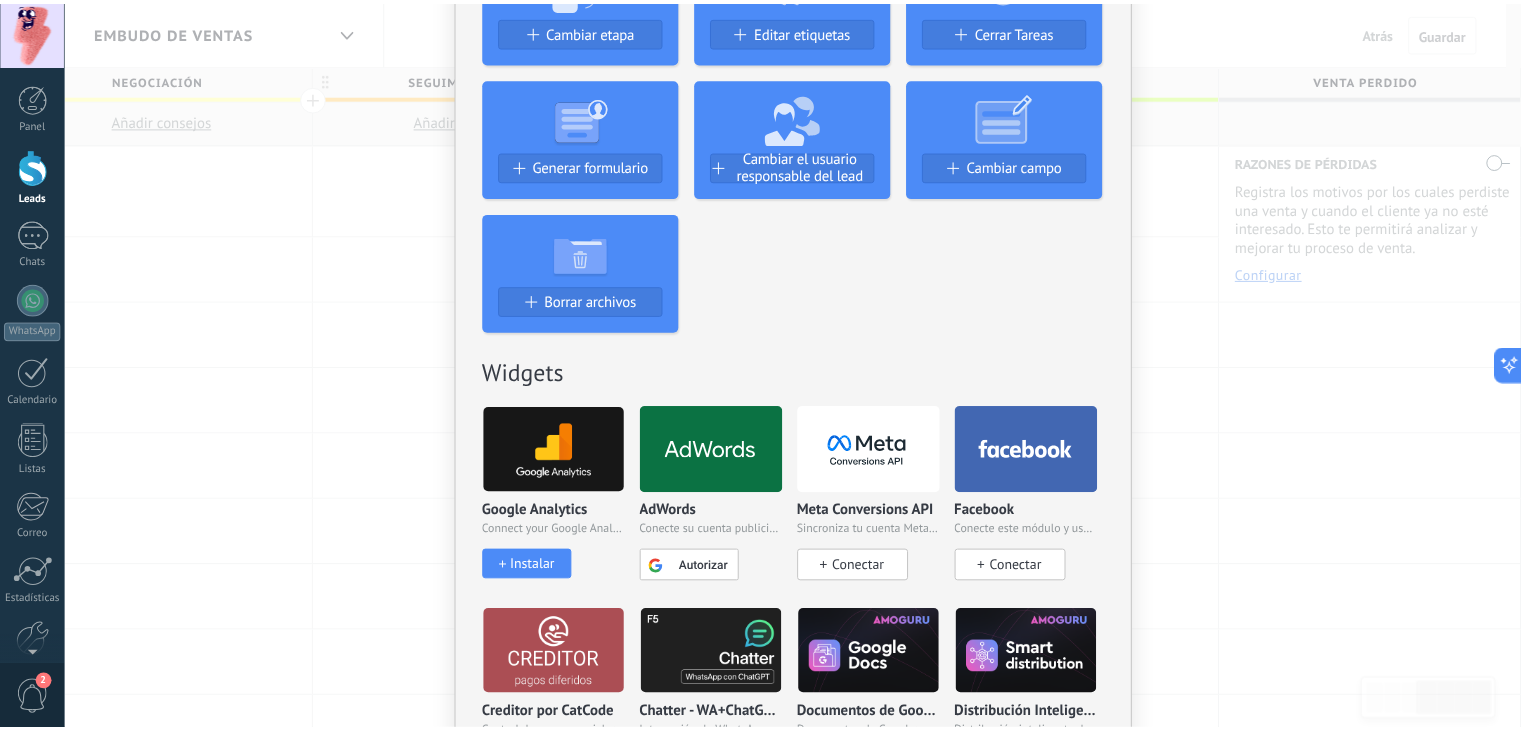 scroll, scrollTop: 694, scrollLeft: 0, axis: vertical 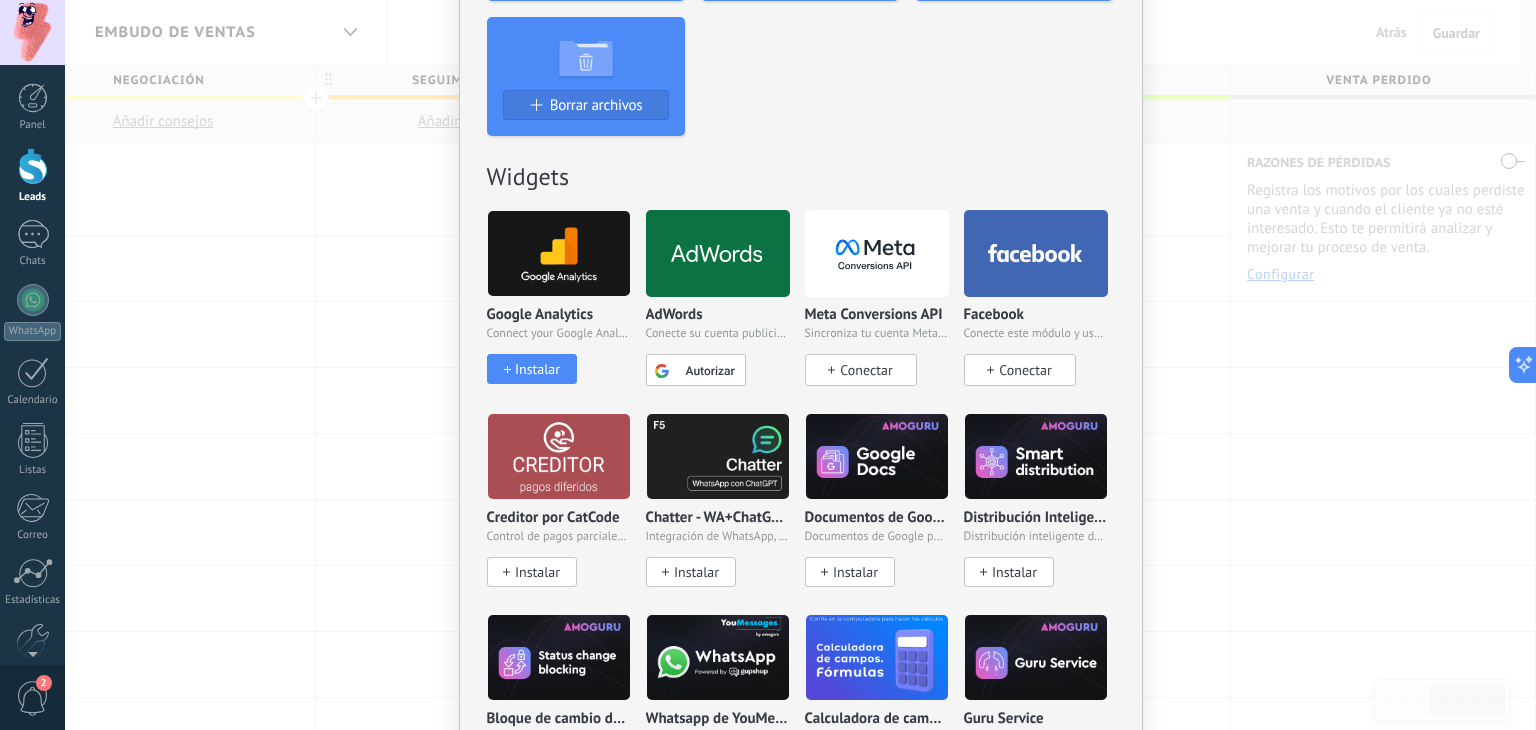 click on "Conectar" at bounding box center (866, 370) 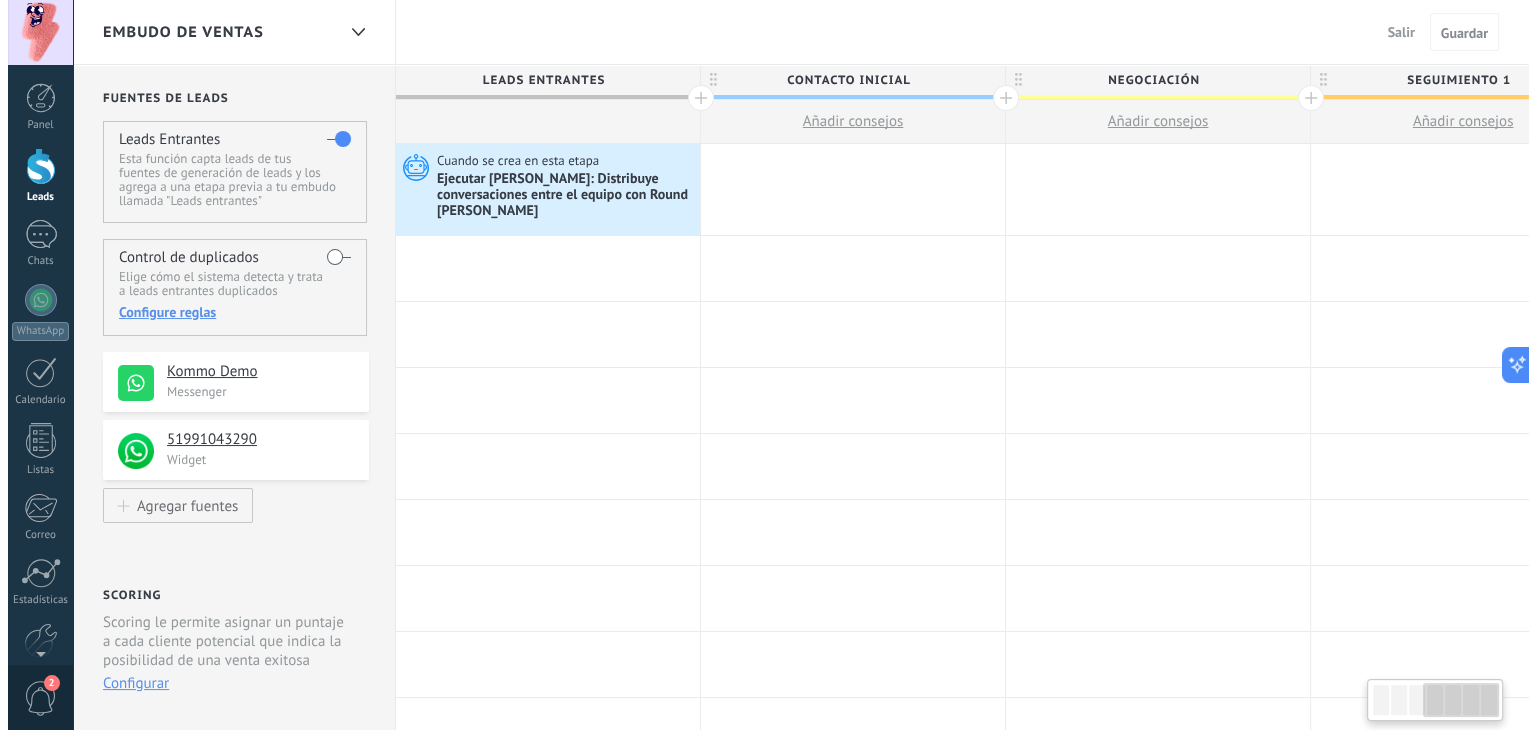 scroll, scrollTop: 0, scrollLeft: 1000, axis: horizontal 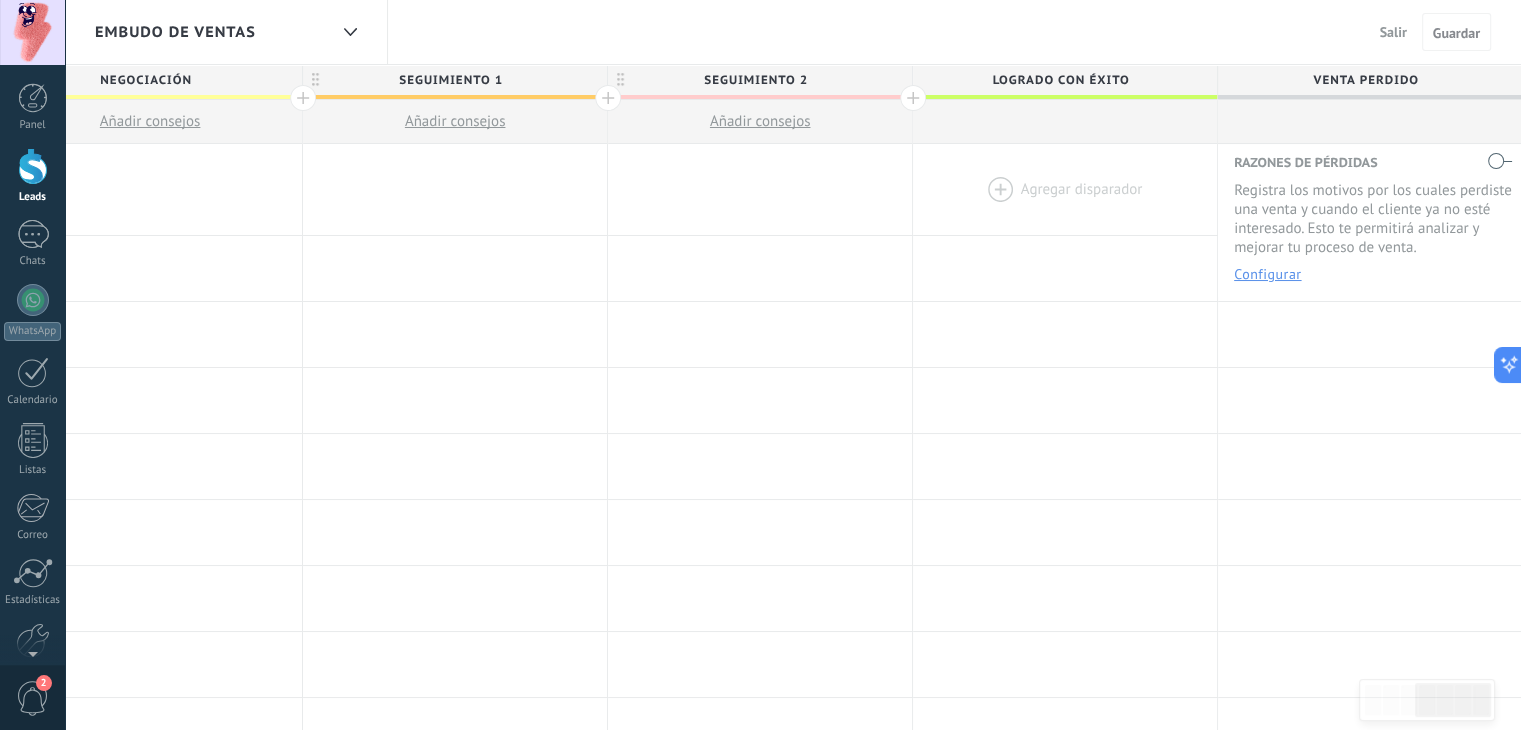 click at bounding box center (1065, 189) 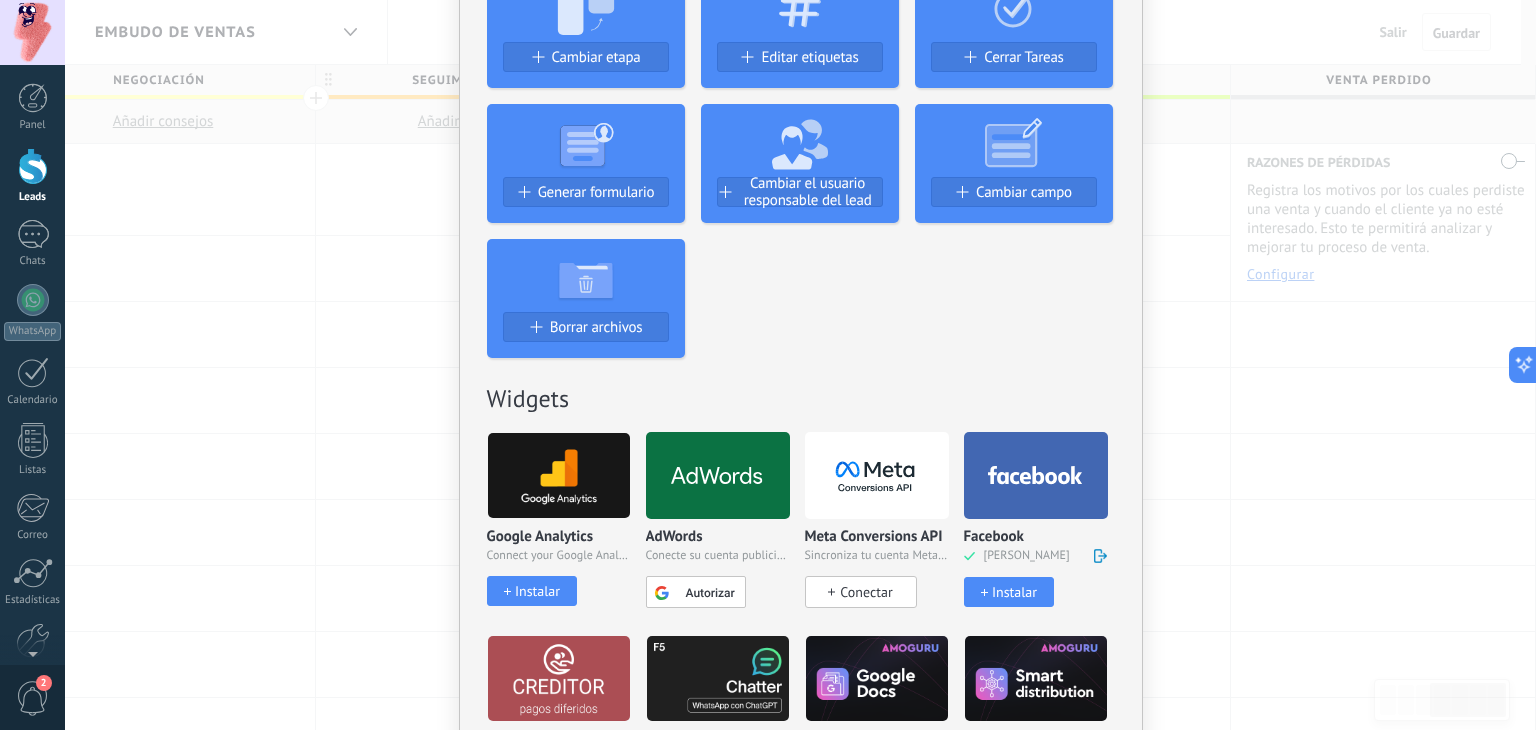scroll, scrollTop: 594, scrollLeft: 0, axis: vertical 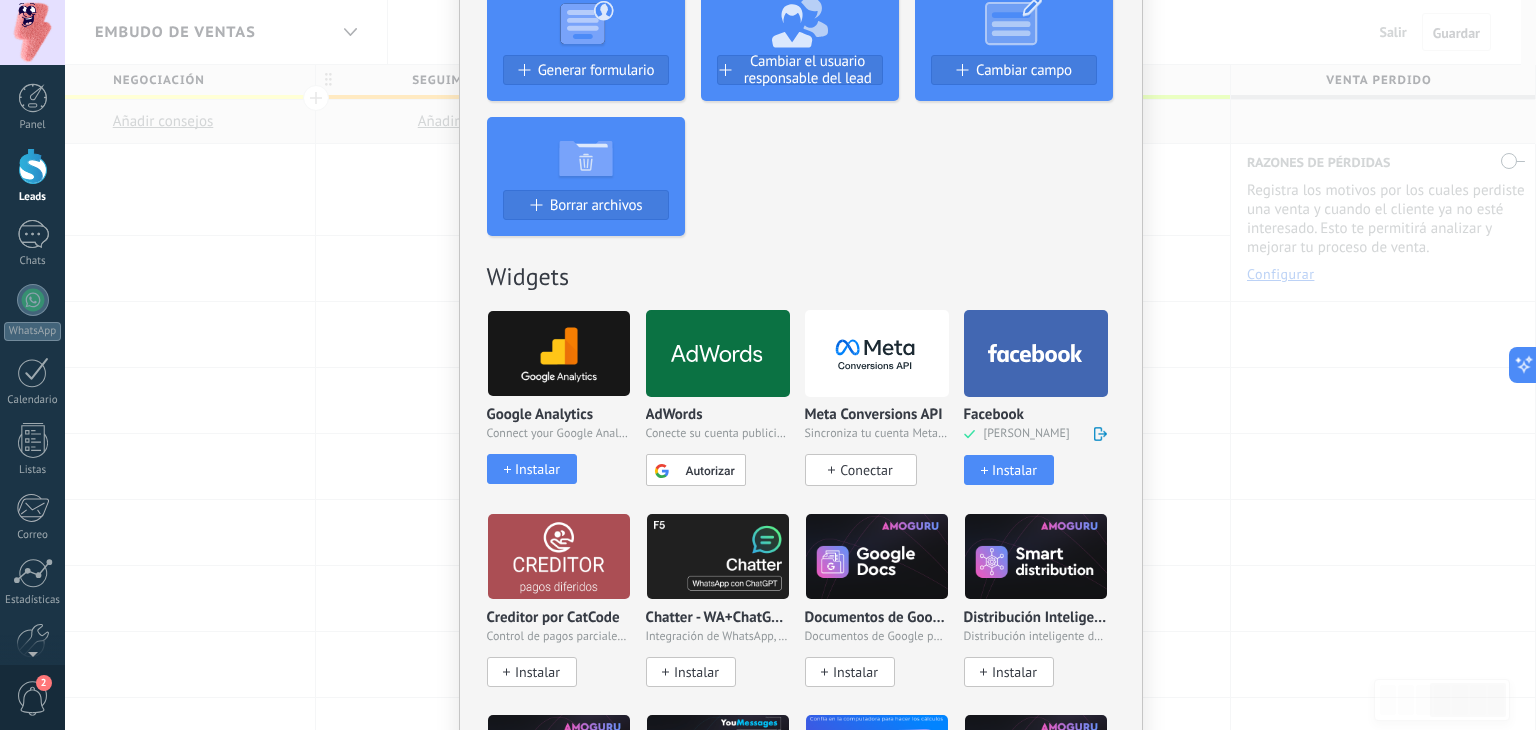 click on "Conectar" at bounding box center [866, 470] 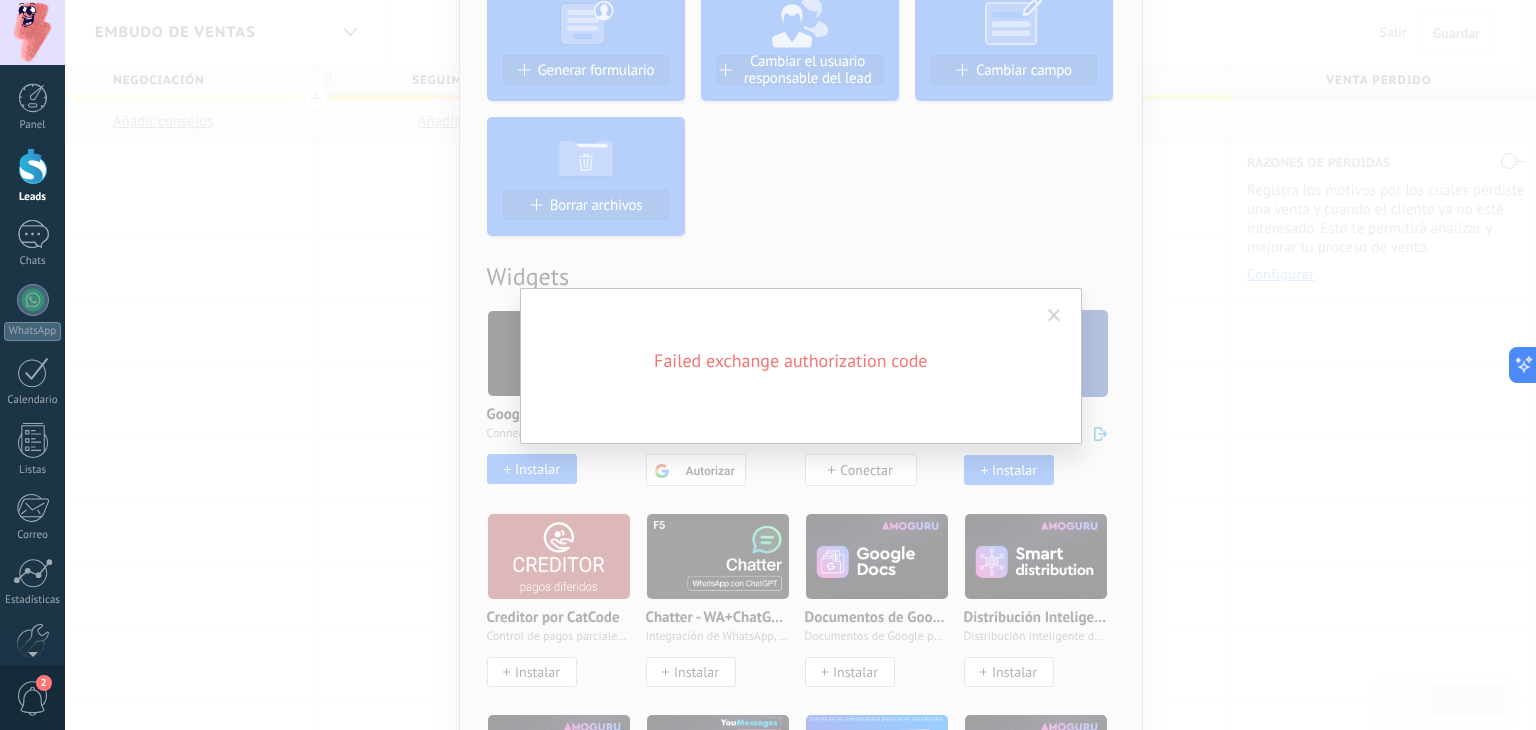 click at bounding box center [1054, 316] 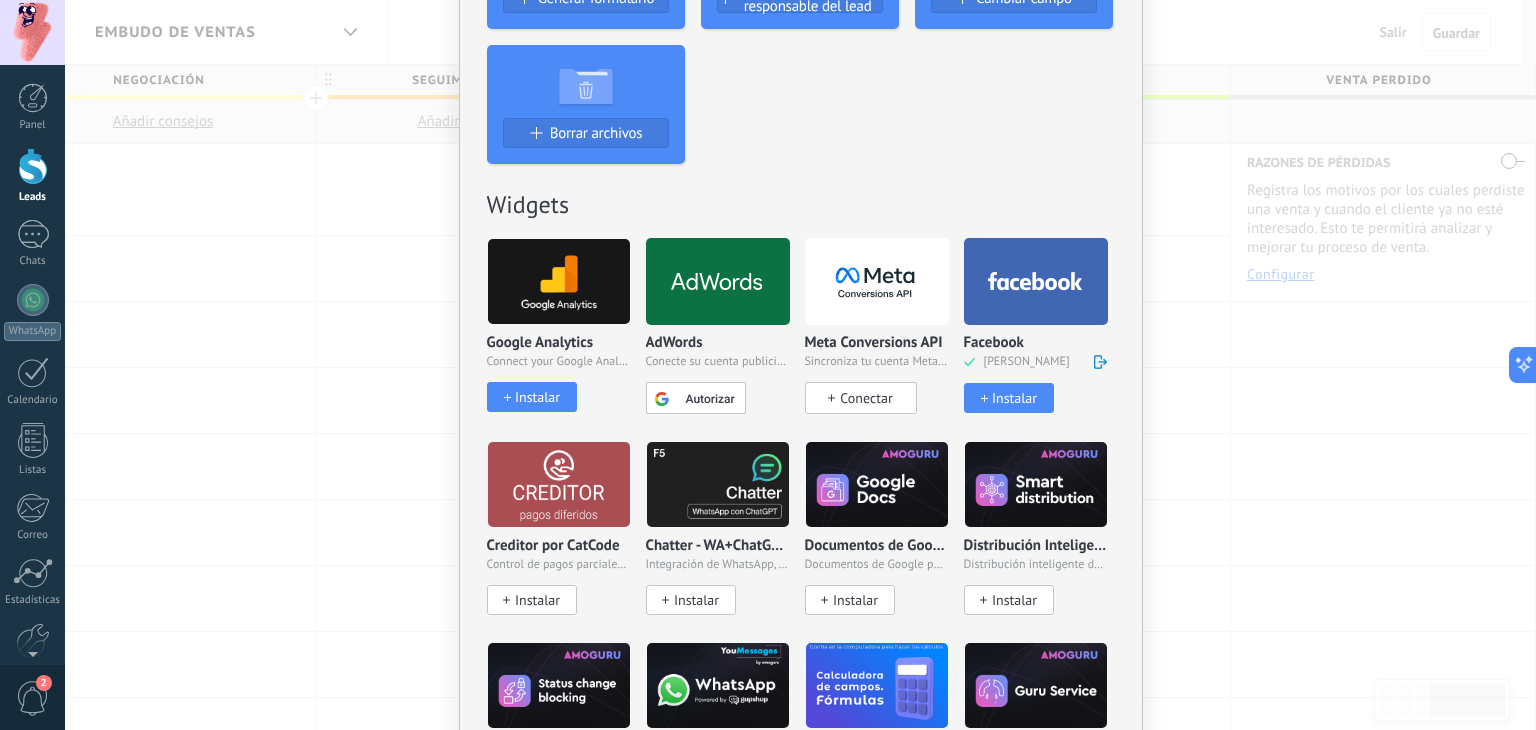 scroll, scrollTop: 794, scrollLeft: 0, axis: vertical 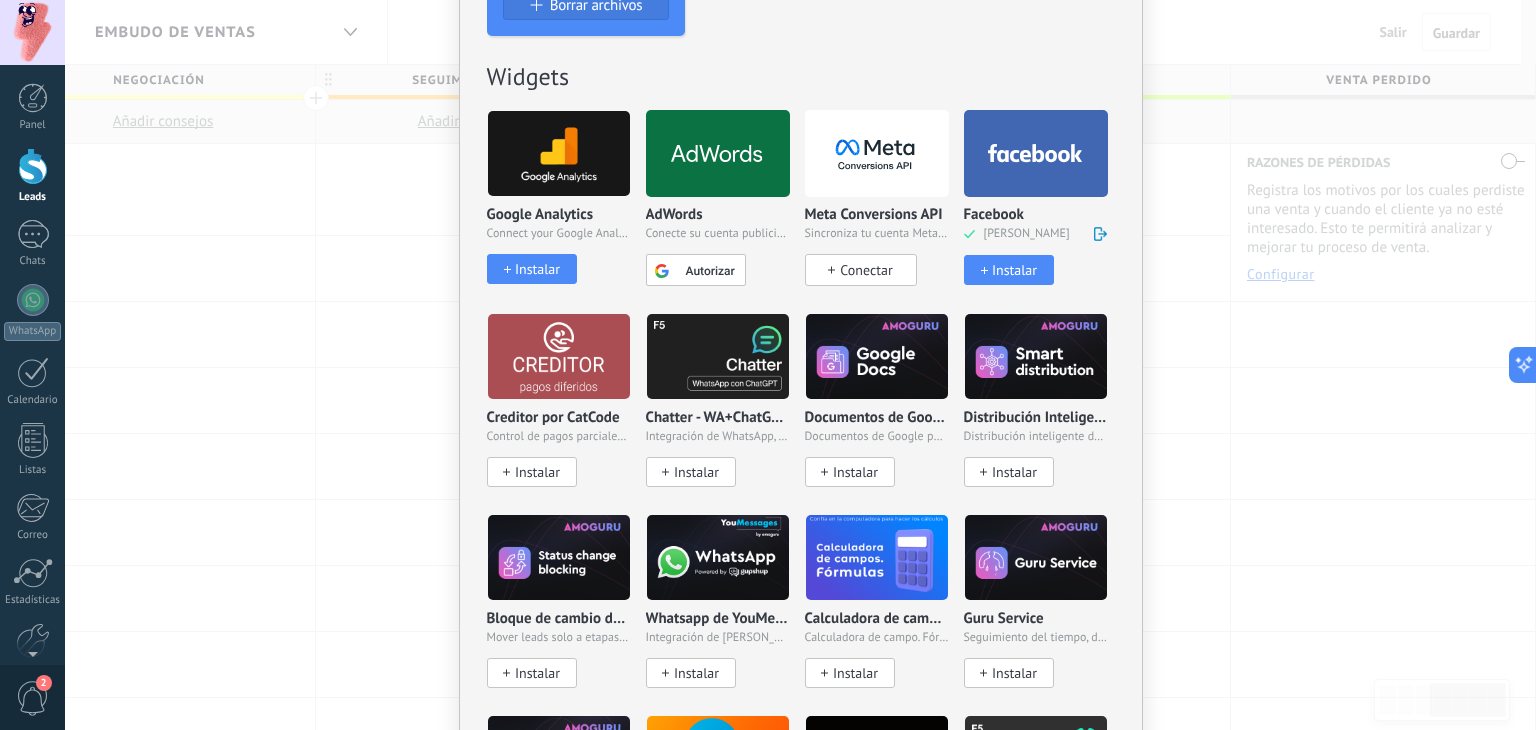 click on "Conectar" at bounding box center (866, 270) 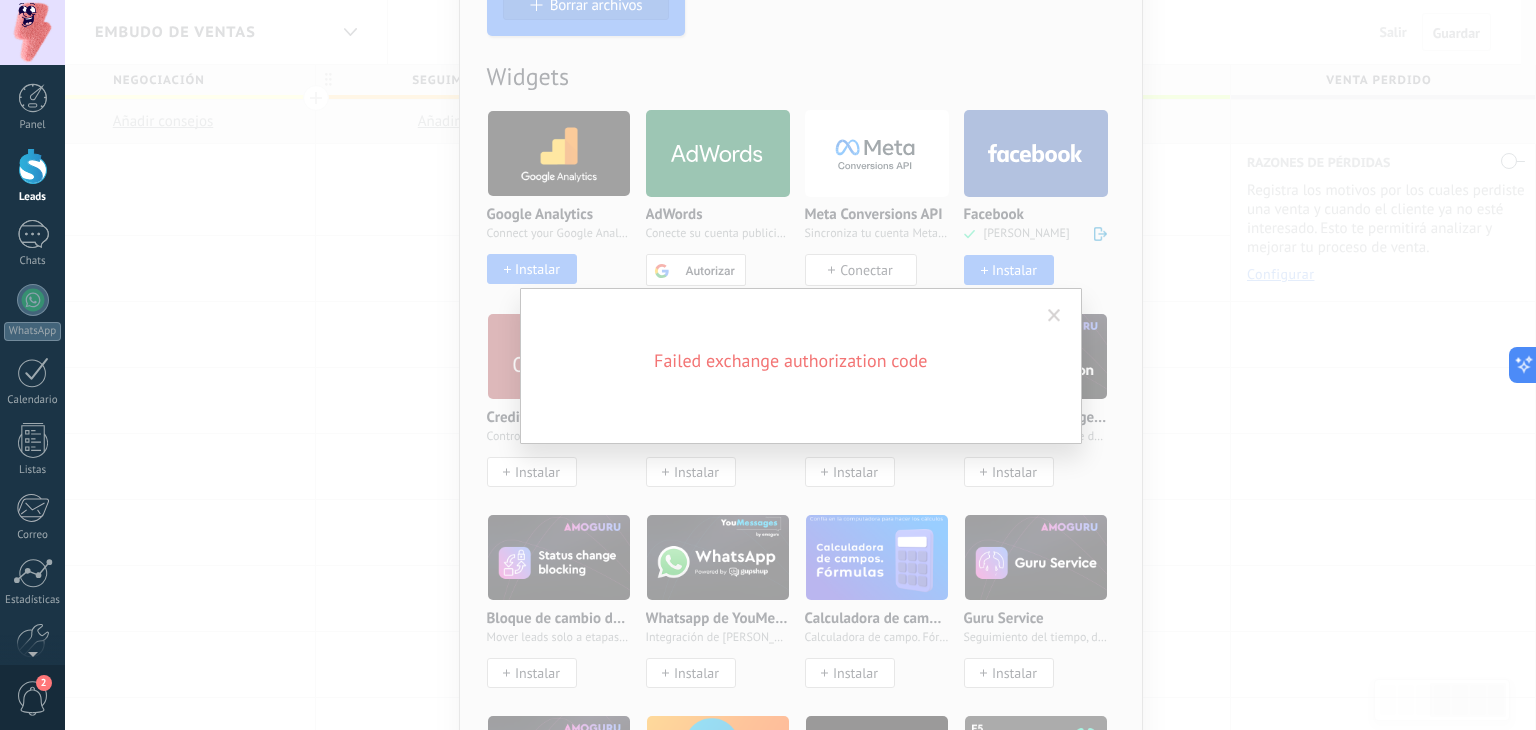 click at bounding box center [1054, 316] 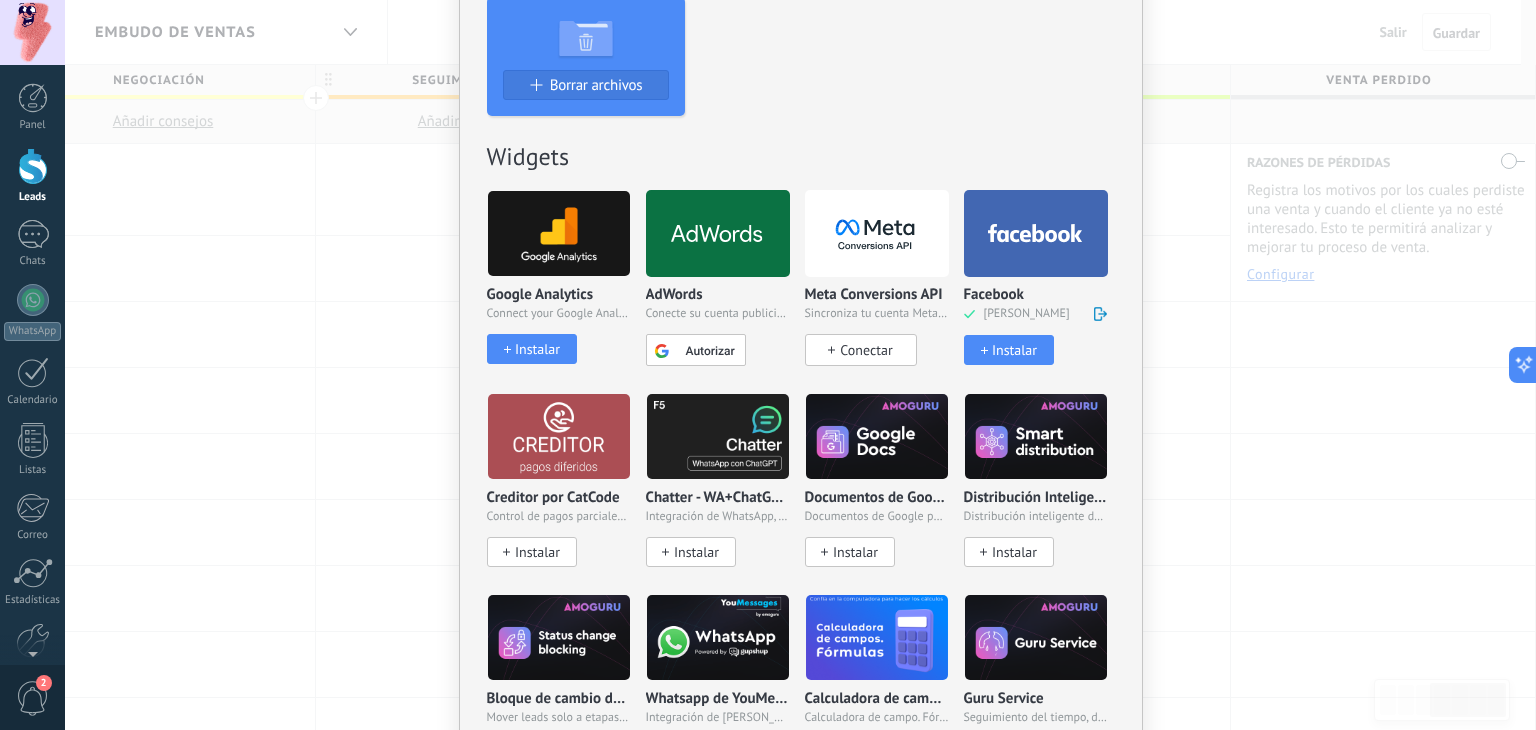 scroll, scrollTop: 594, scrollLeft: 0, axis: vertical 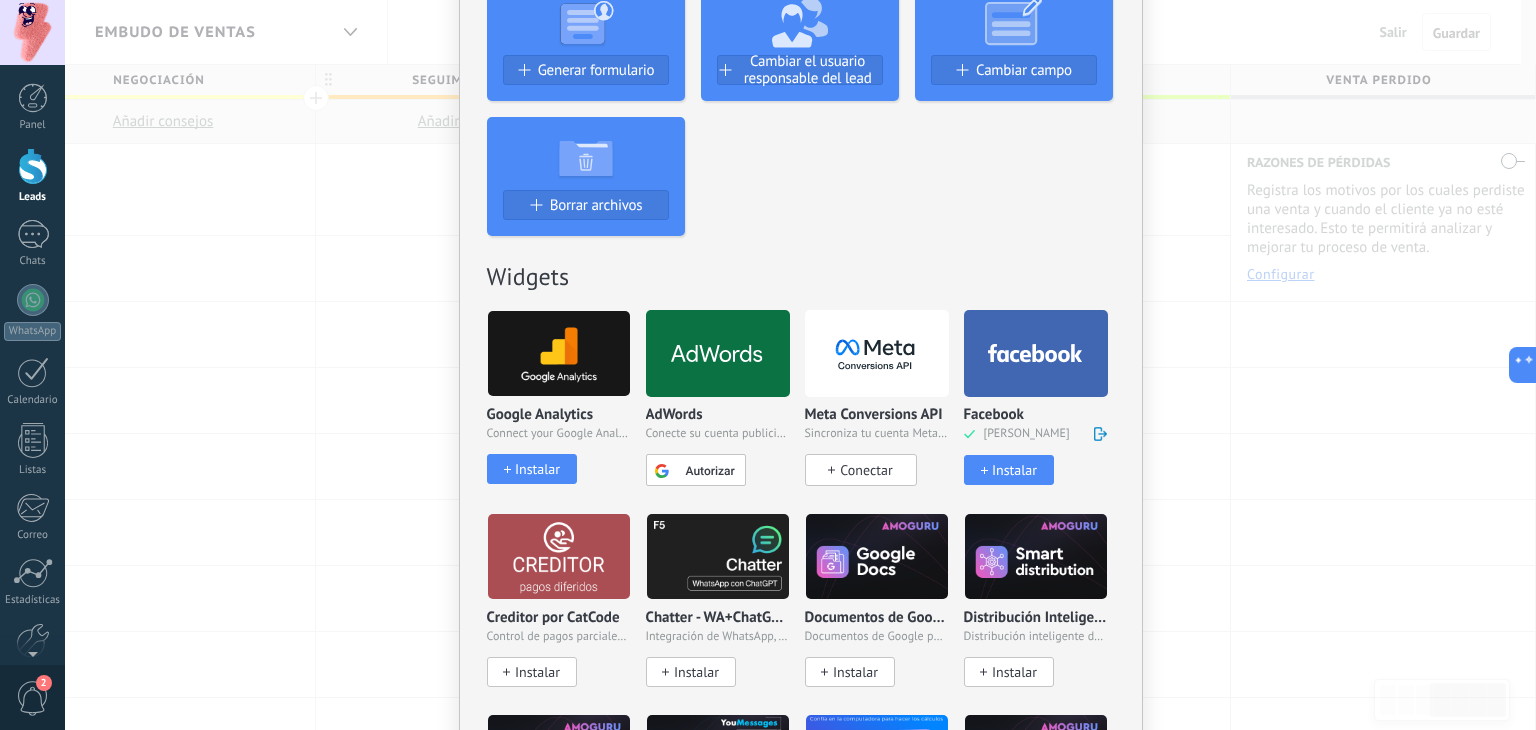 click on "Conectar" at bounding box center (866, 470) 